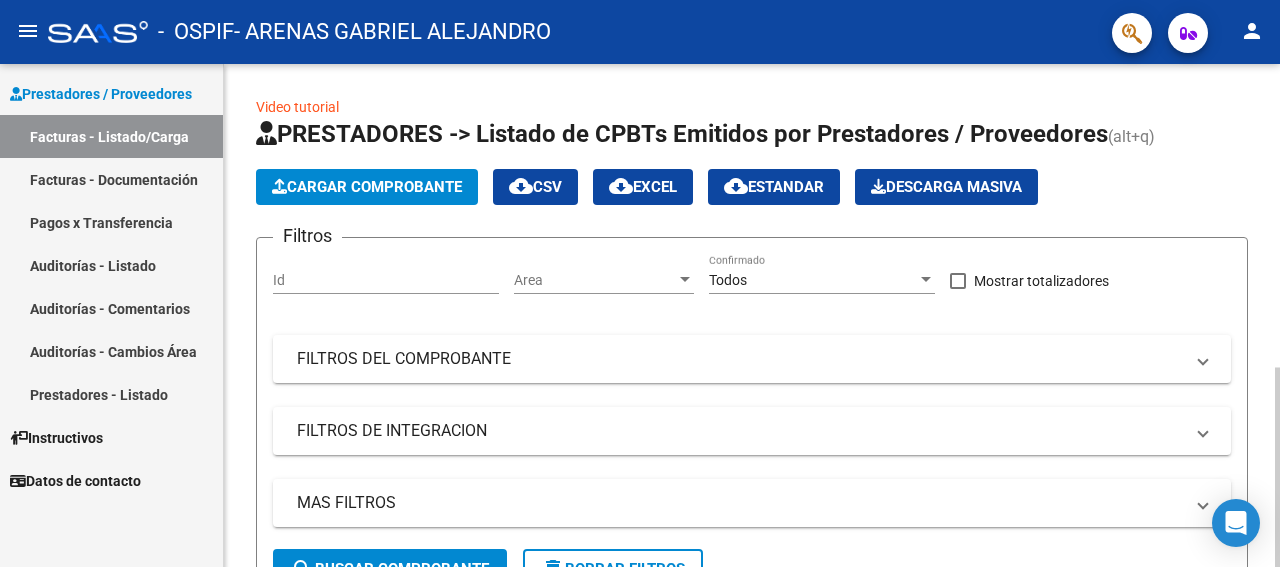 scroll, scrollTop: 0, scrollLeft: 0, axis: both 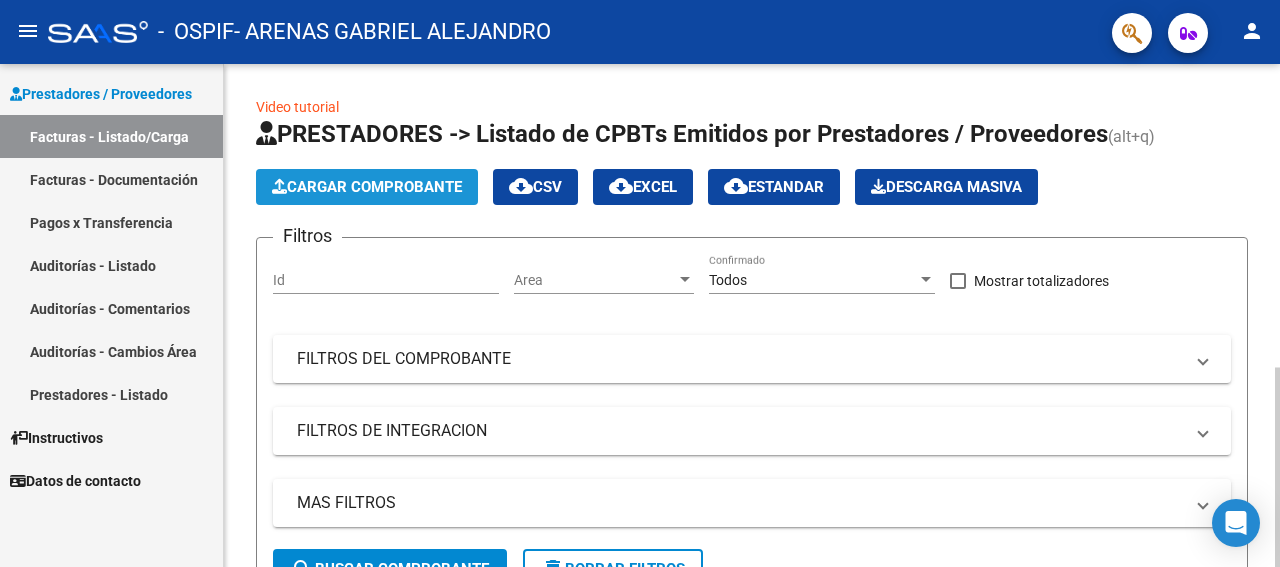 click on "Cargar Comprobante" 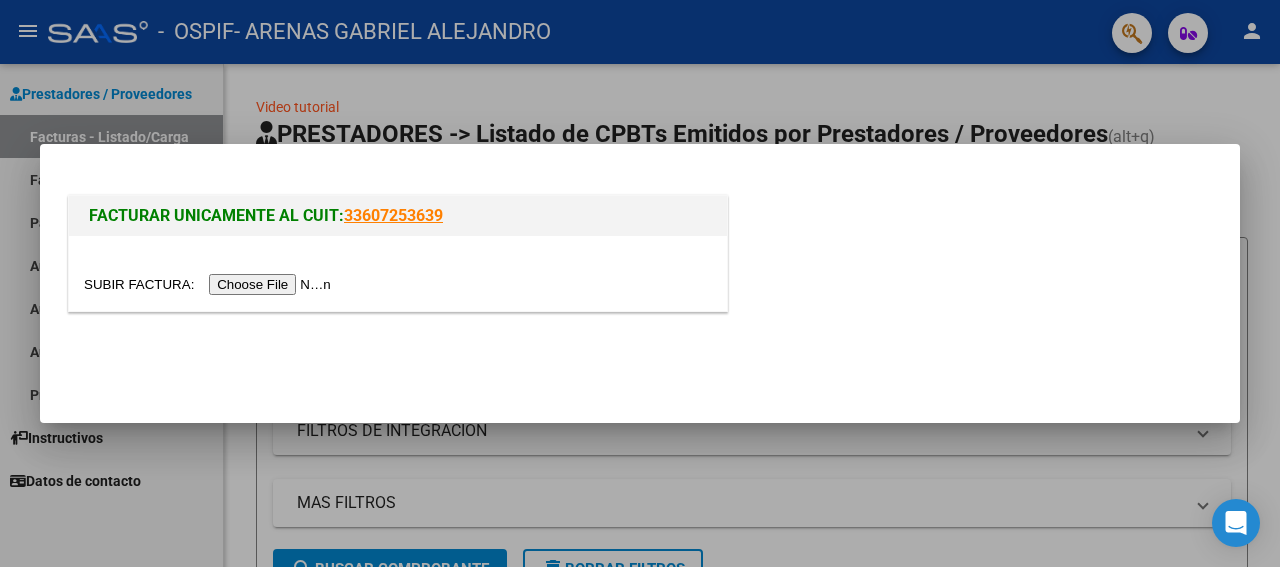 click at bounding box center [210, 284] 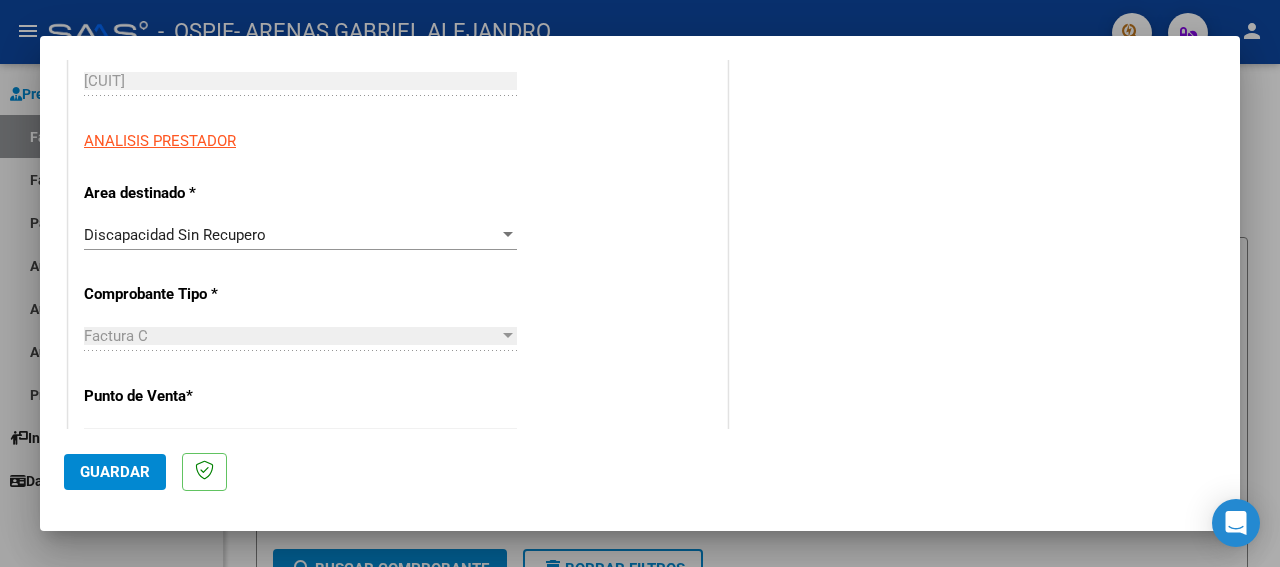 scroll, scrollTop: 378, scrollLeft: 0, axis: vertical 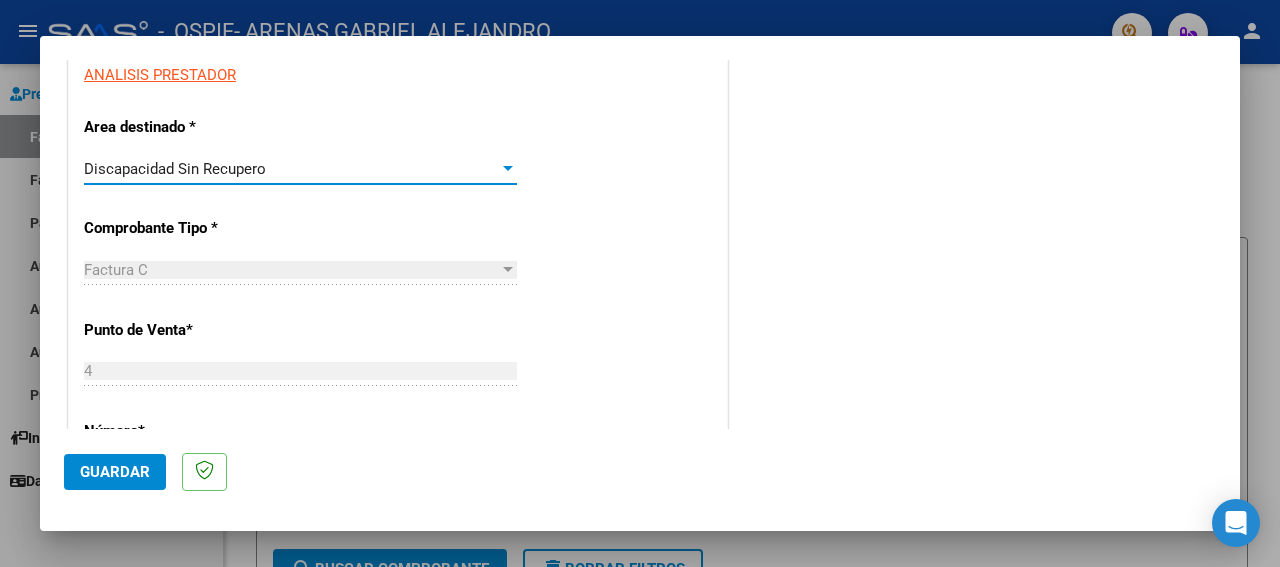 click at bounding box center [508, 169] 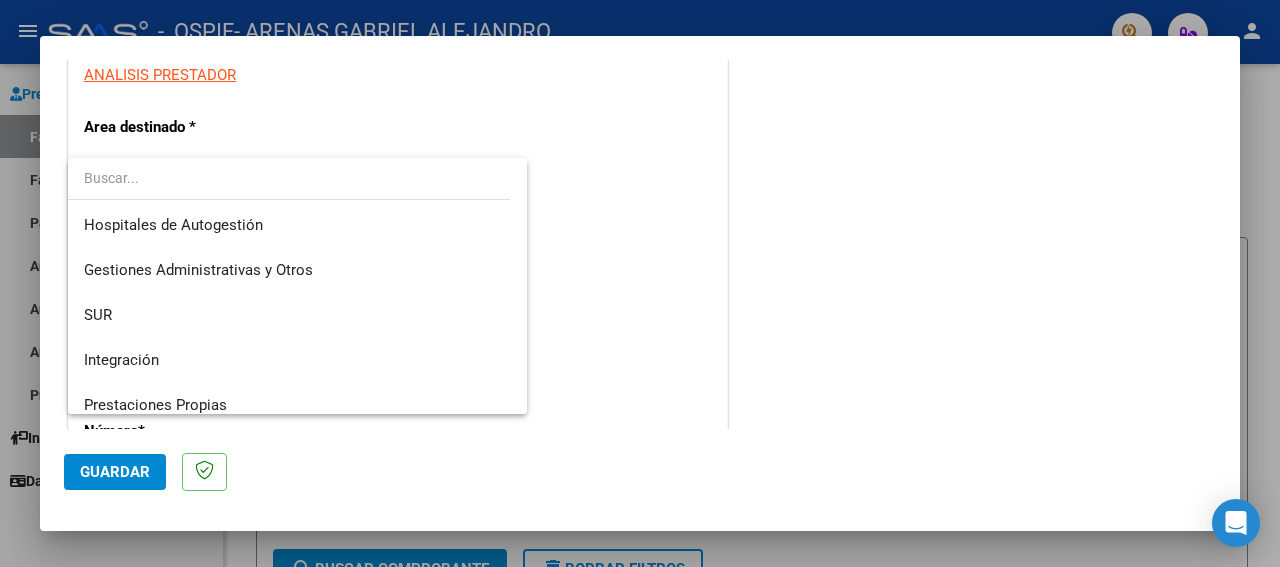 scroll, scrollTop: 104, scrollLeft: 0, axis: vertical 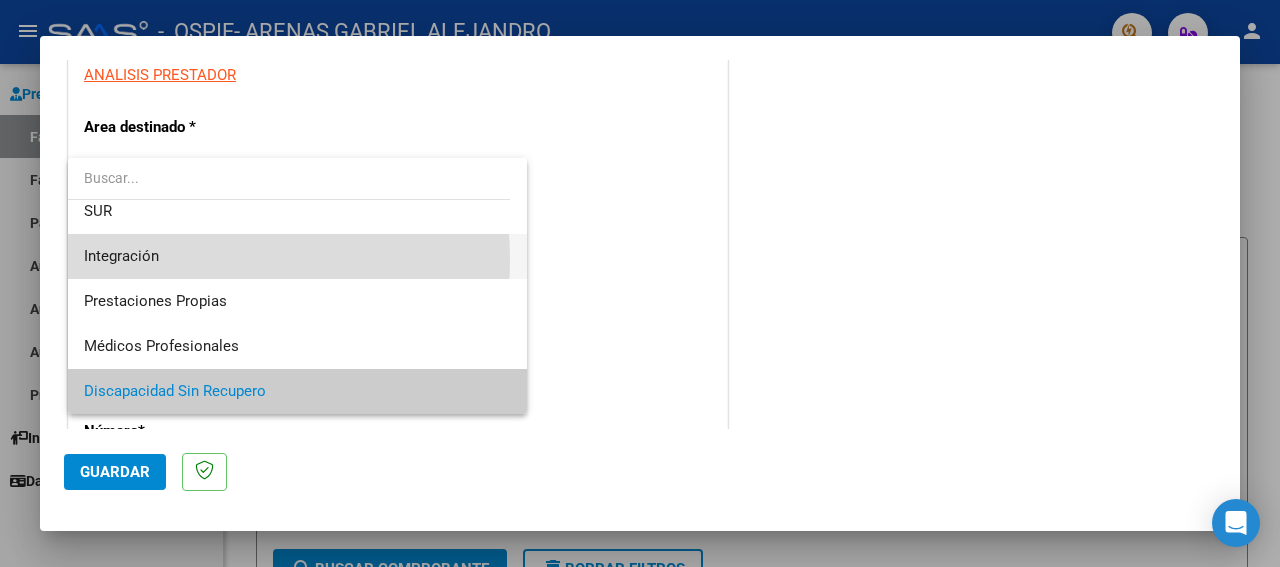 click on "Integración" at bounding box center [297, 256] 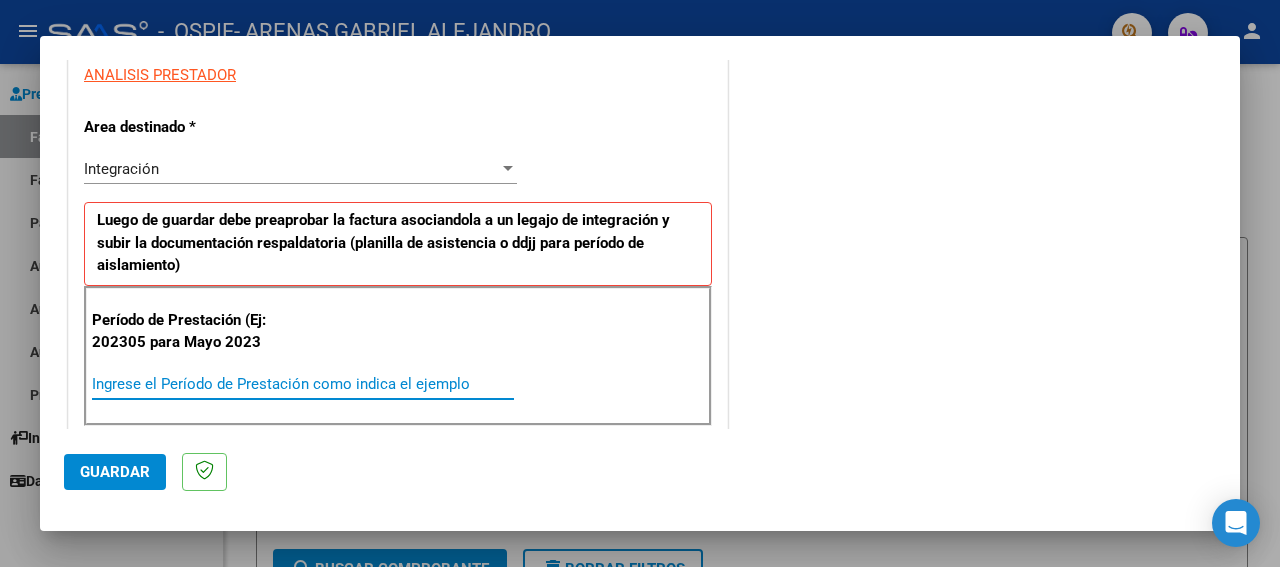 click on "Ingrese el Período de Prestación como indica el ejemplo" at bounding box center (303, 384) 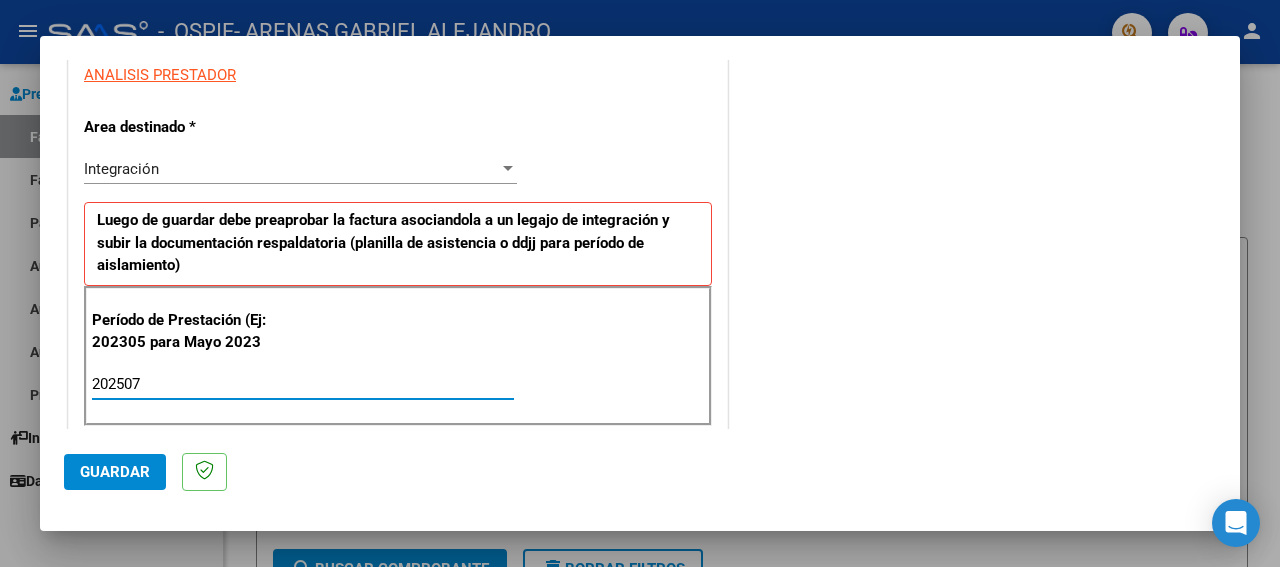 type on "202507" 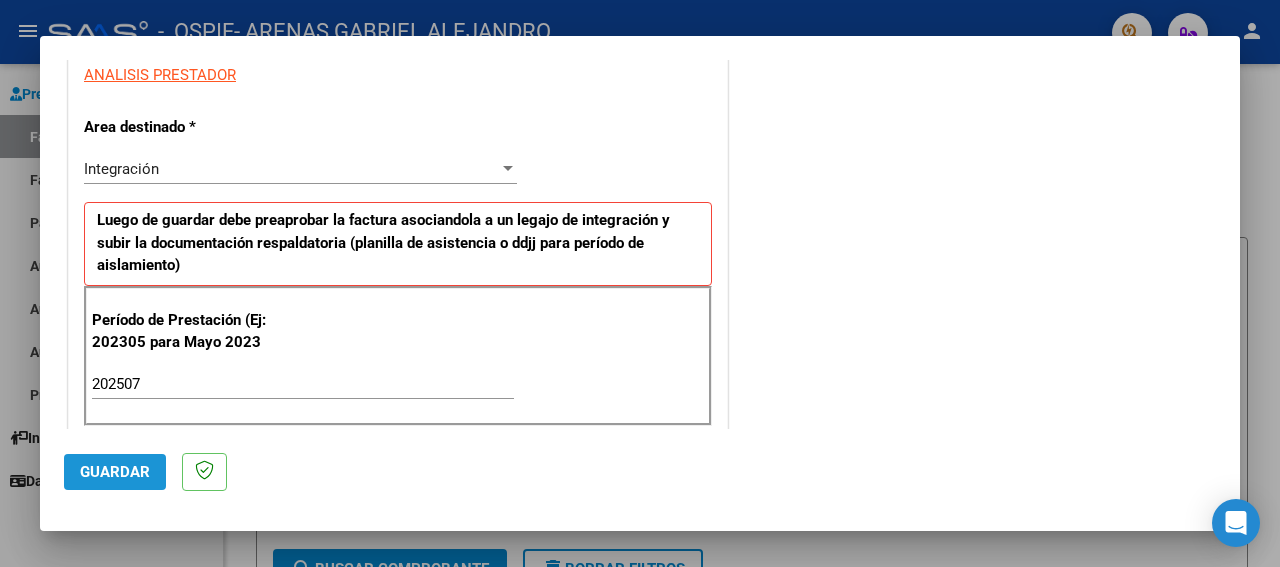 click on "Guardar" 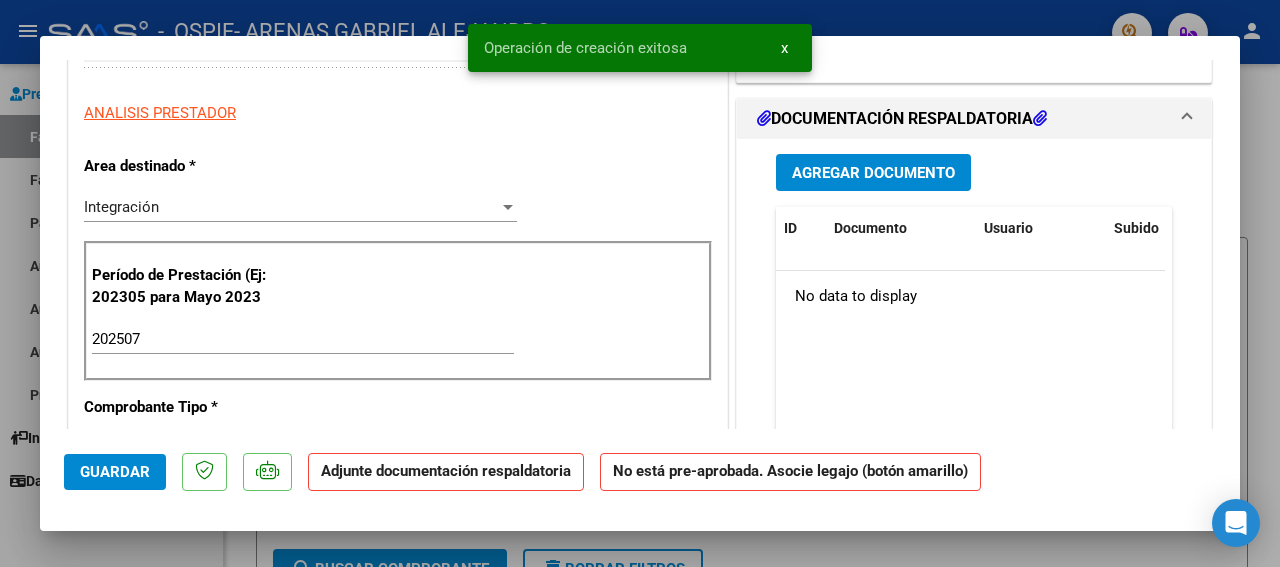 scroll, scrollTop: 0, scrollLeft: 0, axis: both 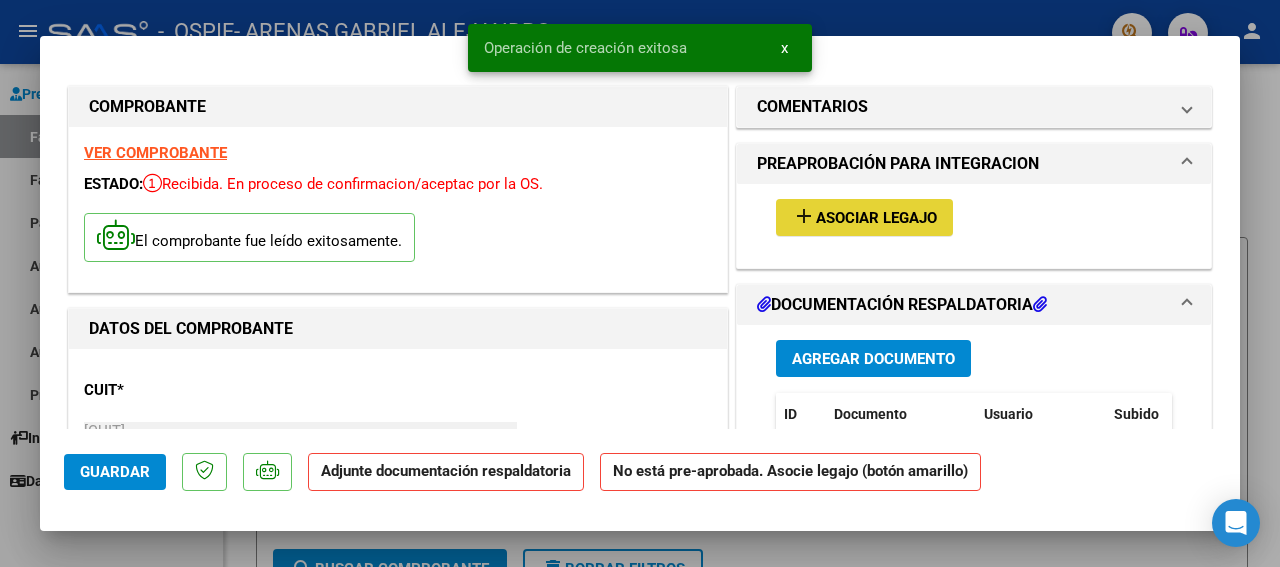 click on "Asociar Legajo" at bounding box center [876, 219] 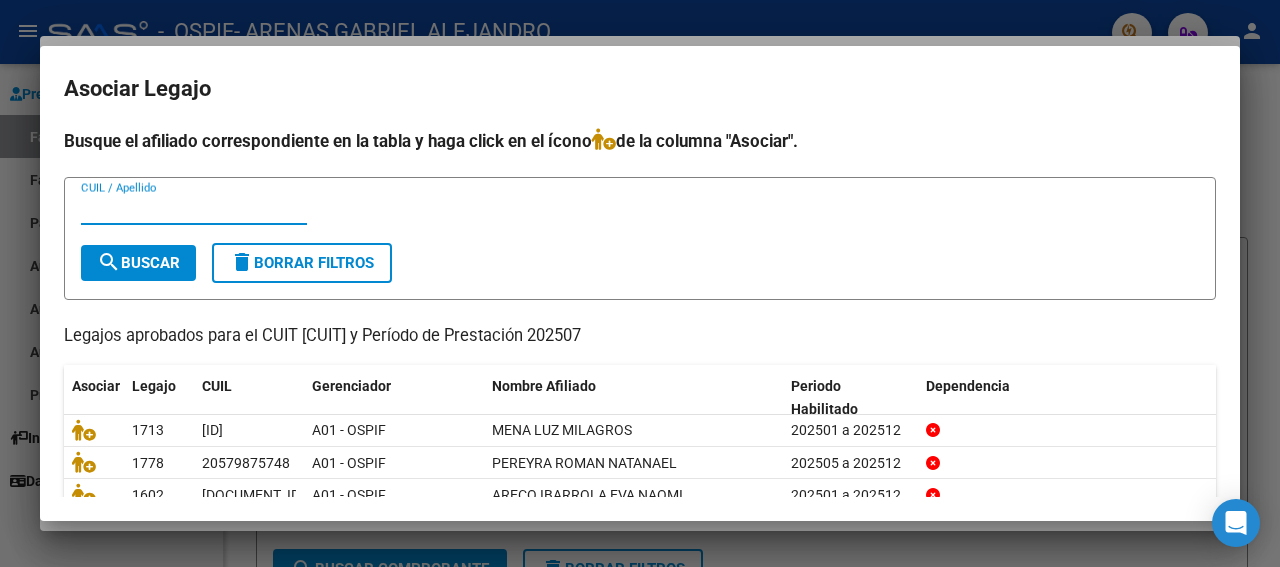 click on "CUIL / Apellido" at bounding box center (194, 209) 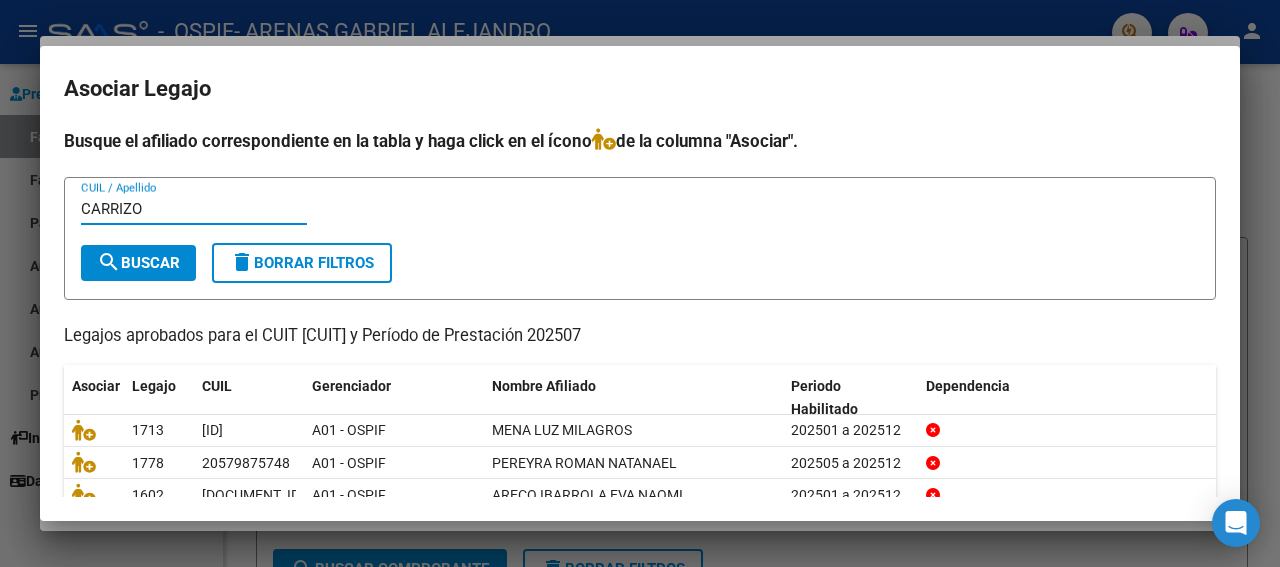 type on "CARRIZO" 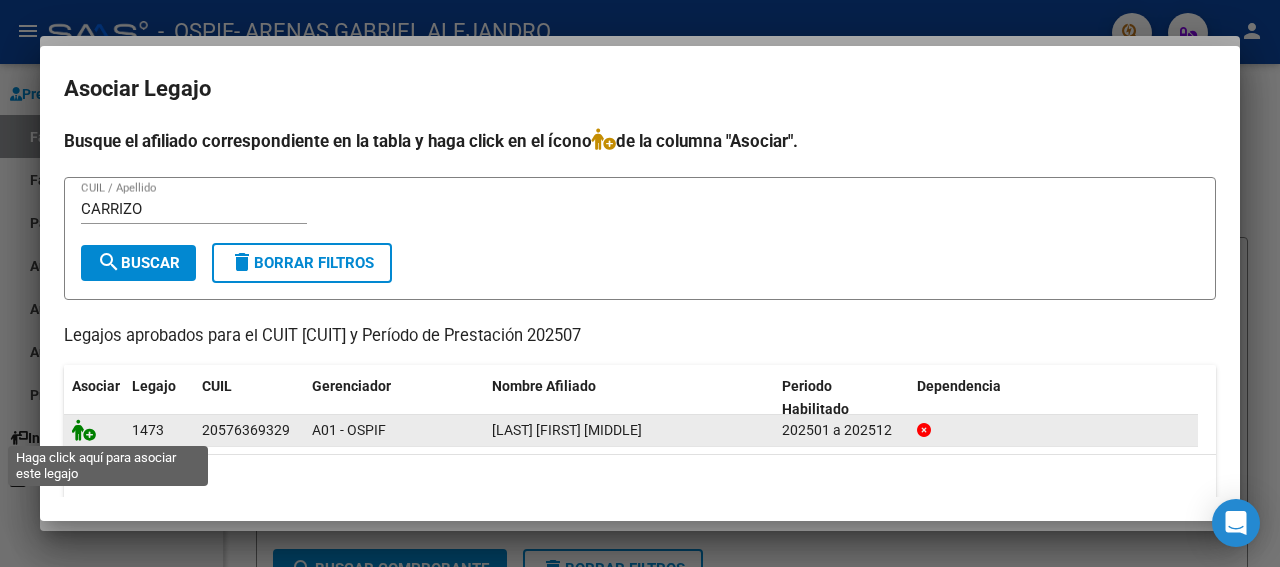 click 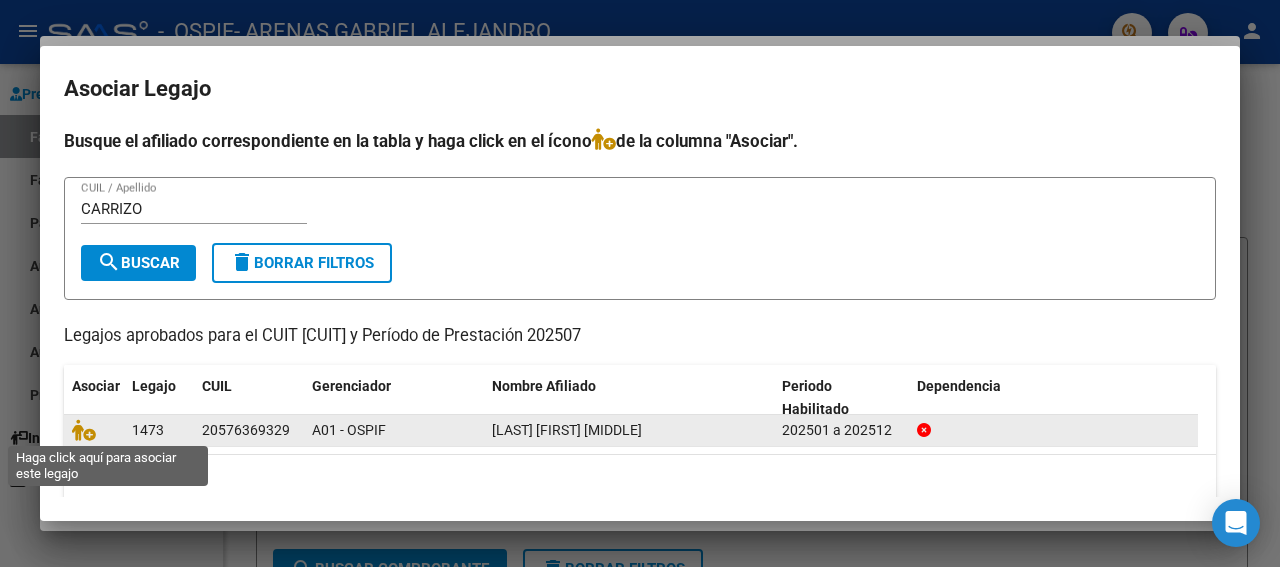 click 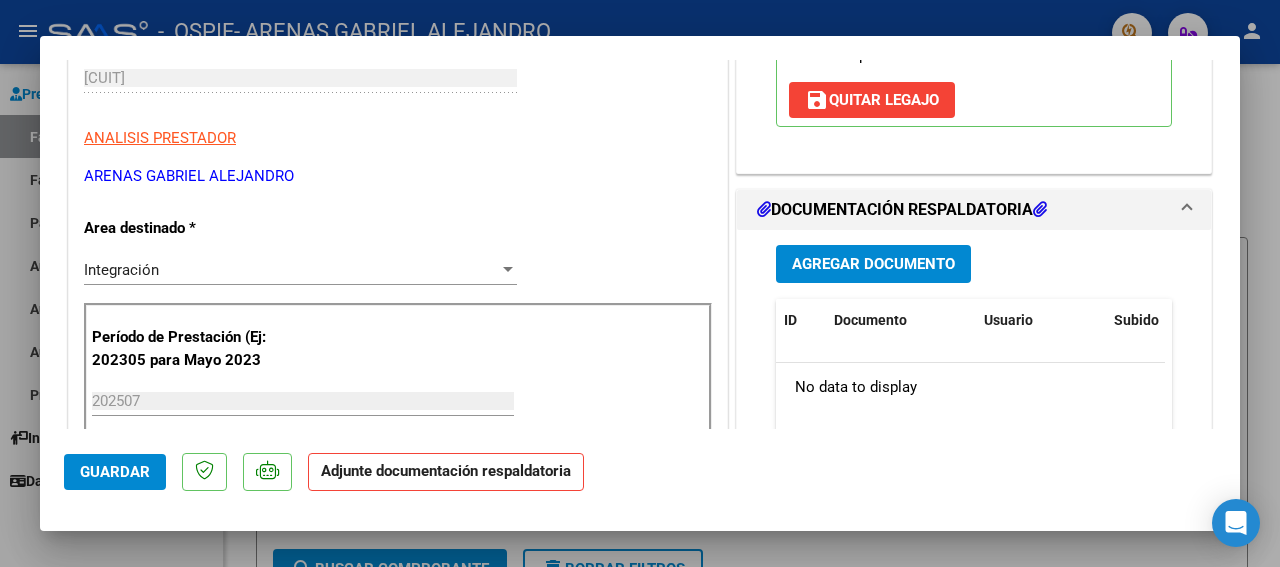 scroll, scrollTop: 378, scrollLeft: 0, axis: vertical 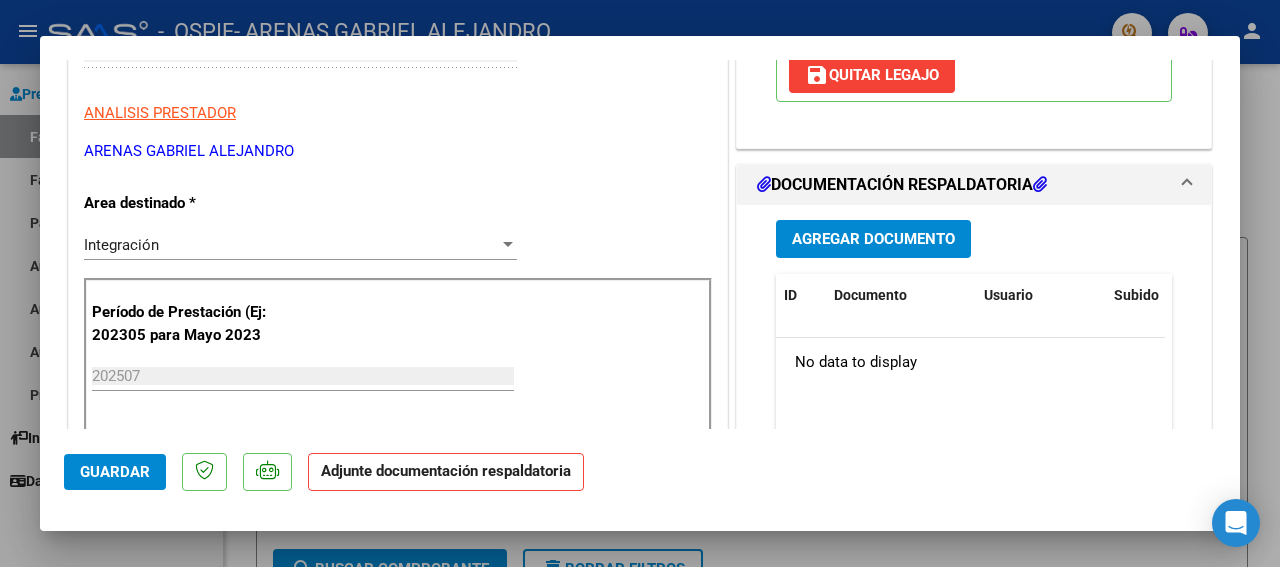 drag, startPoint x: 1233, startPoint y: 419, endPoint x: 868, endPoint y: 237, distance: 407.85904 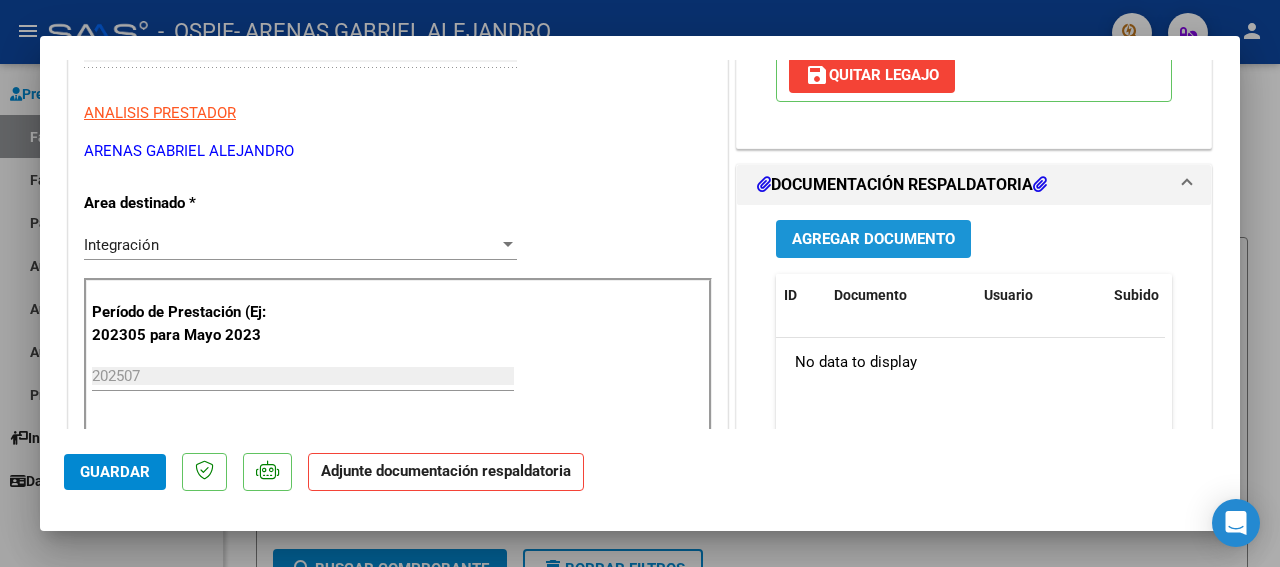 click on "Agregar Documento" at bounding box center (873, 240) 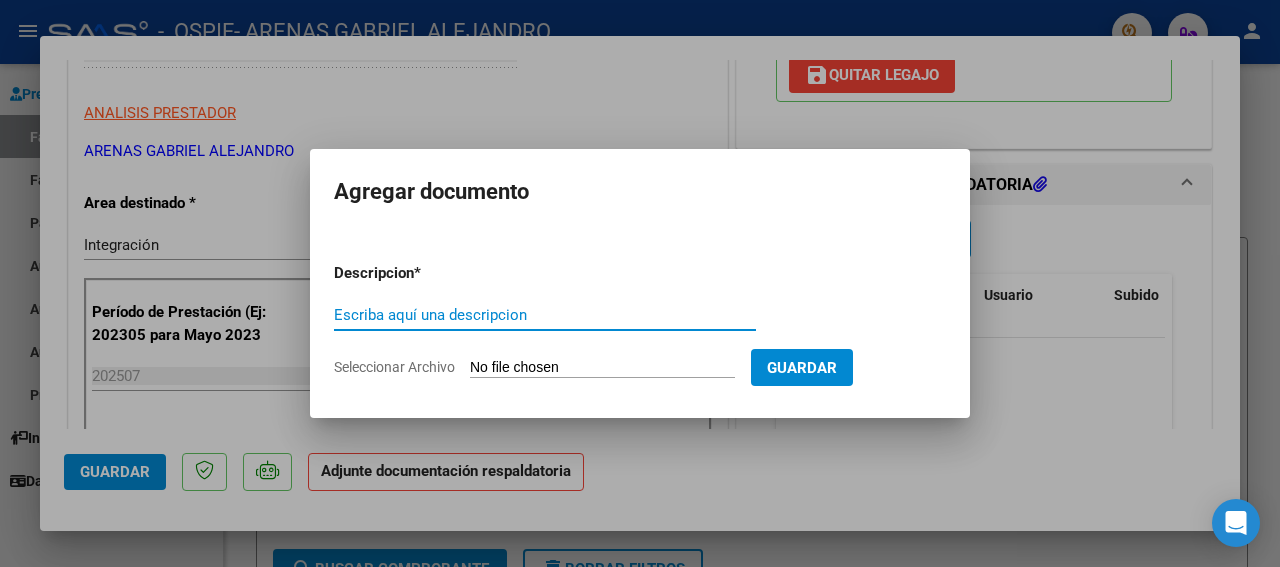 click on "Escriba aquí una descripcion" at bounding box center [545, 315] 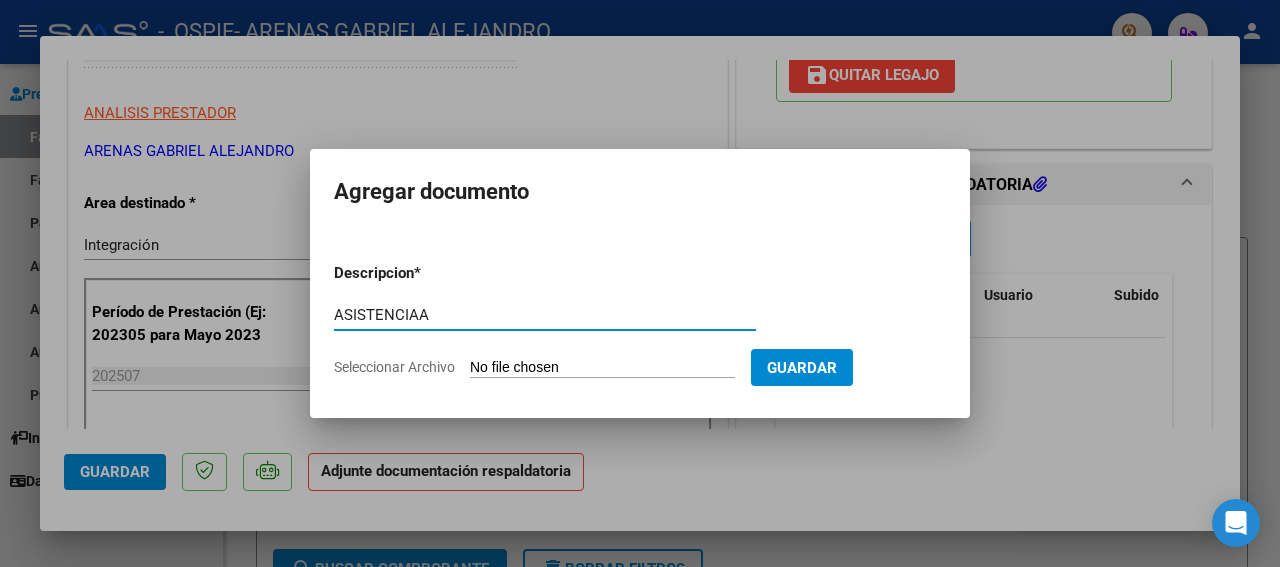 type on "ASISTENCIAA" 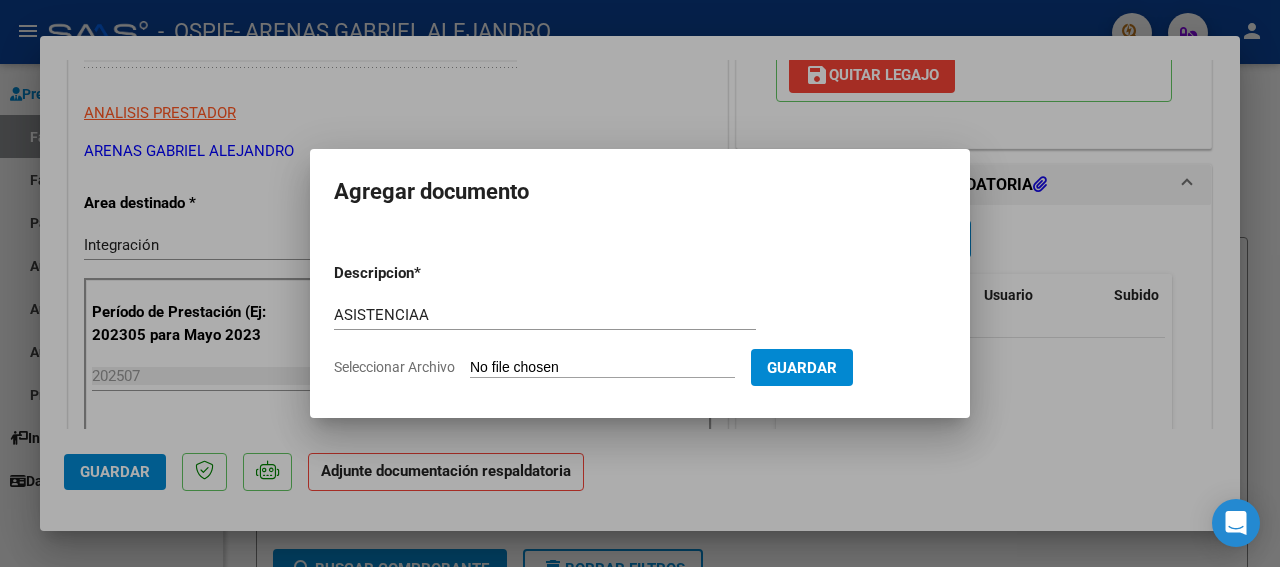 click on "Seleccionar Archivo" at bounding box center [602, 368] 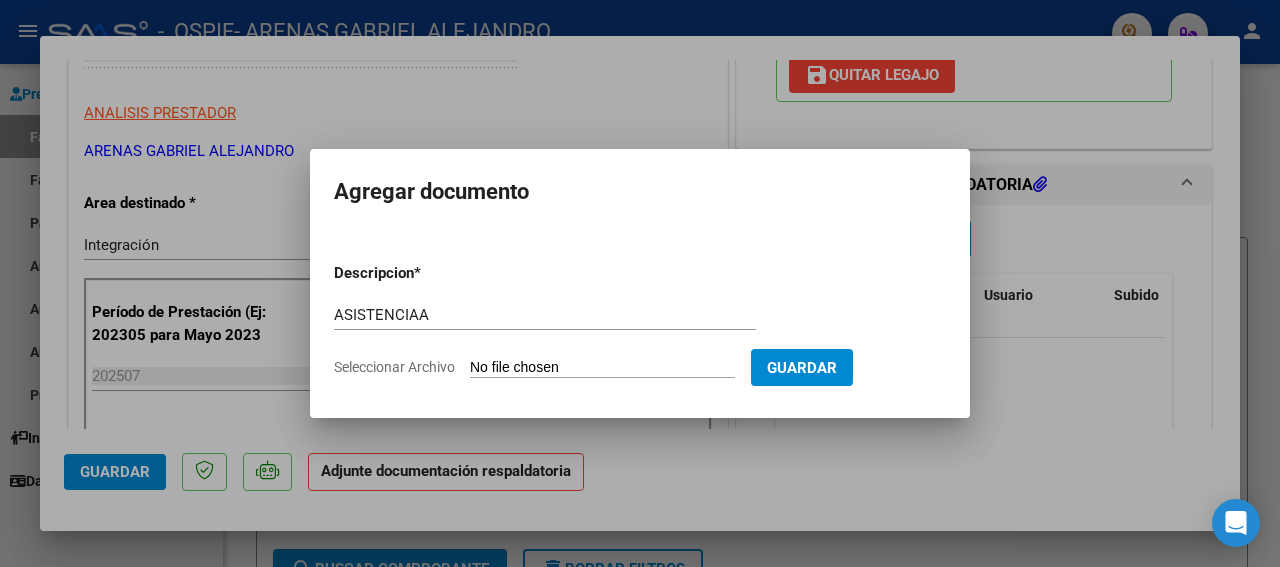 type on "C:\fakepath\[LAST] [MONTH] 25.jpg" 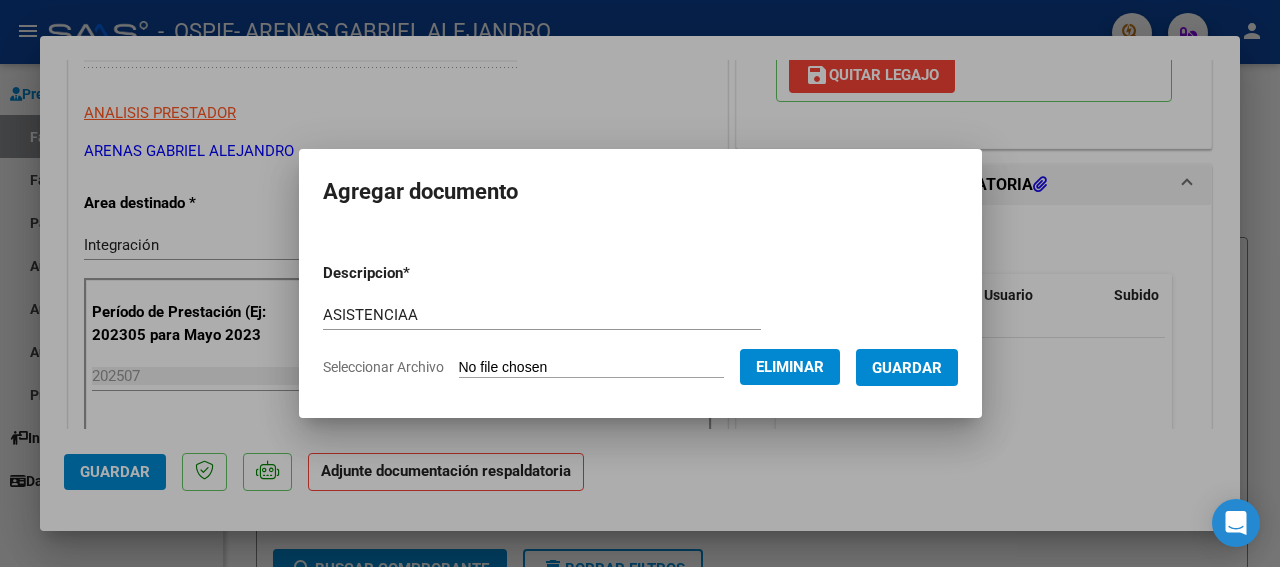 click on "Guardar" at bounding box center [907, 368] 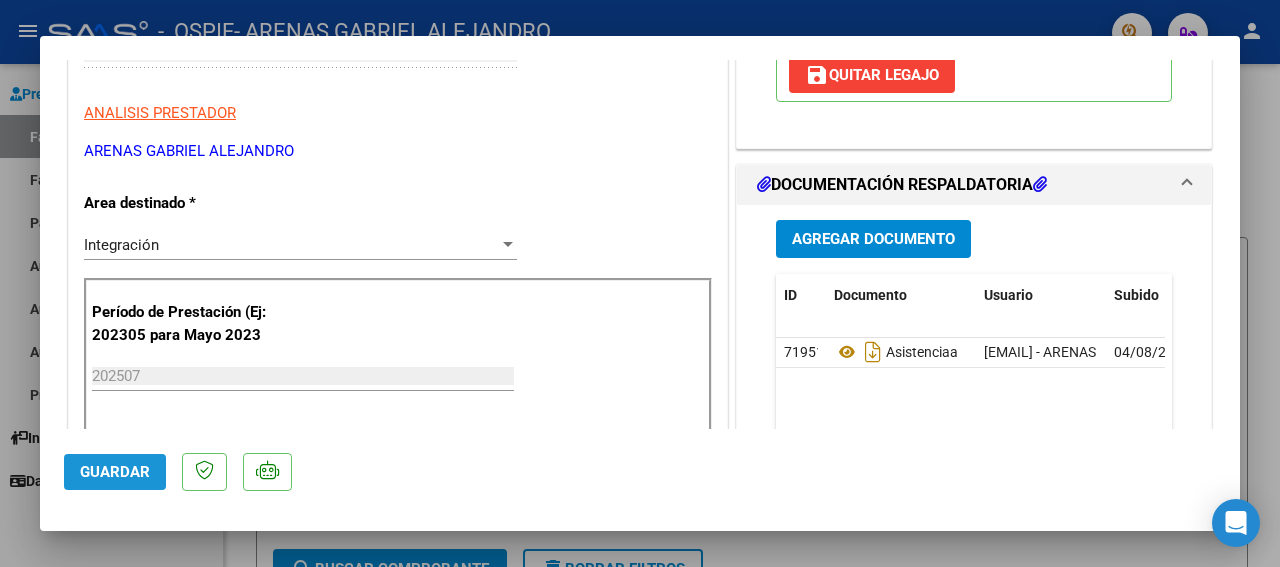 click on "Guardar" 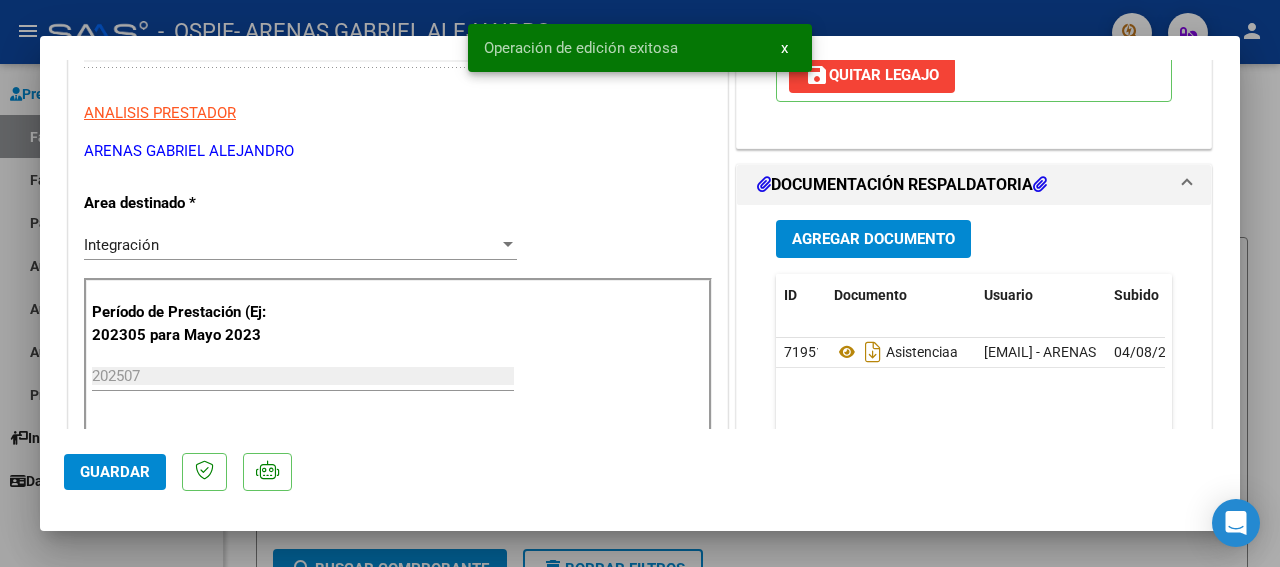 click at bounding box center (640, 283) 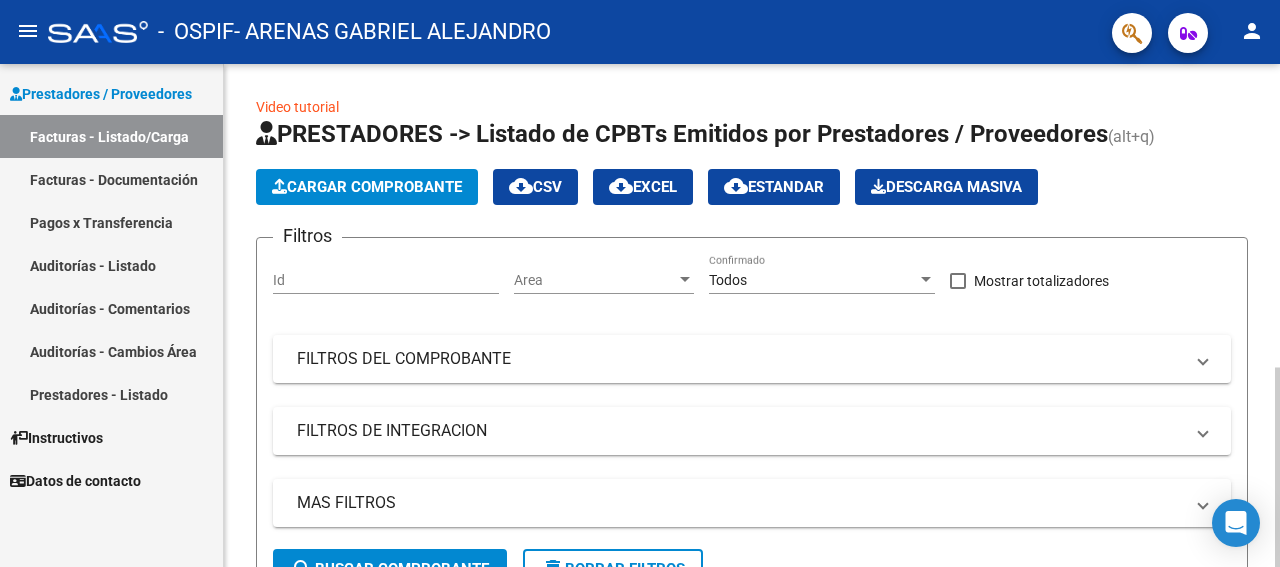 click on "Cargar Comprobante" 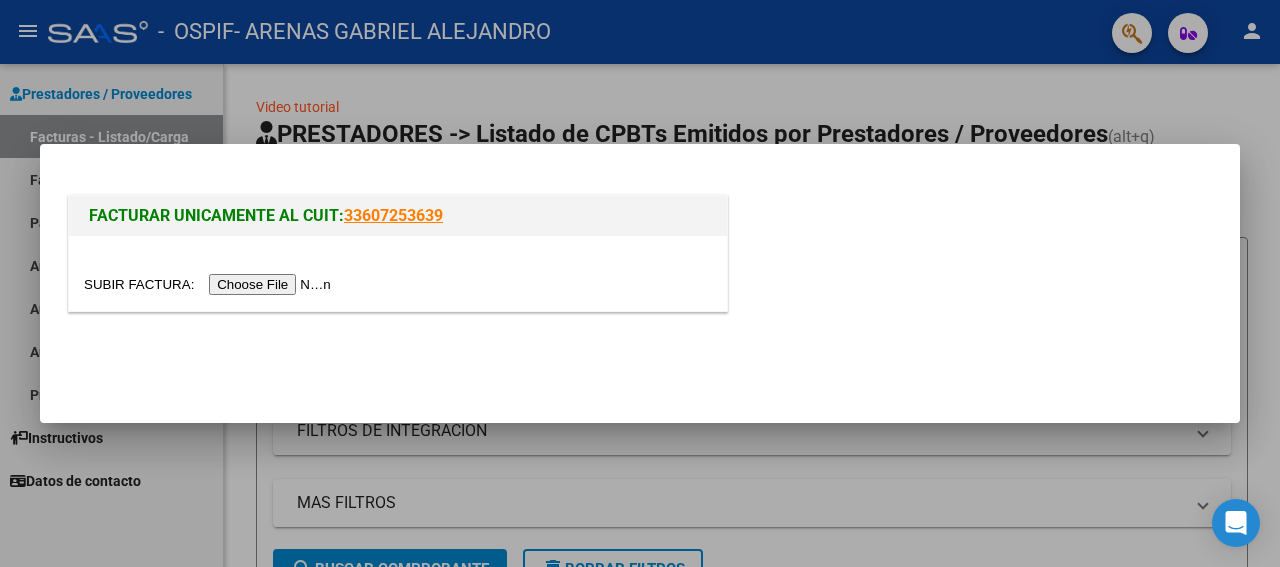 click at bounding box center (210, 284) 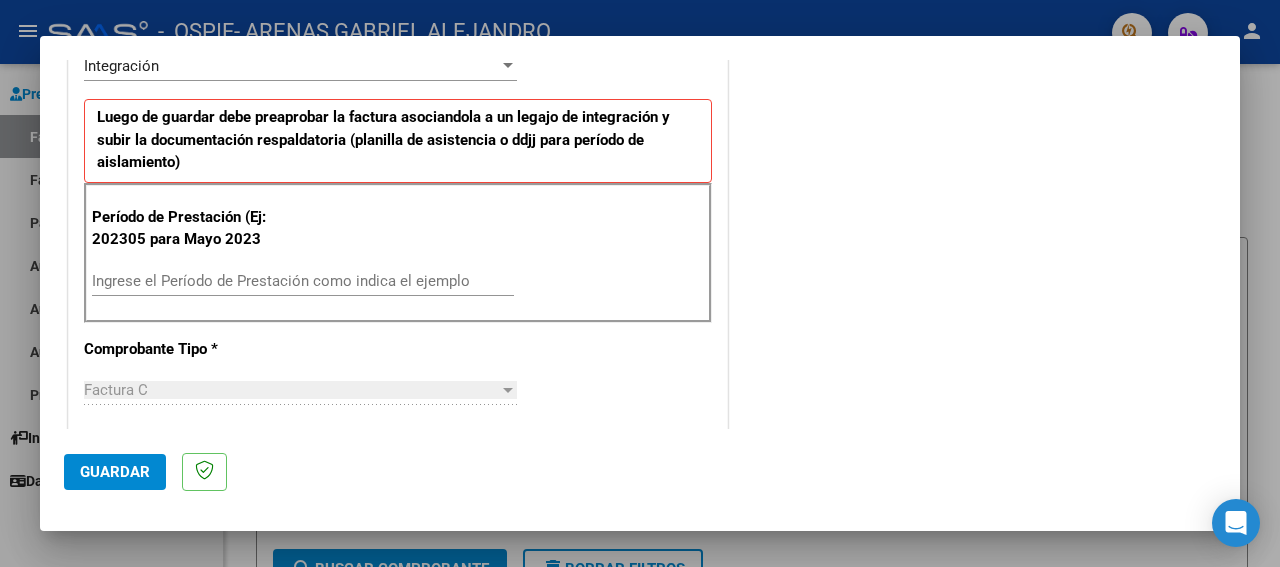 scroll, scrollTop: 540, scrollLeft: 0, axis: vertical 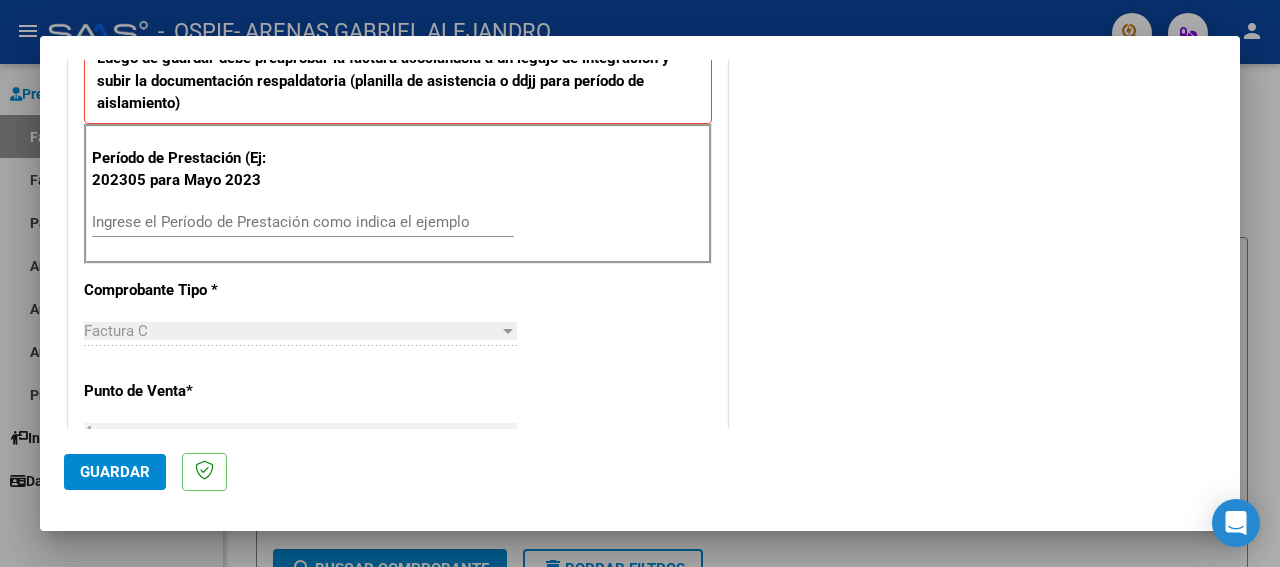 click on "Ingrese el Período de Prestación como indica el ejemplo" at bounding box center [303, 222] 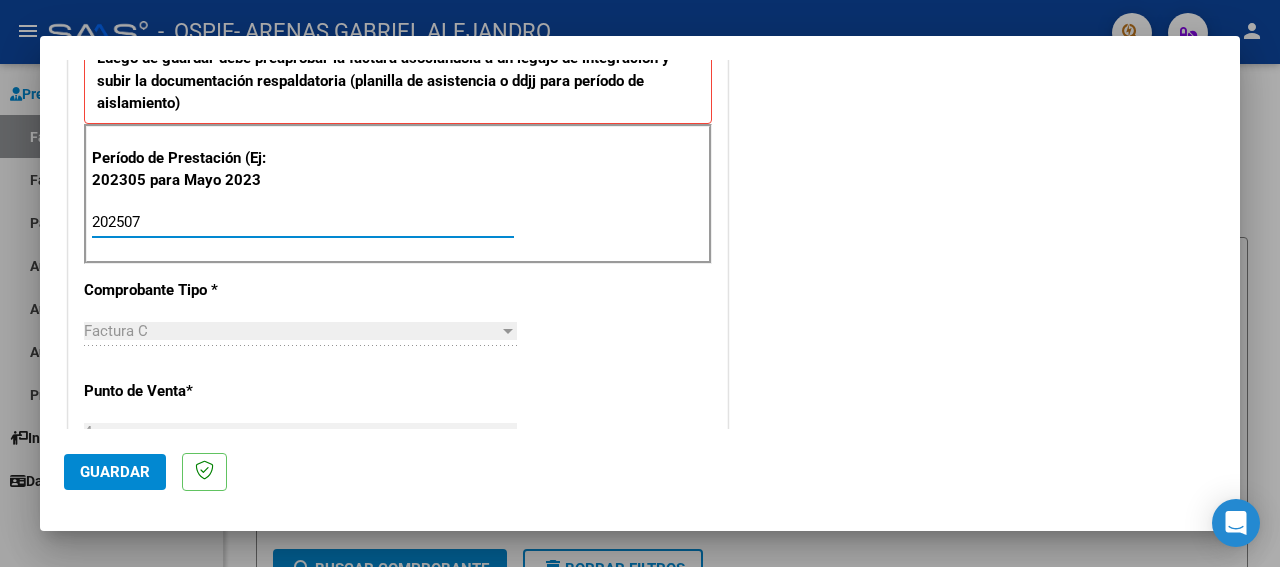 type on "202507" 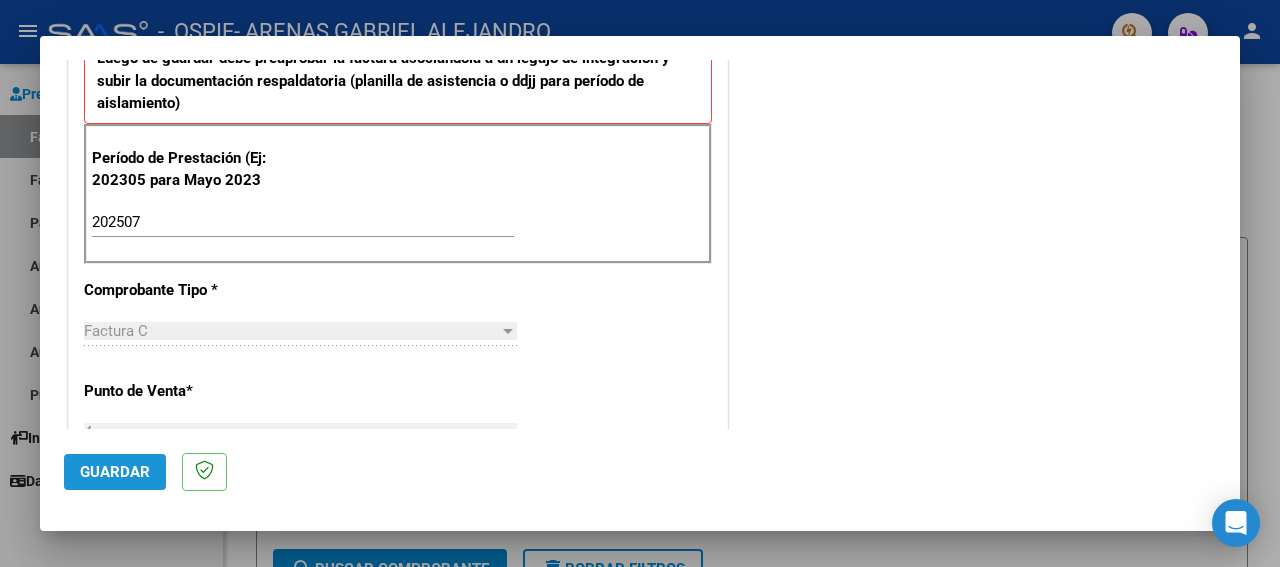 click on "Guardar" 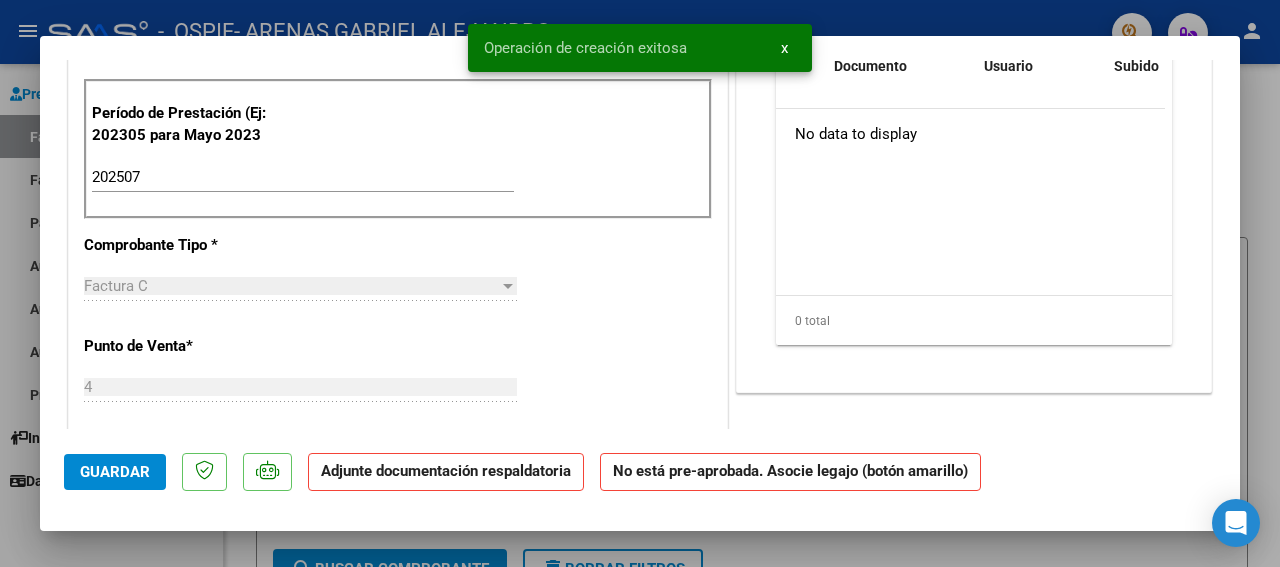 scroll, scrollTop: 0, scrollLeft: 0, axis: both 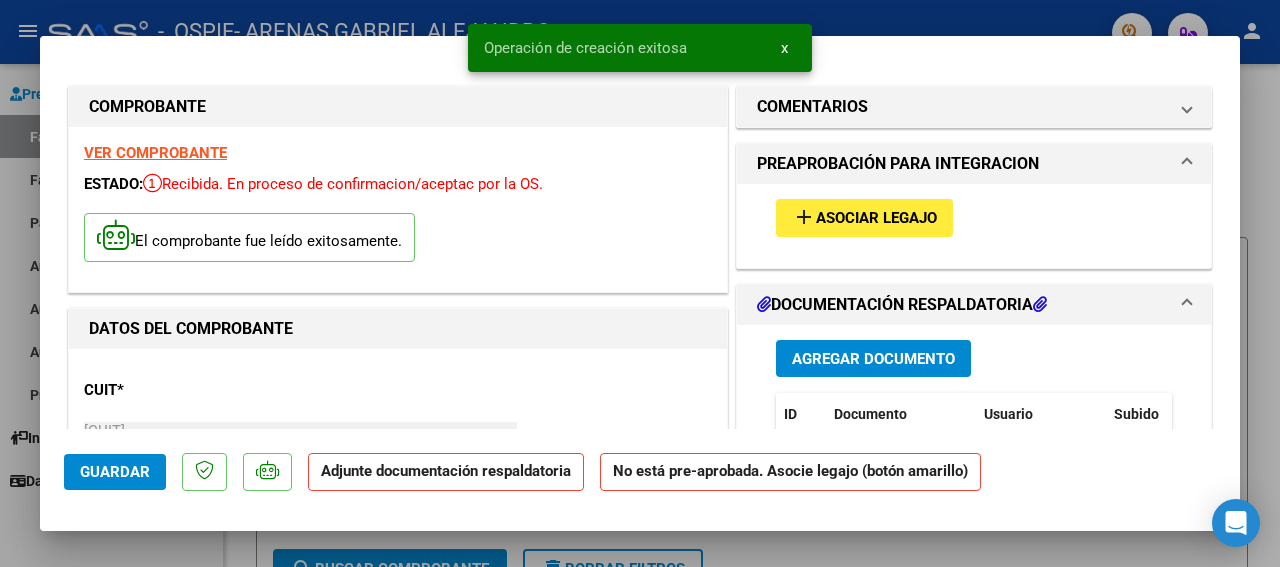 click on "Asociar Legajo" at bounding box center [876, 219] 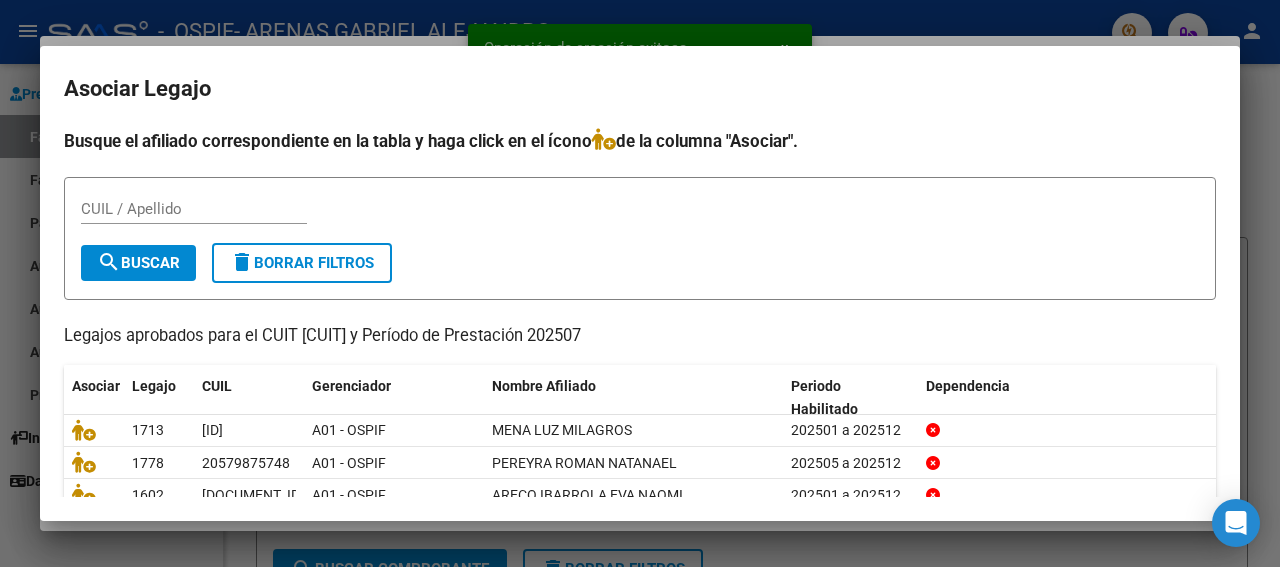 click on "CUIL / Apellido" at bounding box center (194, 209) 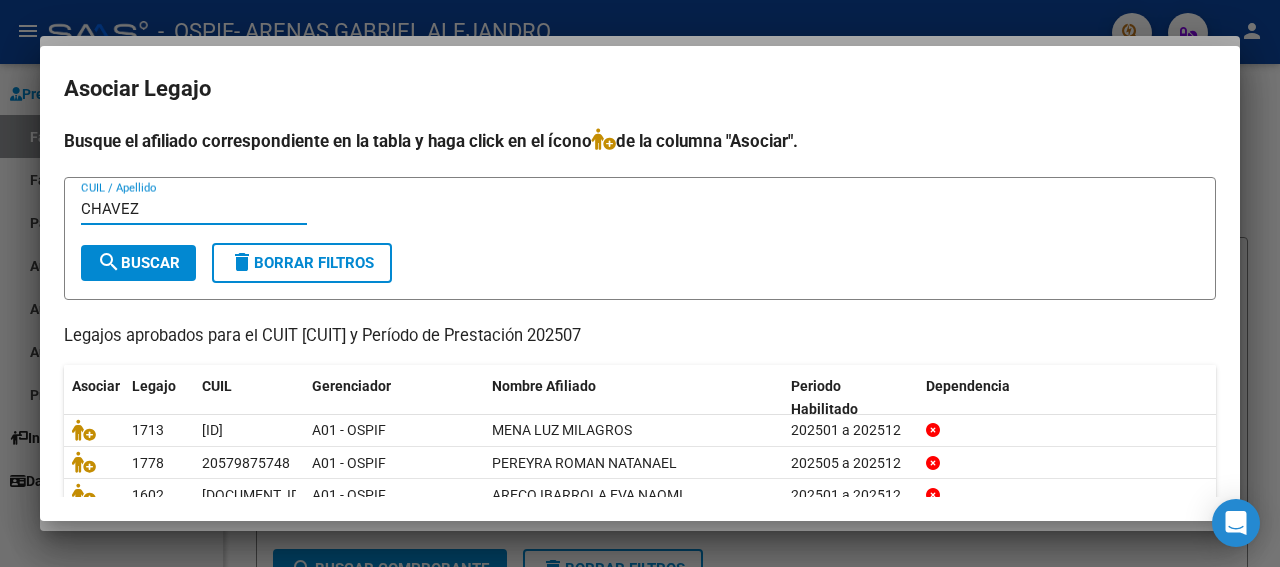 type on "CHAVEZ" 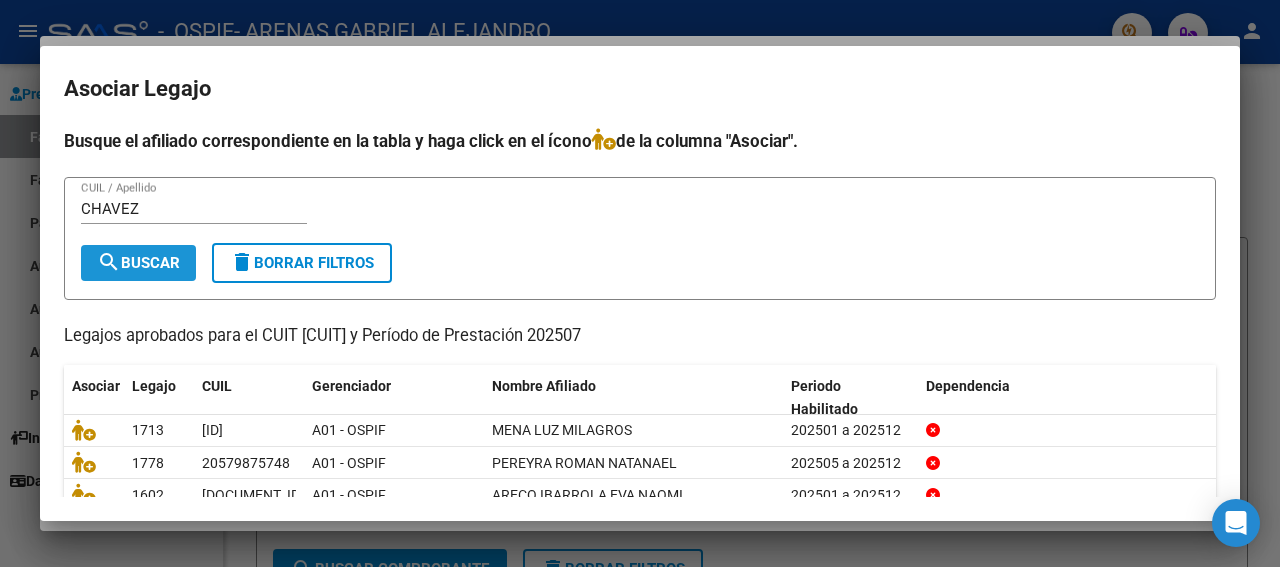 click on "search  Buscar" at bounding box center (138, 263) 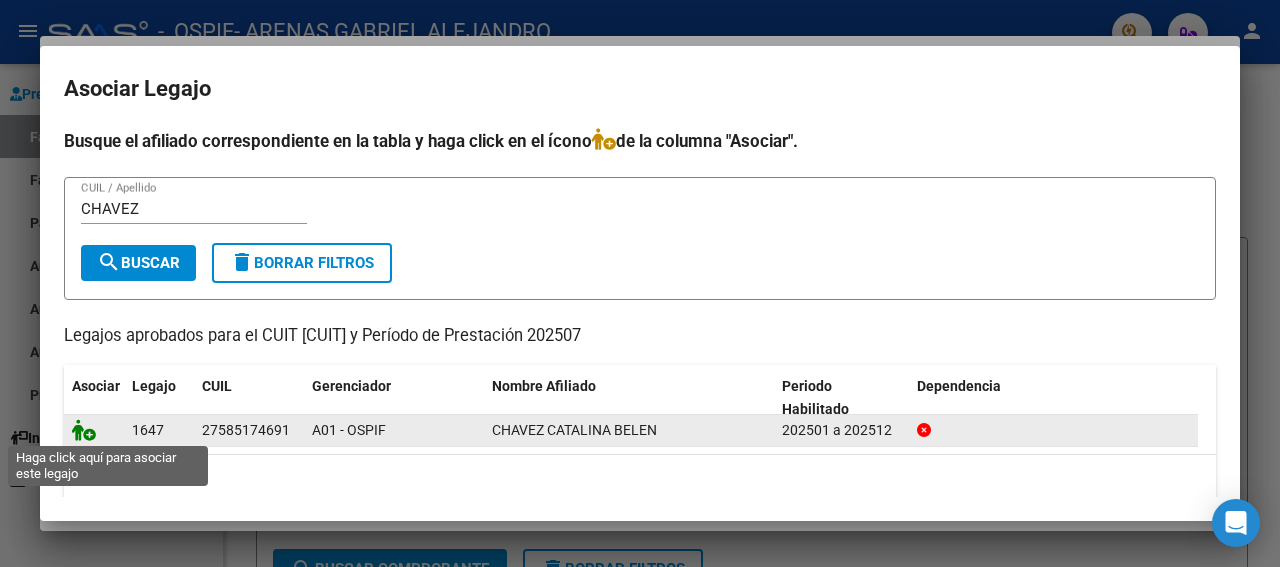 click 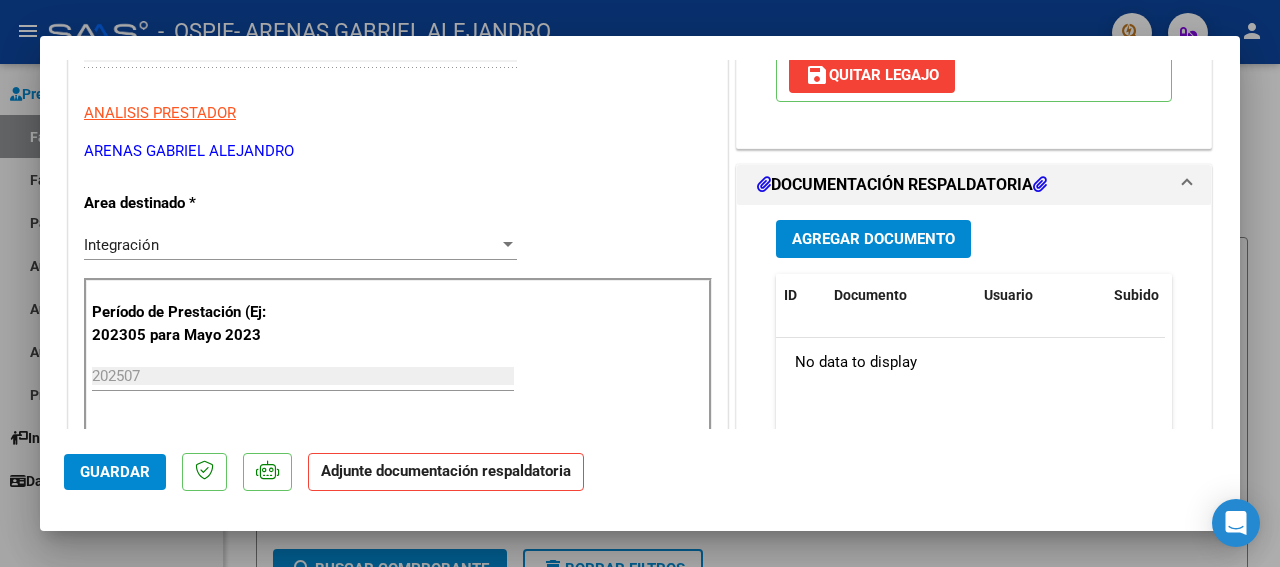 scroll, scrollTop: 432, scrollLeft: 0, axis: vertical 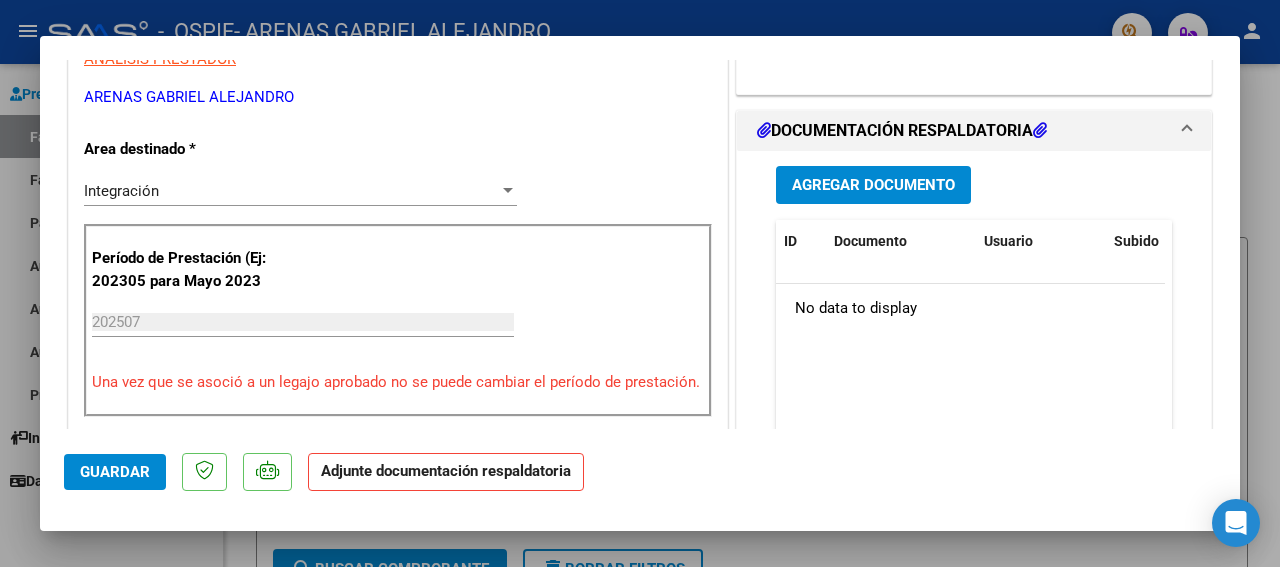 click on "Agregar Documento" at bounding box center (873, 186) 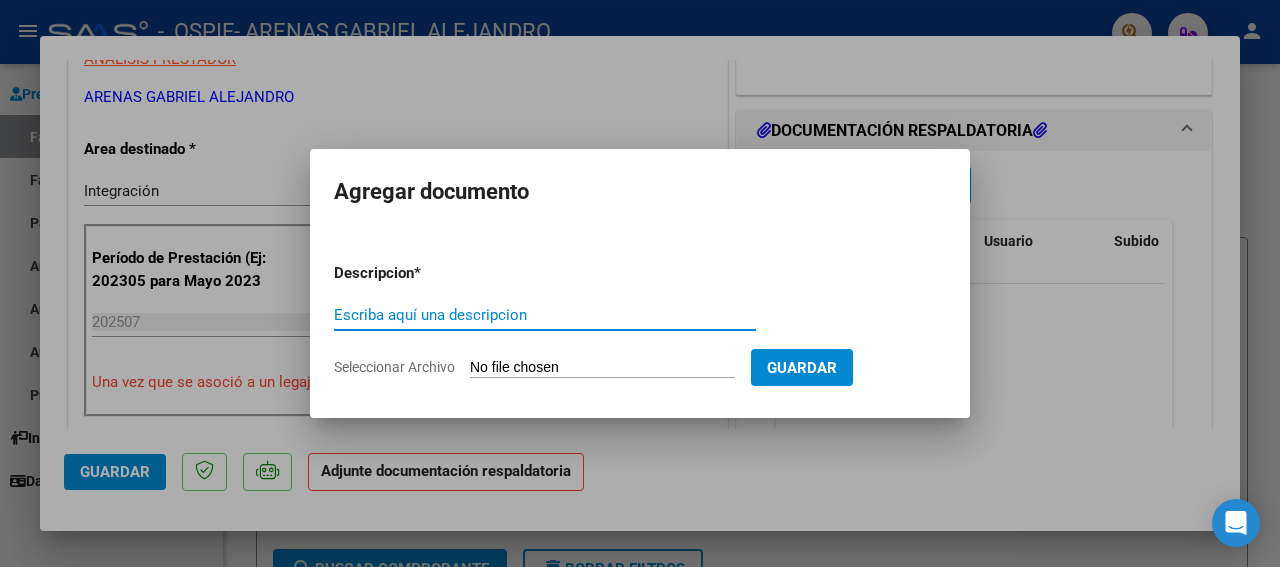 click on "Escriba aquí una descripcion" at bounding box center (545, 315) 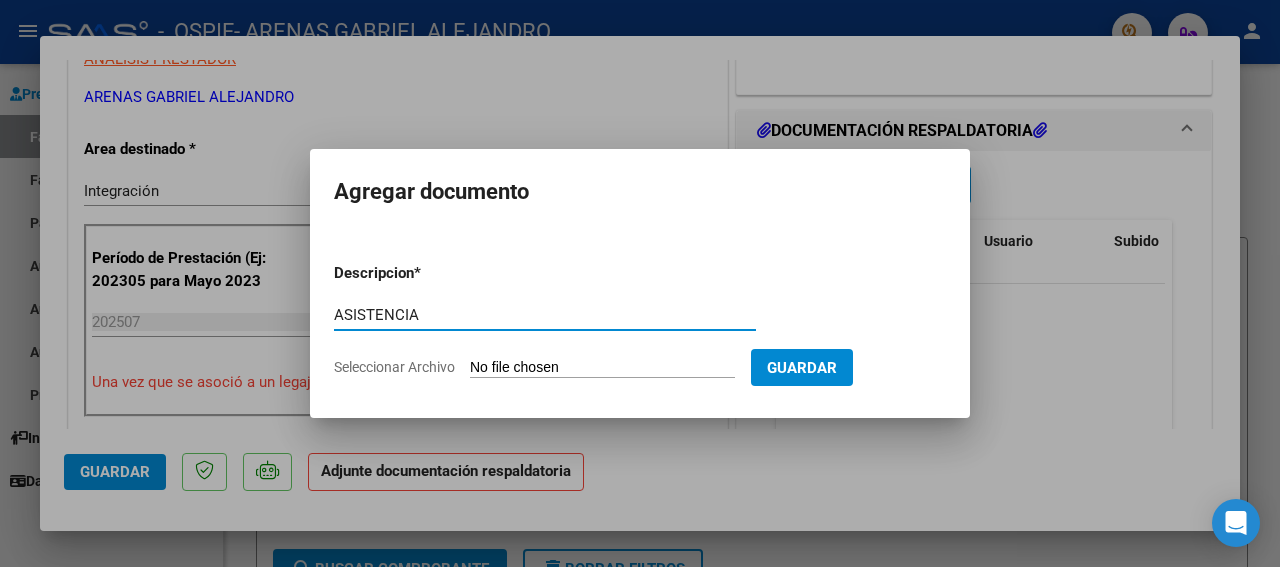 type on "ASISTENCIA" 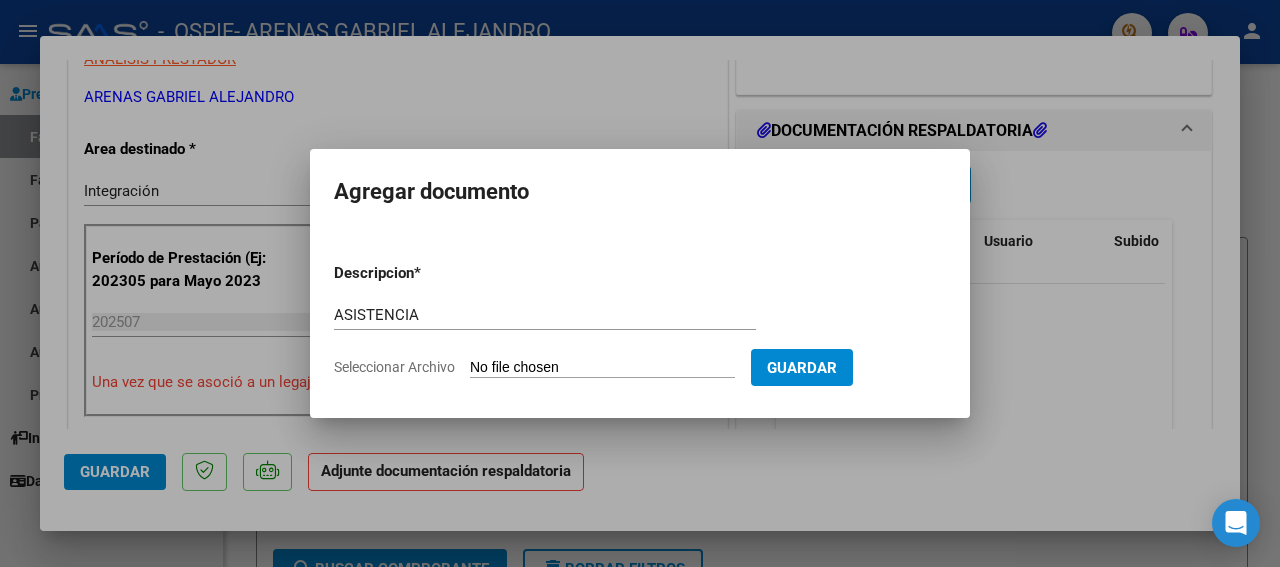 type on "C:\fakepath\[LASTNAME] [FIRSTNAME] [NUMBER].jpg" 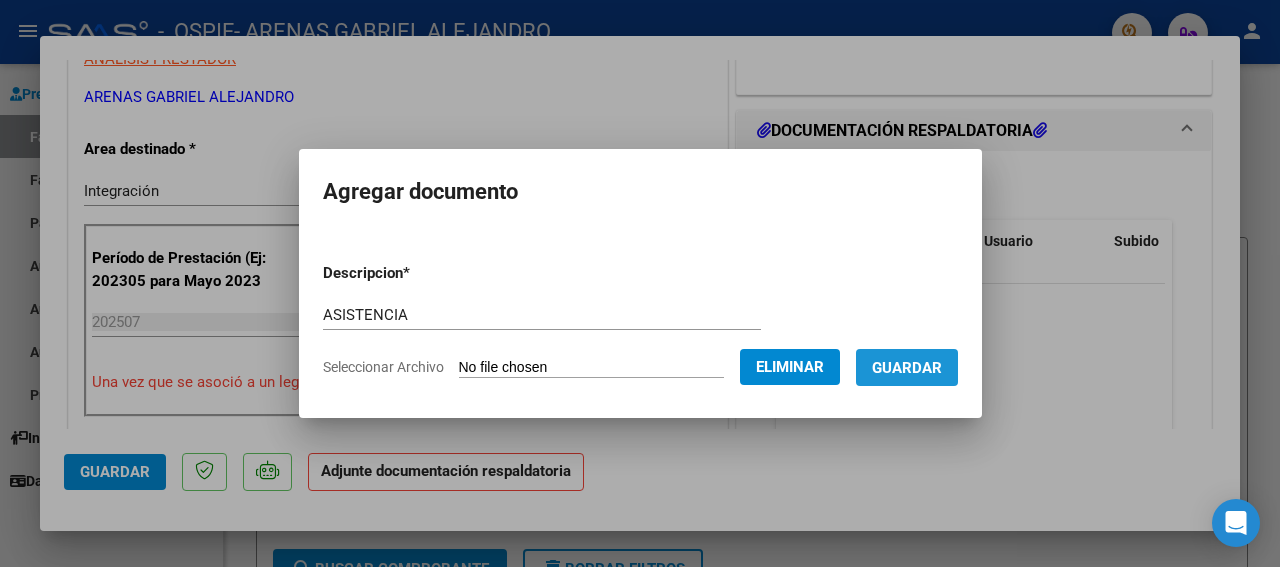 click on "Guardar" at bounding box center (907, 368) 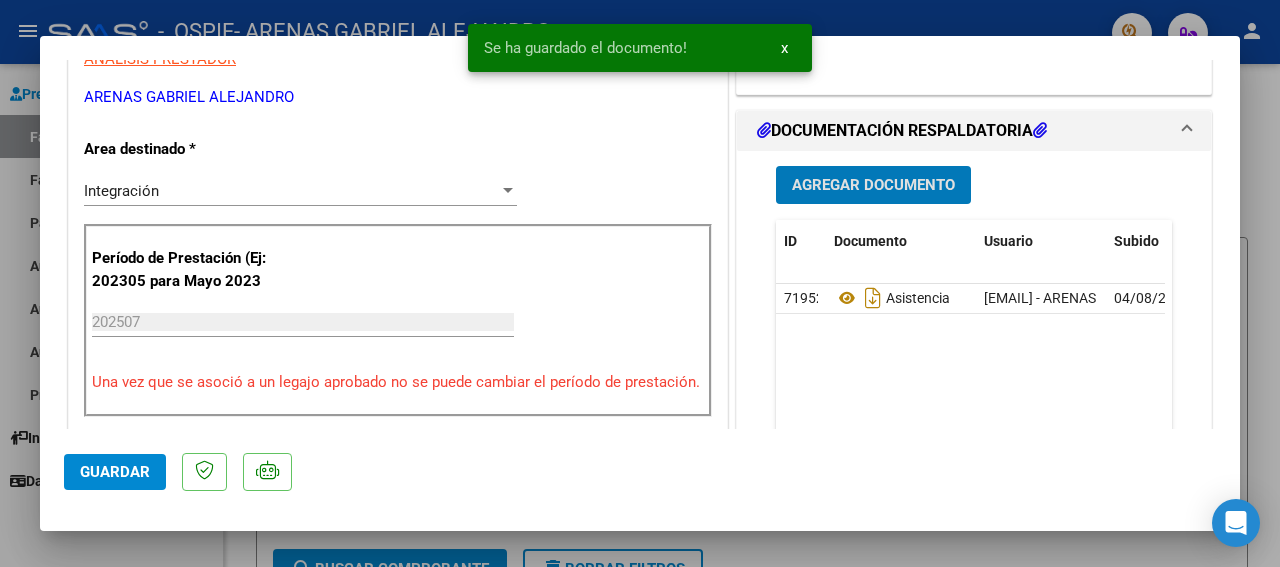 click on "Guardar" 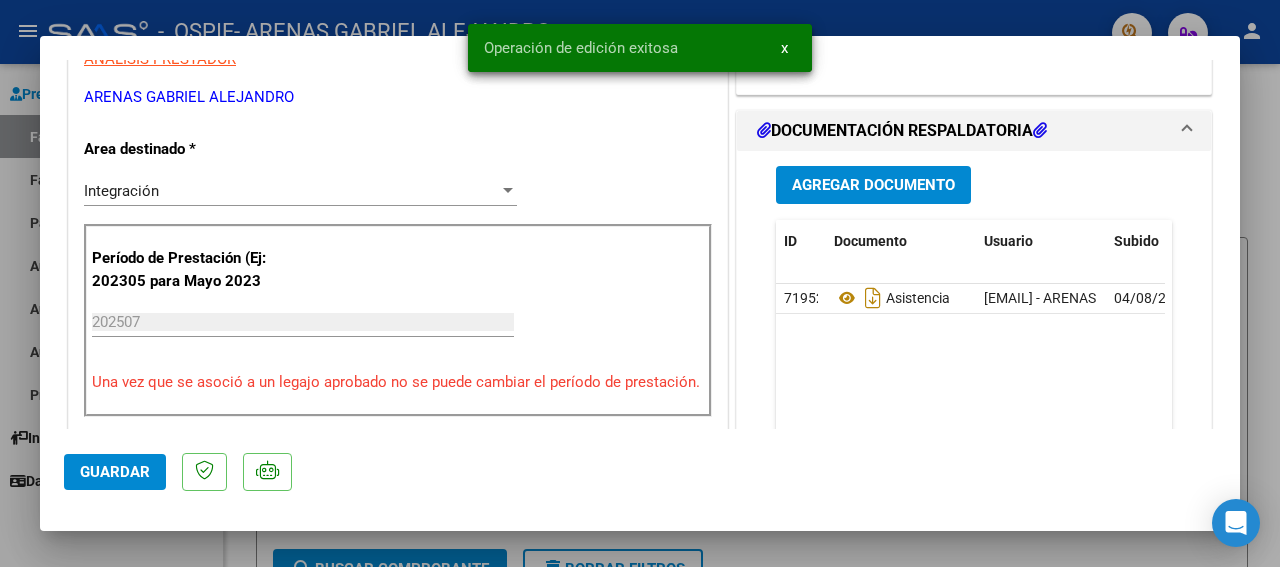 click at bounding box center (640, 283) 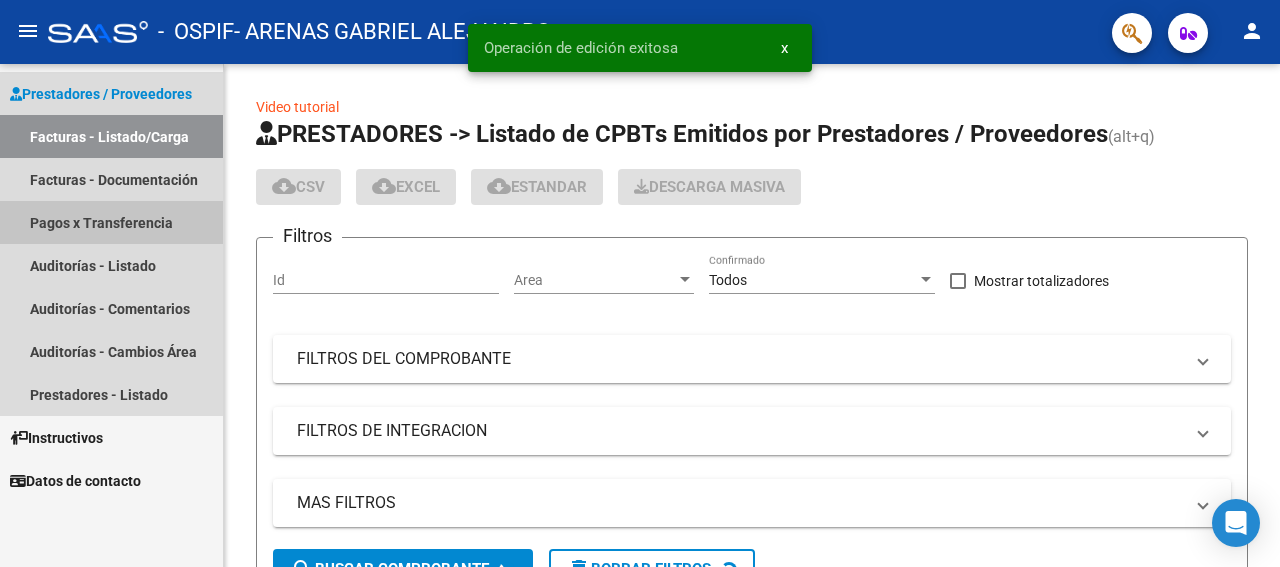 click on "Pagos x Transferencia" at bounding box center (111, 222) 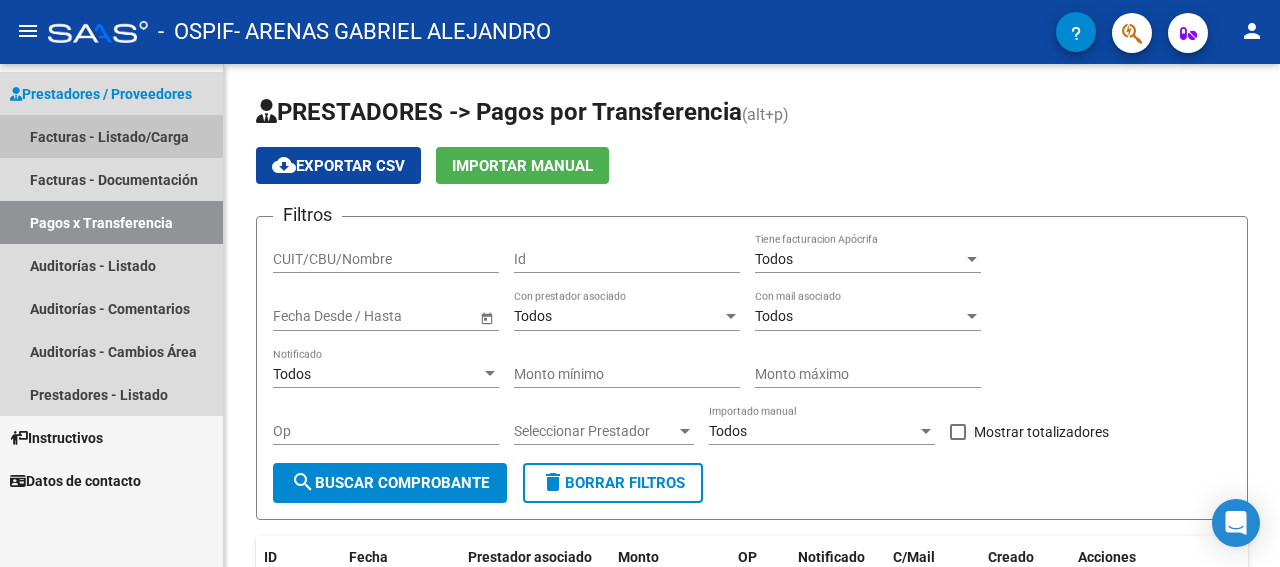 click on "Facturas - Listado/Carga" at bounding box center [111, 136] 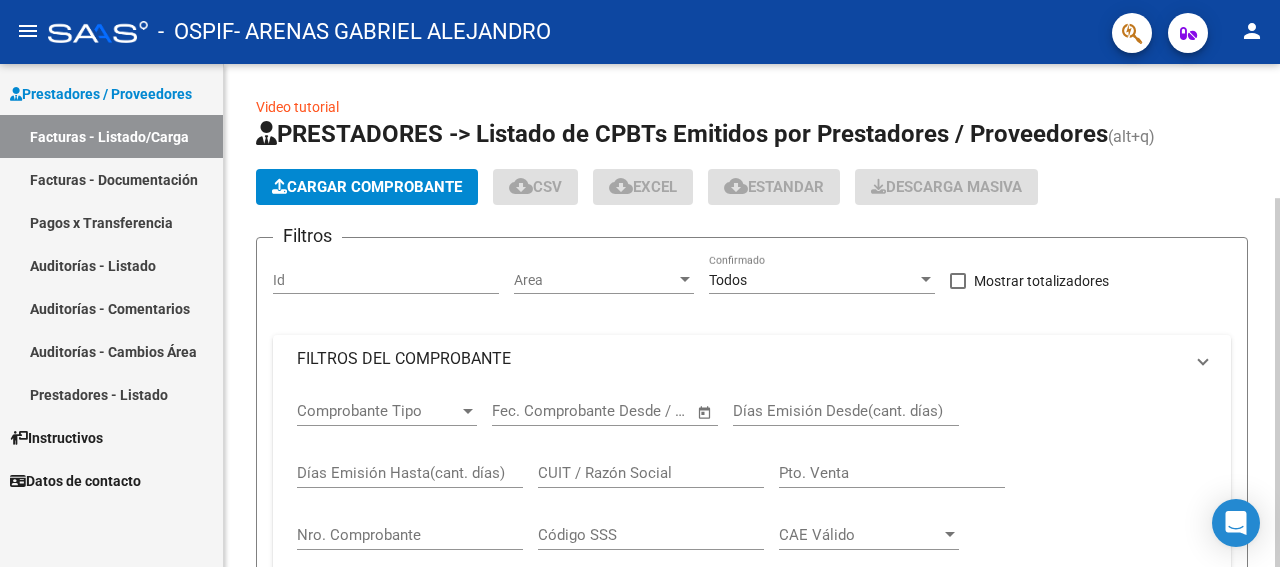 click on "Cargar Comprobante" 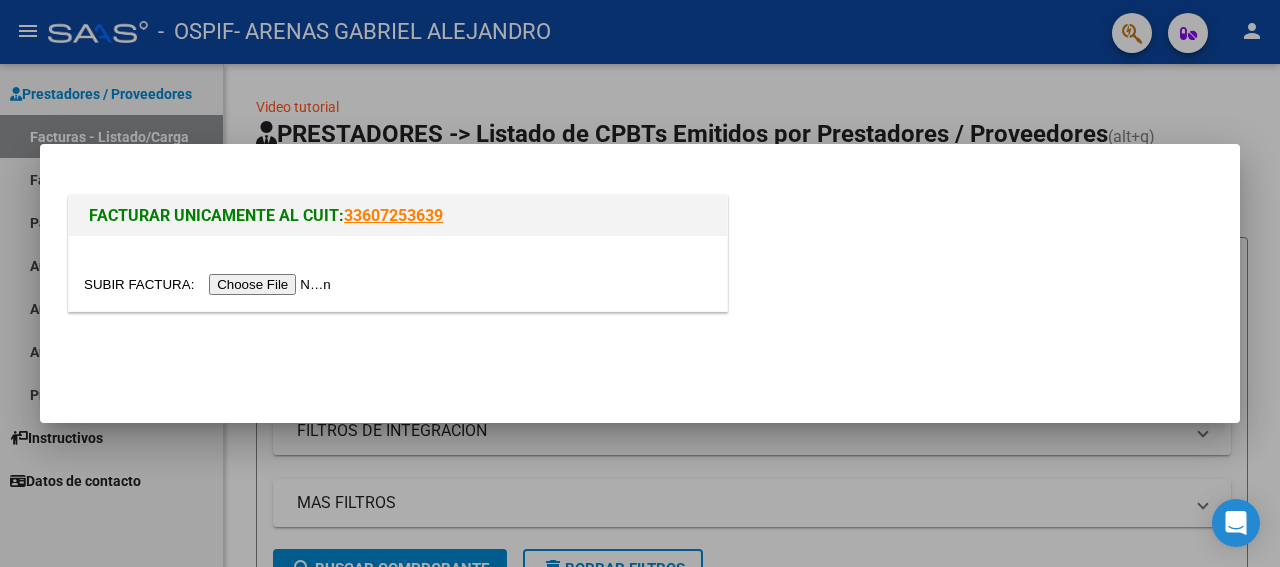 click at bounding box center (210, 284) 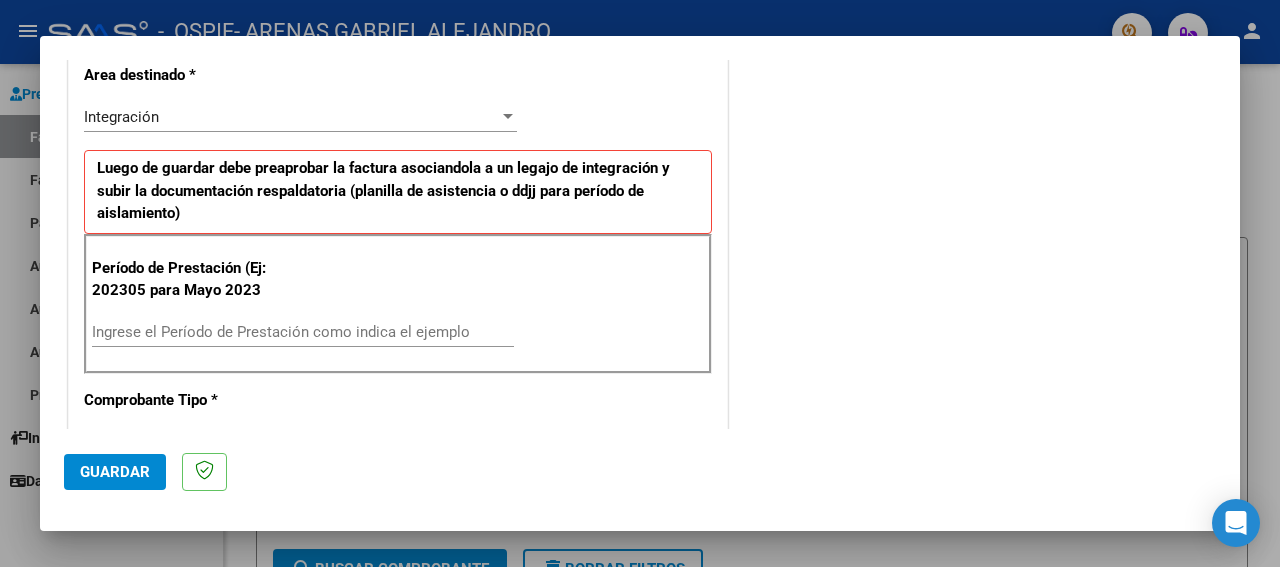 scroll, scrollTop: 432, scrollLeft: 0, axis: vertical 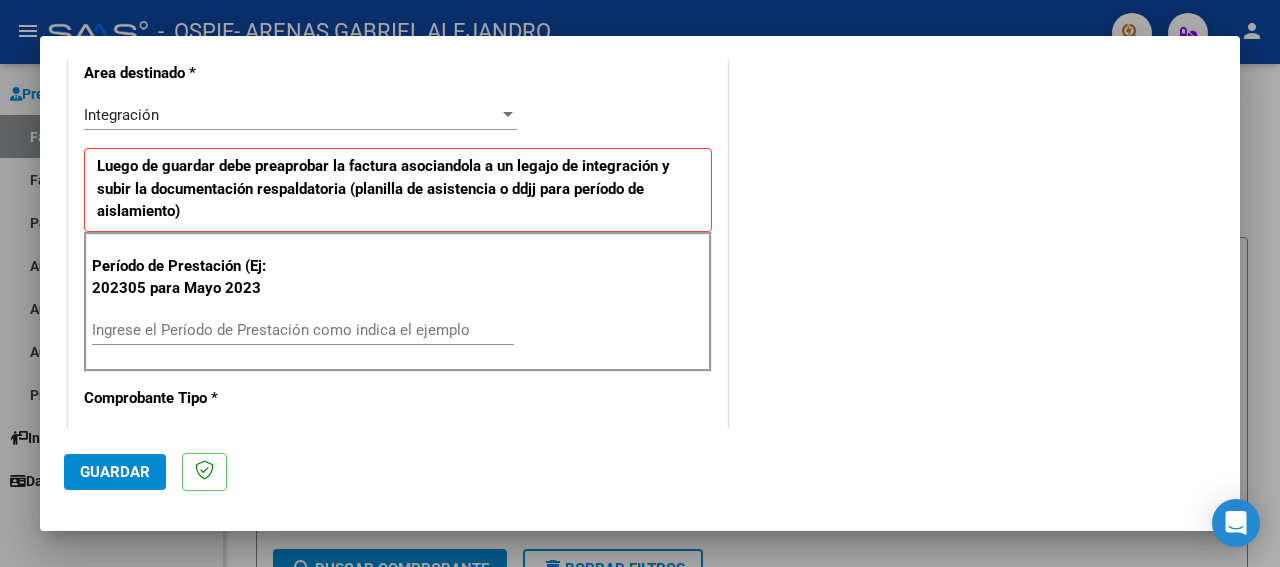 click on "Ingrese el Período de Prestación como indica el ejemplo" at bounding box center [303, 330] 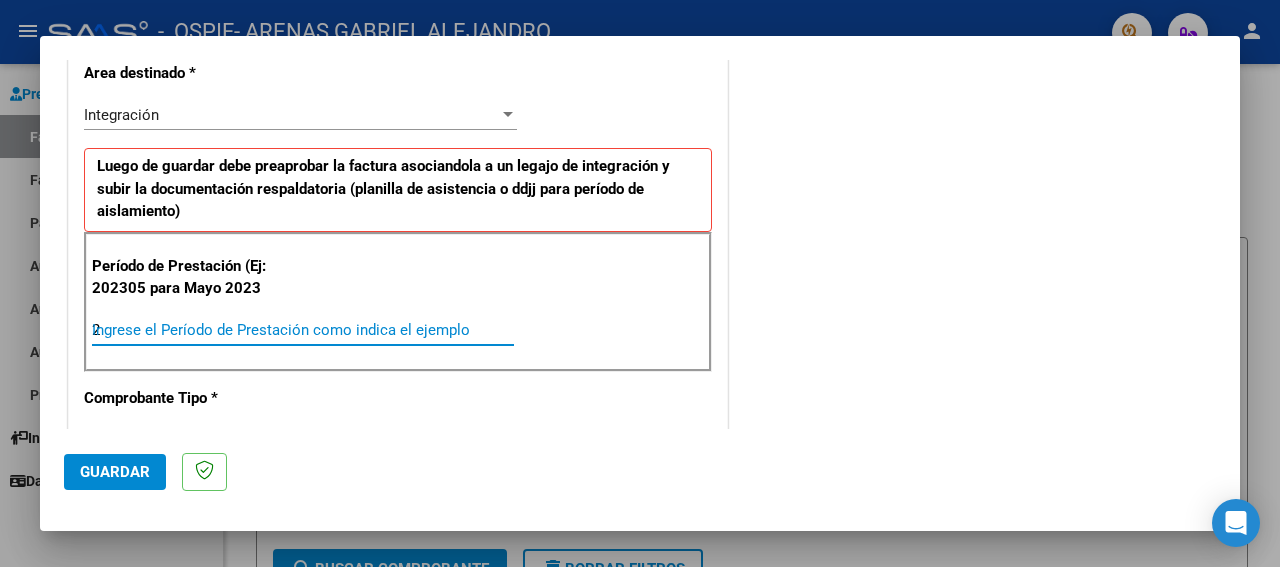 drag, startPoint x: 186, startPoint y: 328, endPoint x: 180, endPoint y: 287, distance: 41.4367 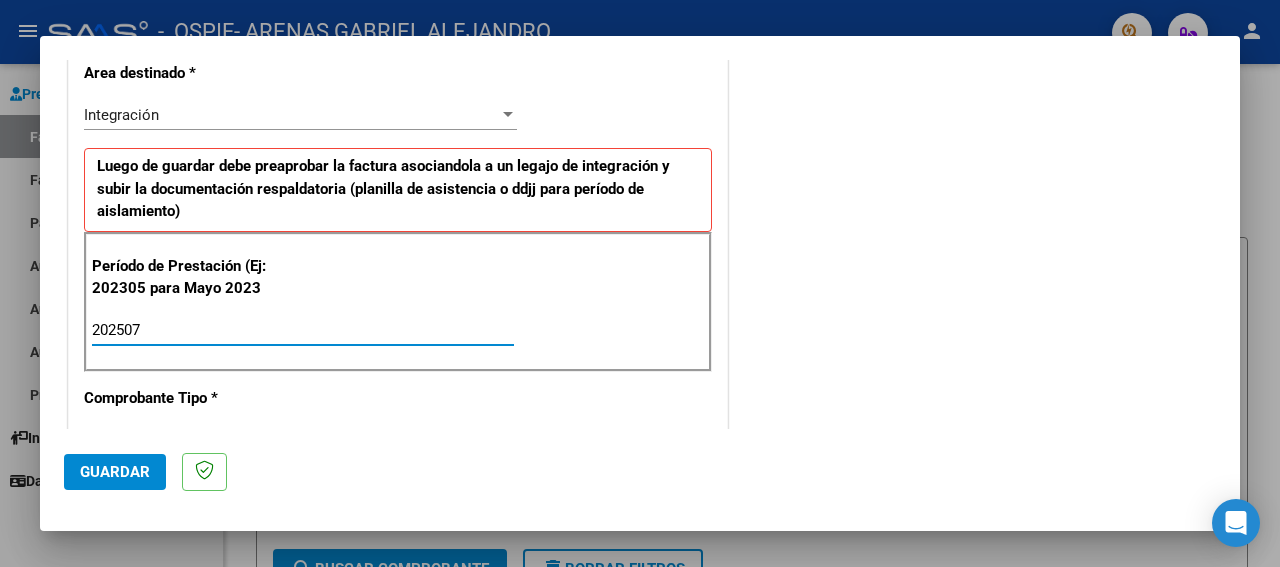 type on "202507" 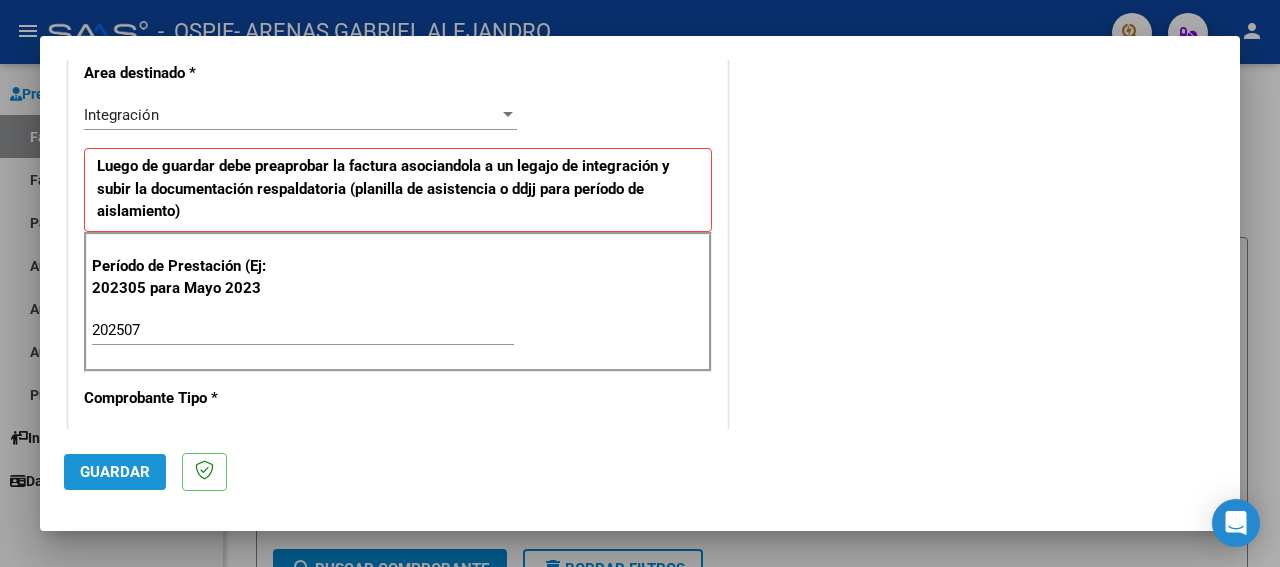 click on "Guardar" 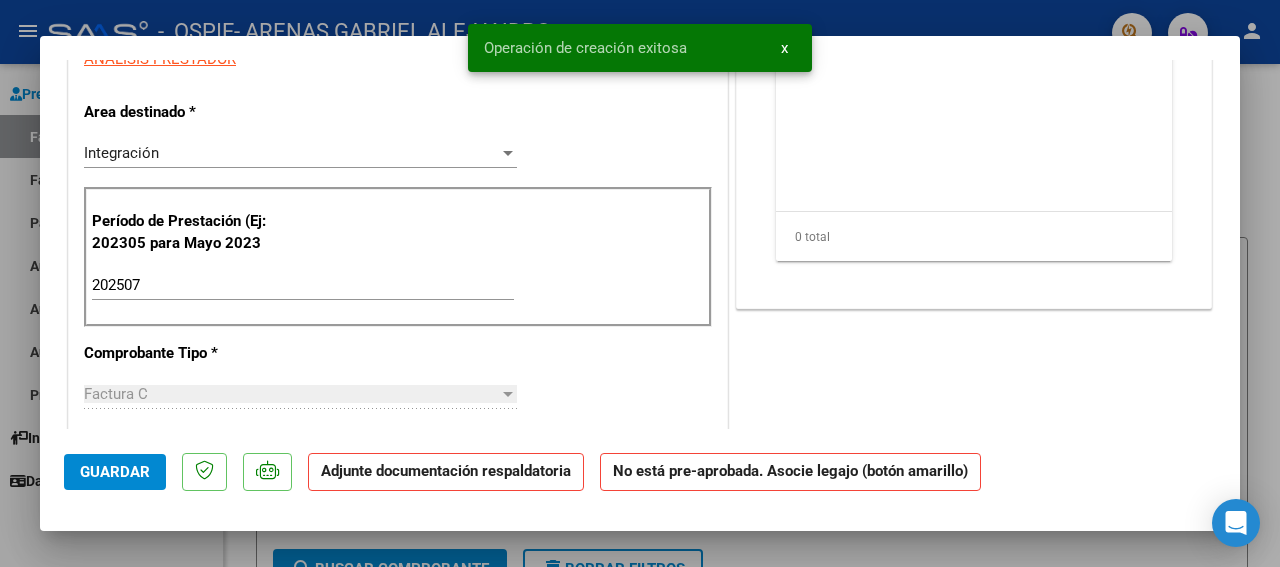 scroll, scrollTop: 0, scrollLeft: 0, axis: both 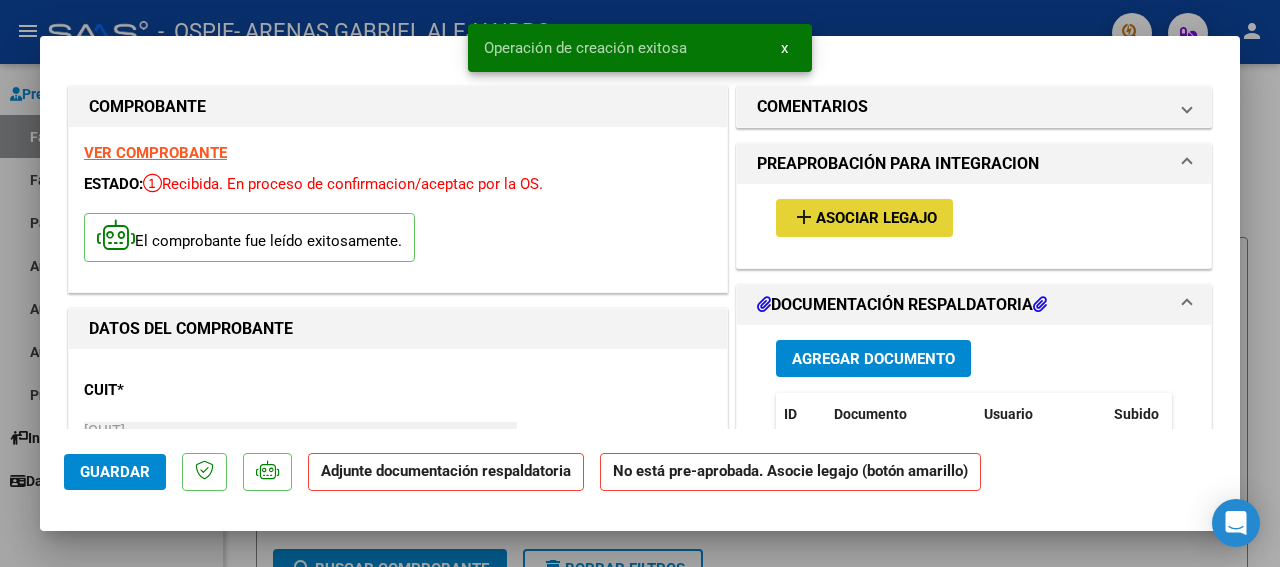 click on "Asociar Legajo" at bounding box center (876, 219) 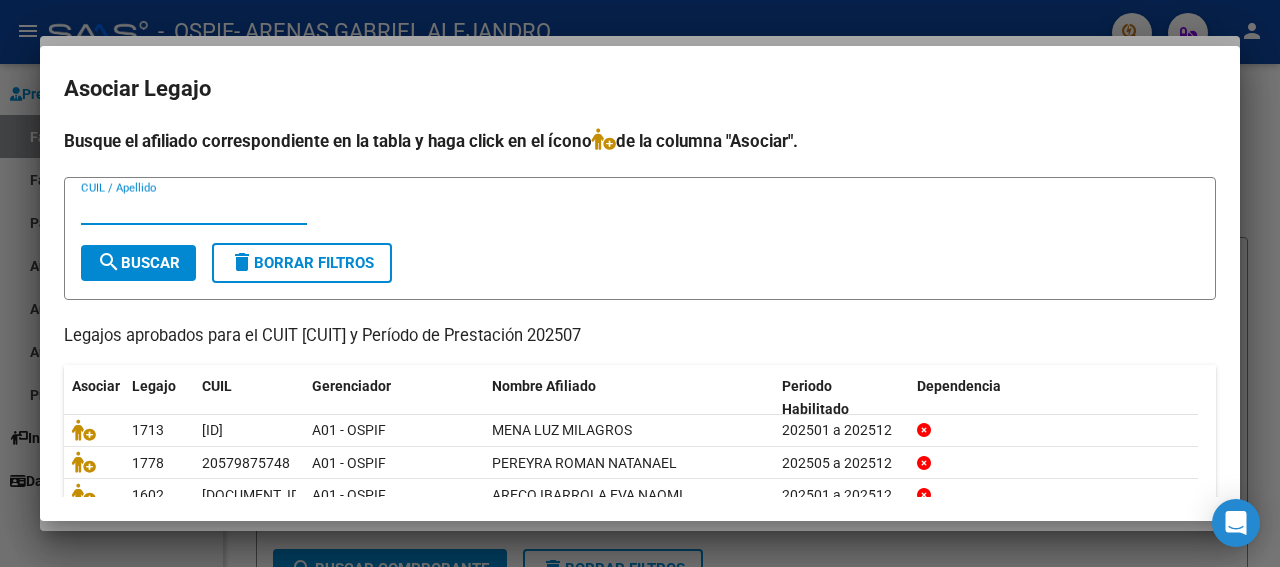 click on "CUIL / Apellido" at bounding box center (194, 209) 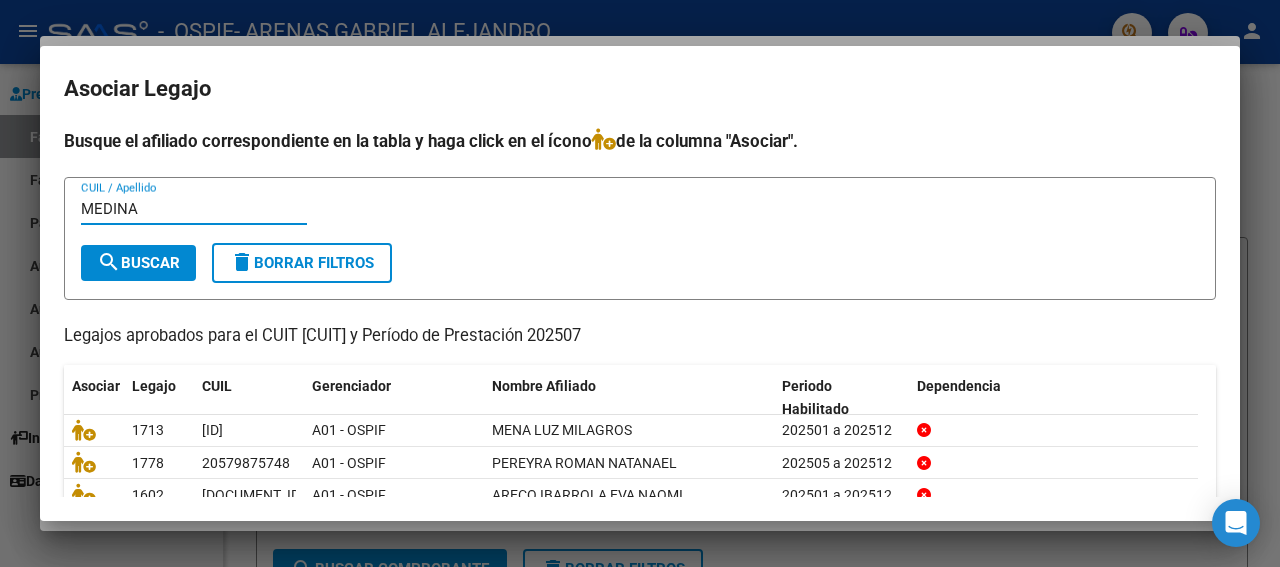 type on "MEDINA" 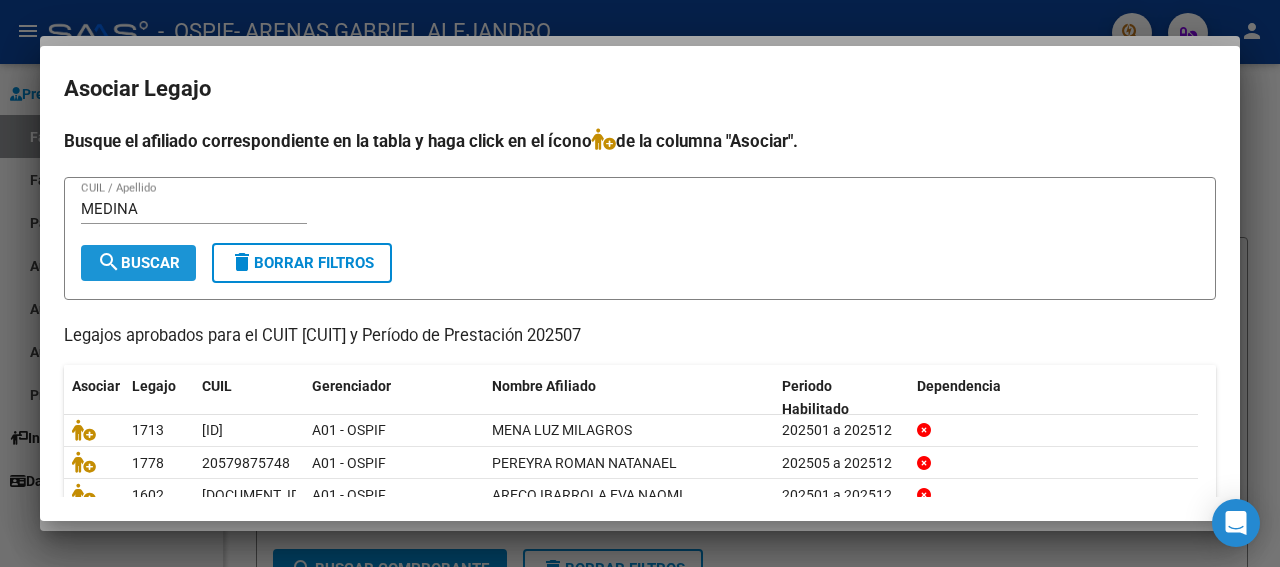 click on "search  Buscar" at bounding box center (138, 263) 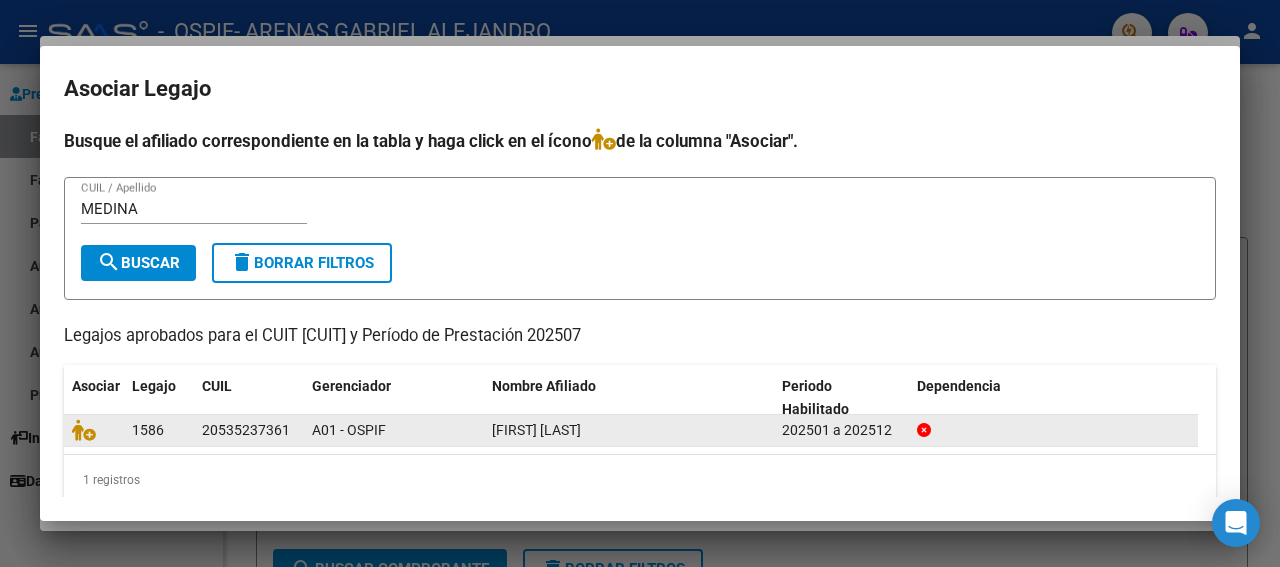 click 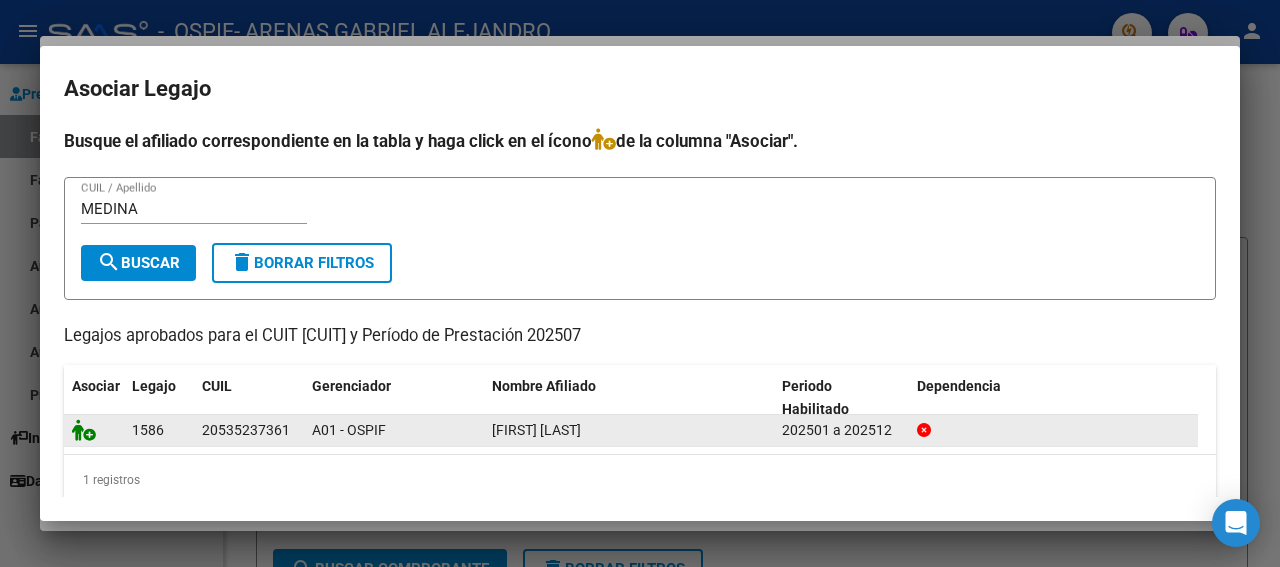 click 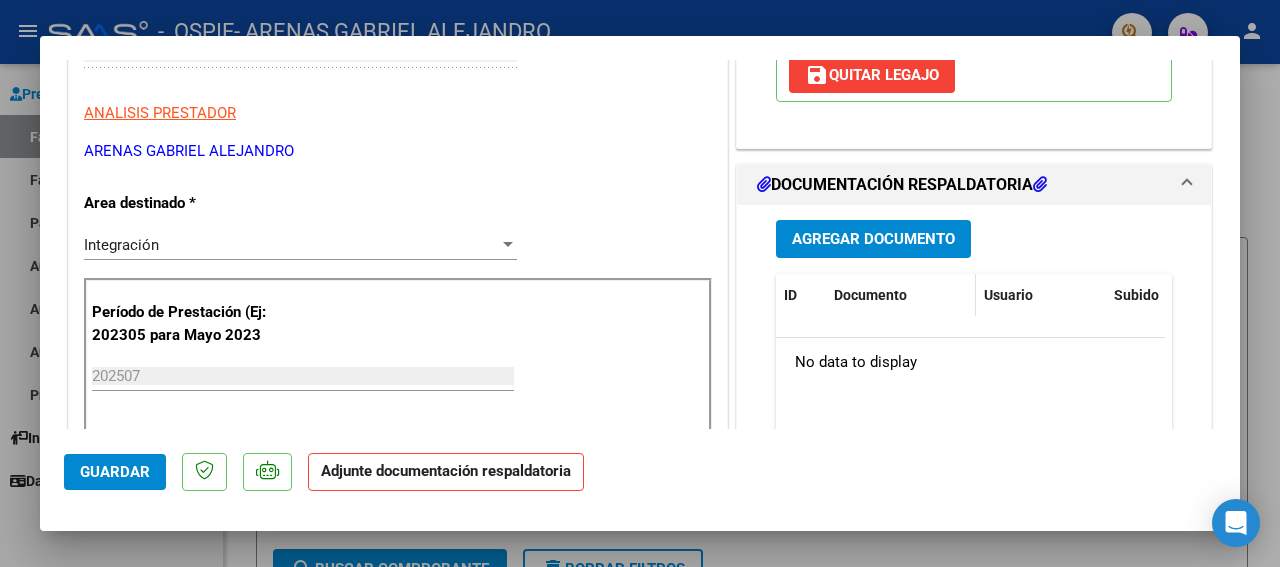 scroll, scrollTop: 432, scrollLeft: 0, axis: vertical 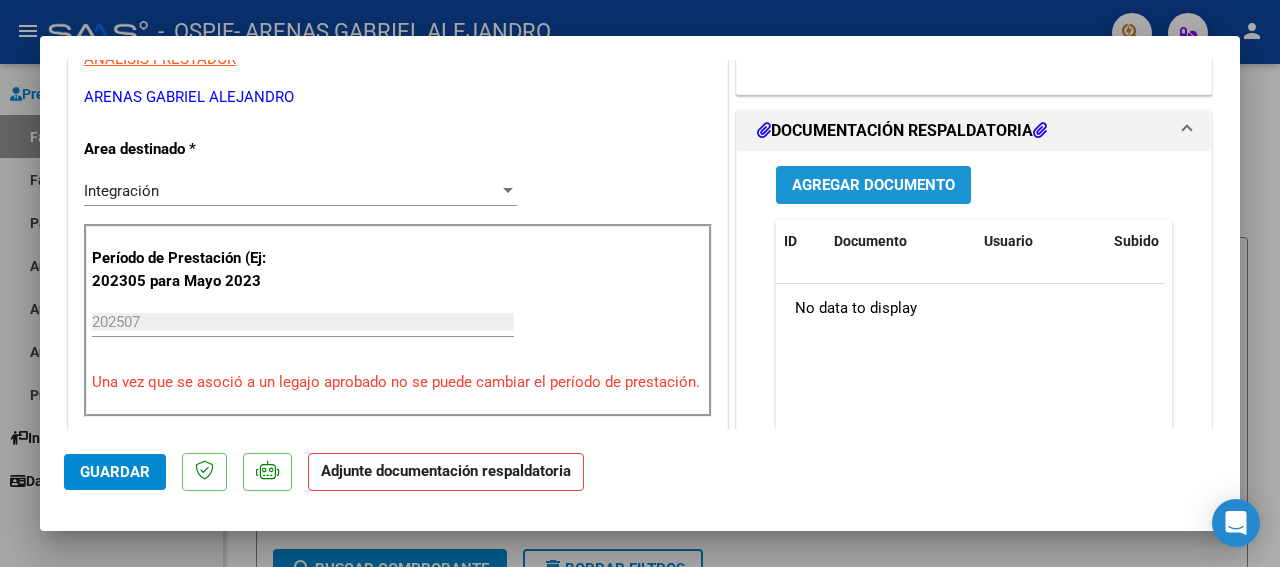 click on "Agregar Documento" at bounding box center [873, 186] 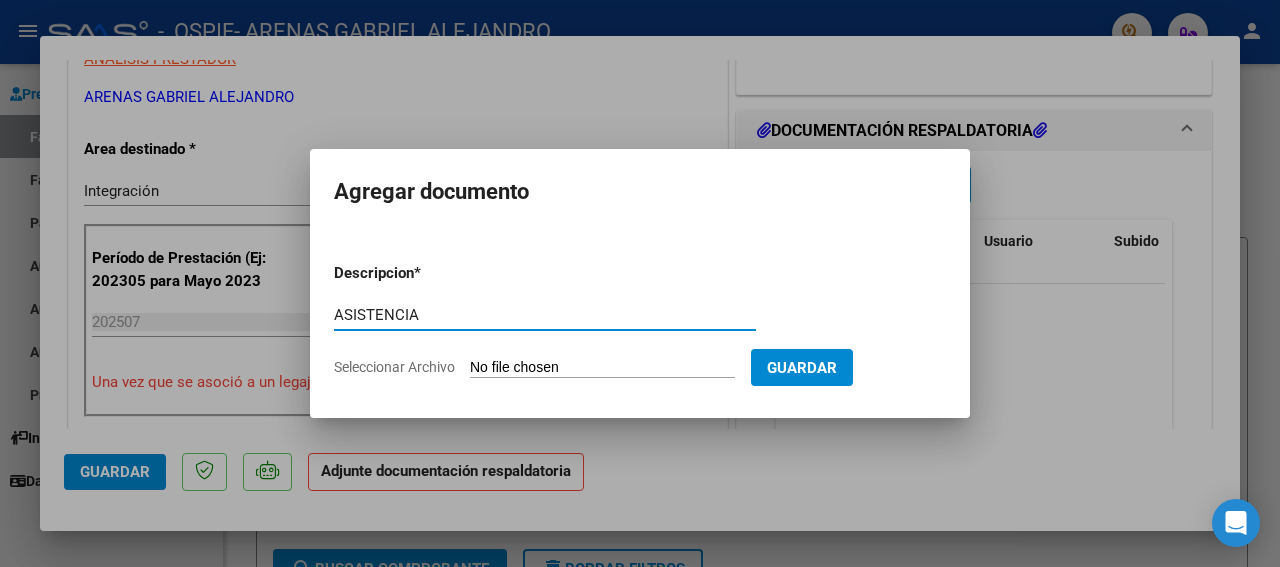 type on "ASISTENCIA" 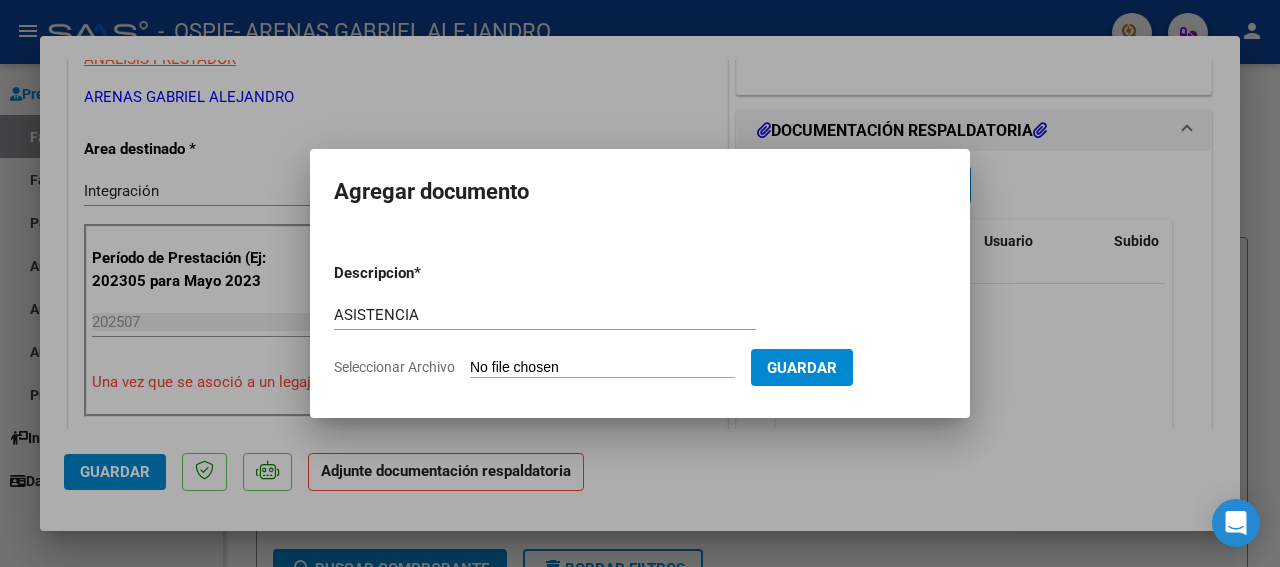 click on "Seleccionar Archivo" at bounding box center (602, 368) 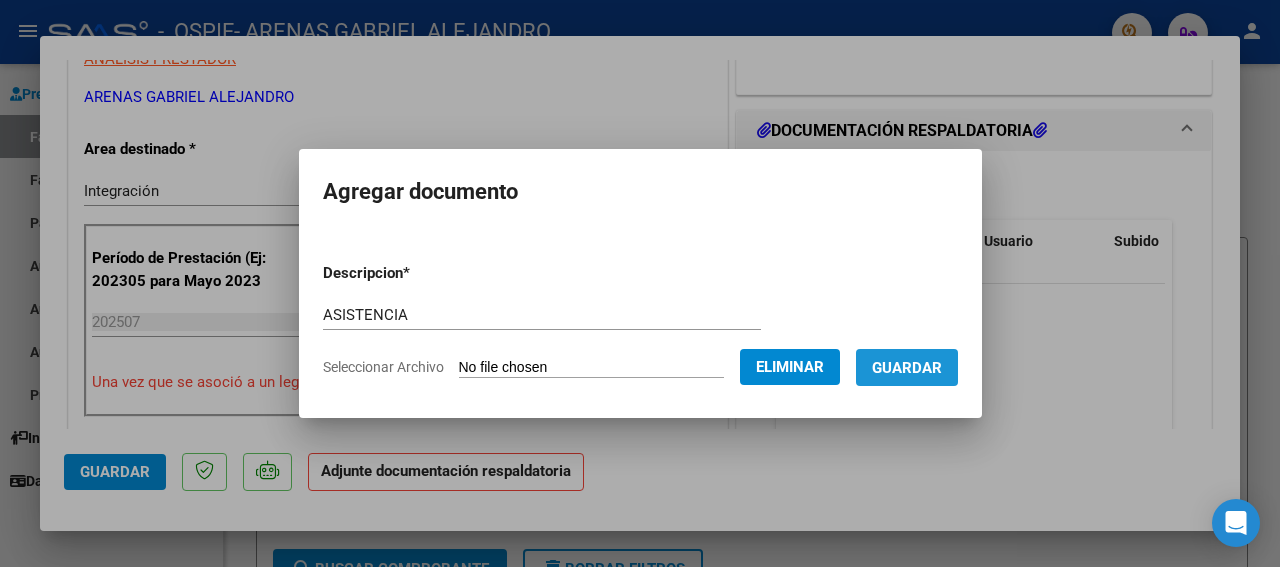 click on "Guardar" at bounding box center (907, 368) 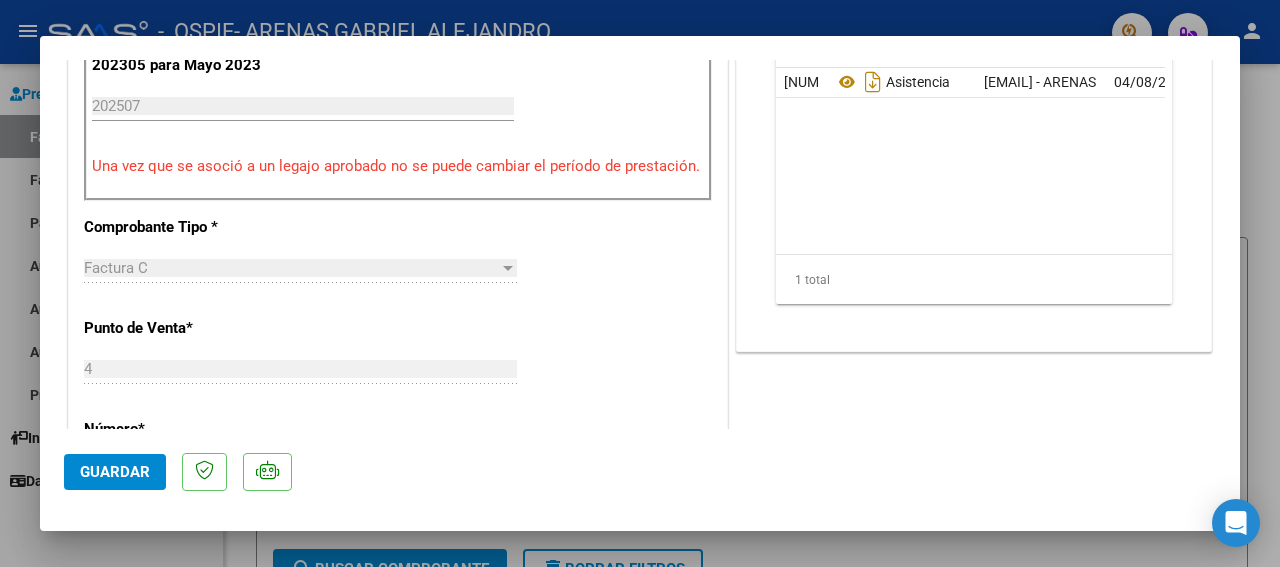 scroll, scrollTop: 702, scrollLeft: 0, axis: vertical 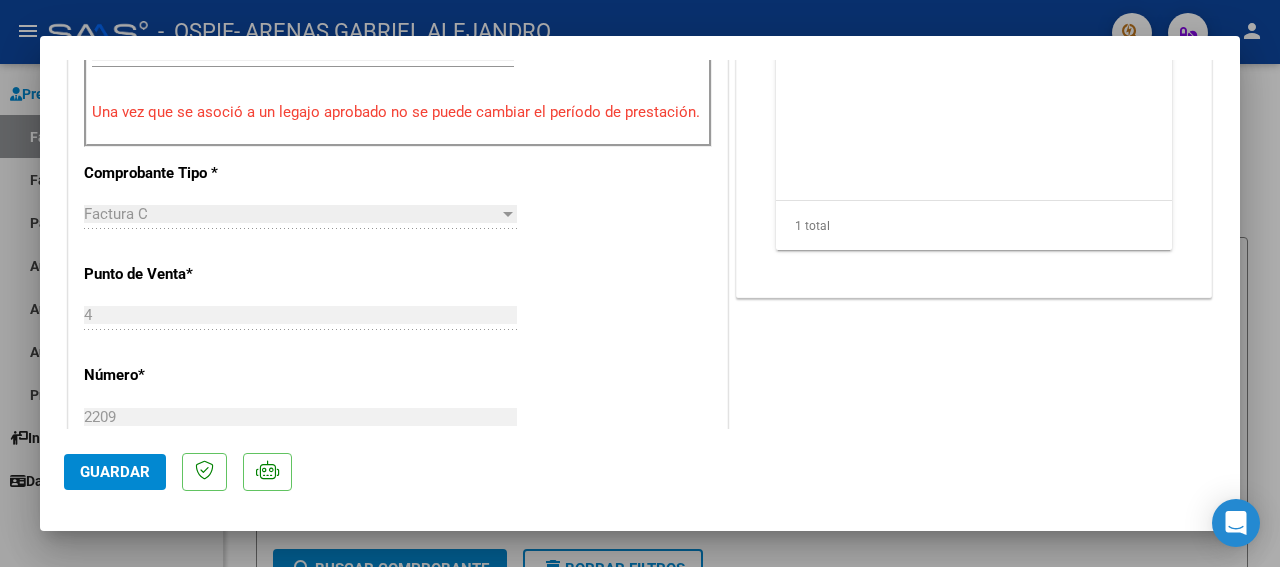click on "Guardar" 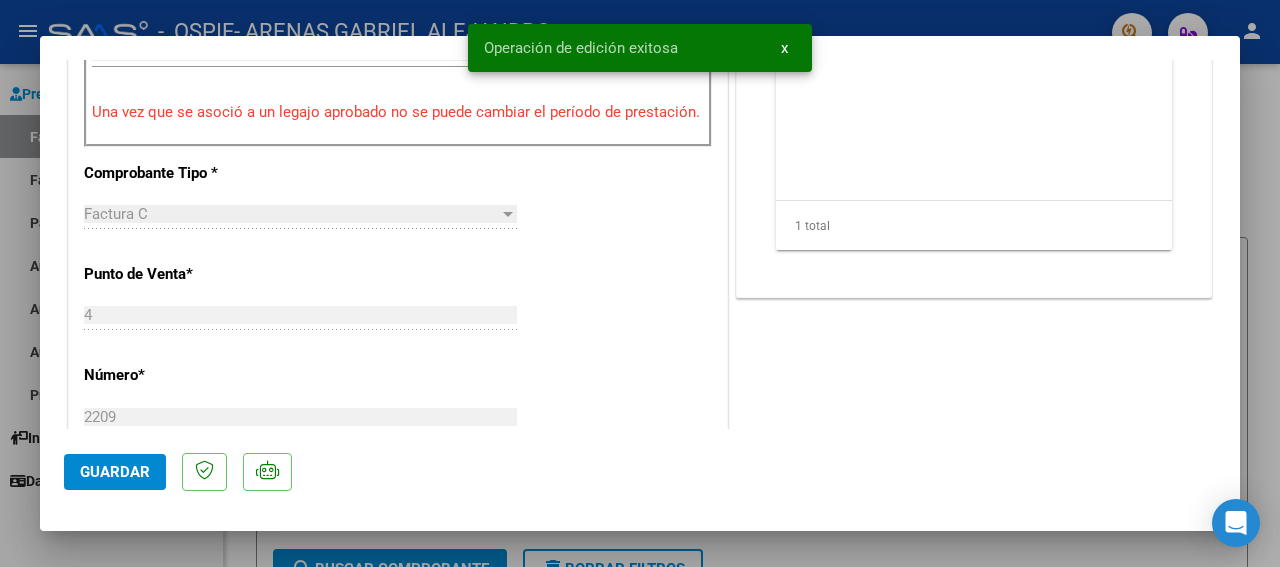 click at bounding box center [640, 283] 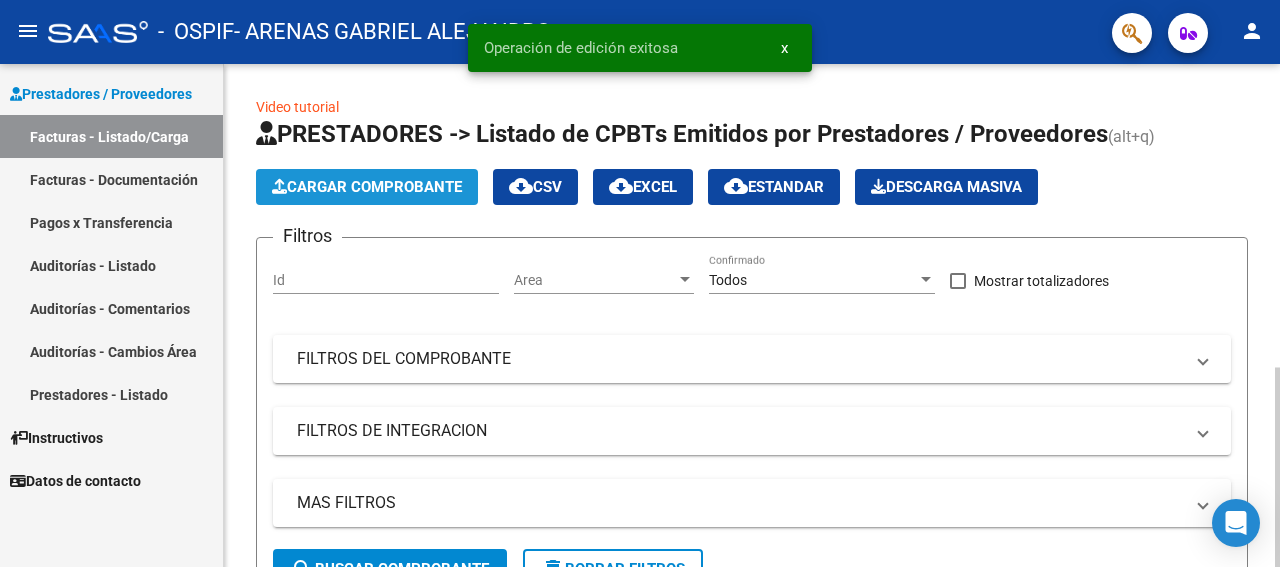 click on "Cargar Comprobante" 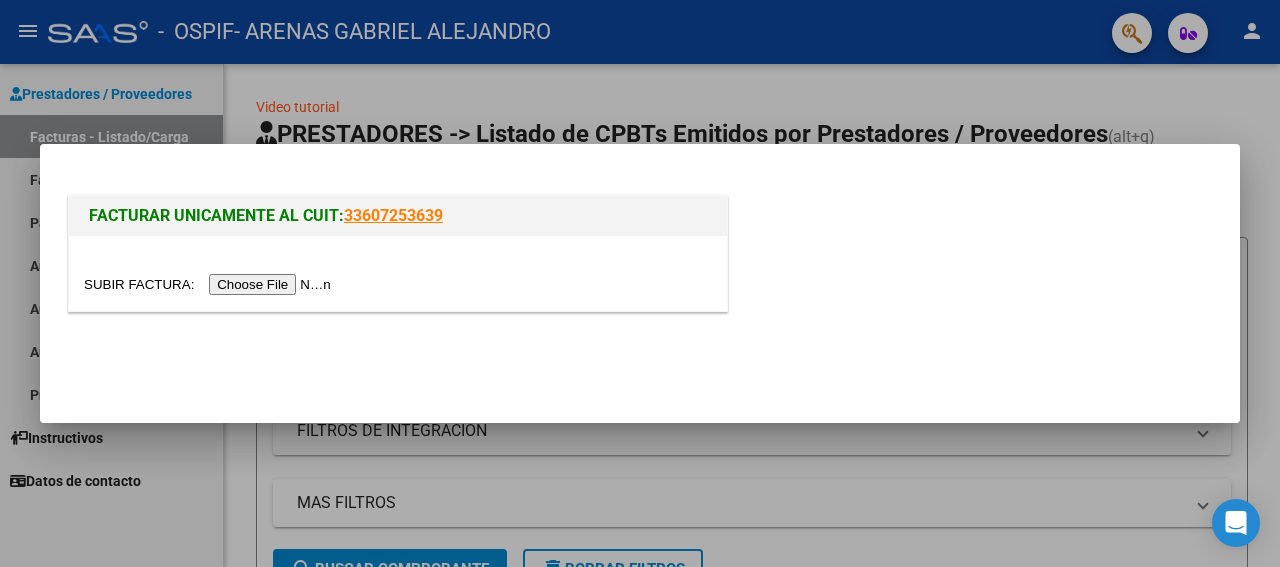 click at bounding box center (210, 284) 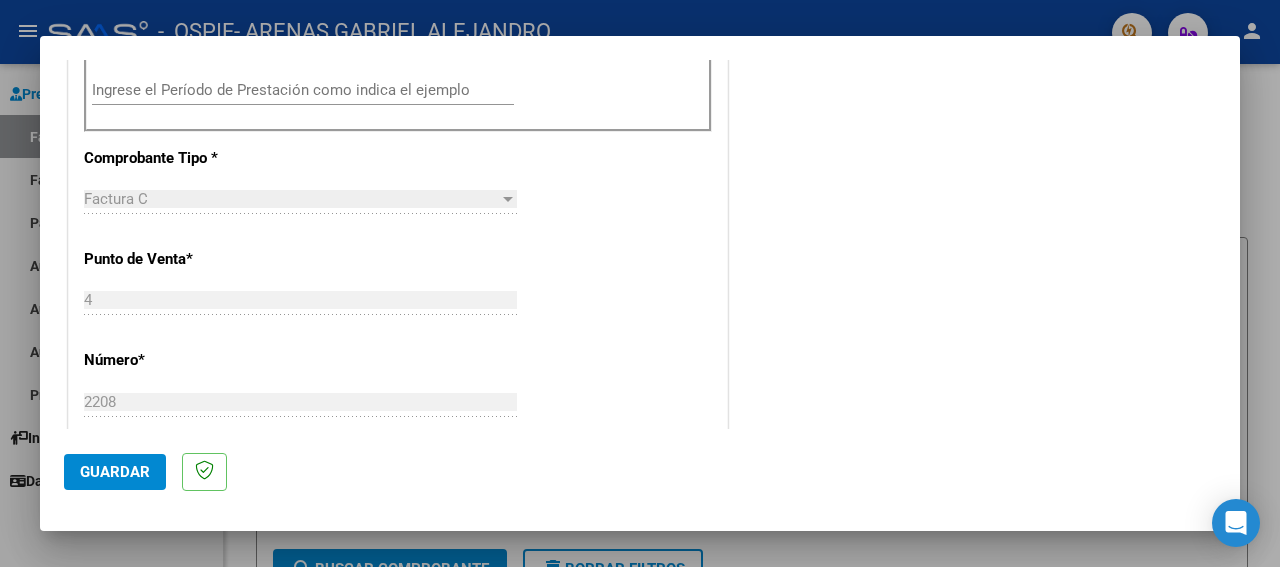 scroll, scrollTop: 720, scrollLeft: 0, axis: vertical 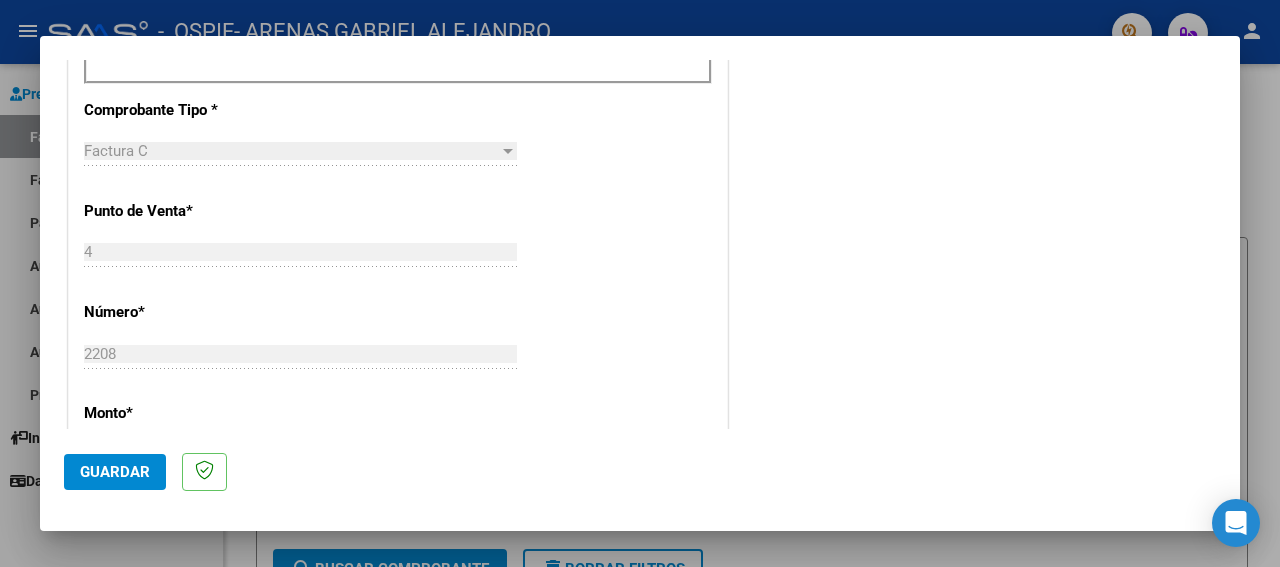 drag, startPoint x: 1233, startPoint y: 426, endPoint x: 739, endPoint y: 235, distance: 529.63855 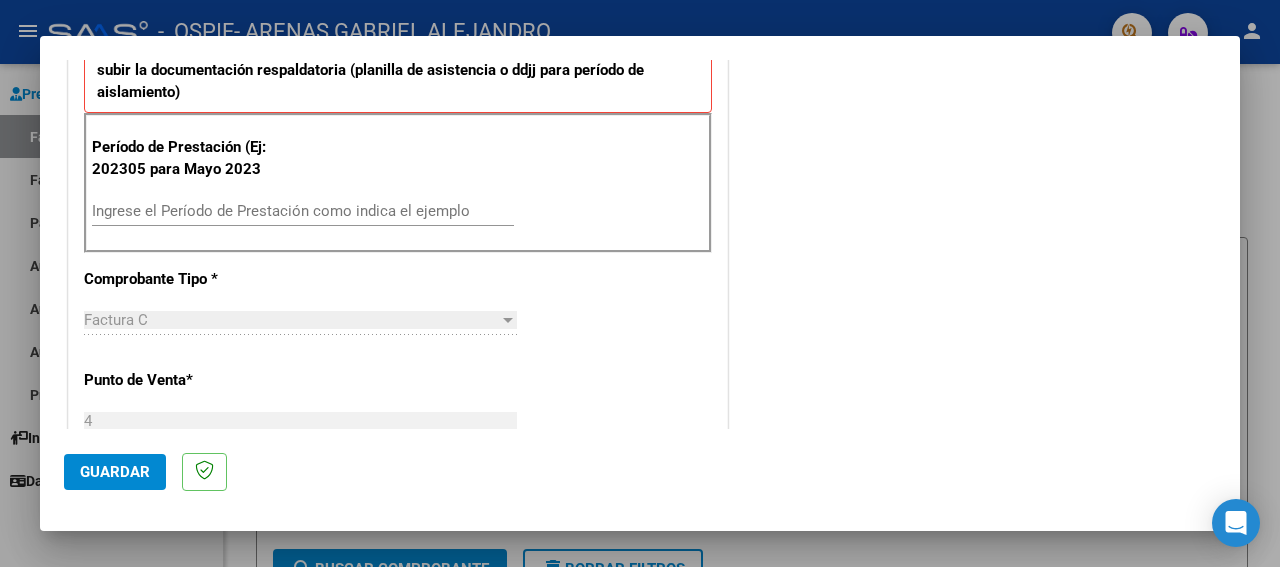 scroll, scrollTop: 504, scrollLeft: 0, axis: vertical 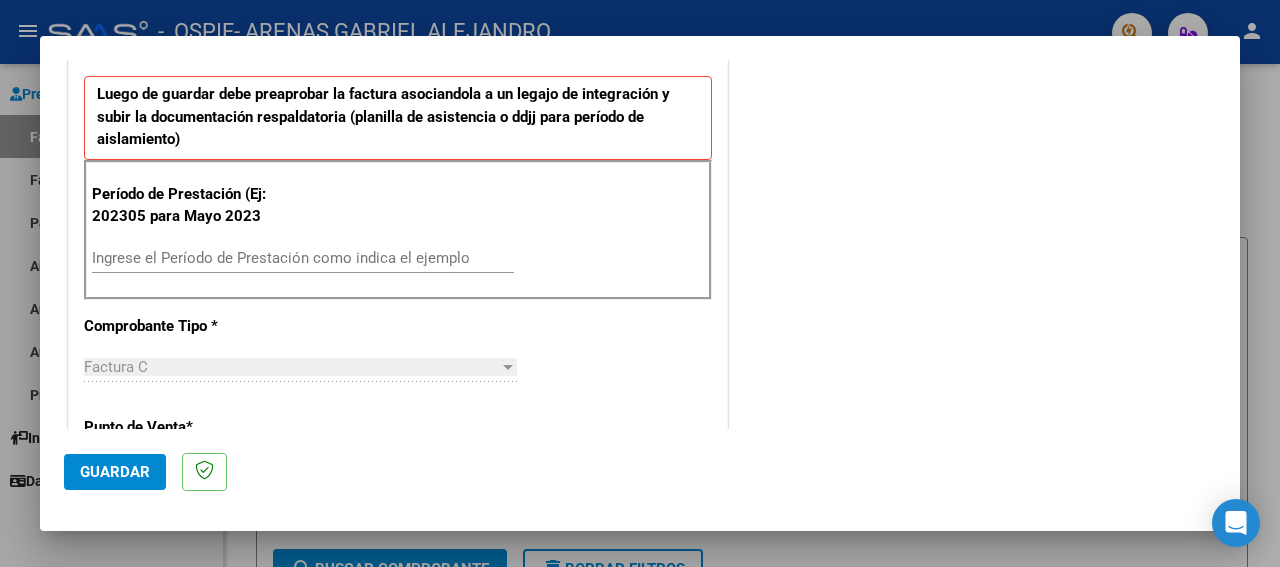 drag, startPoint x: 1233, startPoint y: 65, endPoint x: 405, endPoint y: 102, distance: 828.8263 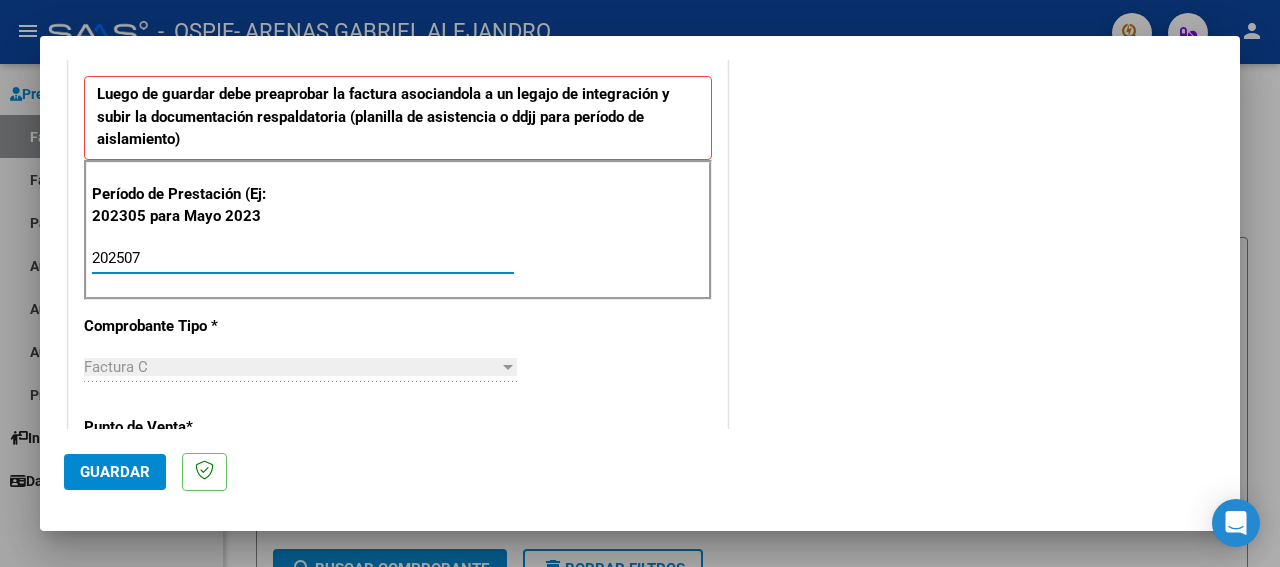 type on "202507" 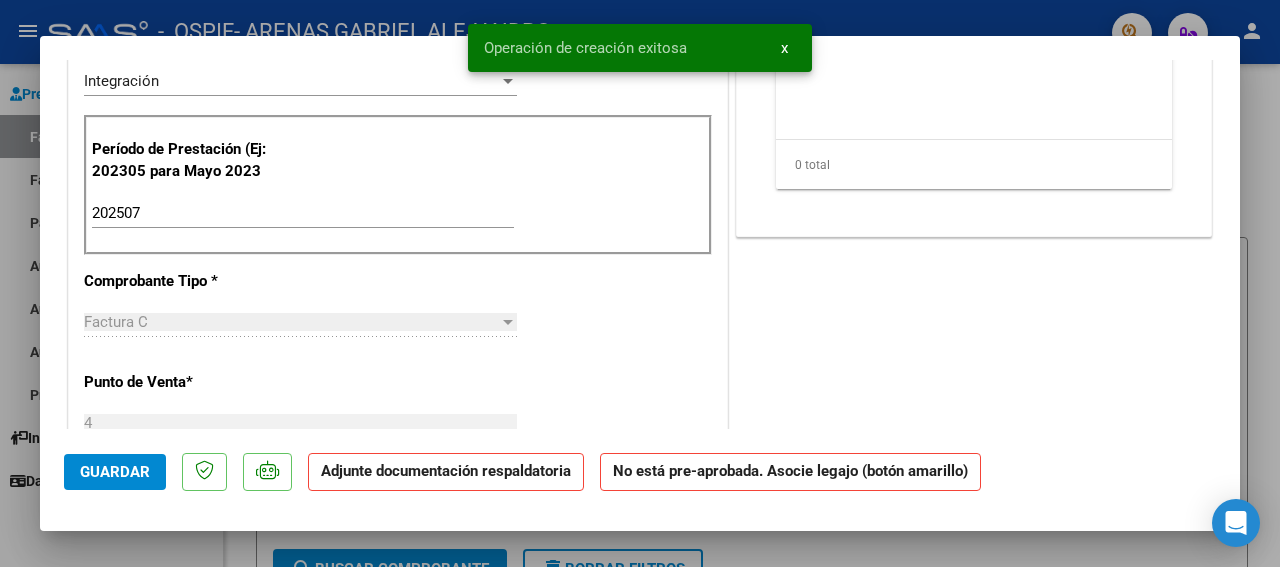 scroll, scrollTop: 0, scrollLeft: 0, axis: both 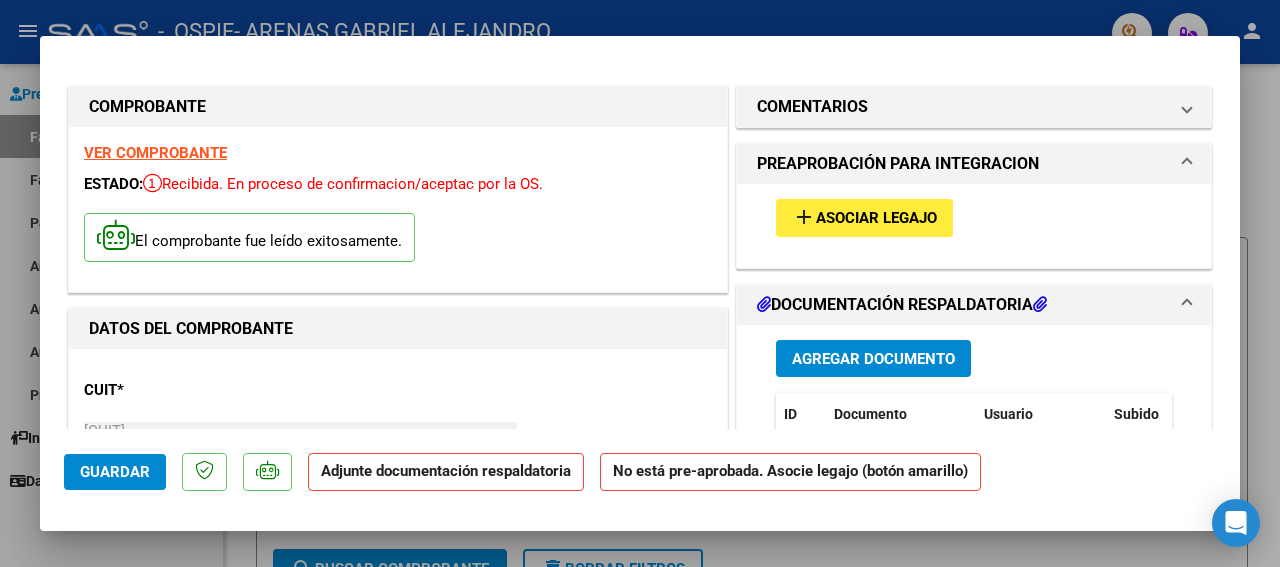click on "Asociar Legajo" at bounding box center (876, 219) 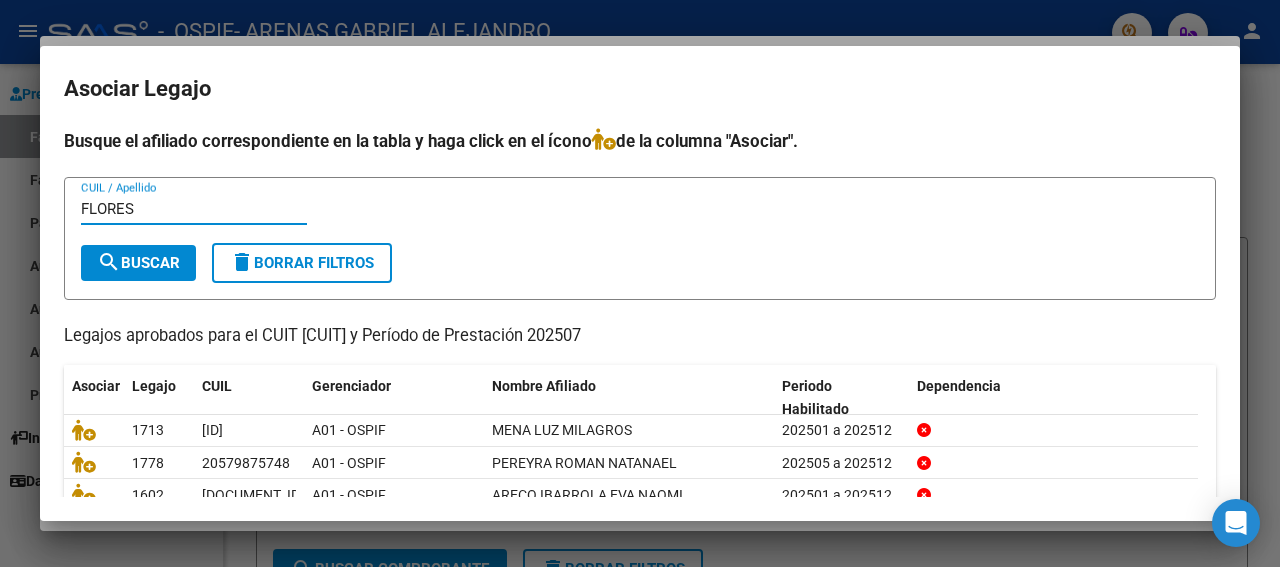 type on "FLORES" 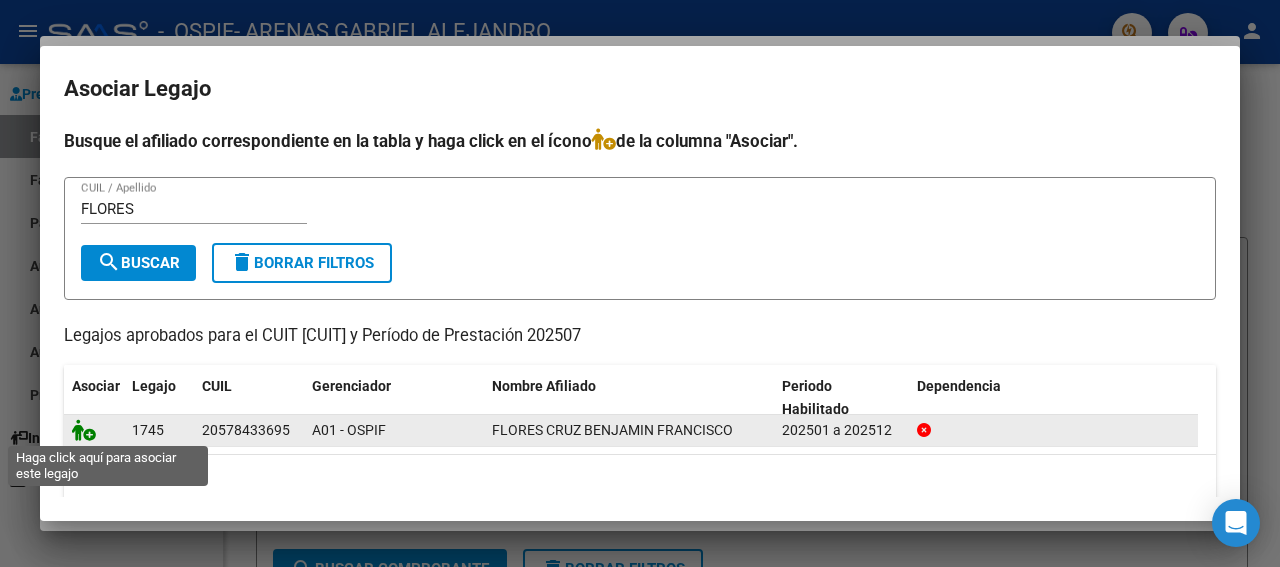 click 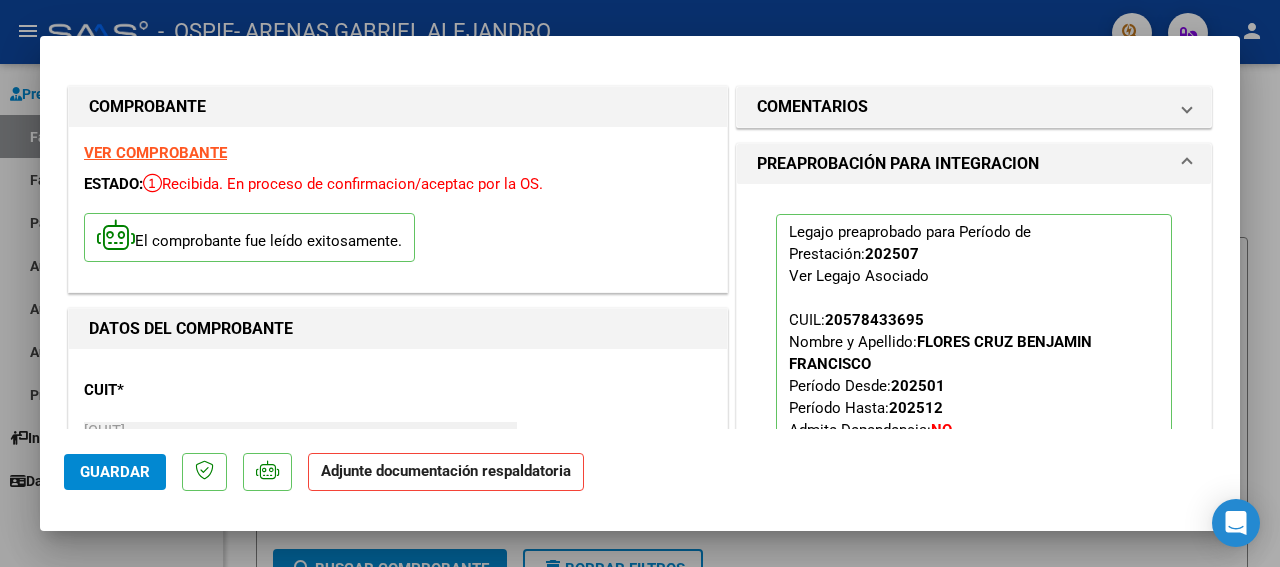 click on "VER COMPROBANTE" at bounding box center (155, 153) 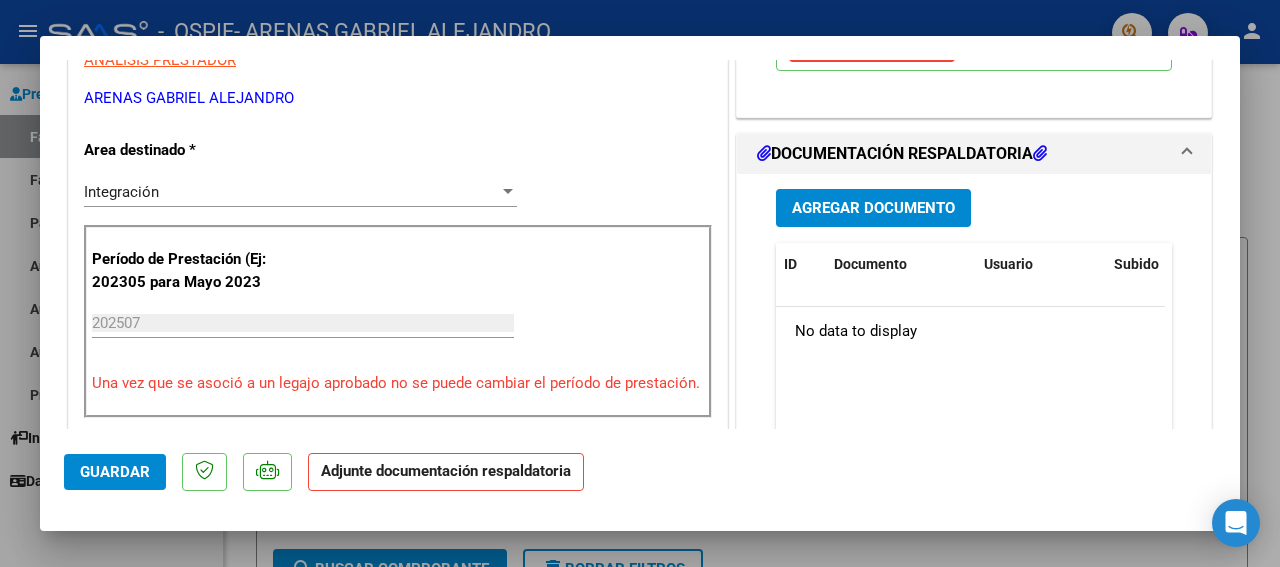scroll, scrollTop: 432, scrollLeft: 0, axis: vertical 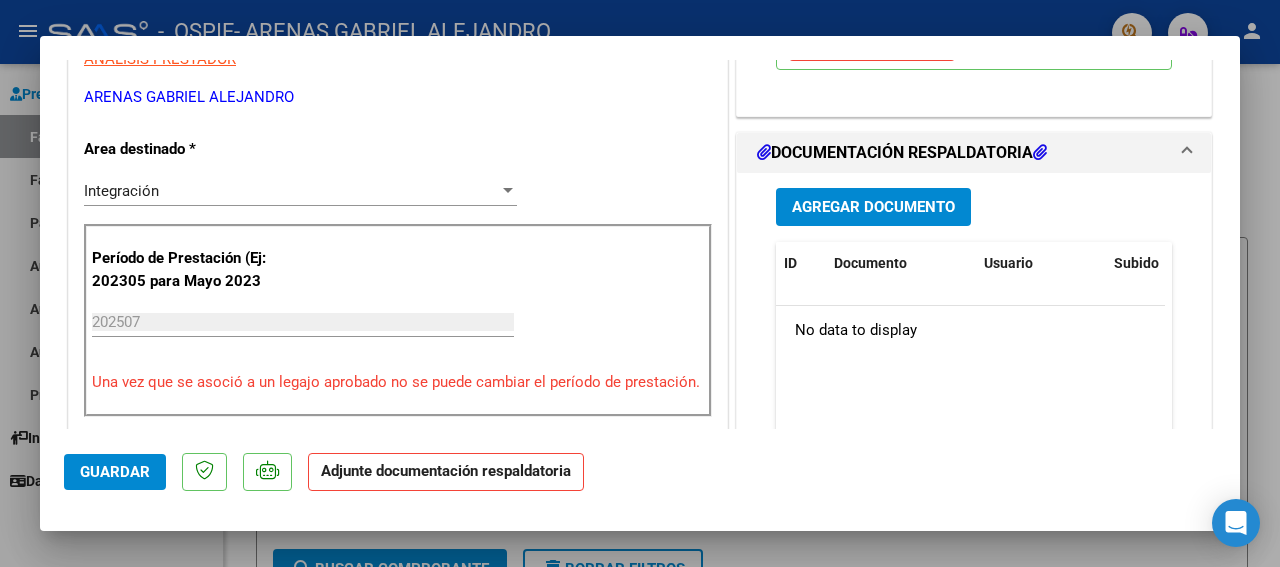 drag, startPoint x: 1228, startPoint y: 423, endPoint x: 841, endPoint y: 205, distance: 444.17676 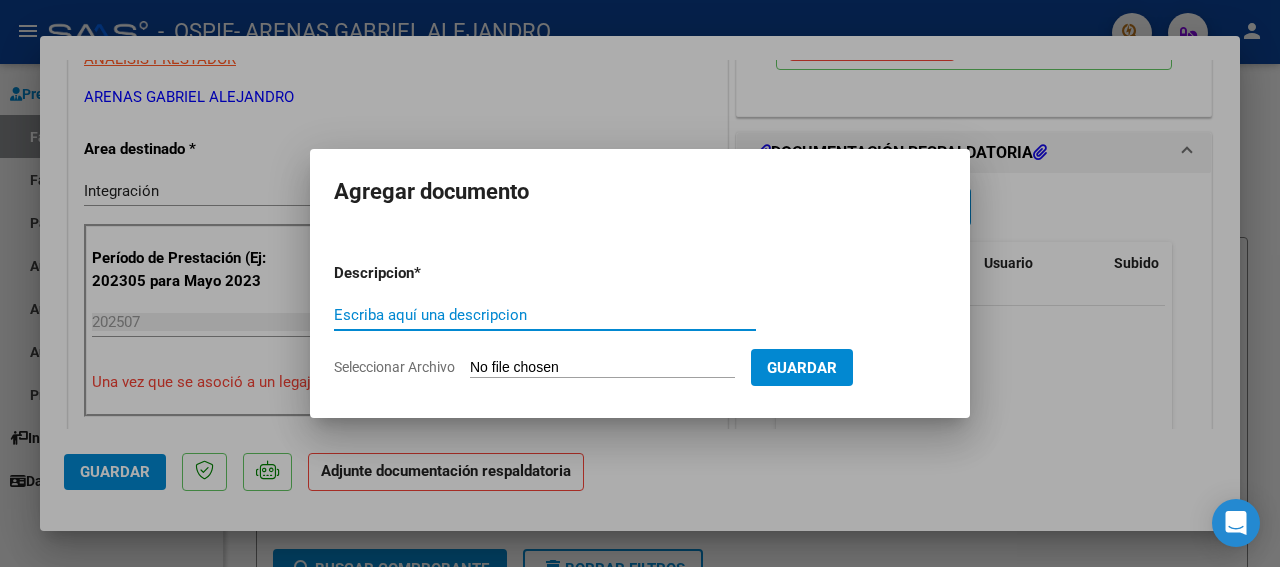 click on "Escriba aquí una descripcion" at bounding box center [545, 315] 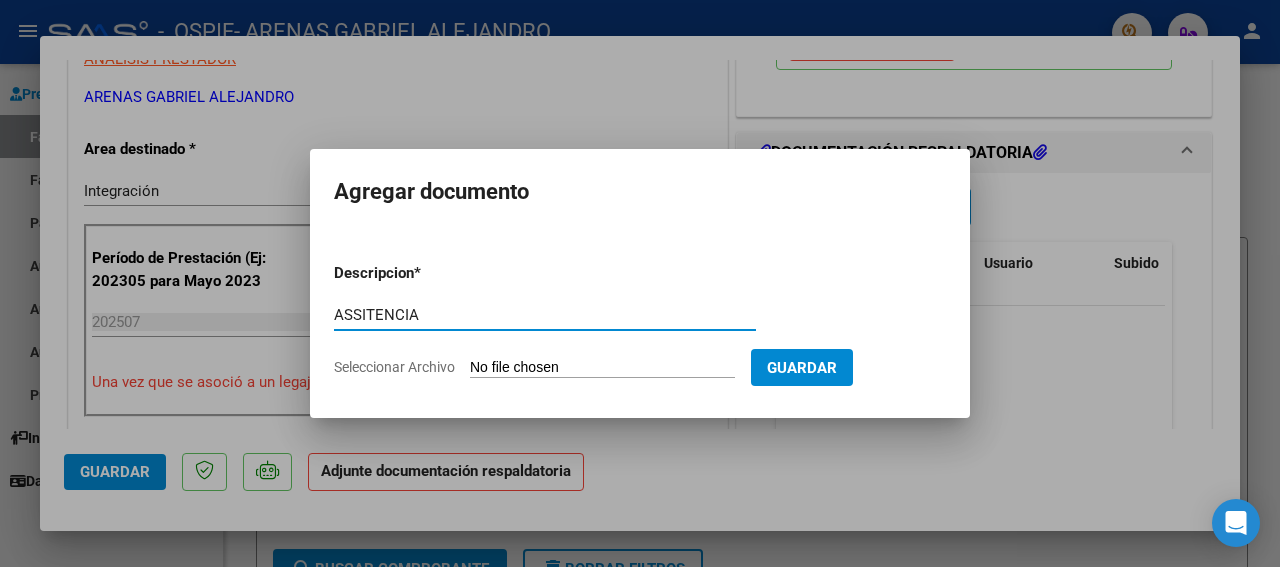 type on "ASSITENCIA" 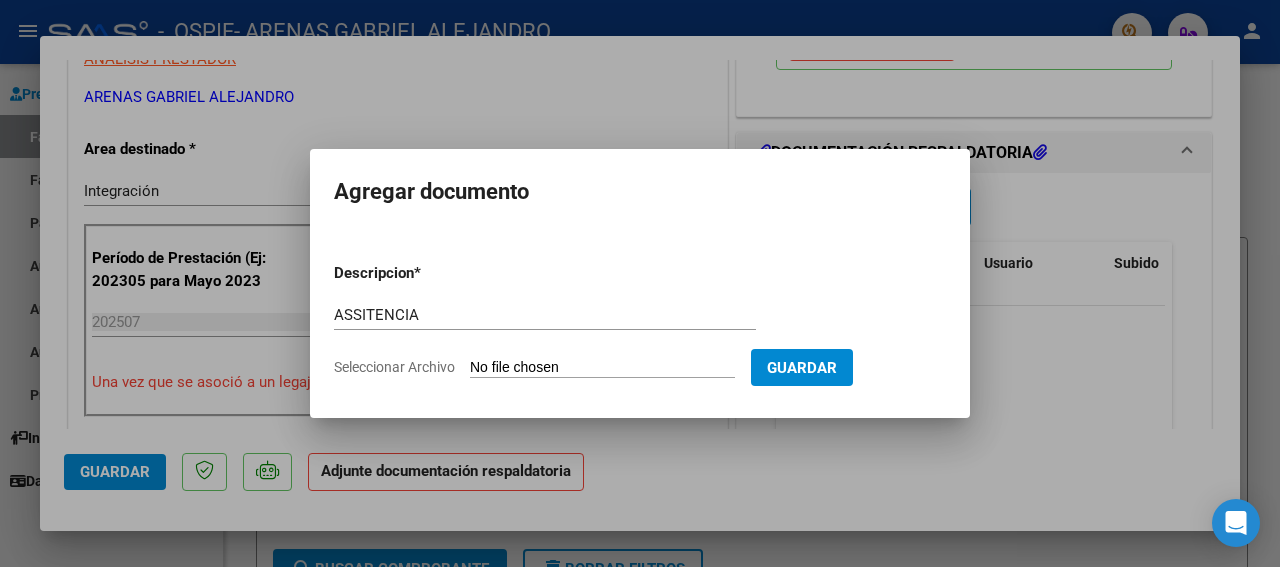 click on "Seleccionar Archivo" at bounding box center [602, 368] 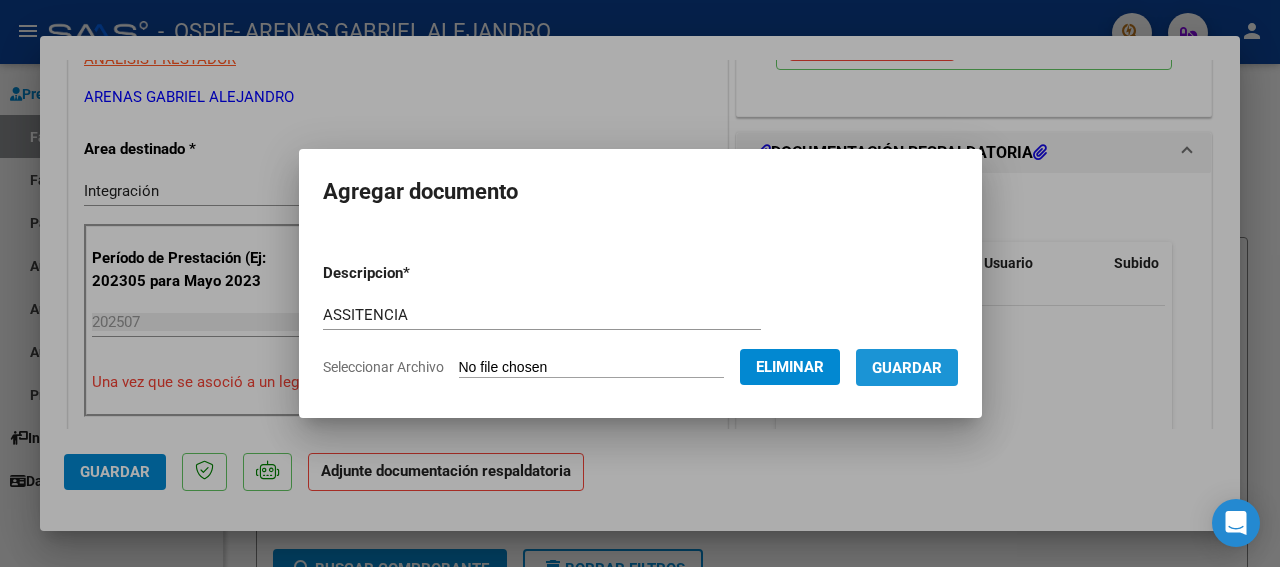 click on "Guardar" at bounding box center (907, 368) 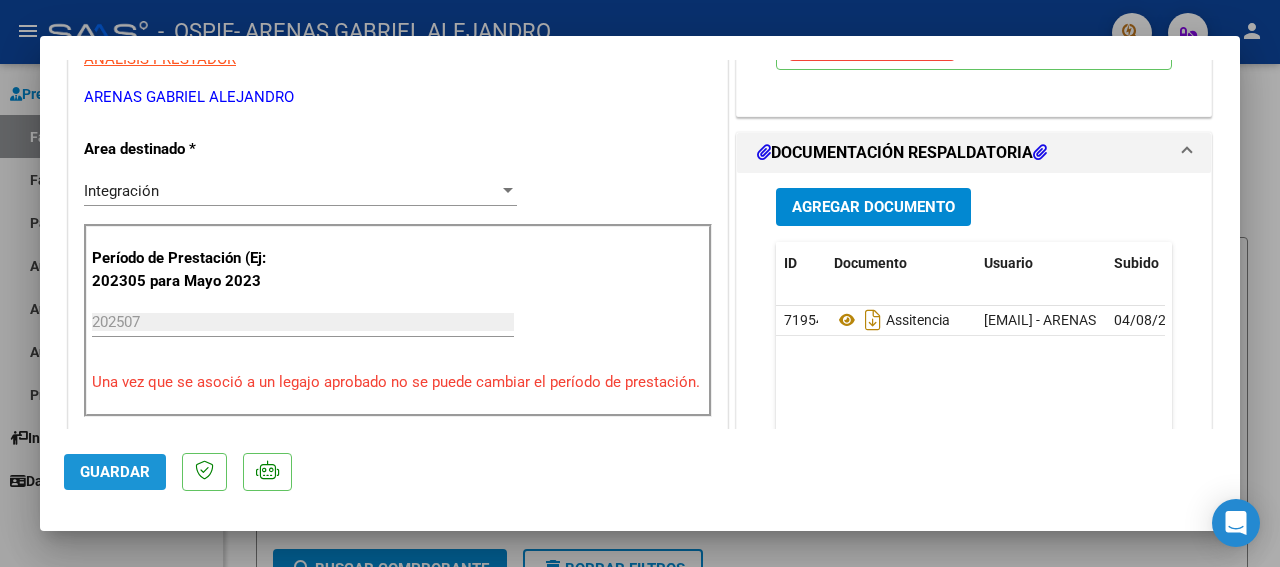 click on "Guardar" 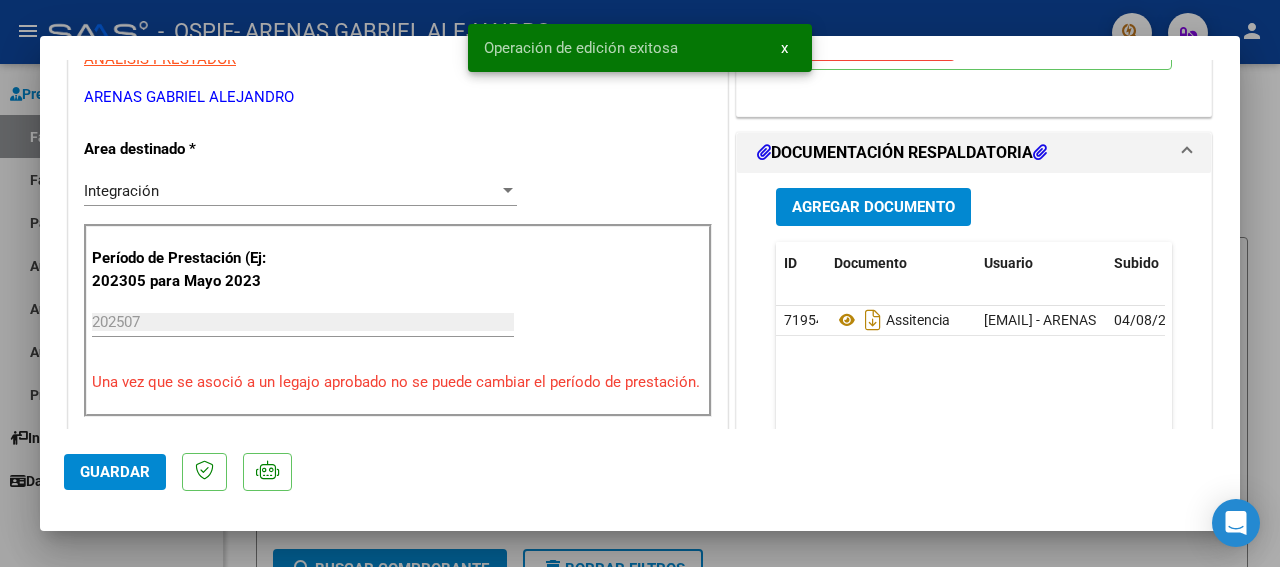 click at bounding box center [640, 283] 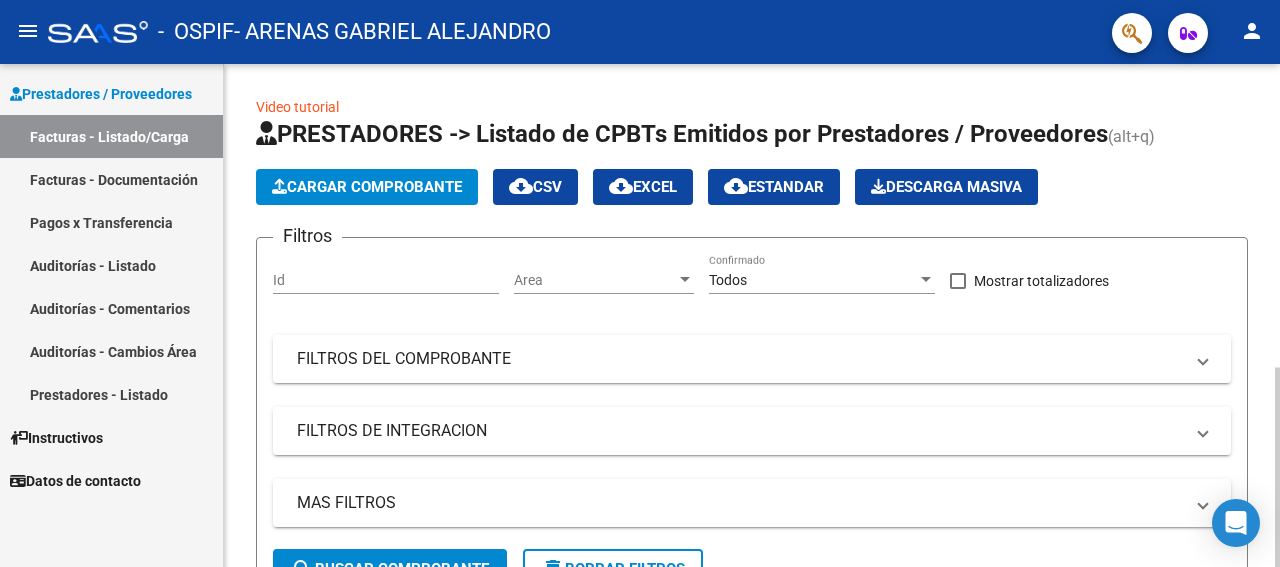 click on "Cargar Comprobante" 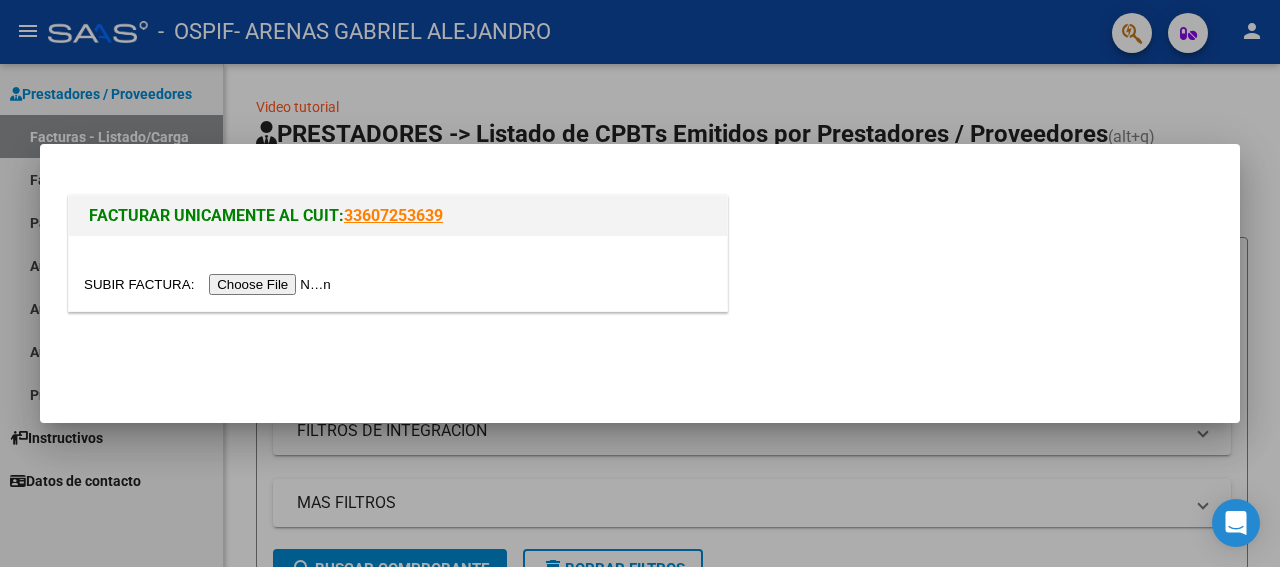 click at bounding box center [210, 284] 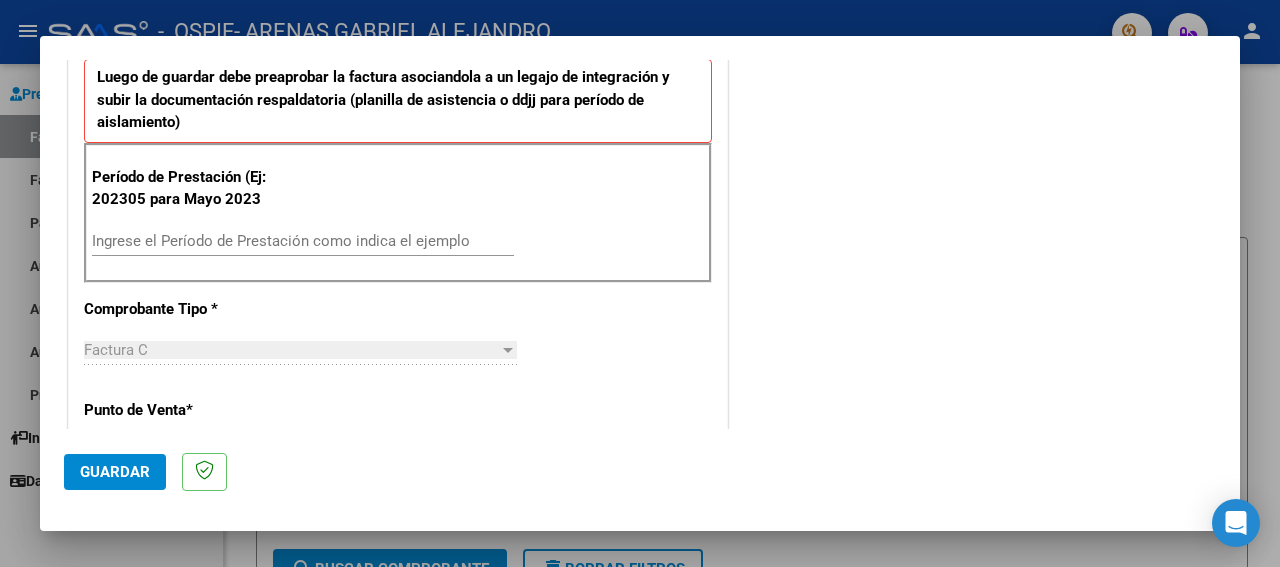 scroll, scrollTop: 540, scrollLeft: 0, axis: vertical 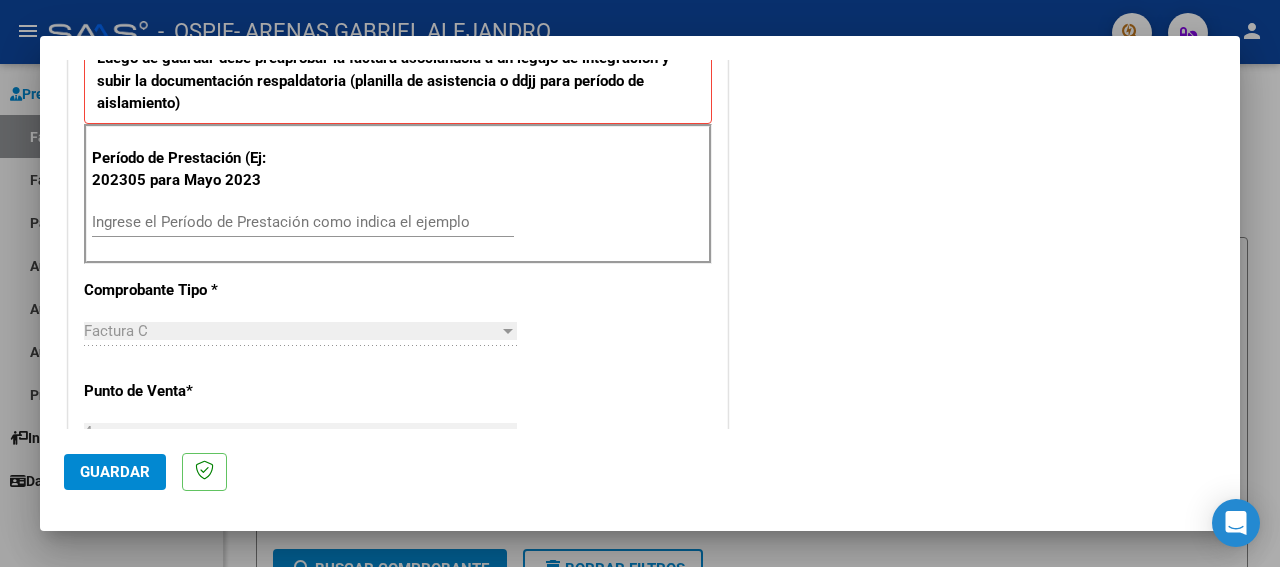 click on "Ingrese el Período de Prestación como indica el ejemplo" at bounding box center [303, 222] 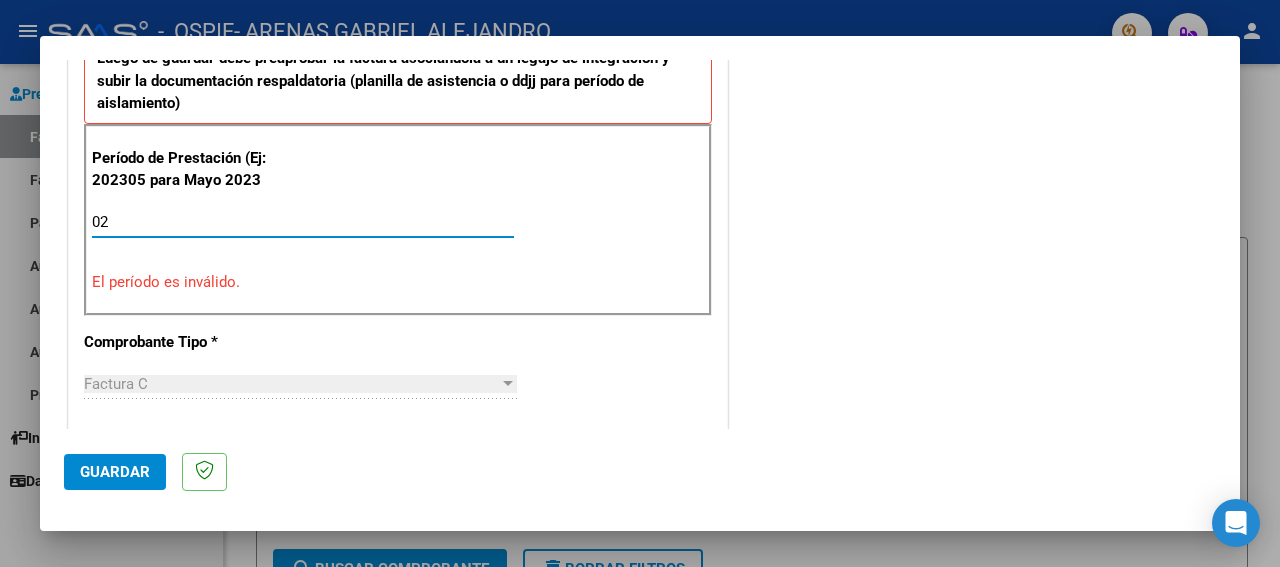 type on "0" 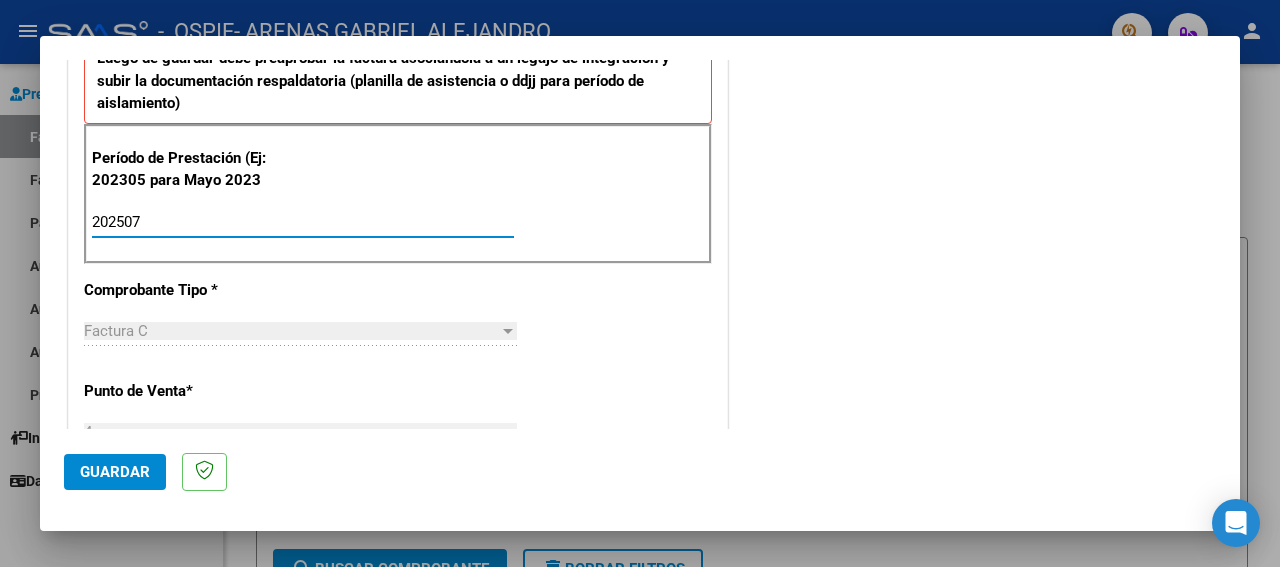 type on "202507" 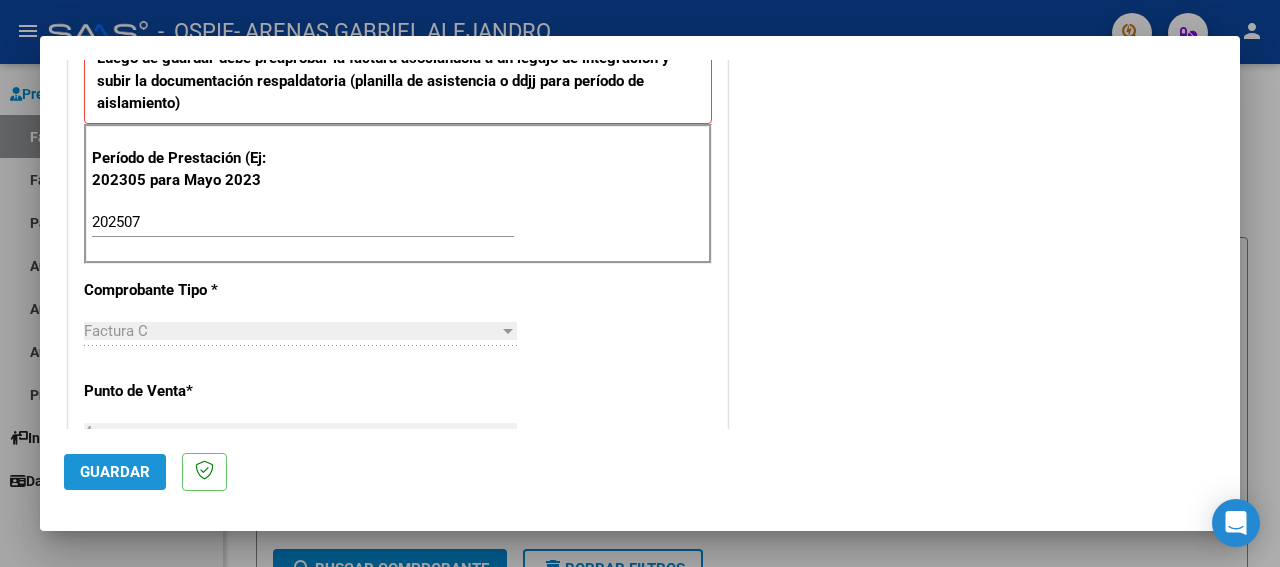 click on "Guardar" 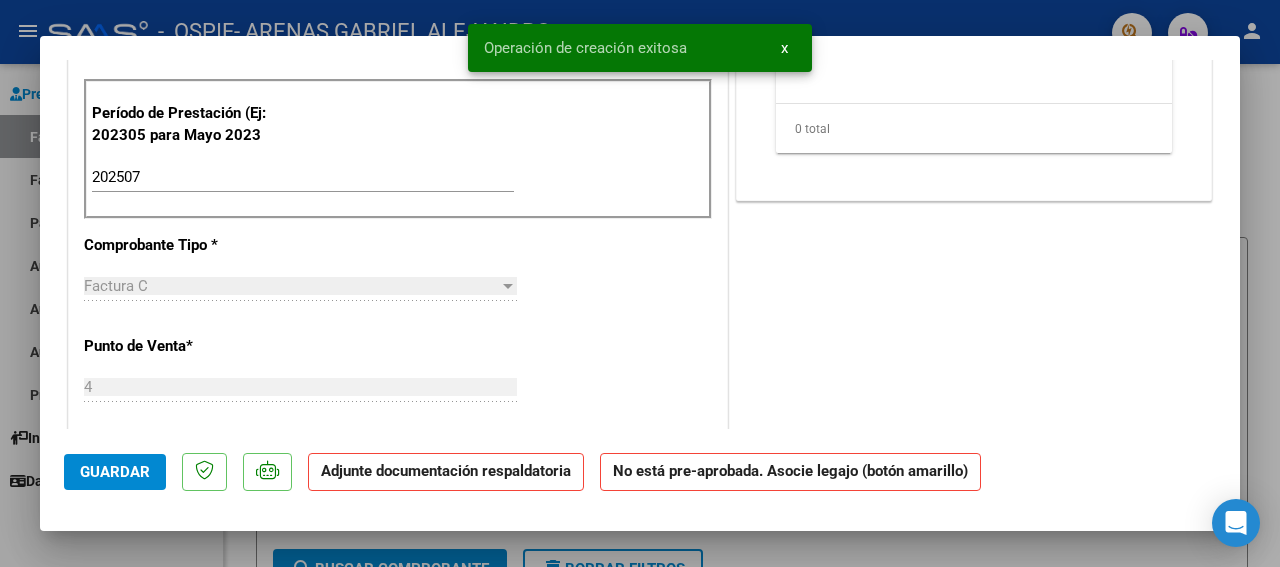 scroll, scrollTop: 0, scrollLeft: 0, axis: both 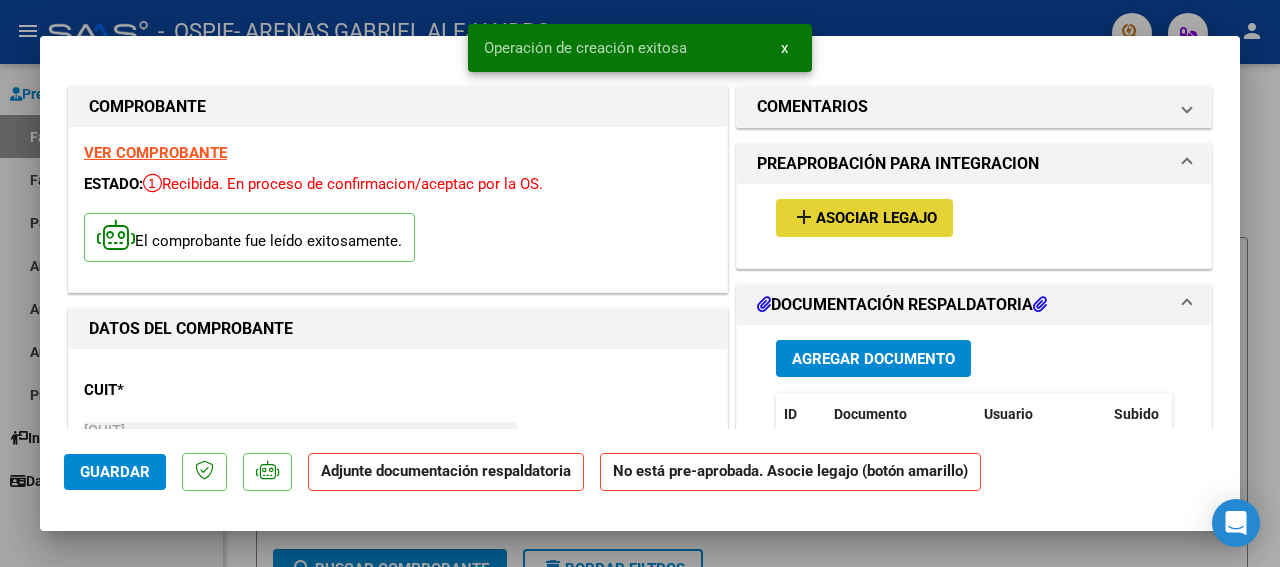 click on "Asociar Legajo" at bounding box center (876, 219) 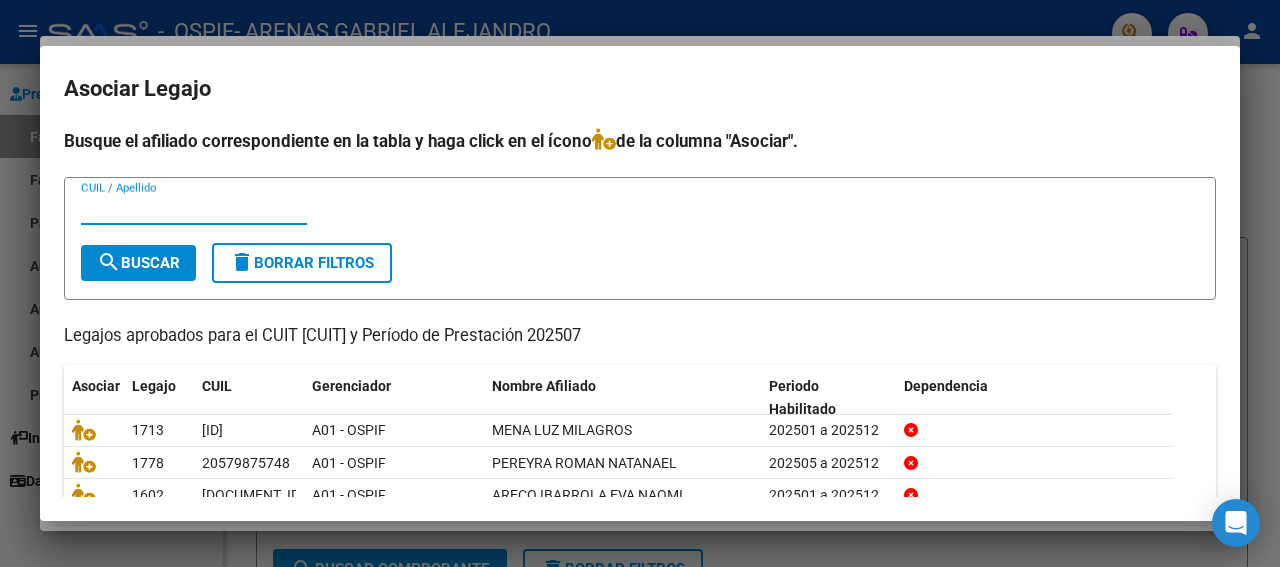 click on "CUIL / Apellido" at bounding box center (194, 209) 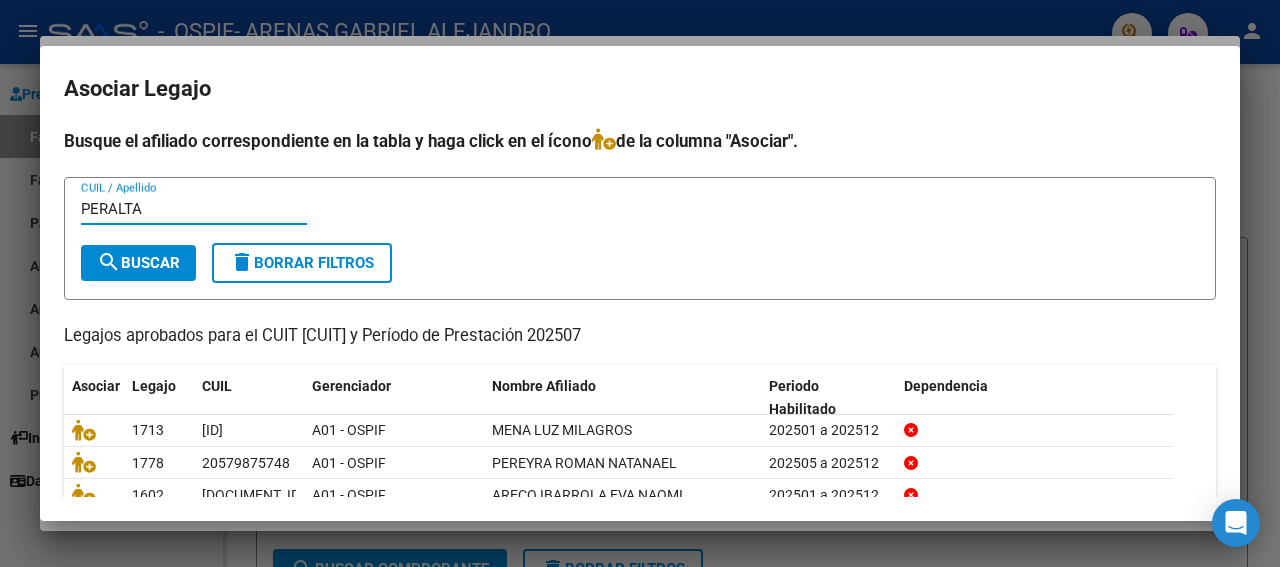 type on "PERALTA" 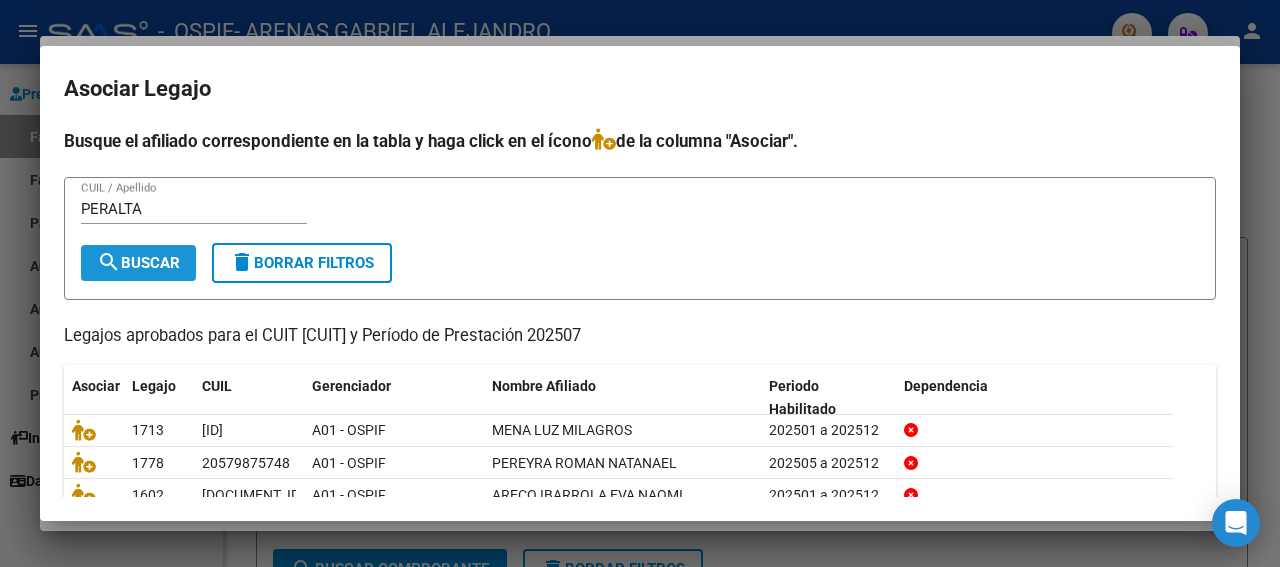 click on "search  Buscar" at bounding box center [138, 263] 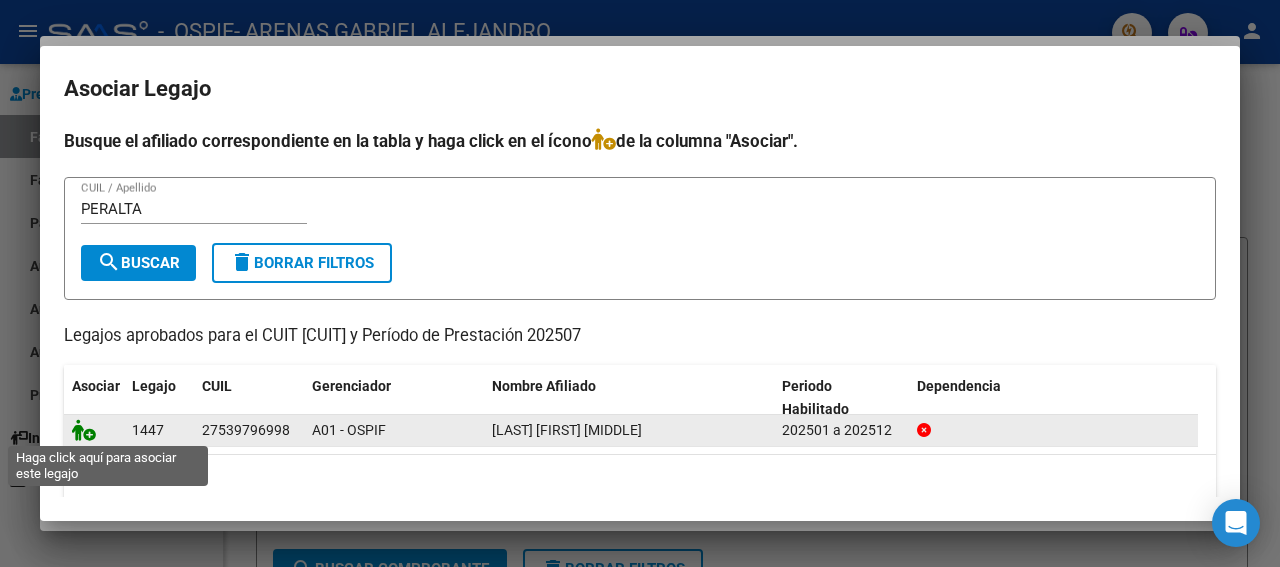 click 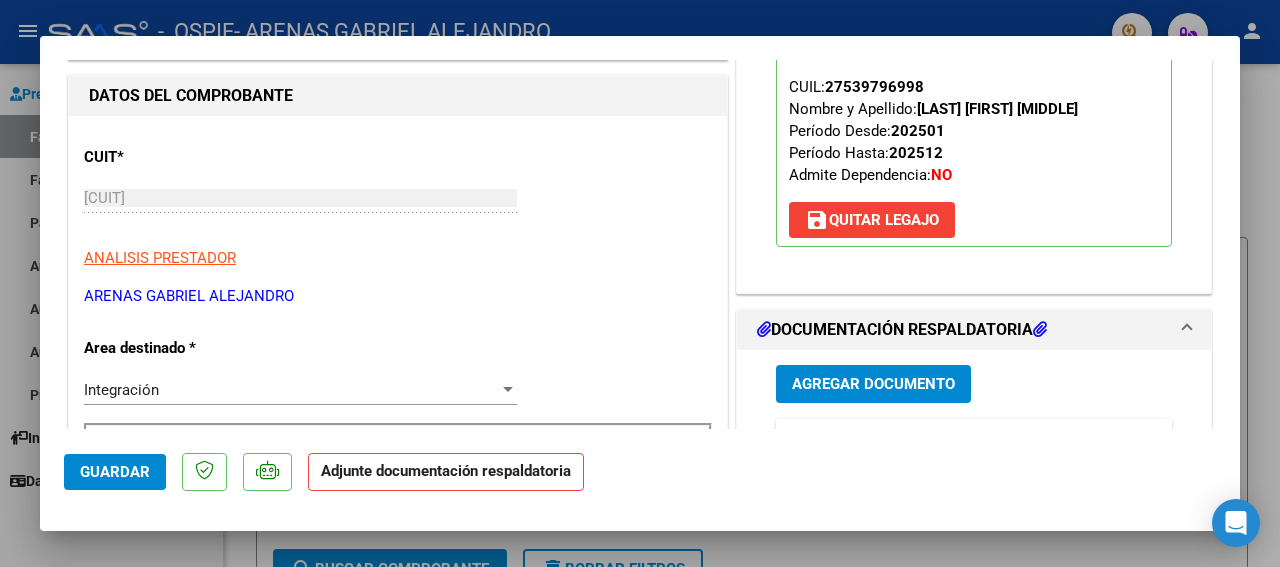 scroll, scrollTop: 252, scrollLeft: 0, axis: vertical 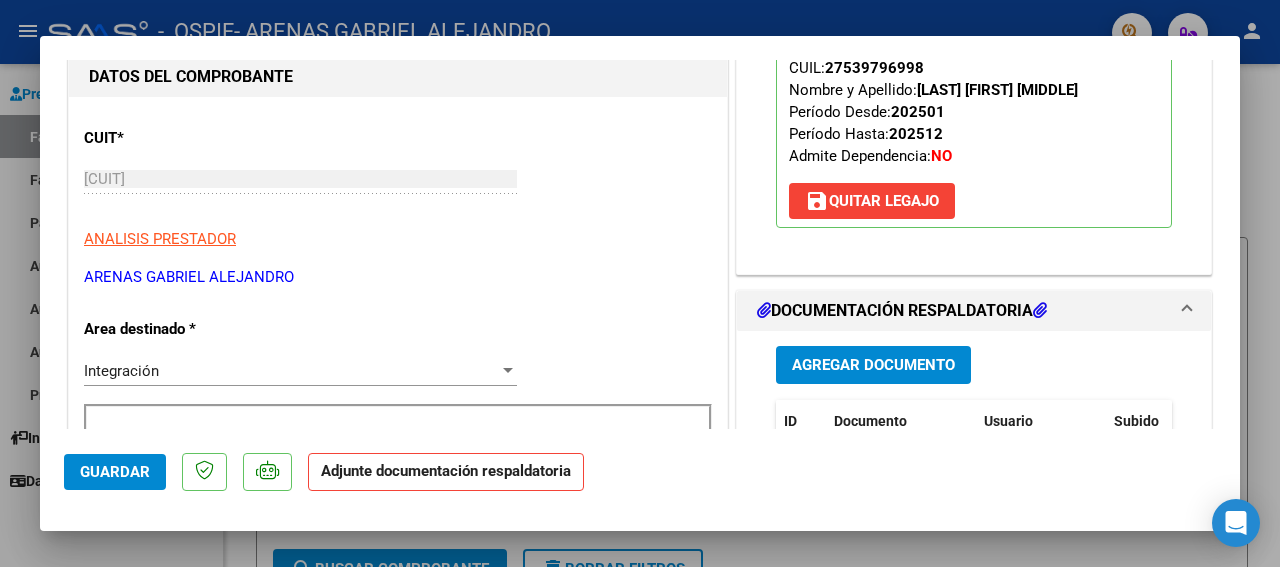 drag, startPoint x: 1232, startPoint y: 425, endPoint x: 898, endPoint y: 363, distance: 339.70575 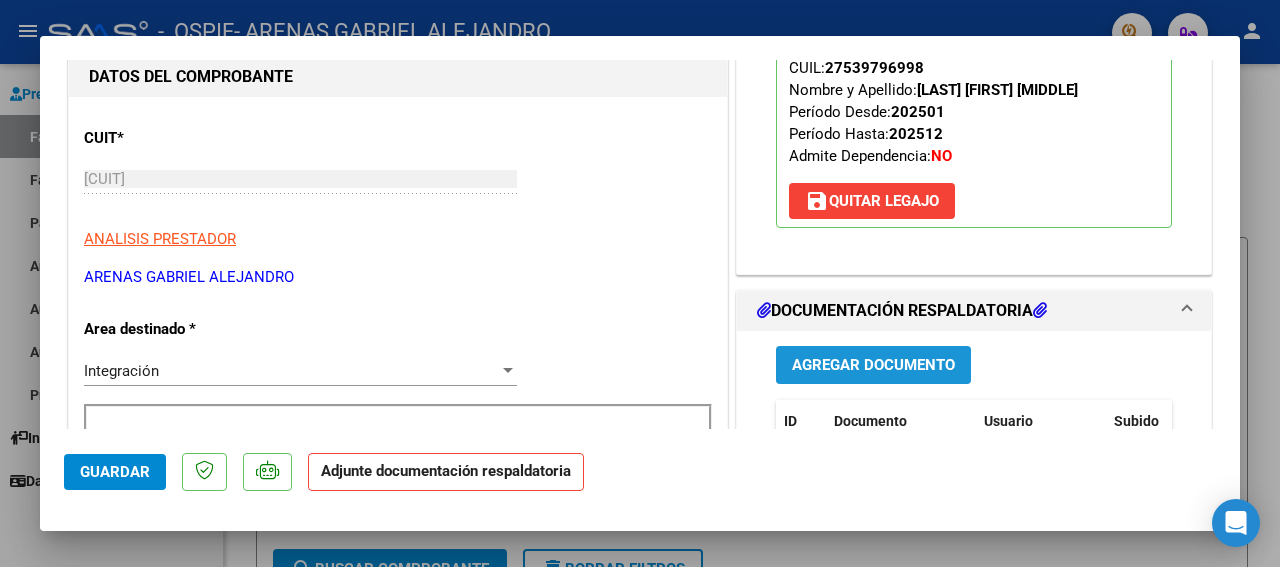click on "Agregar Documento" at bounding box center (873, 366) 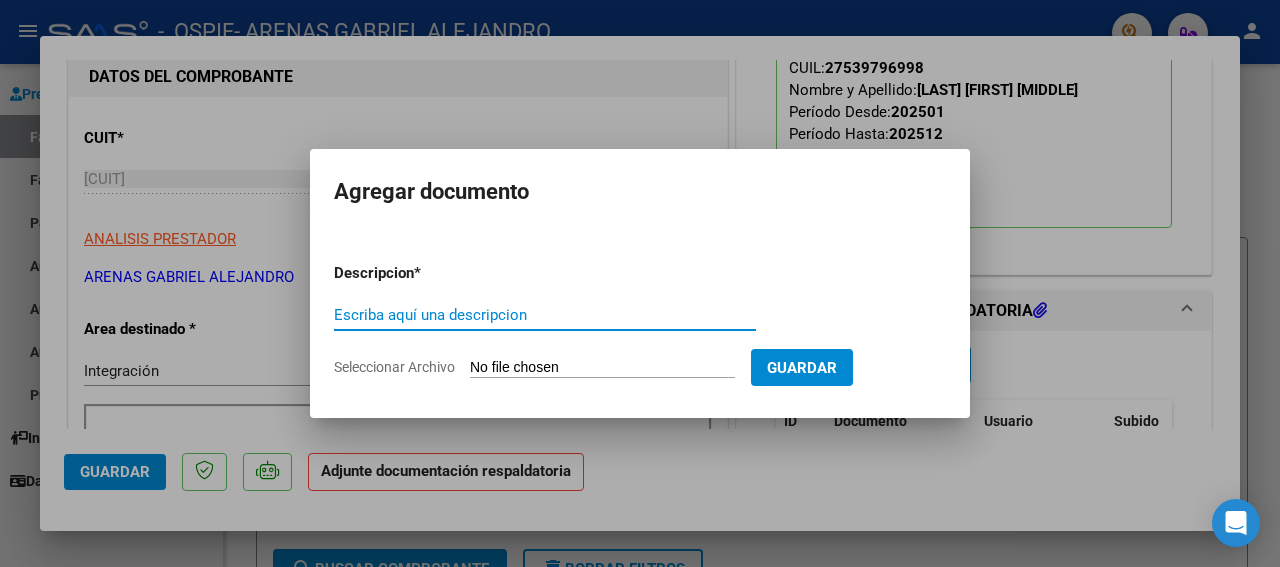 click on "Escriba aquí una descripcion" at bounding box center (545, 315) 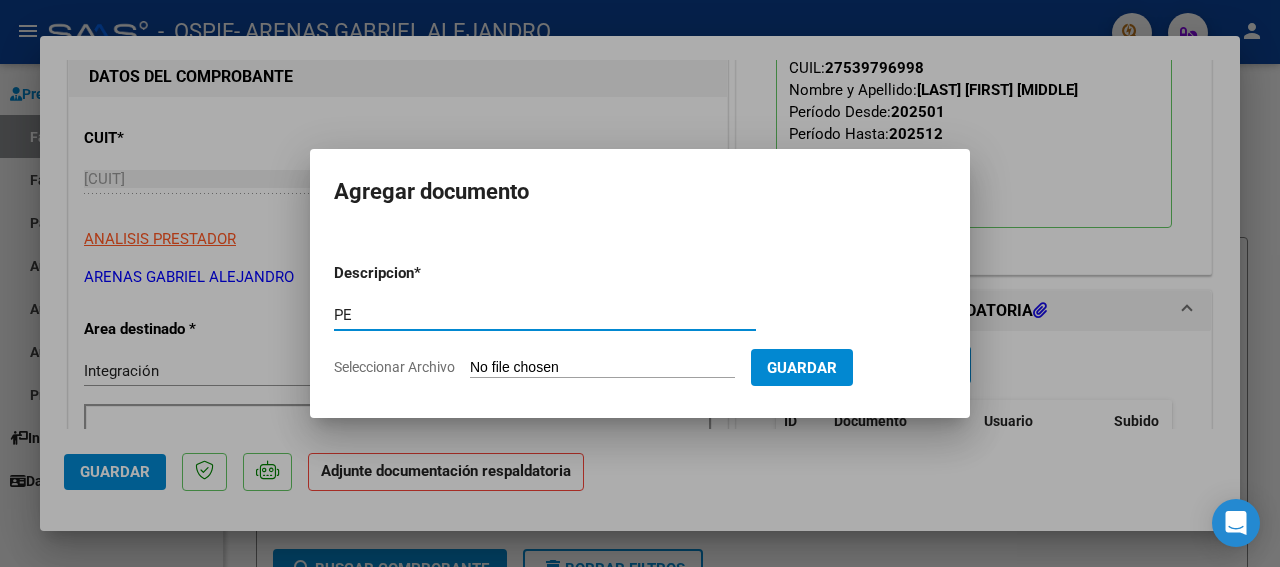 type on "P" 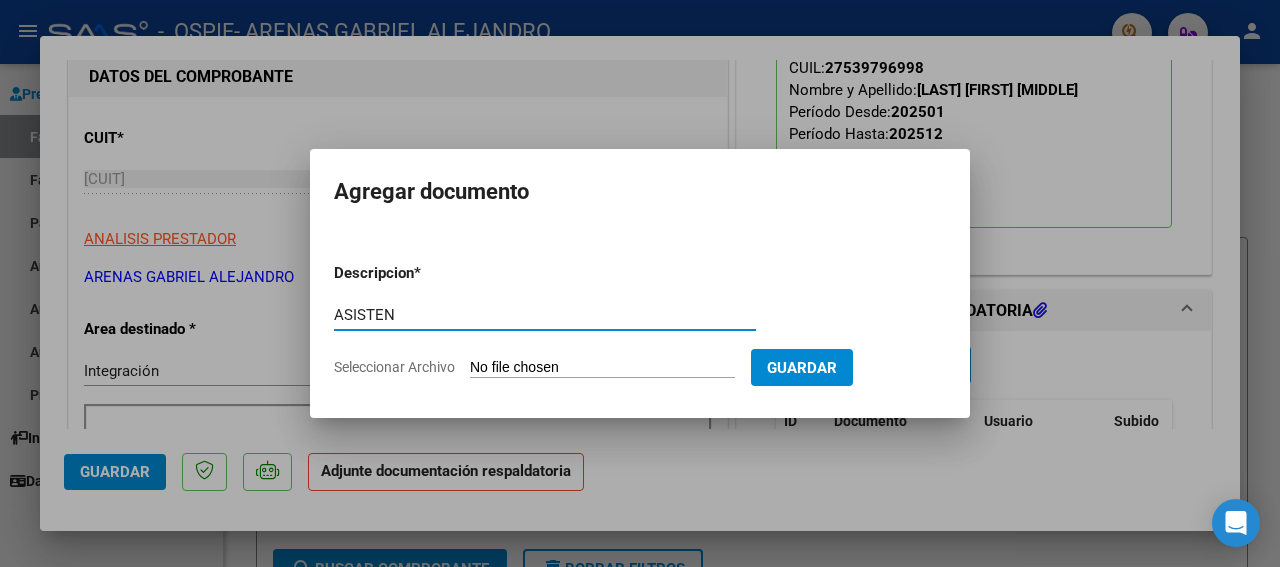 type on "ASISTEN" 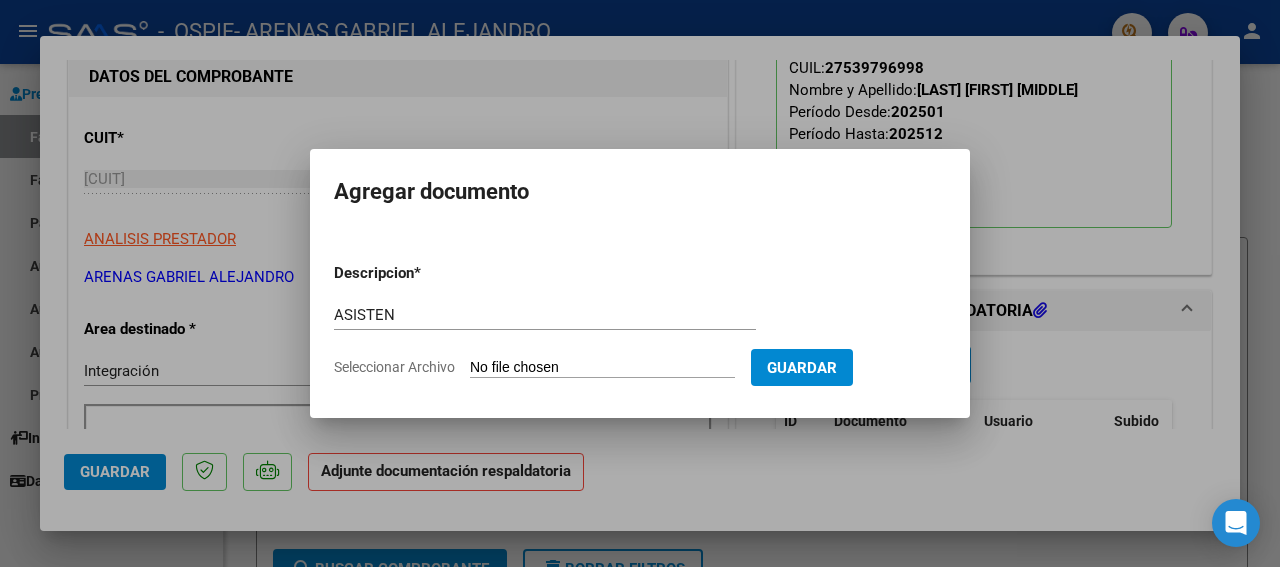 click on "Seleccionar Archivo" at bounding box center [602, 368] 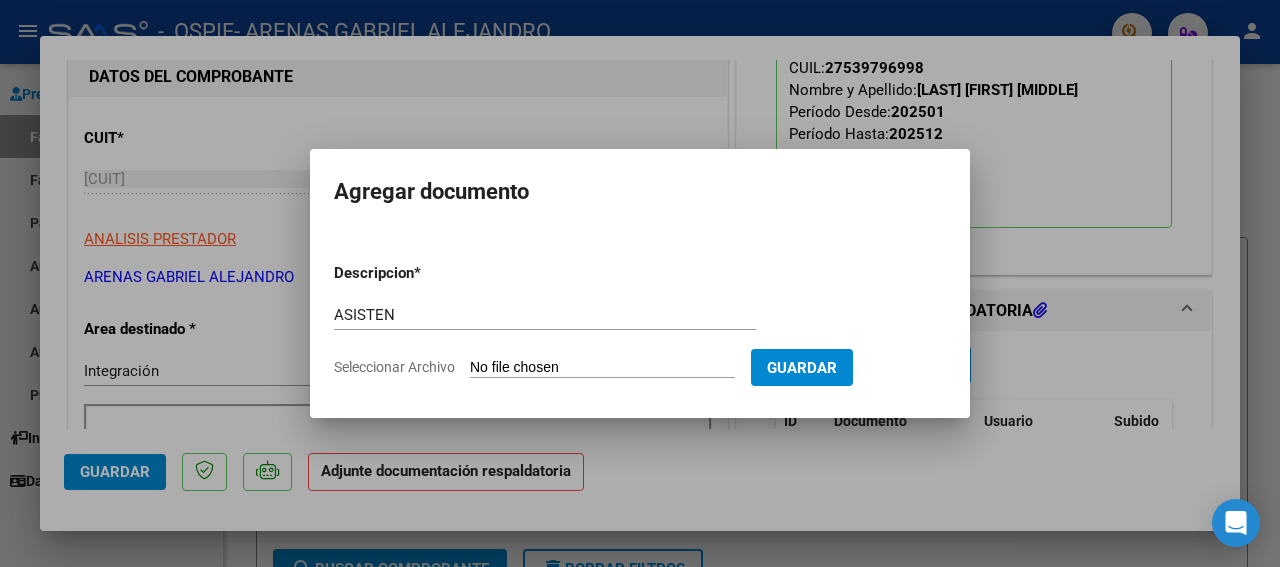 type on "C:\fakepath\[LAST] [FIRST] [MONTH] 25.jpg" 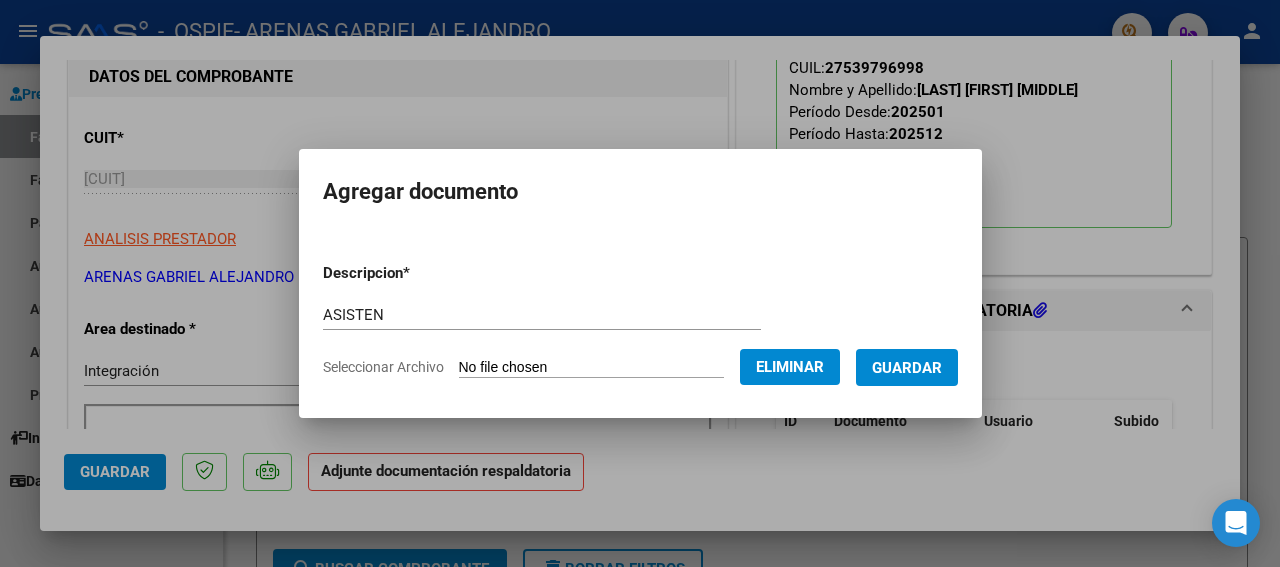 click on "Guardar" at bounding box center (907, 367) 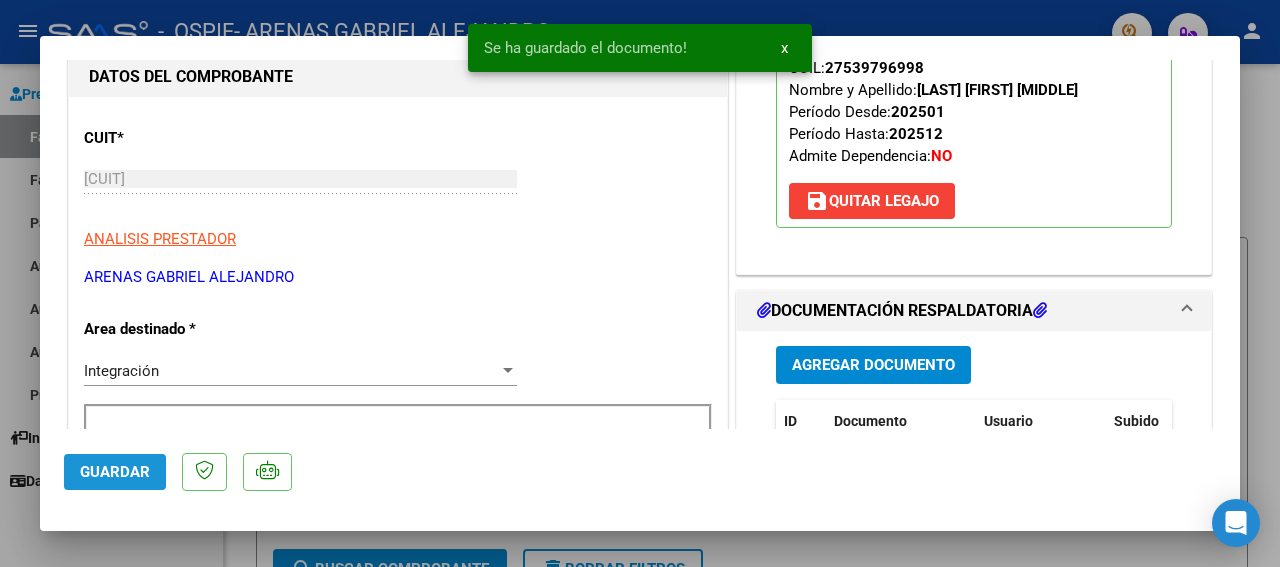 click on "Guardar" 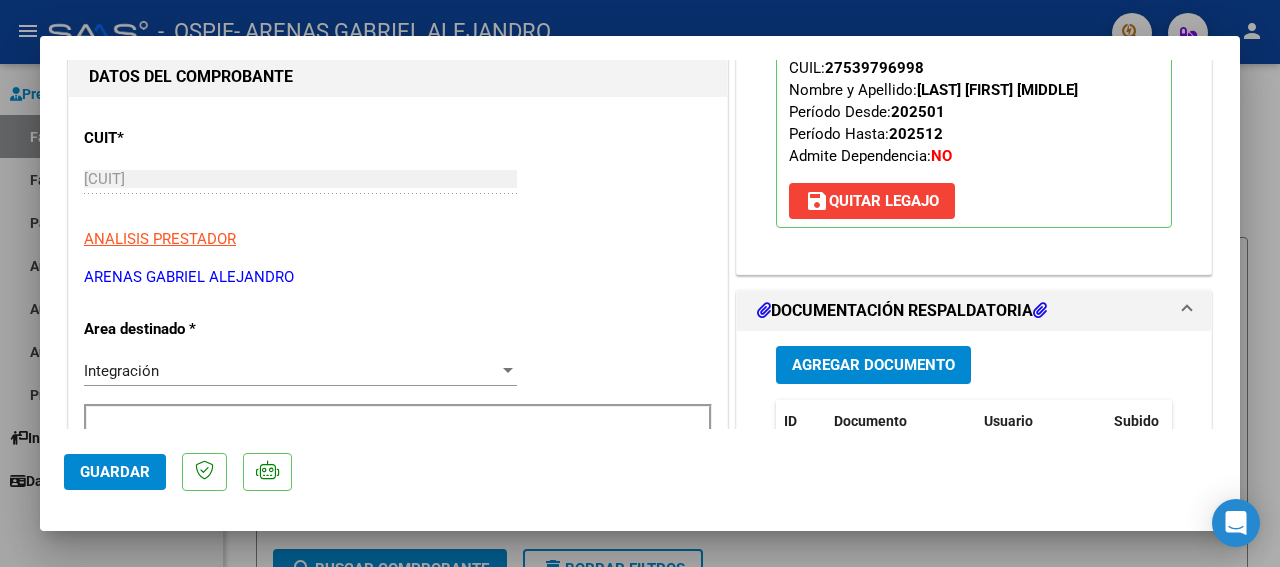 click at bounding box center [640, 283] 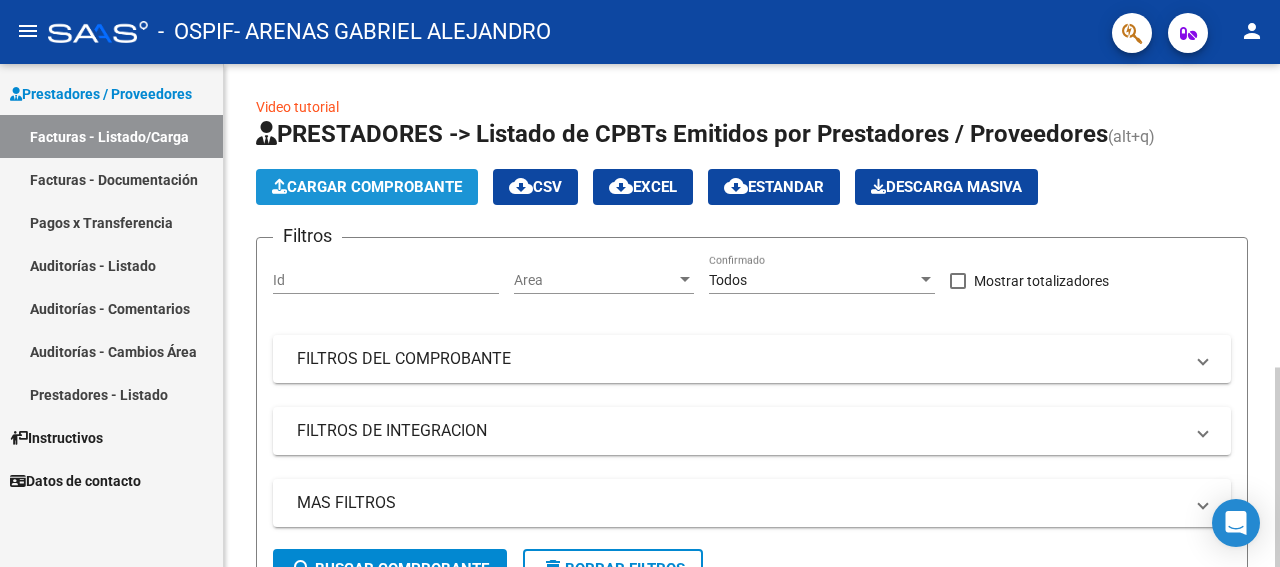click on "Cargar Comprobante" 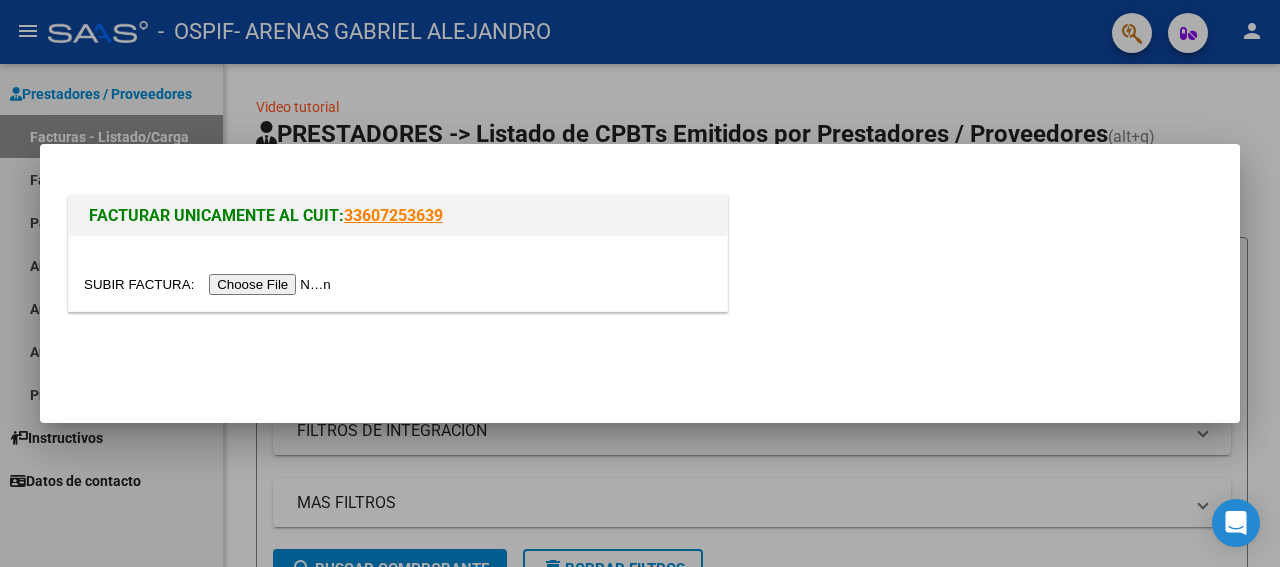 click at bounding box center [210, 284] 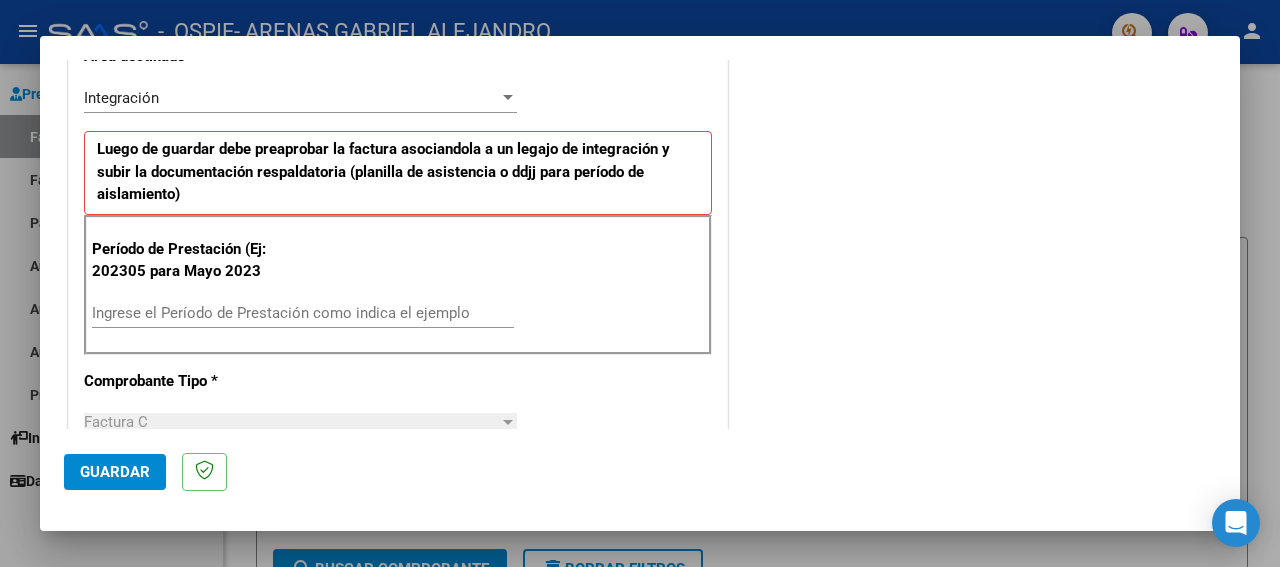 scroll, scrollTop: 486, scrollLeft: 0, axis: vertical 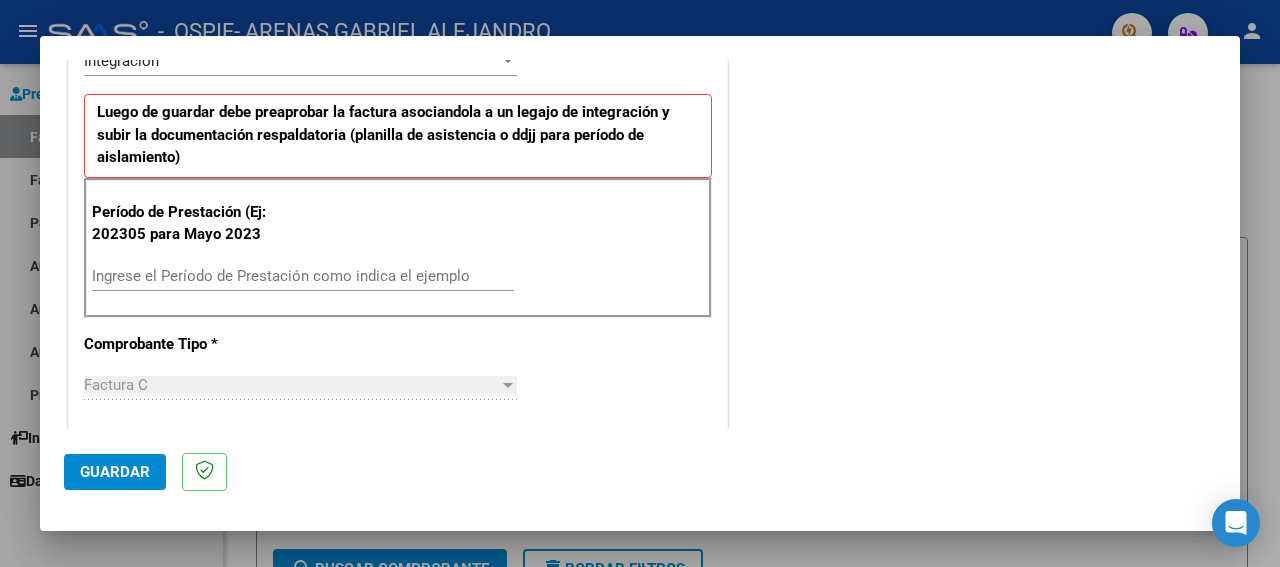 click on "Ingrese el Período de Prestación como indica el ejemplo" at bounding box center (303, 276) 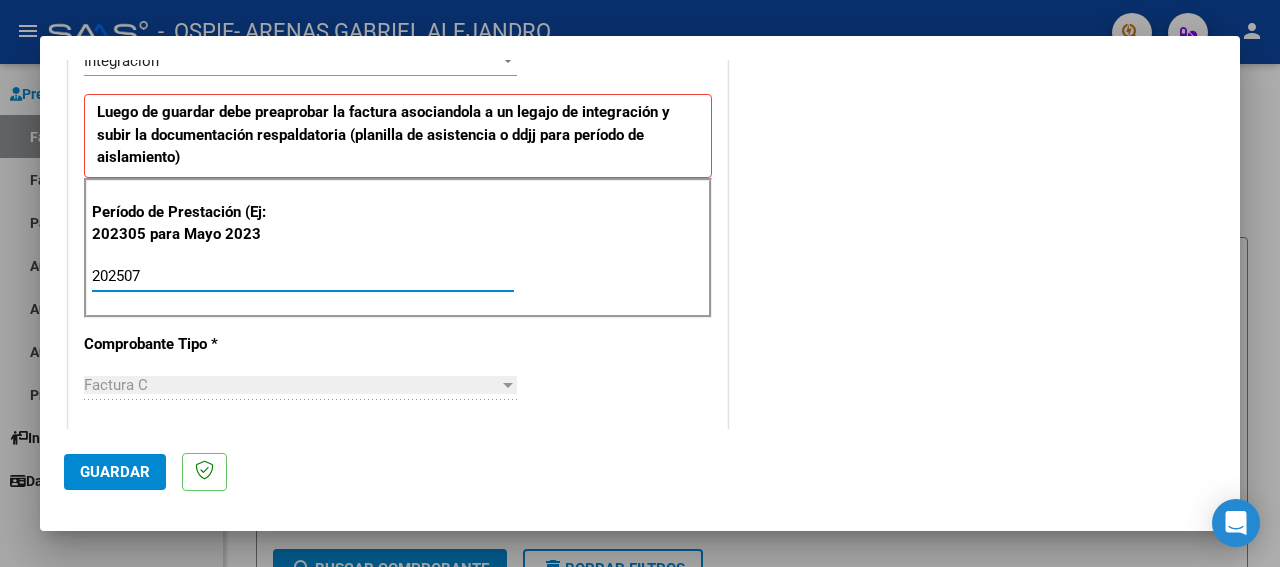 type on "202507" 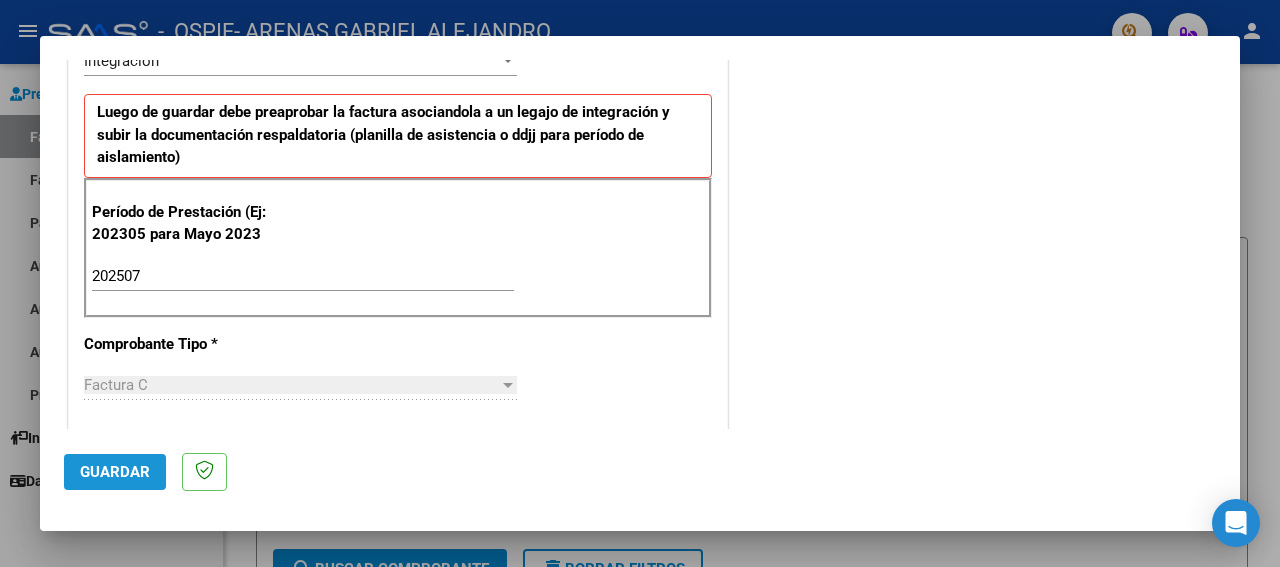 click on "Guardar" 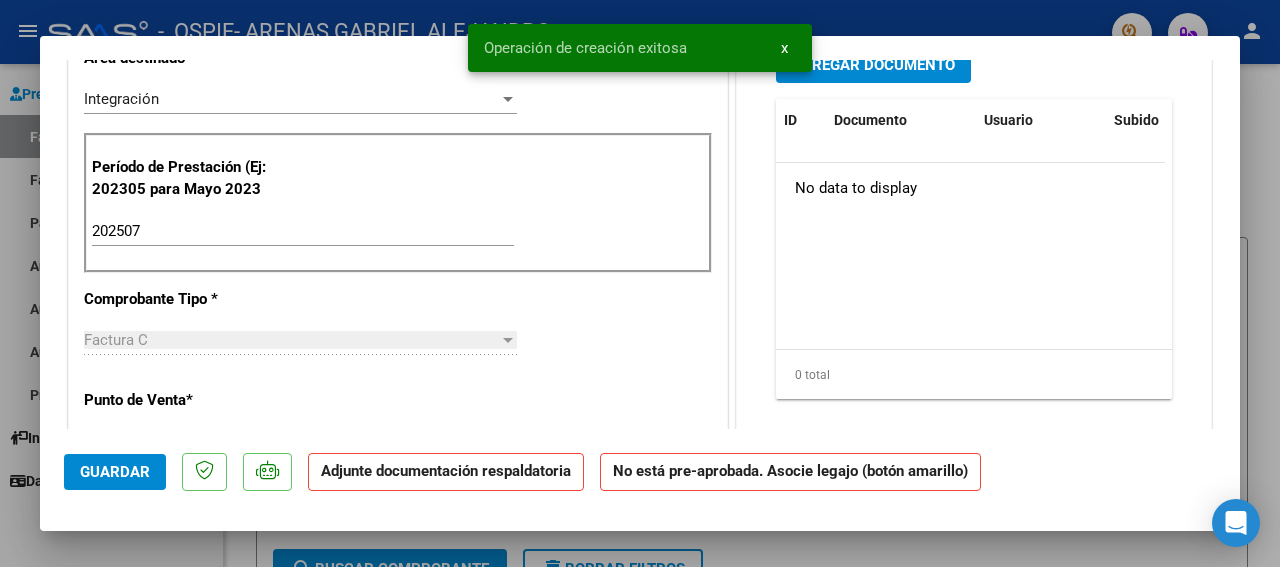 scroll, scrollTop: 0, scrollLeft: 0, axis: both 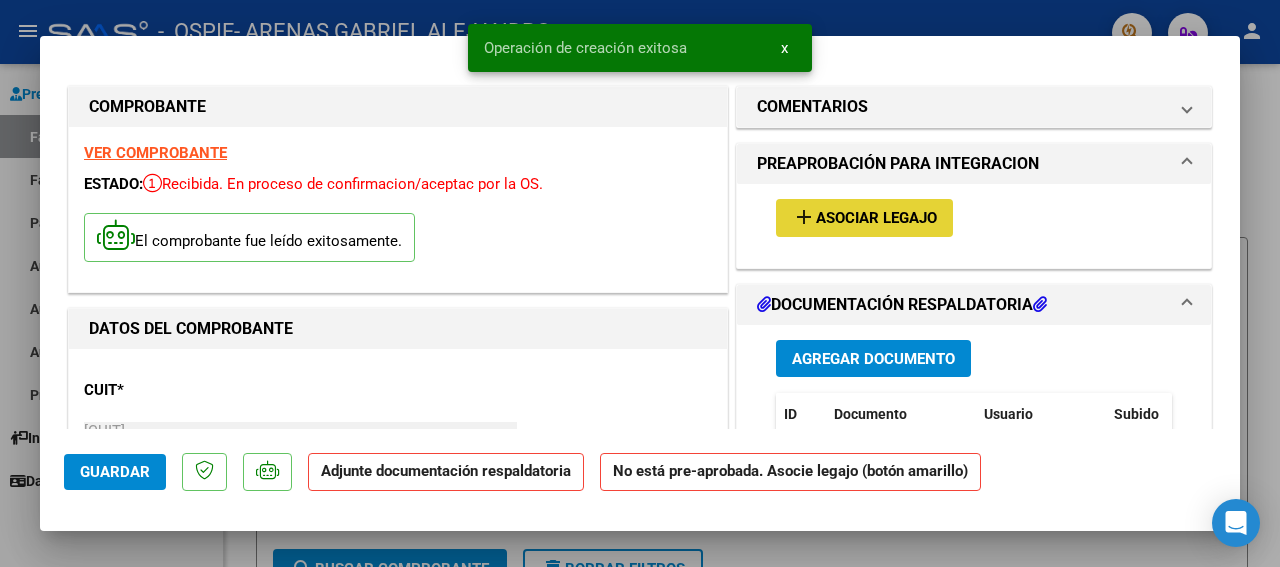 click on "add Asociar Legajo" at bounding box center (864, 217) 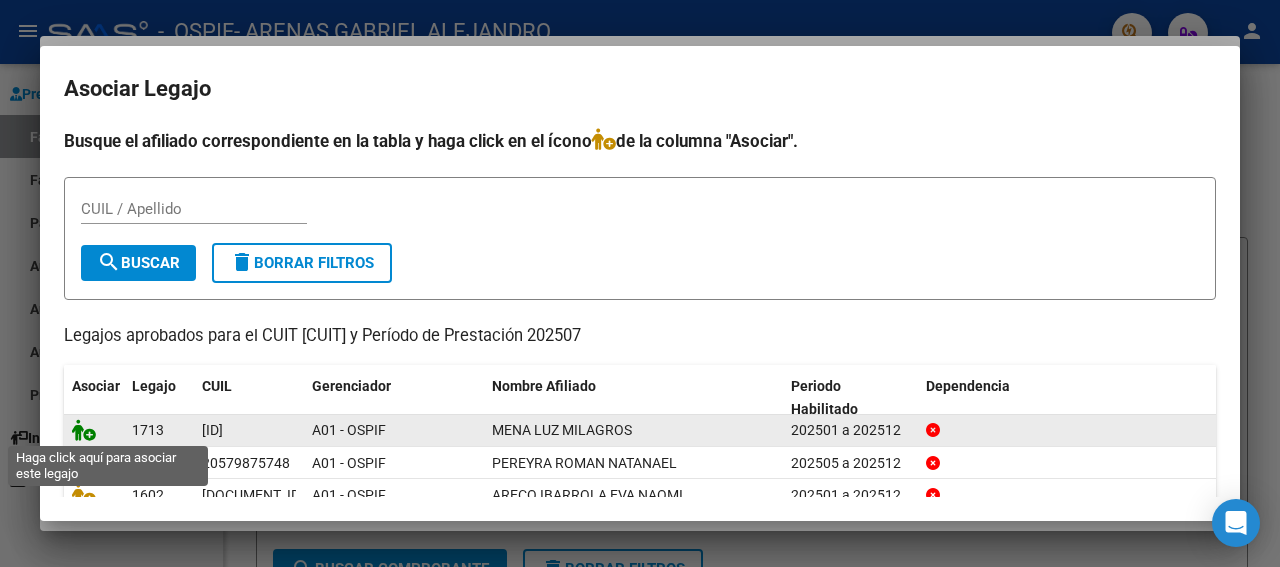 click 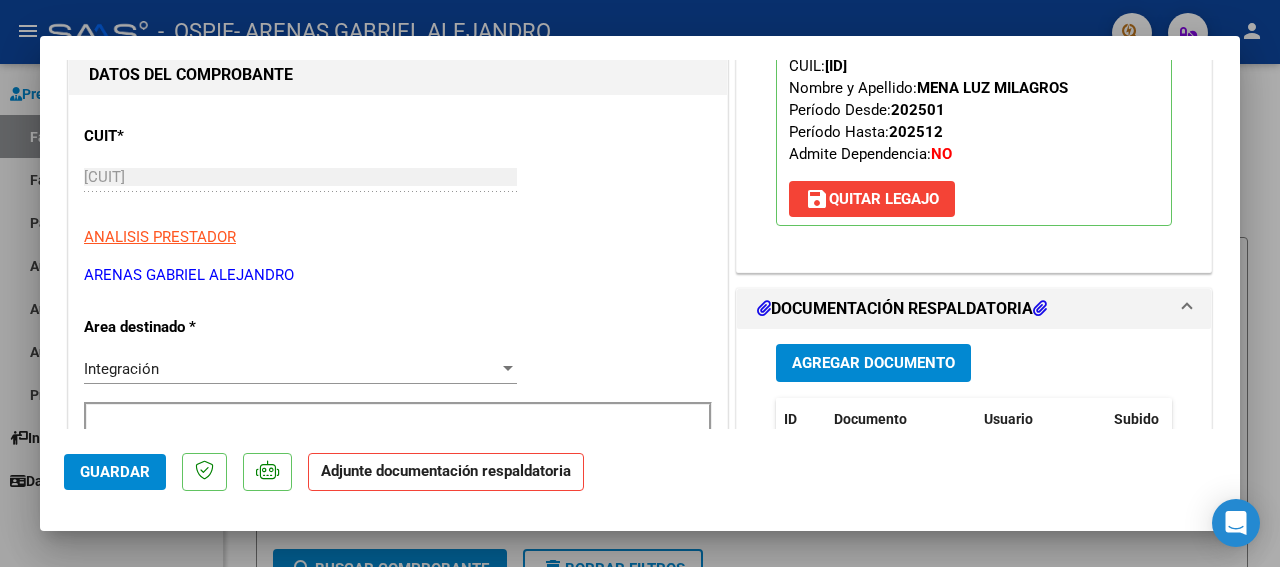 scroll, scrollTop: 270, scrollLeft: 0, axis: vertical 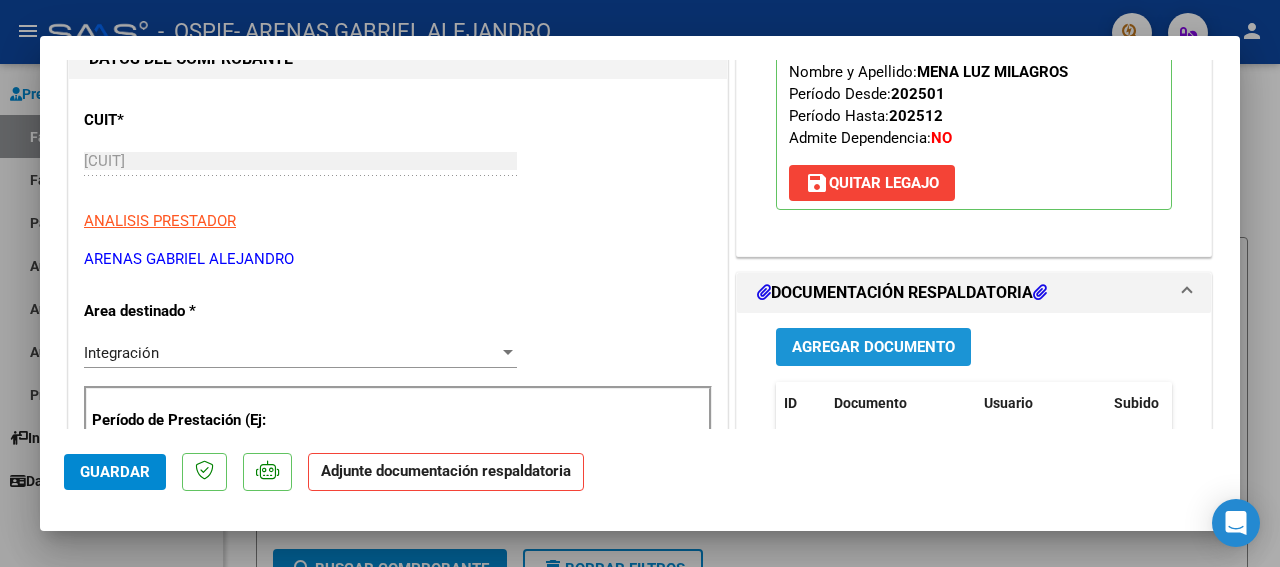 click on "Agregar Documento" at bounding box center (873, 348) 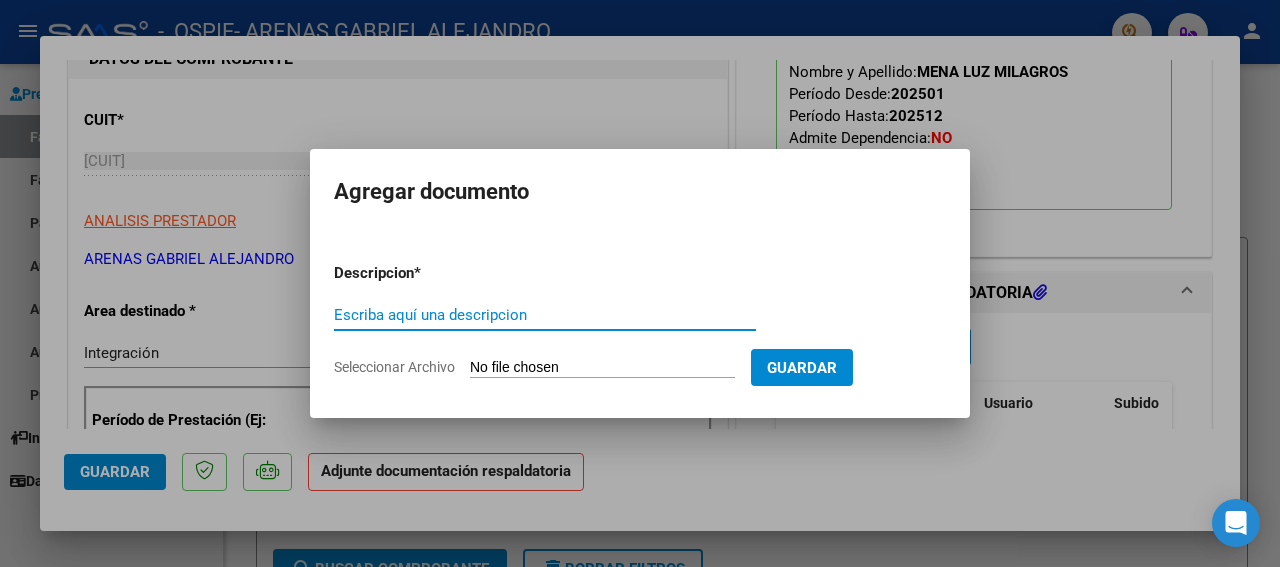 click on "Escriba aquí una descripcion" at bounding box center [545, 315] 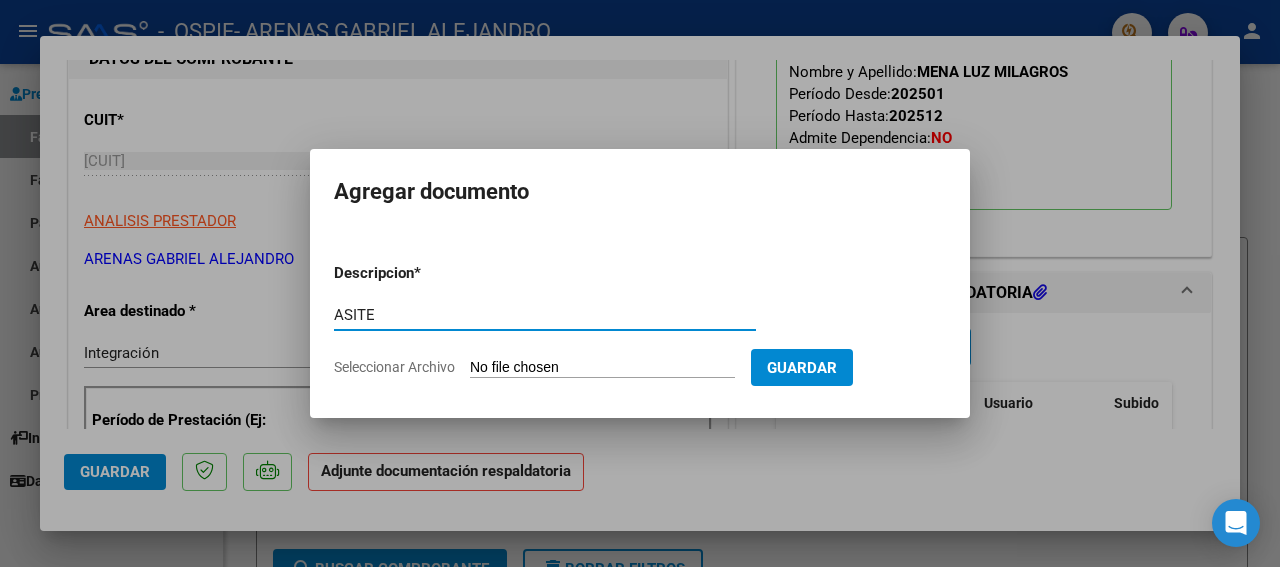 type on "ASITE" 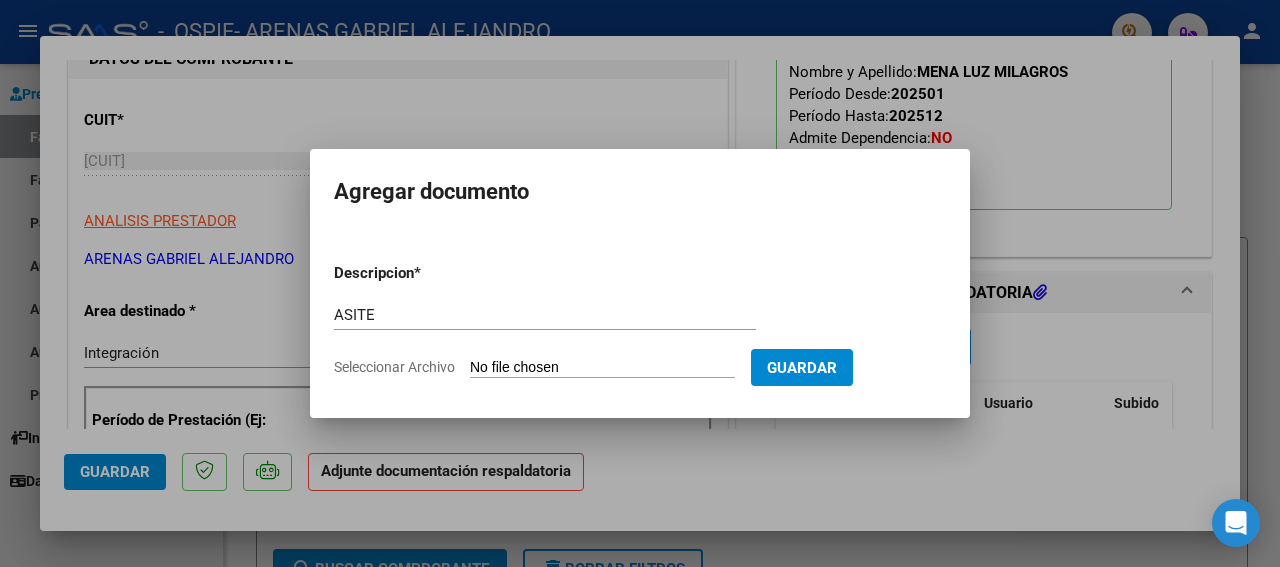 click on "Seleccionar Archivo" at bounding box center [602, 368] 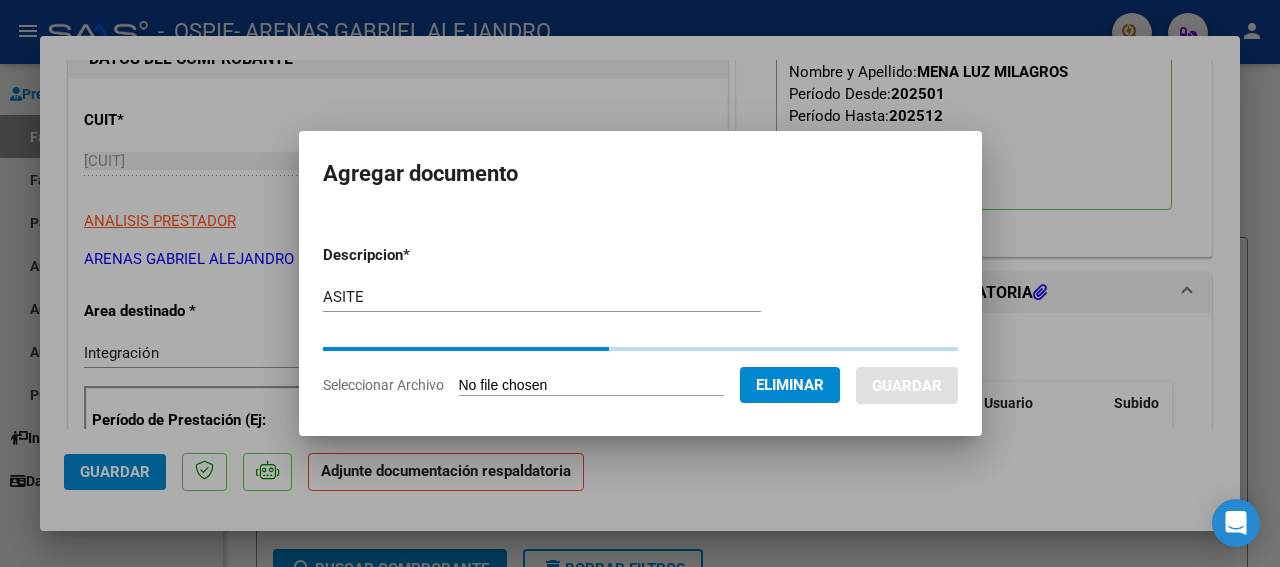 click on "Descripcion * ASITE Escriba aquí una descripcion Seleccionar Archivo Eliminar Guardar" at bounding box center [640, 320] 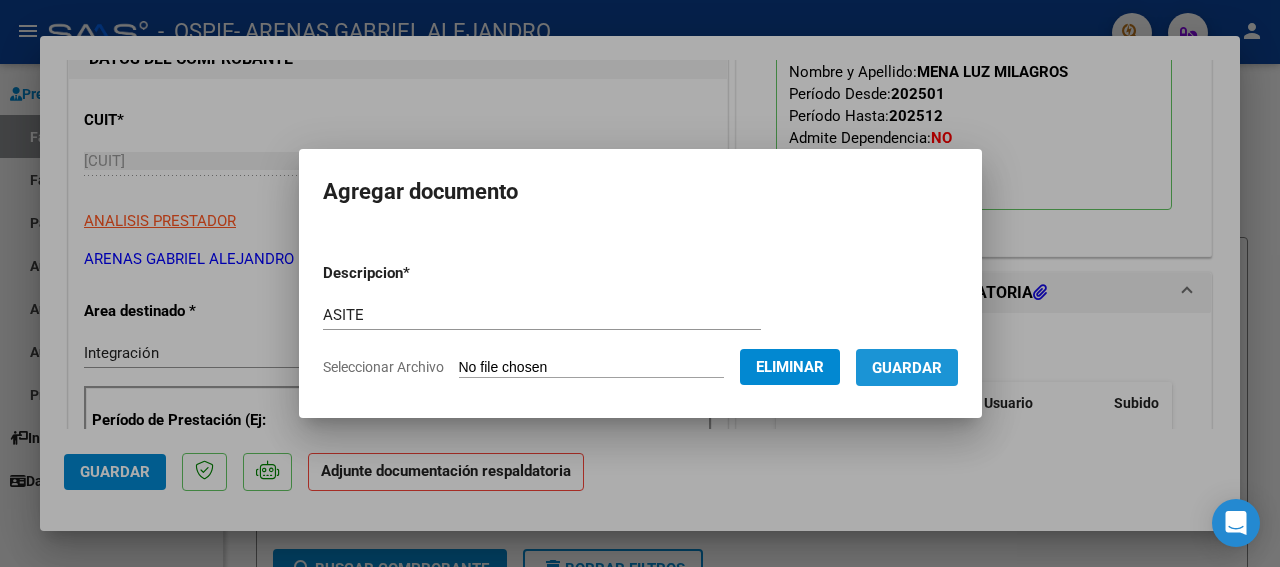 click on "Guardar" at bounding box center [907, 368] 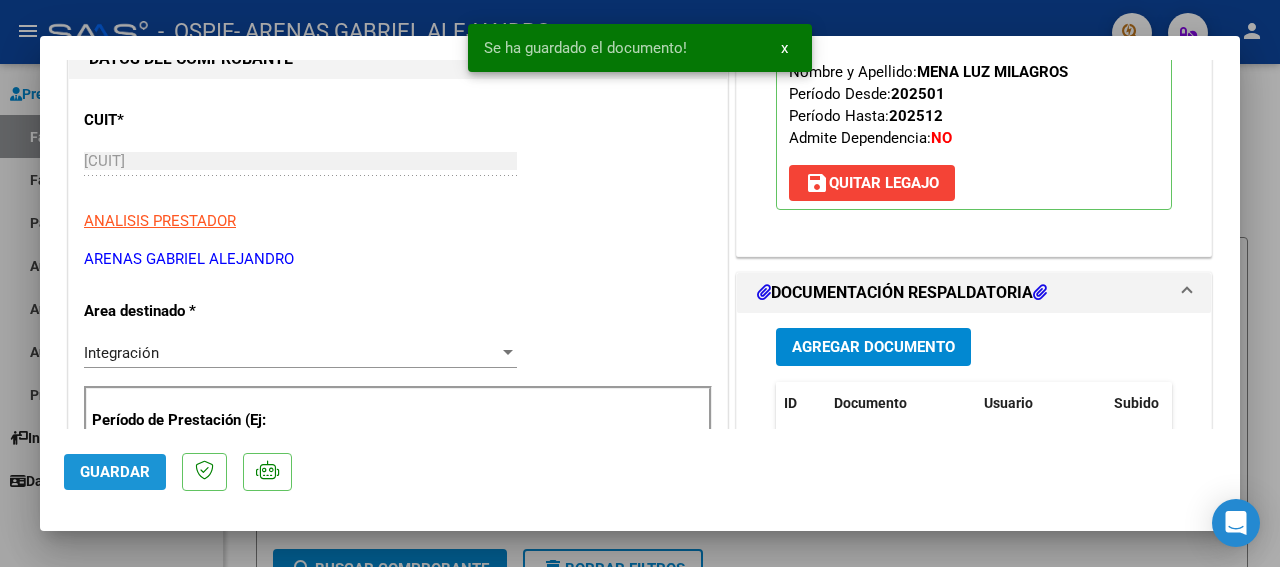 click on "Guardar" 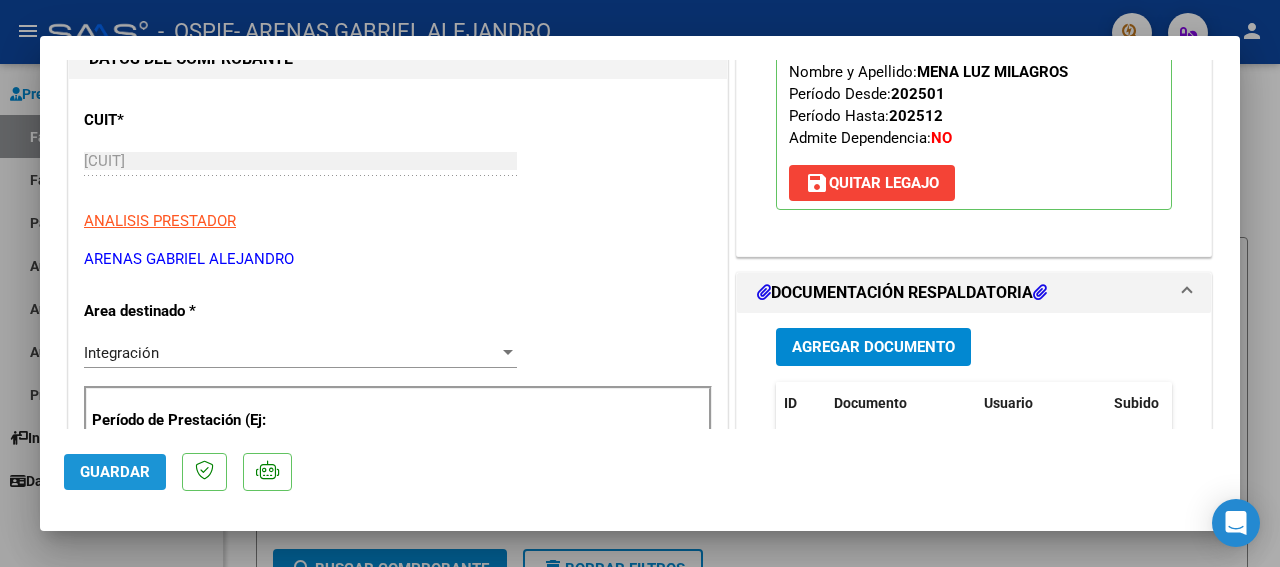 click on "Guardar" 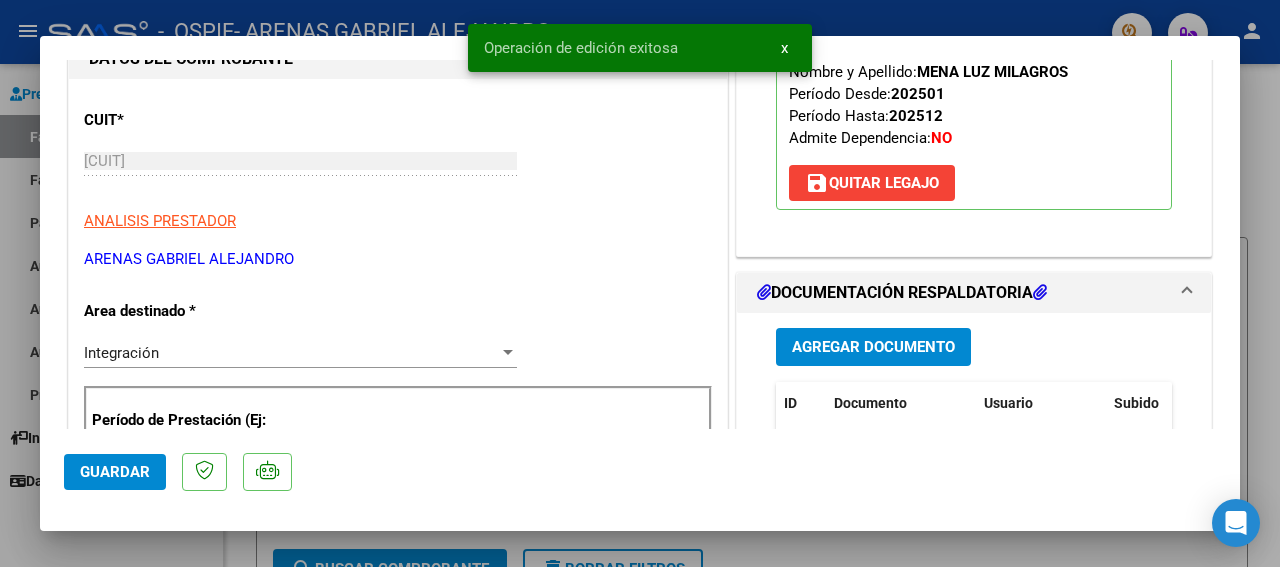 click at bounding box center (640, 283) 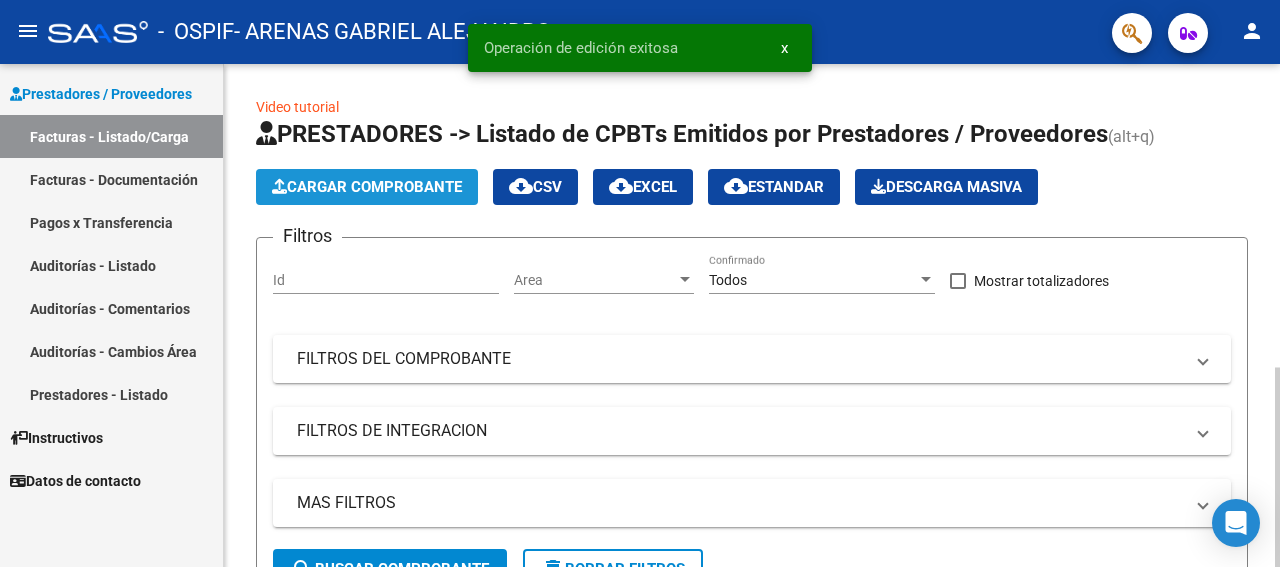 click on "Cargar Comprobante" 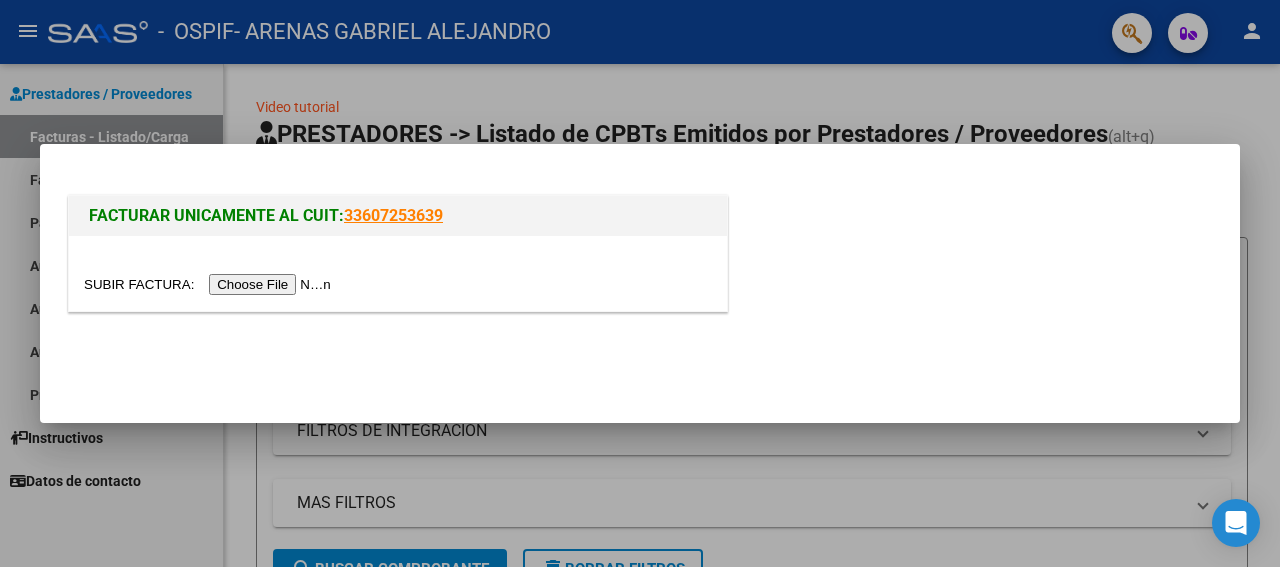 click at bounding box center (210, 284) 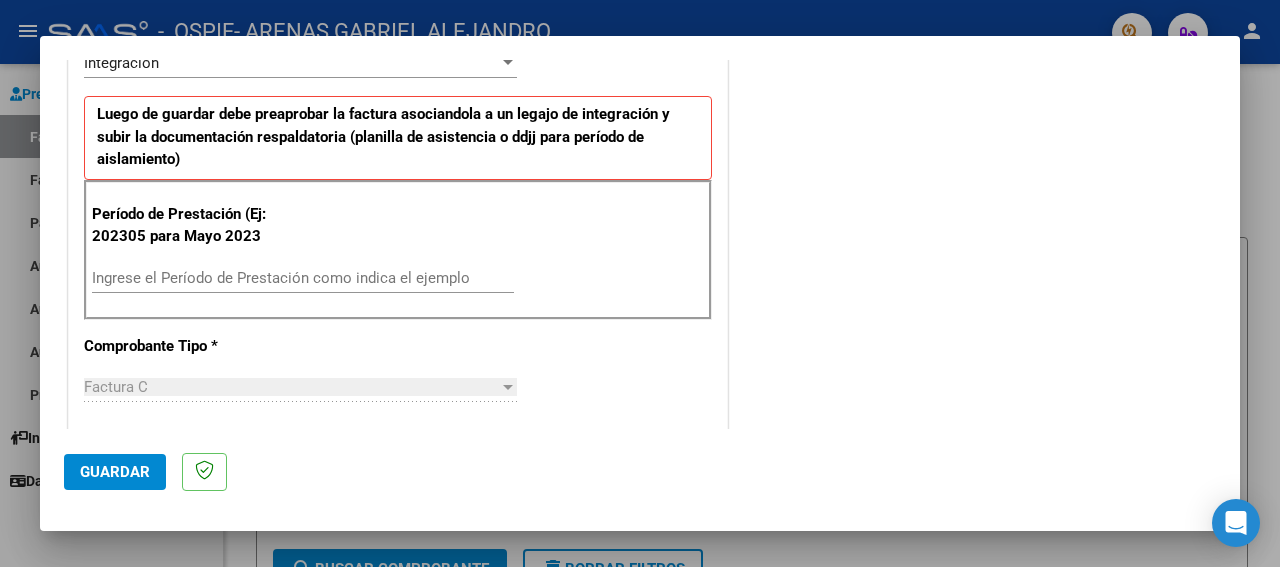scroll, scrollTop: 486, scrollLeft: 0, axis: vertical 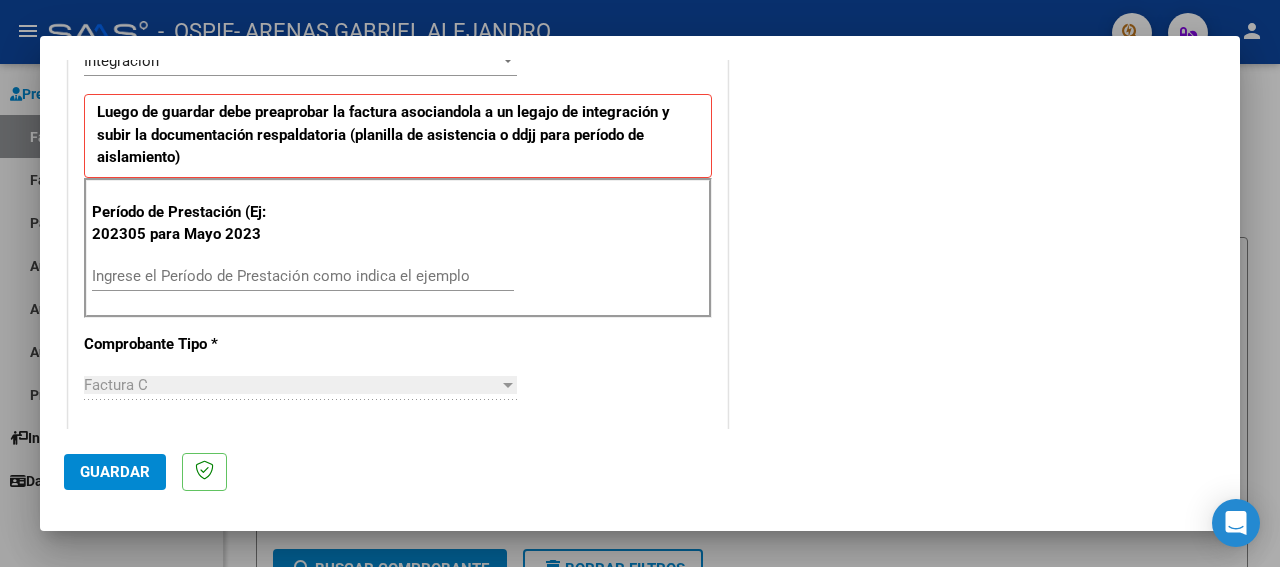 click on "Ingrese el Período de Prestación como indica el ejemplo" at bounding box center (303, 276) 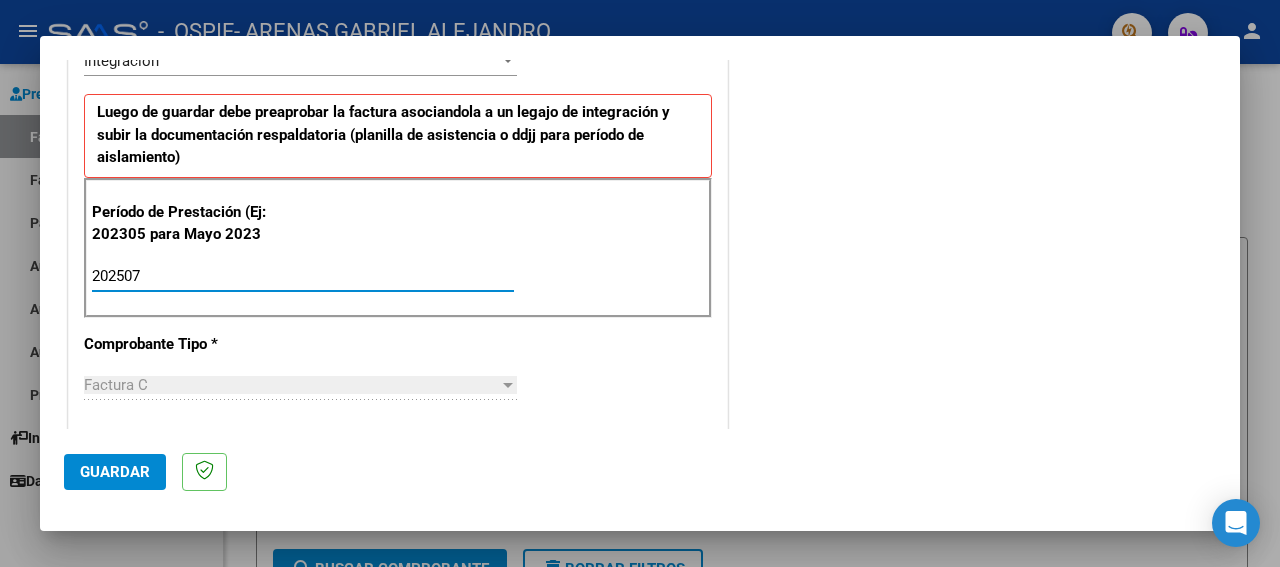 type on "202507" 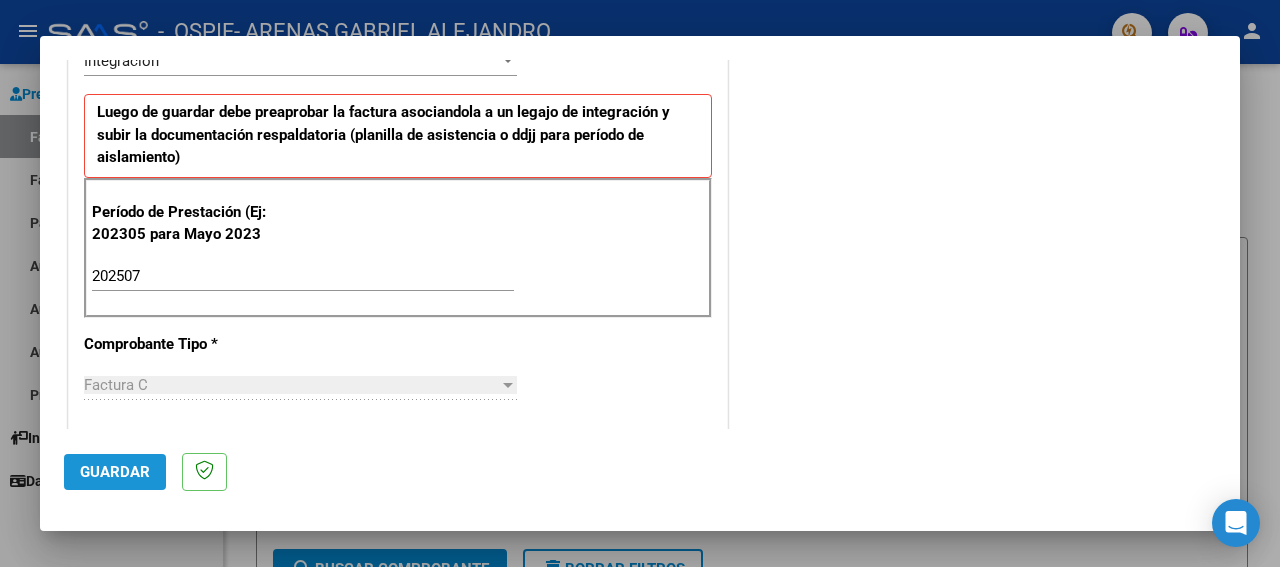 click on "Guardar" 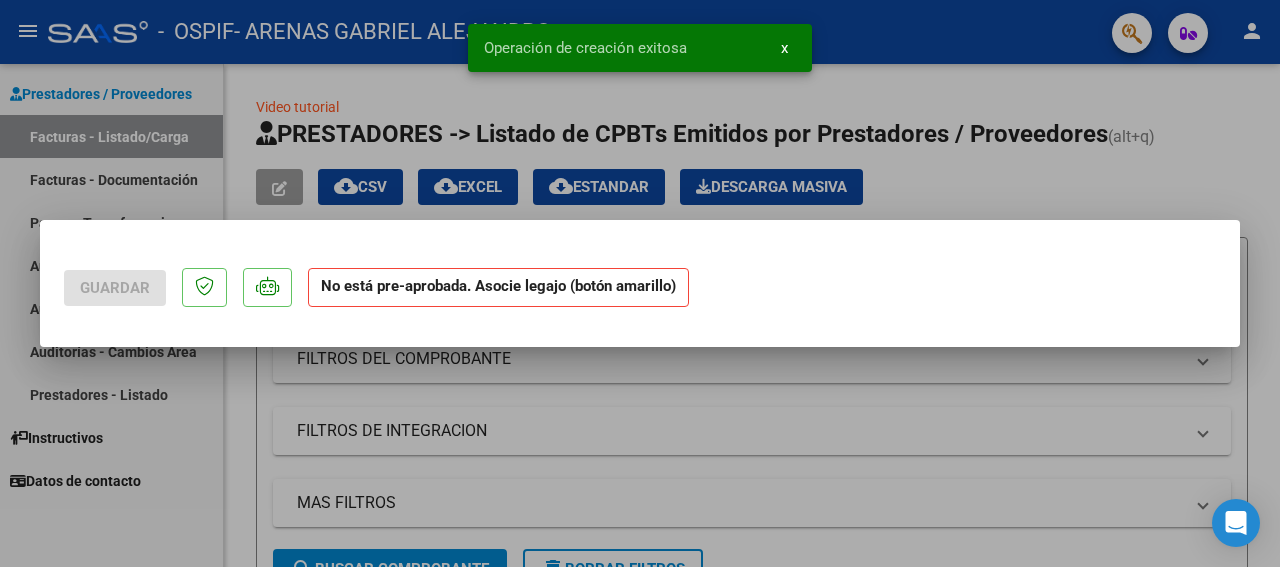 scroll, scrollTop: 0, scrollLeft: 0, axis: both 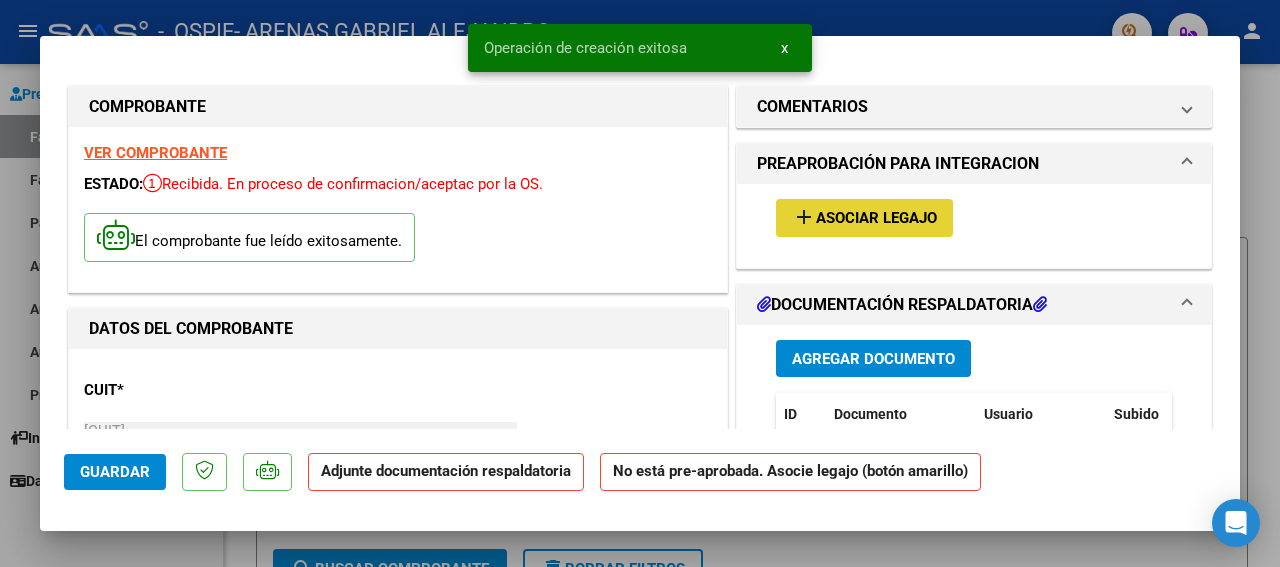 click on "add Asociar Legajo" at bounding box center [864, 217] 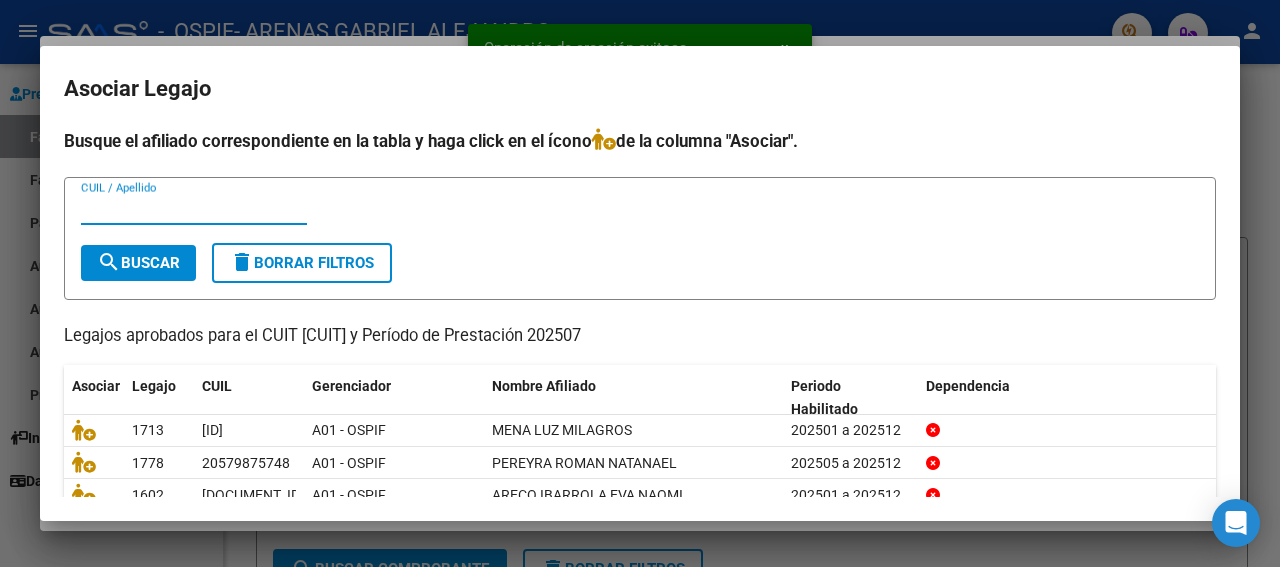 click on "CUIL / Apellido" at bounding box center (194, 209) 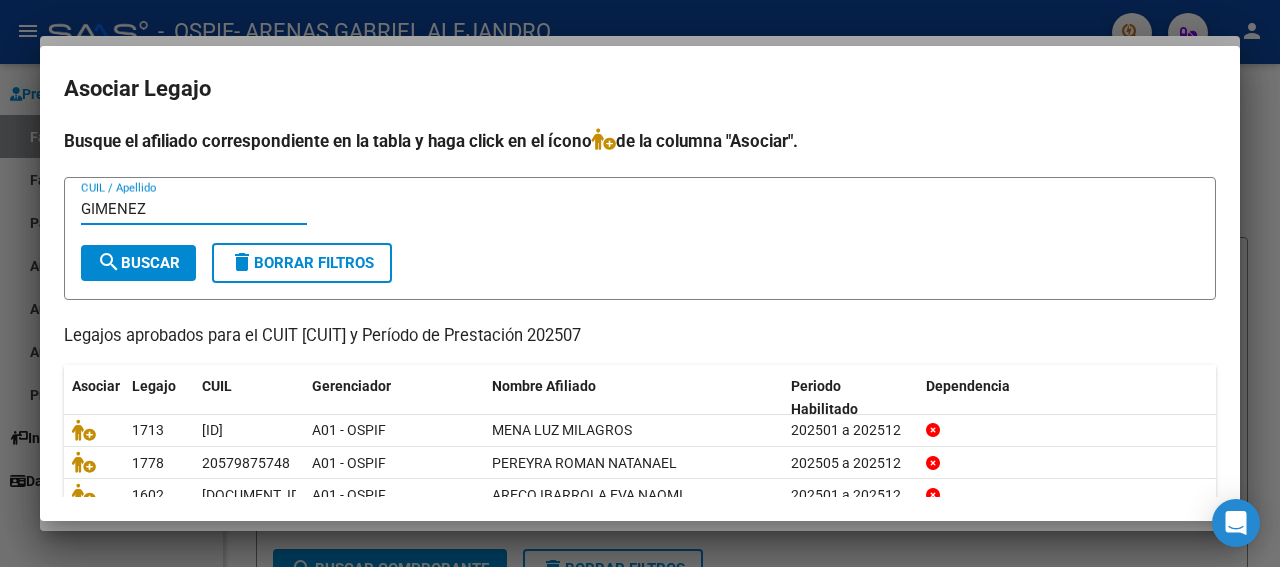 type on "GIMENEZ" 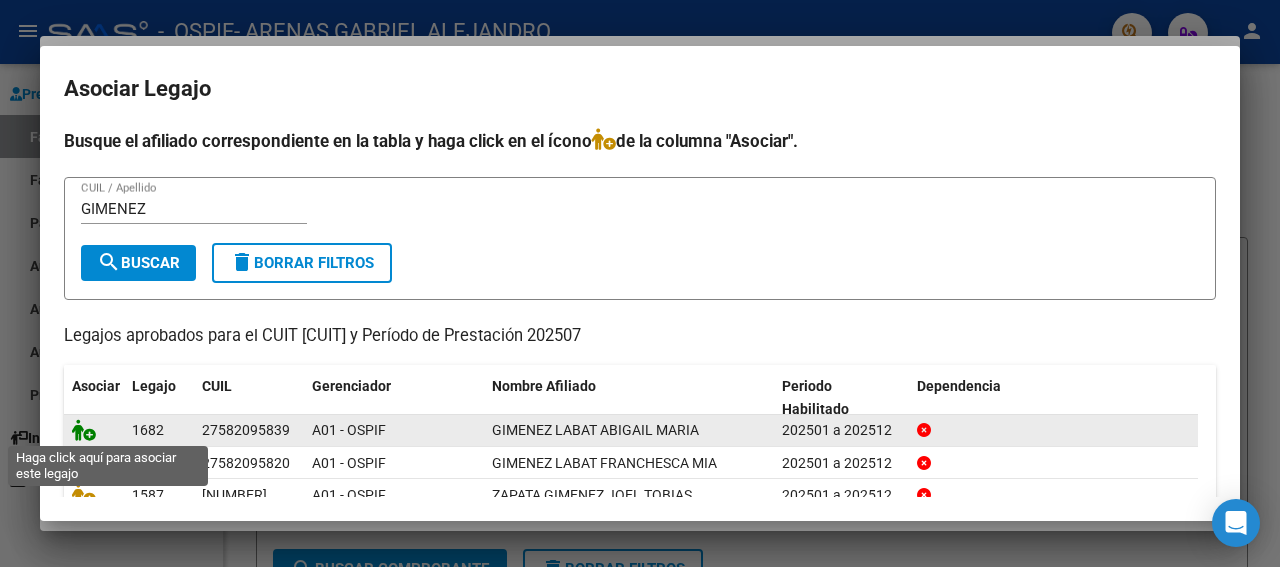 click 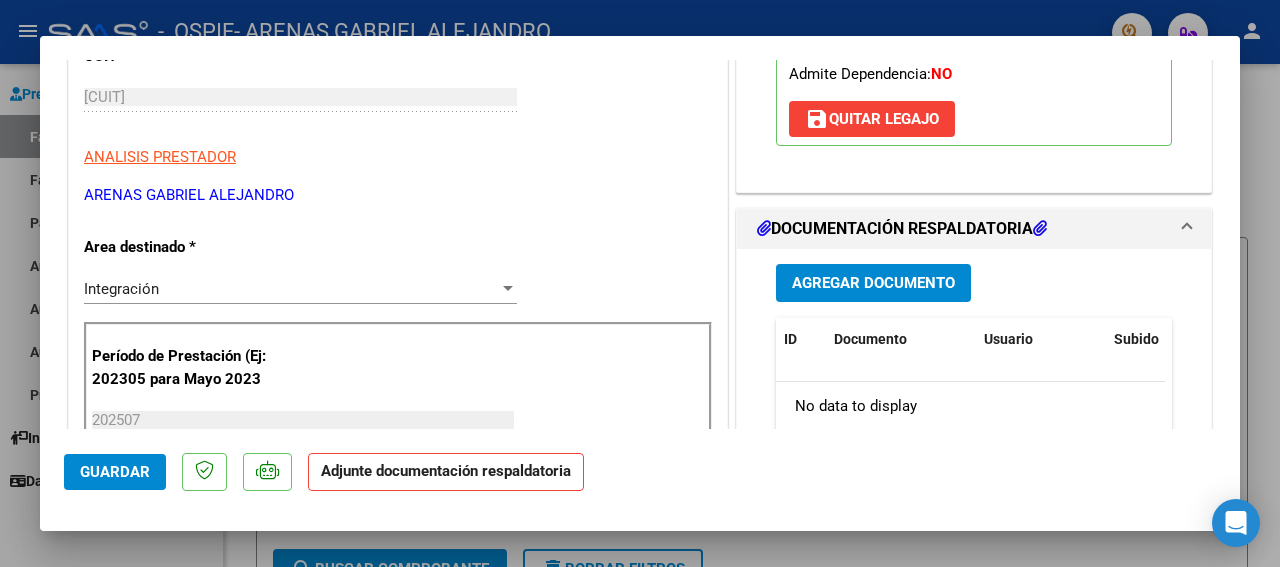 drag, startPoint x: 1227, startPoint y: 419, endPoint x: 906, endPoint y: 323, distance: 335.04776 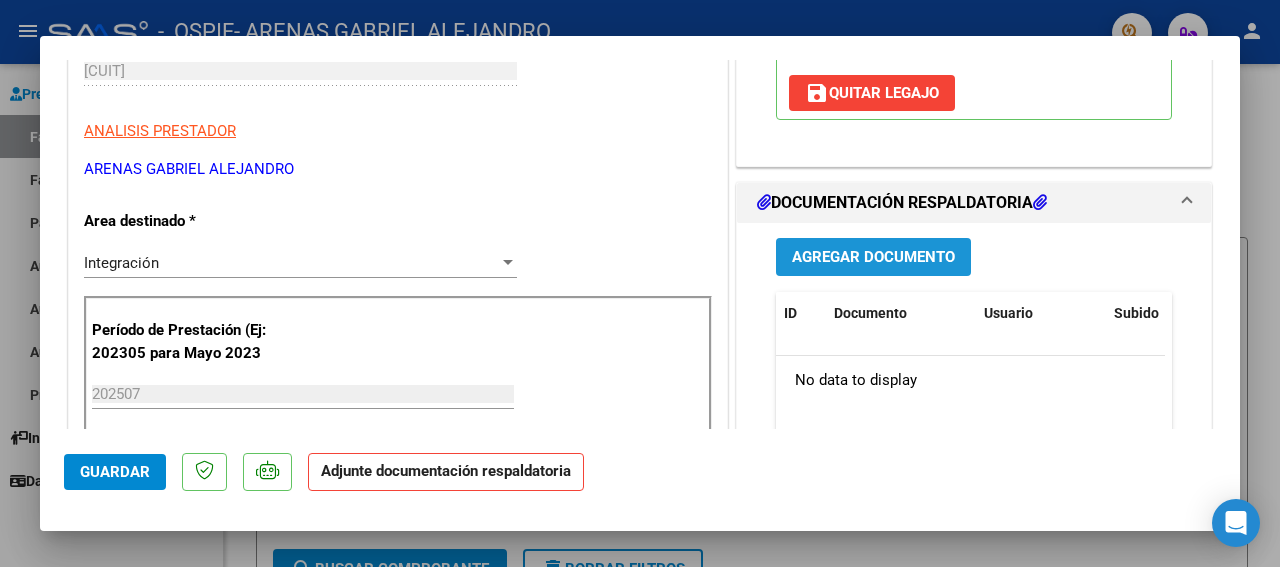 click on "Agregar Documento" at bounding box center [873, 258] 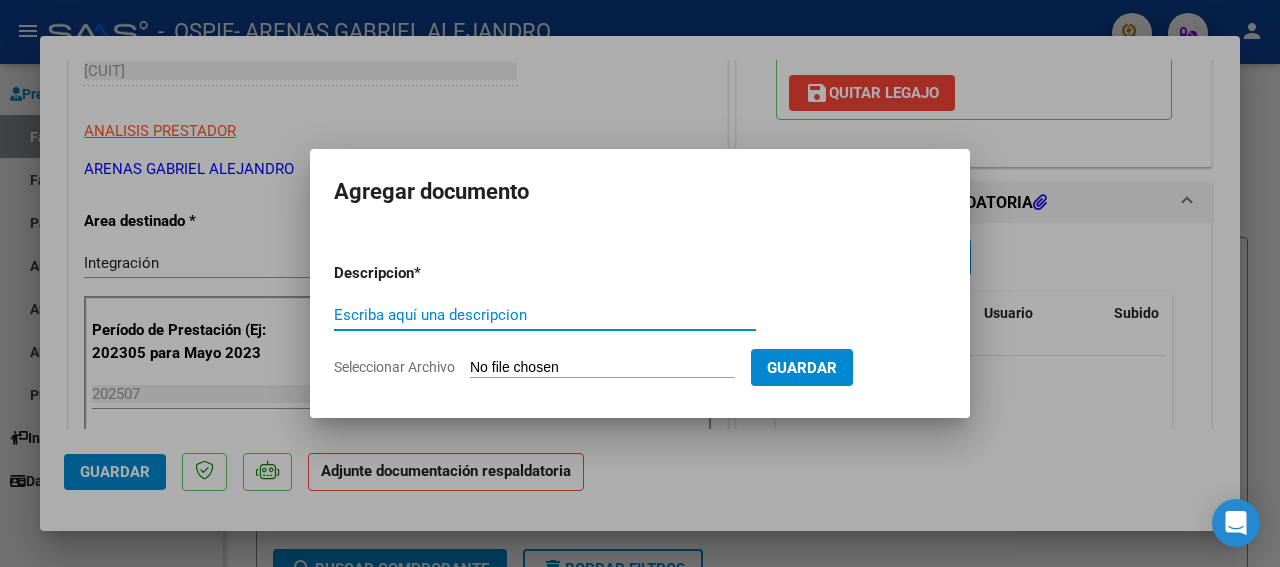 click on "Escriba aquí una descripcion" at bounding box center [545, 315] 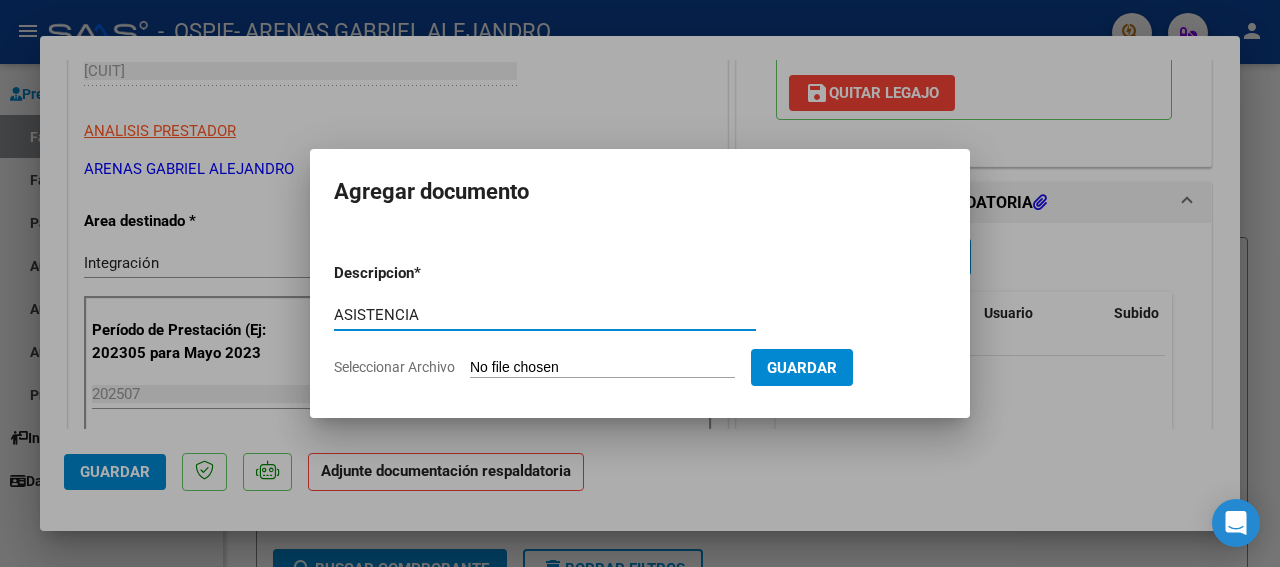 type on "ASISTENCIA" 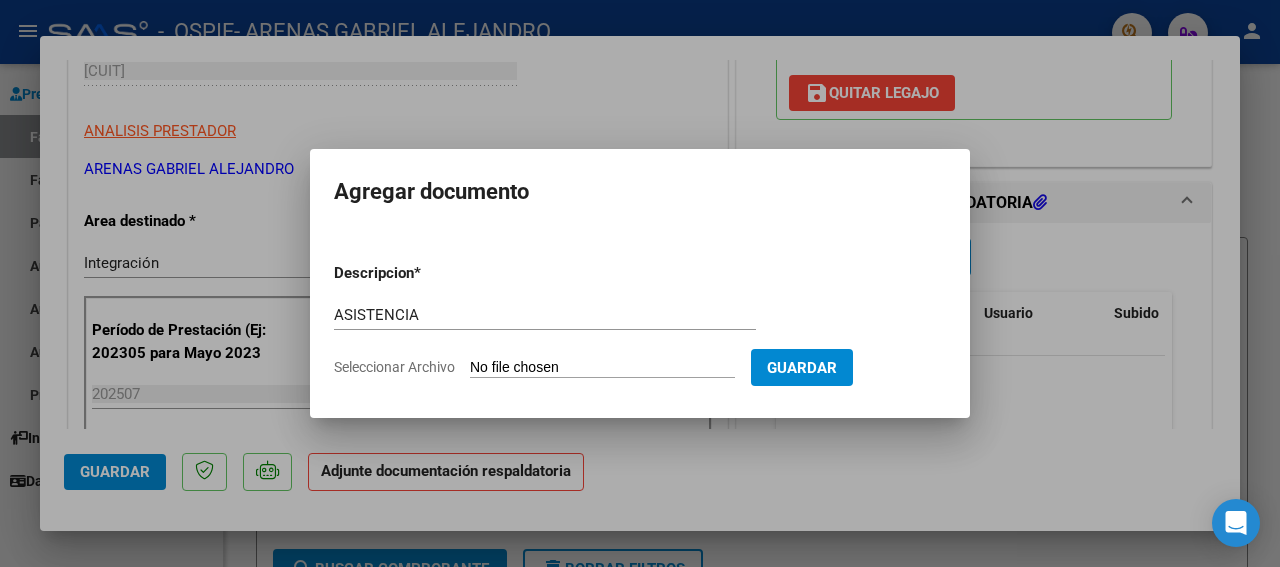 type on "C:\fakepath\[LAST] [FIRST] [INITIAL] 25 .jpg" 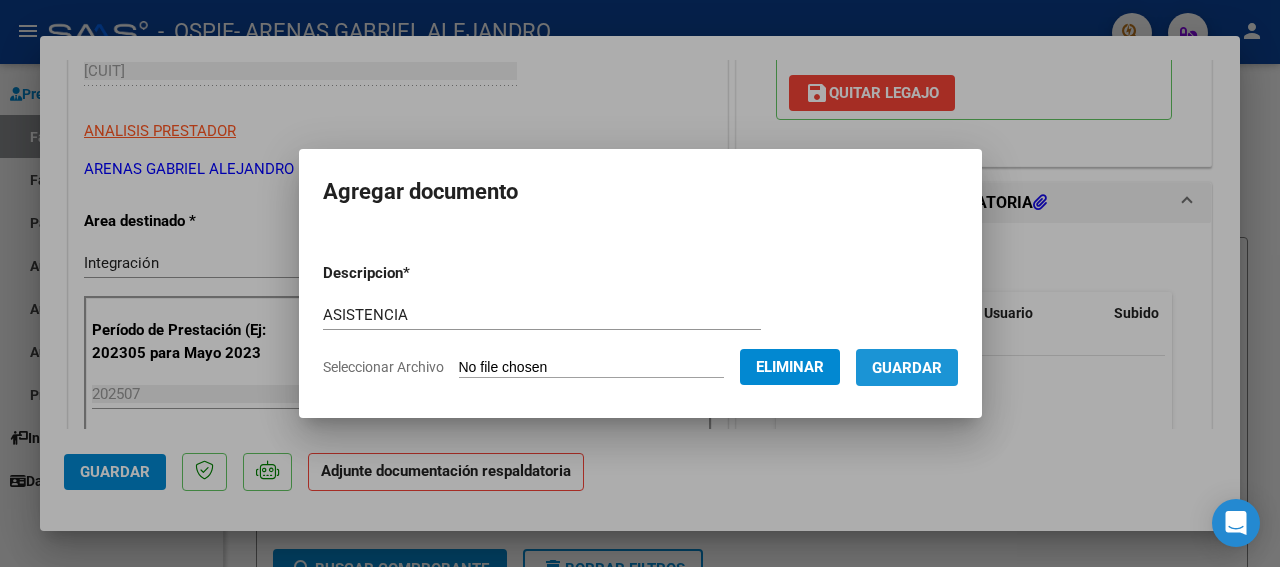 click on "Guardar" at bounding box center (907, 367) 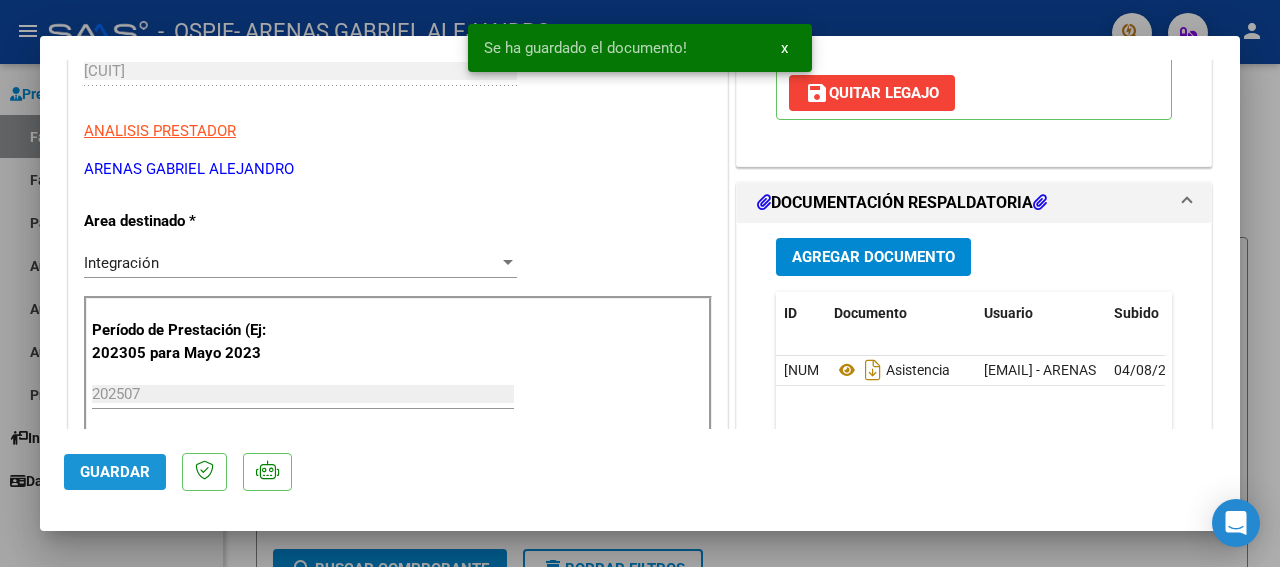 click on "Guardar" 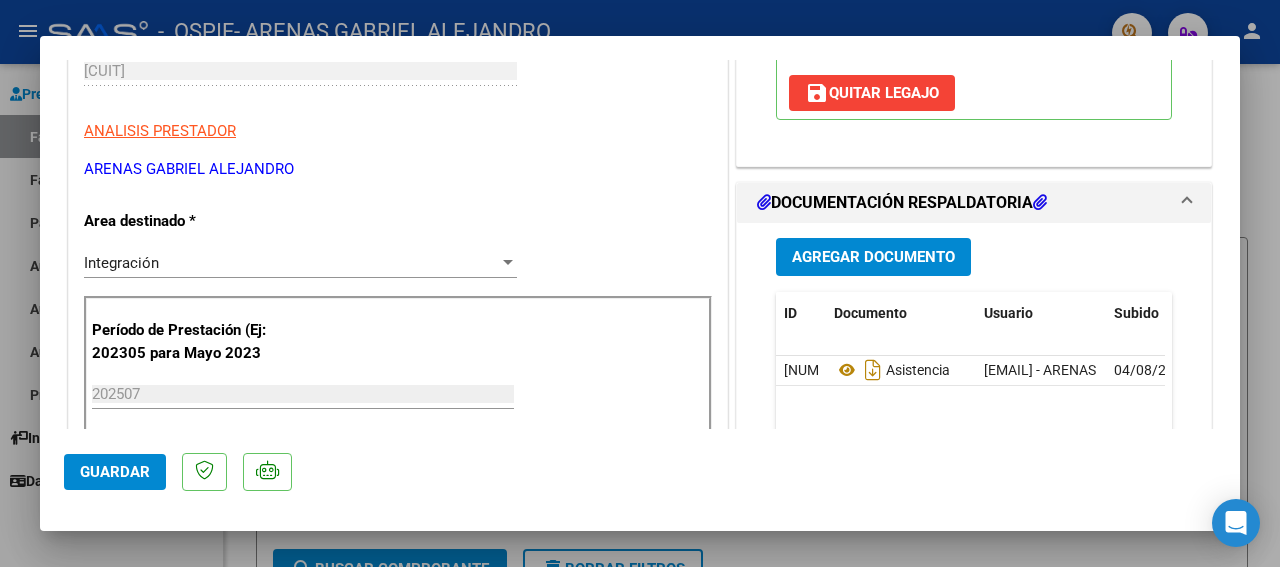 click at bounding box center [640, 283] 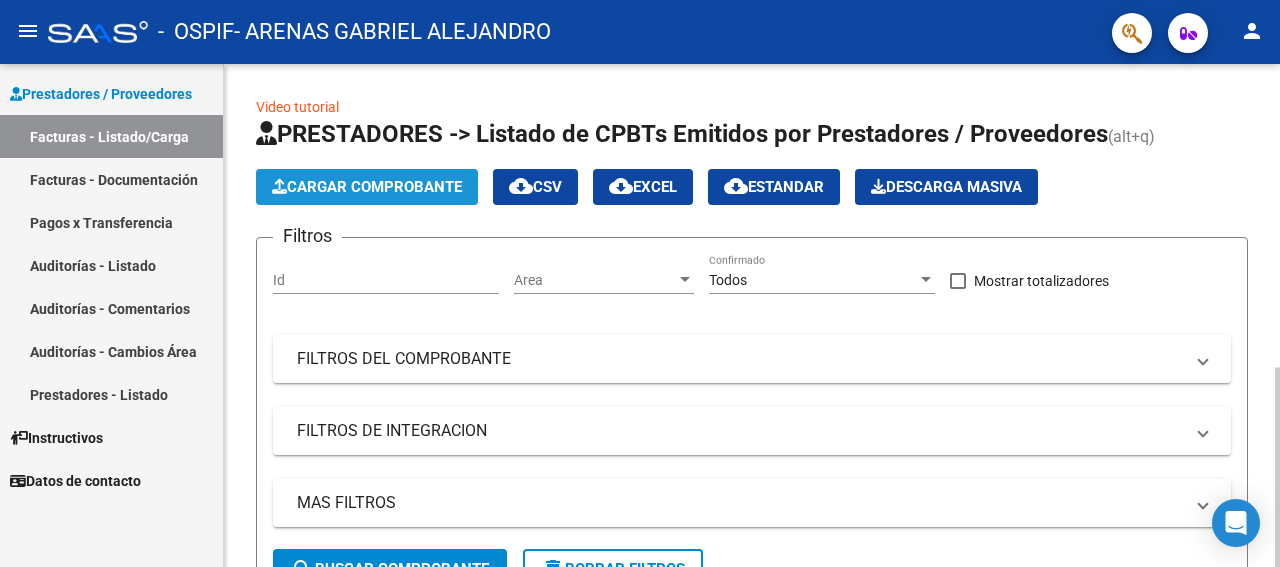 click on "Cargar Comprobante" 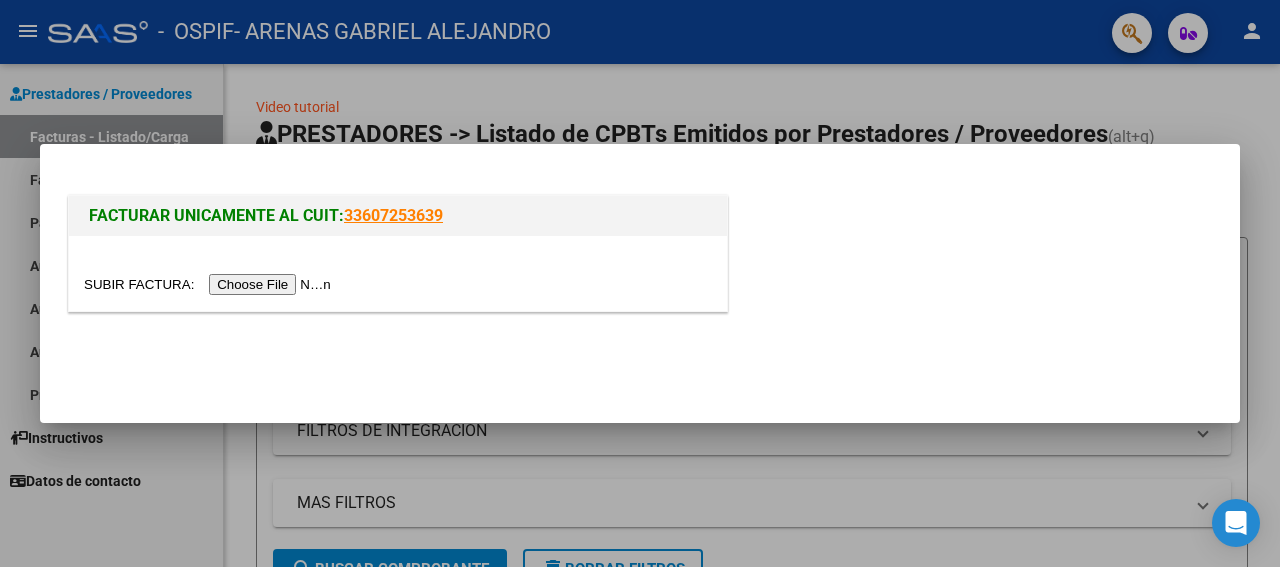 click at bounding box center (210, 284) 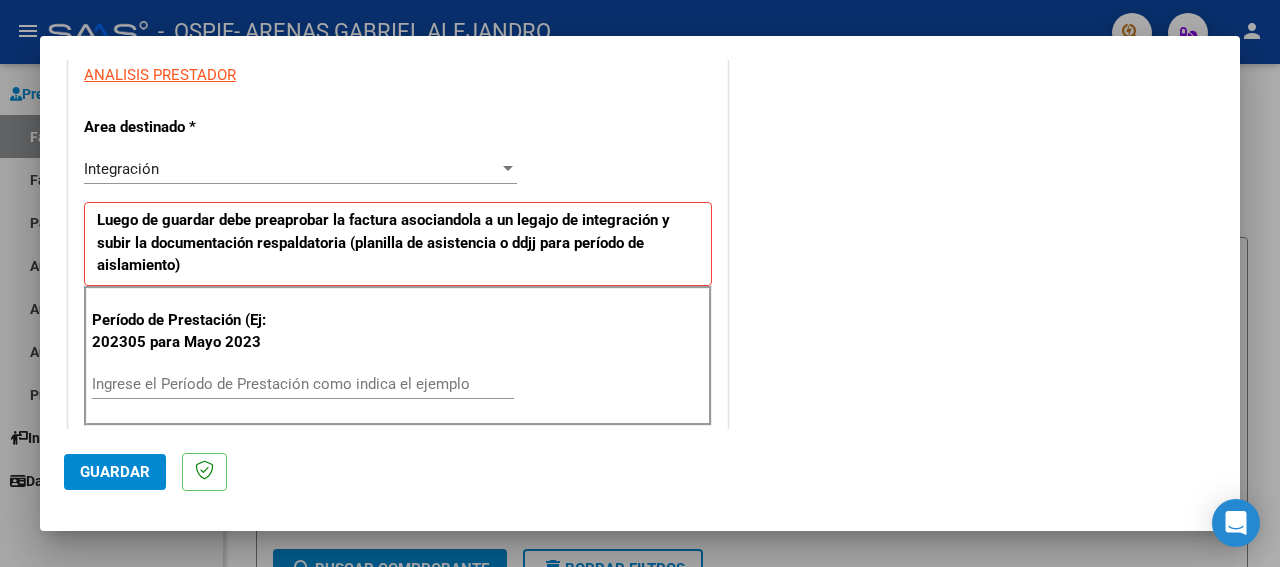 scroll, scrollTop: 432, scrollLeft: 0, axis: vertical 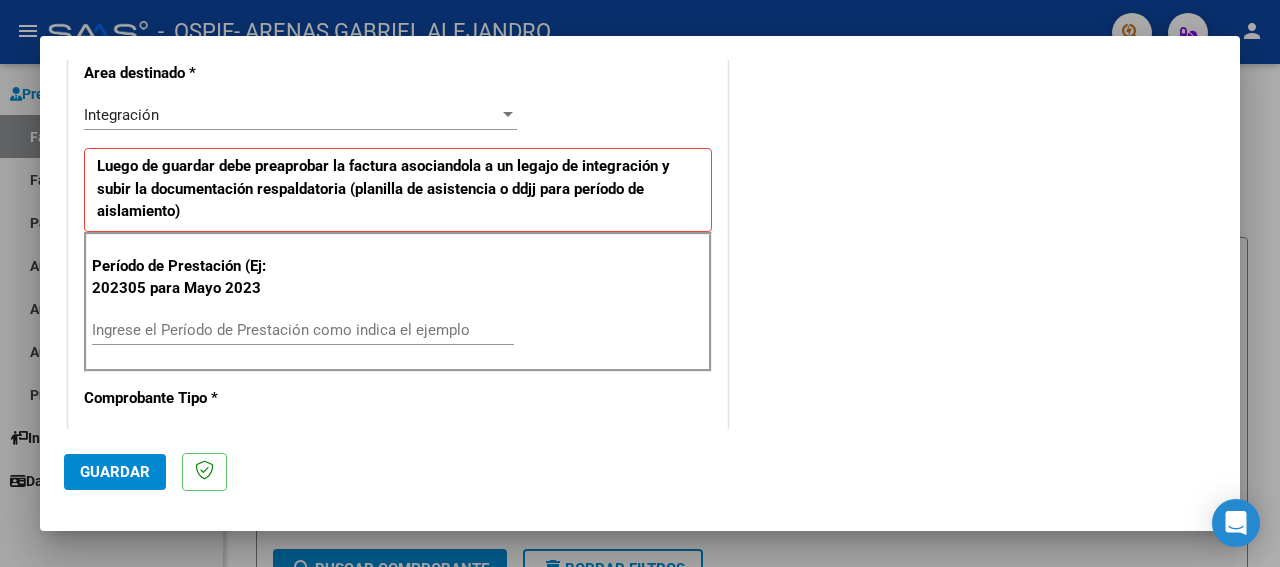 drag, startPoint x: 1227, startPoint y: 421, endPoint x: 468, endPoint y: 303, distance: 768.11786 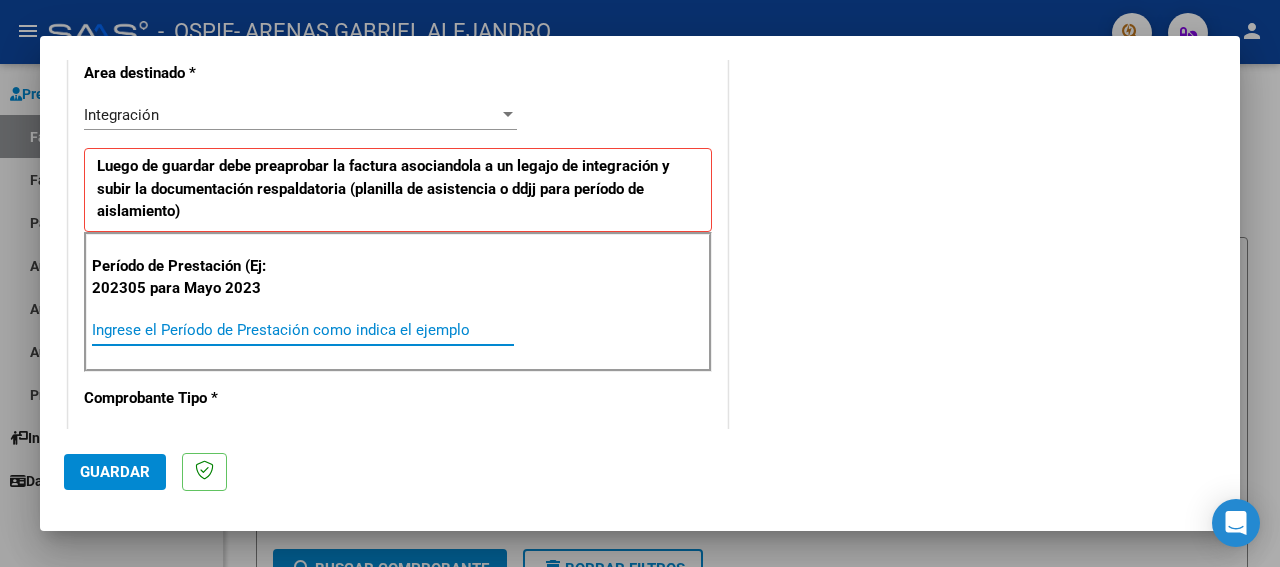 click on "Ingrese el Período de Prestación como indica el ejemplo" at bounding box center (303, 330) 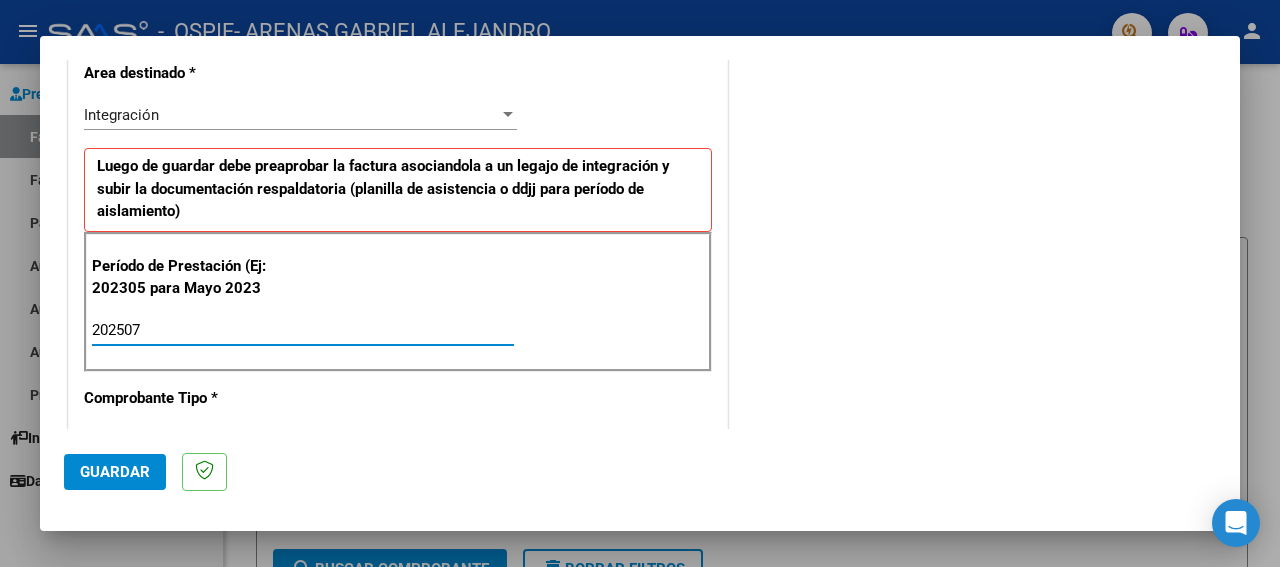 type on "202507" 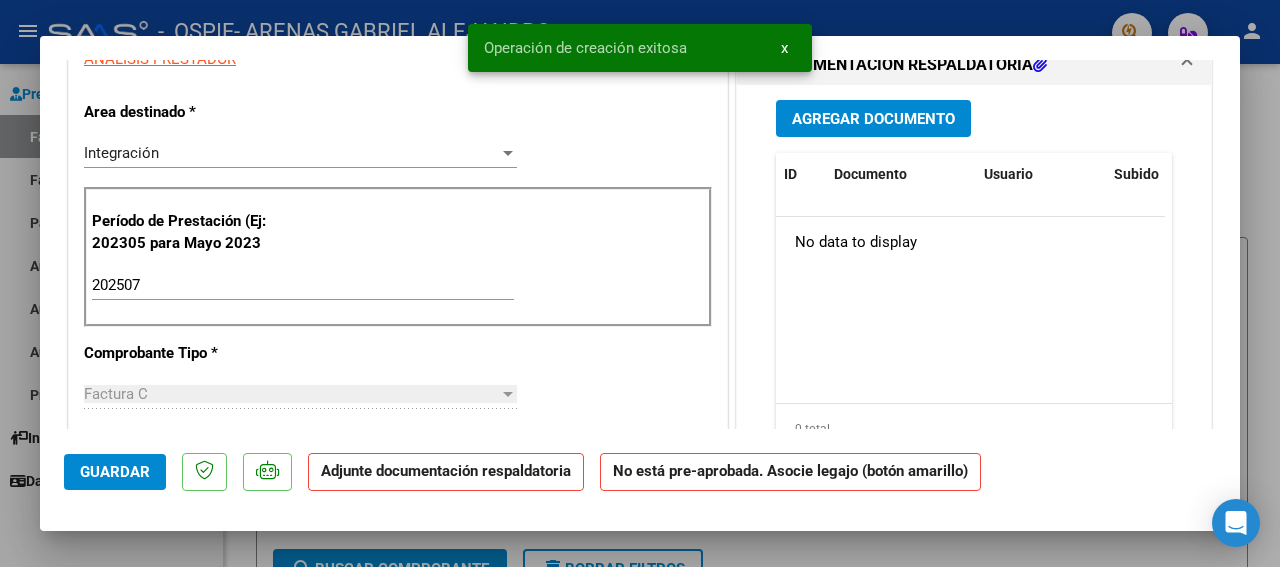 scroll, scrollTop: 0, scrollLeft: 0, axis: both 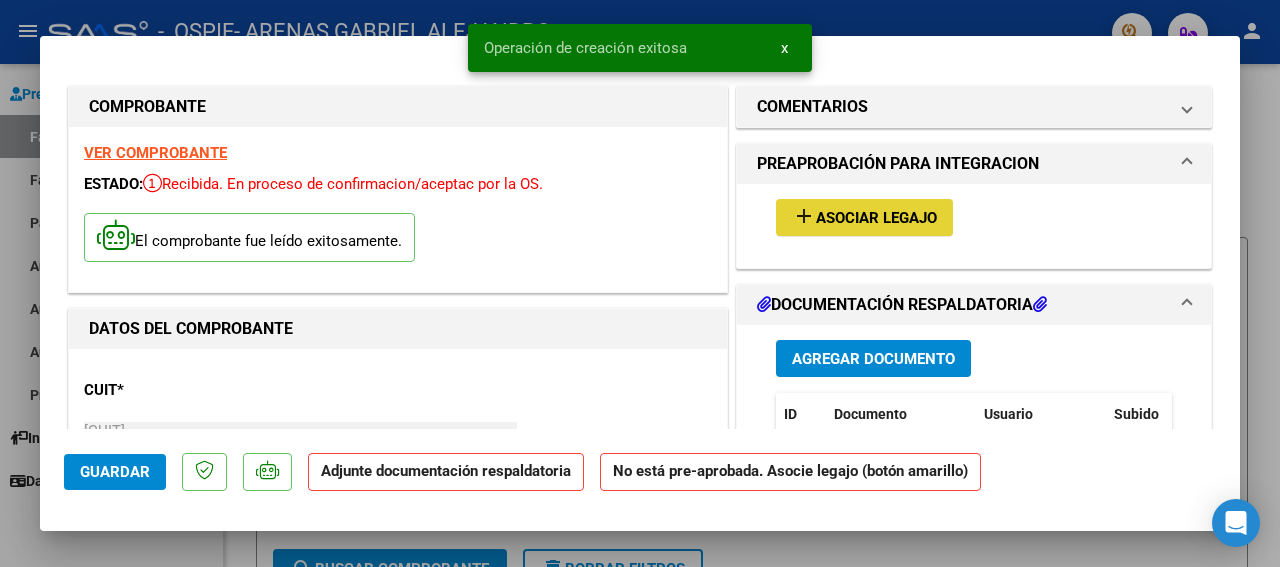 click on "Asociar Legajo" at bounding box center [876, 219] 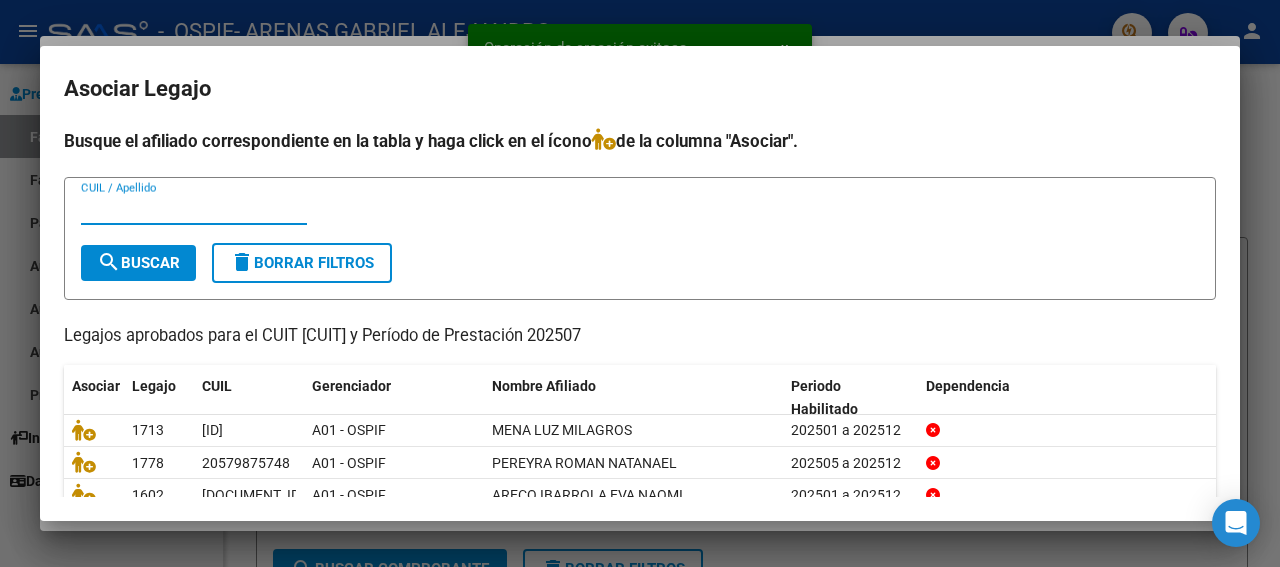 click on "CUIL / Apellido" at bounding box center [194, 209] 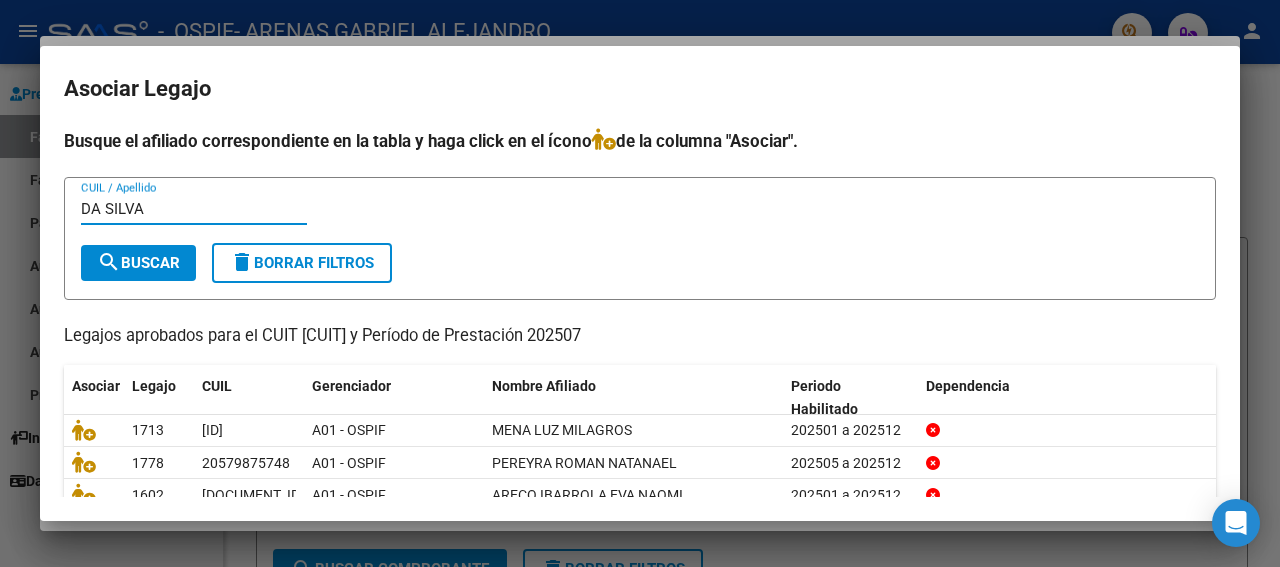 type on "DA SILVA" 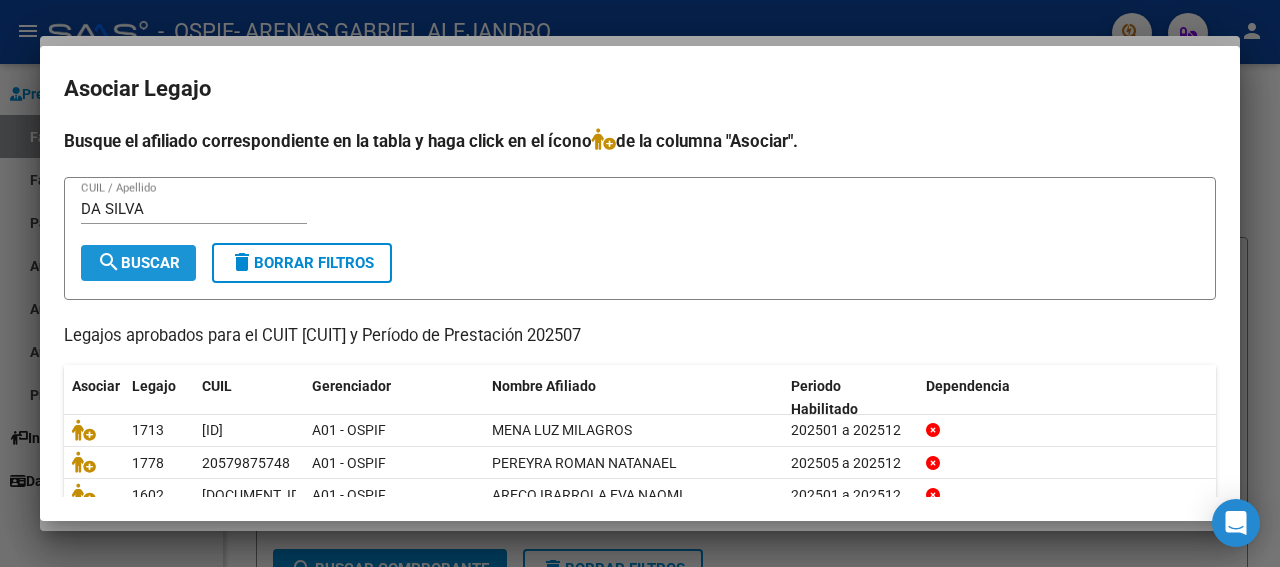 click on "search  Buscar" at bounding box center [138, 263] 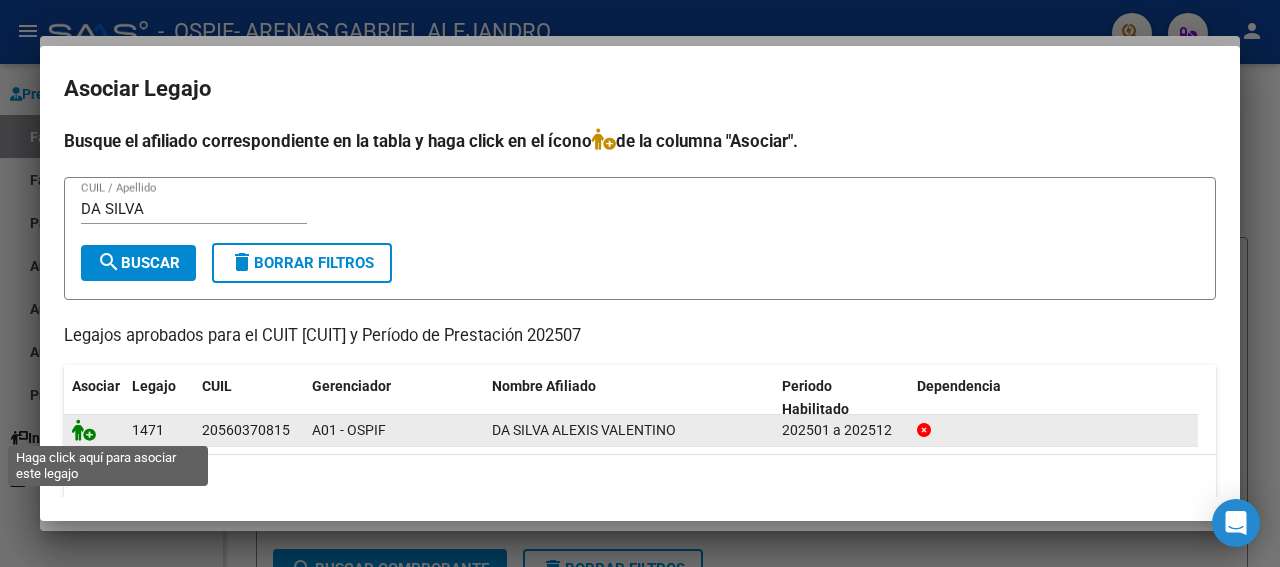 click 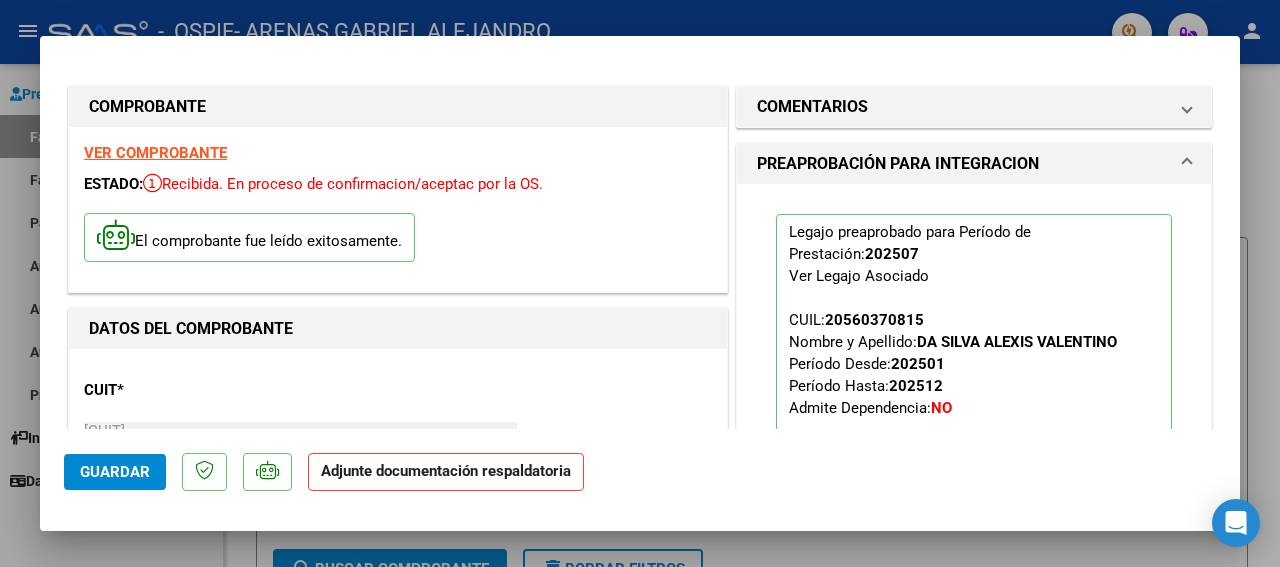 click at bounding box center (640, 283) 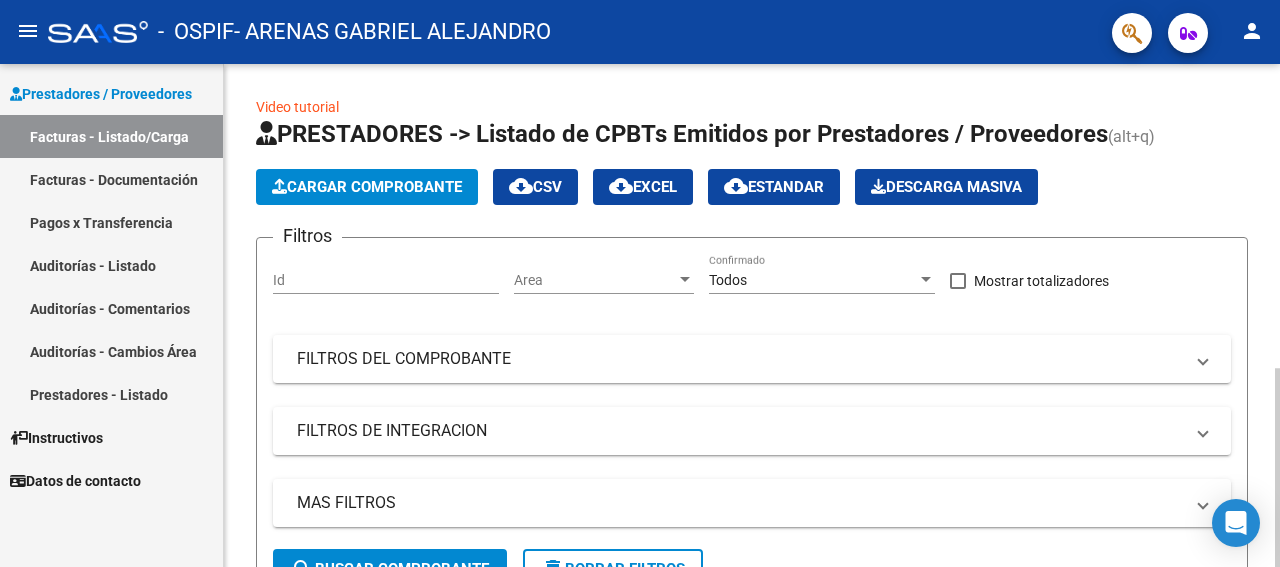 click on "Filtros Id Area Area Todos Confirmado   Mostrar totalizadores   FILTROS DEL COMPROBANTE  Comprobante Tipo Comprobante Tipo Start date – End date Fec. Comprobante Desde / Hasta Días Emisión Desde(cant. días) Días Emisión Hasta(cant. días) CUIT / Razón Social Pto. Venta Nro. Comprobante Código SSS CAE Válido CAE Válido Todos Cargado Módulo Hosp. Todos Tiene facturacion Apócrifa Hospital Refes  FILTROS DE INTEGRACION  Período De Prestación Campos del Archivo de Rendición Devuelto x SSS (dr_envio) Todos Rendido x SSS (dr_envio) Tipo de Registro Tipo de Registro Período Presentación Período Presentación Campos del Legajo Asociado (preaprobación) Afiliado Legajo (cuil/nombre) Todos Solo facturas preaprobadas  MAS FILTROS  Todos Con Doc. Respaldatoria Todos Con Trazabilidad Todos Asociado a Expediente Sur Auditoría Auditoría Auditoría Id Start date – End date Auditoría Confirmada Desde / Hasta Start date – End date Fec. Rec. Desde / Hasta Start date – End date Start date – End date" 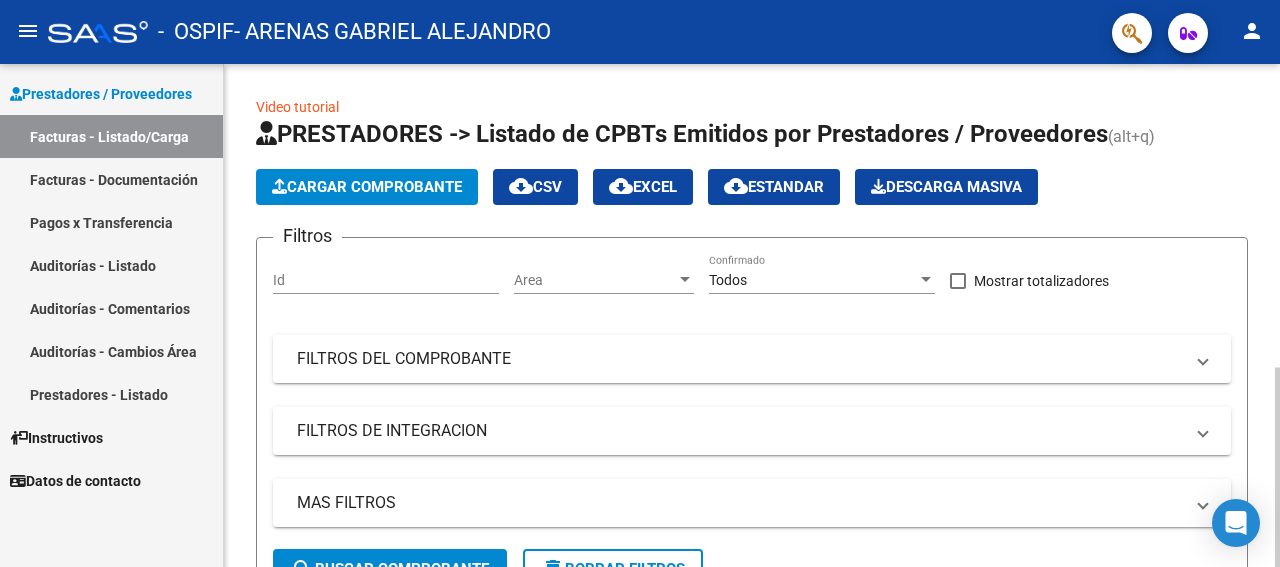 click on "Video tutorial   PRESTADORES -> Listado de CPBTs Emitidos por Prestadores / Proveedores (alt+q)   Cargar Comprobante
cloud_download  CSV  cloud_download  EXCEL  cloud_download  Estandar   Descarga Masiva
Filtros Id Area Area Todos Confirmado   Mostrar totalizadores   FILTROS DEL COMPROBANTE  Comprobante Tipo Comprobante Tipo Start date – End date Fec. Comprobante Desde / Hasta Días Emisión Desde(cant. días) Días Emisión Hasta(cant. días) CUIT / Razón Social Pto. Venta Nro. Comprobante Código SSS CAE Válido CAE Válido Todos Cargado Módulo Hosp. Todos Tiene facturacion Apócrifa Hospital Refes  FILTROS DE INTEGRACION  Período De Prestación Campos del Archivo de Rendición Devuelto x SSS (dr_envio) Todos Rendido x SSS (dr_envio) Tipo de Registro Tipo de Registro Período Presentación Período Presentación Campos del Legajo Asociado (preaprobación) Afiliado Legajo (cuil/nombre) Todos Solo facturas preaprobadas  MAS FILTROS  Todos Con Doc. Respaldatoria Todos Con Trazabilidad Todos – –" 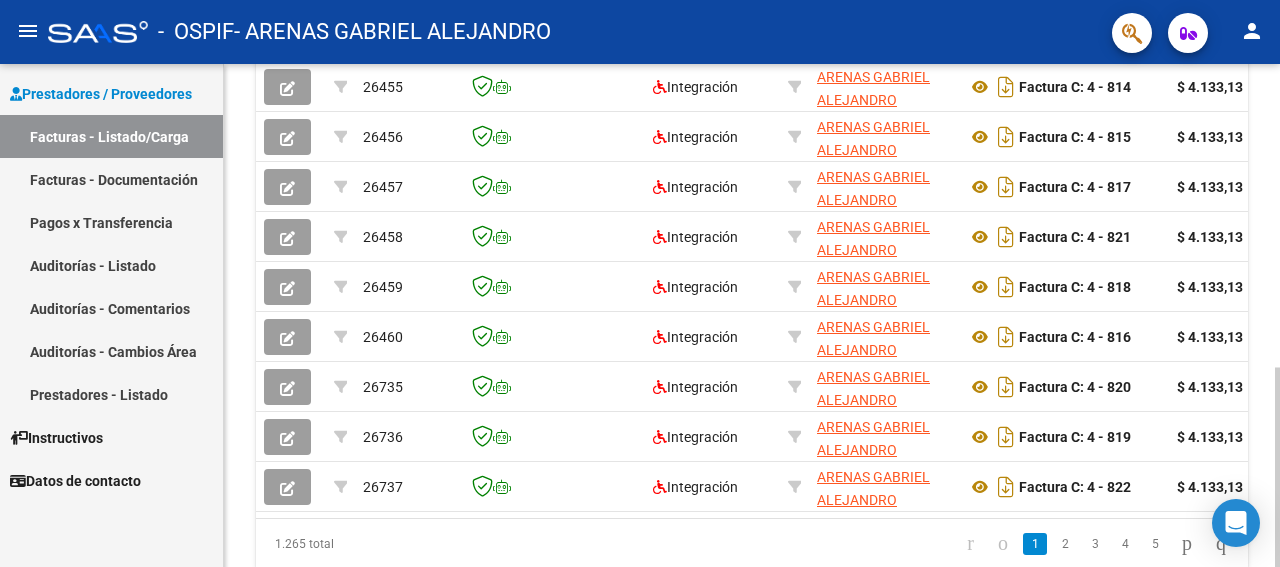 scroll, scrollTop: 765, scrollLeft: 0, axis: vertical 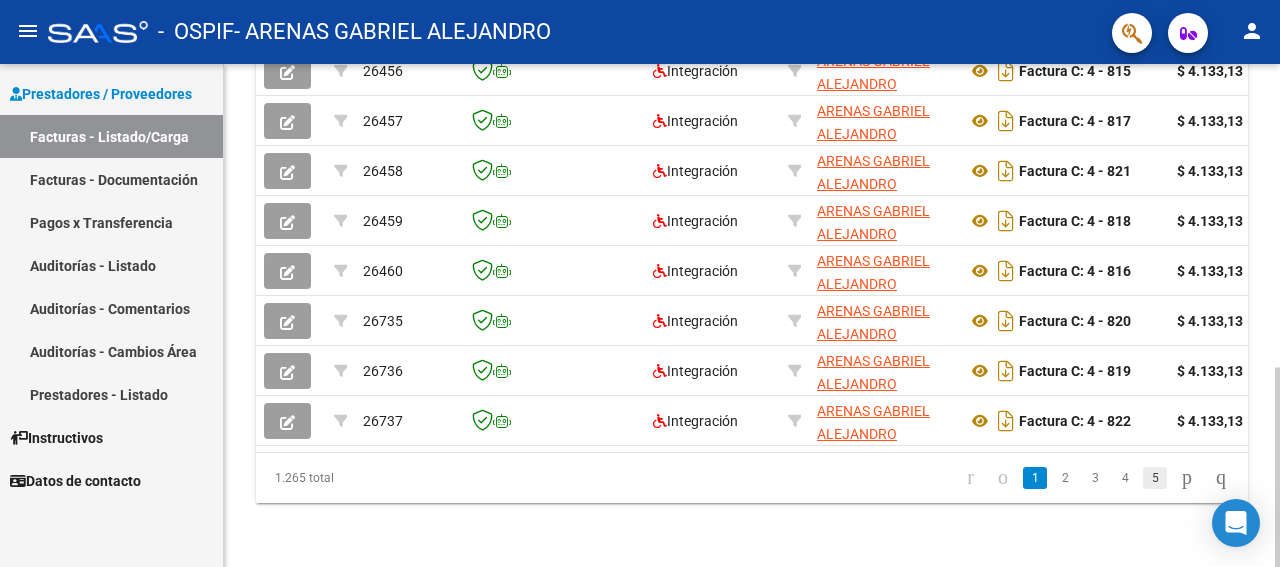 click on "5" 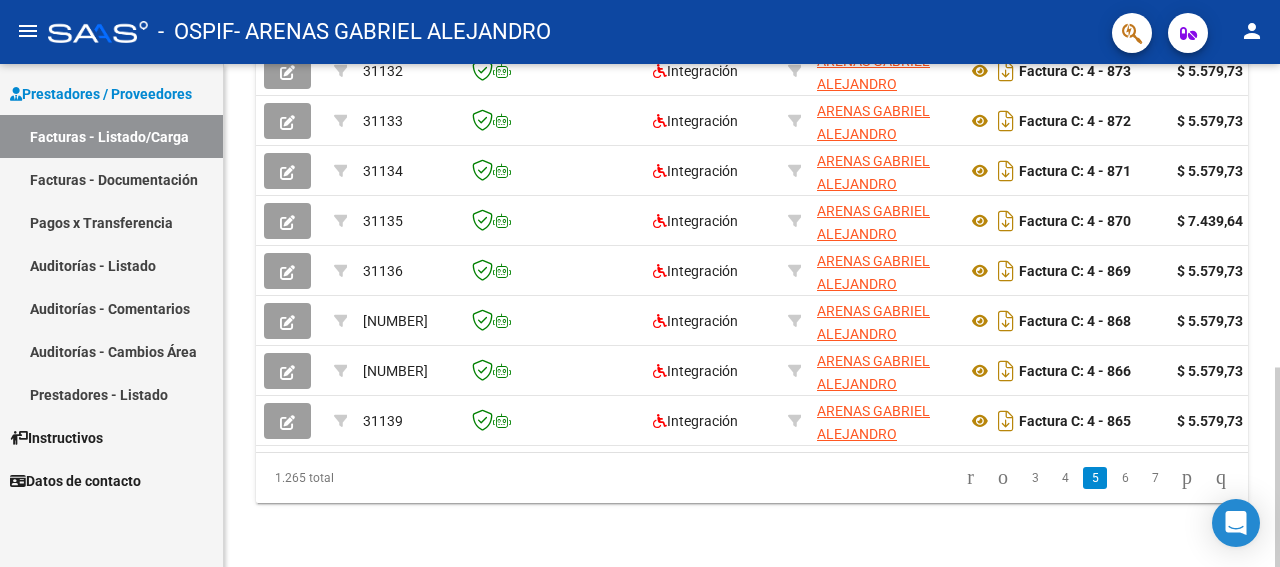 click on "7" 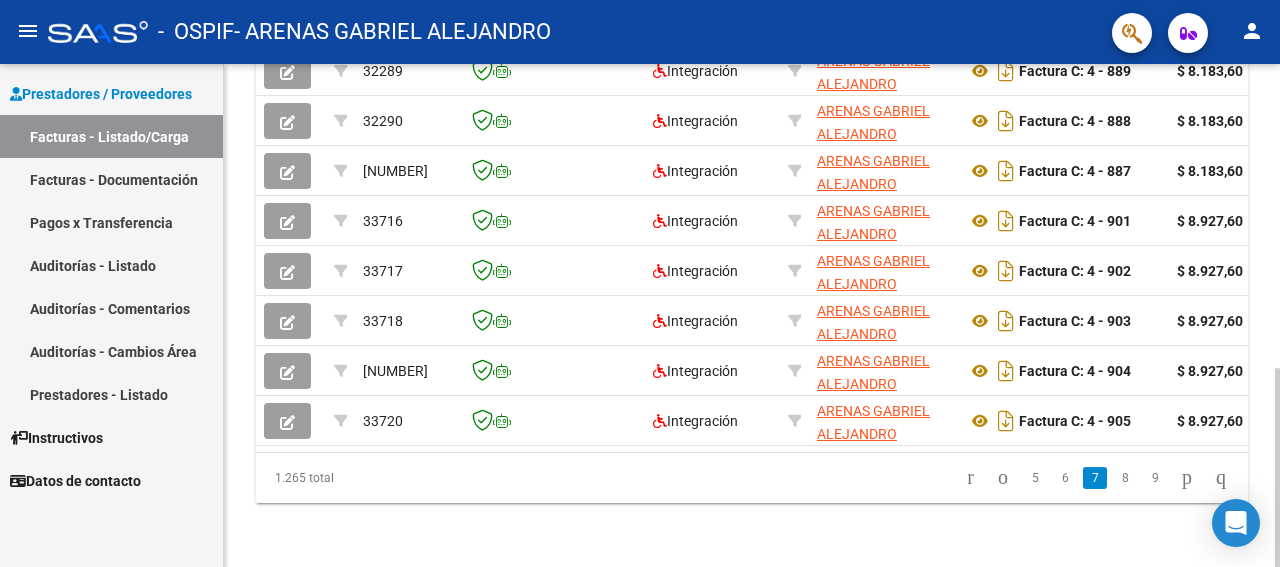 click on "9" 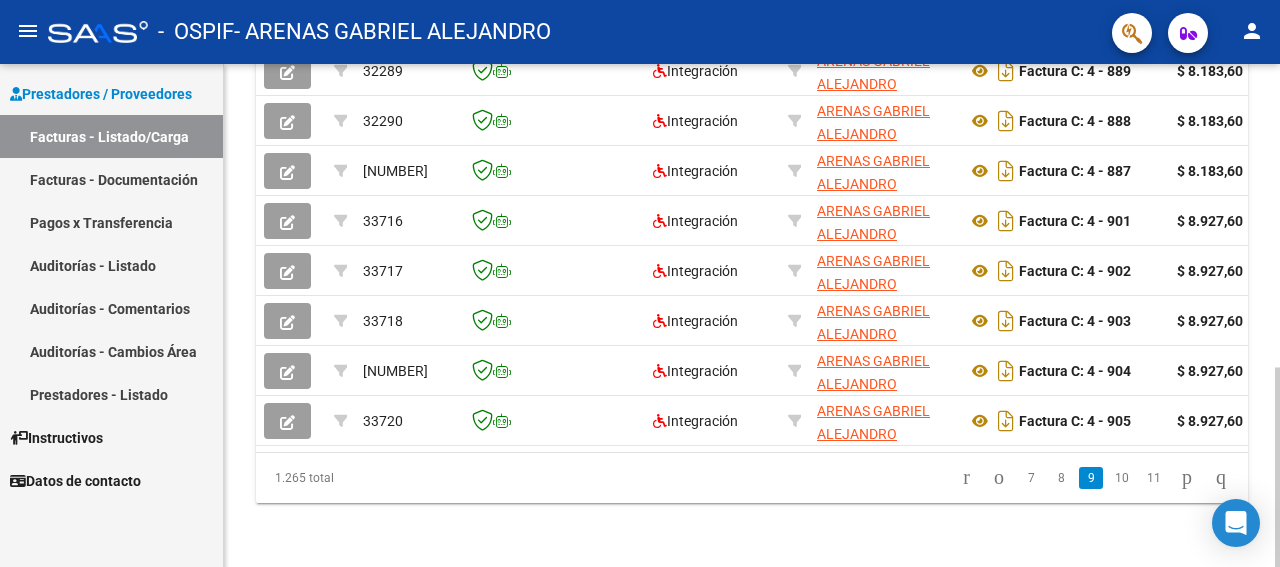 click on "1.265 total 7 8 9 10 11" 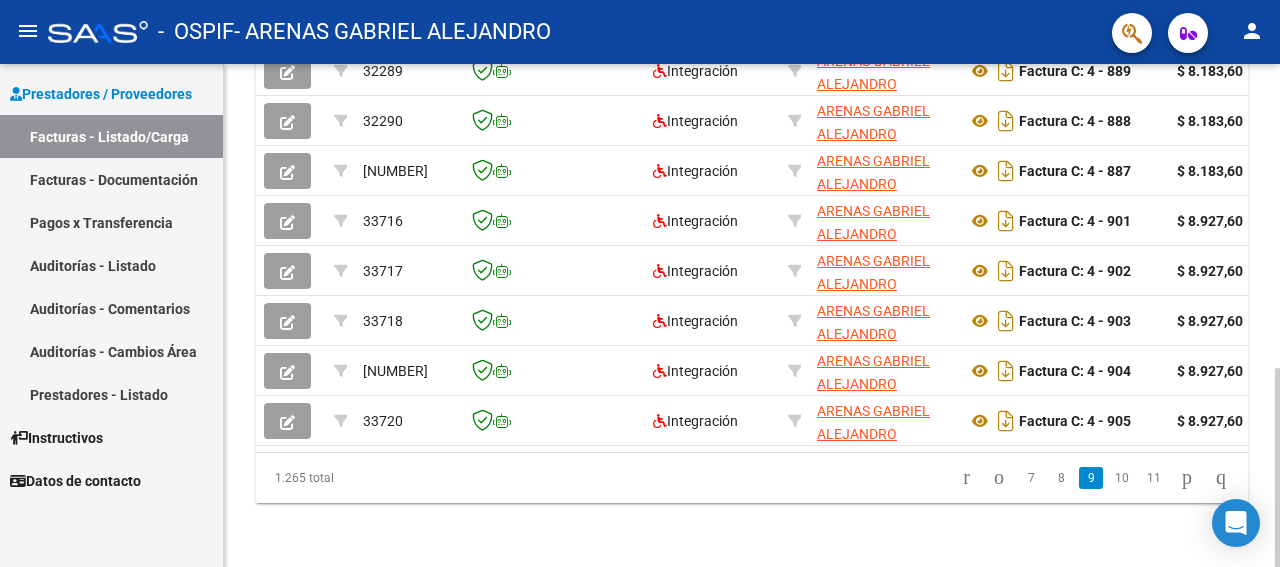 click on "1.265 total 7 8 9 10 11" 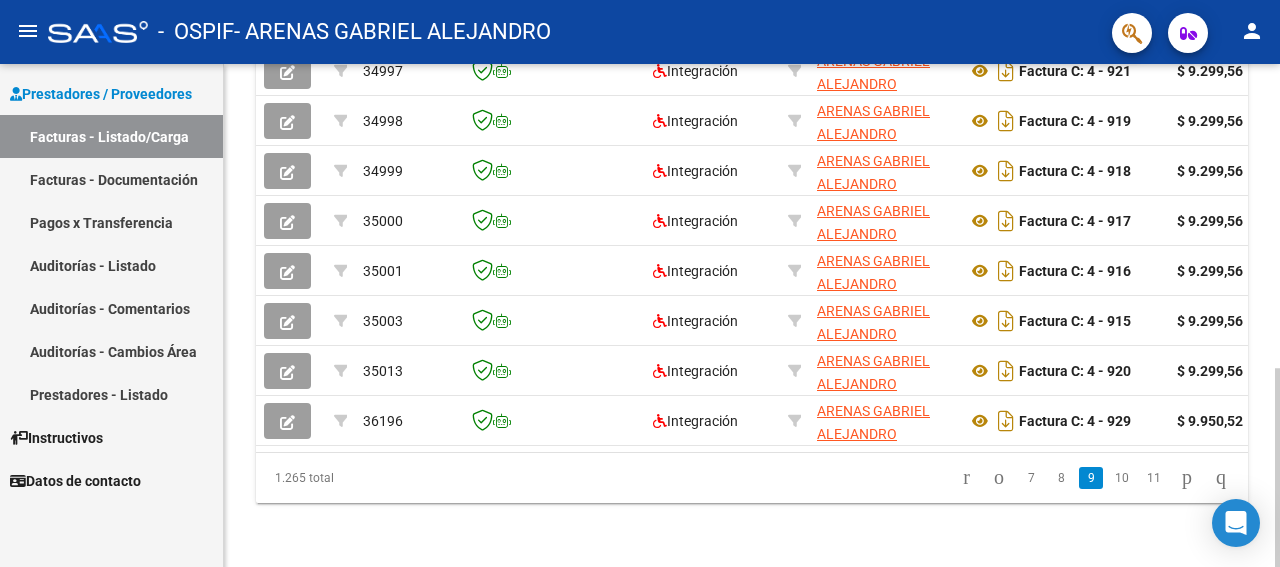 click on "11" 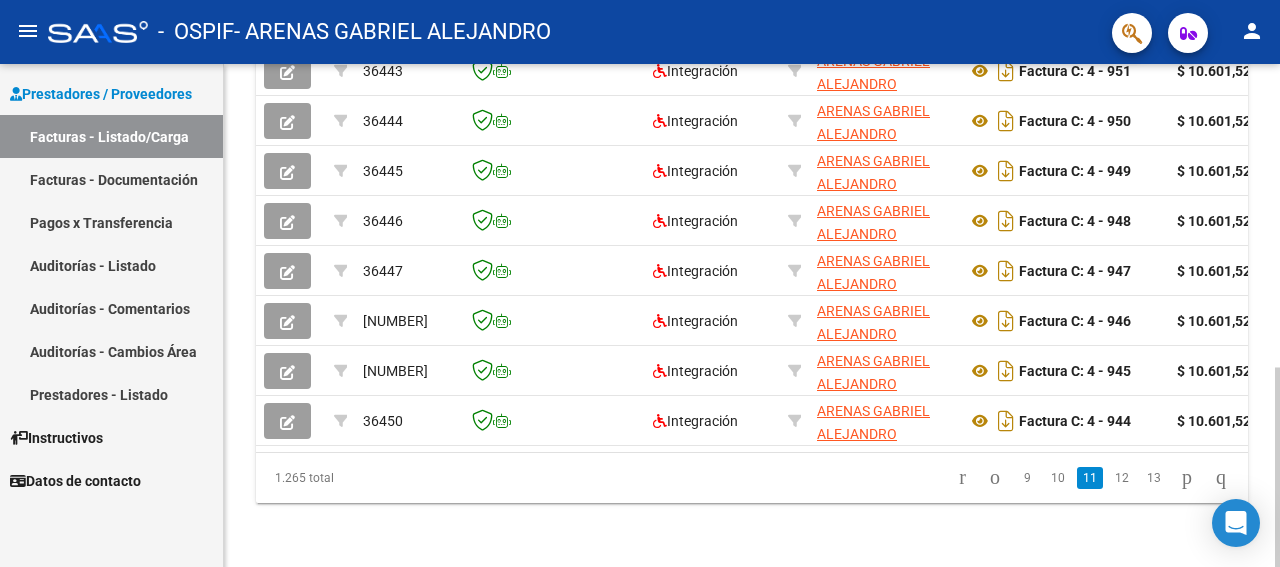 scroll, scrollTop: 765, scrollLeft: 0, axis: vertical 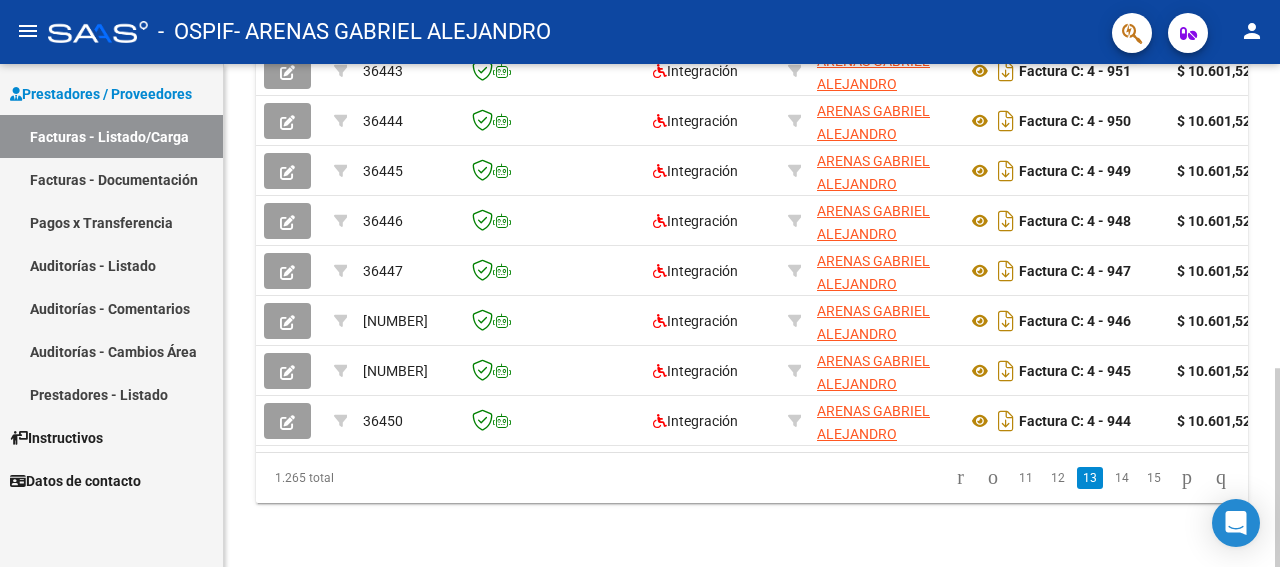 click on "1.265 total   11   12   13   14   15" 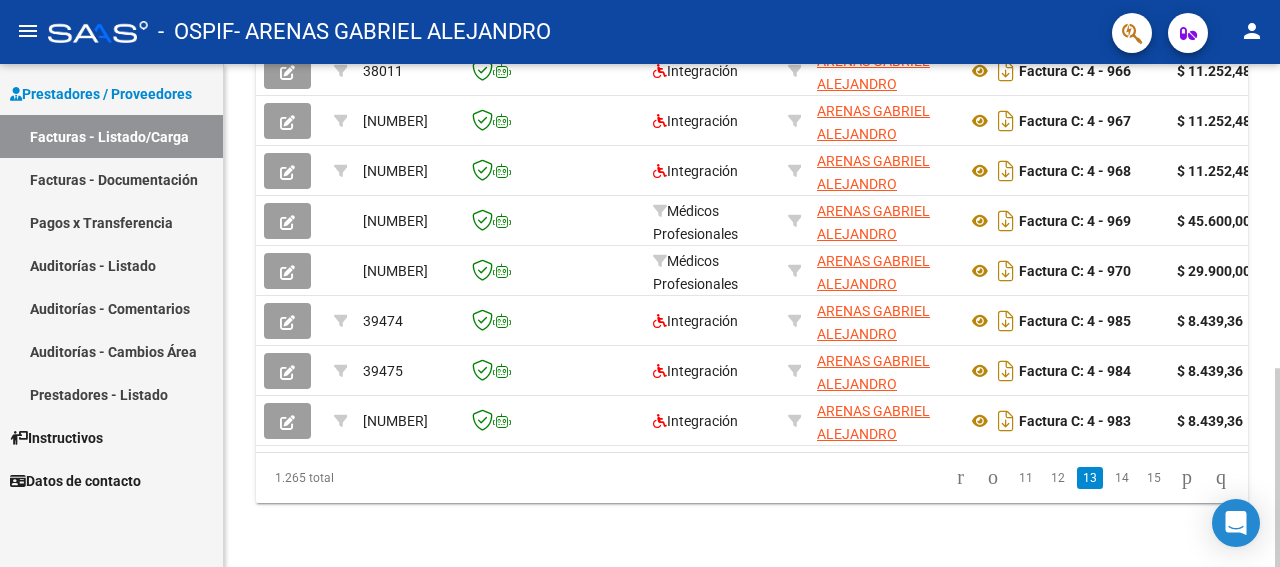 click on "15" 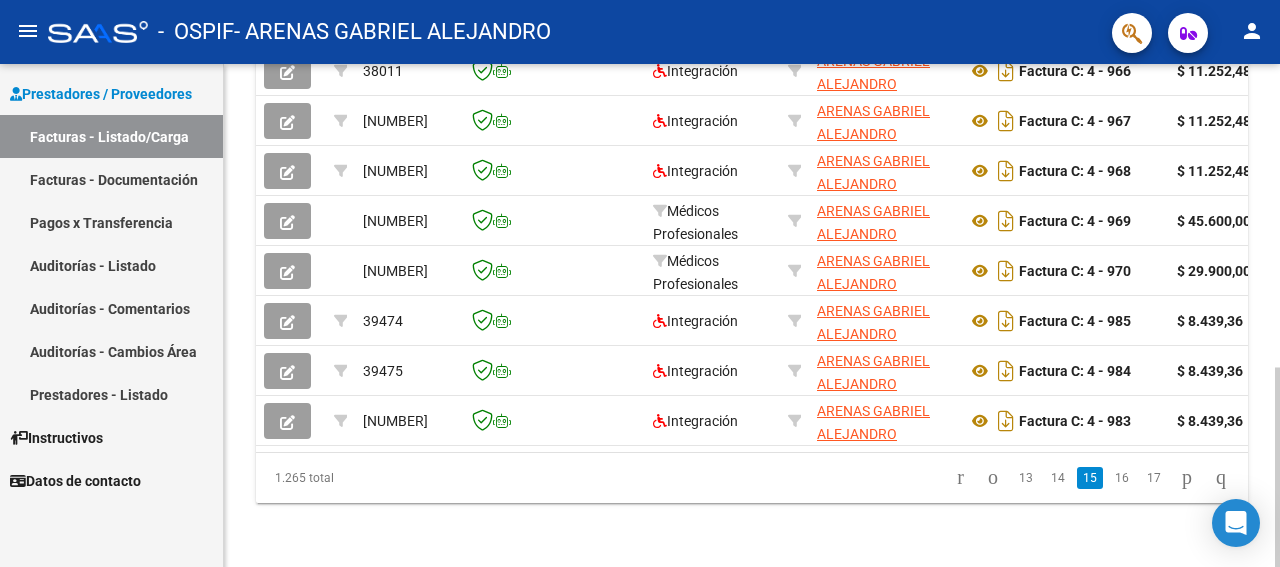 click on "1.265 total   13   14   15   16   17" 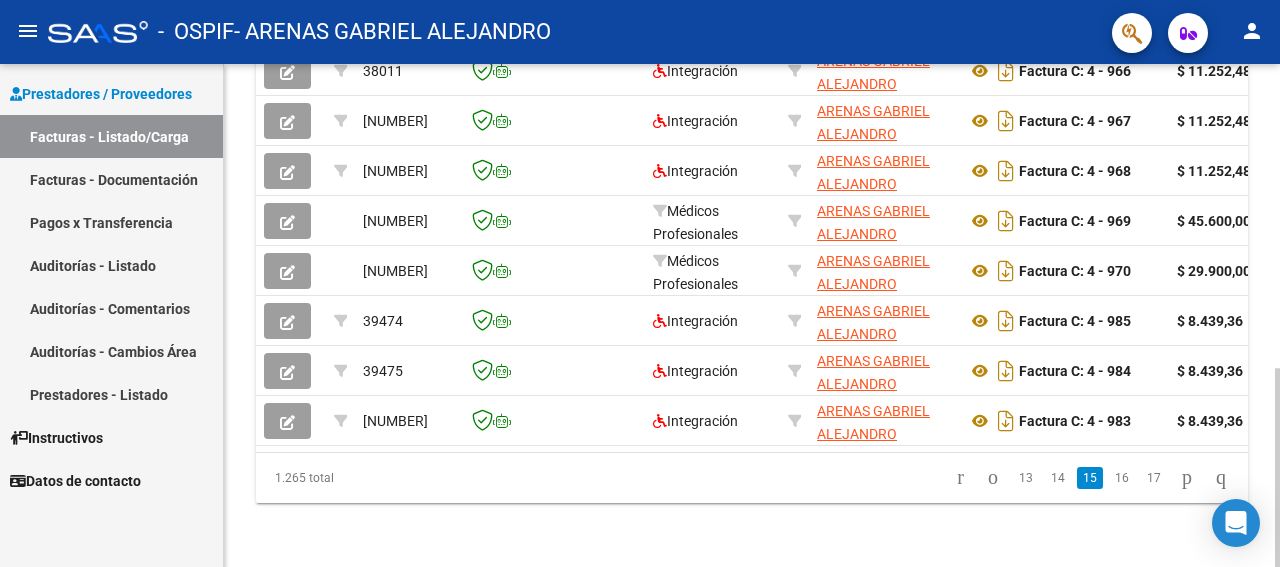 click on "1.265 total   13   14   15   16   17" 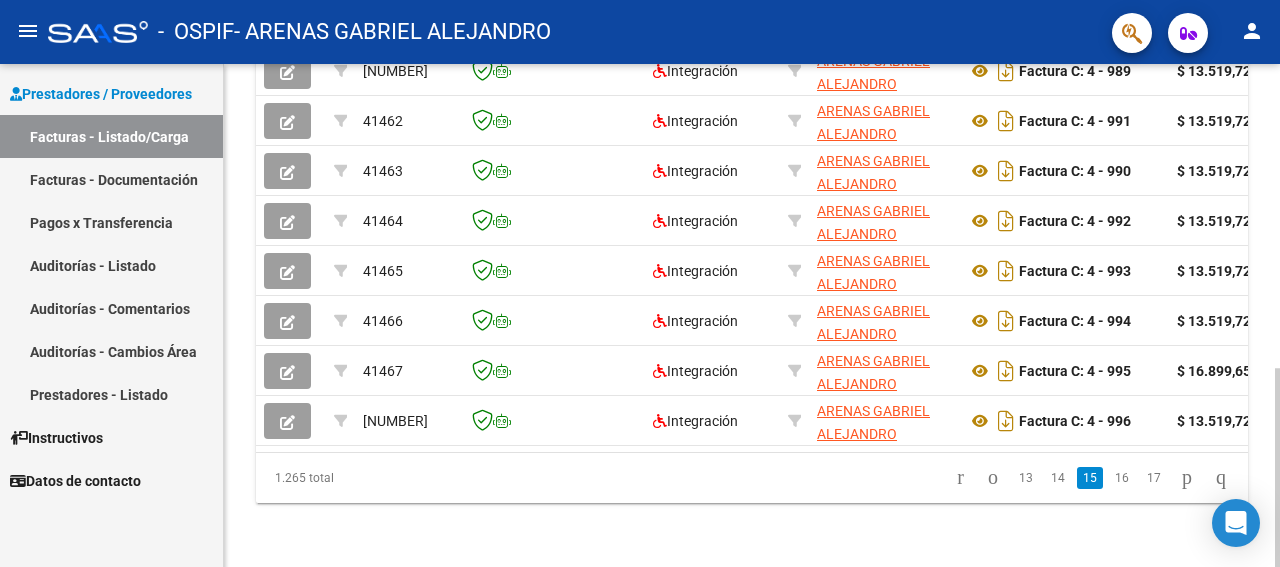 click on "17" 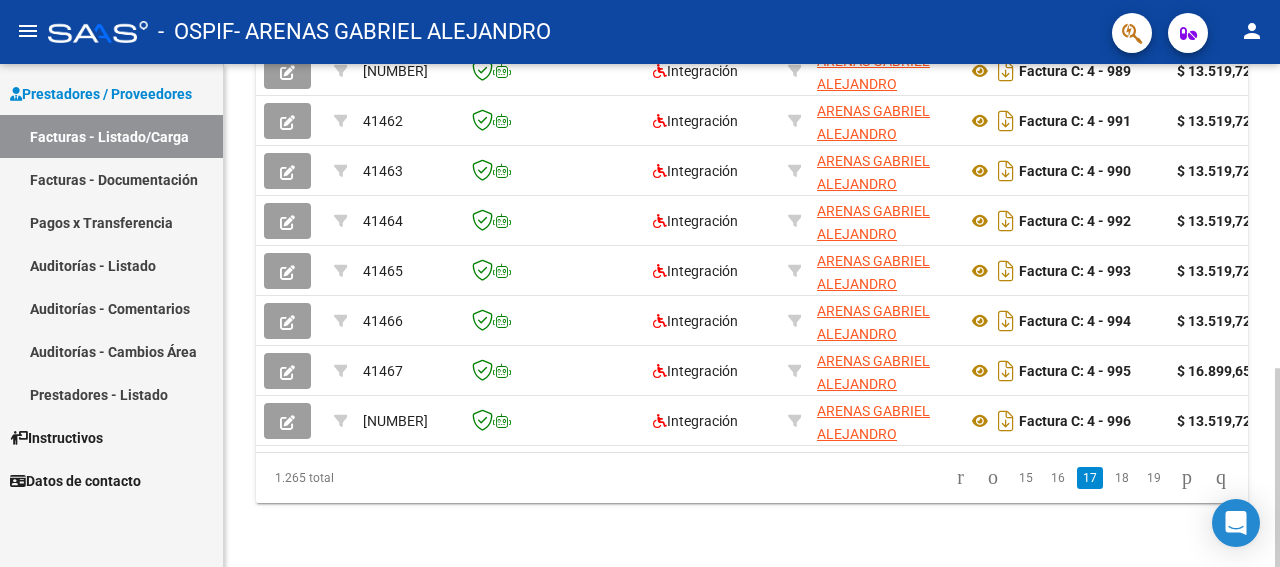 click on "1.265 total   15   16   17   18   19" 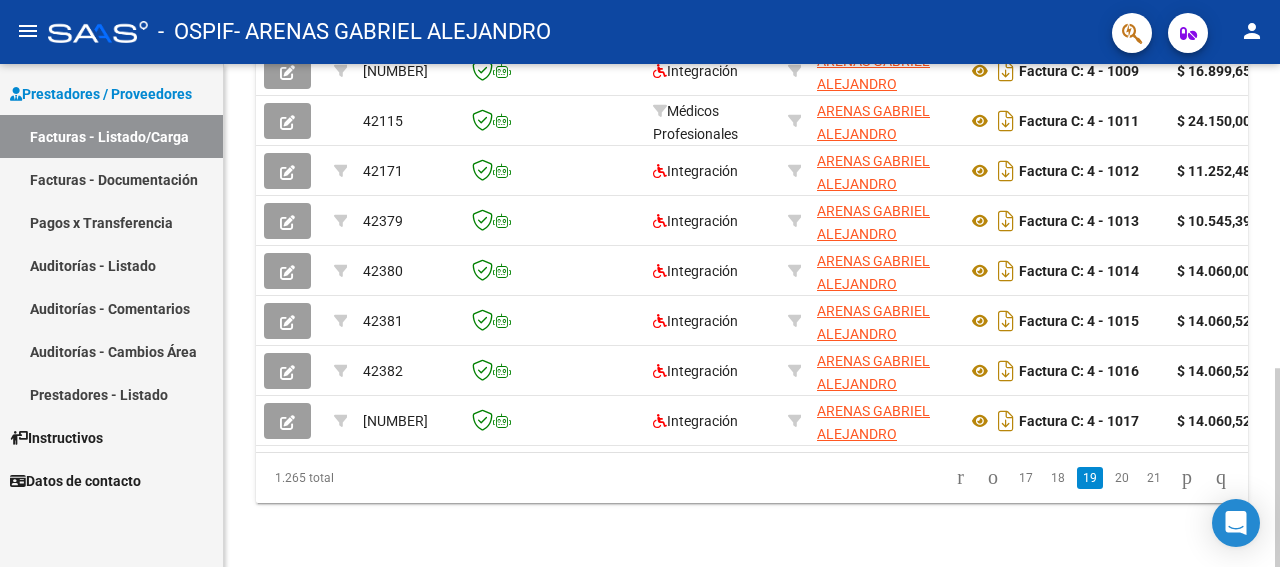 scroll, scrollTop: 770, scrollLeft: 0, axis: vertical 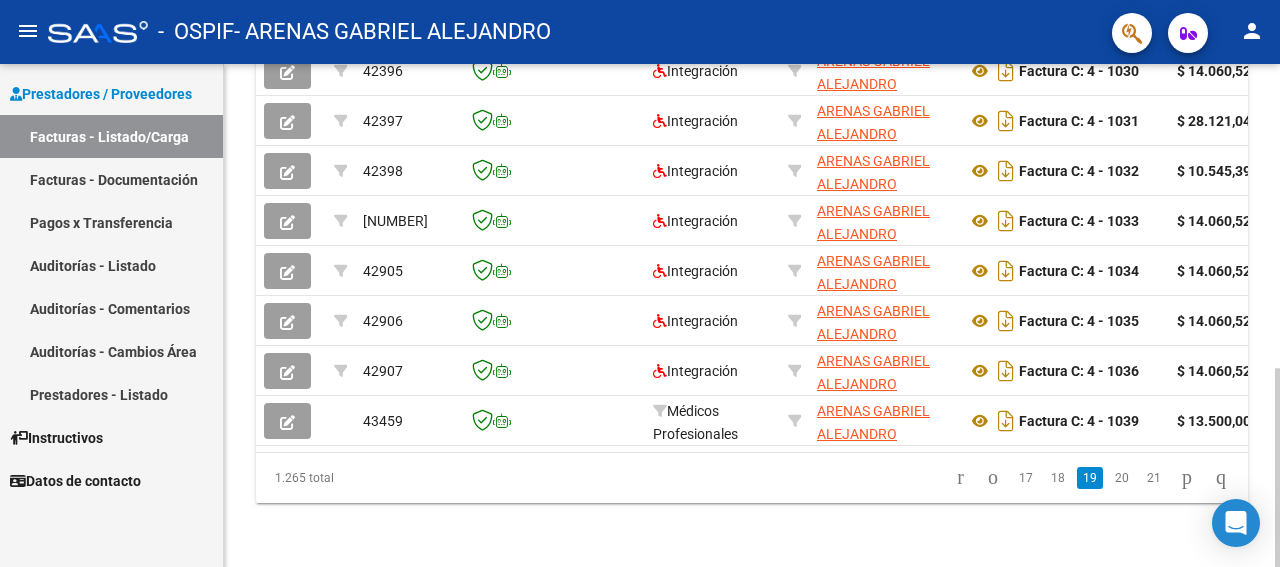 click on "21" 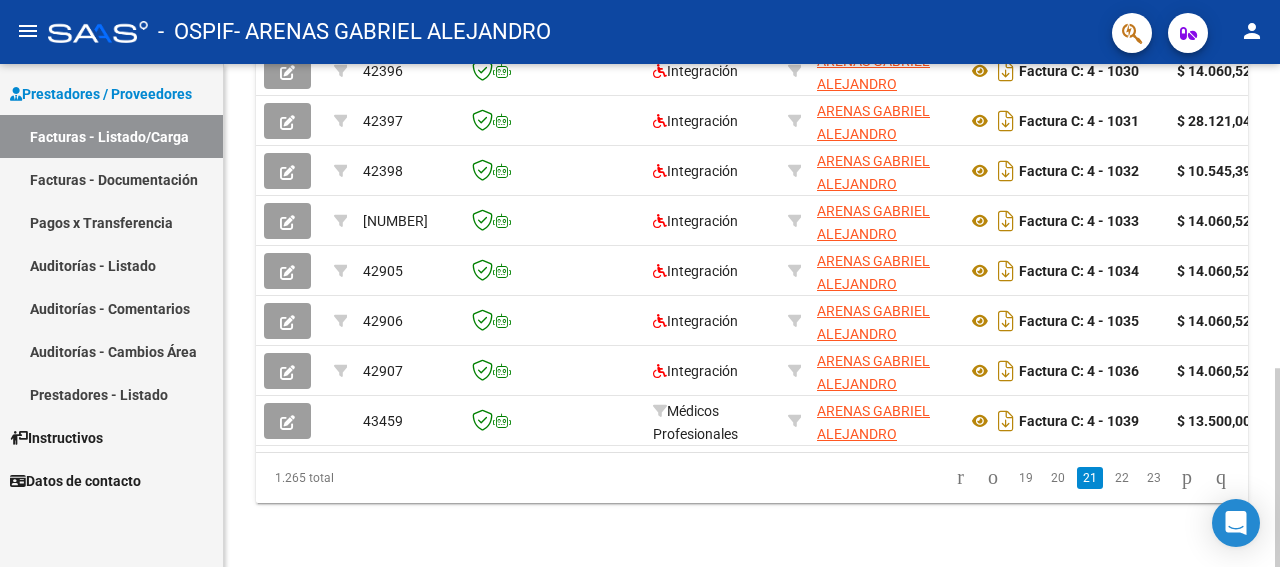 click on "1.265 total   19   20   21   22   23" 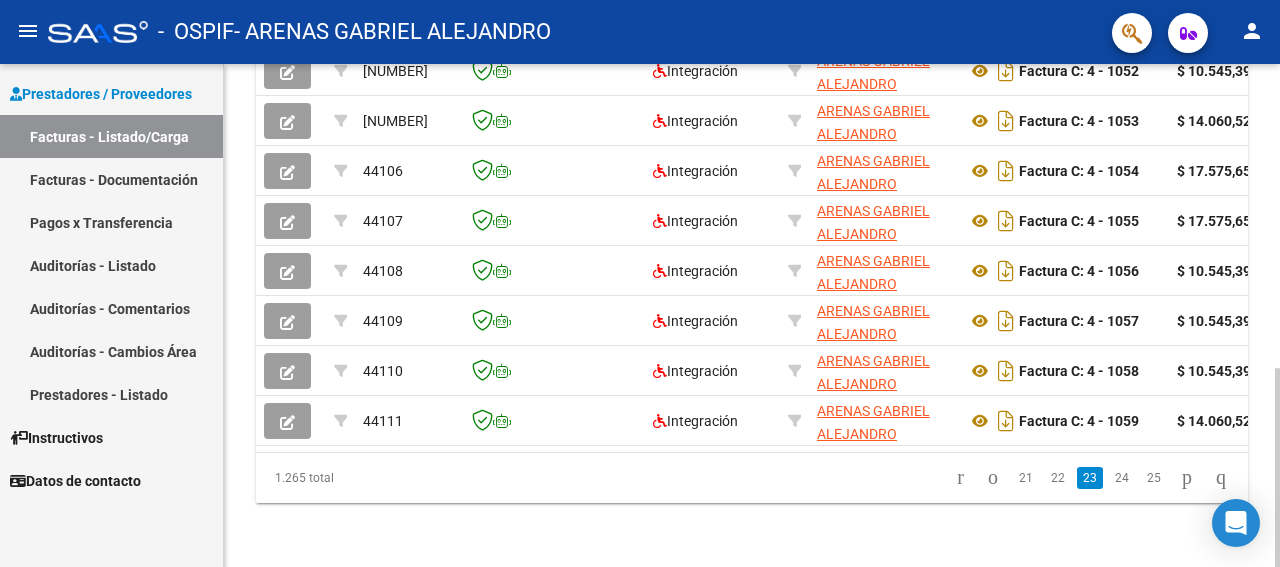click on "1.265 total   21   22   23   24   25" 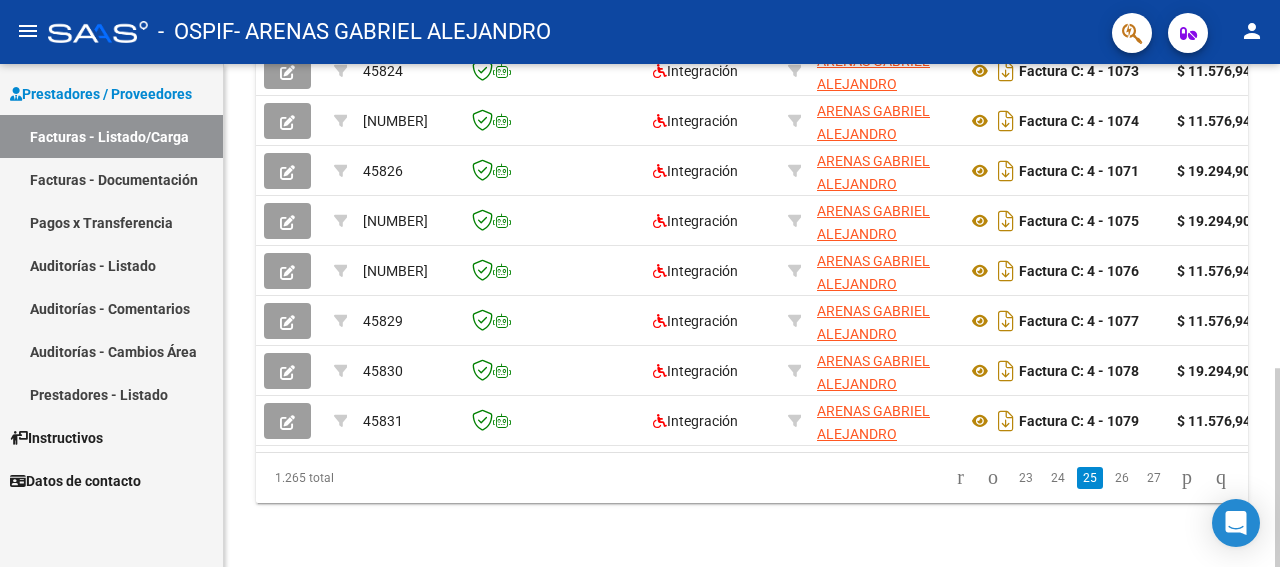 click on "1.265 total   23   24   25   26   27" 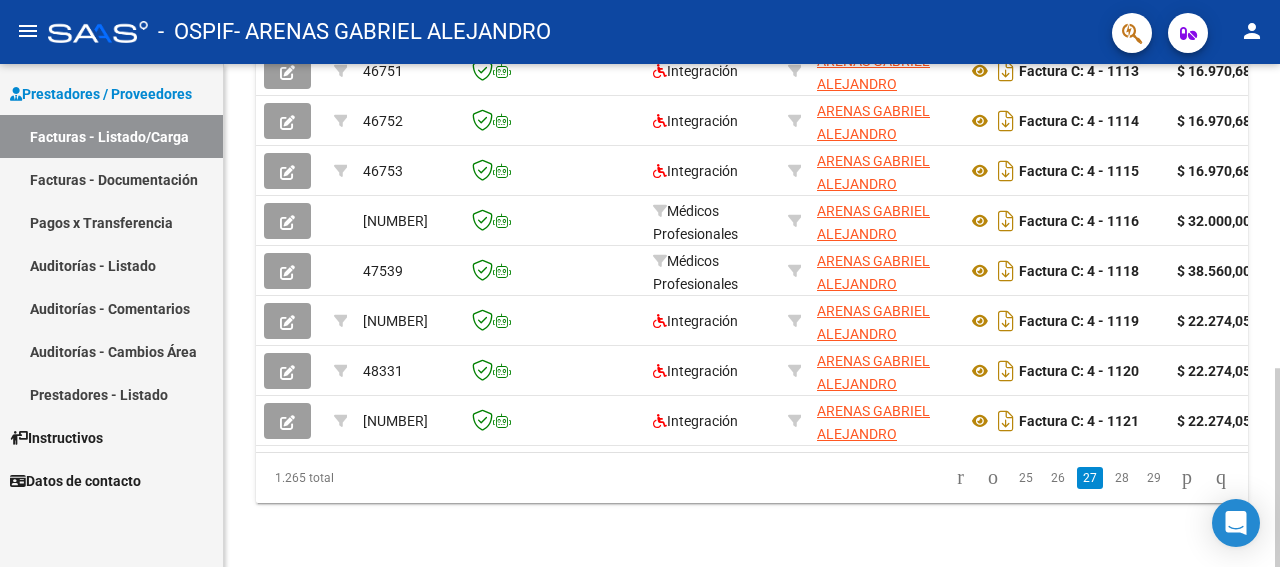 scroll, scrollTop: 765, scrollLeft: 0, axis: vertical 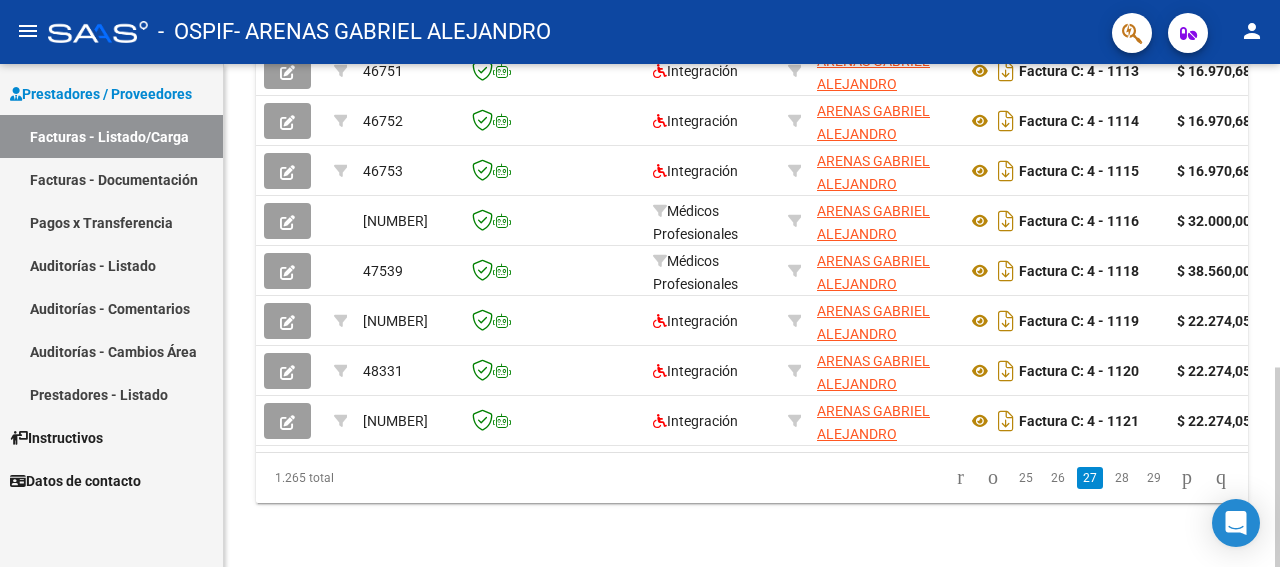 click on "29" 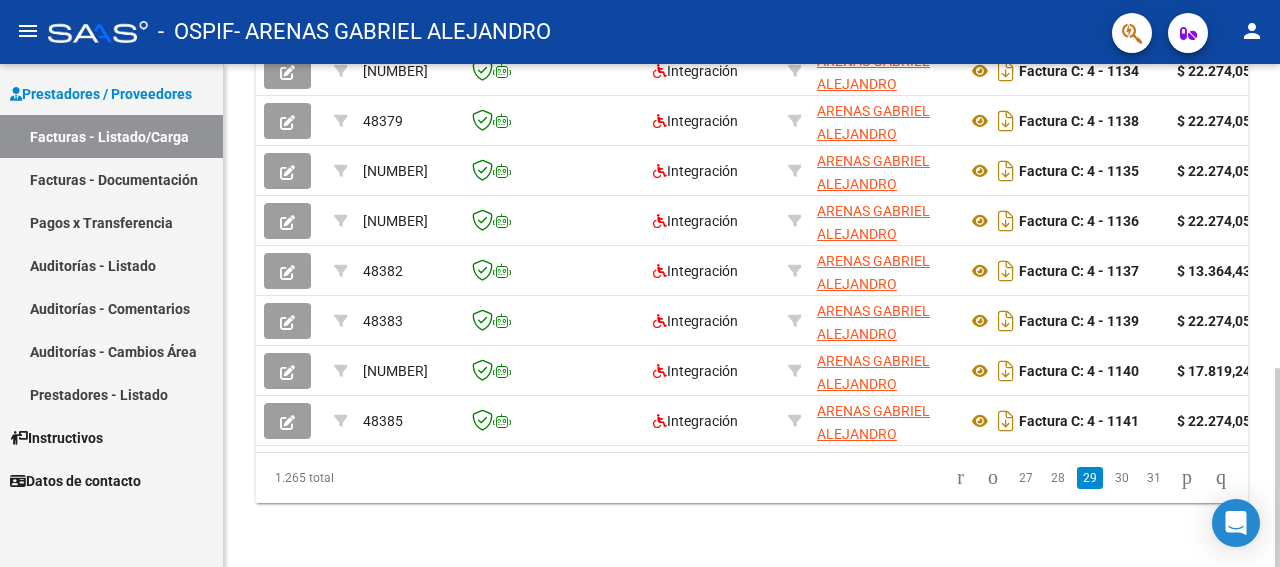 scroll, scrollTop: 765, scrollLeft: 0, axis: vertical 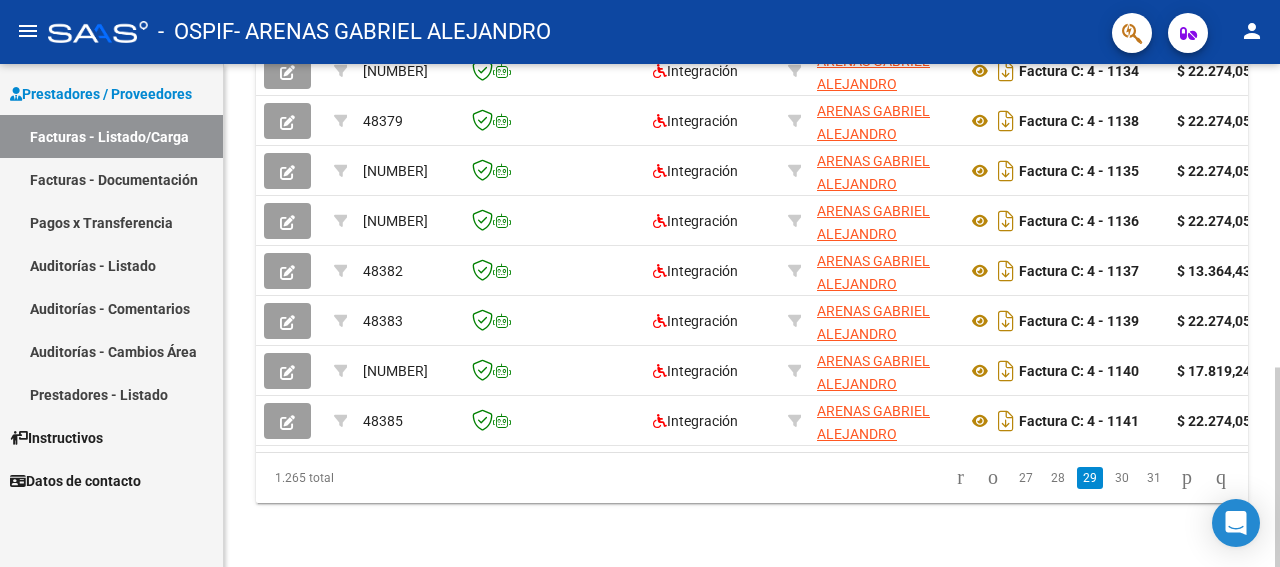 click on "31" 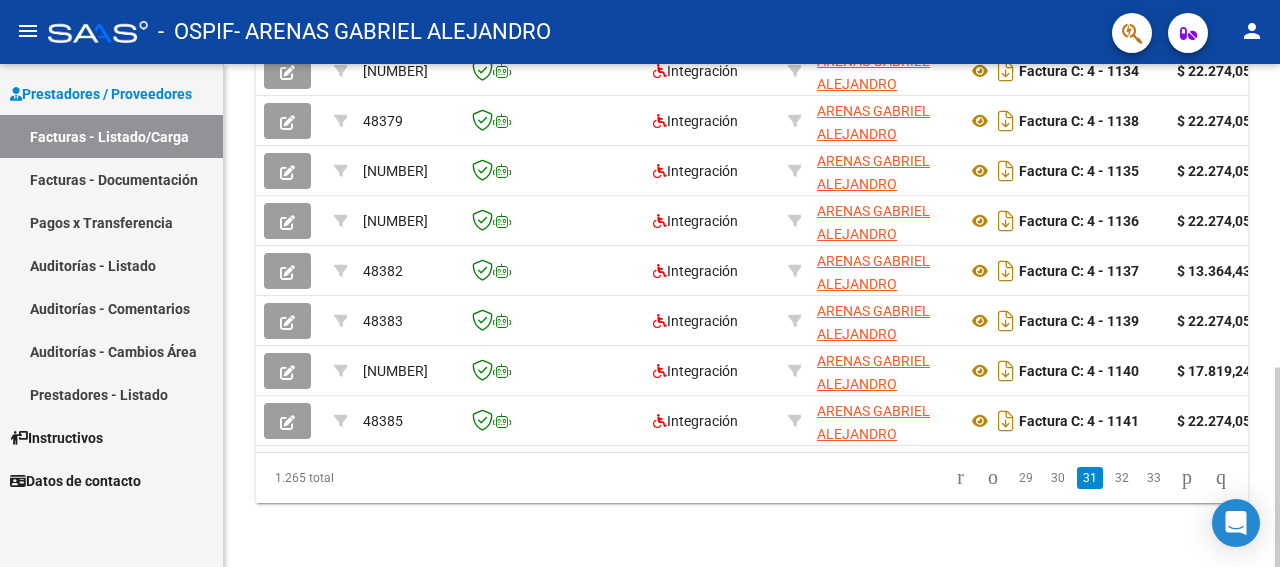 click on "1.265 total 29 30 31 32 33" 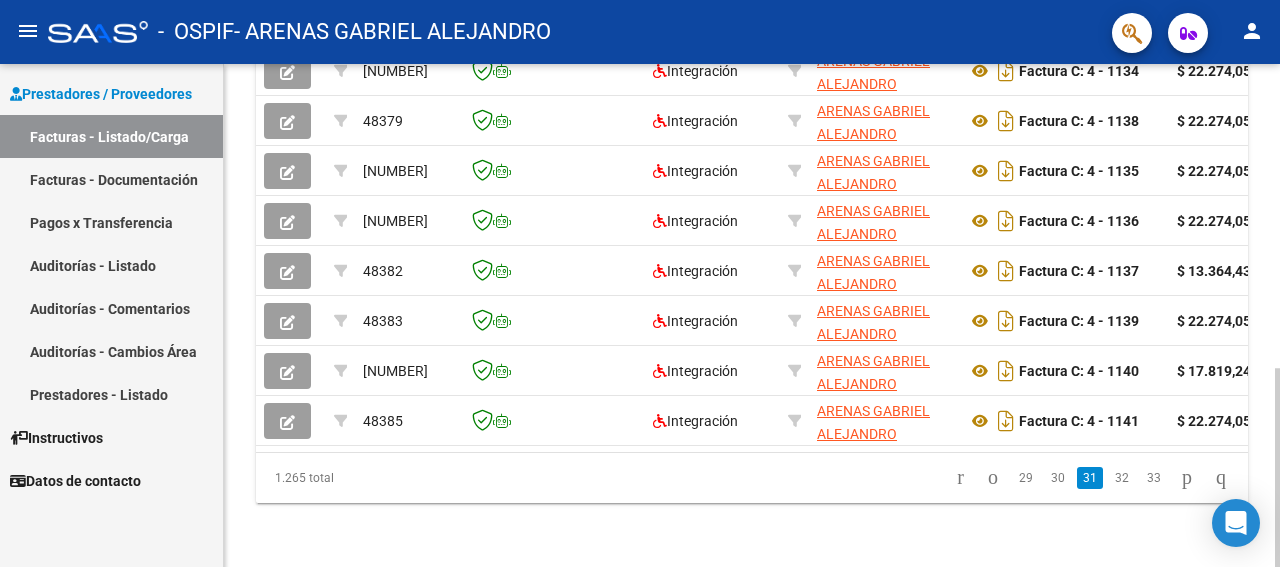 click on "1.265 total 29 30 31 32 33" 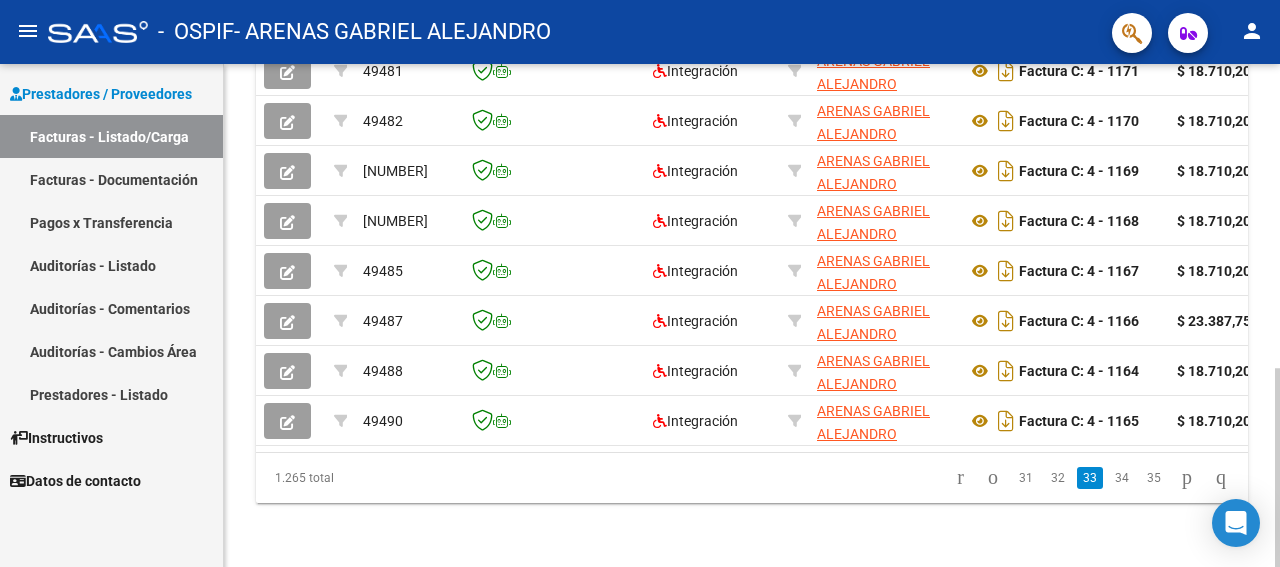scroll, scrollTop: 770, scrollLeft: 0, axis: vertical 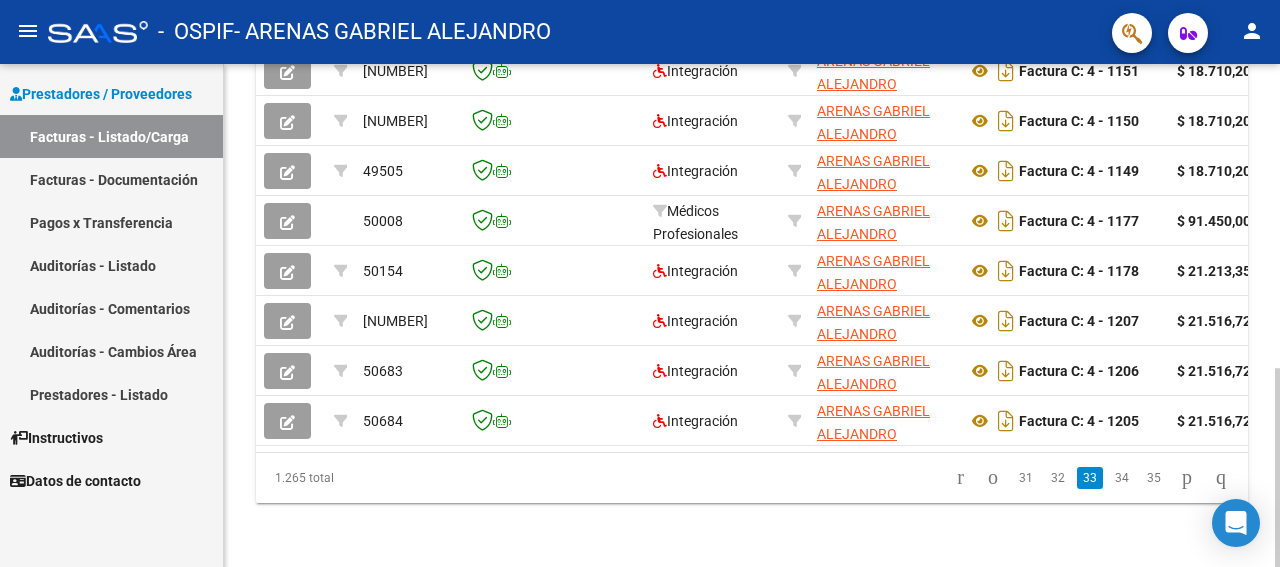 click on "35" 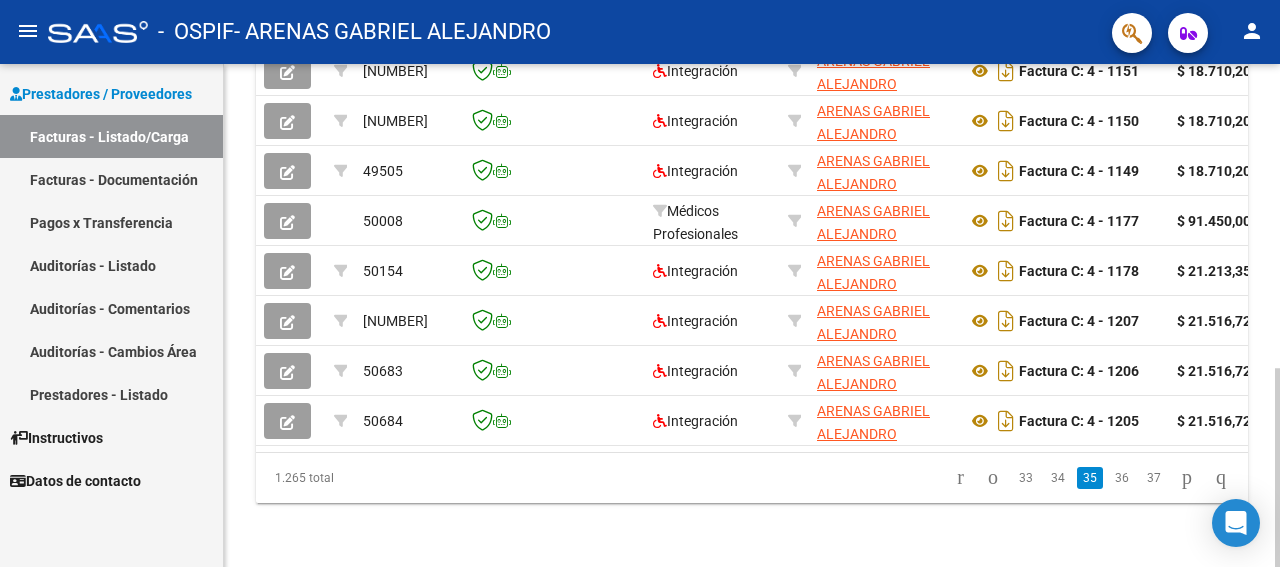 scroll, scrollTop: 770, scrollLeft: 0, axis: vertical 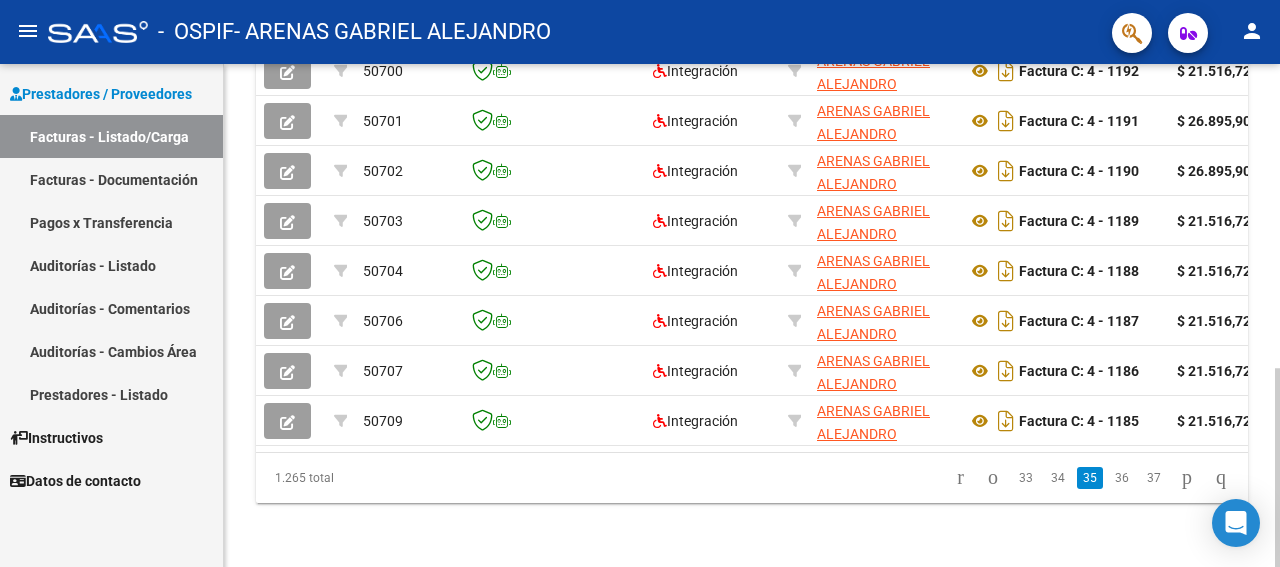 click on "37" 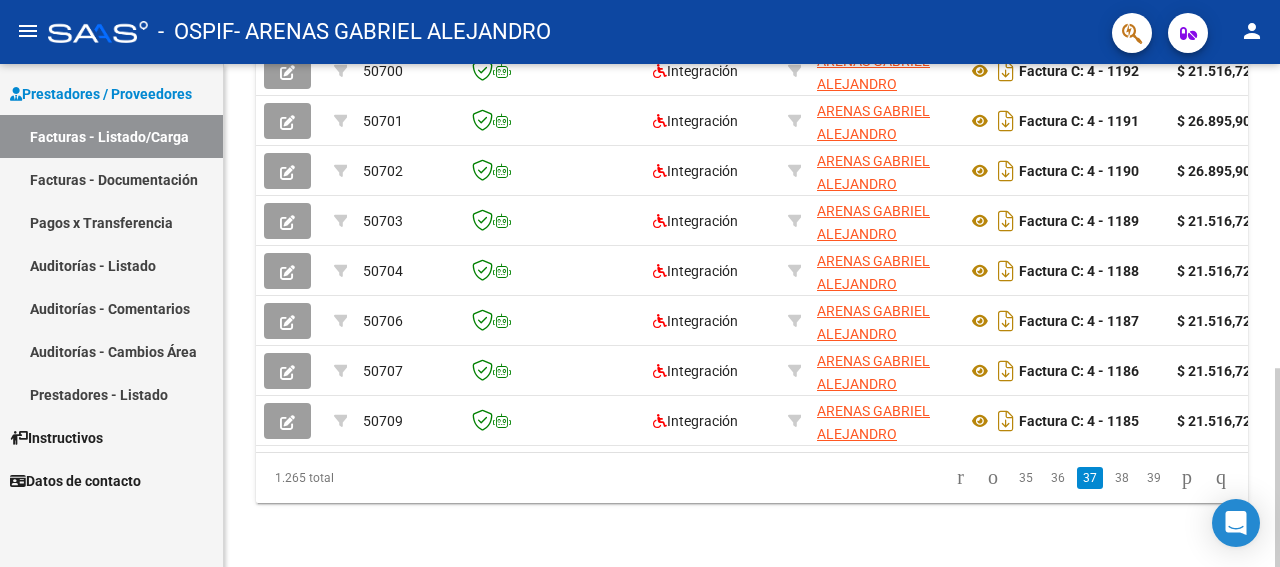 click on "1.265 total   35   36   37   38   39" 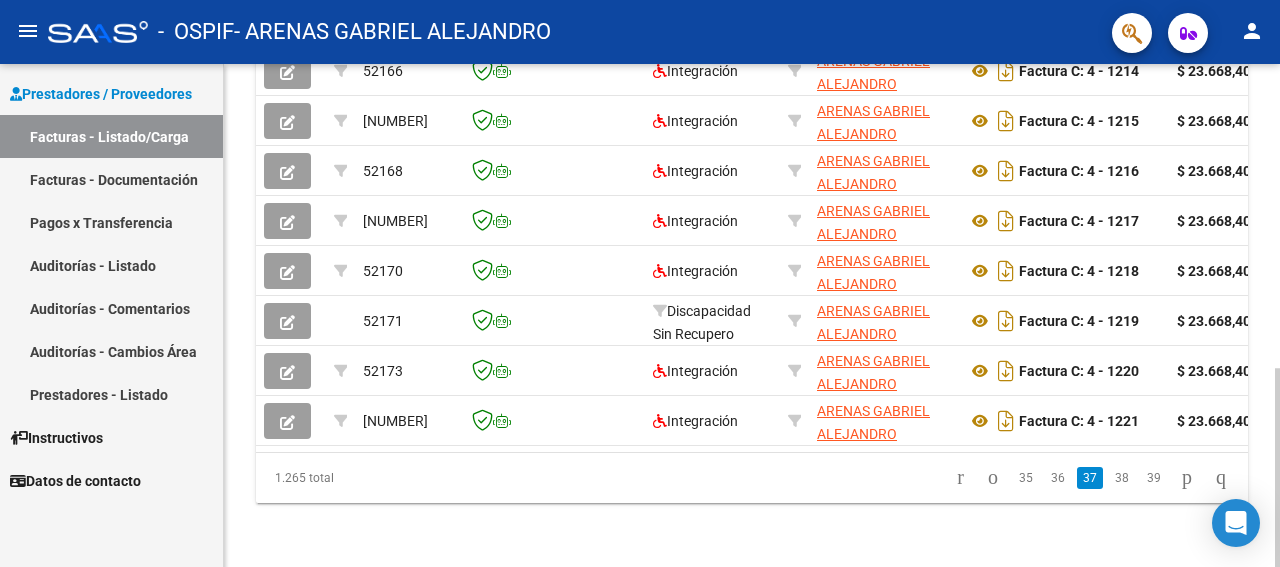 click on "39" 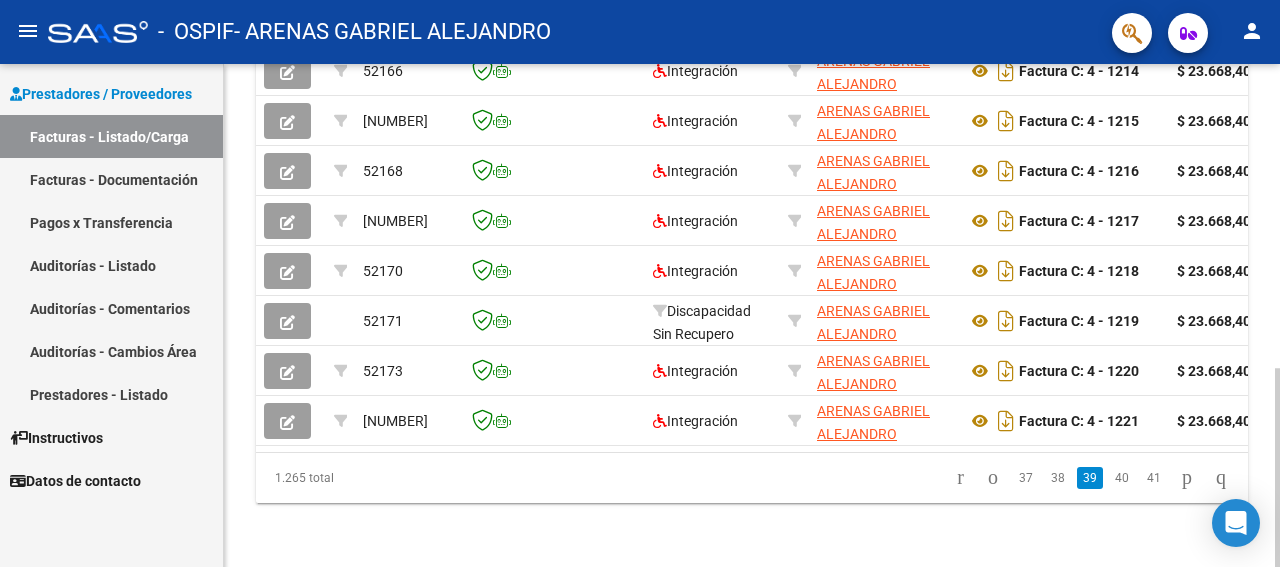 click on "1.265 total   37   38   39   40   41" 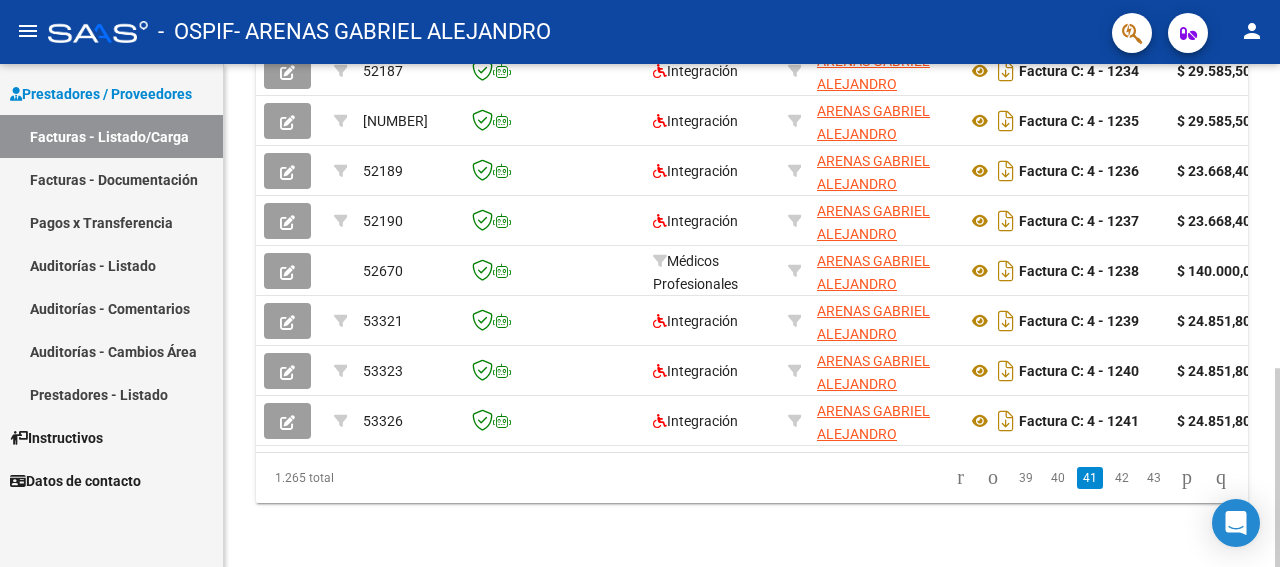scroll, scrollTop: 770, scrollLeft: 0, axis: vertical 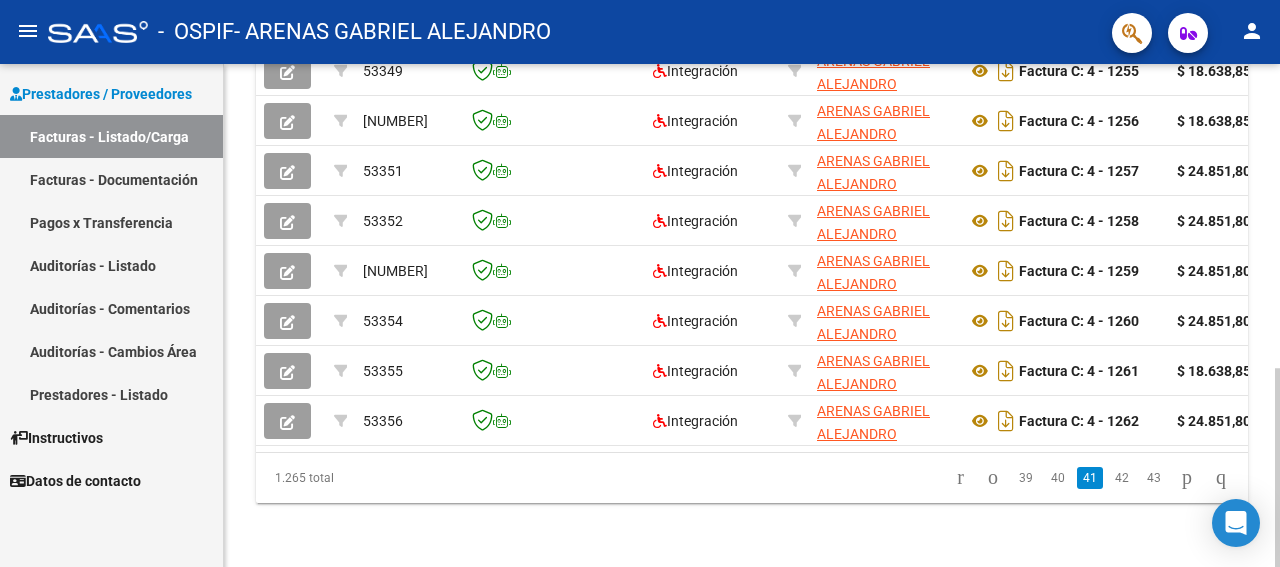 click on "43" 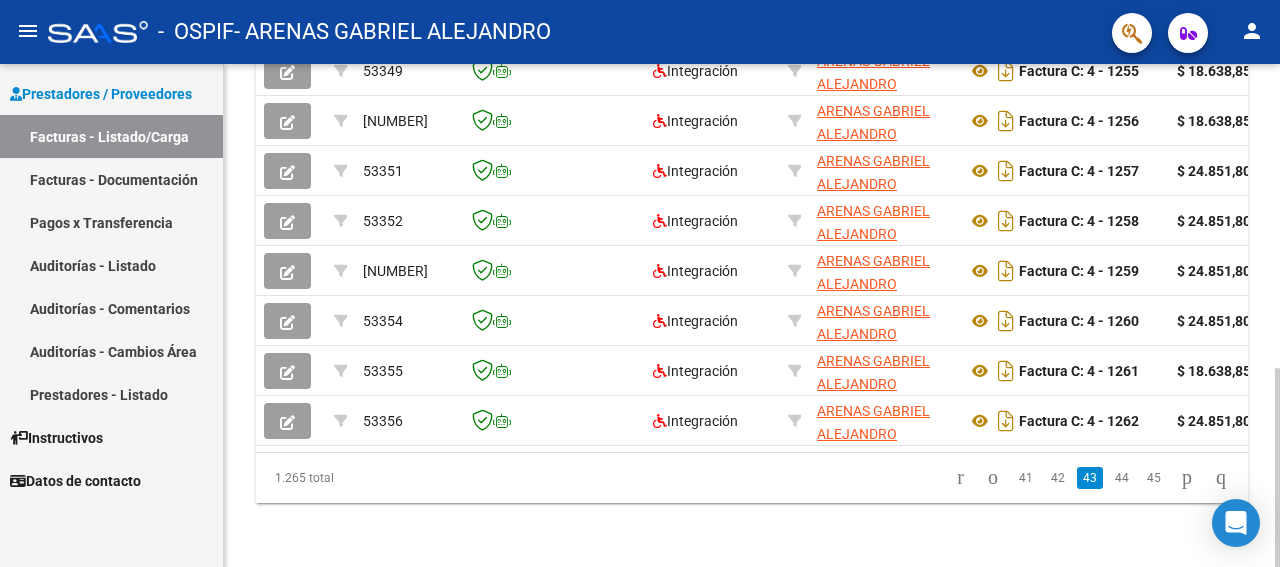 scroll, scrollTop: 770, scrollLeft: 0, axis: vertical 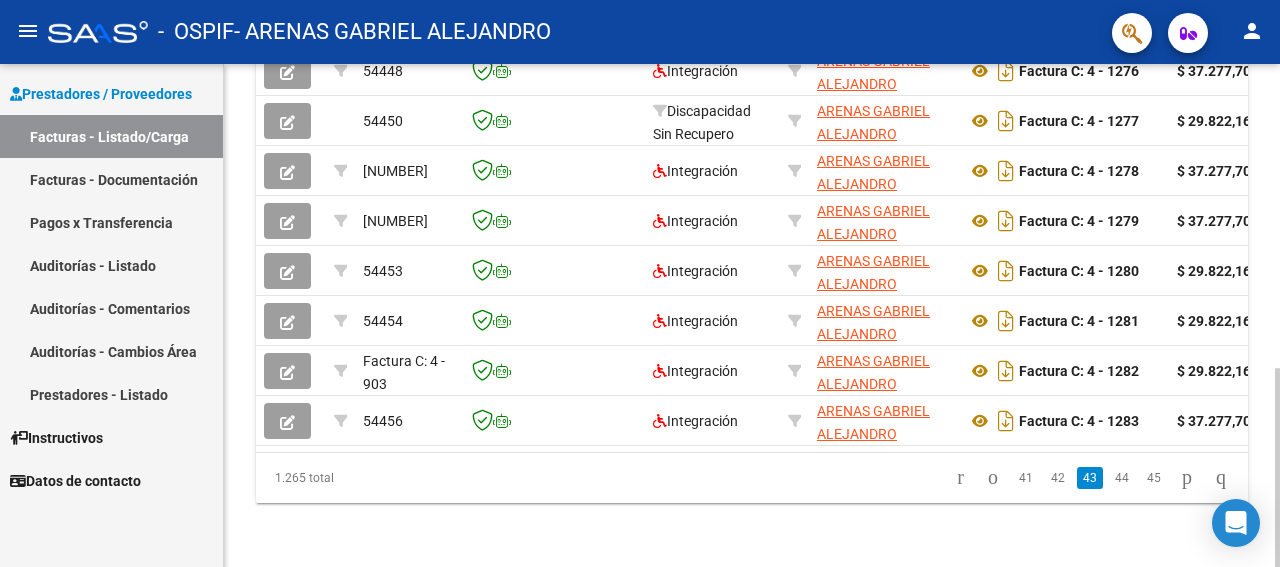 click on "45" 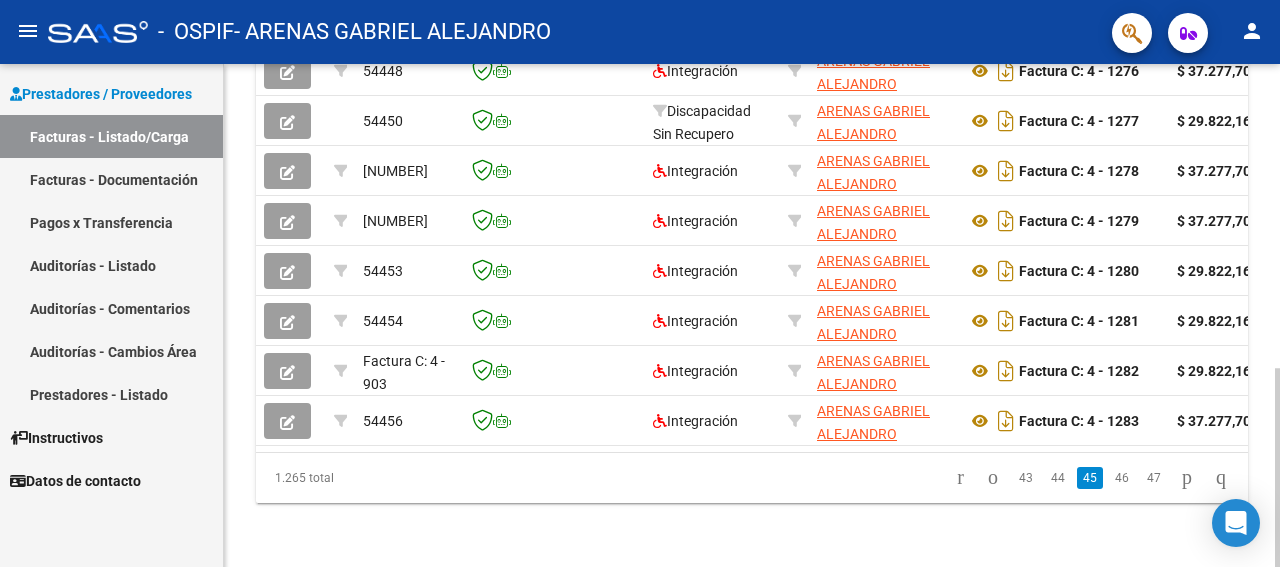 scroll, scrollTop: 770, scrollLeft: 0, axis: vertical 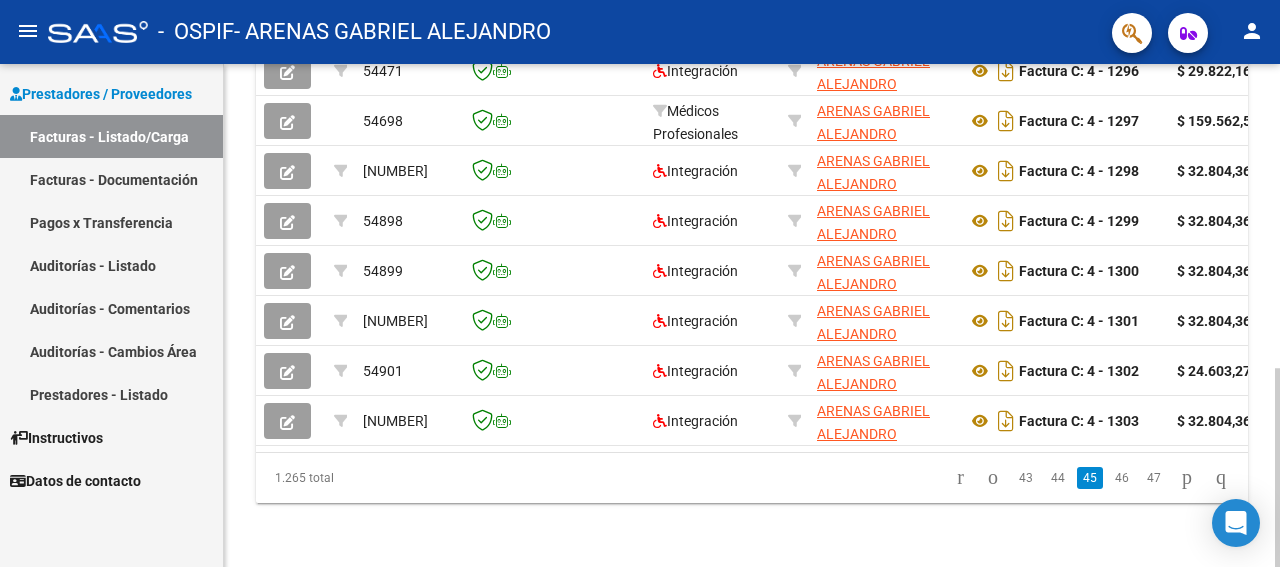 click on "47" 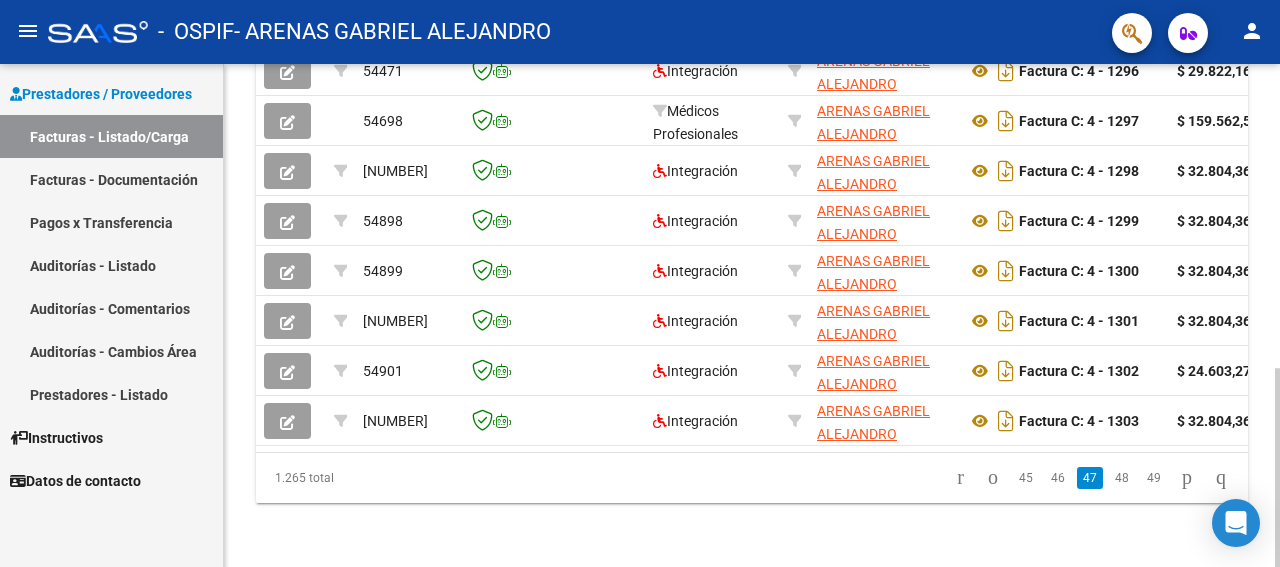 scroll, scrollTop: 770, scrollLeft: 0, axis: vertical 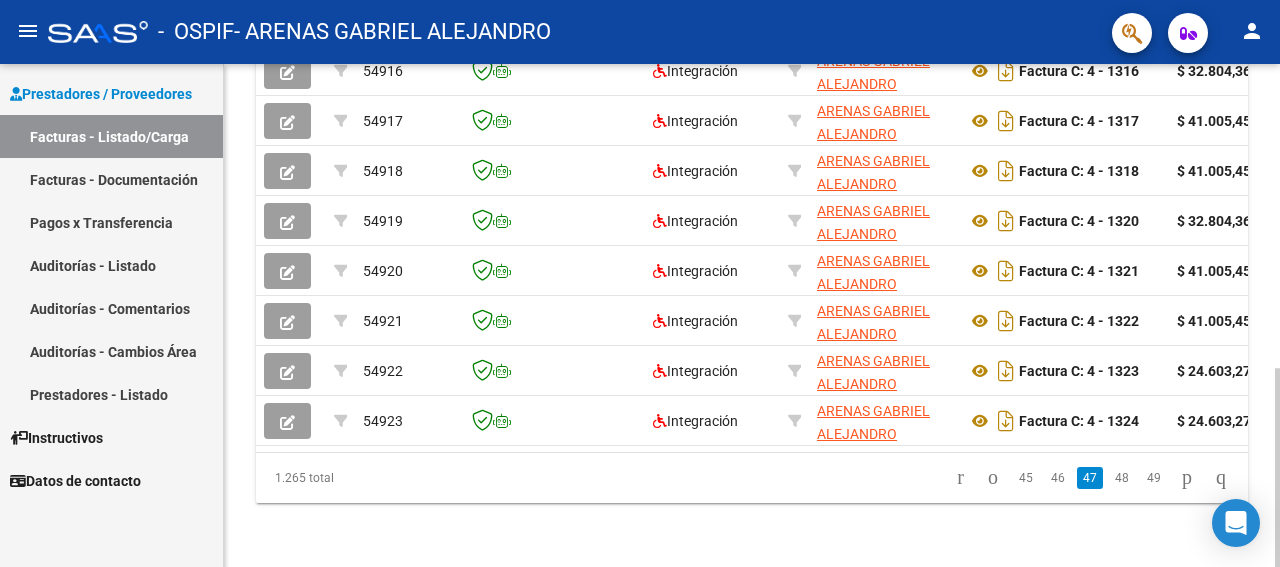 click on "49" 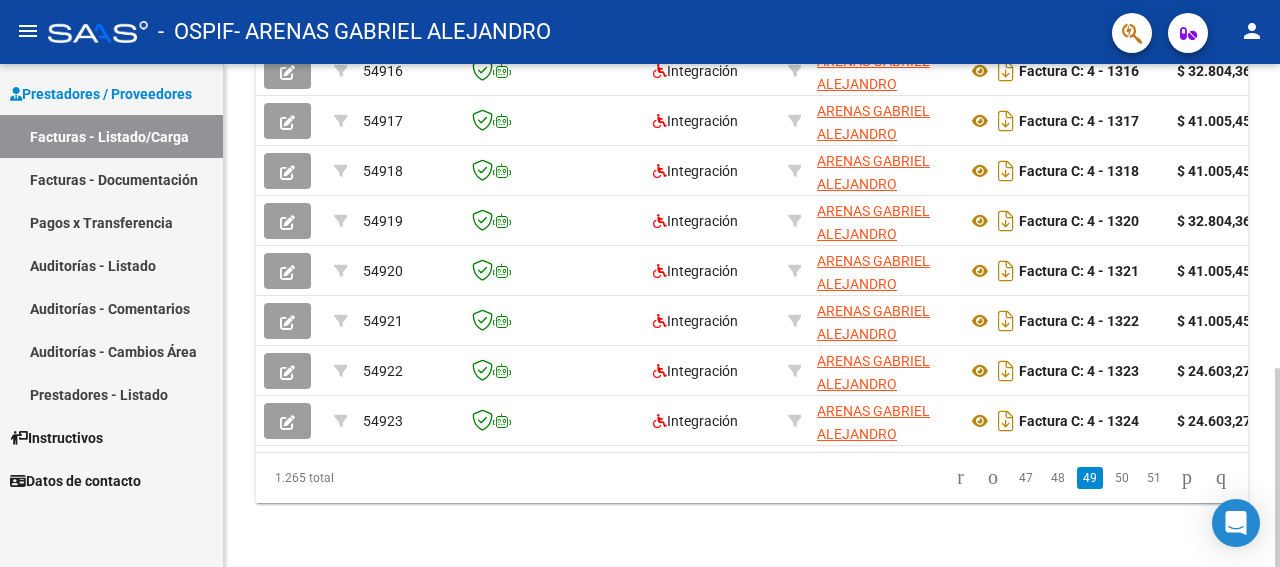 click on "1.265 total   47   48   49   50   51" 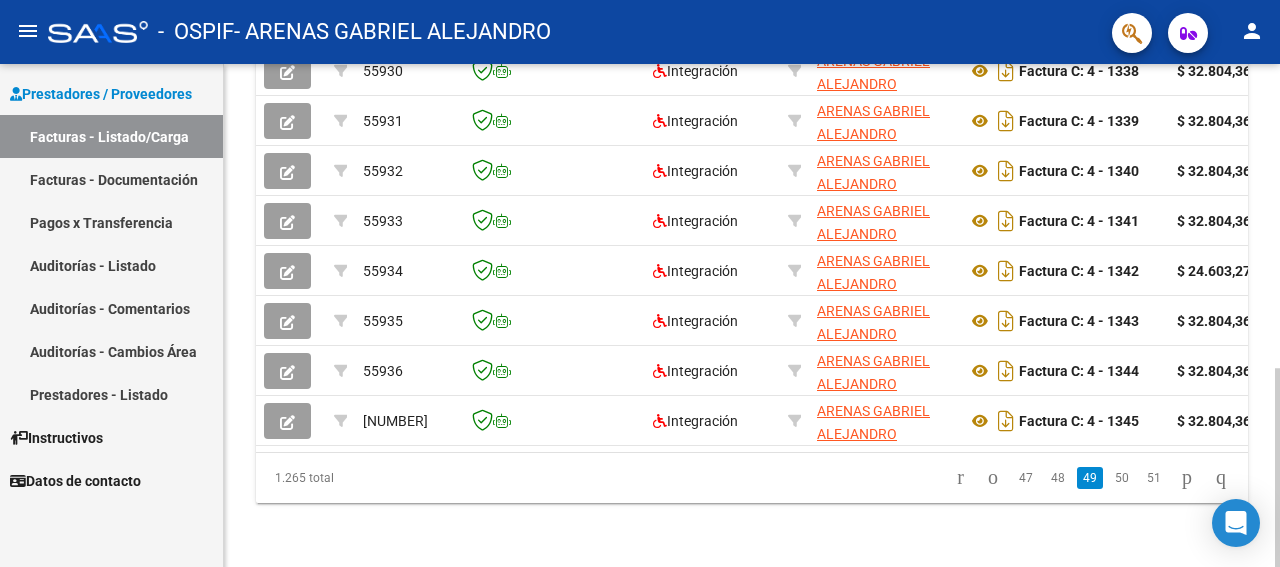 click on "51" 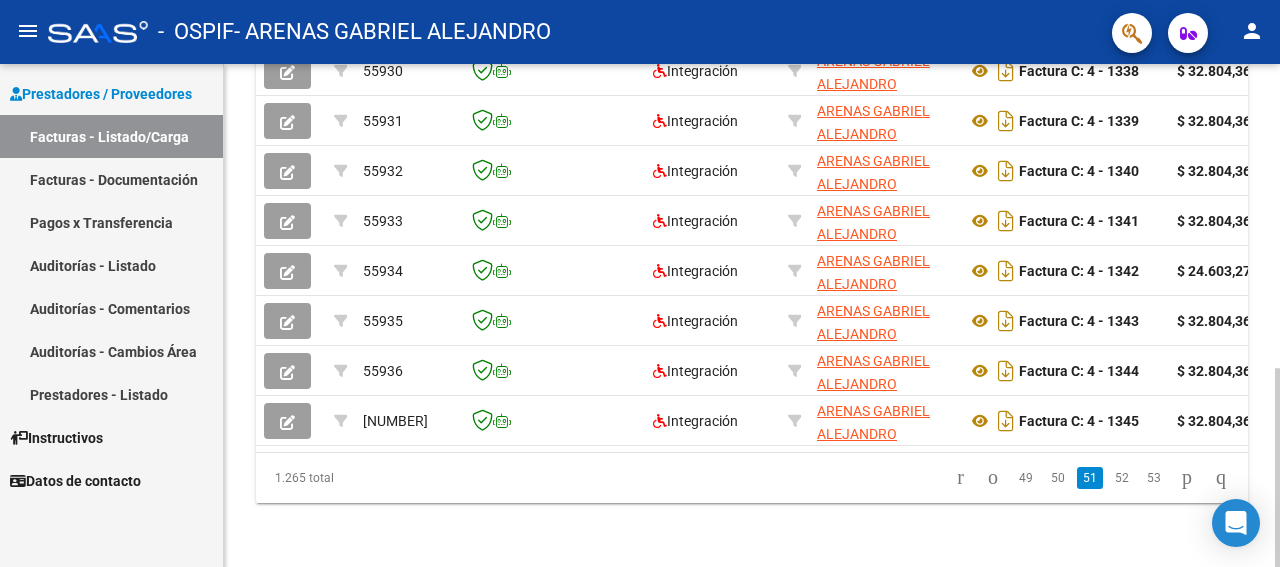 click on "1.265 total   49   50   51   52   53" 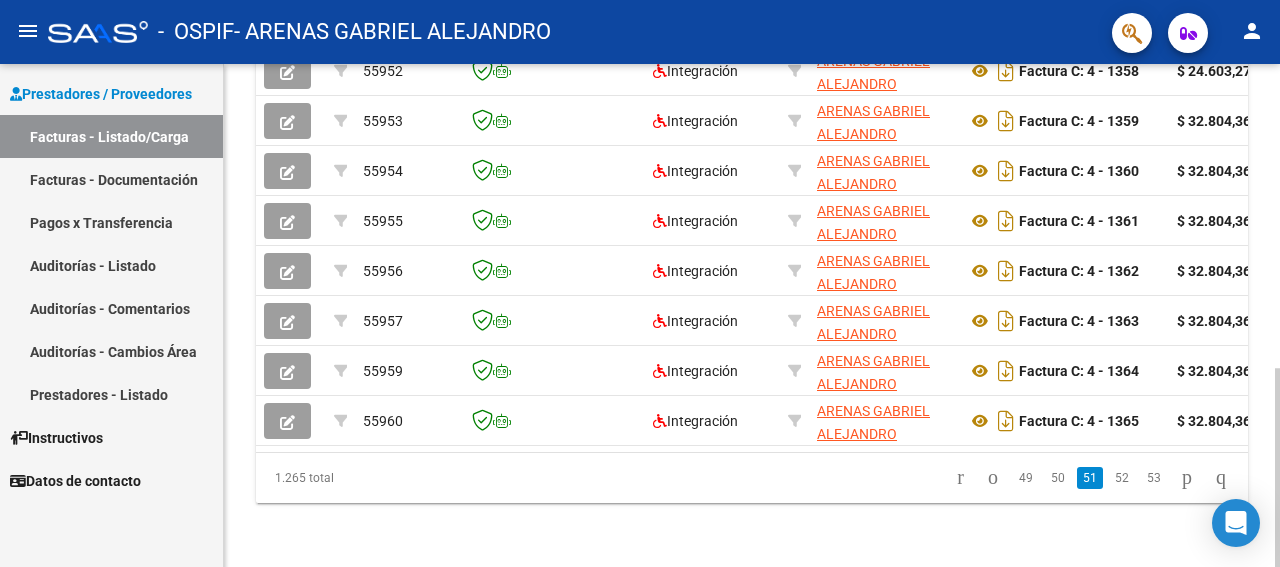 click on "53" 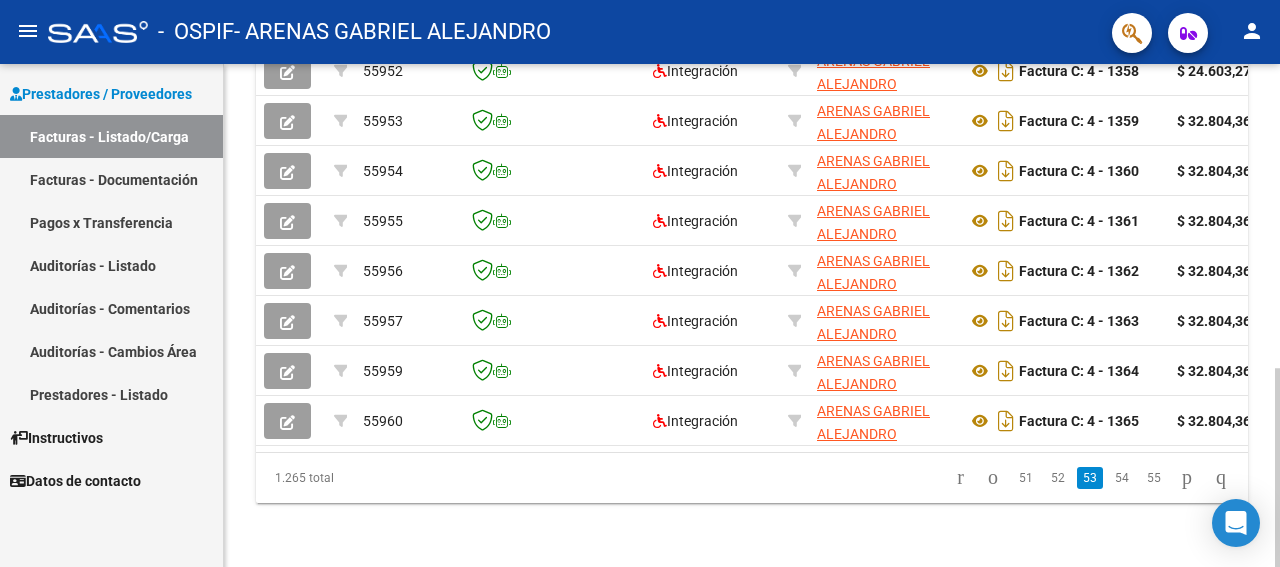 click on "1.265 total   51   52   53   54   55" 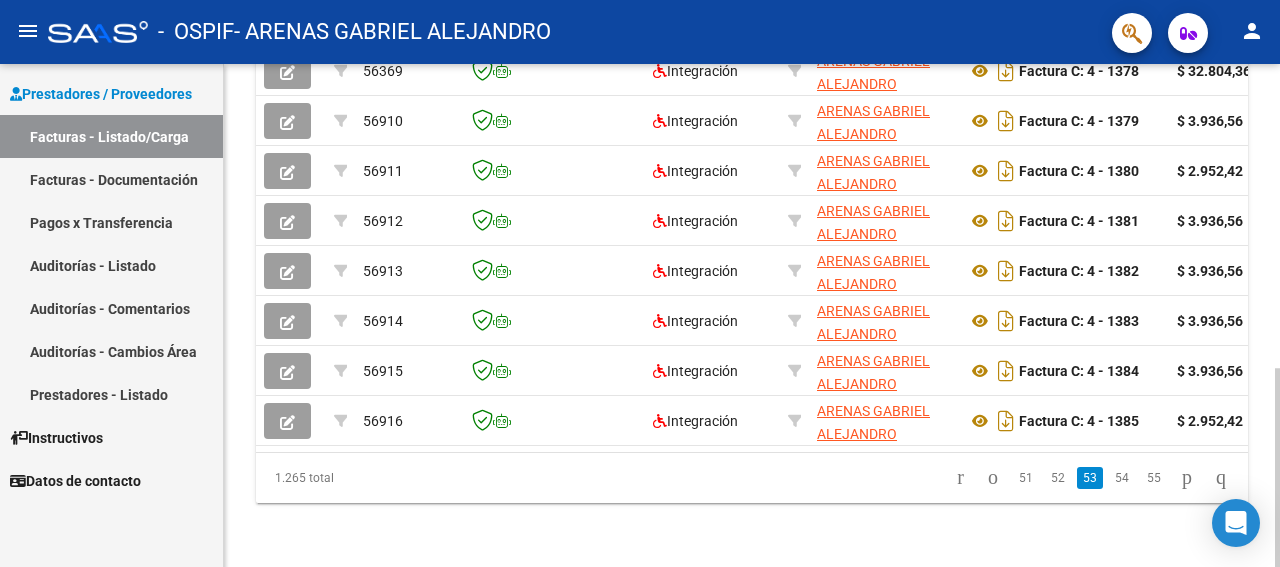 click on "55" 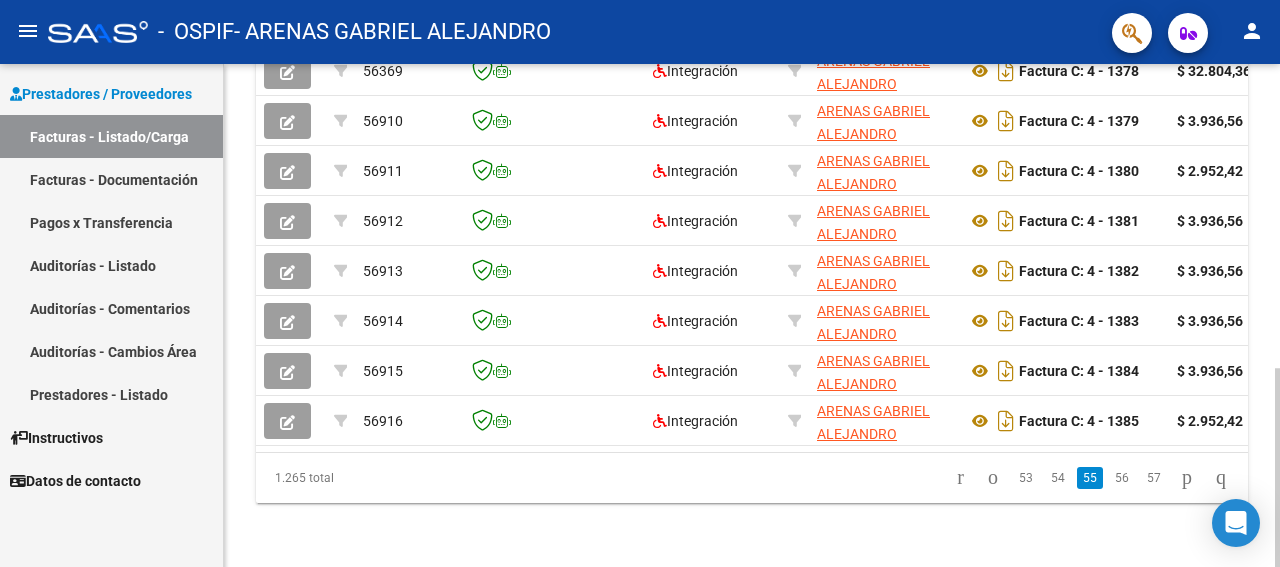 click on "1.265 total   53   54   55   56   57" 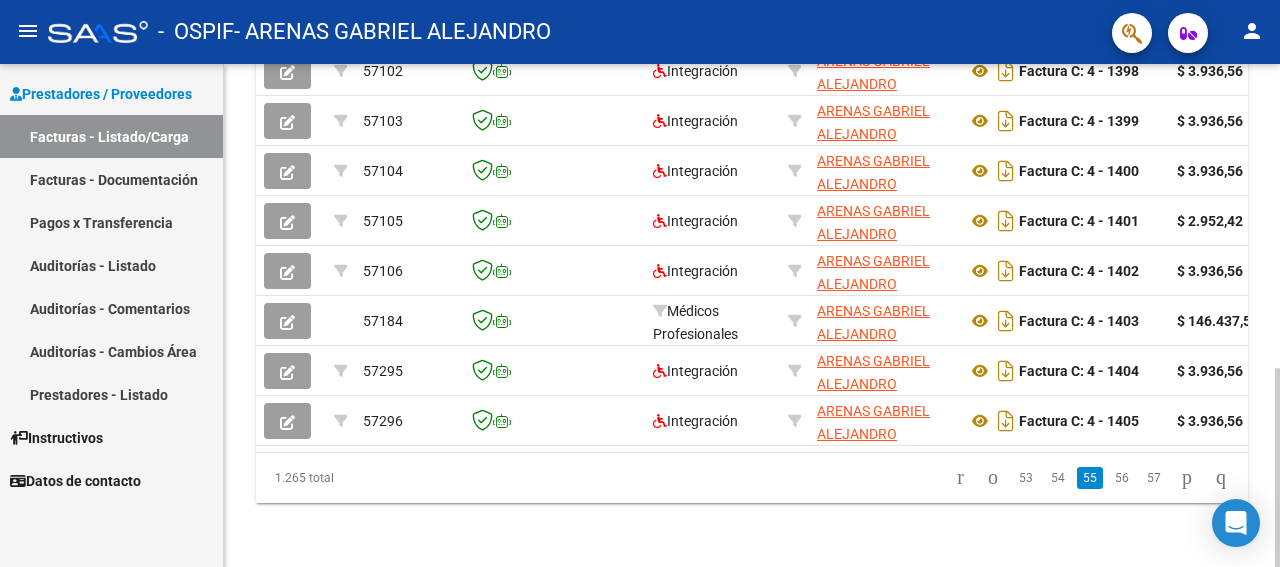 click on "57" 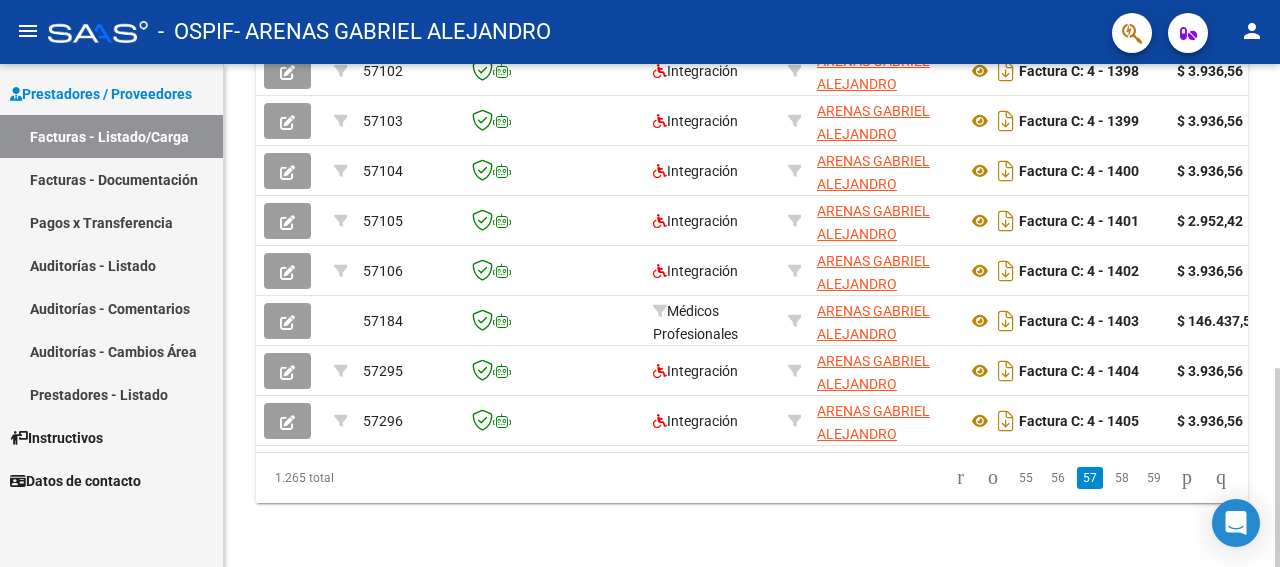 click on "1.265 total 55 56 57 58 59" 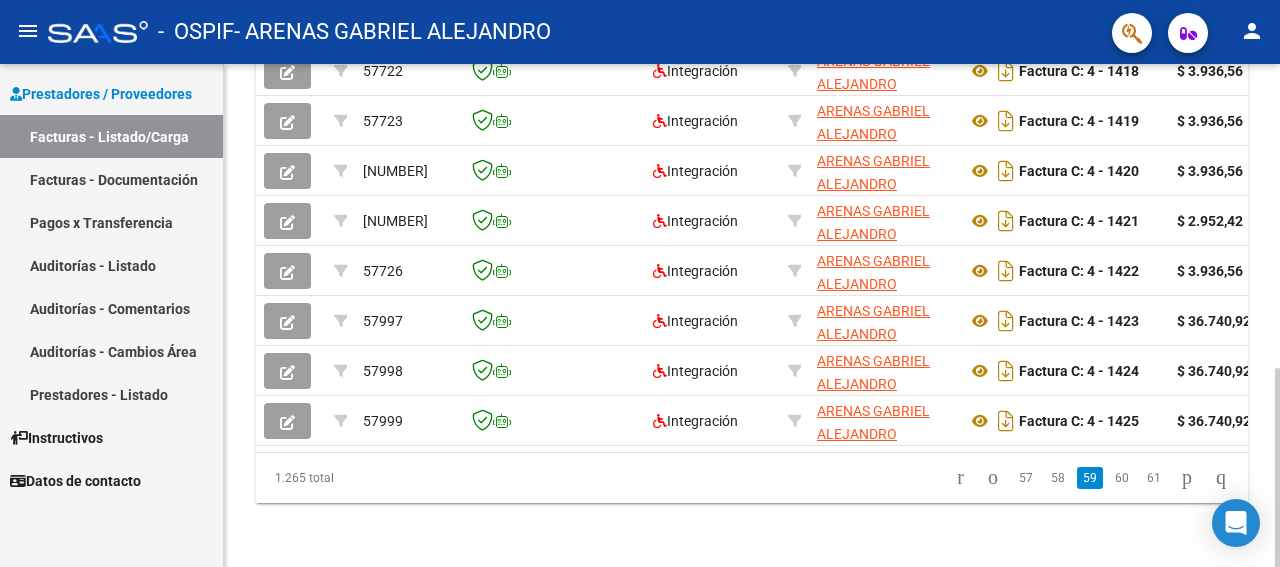 click on "1.265 total   57   58   59   60   61" 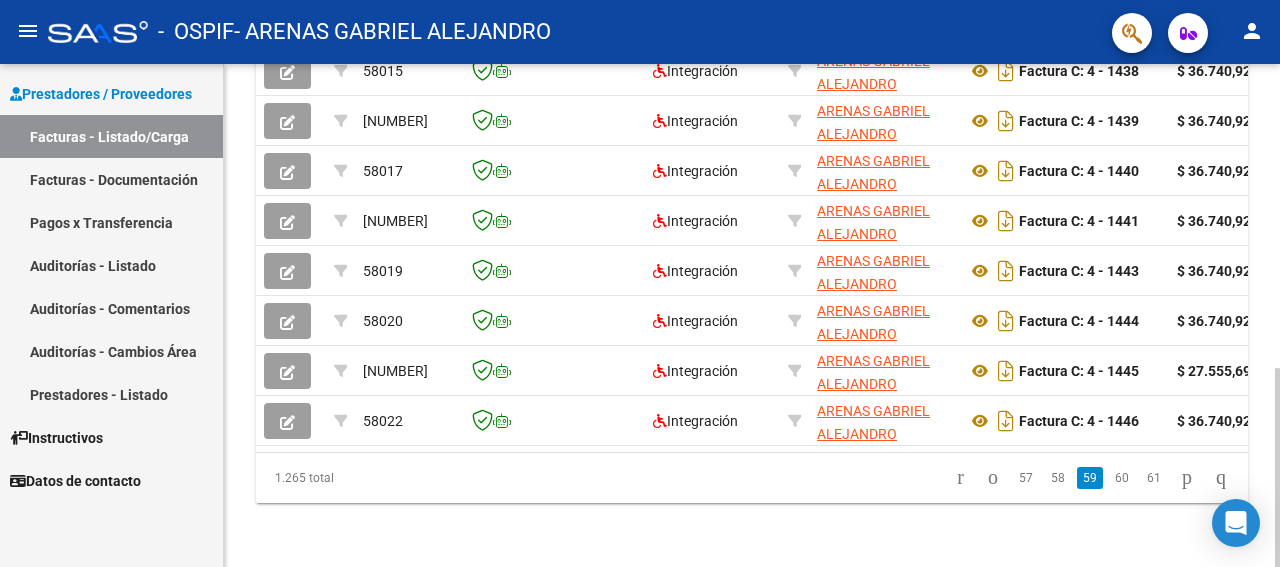 click on "61" 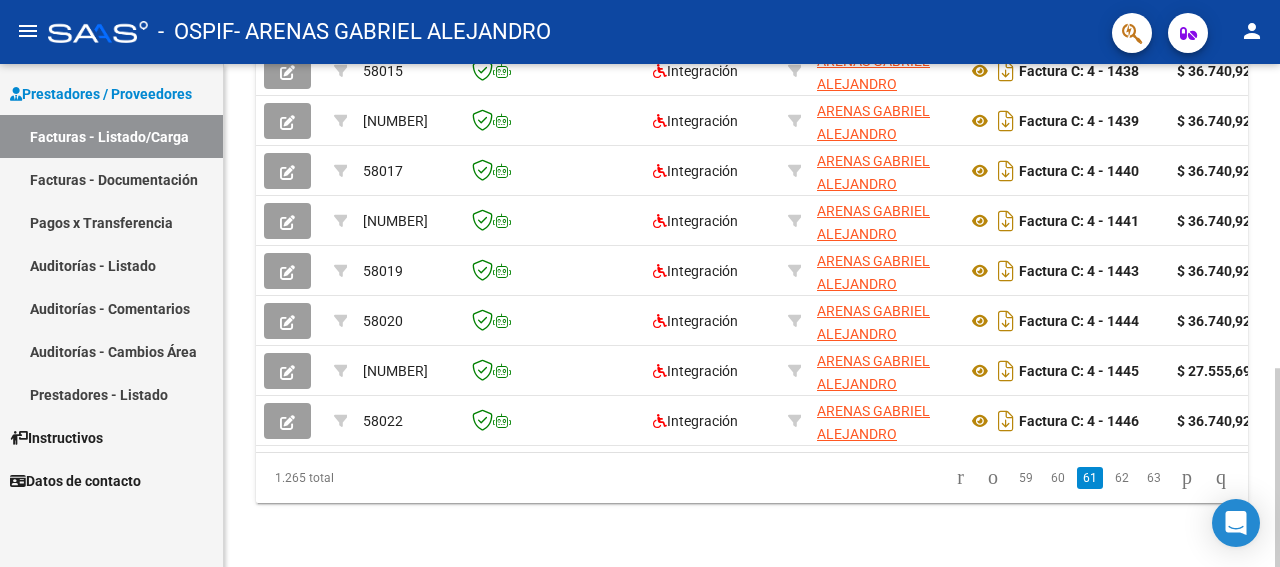 click on "1.265 total   59   60   61   62   63" 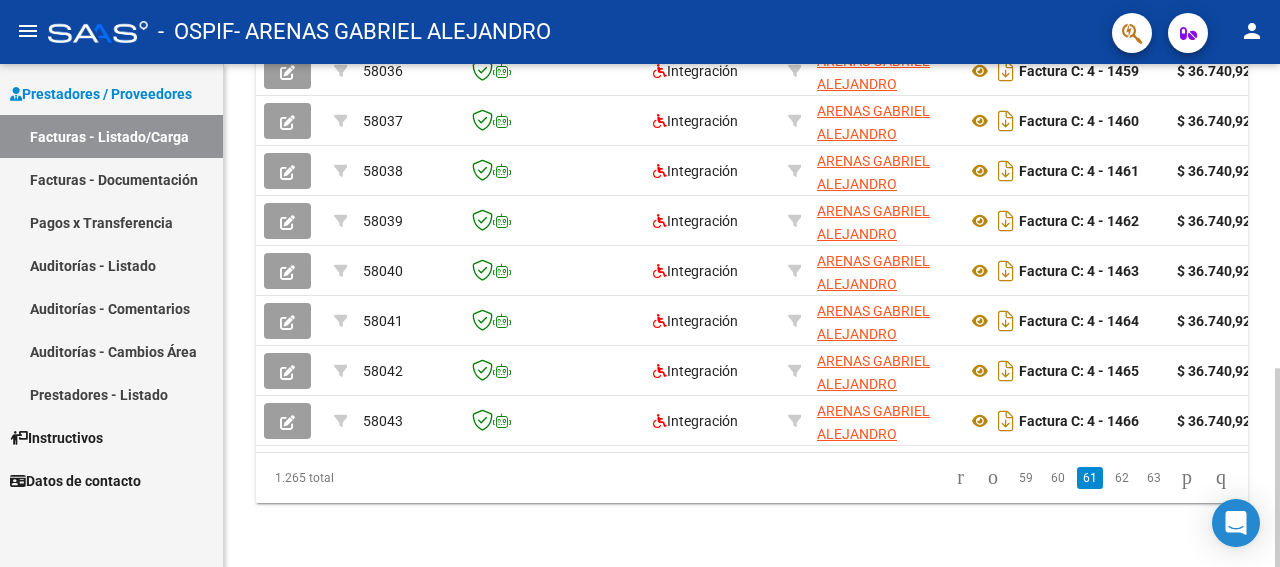 click on "63" 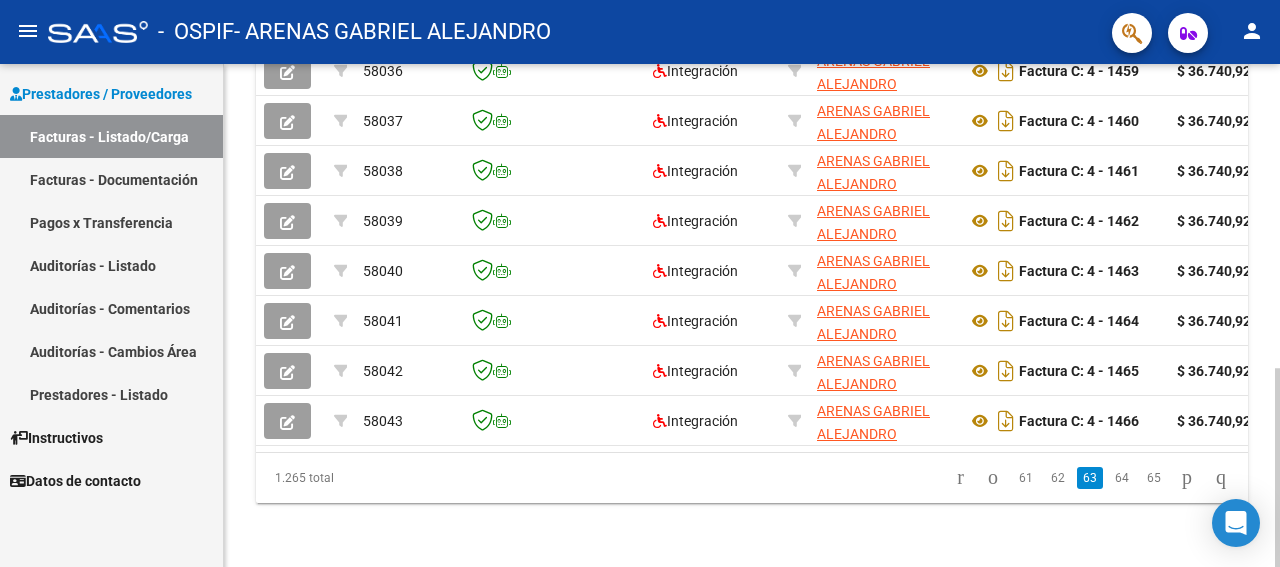 click on "1.265 total   61   62   63   64   65" 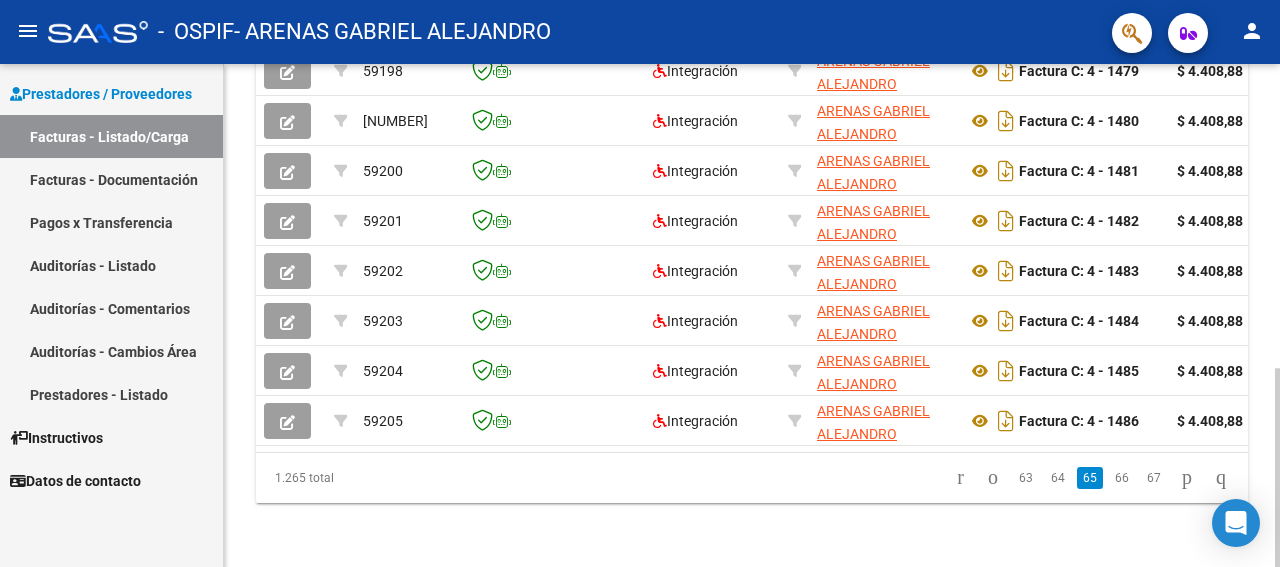 click on "1.265 total   63   64   65   66   67" 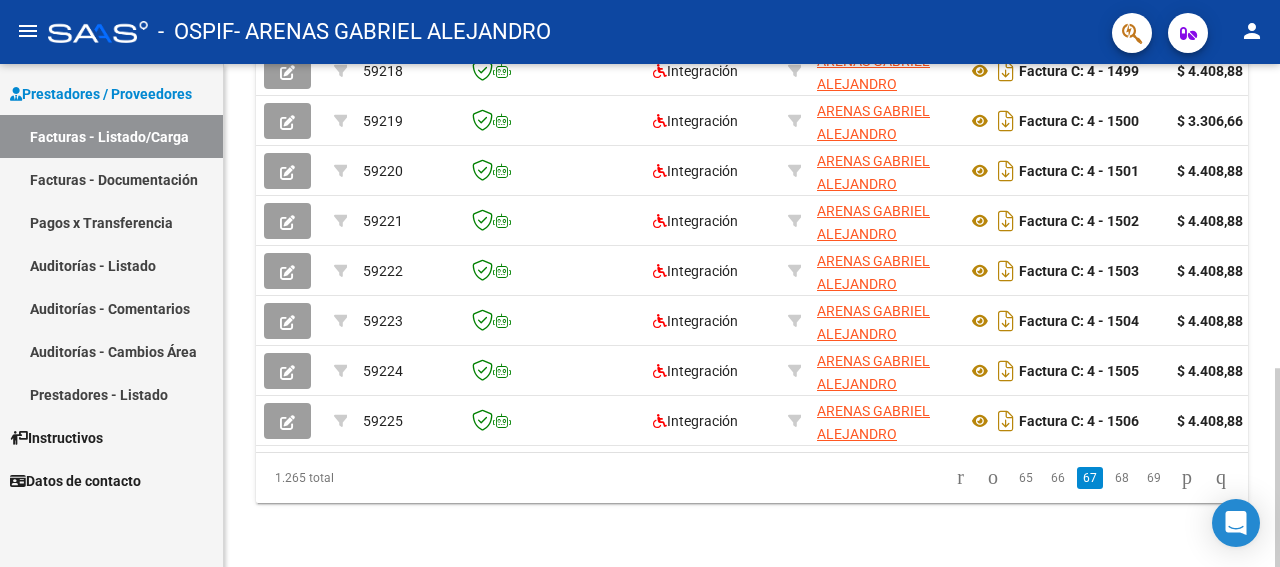 click on "1.265 total   65   66   67   68   69" 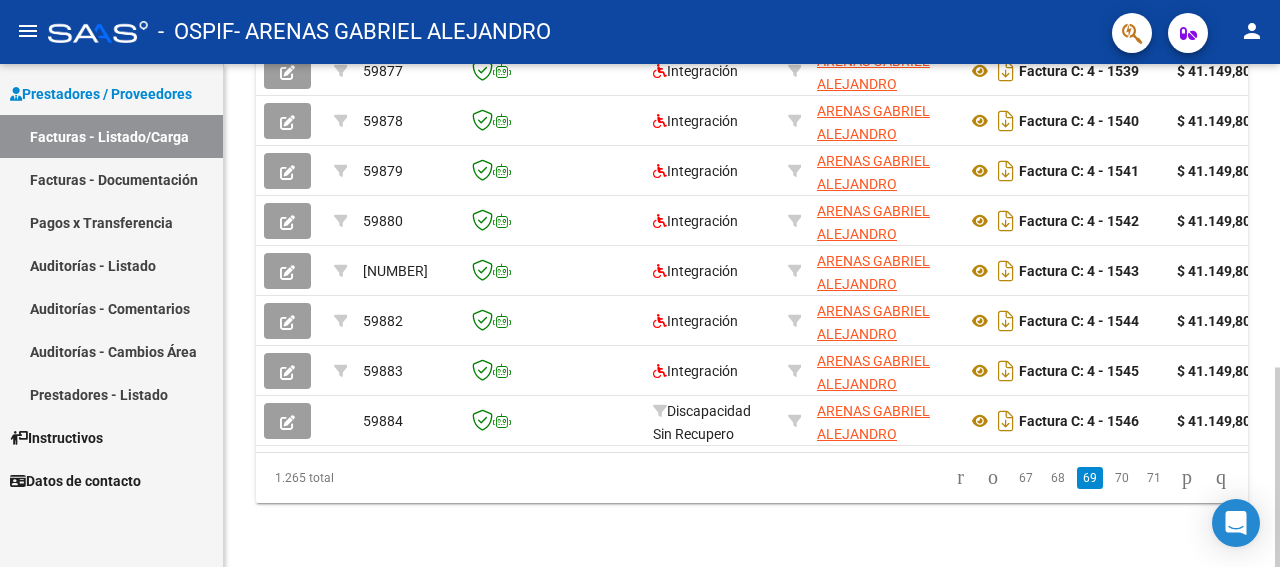 click 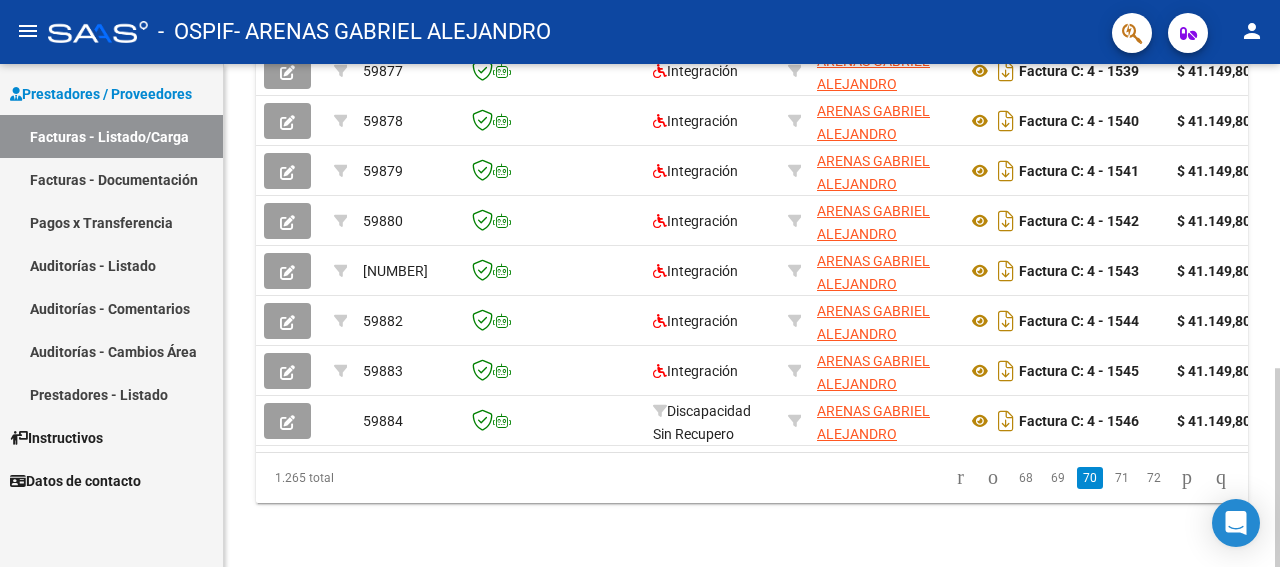 scroll, scrollTop: 770, scrollLeft: 0, axis: vertical 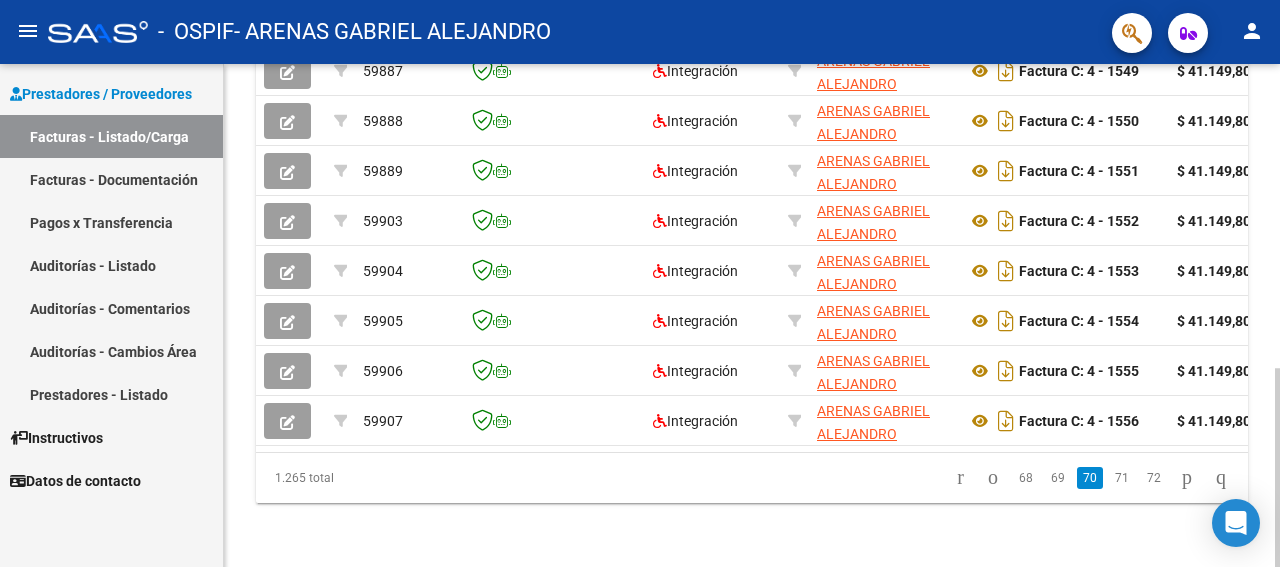 click 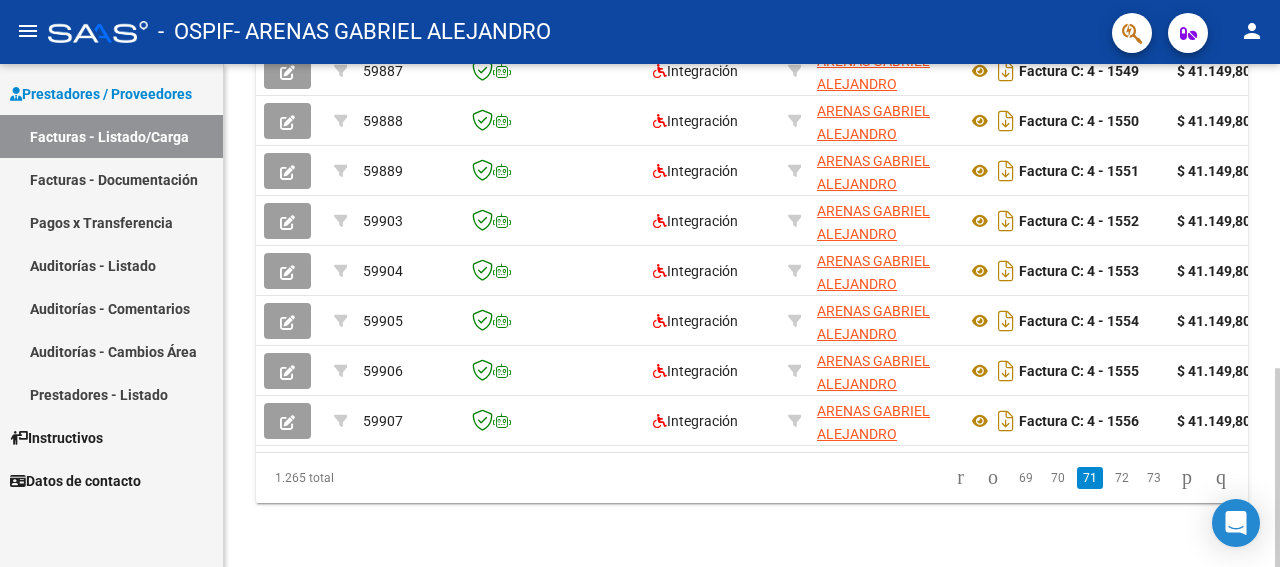 click on "1.265 total   69   70   71   72   73" 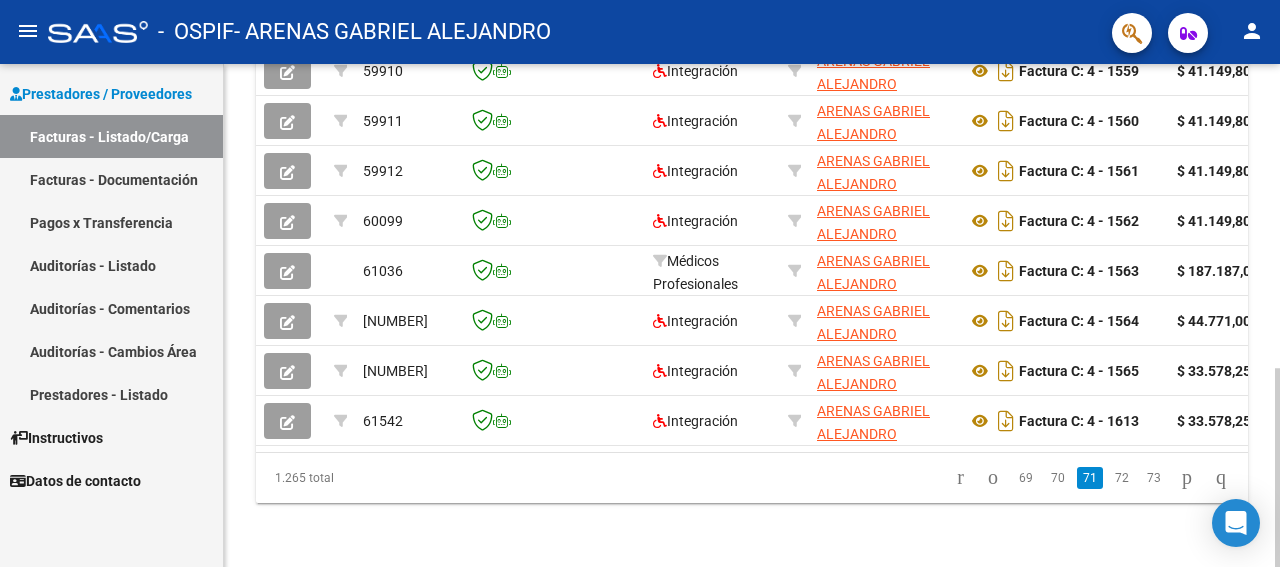 click 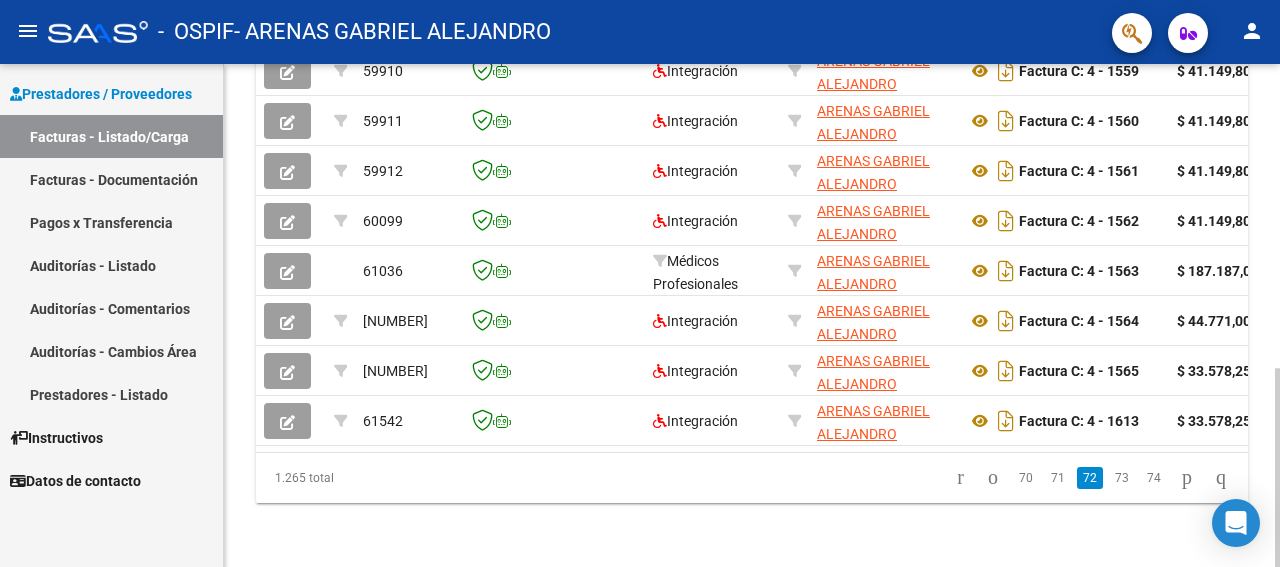 click on "1.265 total 70 71 72 73 74" 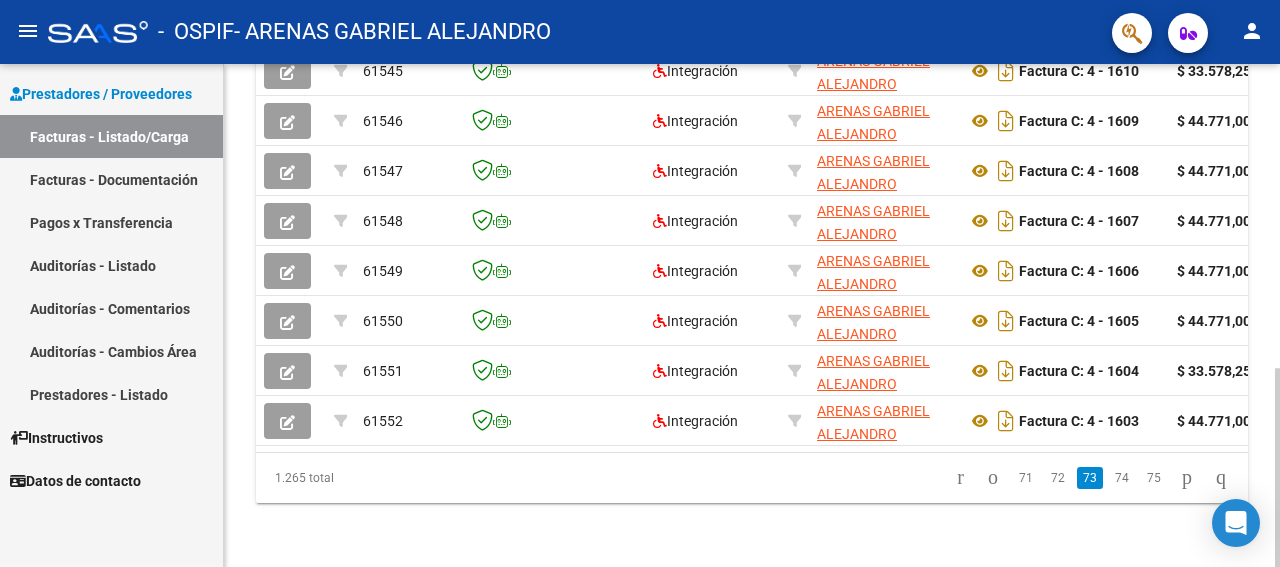 click on "1.265 total   71   72   73   74   75" 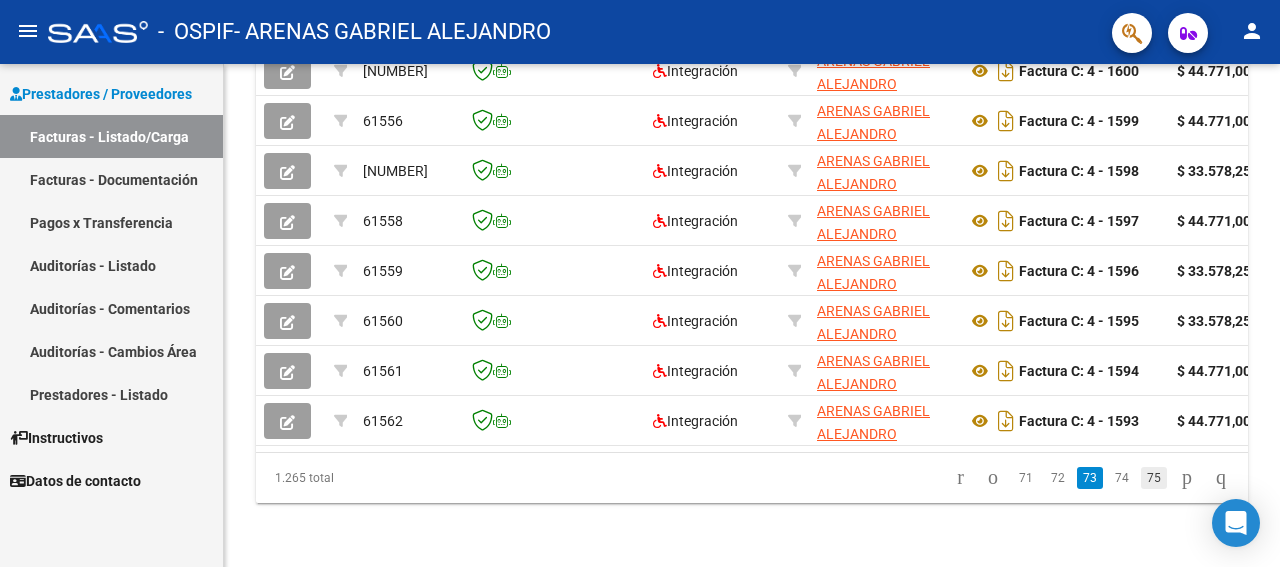 click on "75" 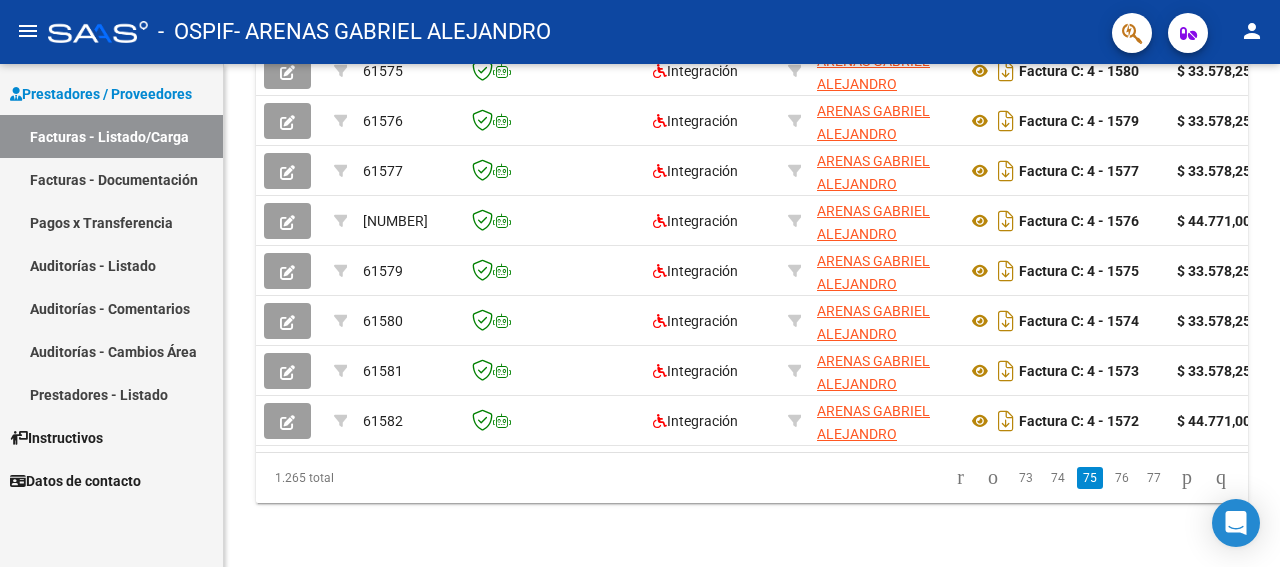 click on "77" 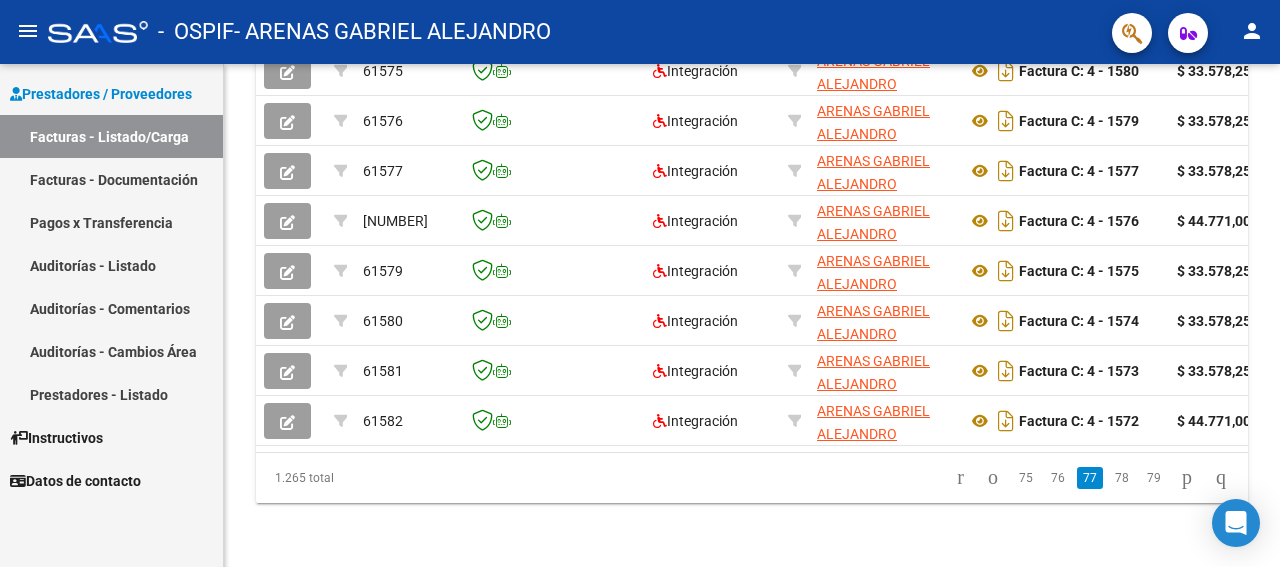 scroll, scrollTop: 770, scrollLeft: 0, axis: vertical 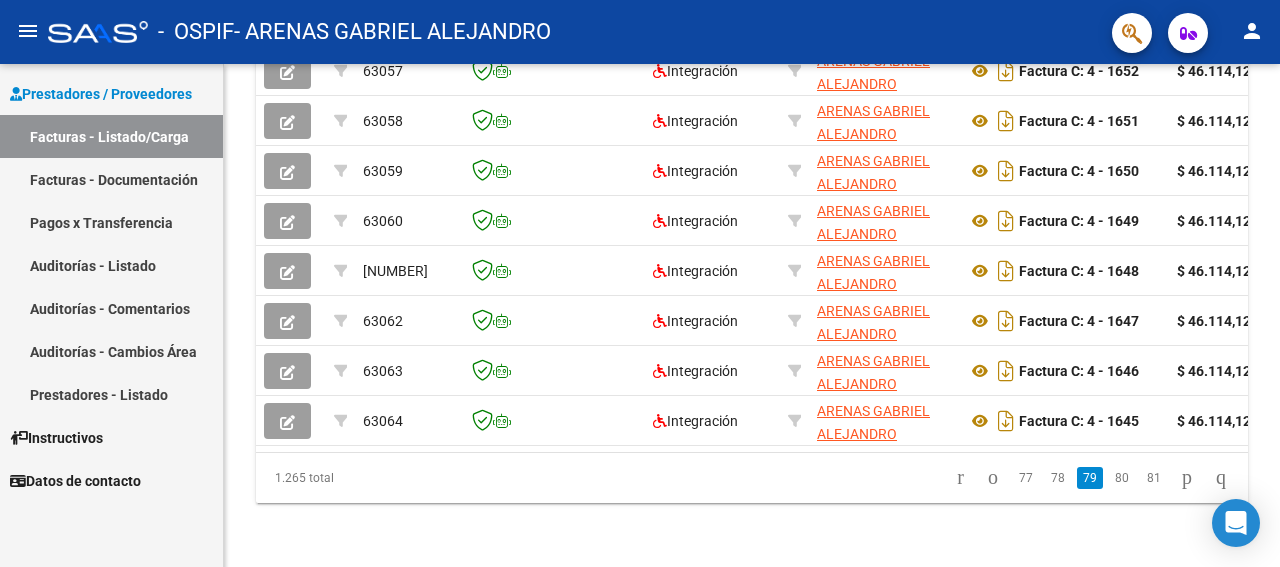 click on "1.265 total   77   78   79   80   81" 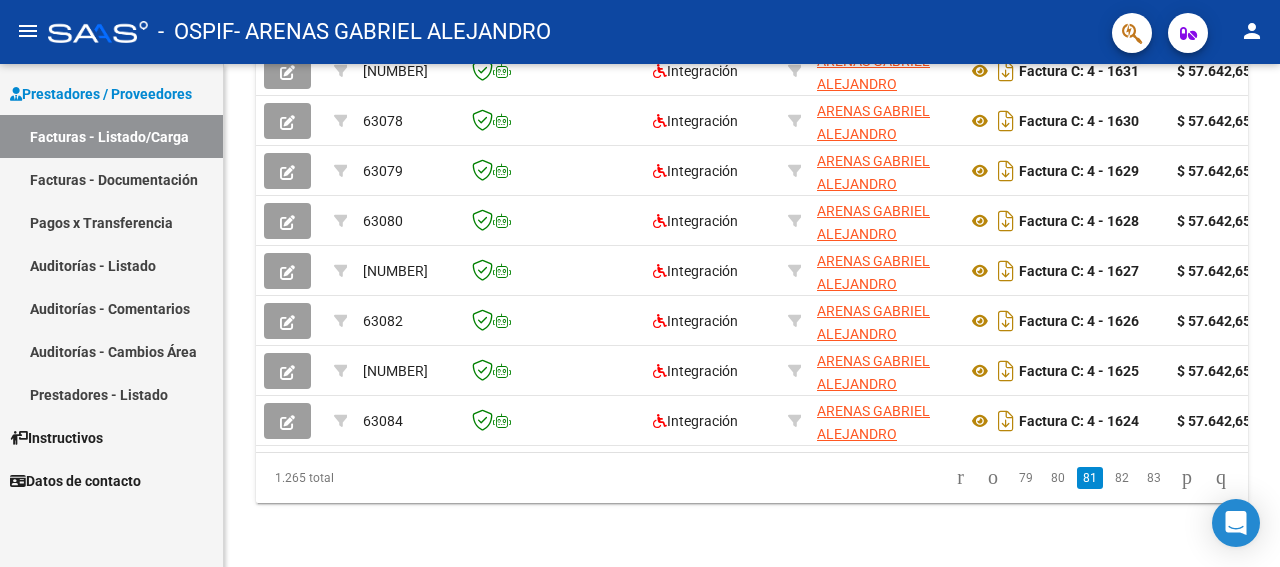 click on "1.265 total   79   80   81   82   83" 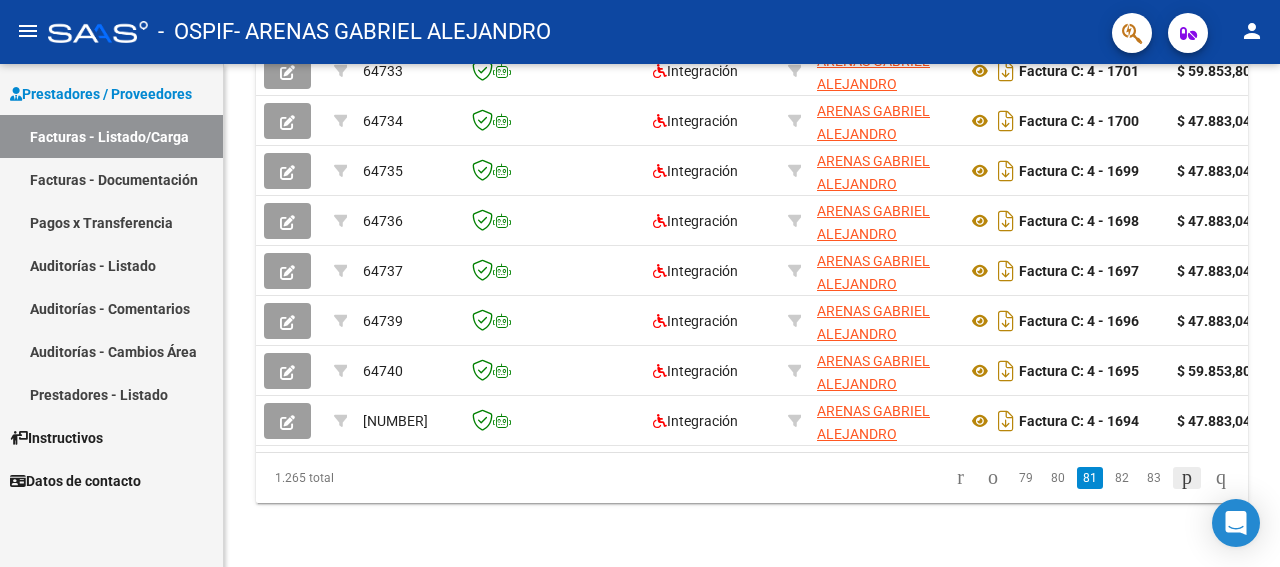 scroll, scrollTop: 765, scrollLeft: 0, axis: vertical 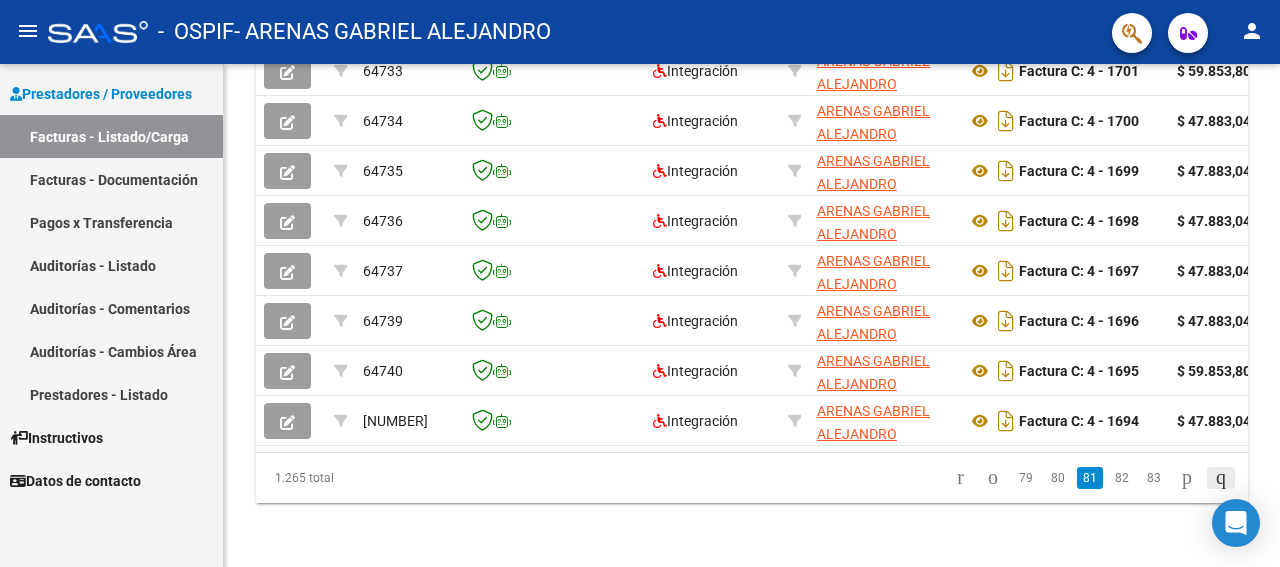 click 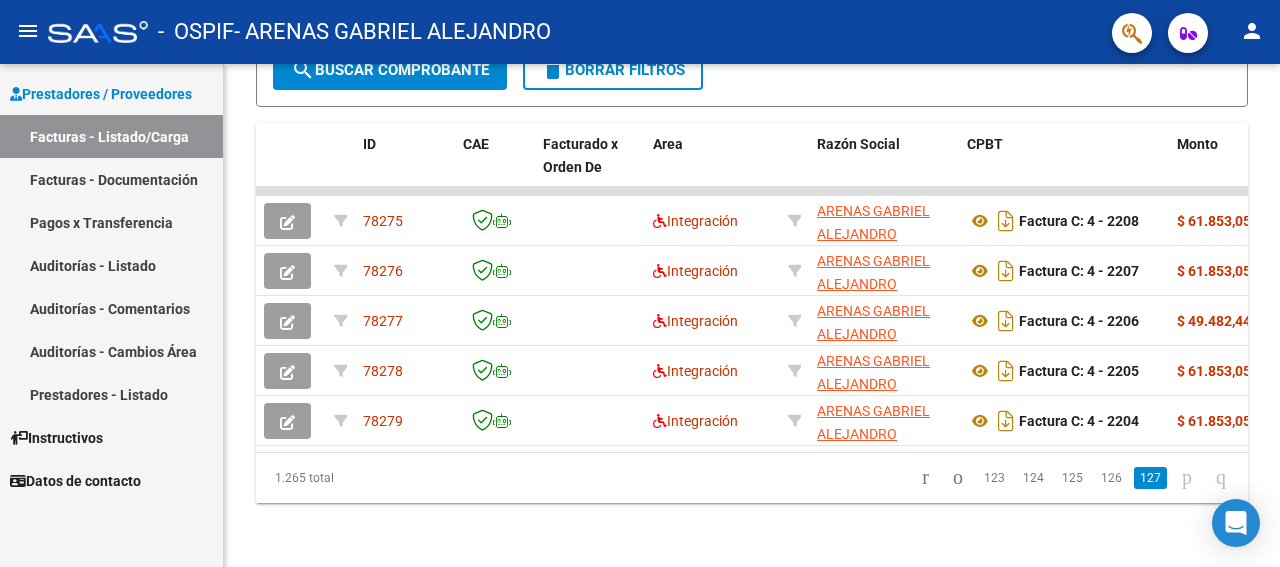 scroll, scrollTop: 515, scrollLeft: 0, axis: vertical 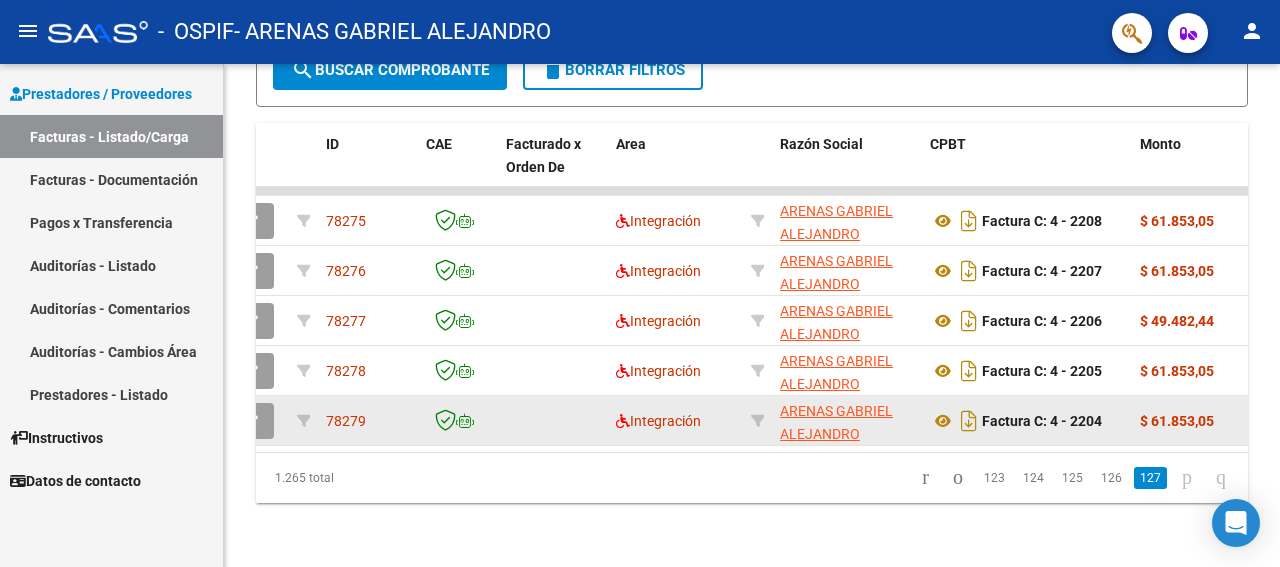 click 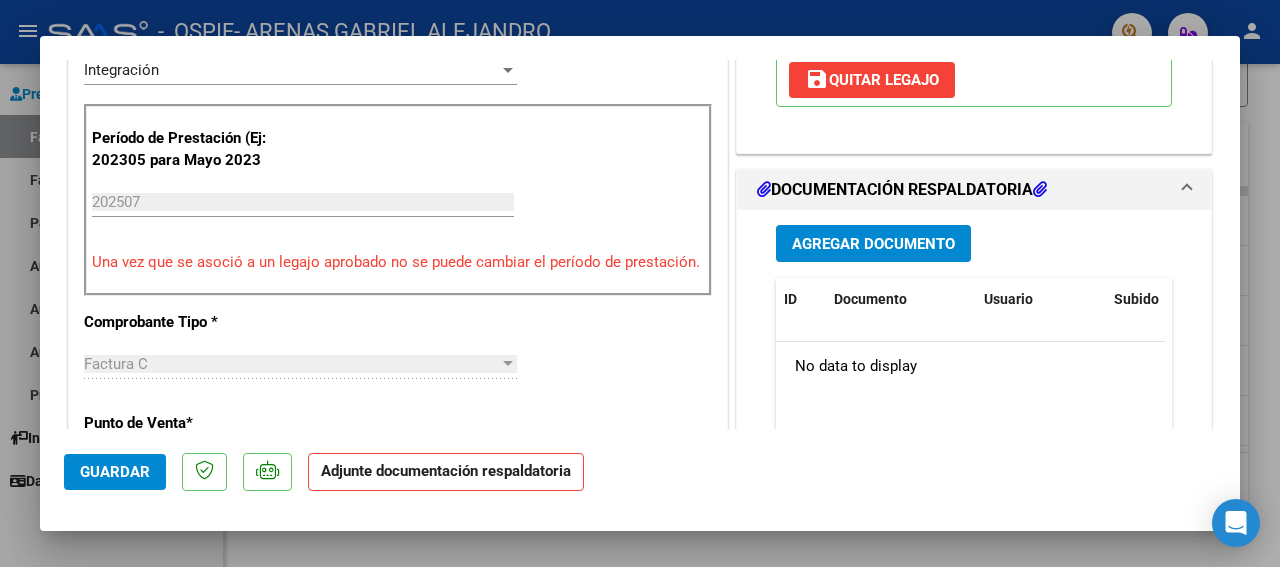 scroll, scrollTop: 486, scrollLeft: 0, axis: vertical 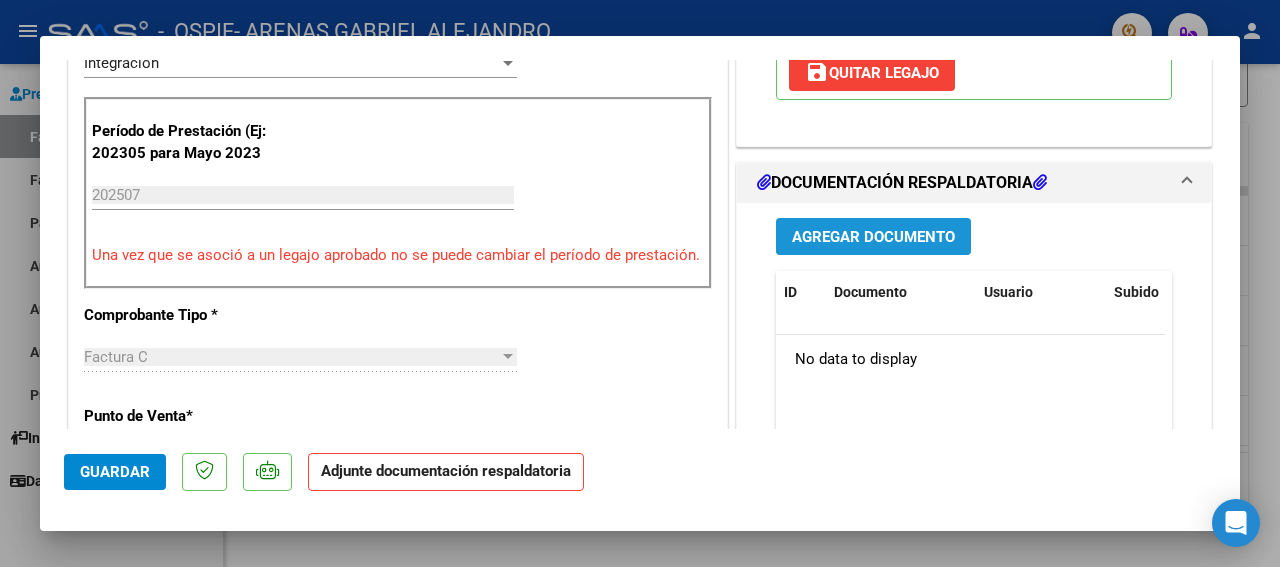 click on "Agregar Documento" at bounding box center [873, 237] 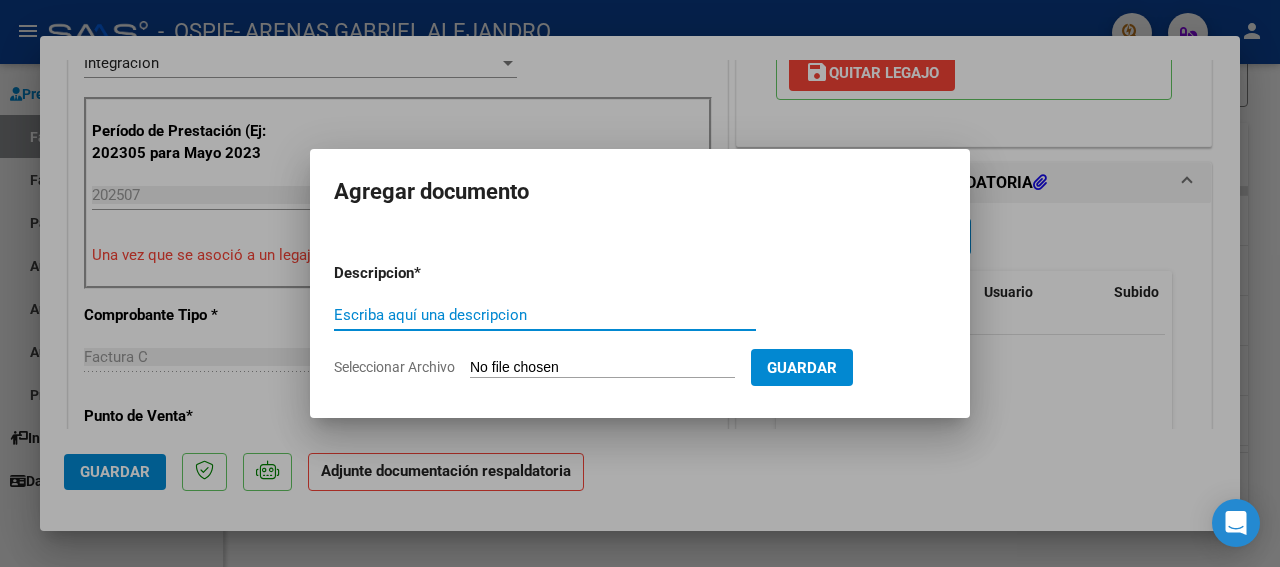 click on "Escriba aquí una descripcion" at bounding box center (545, 315) 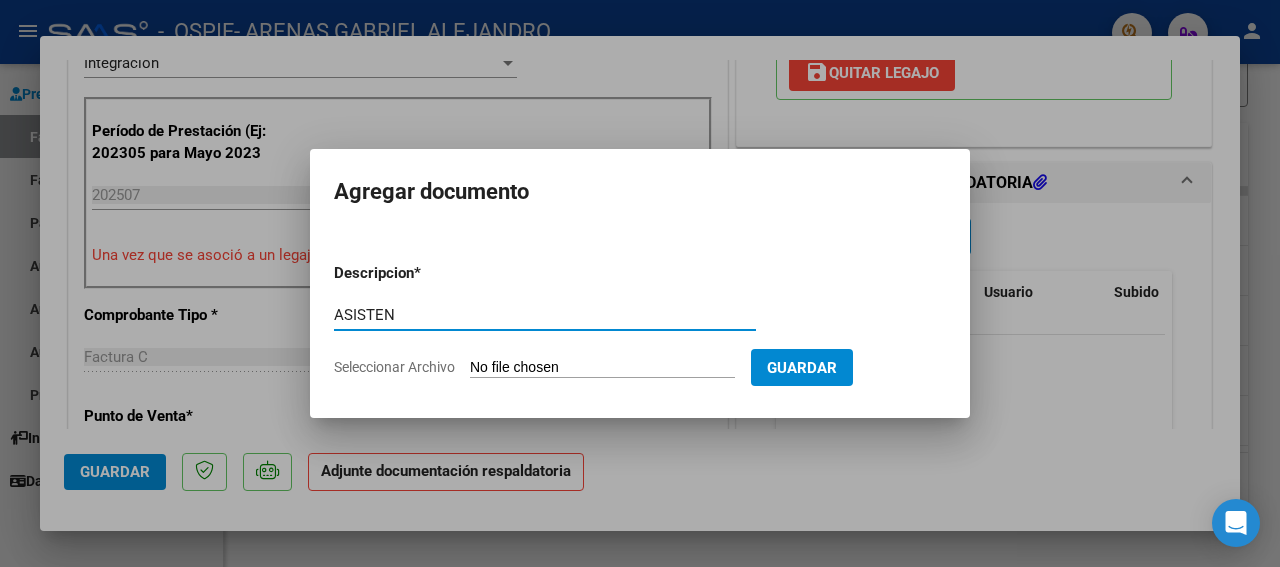 type on "ASISTEN" 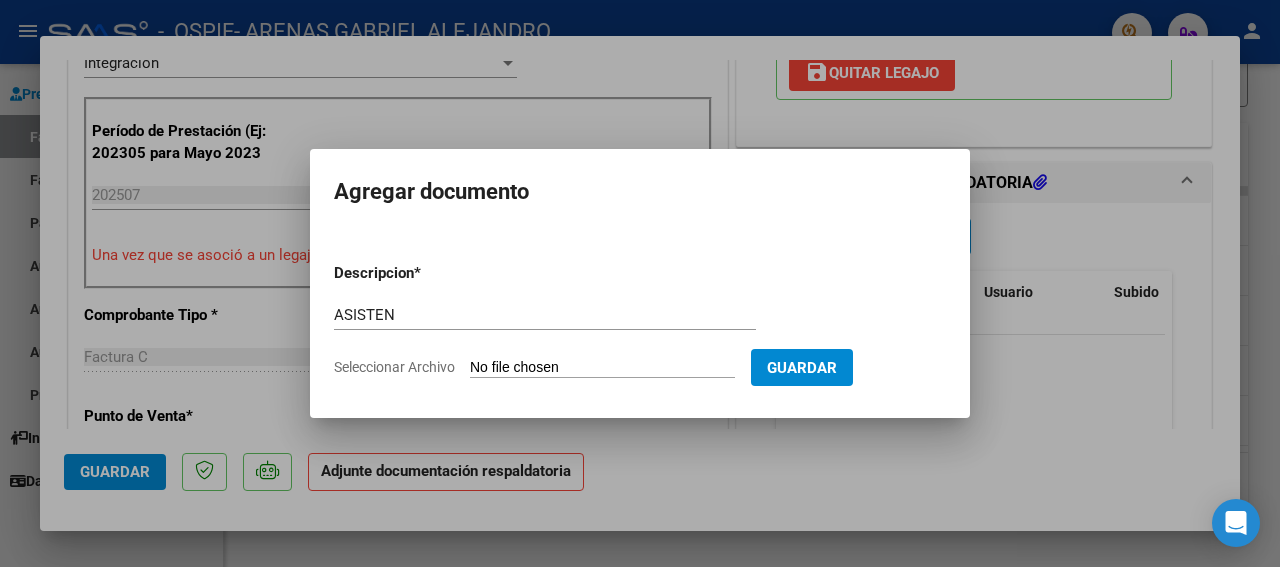 click on "Seleccionar Archivo" at bounding box center [602, 368] 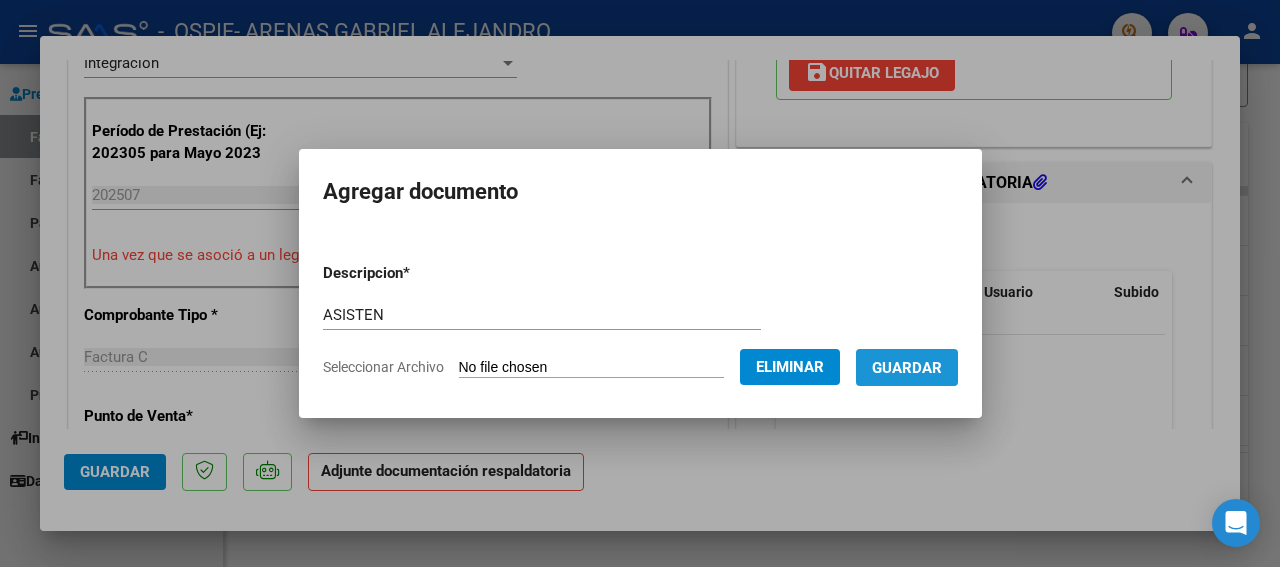 click on "Guardar" at bounding box center [907, 368] 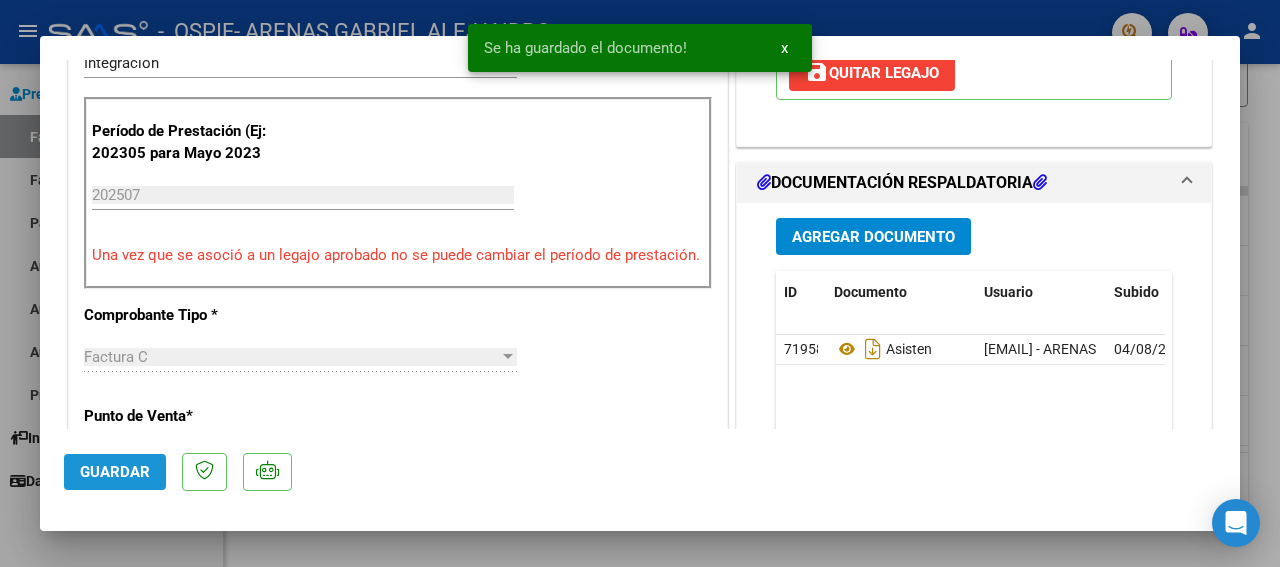 click on "Guardar" 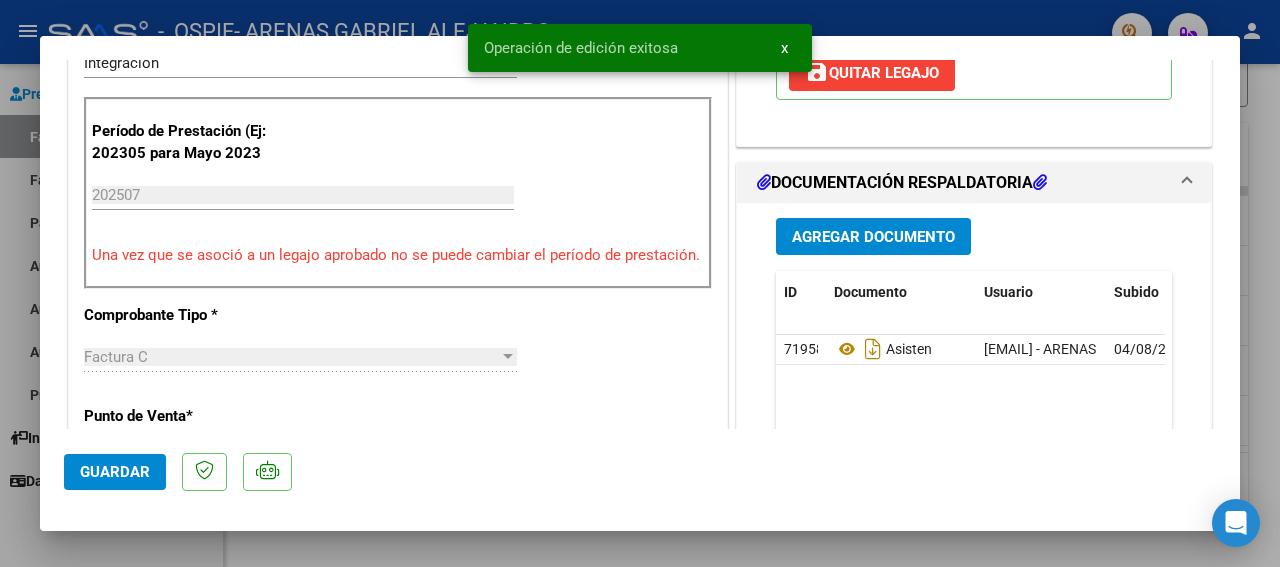 click at bounding box center [640, 283] 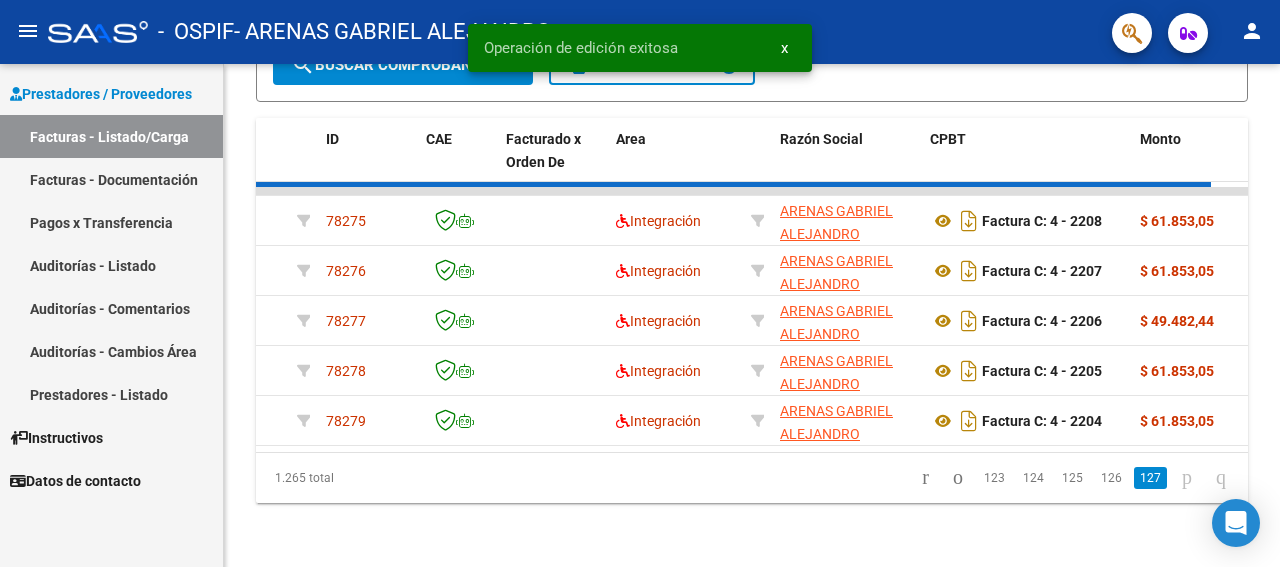 scroll, scrollTop: 515, scrollLeft: 0, axis: vertical 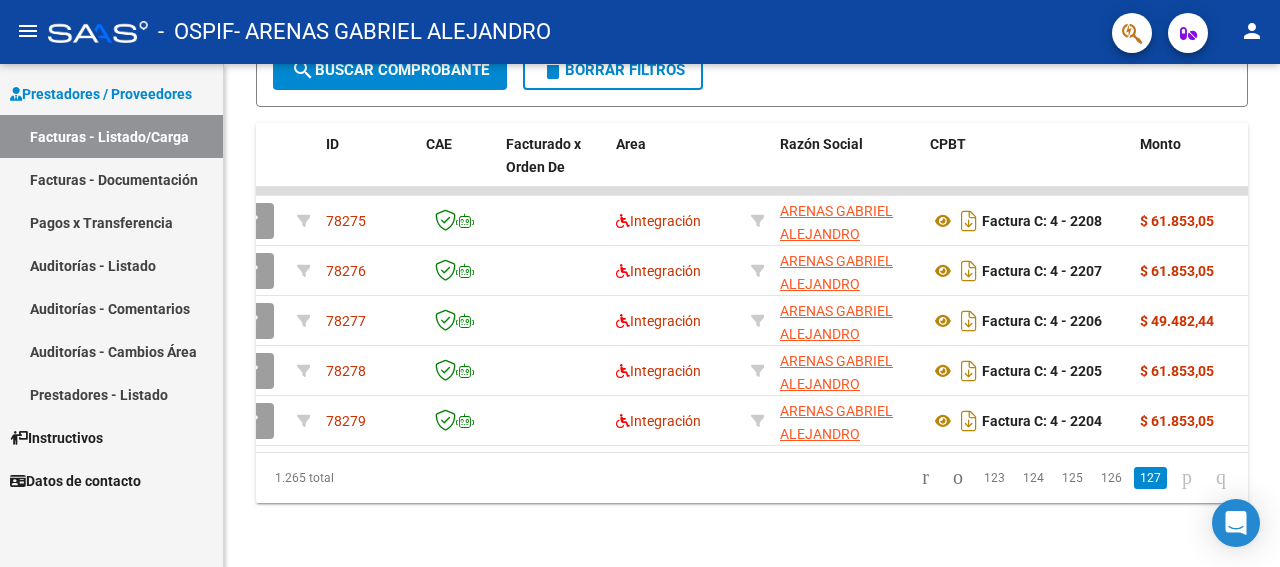 click on "Facturas - Listado/Carga" at bounding box center [111, 136] 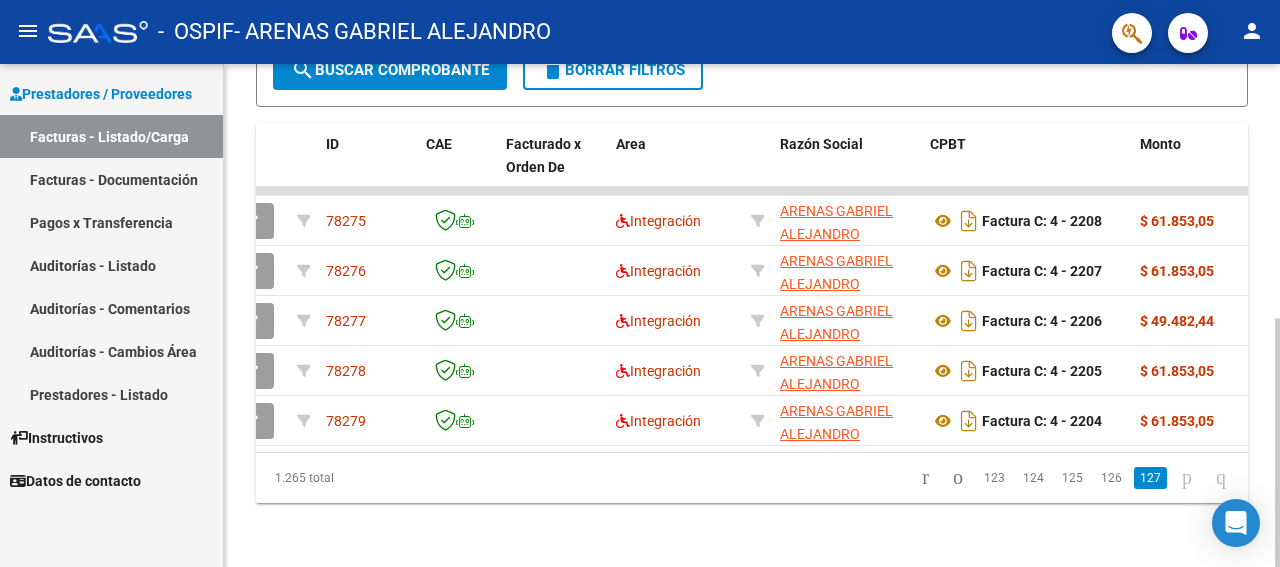 click on "Video tutorial   PRESTADORES -> Listado de CPBTs Emitidos por Prestadores / Proveedores (alt+q)   Cargar Comprobante
cloud_download  CSV  cloud_download  EXCEL  cloud_download  Estandar   Descarga Masiva
Filtros Id Area Area Todos Confirmado   Mostrar totalizadores   FILTROS DEL COMPROBANTE  Comprobante Tipo Comprobante Tipo Start date – End date Fec. Comprobante Desde / Hasta Días Emisión Desde(cant. días) Días Emisión Hasta(cant. días) CUIT / Razón Social Pto. Venta Nro. Comprobante Código SSS CAE Válido CAE Válido Todos Cargado Módulo Hosp. Todos Tiene facturacion Apócrifa Hospital Refes  FILTROS DE INTEGRACION  Período De Prestación Campos del Archivo de Rendición Devuelto x SSS (dr_envio) Todos Rendido x SSS (dr_envio) Tipo de Registro Tipo de Registro Período Presentación Período Presentación Campos del Legajo Asociado (preaprobación) Afiliado Legajo (cuil/nombre) Todos Solo facturas preaprobadas  MAS FILTROS  Todos Con Doc. Respaldatoria Todos Con Trazabilidad Todos – – 3" 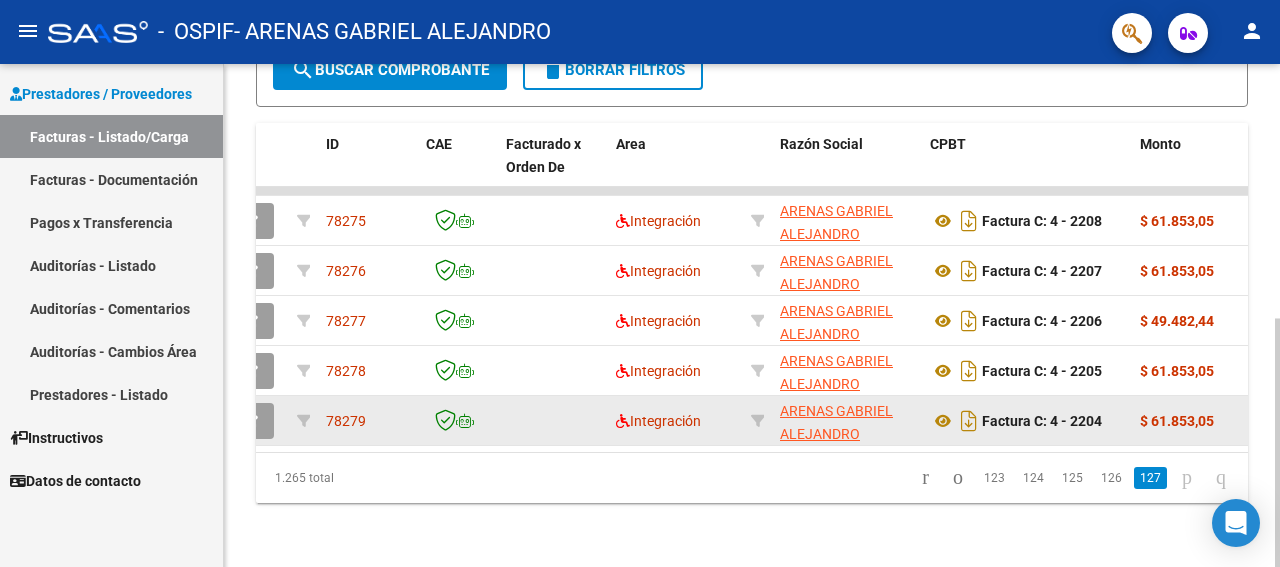 drag, startPoint x: 1250, startPoint y: 87, endPoint x: 961, endPoint y: 383, distance: 413.68707 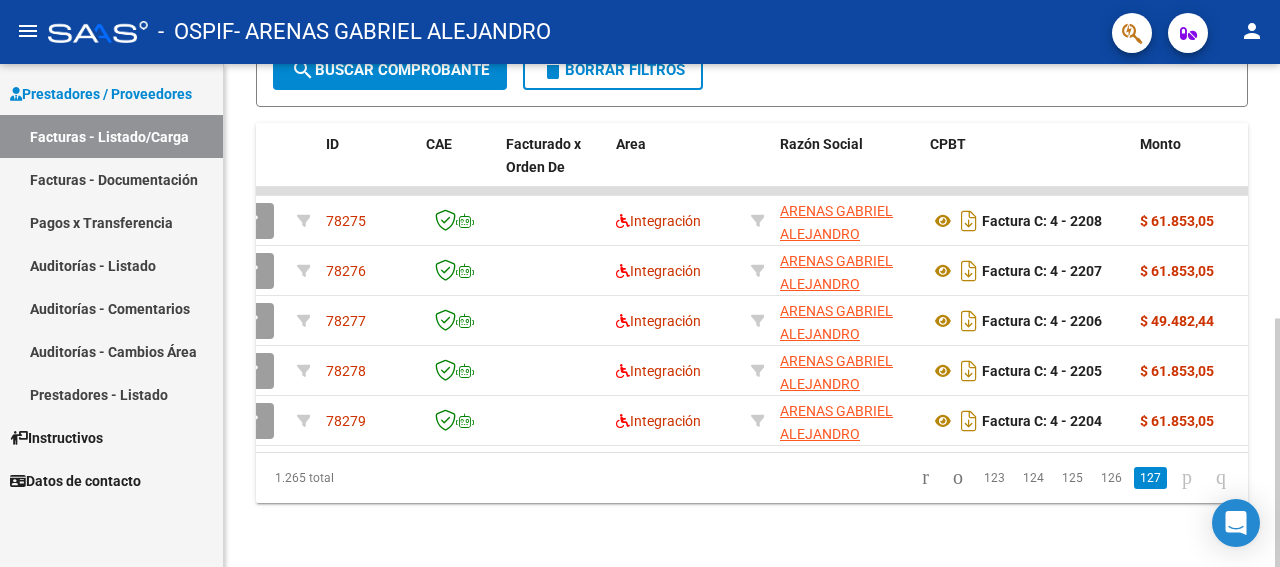 scroll, scrollTop: 12, scrollLeft: 0, axis: vertical 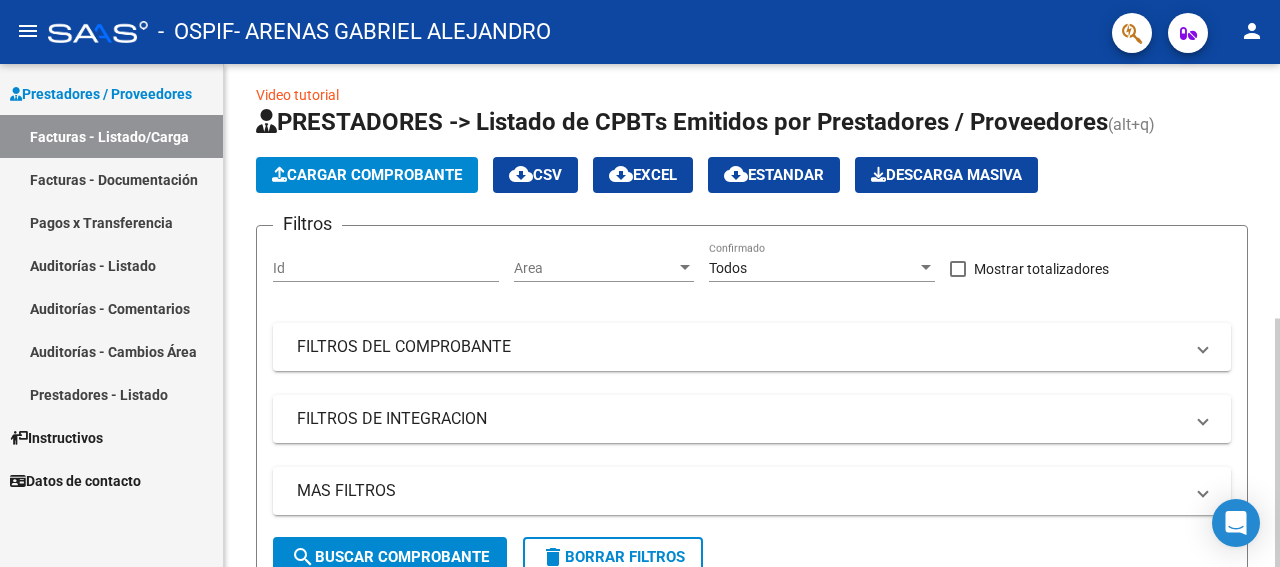 click 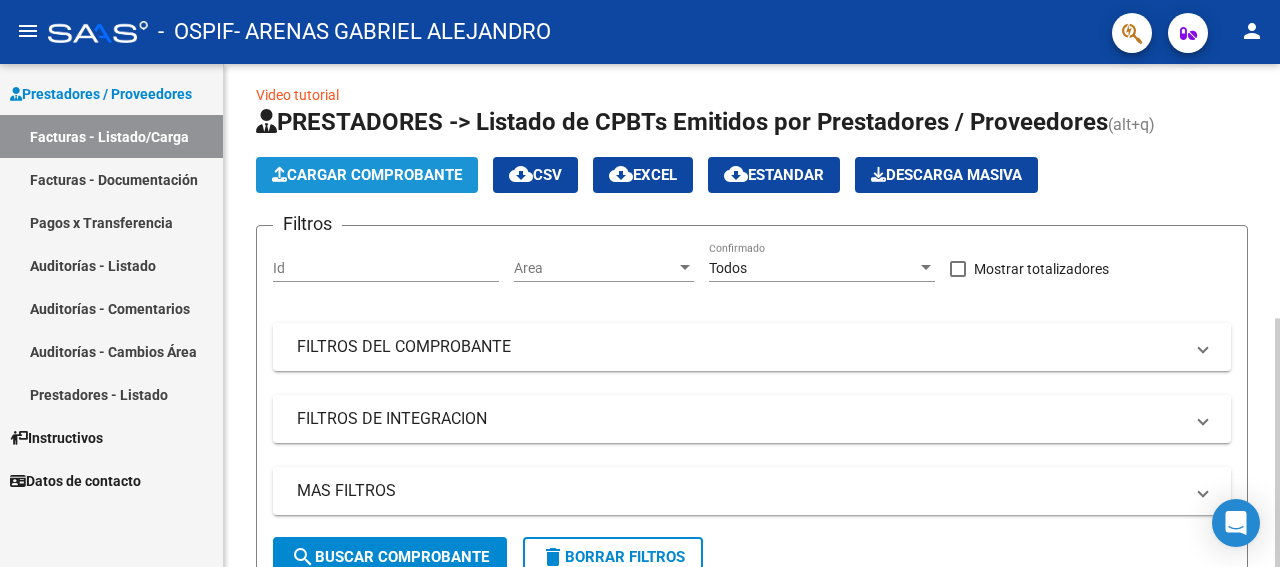 click on "Cargar Comprobante" 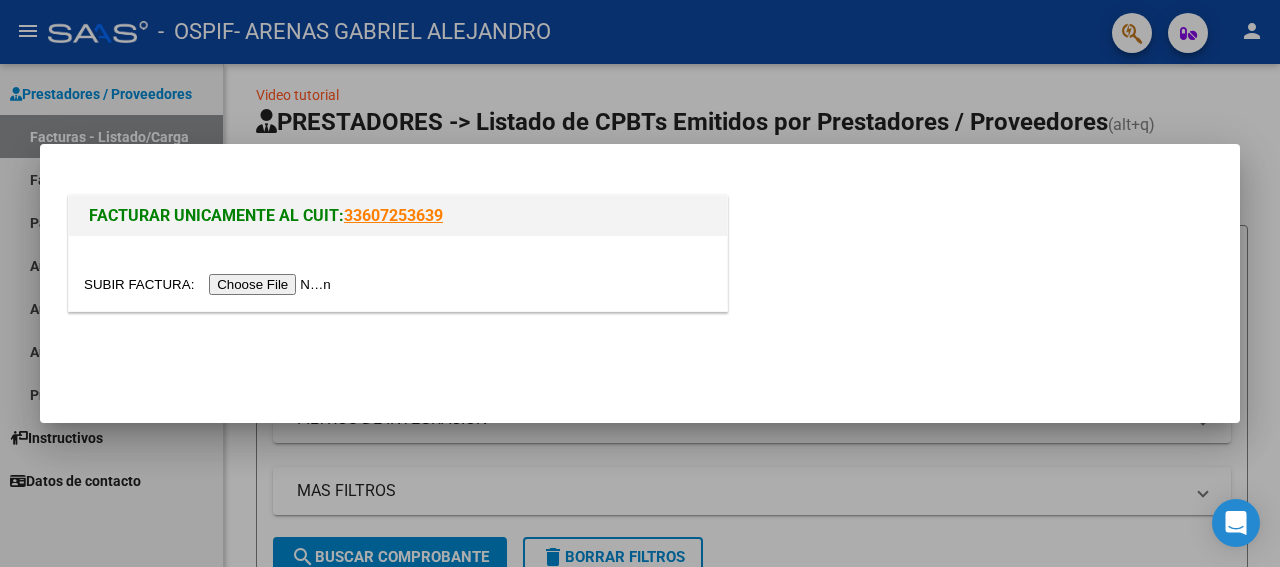 click at bounding box center (210, 284) 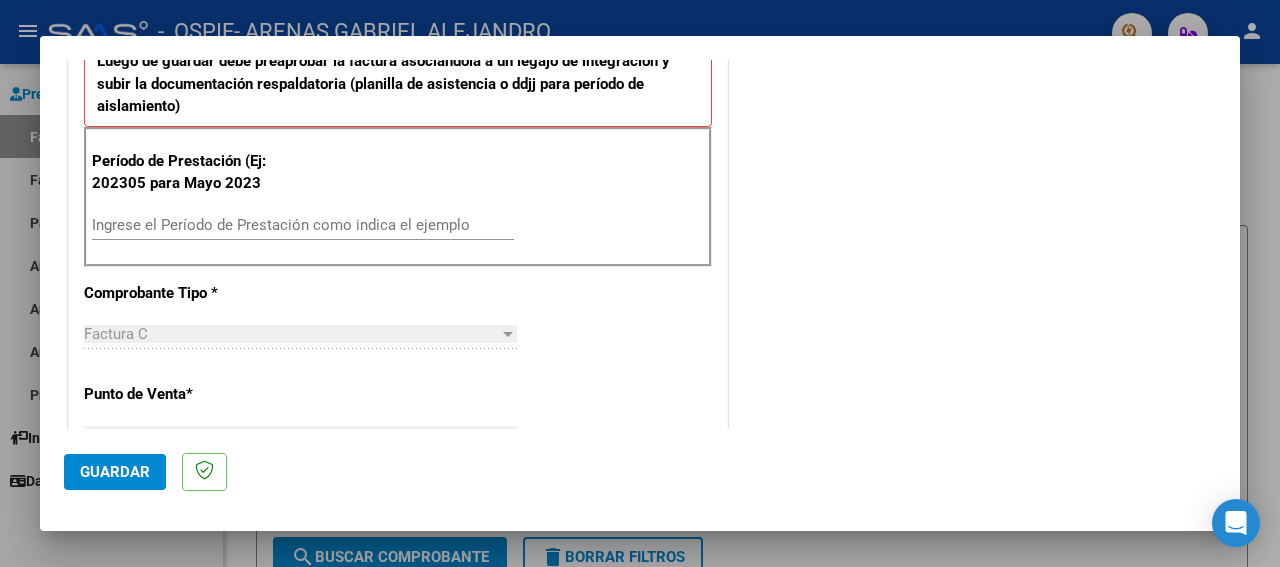 scroll, scrollTop: 540, scrollLeft: 0, axis: vertical 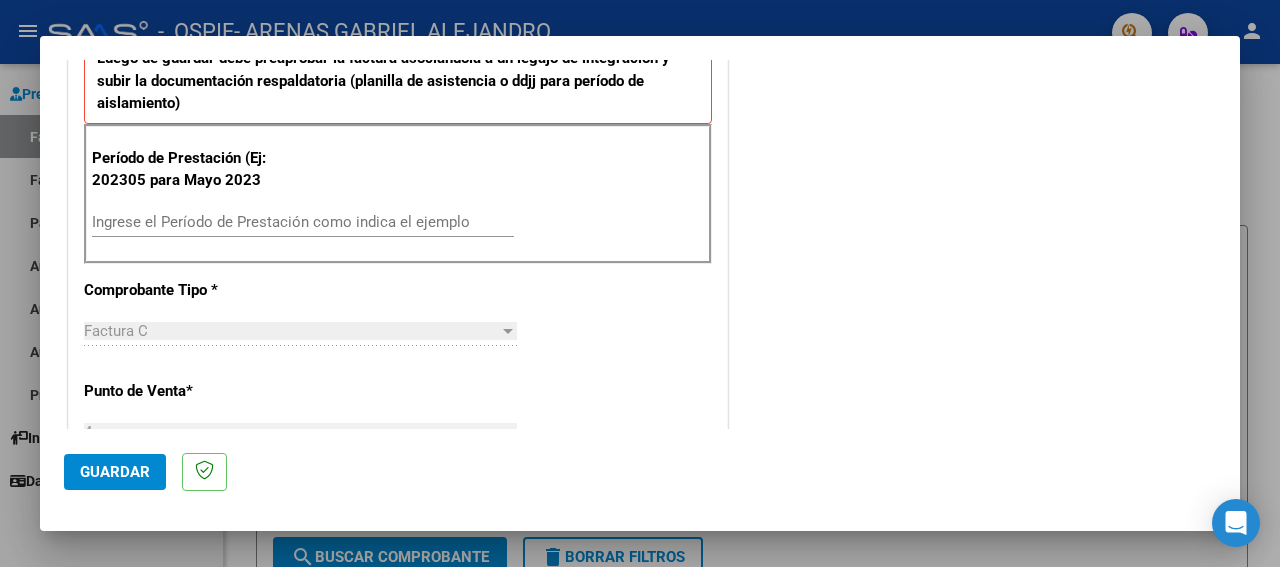 drag, startPoint x: 1237, startPoint y: 422, endPoint x: 832, endPoint y: 362, distance: 409.42032 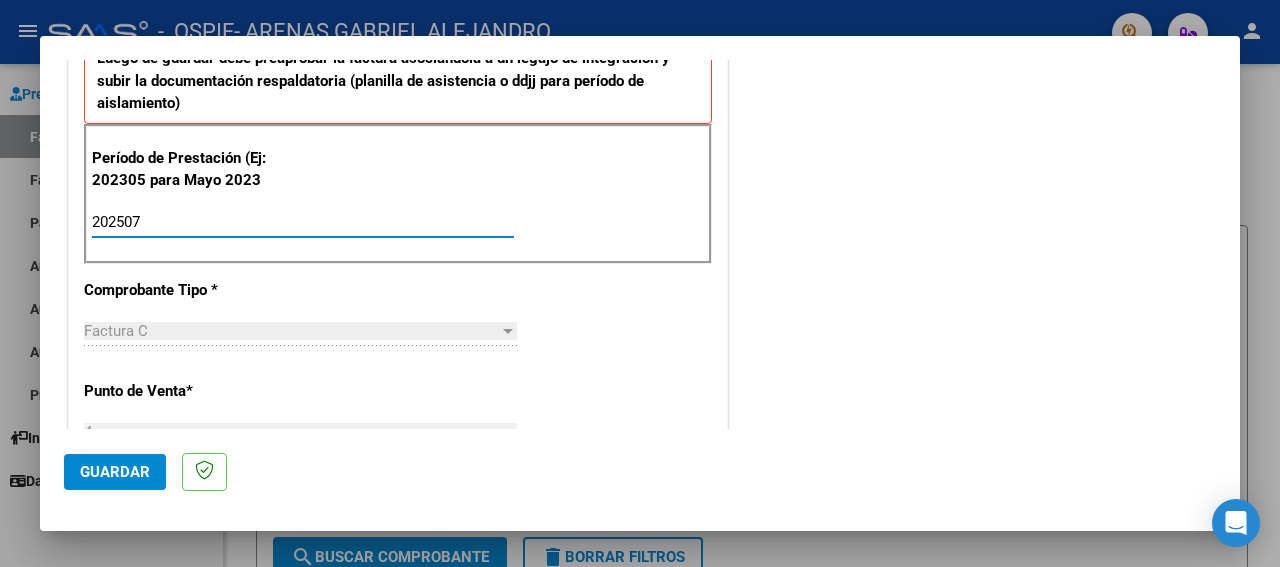 type on "202507" 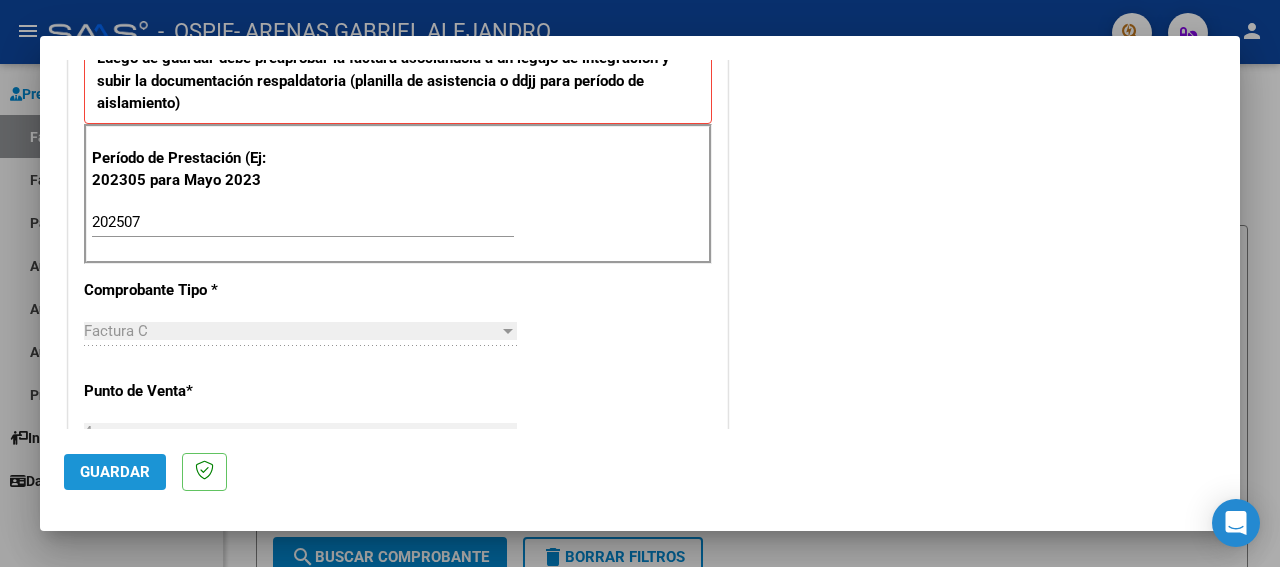 click on "Guardar" 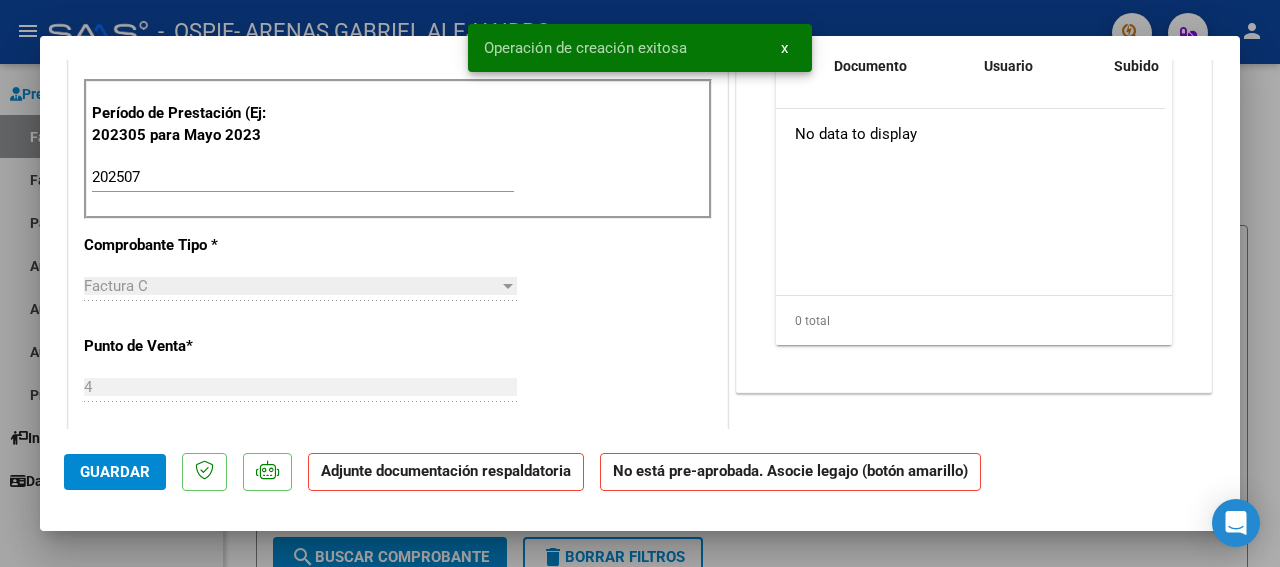scroll, scrollTop: 0, scrollLeft: 0, axis: both 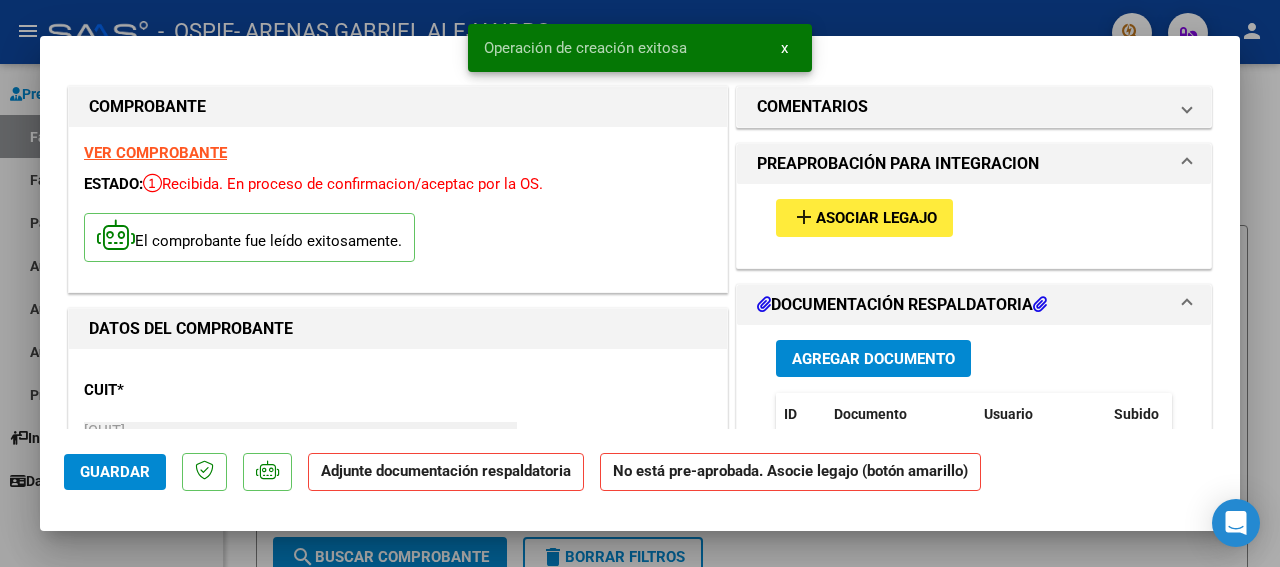 click on "add Asociar Legajo" at bounding box center [864, 217] 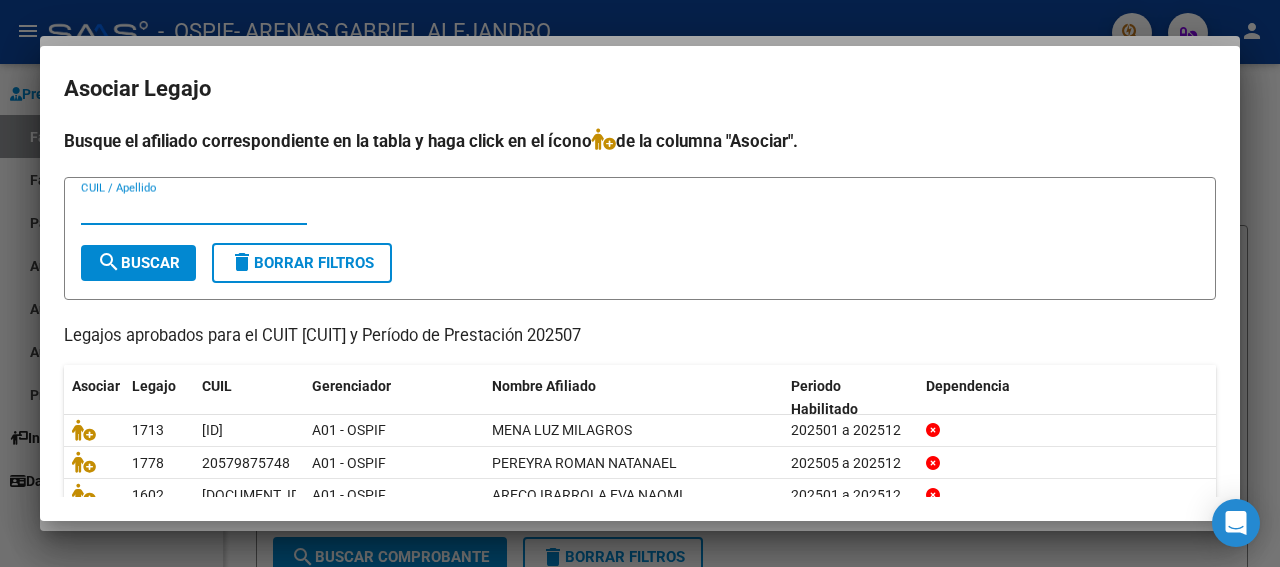 click on "CUIL / Apellido" at bounding box center [194, 209] 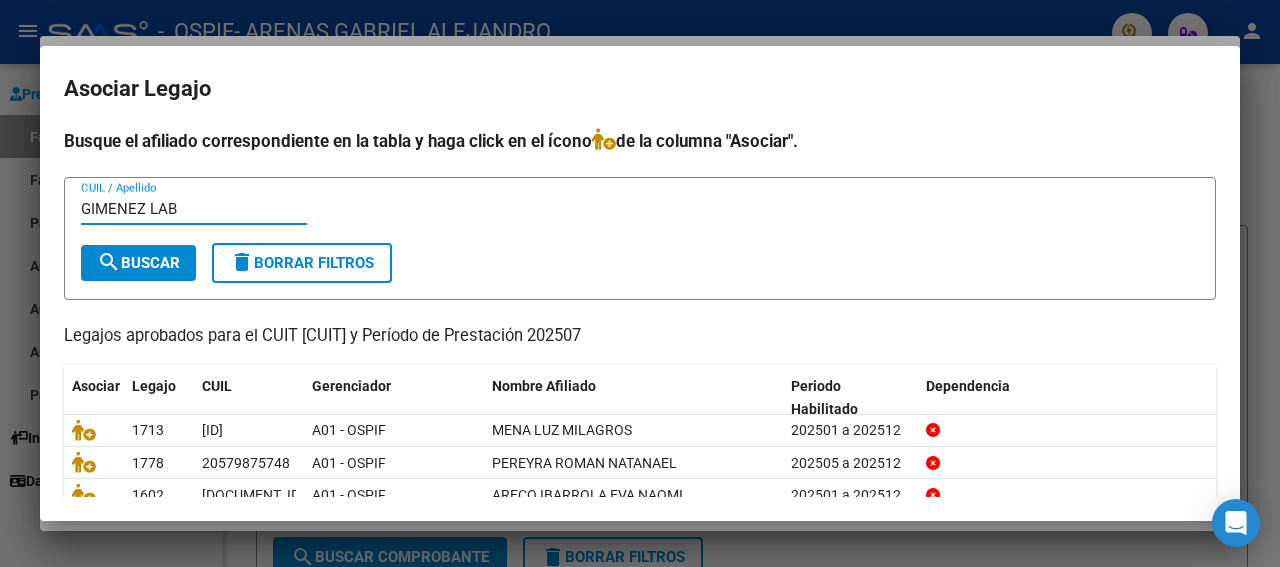type on "GIMENEZ LAB" 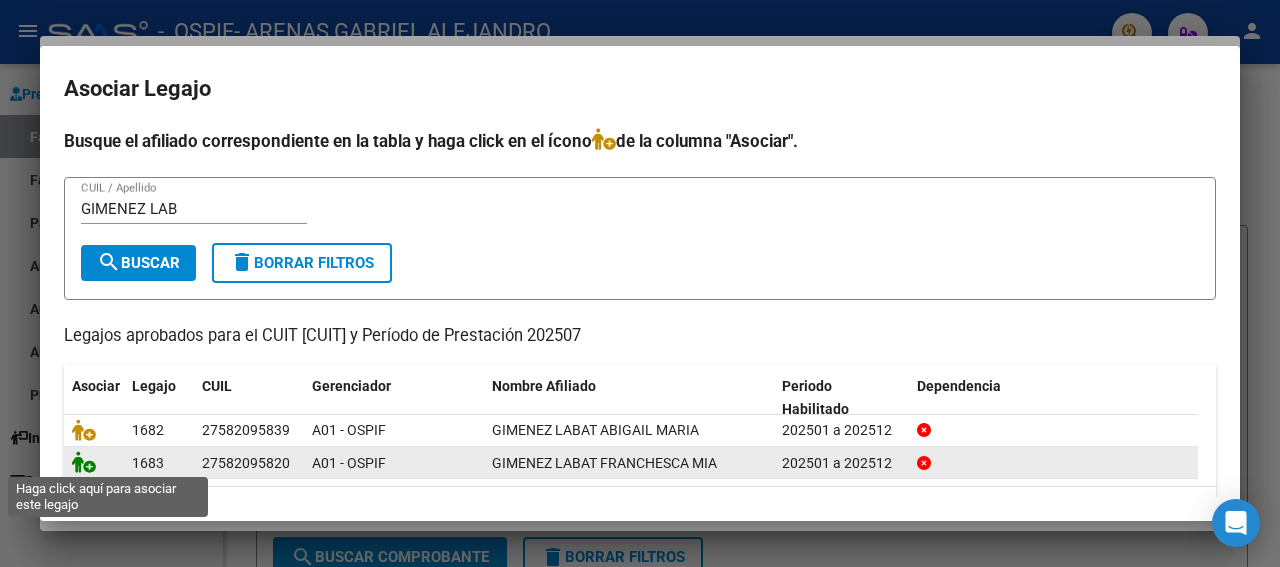 click 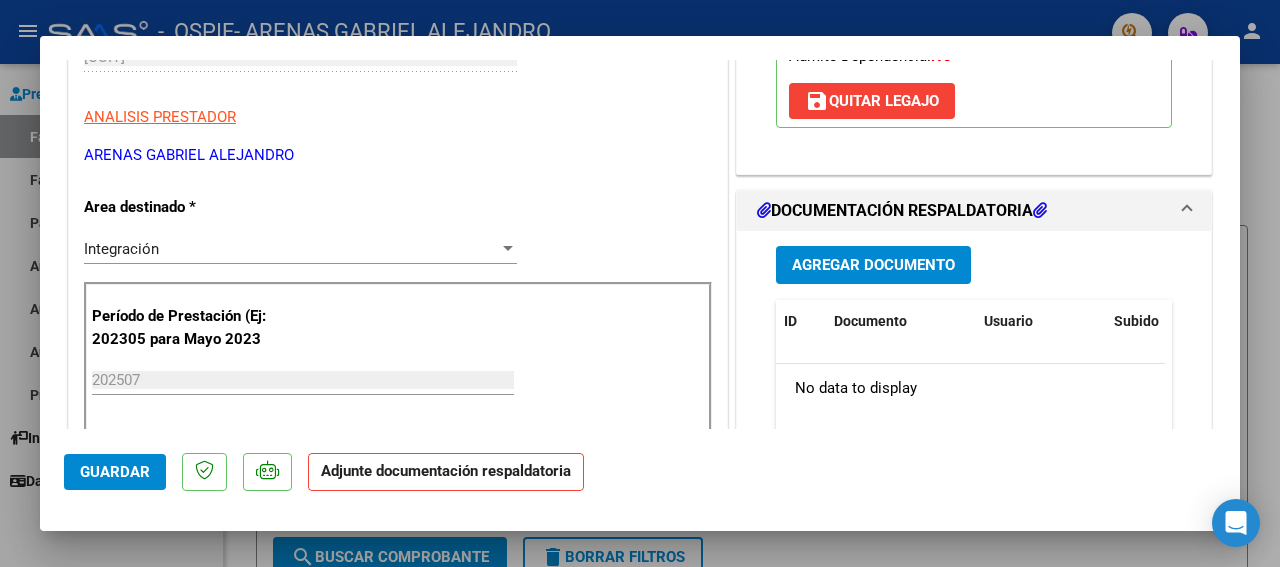 scroll, scrollTop: 378, scrollLeft: 0, axis: vertical 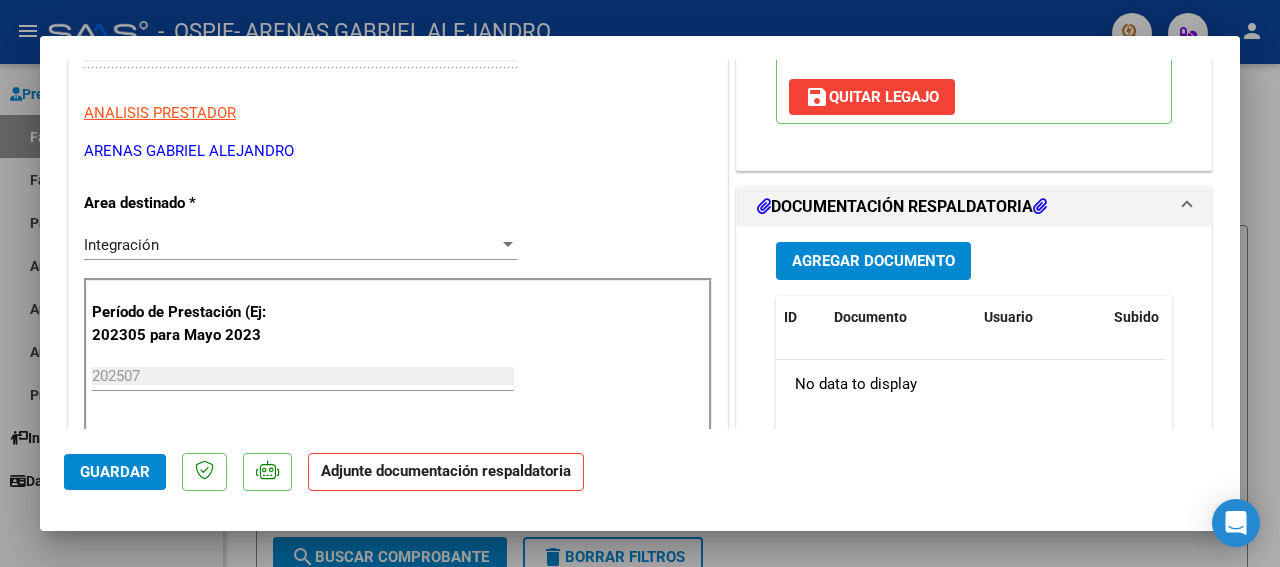 drag, startPoint x: 1225, startPoint y: 424, endPoint x: 894, endPoint y: 259, distance: 369.84592 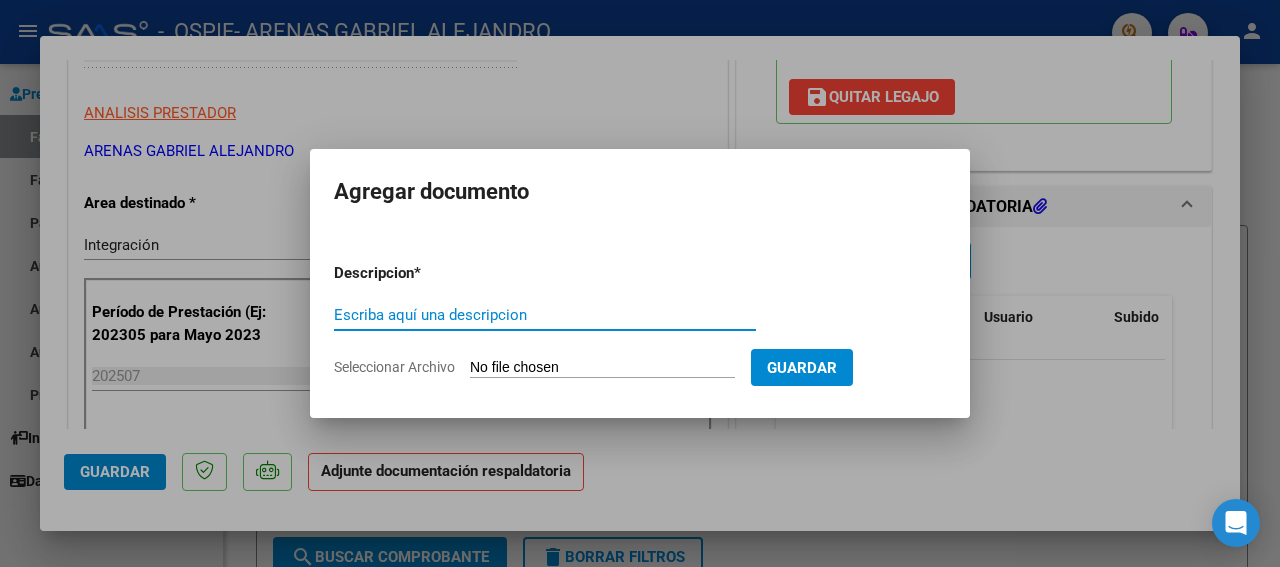 click on "Escriba aquí una descripcion" at bounding box center (545, 315) 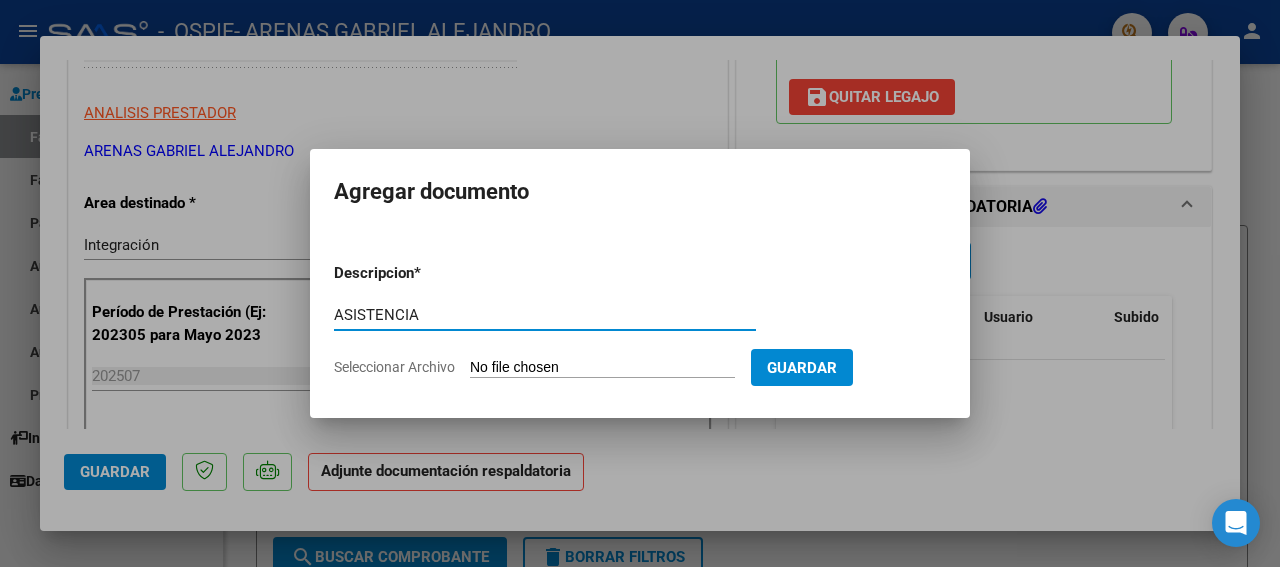 type on "ASISTENCIA" 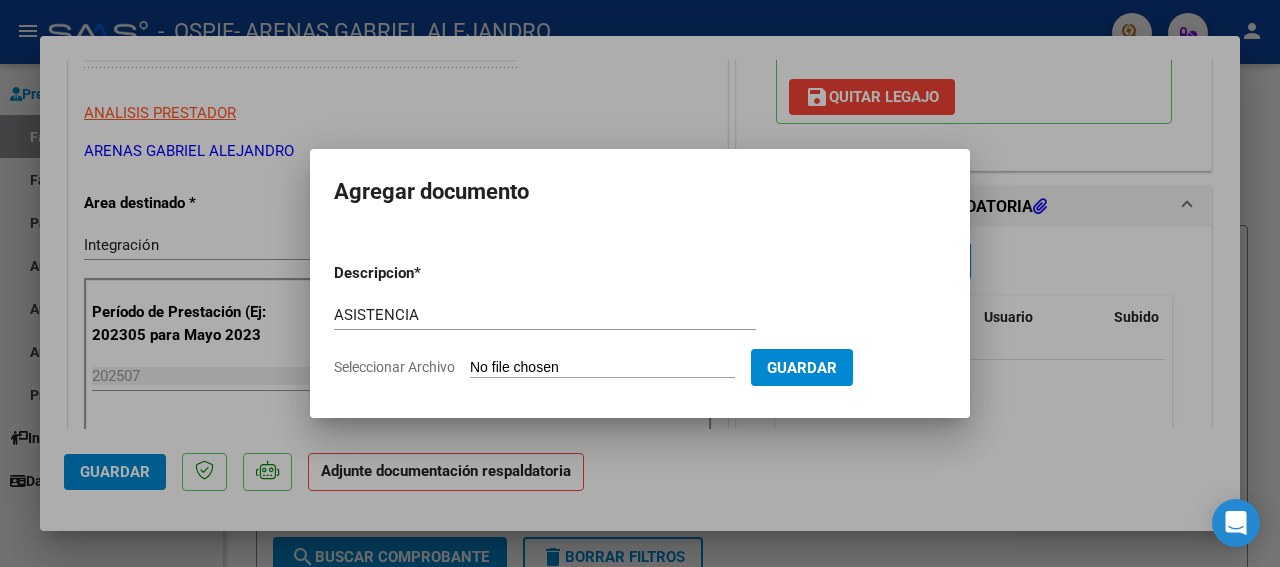 click on "Seleccionar Archivo" at bounding box center (602, 368) 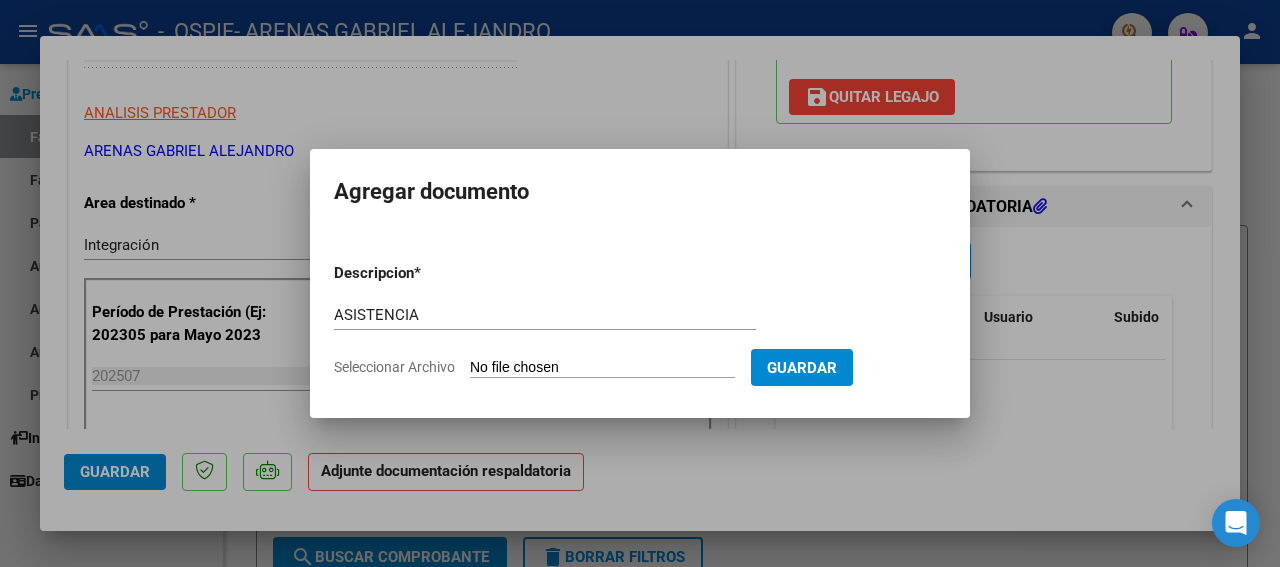 type on "C:\fakepath\[LAST] [FIRST] [MONTH] 25.jpg" 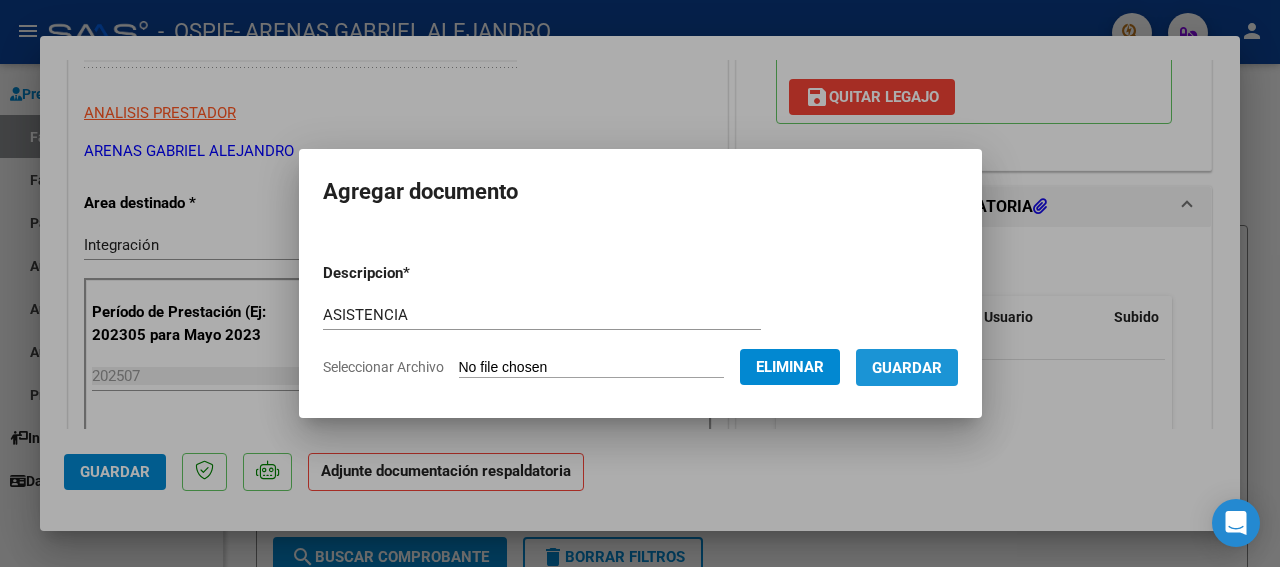 click on "Guardar" at bounding box center [907, 368] 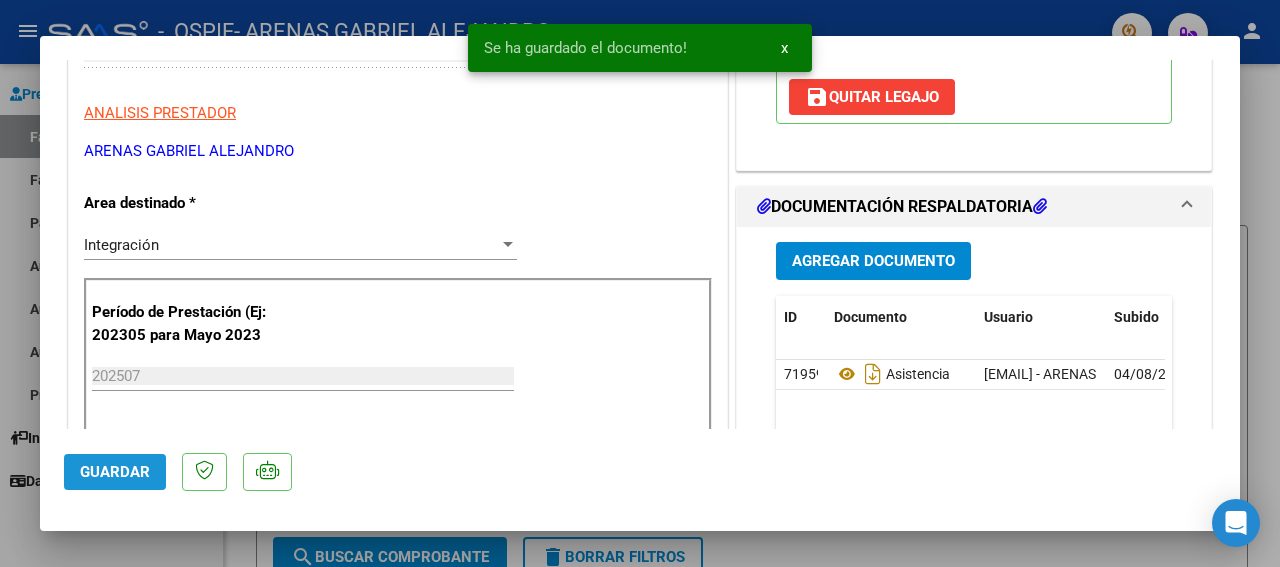 click on "Guardar" 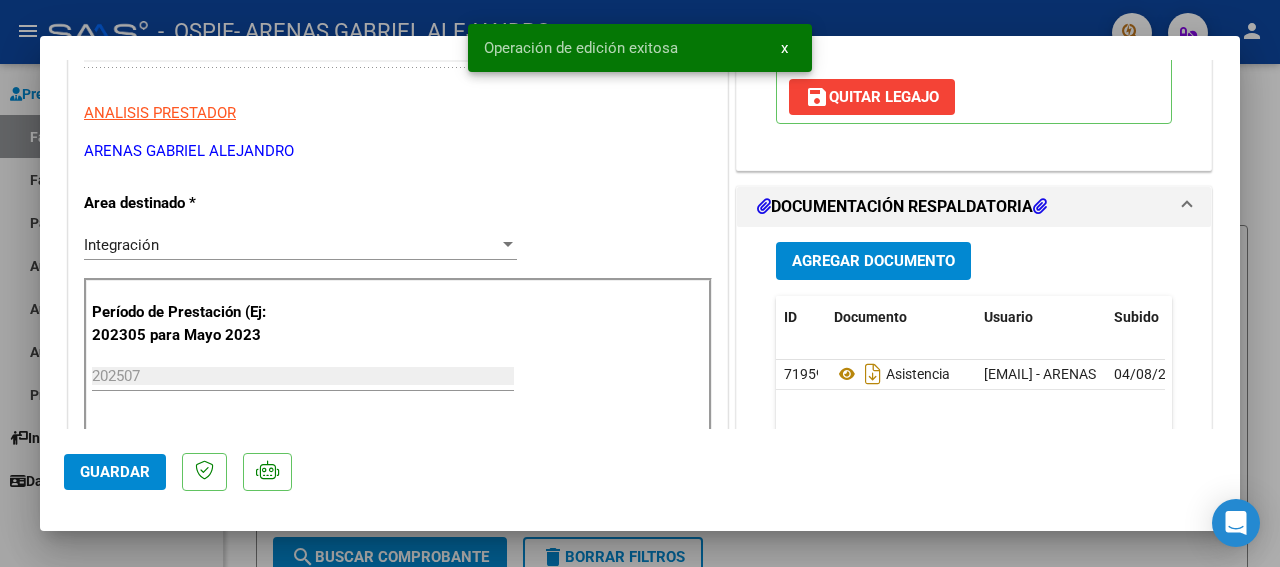 click at bounding box center [640, 283] 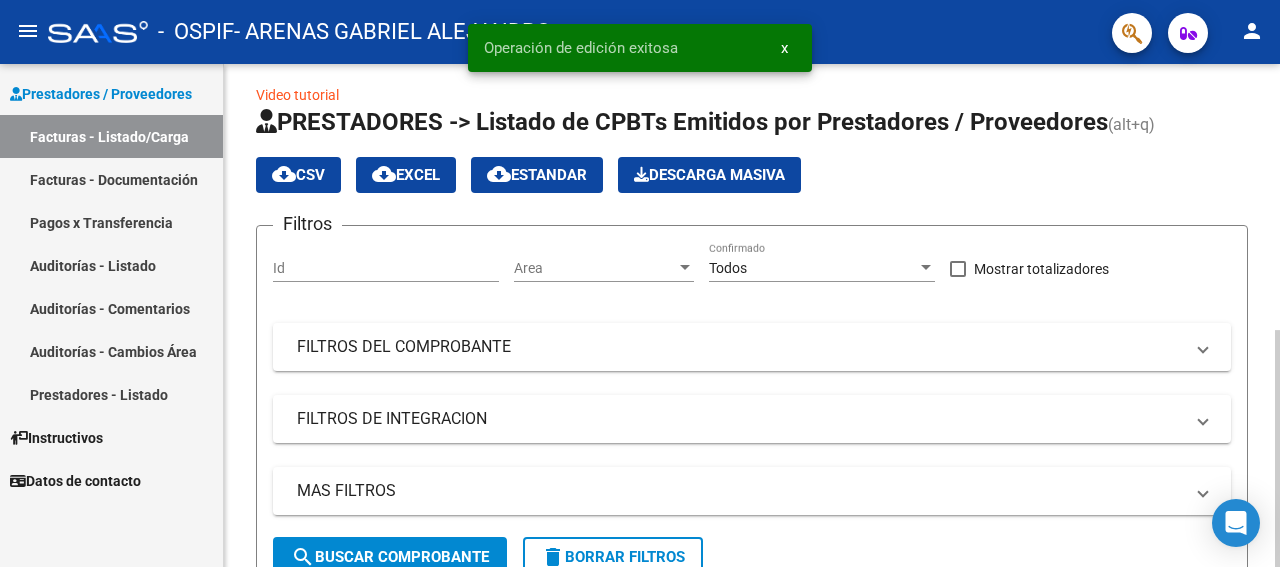 scroll, scrollTop: 0, scrollLeft: 37, axis: horizontal 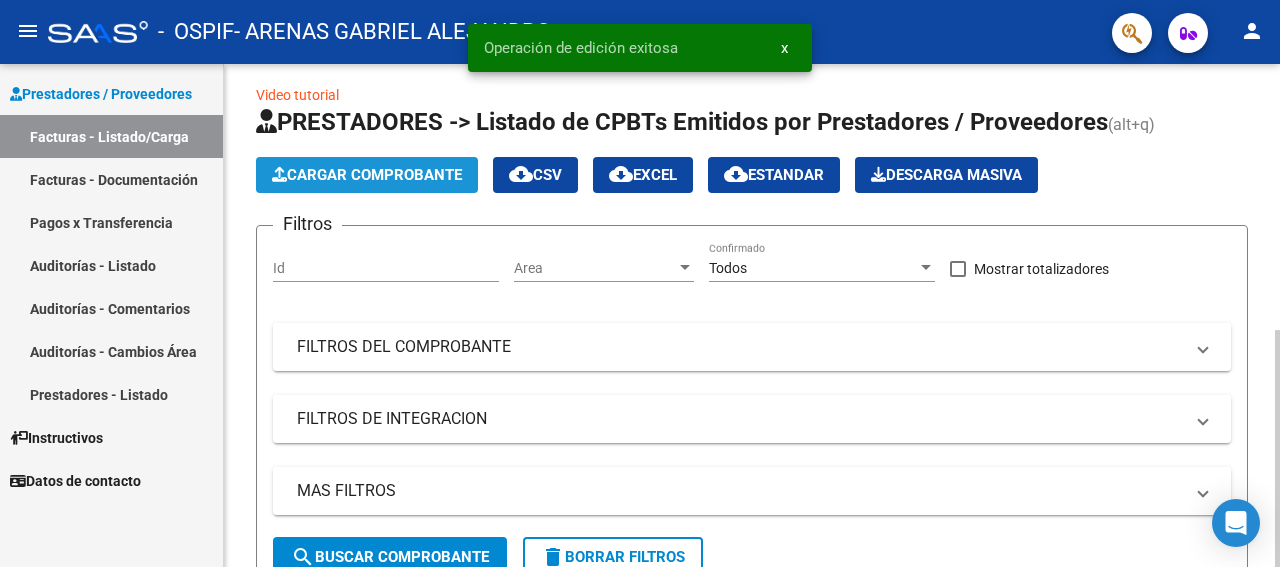 click on "Cargar Comprobante" 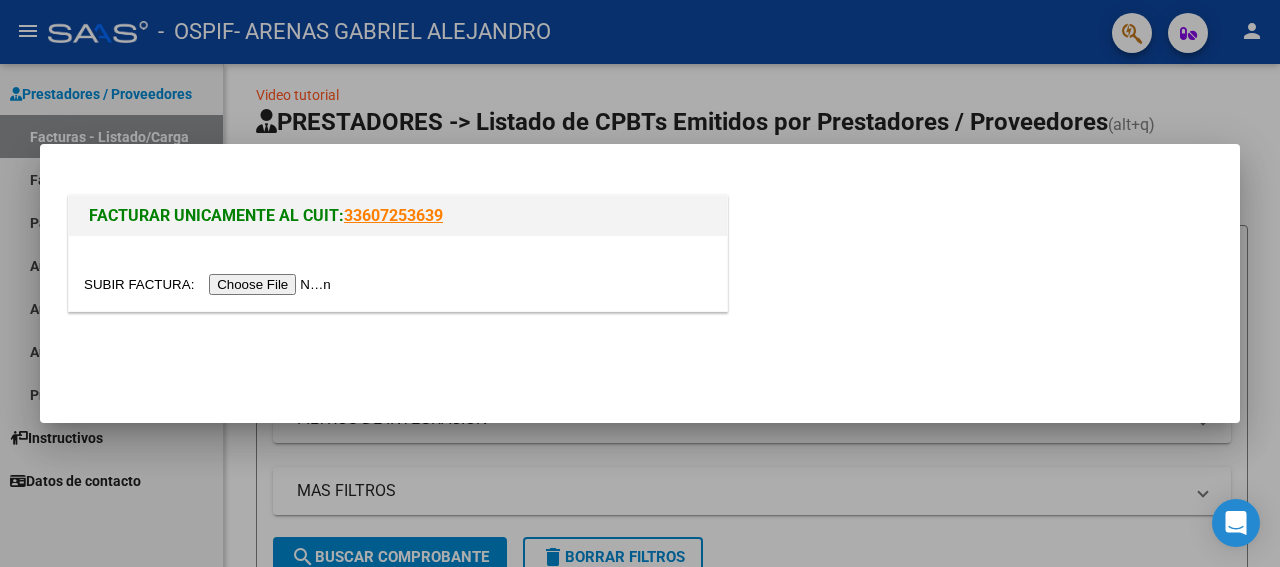 click at bounding box center [210, 284] 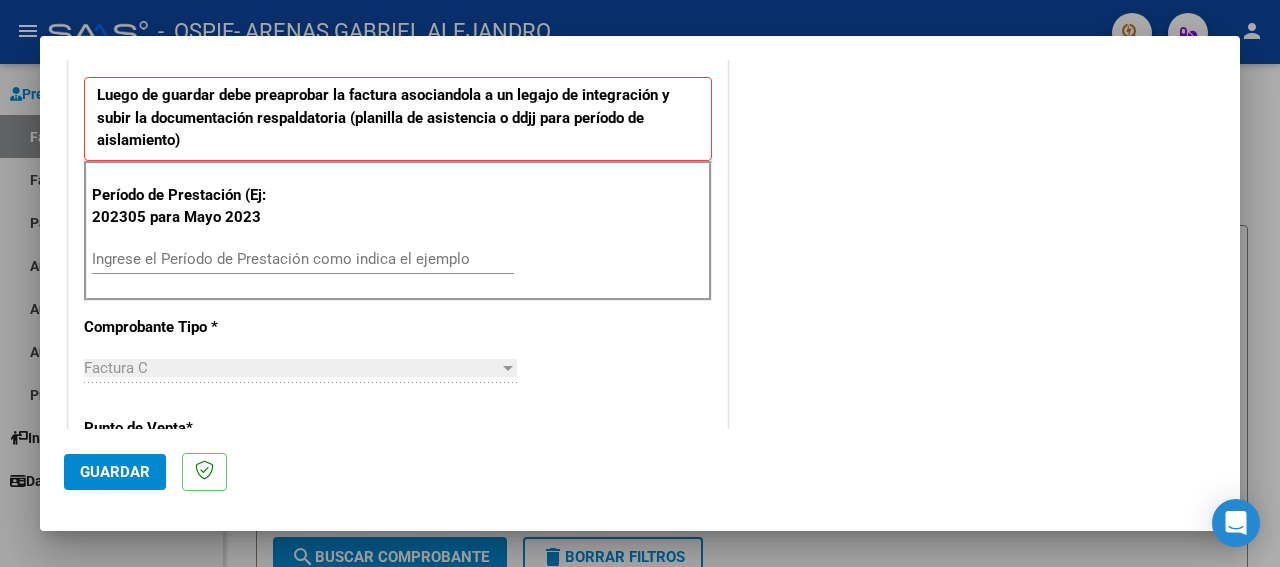 scroll, scrollTop: 540, scrollLeft: 0, axis: vertical 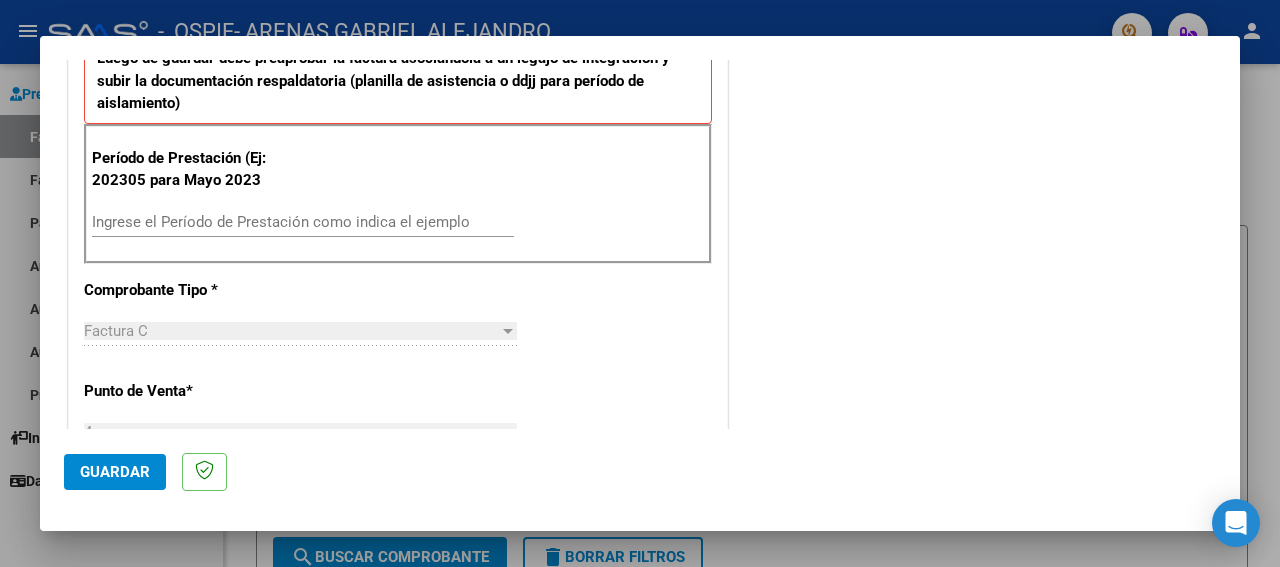 click on "Ingrese el Período de Prestación como indica el ejemplo" at bounding box center (303, 222) 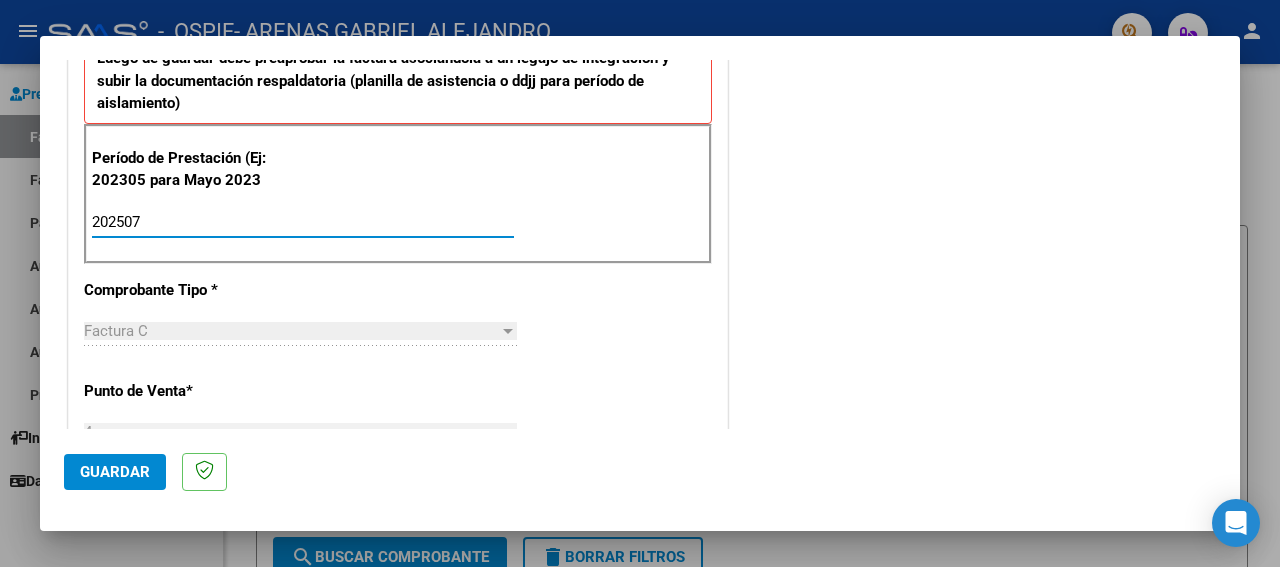 type on "202507" 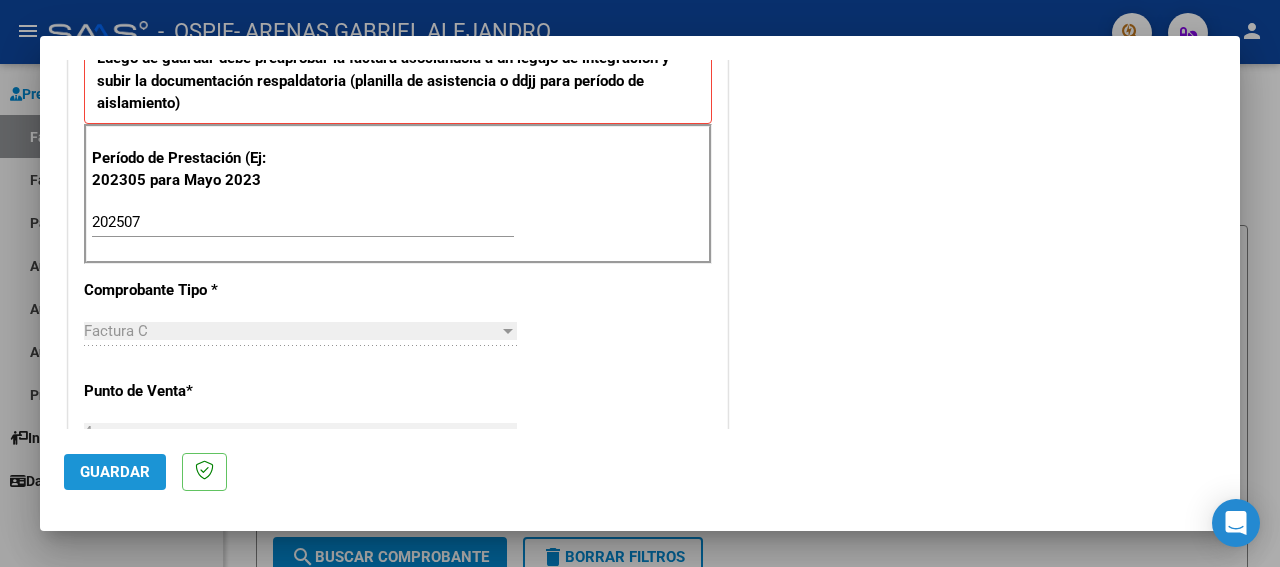 click on "Guardar" 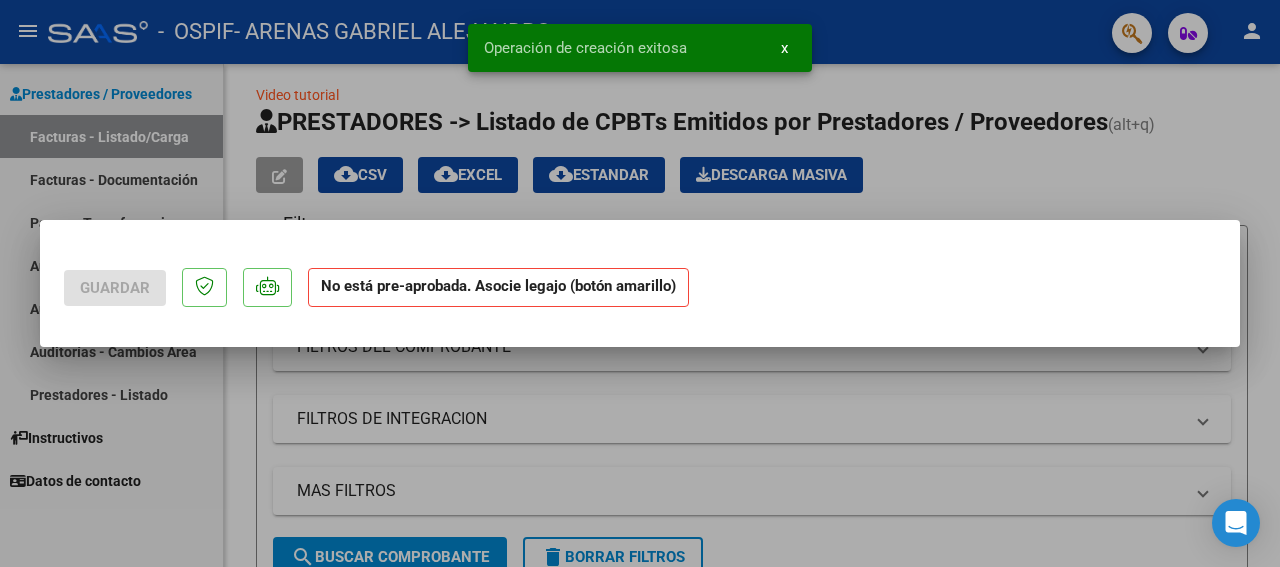 scroll, scrollTop: 0, scrollLeft: 0, axis: both 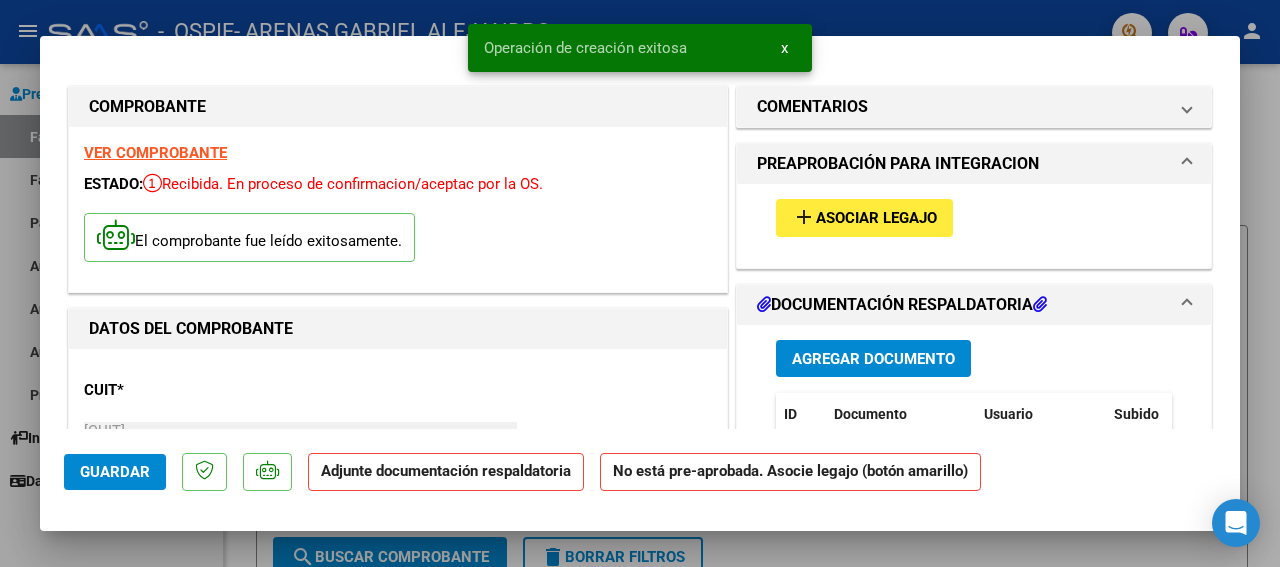 click on "Asociar Legajo" at bounding box center (876, 219) 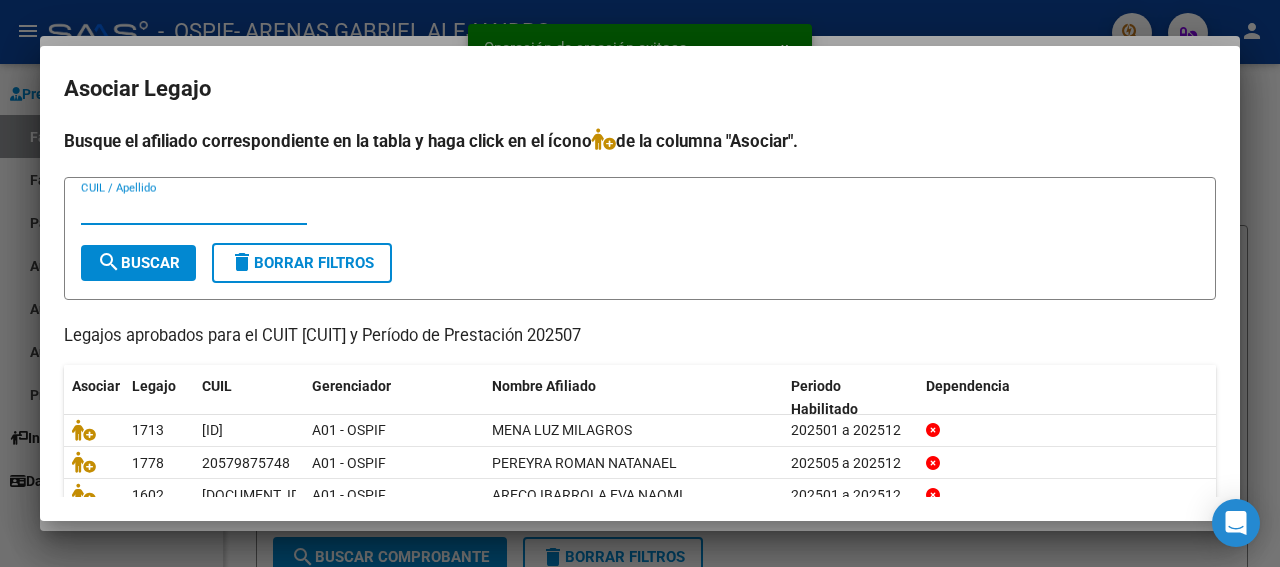 click on "CUIL / Apellido" at bounding box center [194, 209] 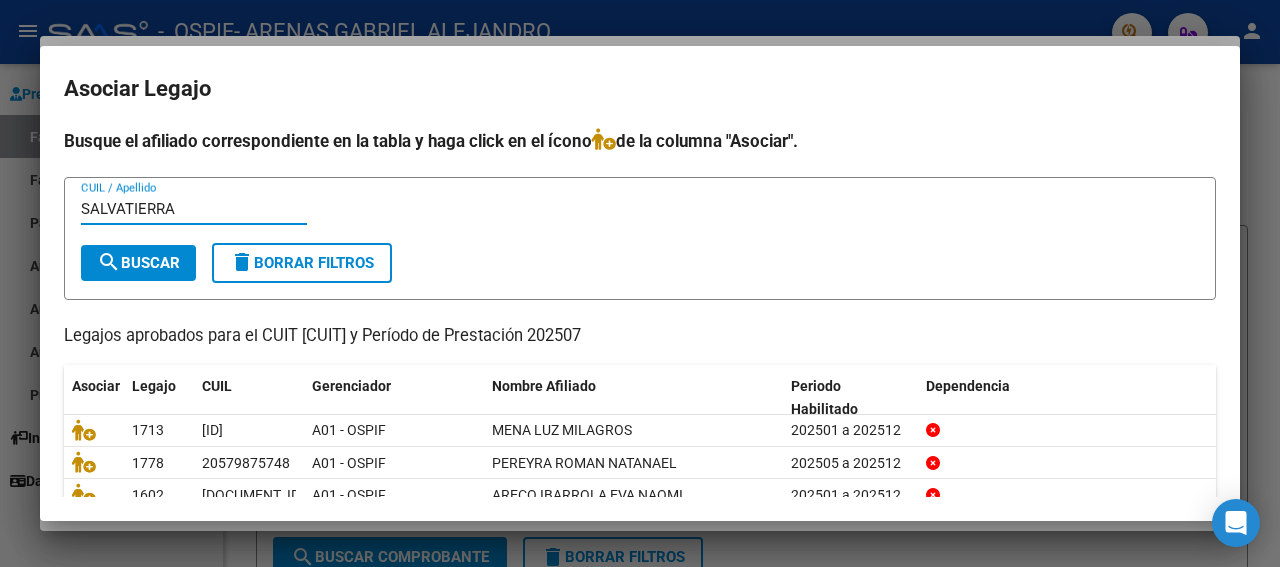 type on "SALVATIERRA" 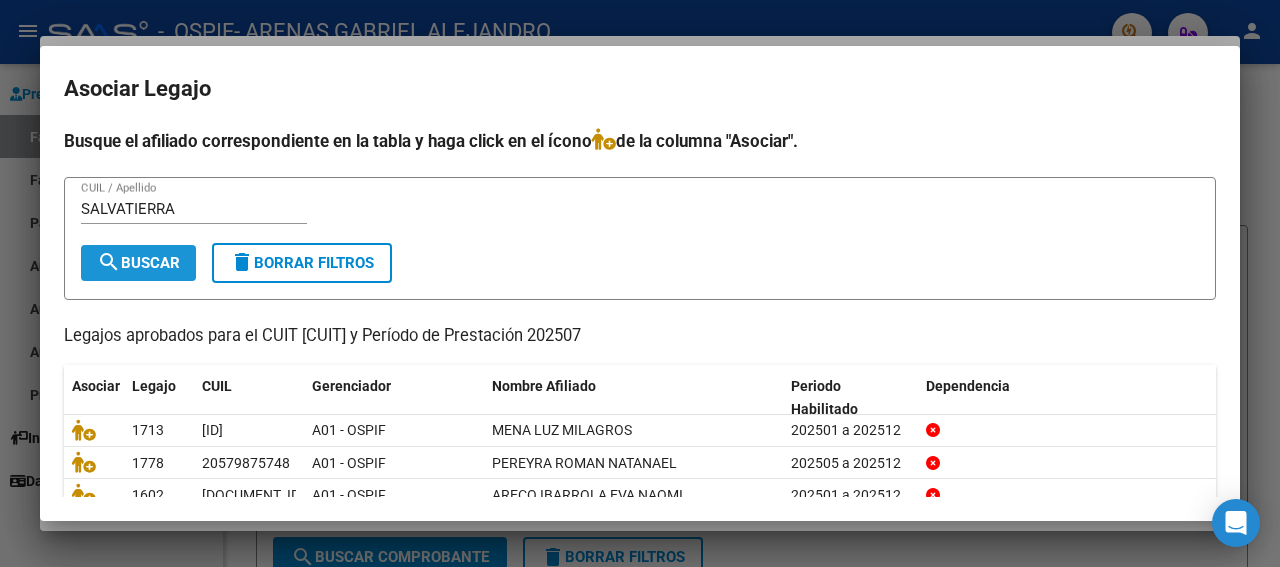 click on "search  Buscar" at bounding box center [138, 263] 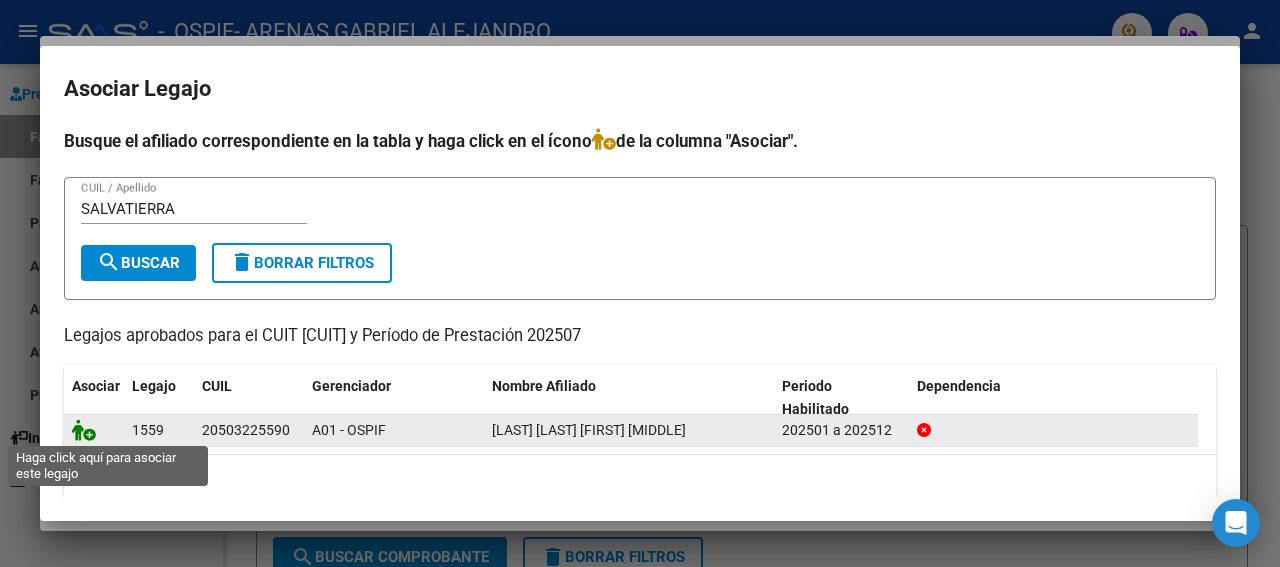 click 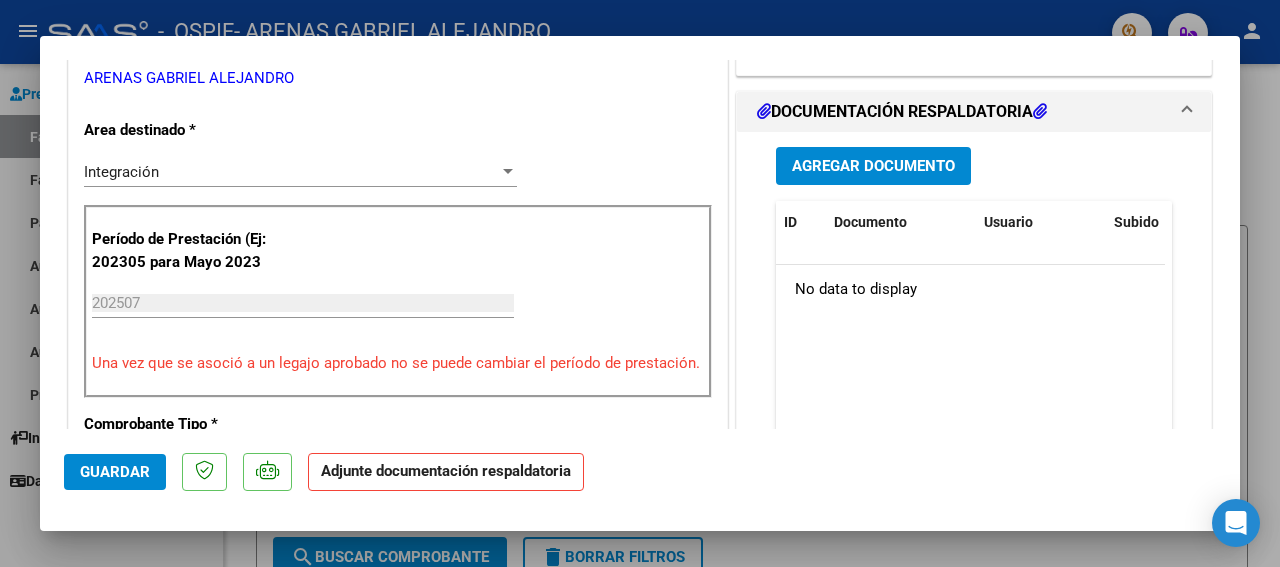 scroll, scrollTop: 450, scrollLeft: 0, axis: vertical 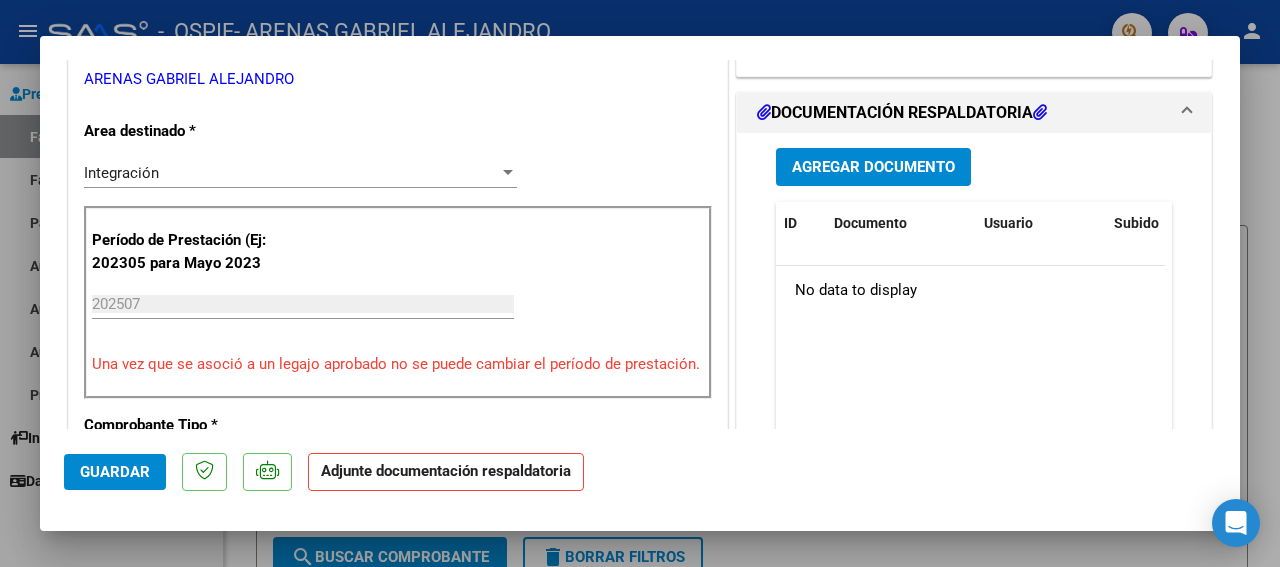 drag, startPoint x: 1231, startPoint y: 69, endPoint x: 861, endPoint y: 189, distance: 388.973 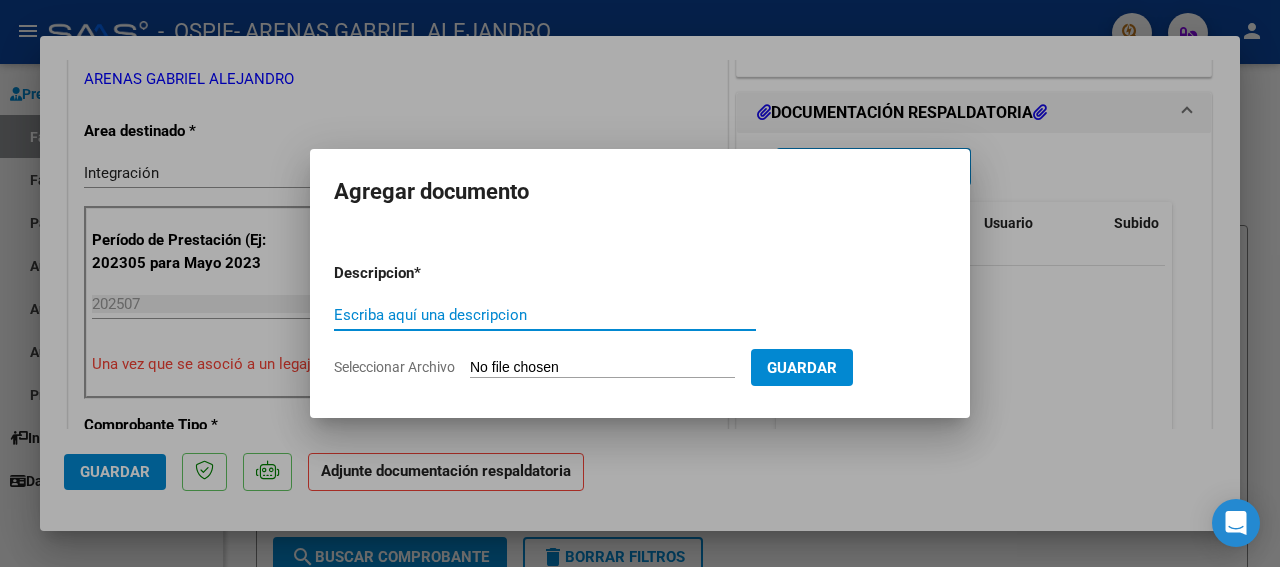 click on "Escriba aquí una descripcion" at bounding box center [545, 315] 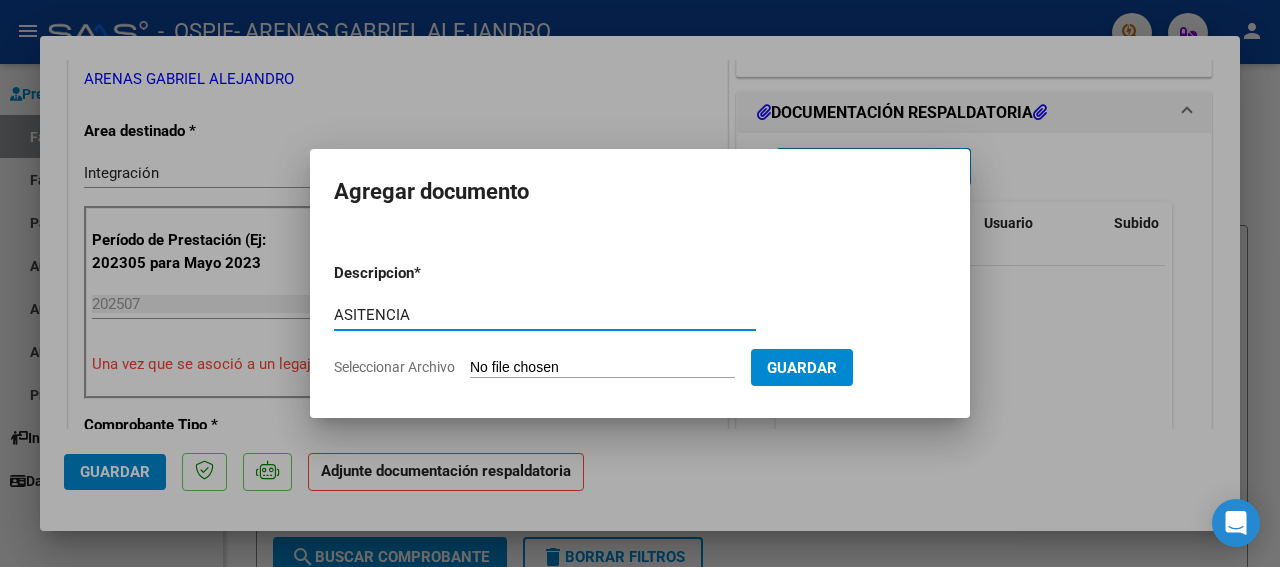 type on "ASITENCIA" 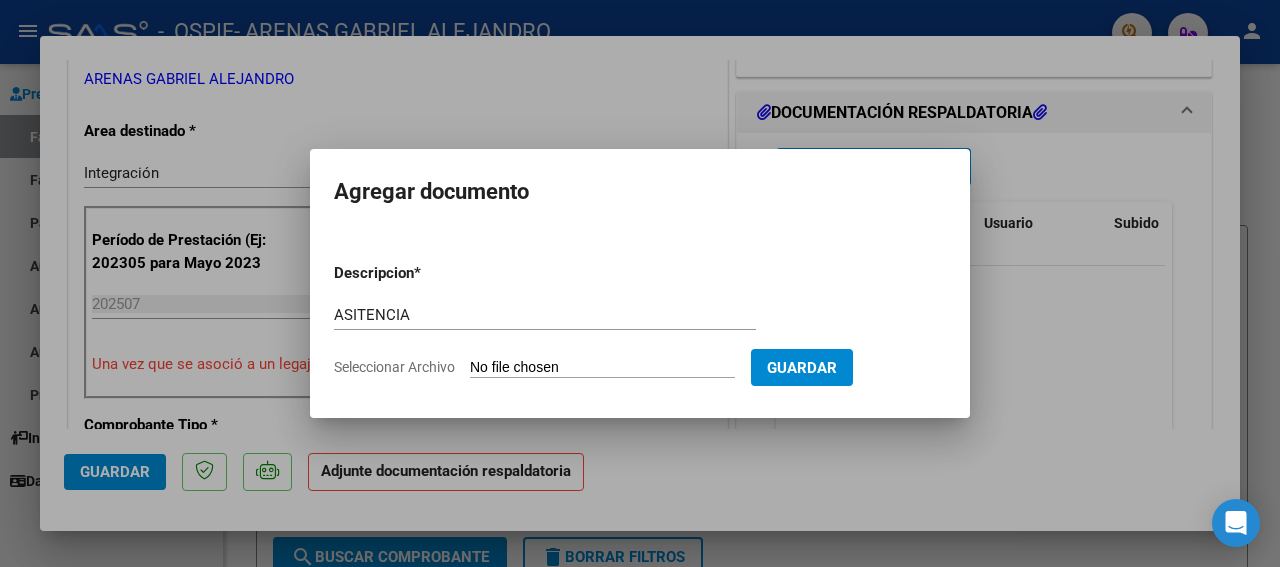 type on "C:\fakepath\SALVATIERRA JULIO 25.jpg" 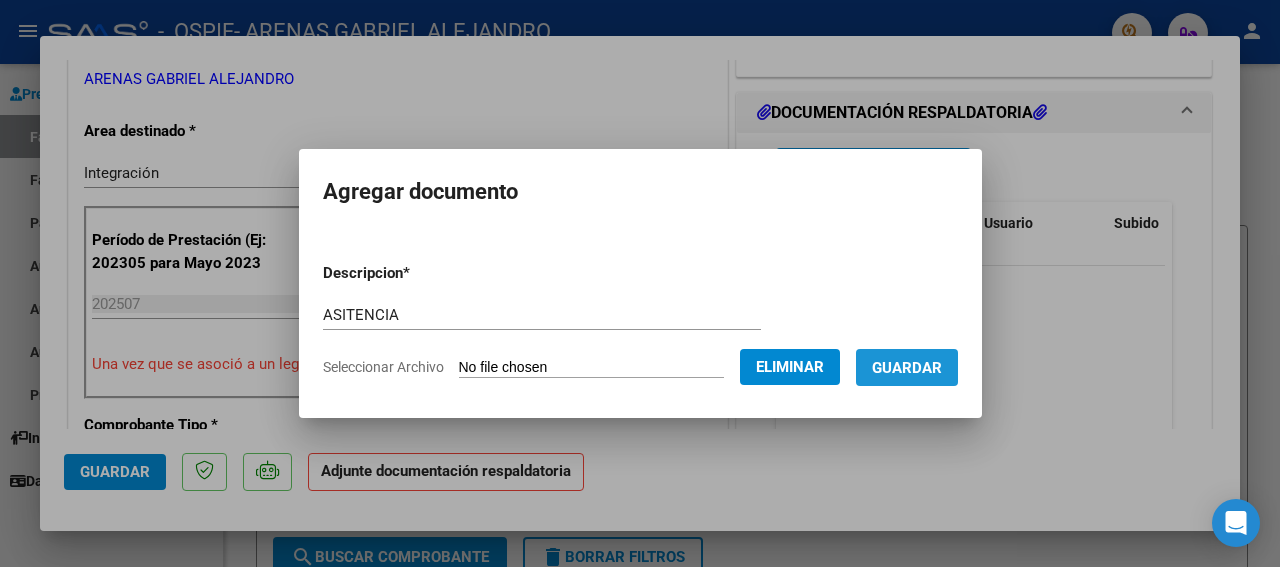 click on "Guardar" at bounding box center [907, 368] 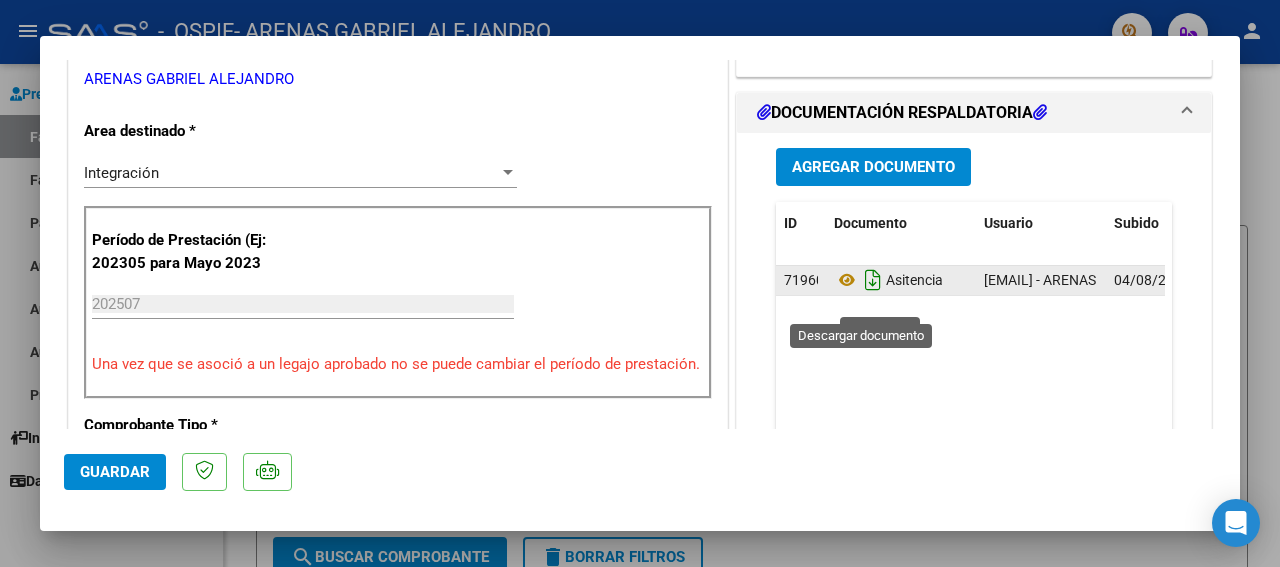 click 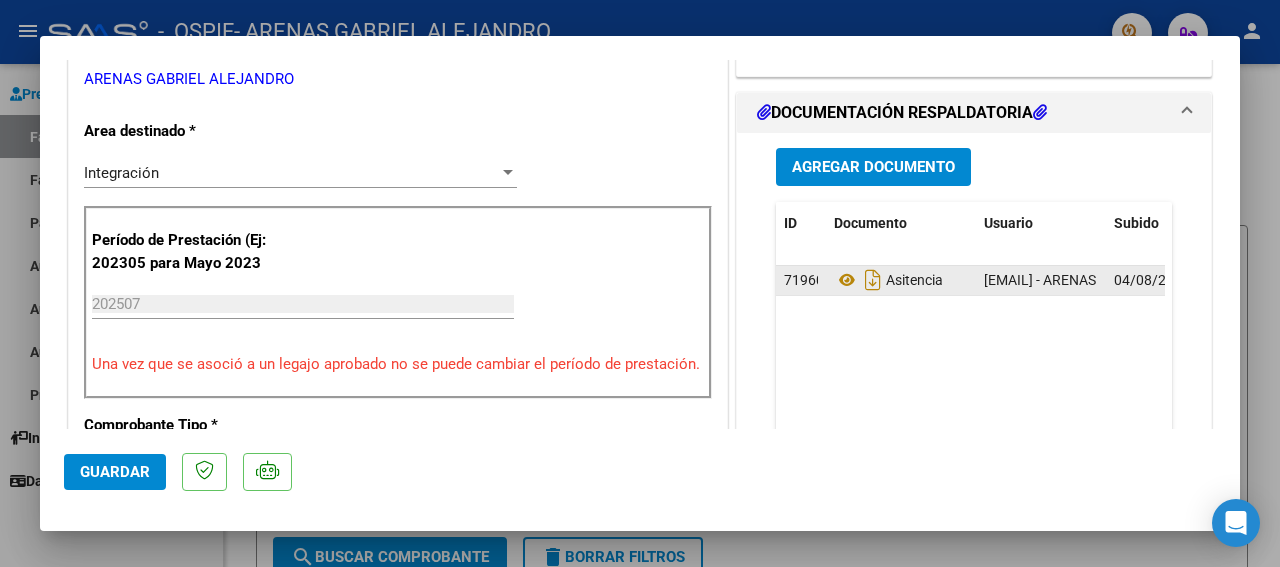 click on "Guardar" 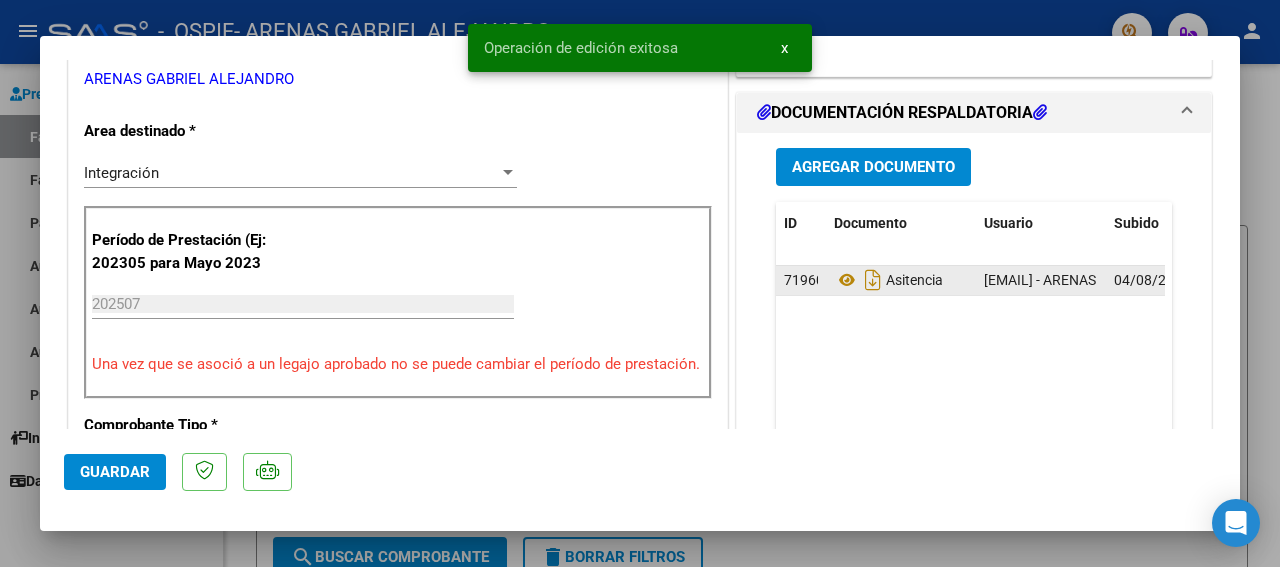 click at bounding box center [640, 283] 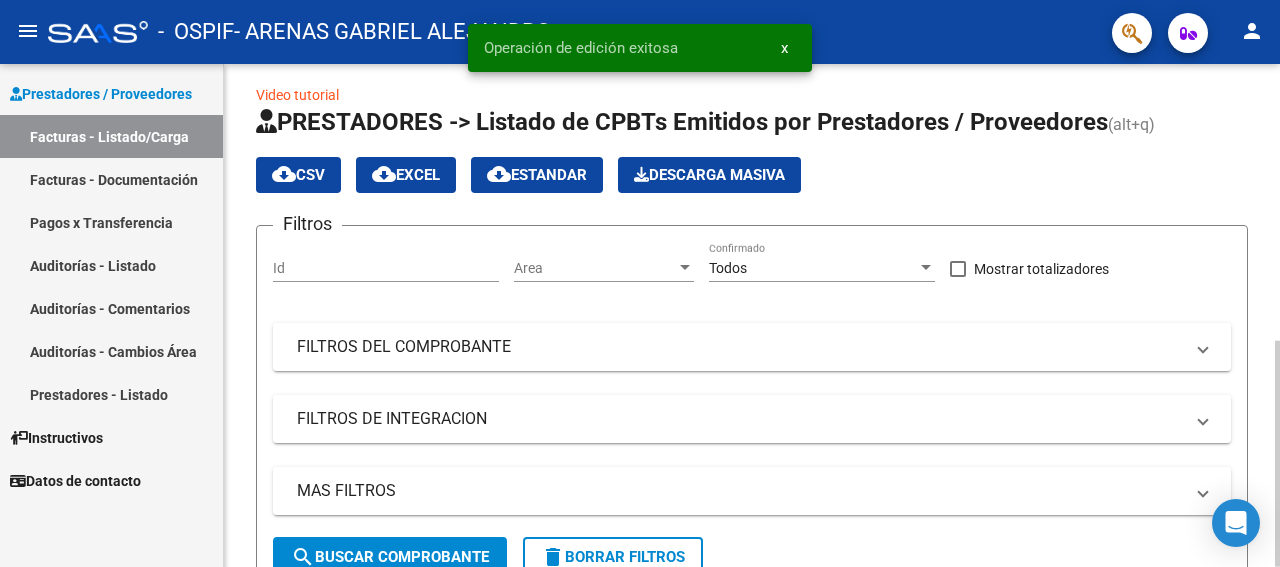 scroll, scrollTop: 0, scrollLeft: 37, axis: horizontal 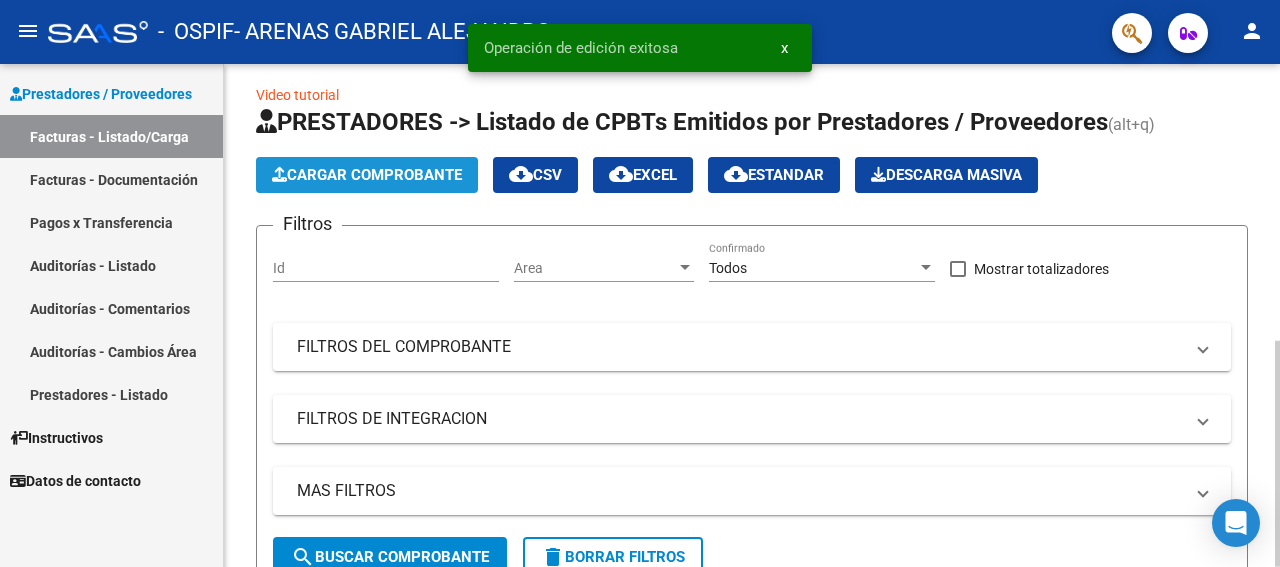 click on "Cargar Comprobante" 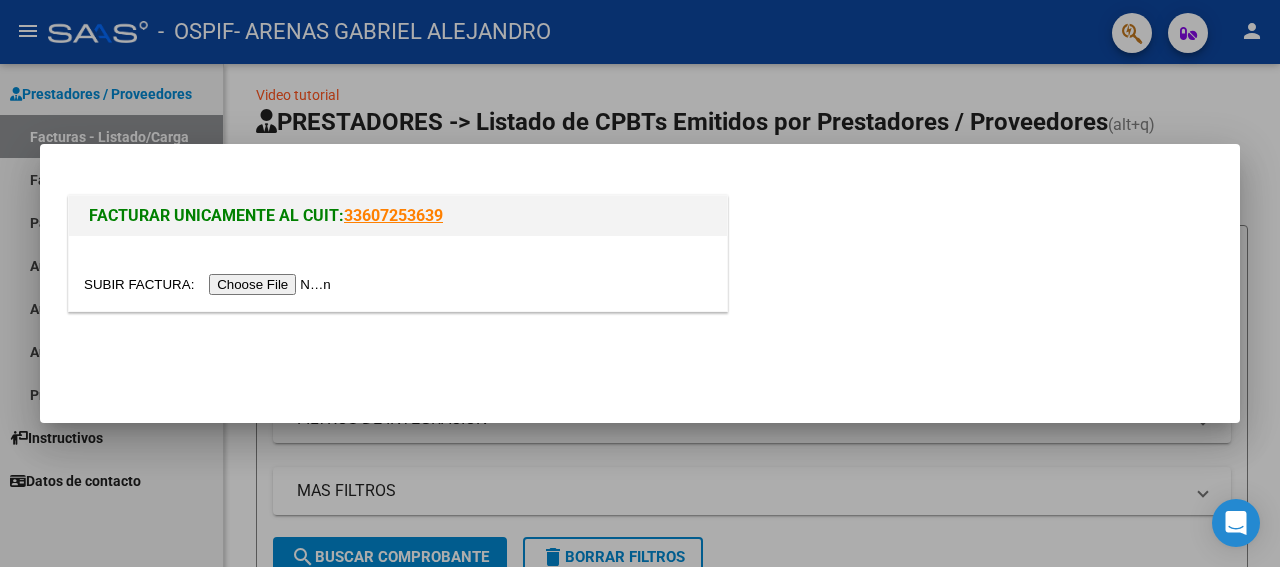 click at bounding box center [210, 284] 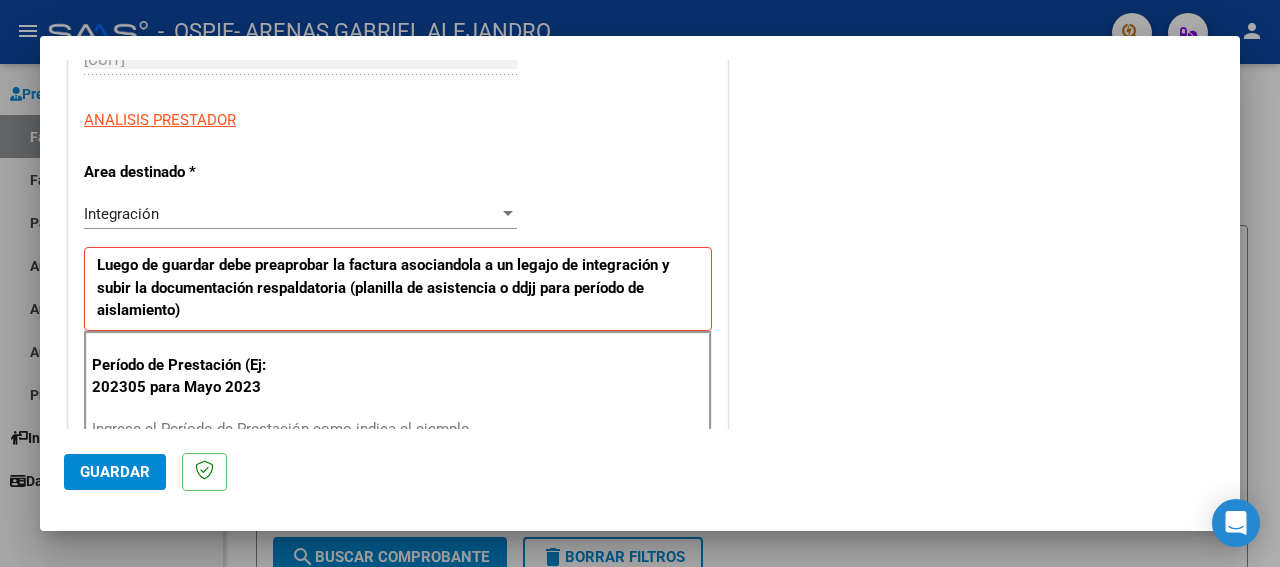 scroll, scrollTop: 378, scrollLeft: 0, axis: vertical 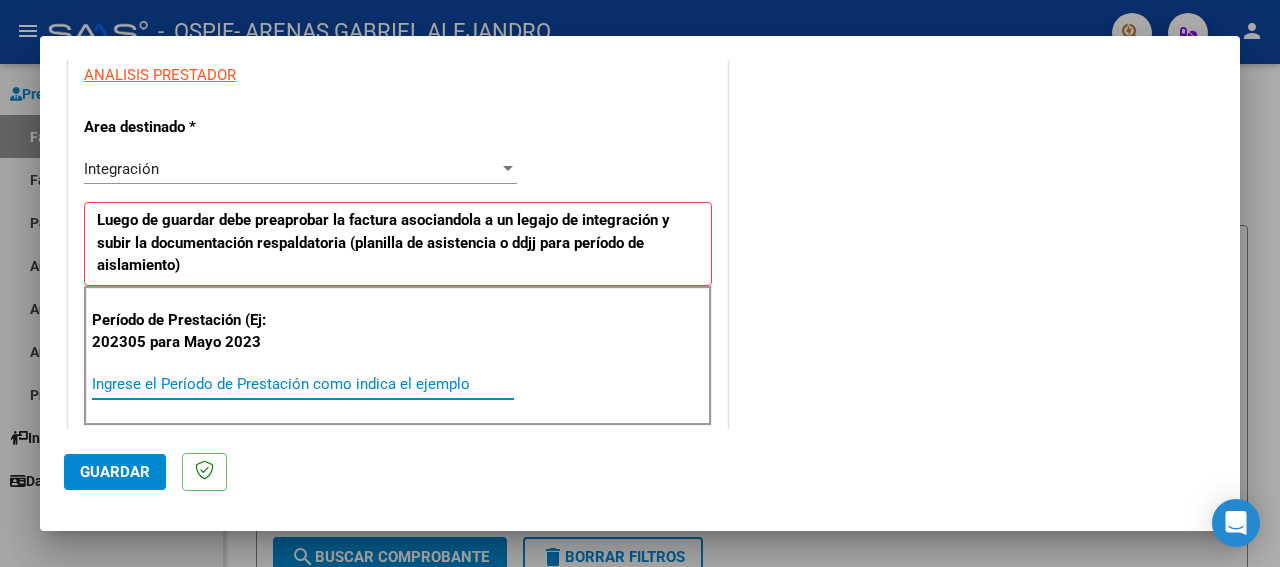 click on "Ingrese el Período de Prestación como indica el ejemplo" at bounding box center (303, 384) 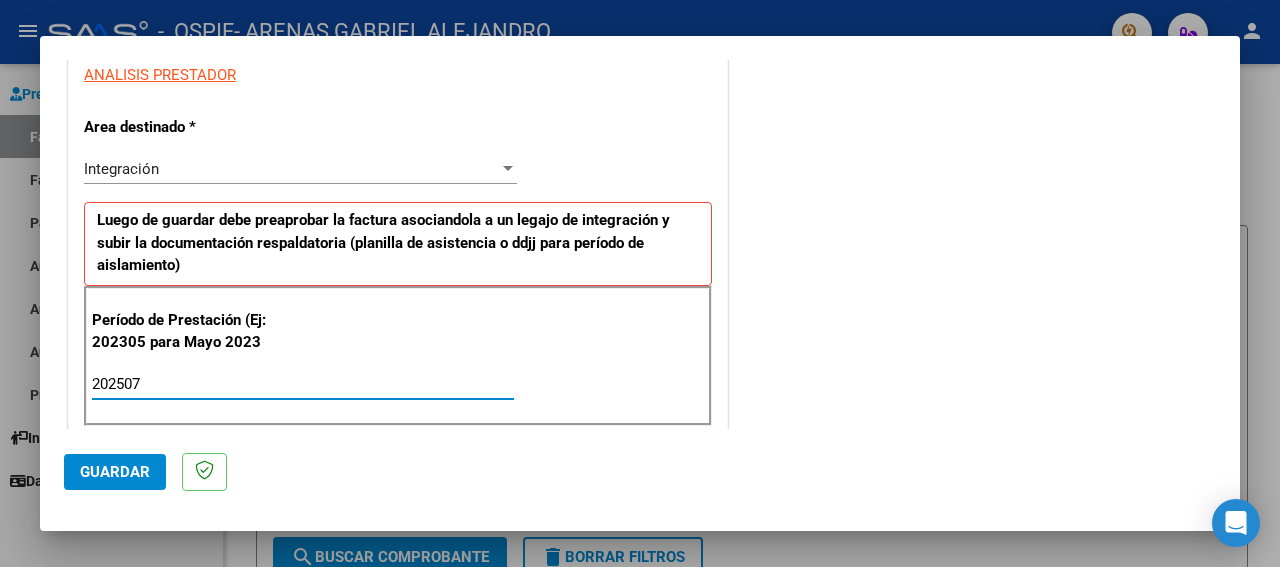 type on "202507" 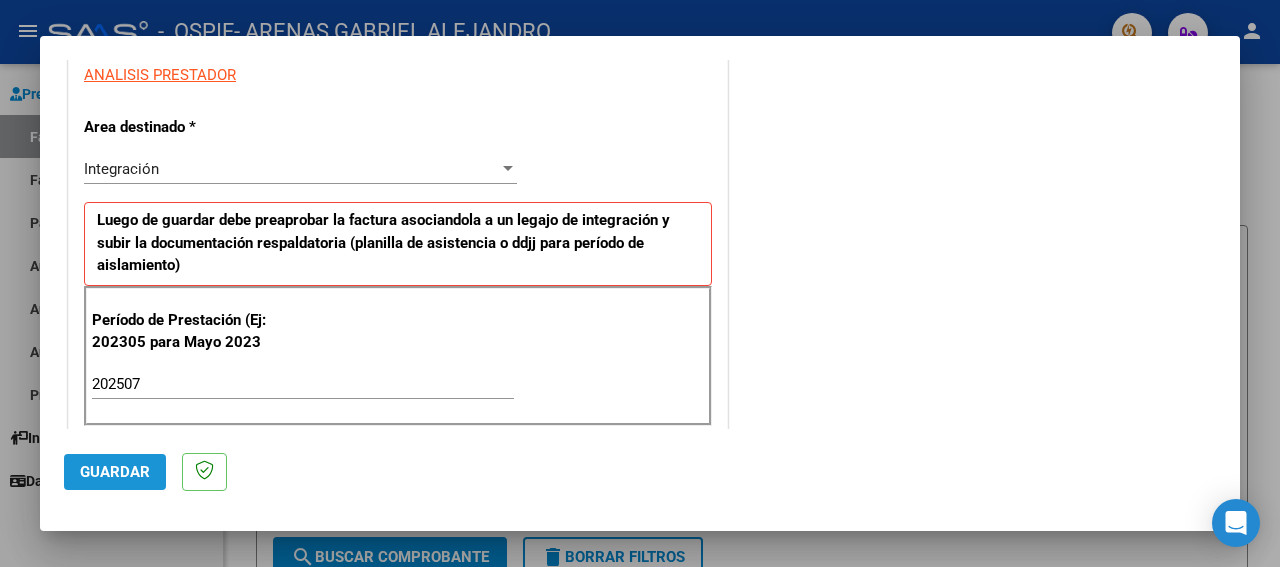 click on "Guardar" 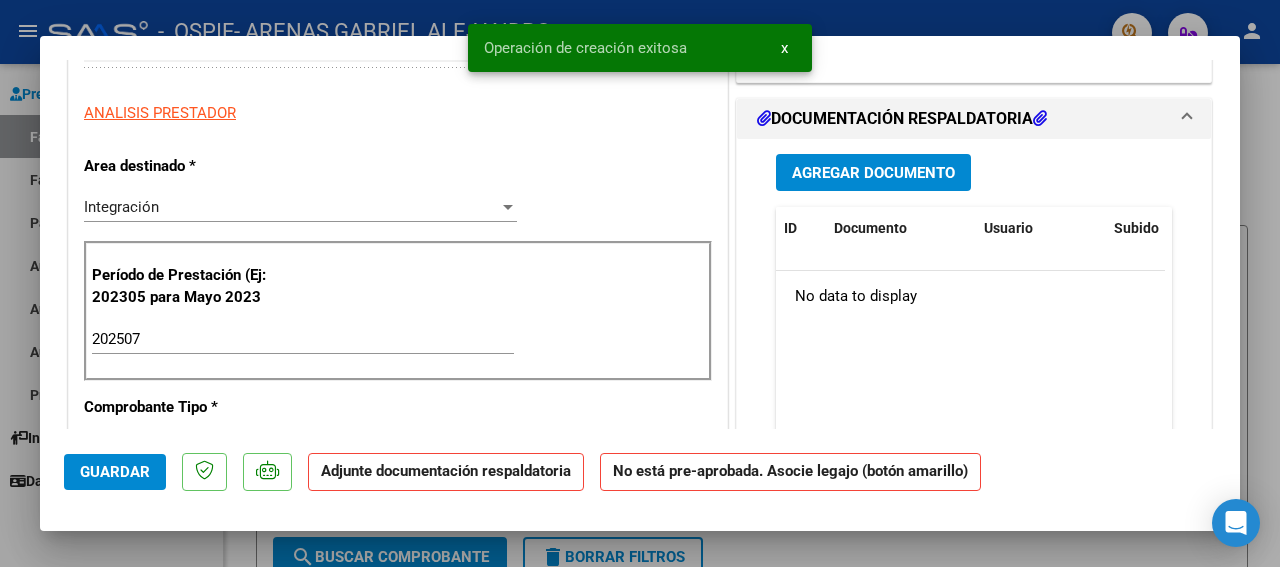 scroll, scrollTop: 0, scrollLeft: 0, axis: both 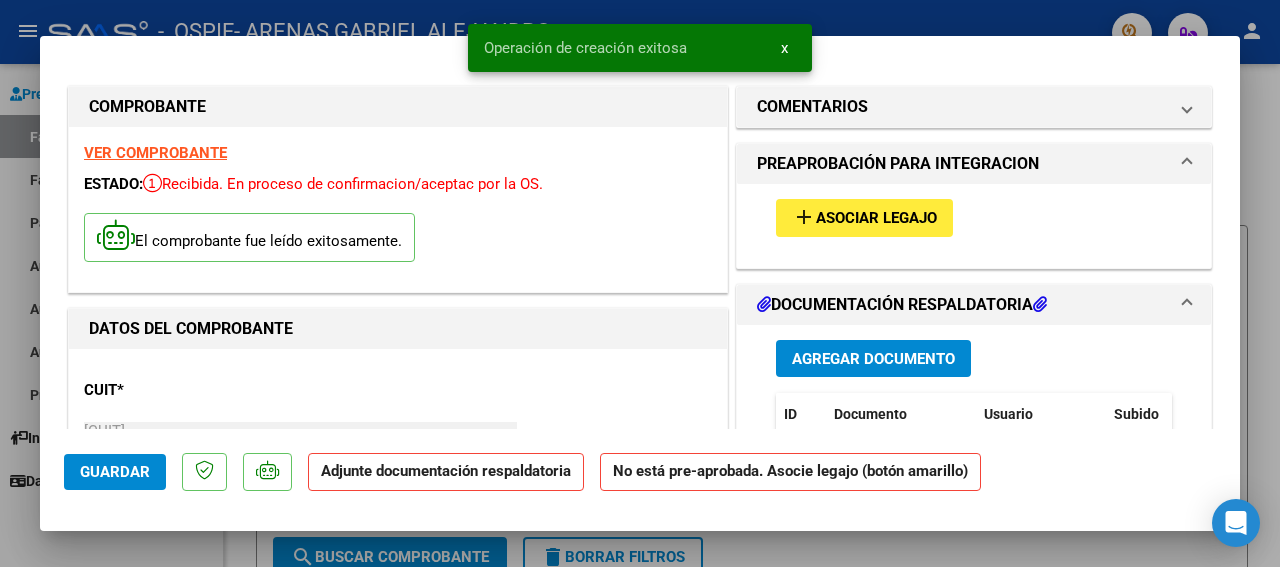 click on "Asociar Legajo" at bounding box center [876, 219] 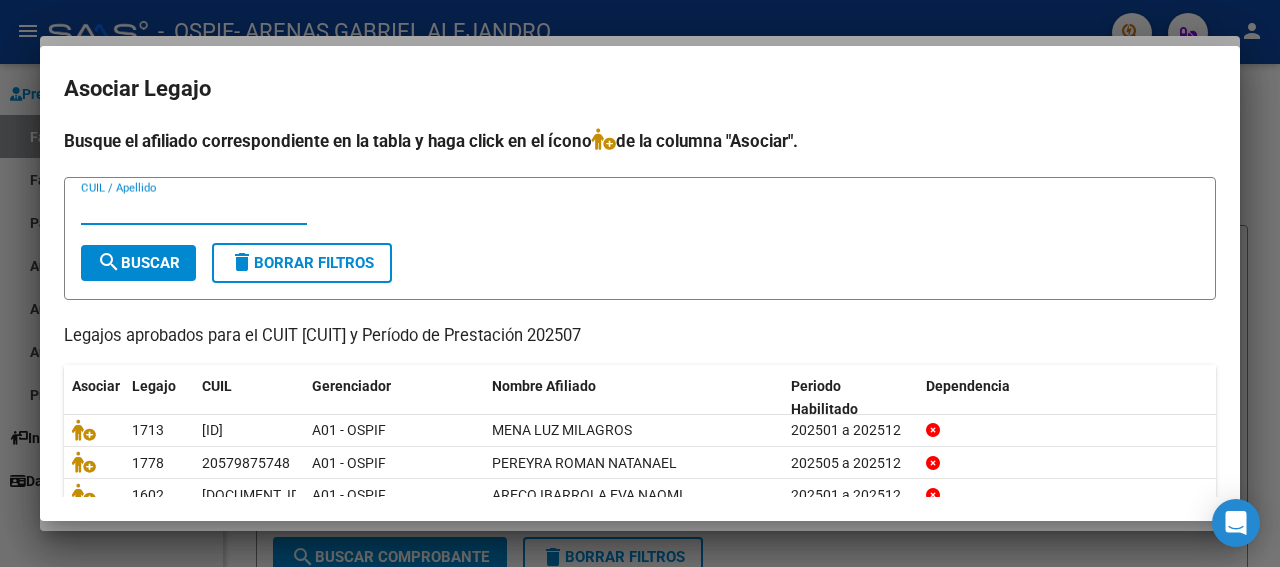 click on "CUIL / Apellido" at bounding box center (194, 209) 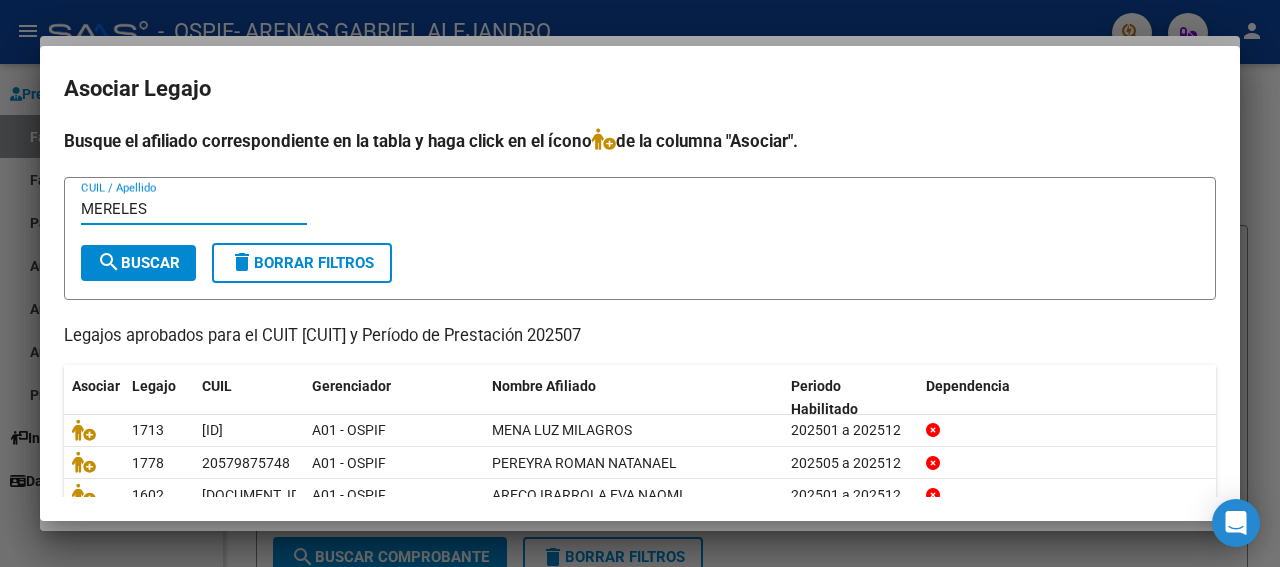 type on "MERELES" 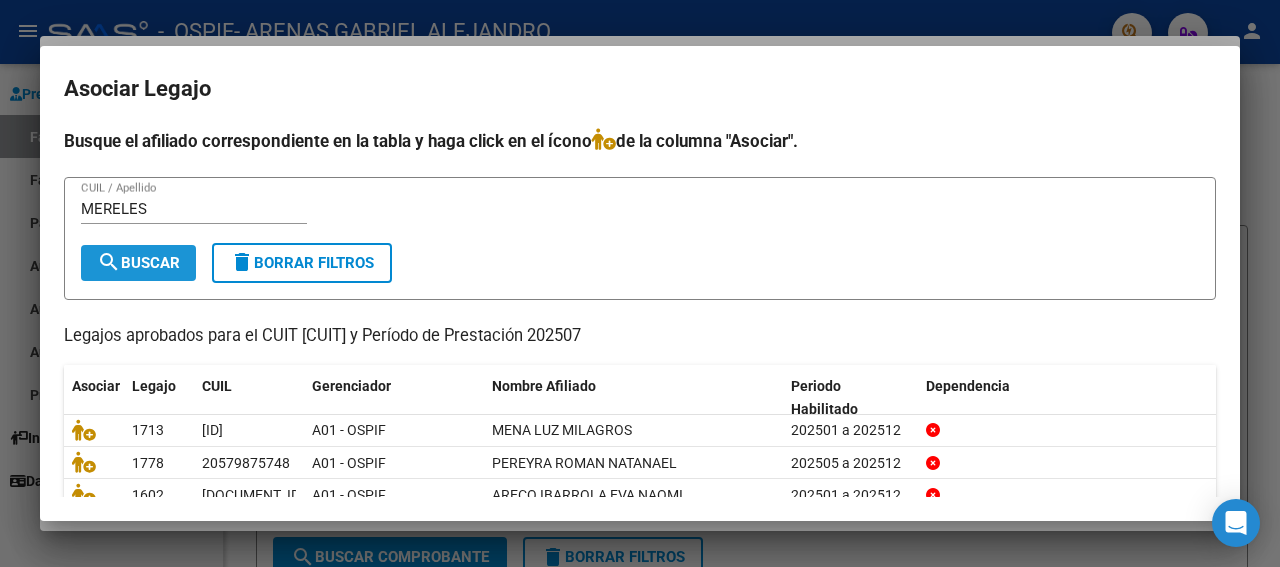 click on "search  Buscar" at bounding box center (138, 263) 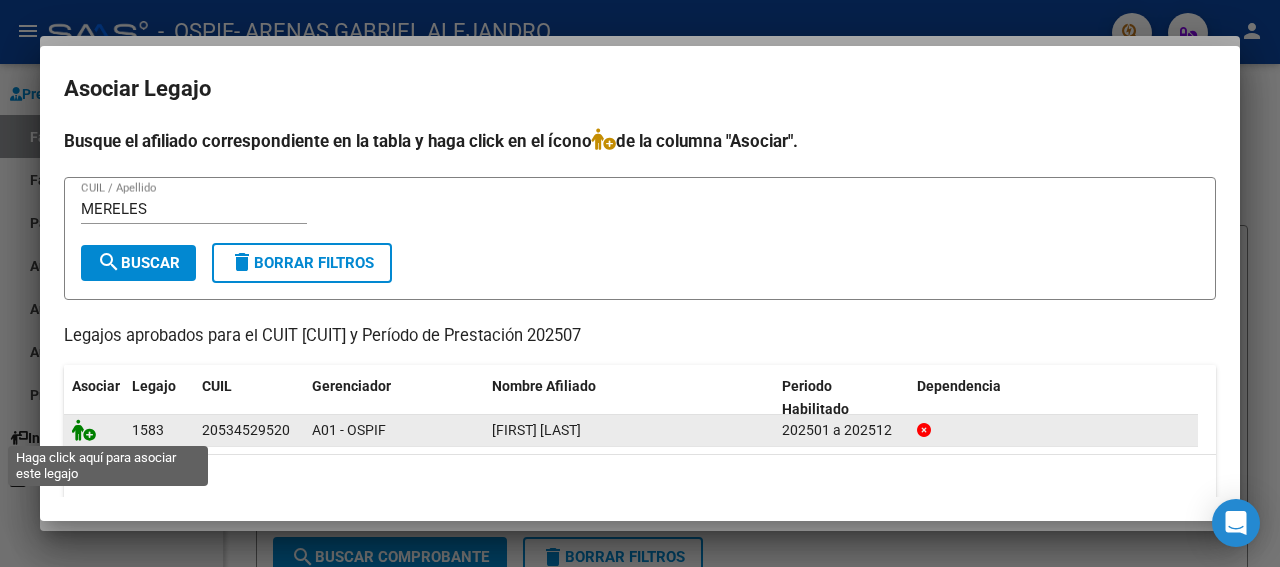 click 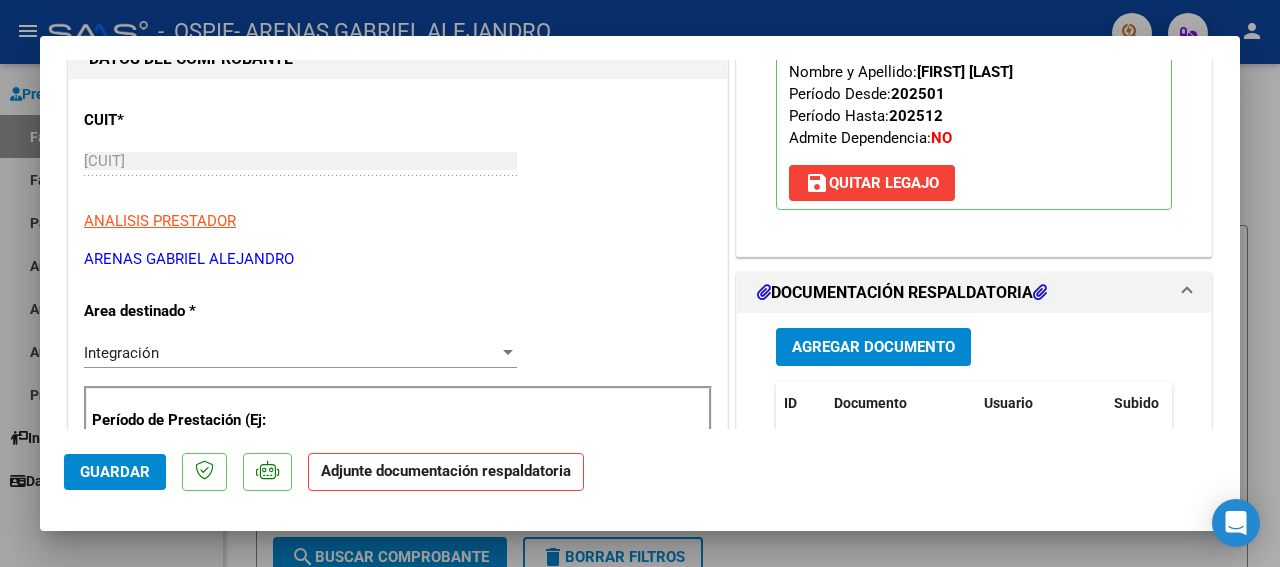 drag, startPoint x: 1226, startPoint y: 424, endPoint x: 1201, endPoint y: 422, distance: 25.079872 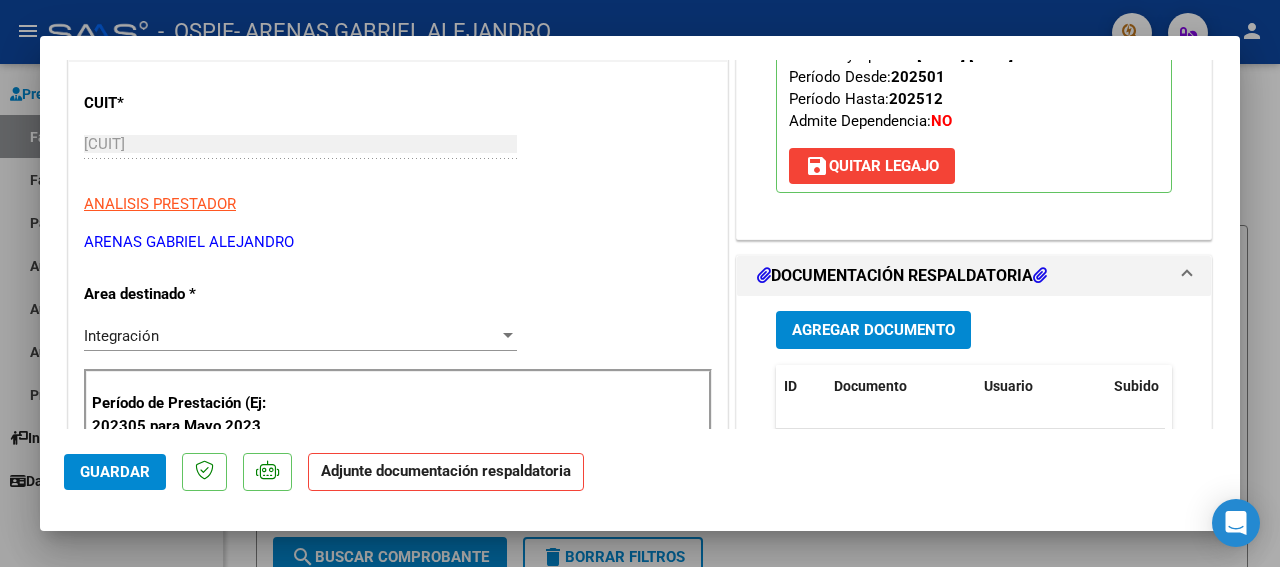 scroll, scrollTop: 288, scrollLeft: 0, axis: vertical 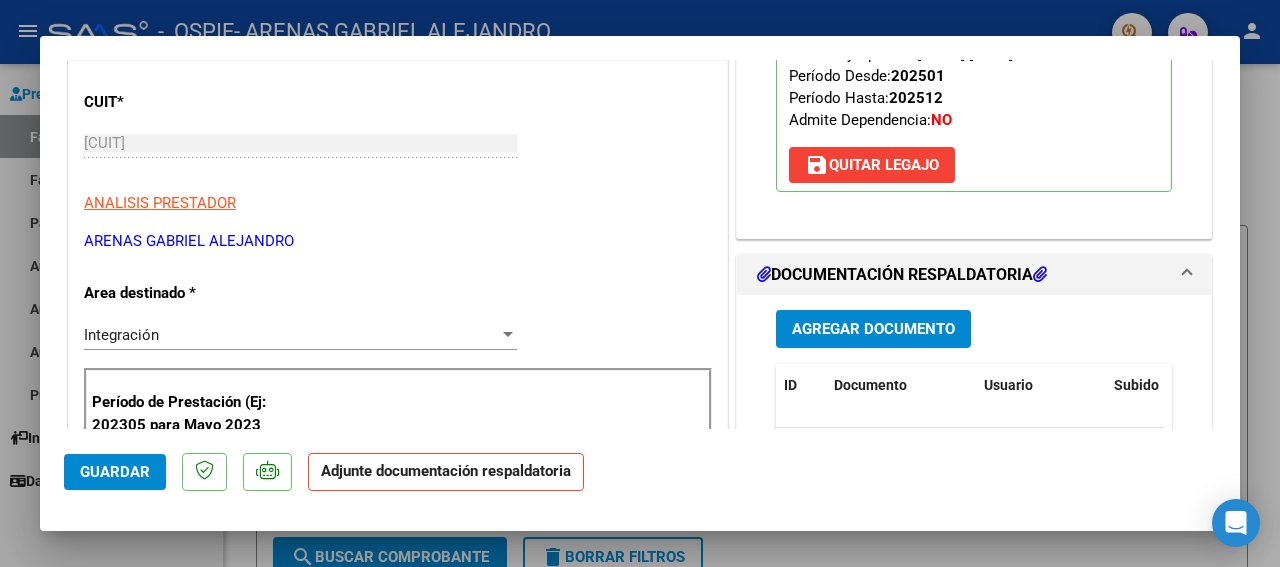 click on "Agregar Documento" at bounding box center [873, 330] 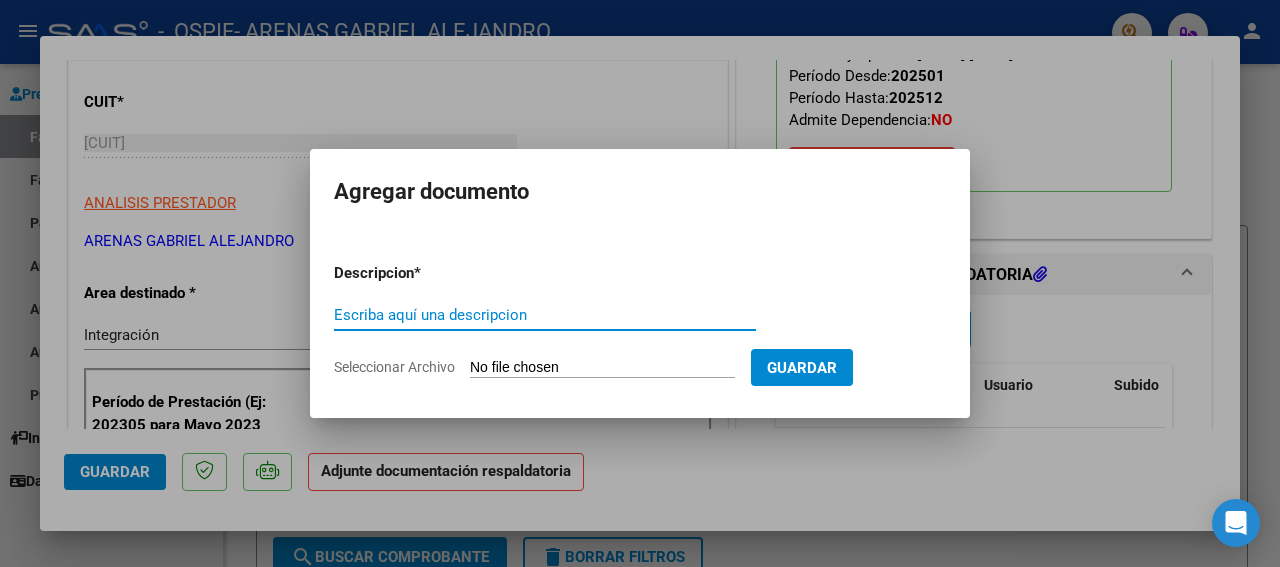 click on "Escriba aquí una descripcion" at bounding box center [545, 315] 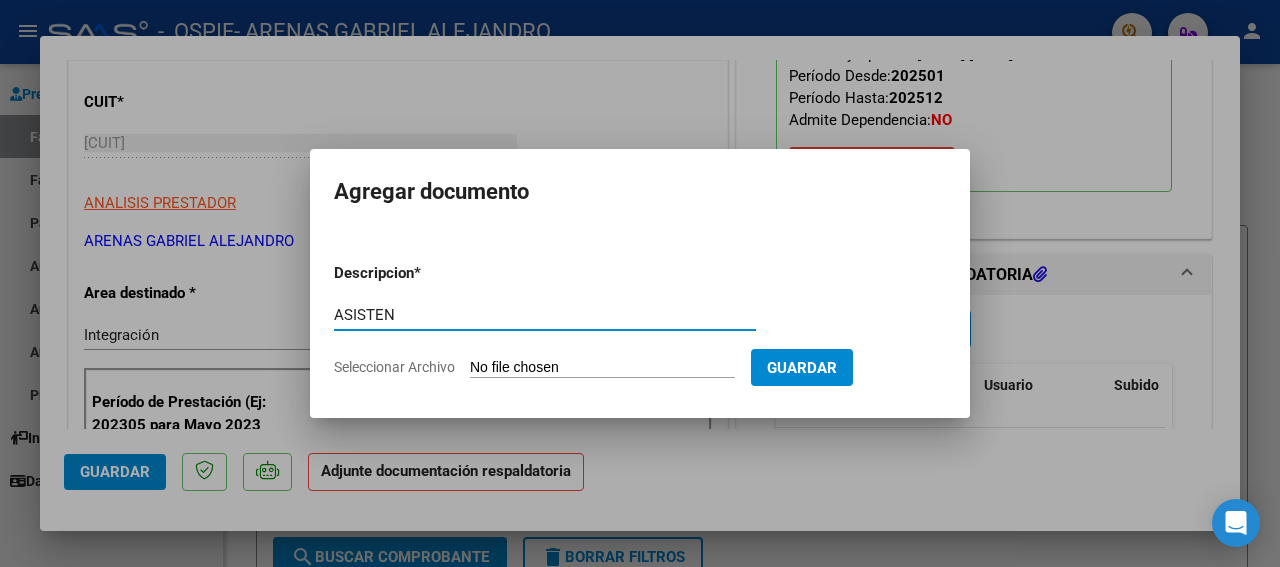type on "ASISTEN" 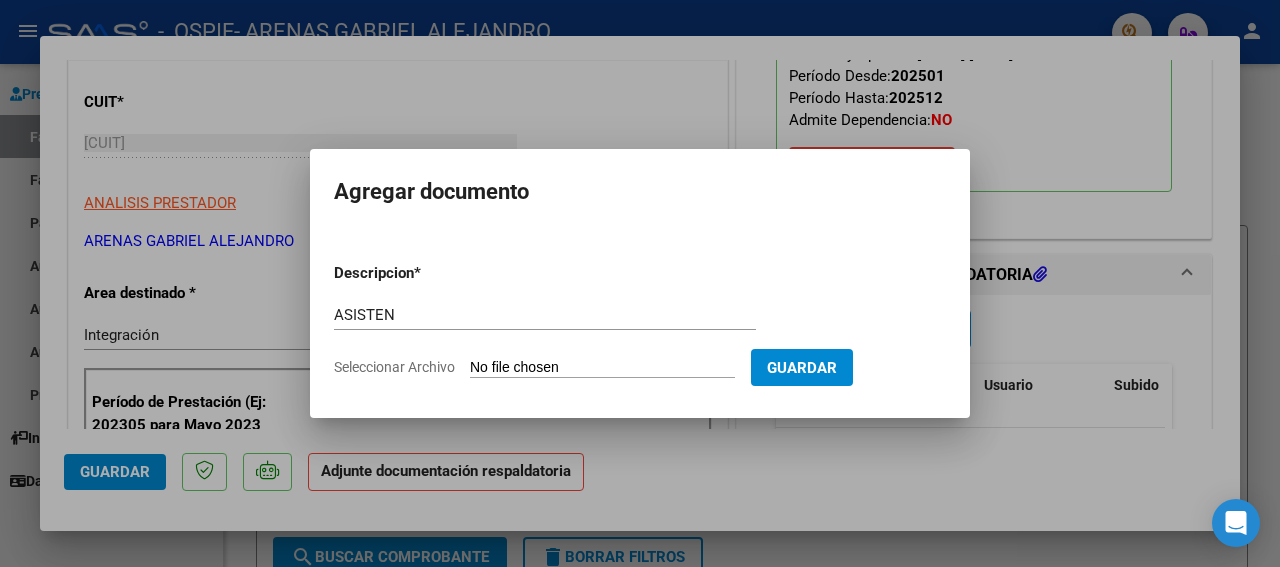 click on "Seleccionar Archivo" at bounding box center [602, 368] 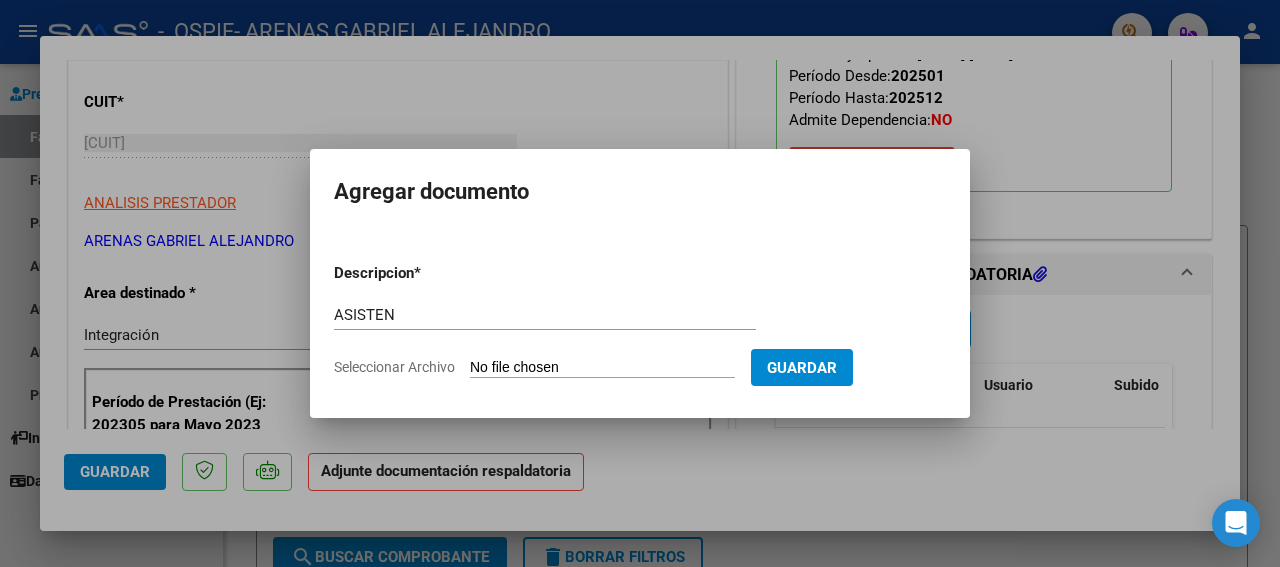 type on "C:\fakepath\[FIRST] JOEL JULIO 25.jpg" 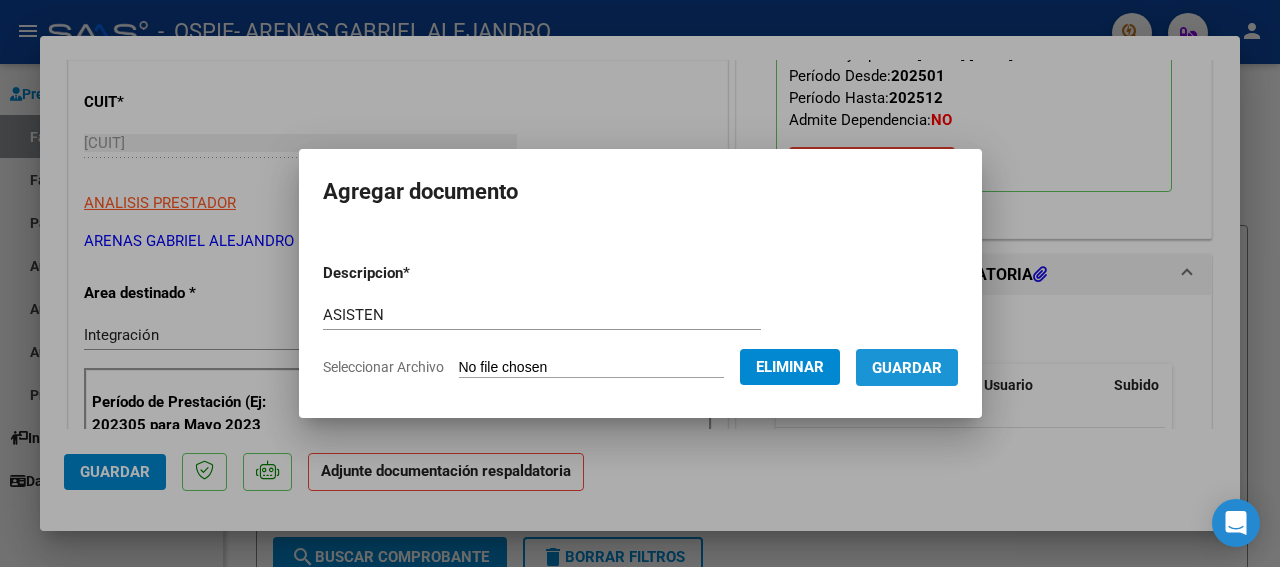 click on "Guardar" at bounding box center [907, 368] 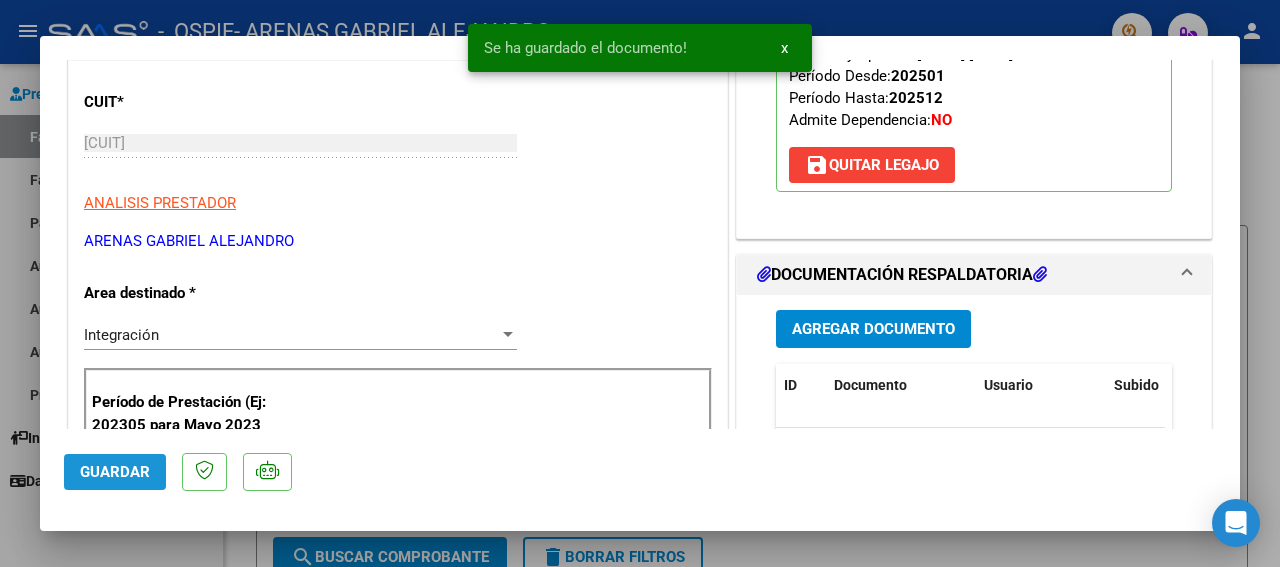 click on "Guardar" 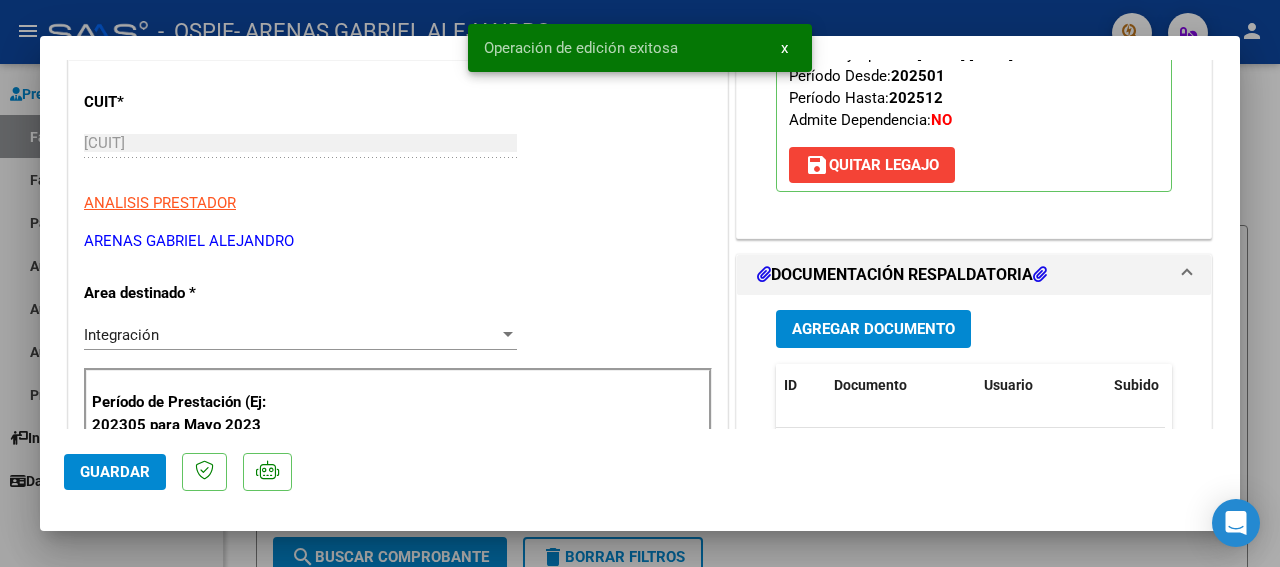 click at bounding box center (640, 283) 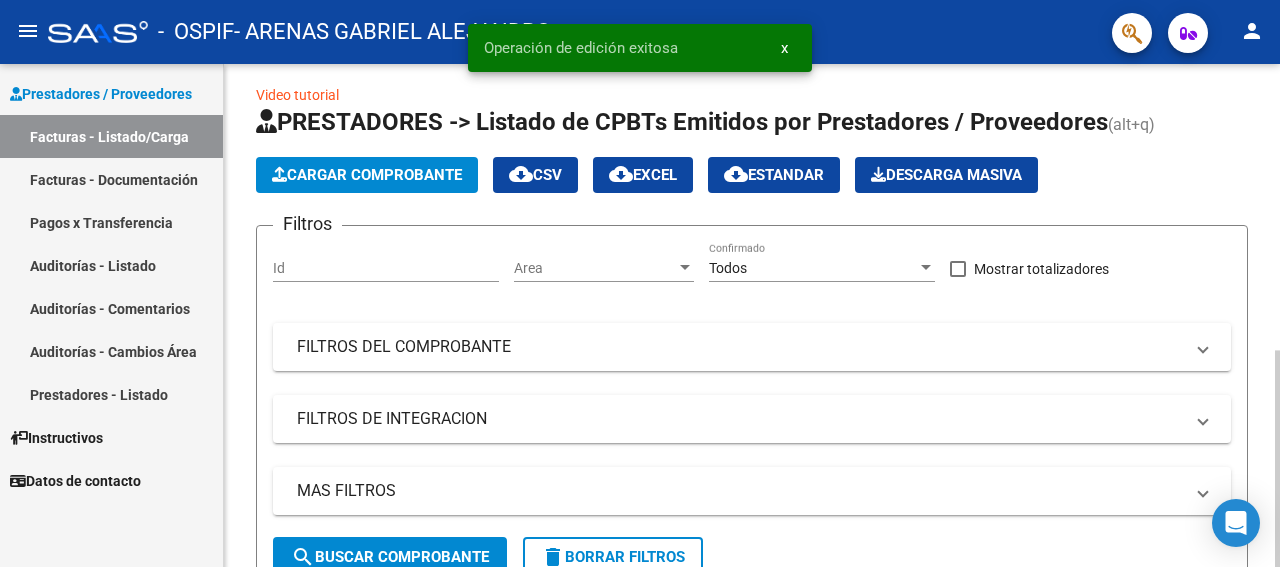 scroll, scrollTop: 0, scrollLeft: 37, axis: horizontal 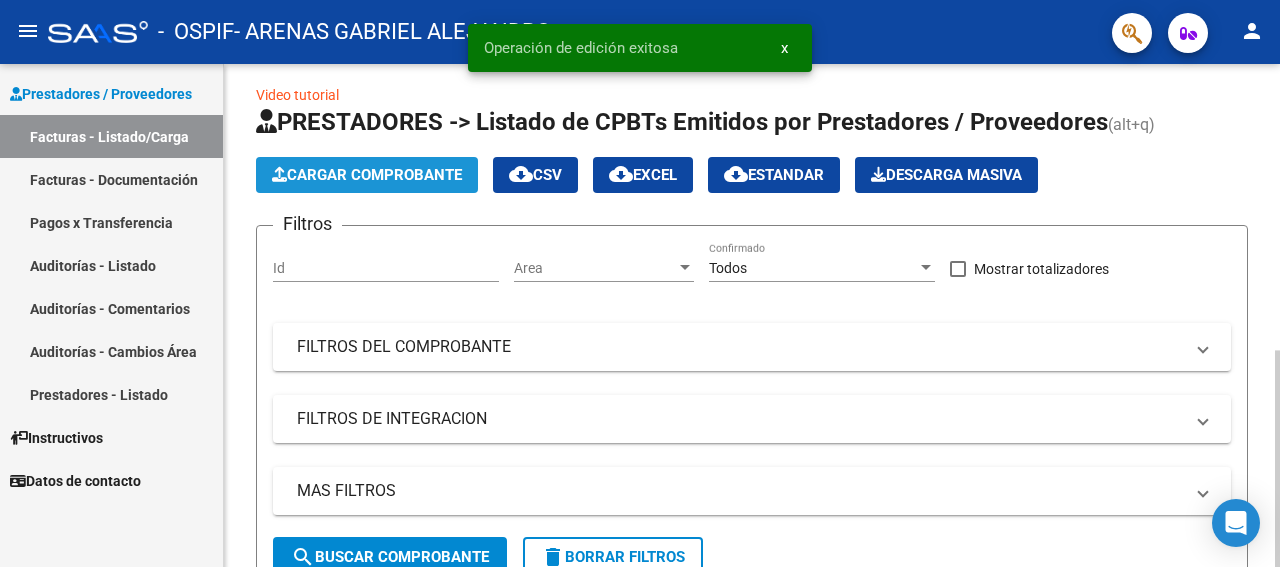 click on "Cargar Comprobante" 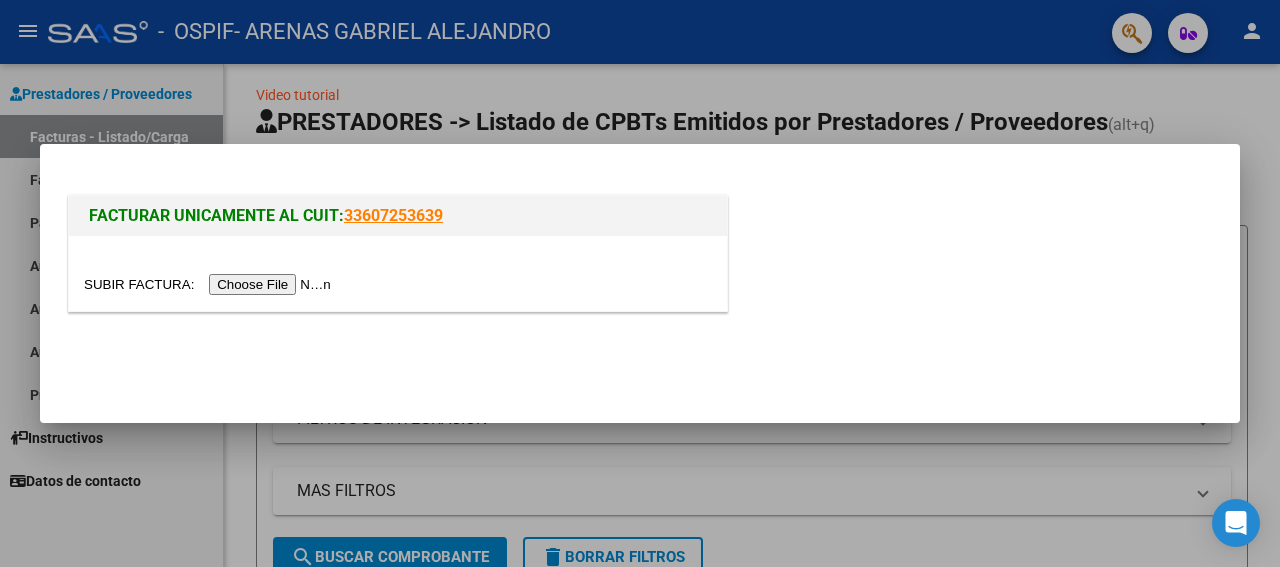 click at bounding box center [210, 284] 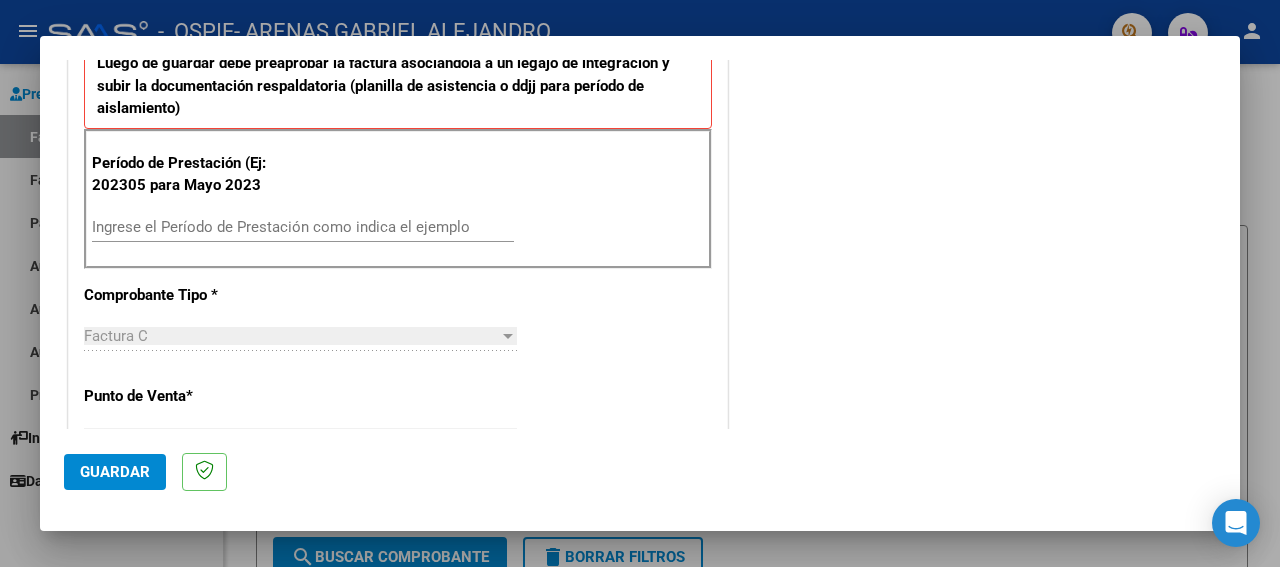 drag, startPoint x: 1233, startPoint y: 425, endPoint x: 524, endPoint y: 435, distance: 709.0705 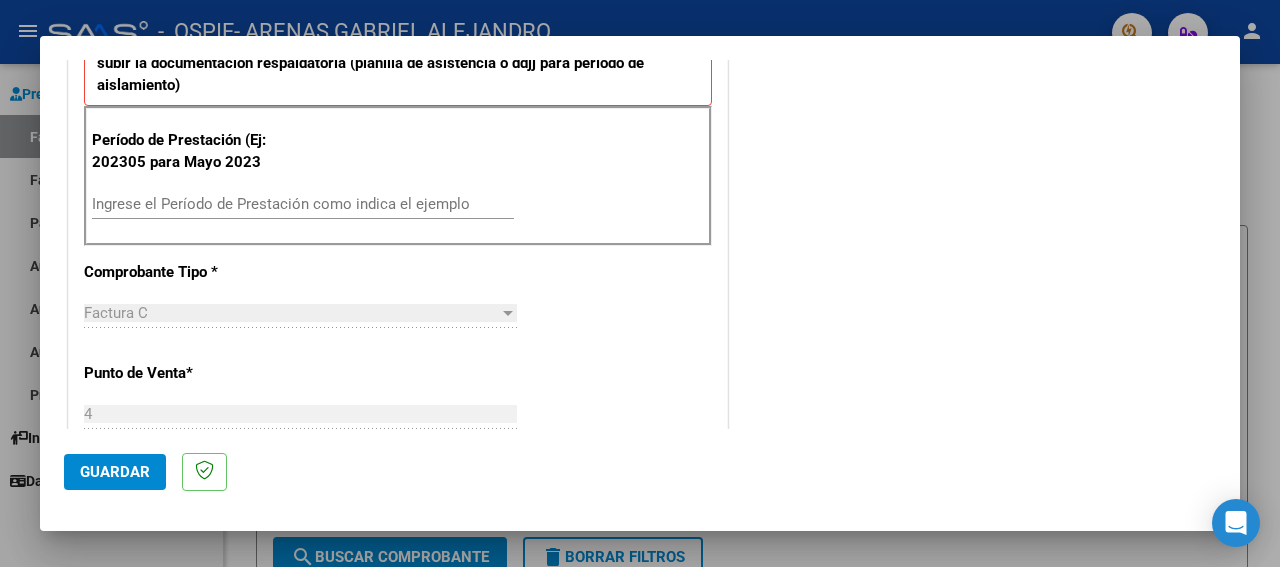 click on "Ingrese el Período de Prestación como indica el ejemplo" at bounding box center [303, 204] 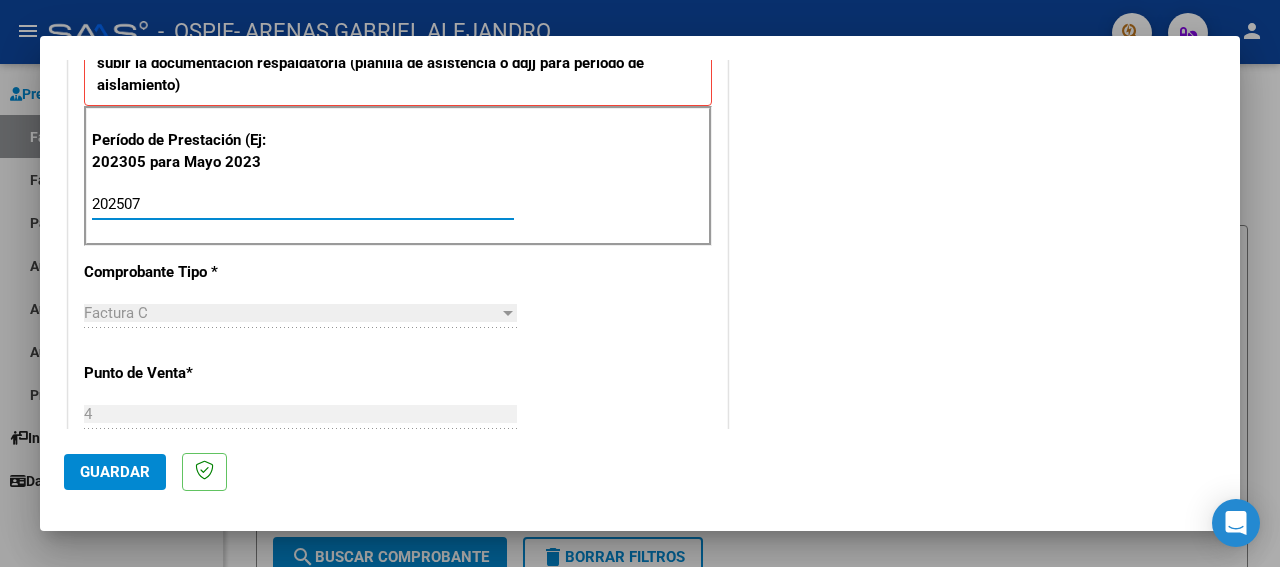 type on "202507" 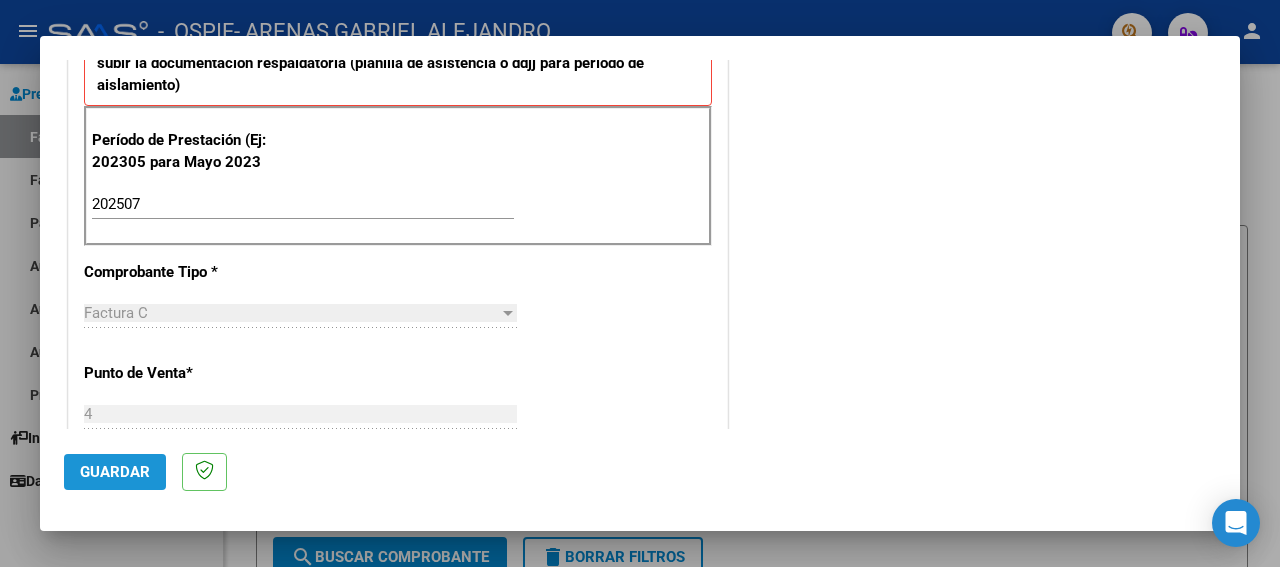 click on "Guardar" 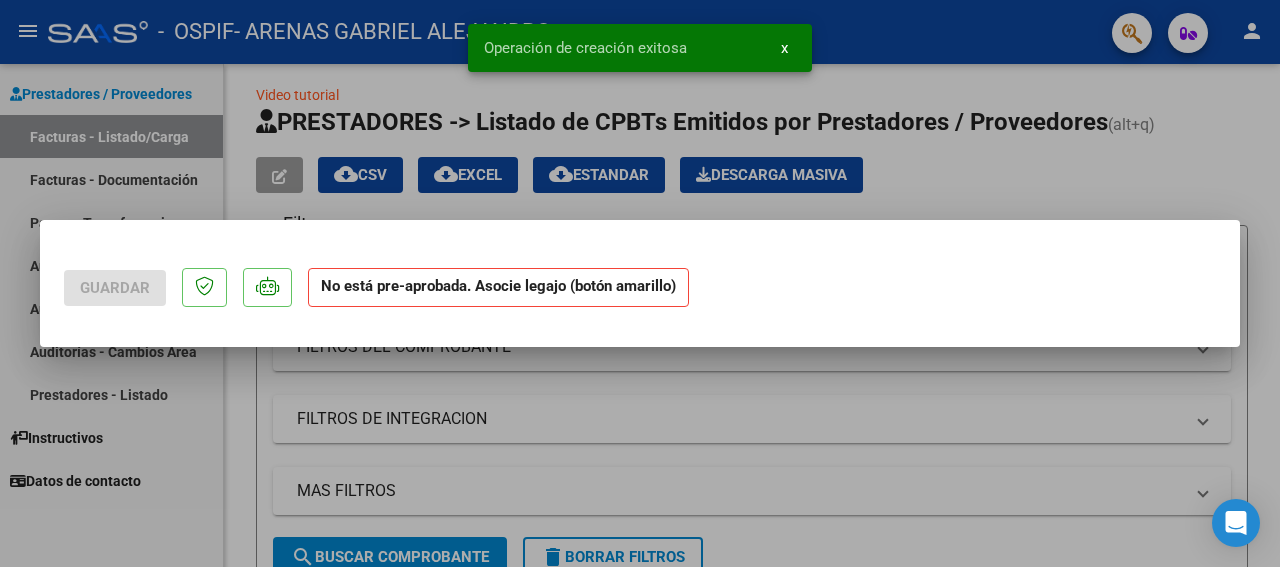 scroll, scrollTop: 0, scrollLeft: 0, axis: both 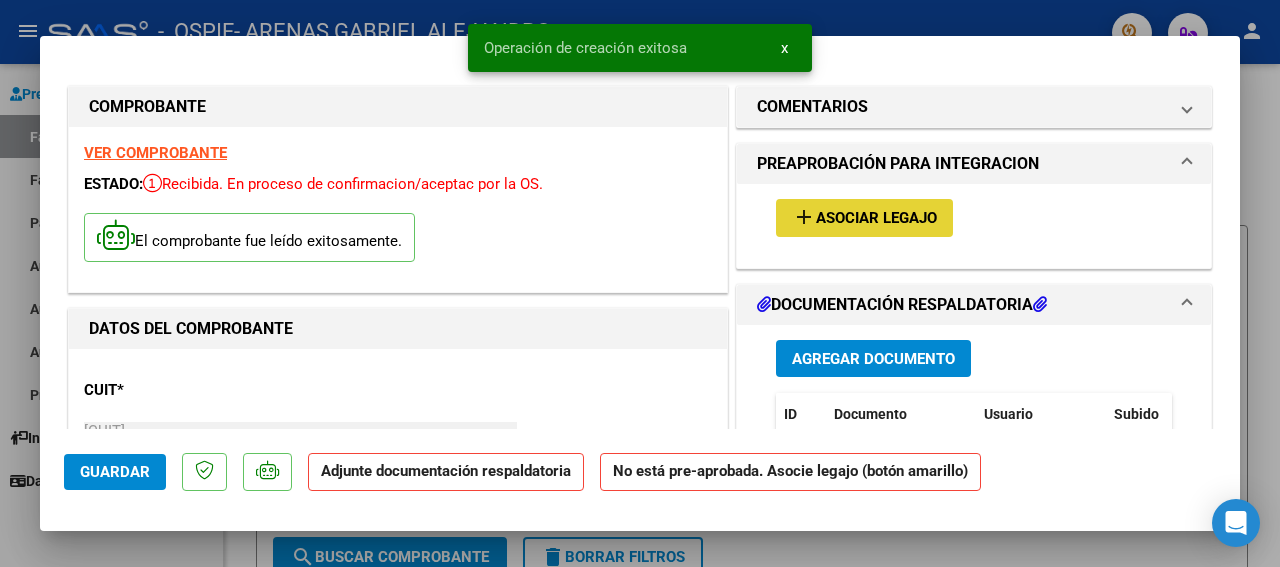click on "Asociar Legajo" at bounding box center [876, 219] 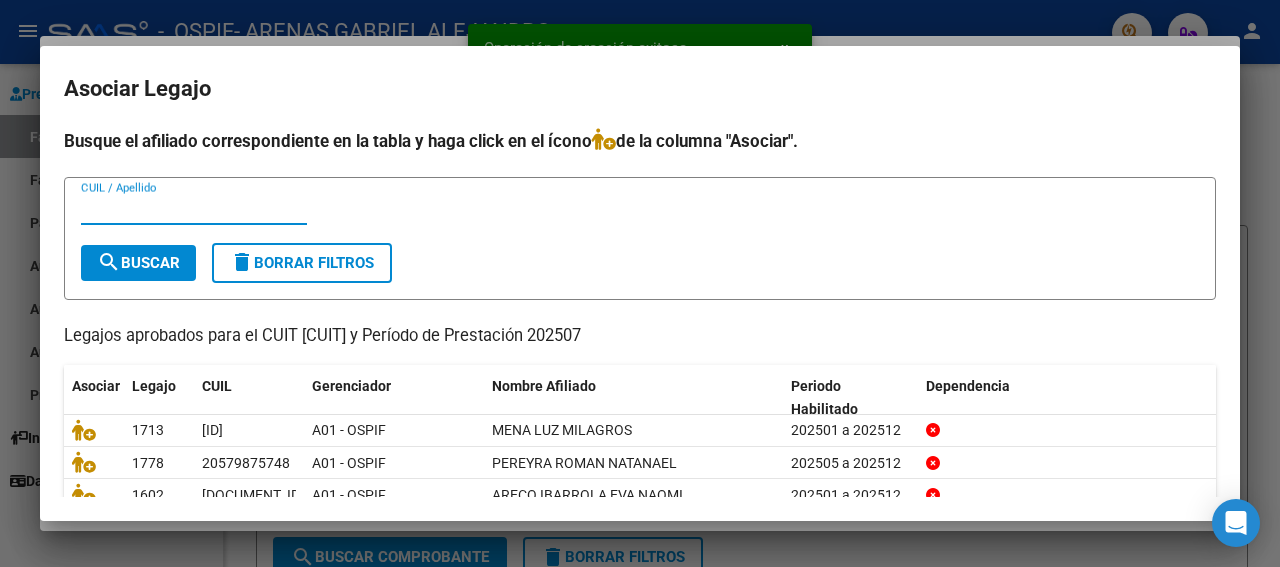 click on "CUIL / Apellido" at bounding box center (194, 209) 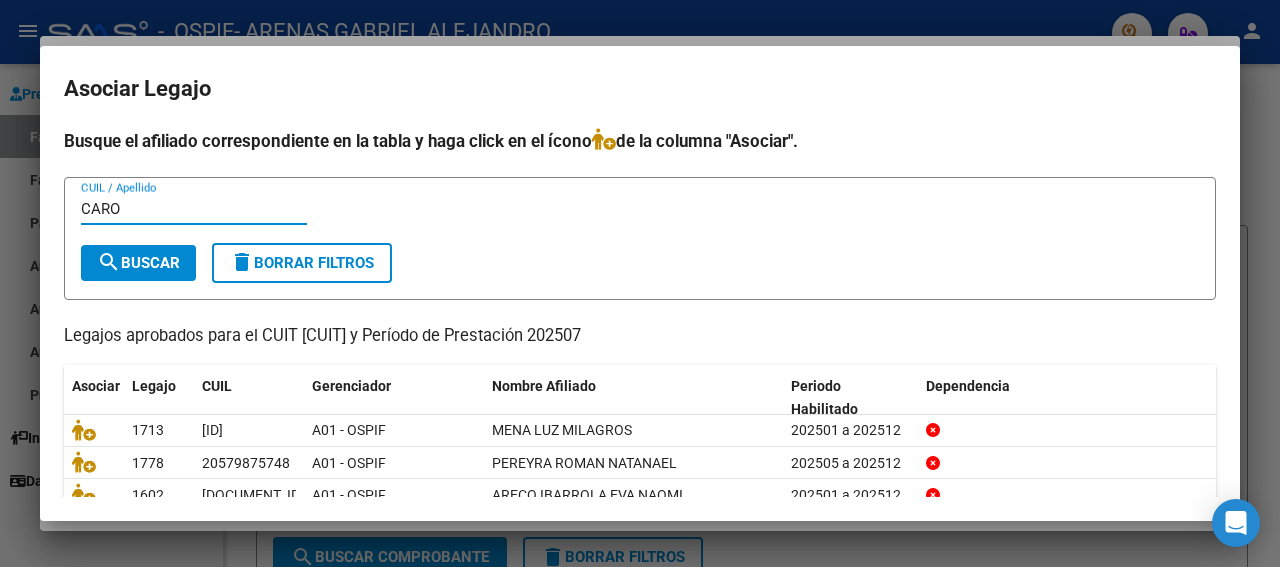 type on "CARO" 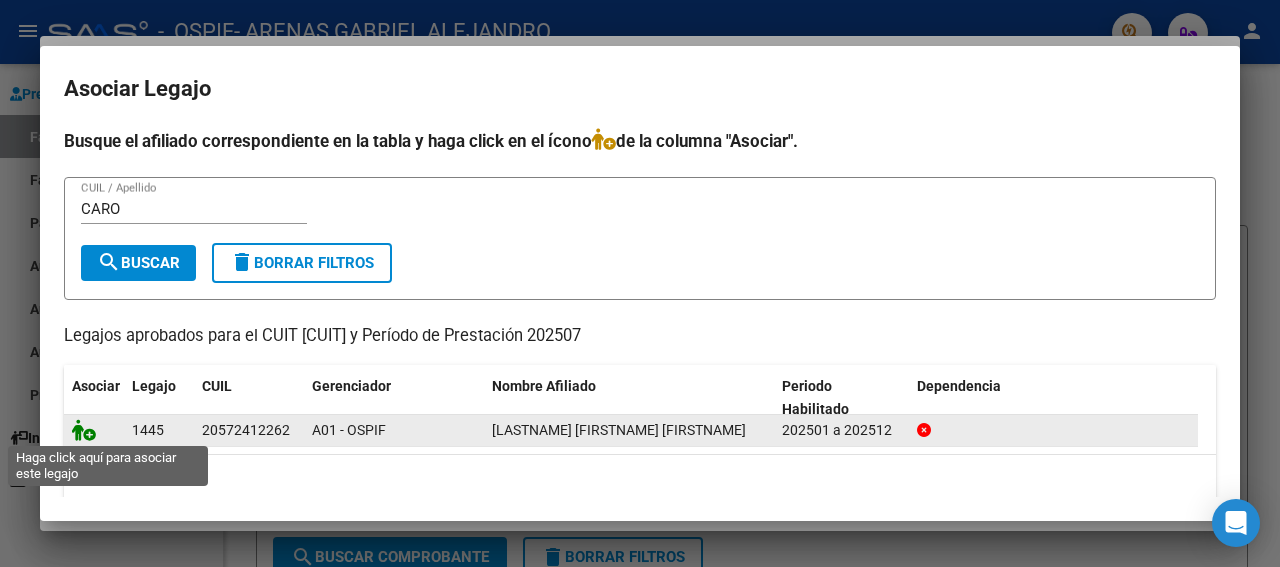 click 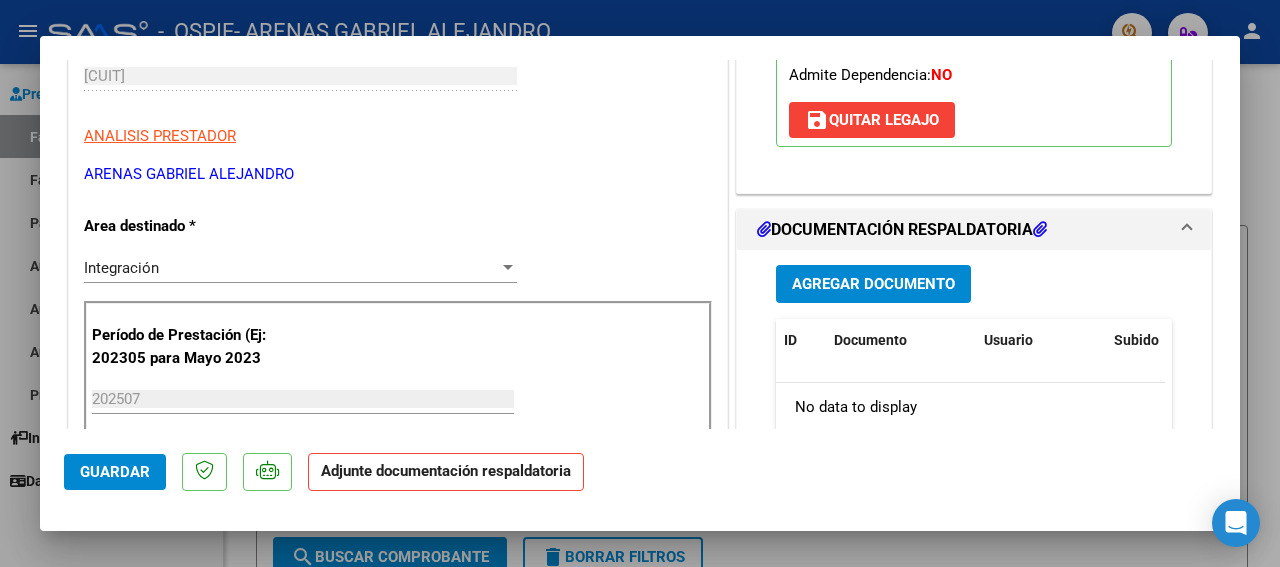 drag, startPoint x: 1227, startPoint y: 418, endPoint x: 929, endPoint y: 255, distance: 339.66602 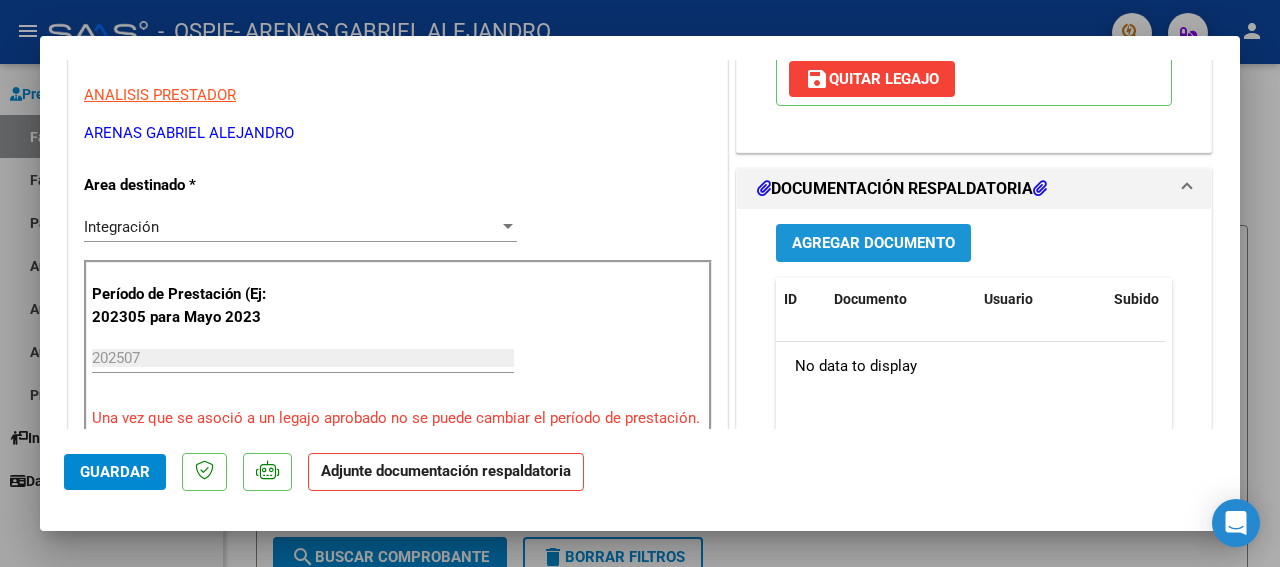 click on "Agregar Documento" at bounding box center (873, 244) 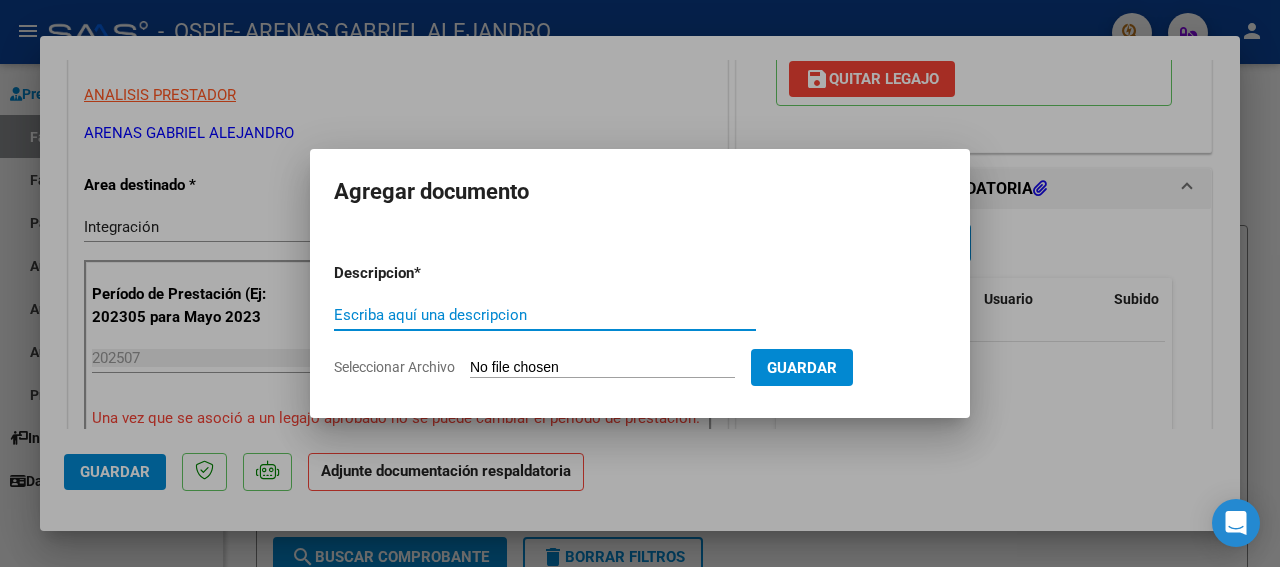 click on "Escriba aquí una descripcion" at bounding box center (545, 315) 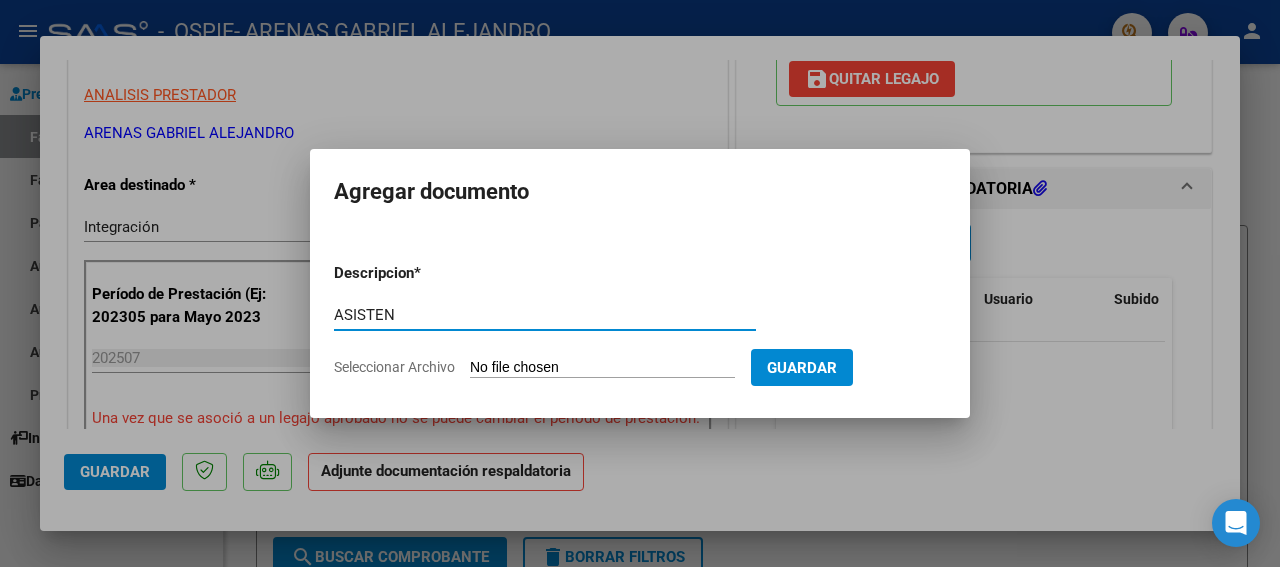 type on "ASISTEN" 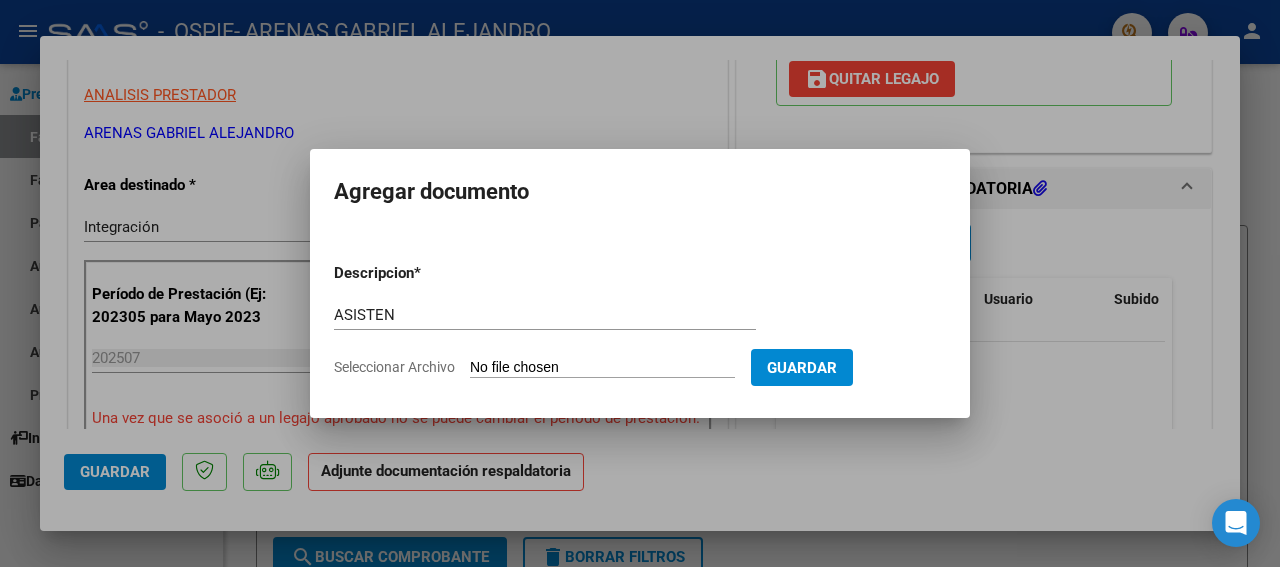 click on "Seleccionar Archivo" at bounding box center [602, 368] 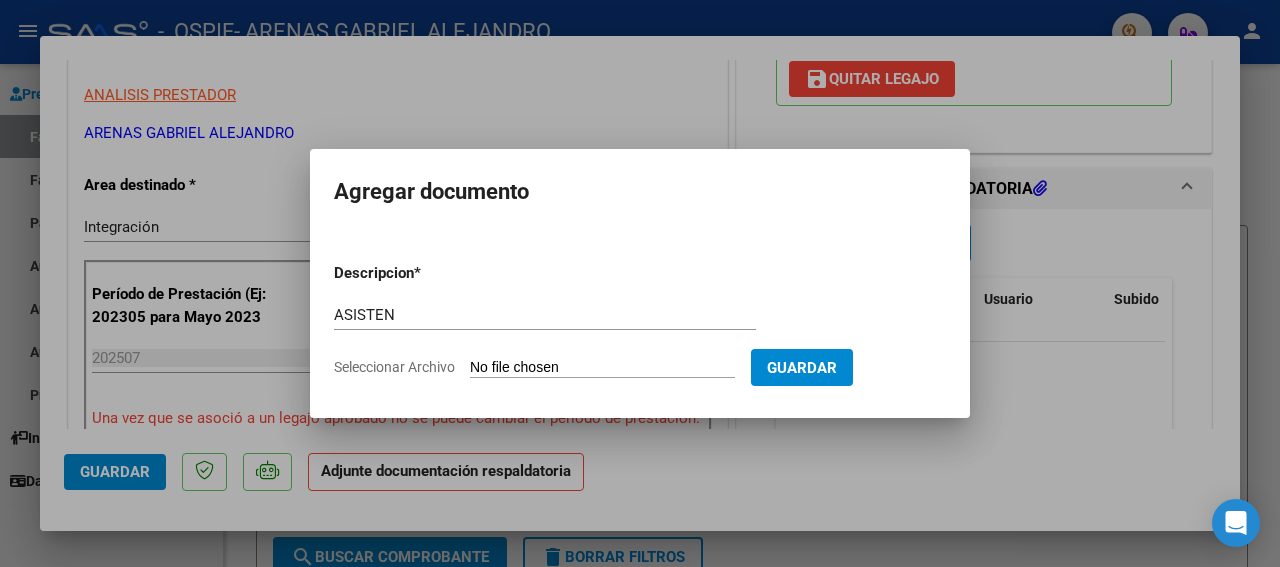type on "C:\fakepath\CARO MILTON JULIO  25.jpg" 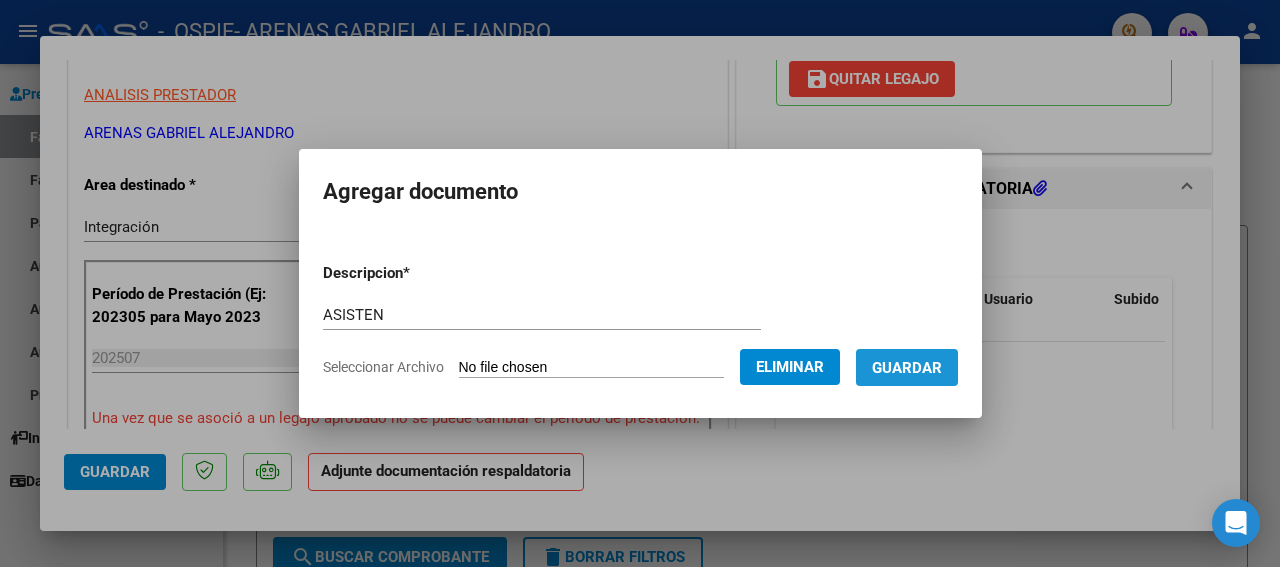 click on "Guardar" at bounding box center (907, 368) 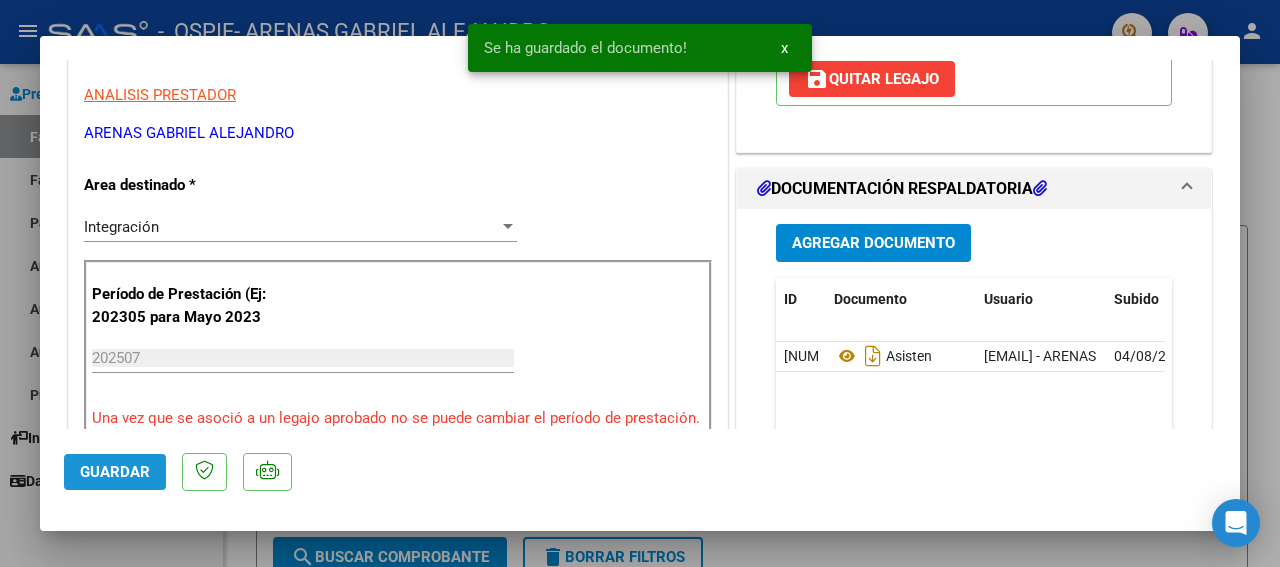 click on "Guardar" 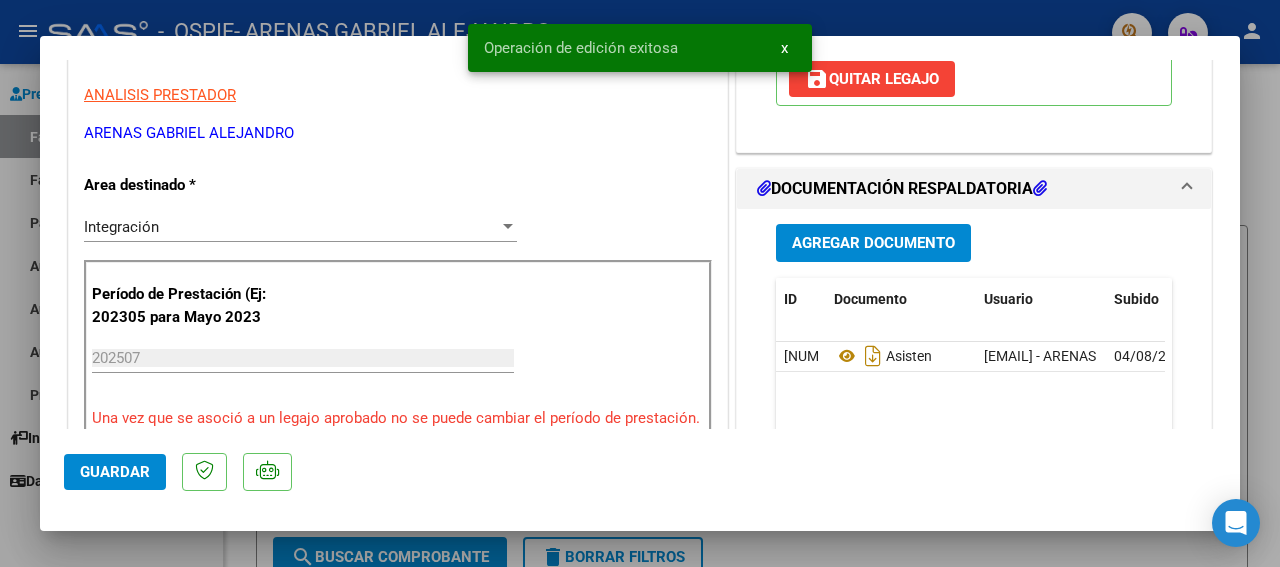 click at bounding box center (640, 283) 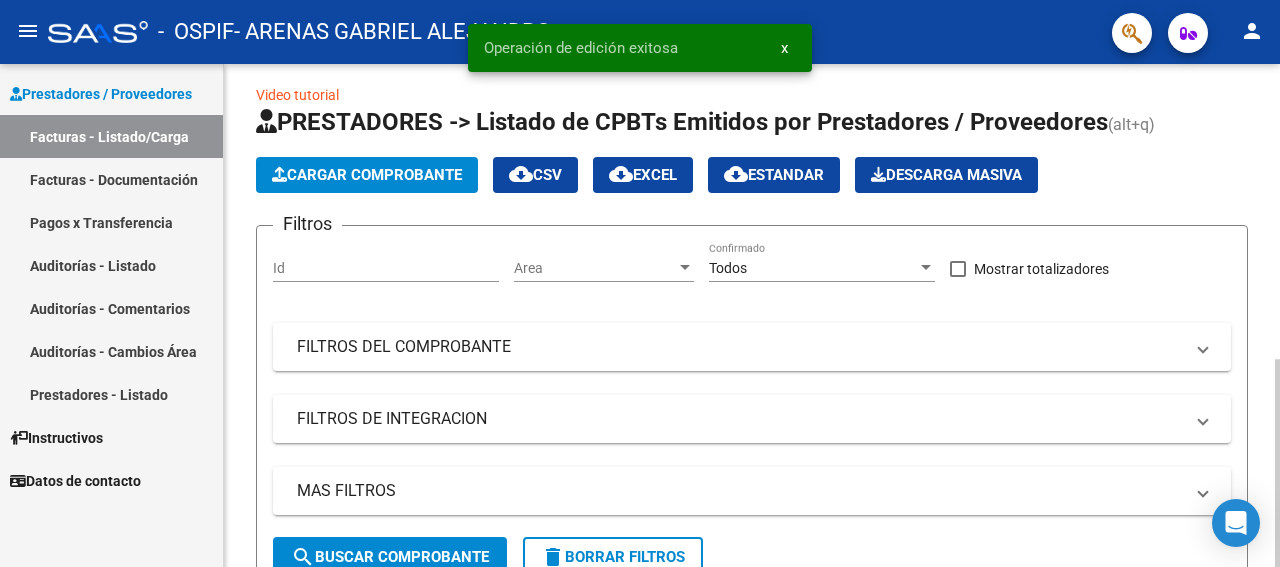 scroll, scrollTop: 0, scrollLeft: 37, axis: horizontal 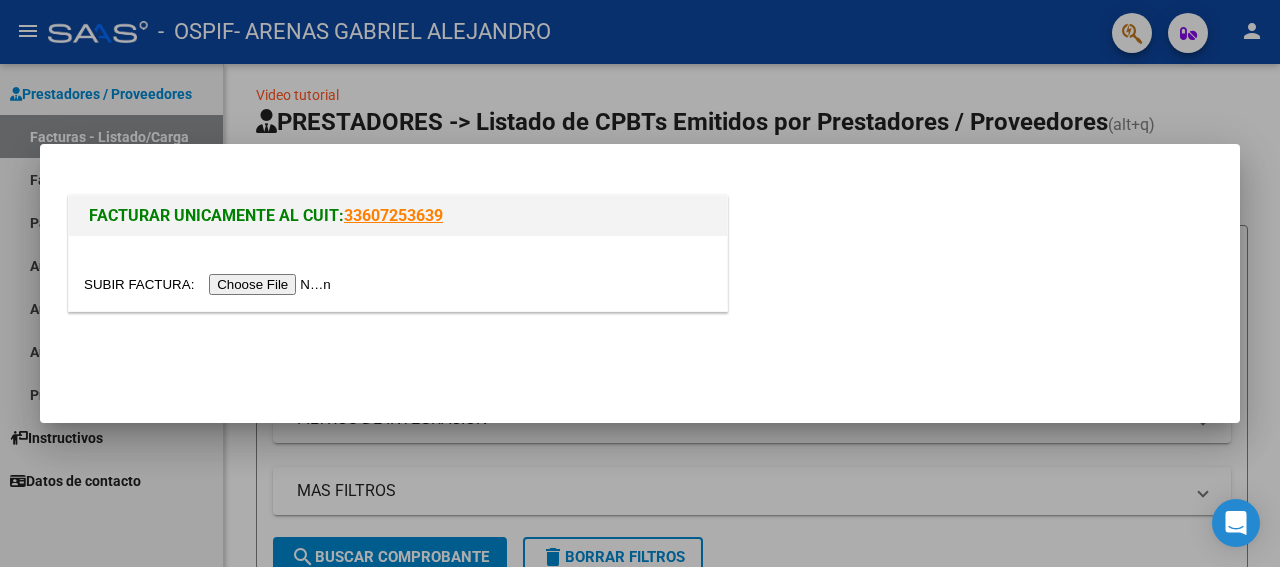click at bounding box center [210, 284] 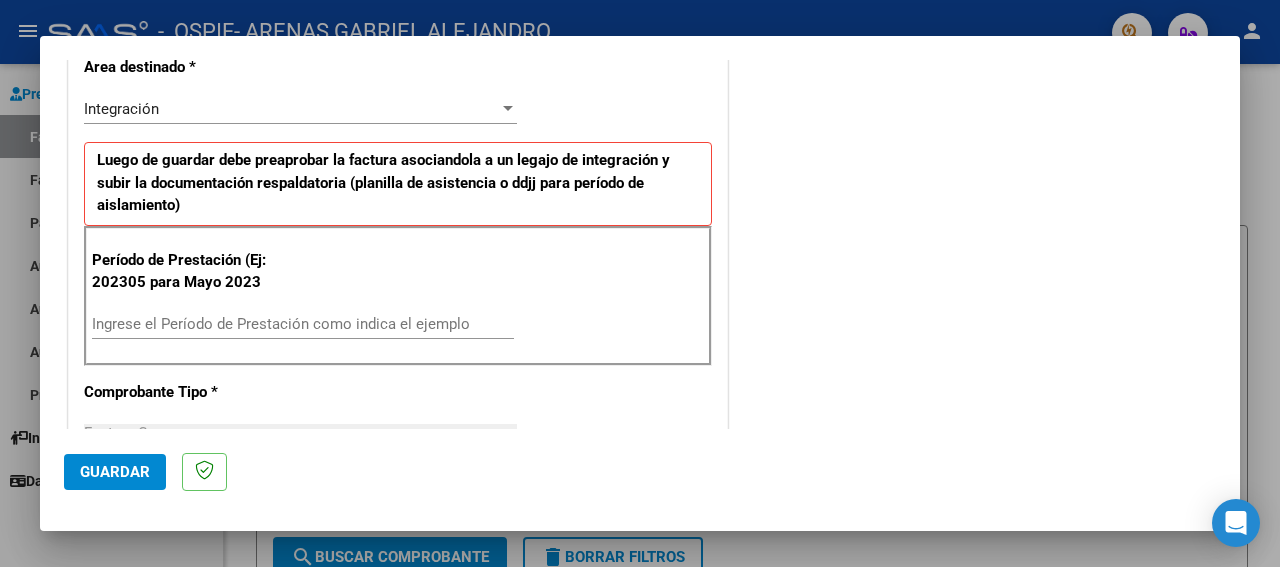 scroll, scrollTop: 486, scrollLeft: 0, axis: vertical 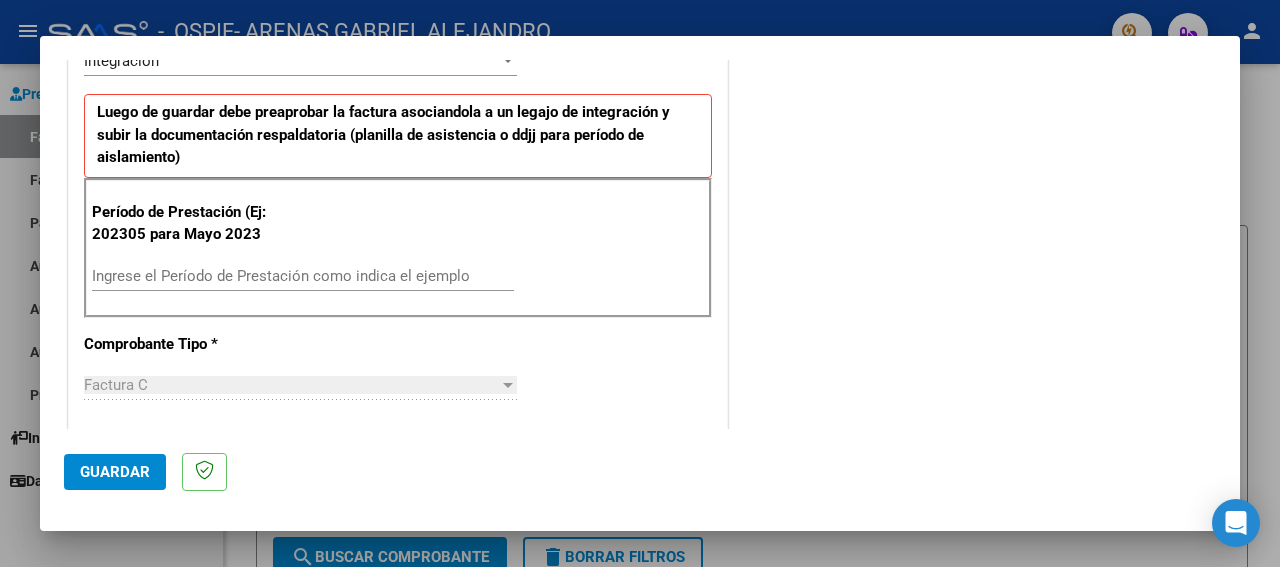 drag, startPoint x: 1229, startPoint y: 415, endPoint x: 328, endPoint y: 241, distance: 917.6475 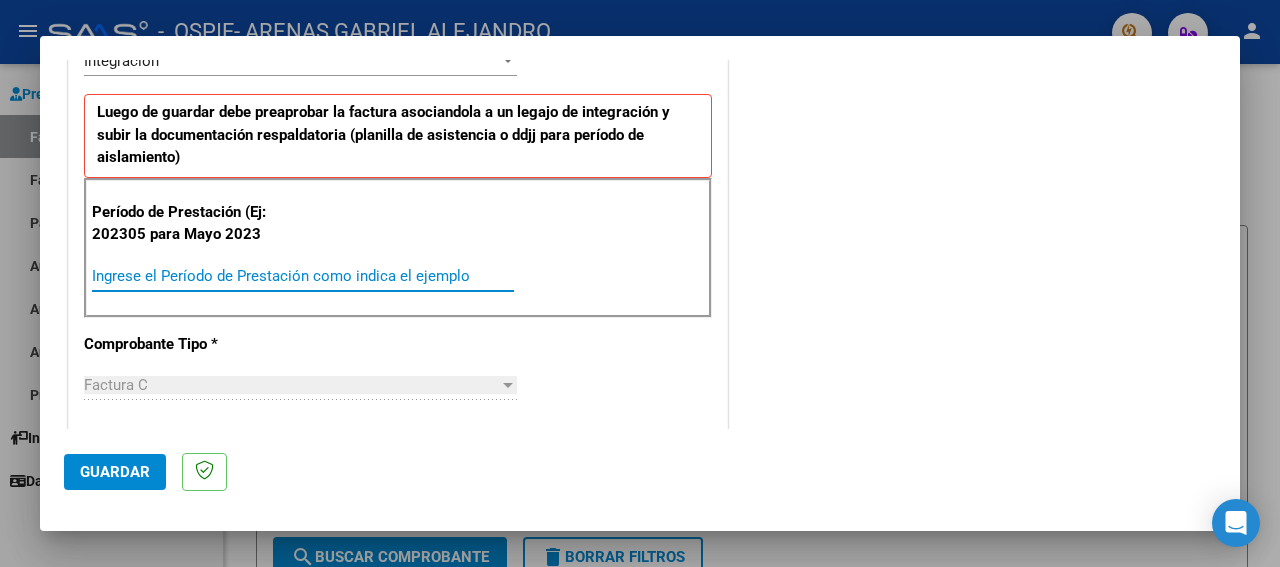 click on "Ingrese el Período de Prestación como indica el ejemplo" at bounding box center [303, 276] 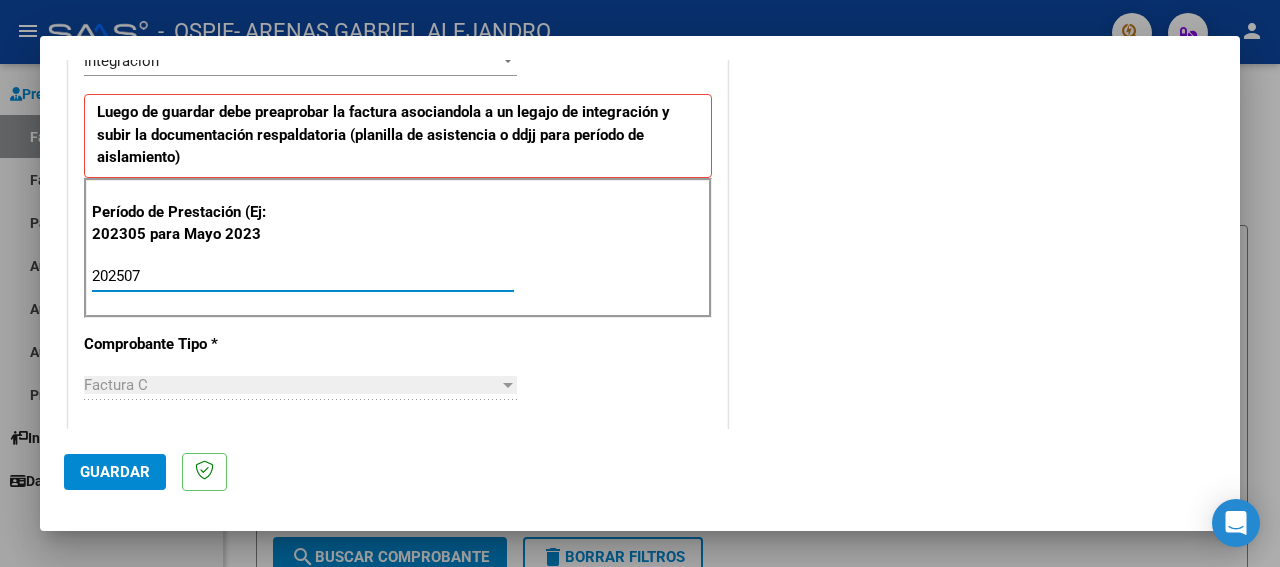 type on "202507" 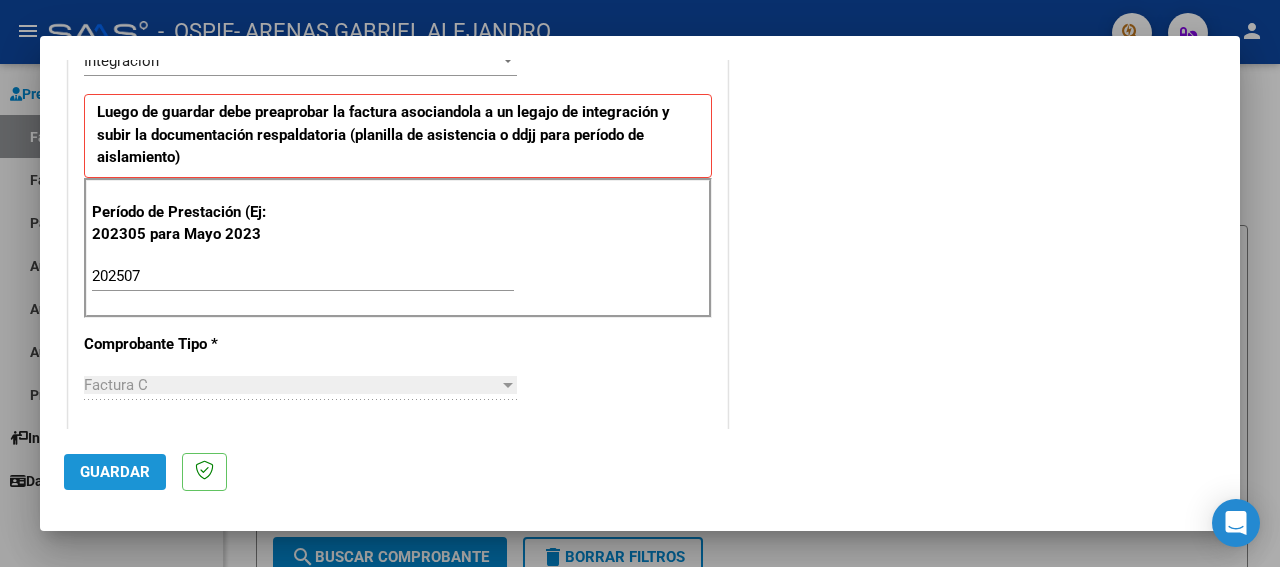 click on "Guardar" 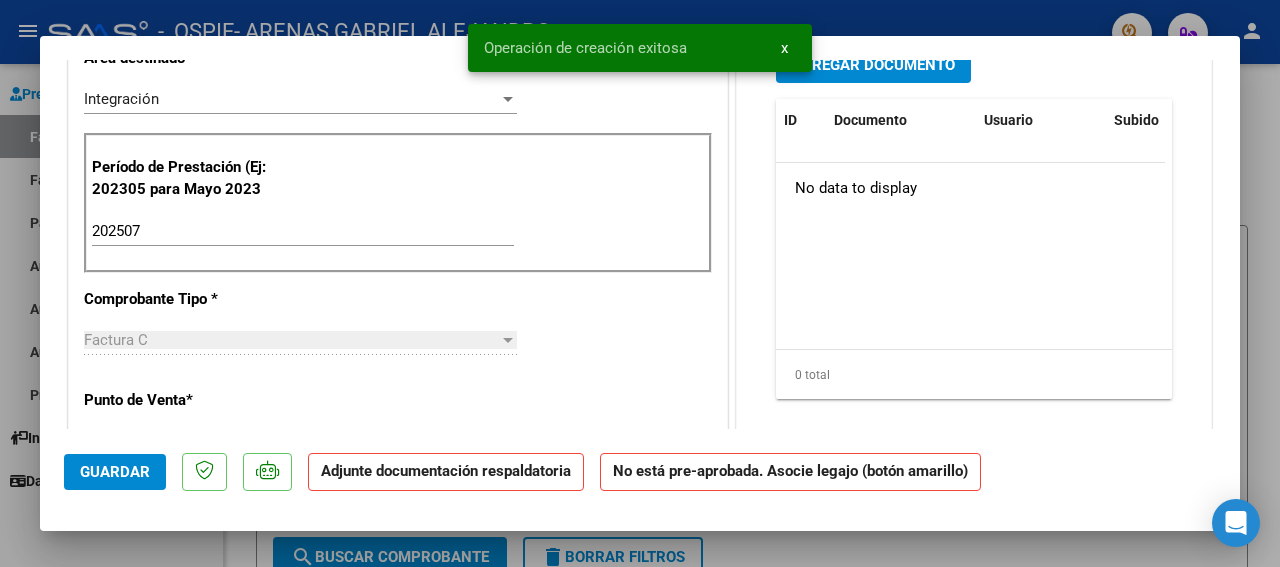 scroll, scrollTop: 0, scrollLeft: 0, axis: both 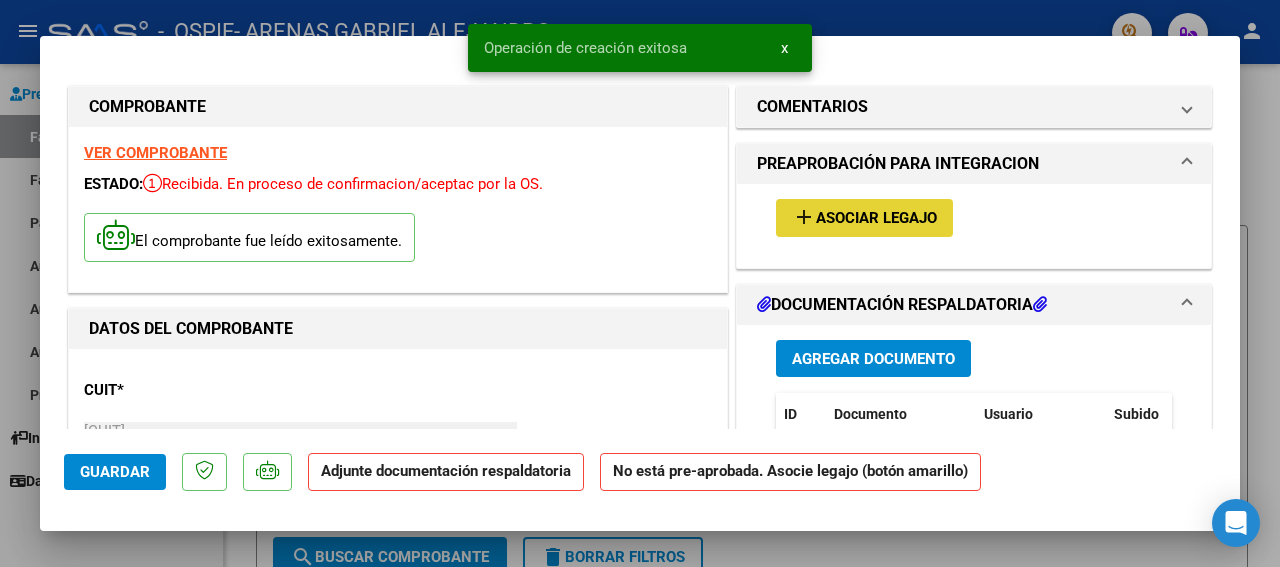 click on "Asociar Legajo" at bounding box center (876, 219) 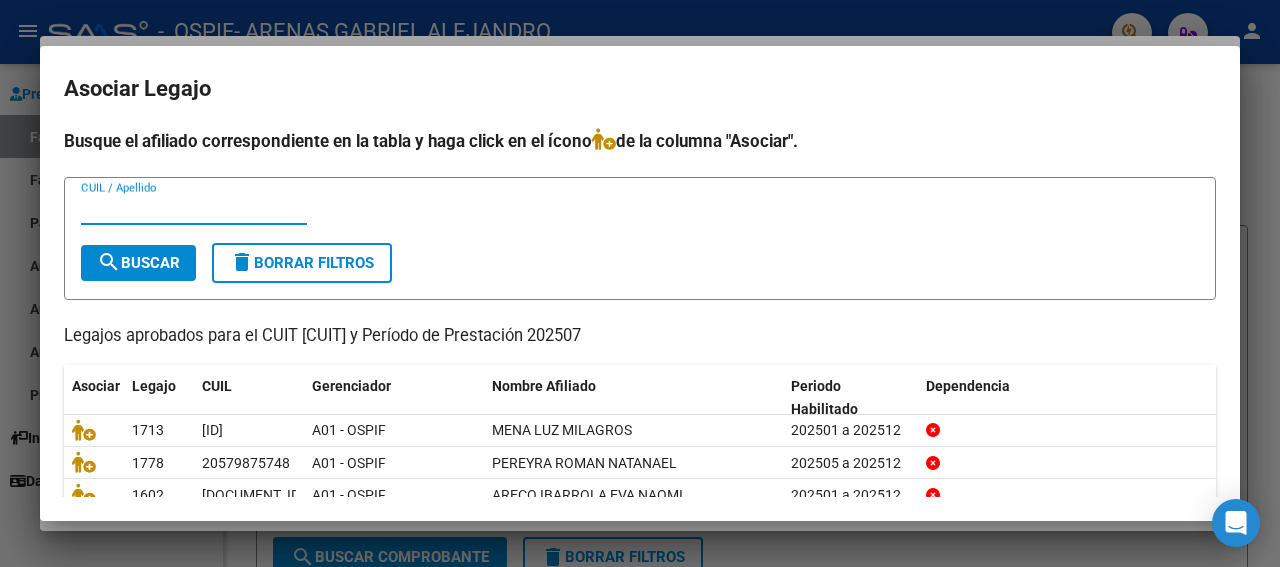 click on "CUIL / Apellido" at bounding box center [194, 209] 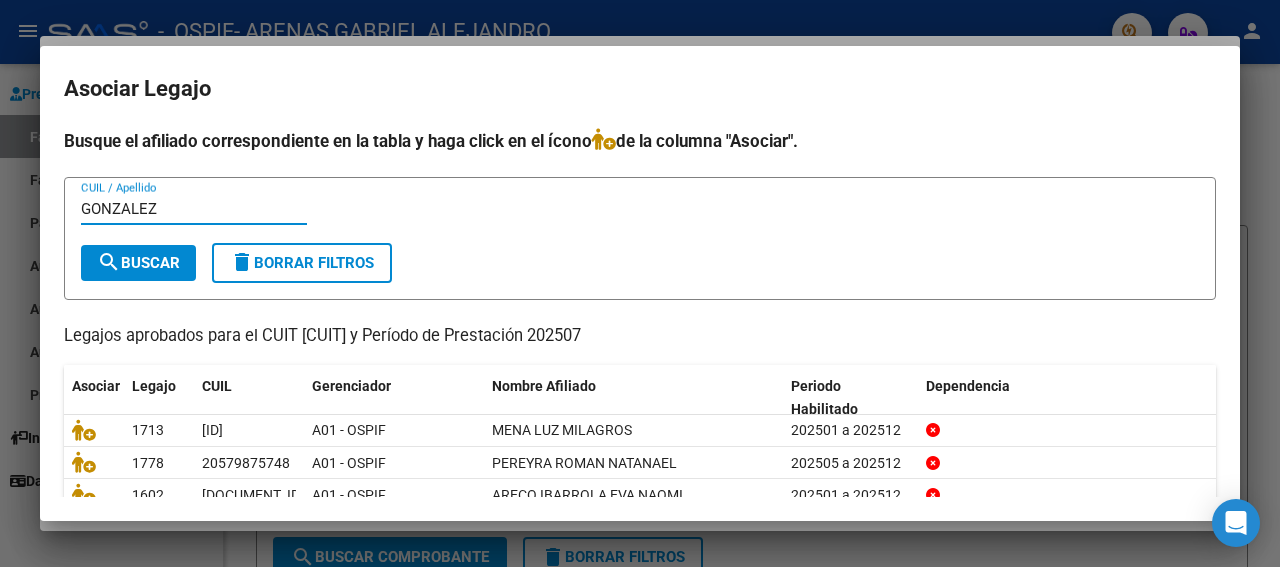 type on "GONZALEZ" 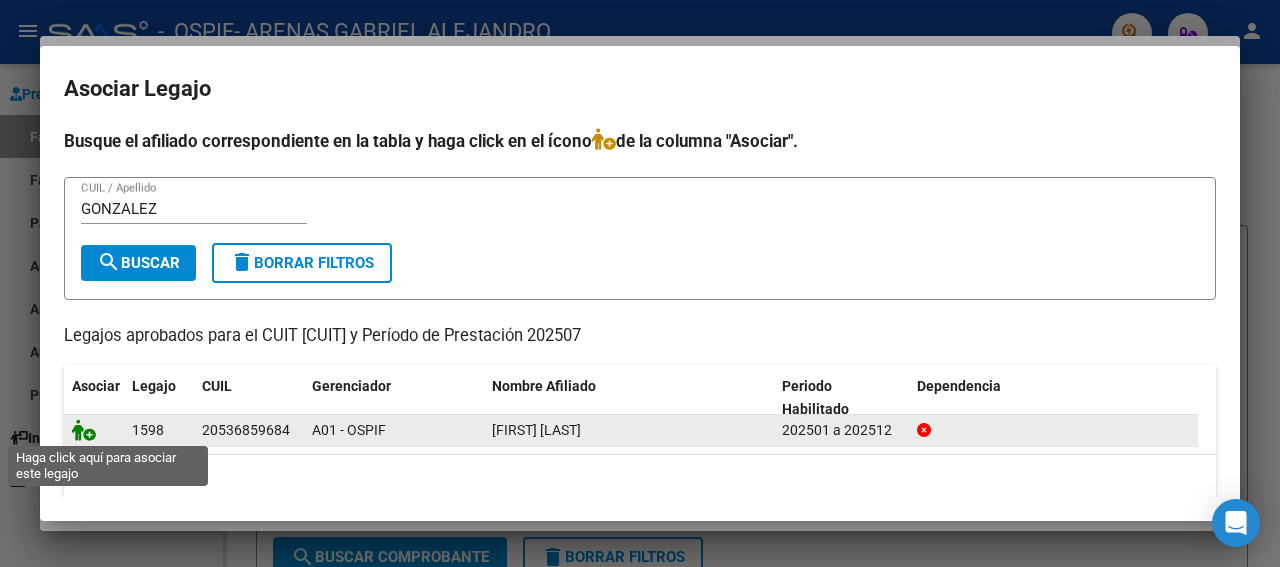 click 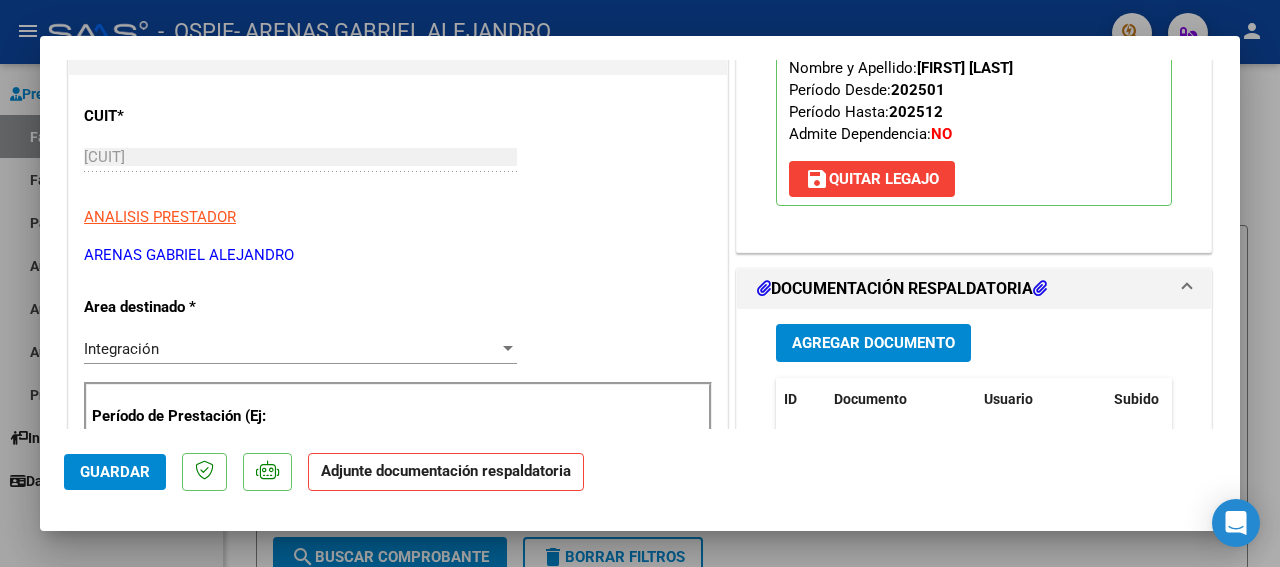 scroll, scrollTop: 324, scrollLeft: 0, axis: vertical 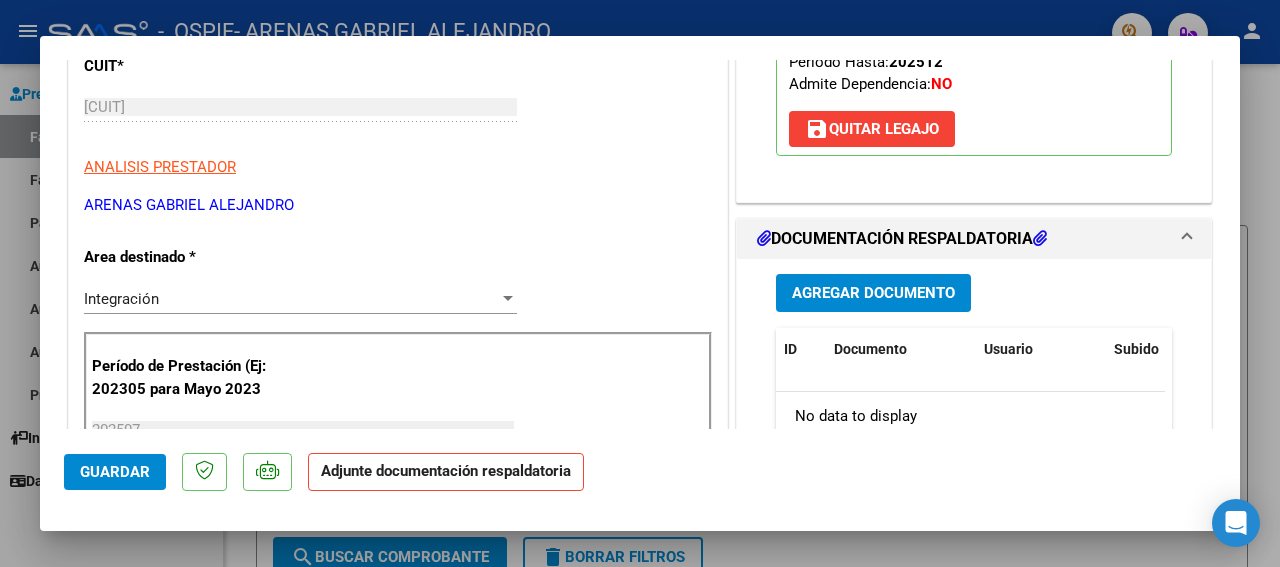 drag, startPoint x: 1229, startPoint y: 418, endPoint x: 872, endPoint y: 297, distance: 376.94827 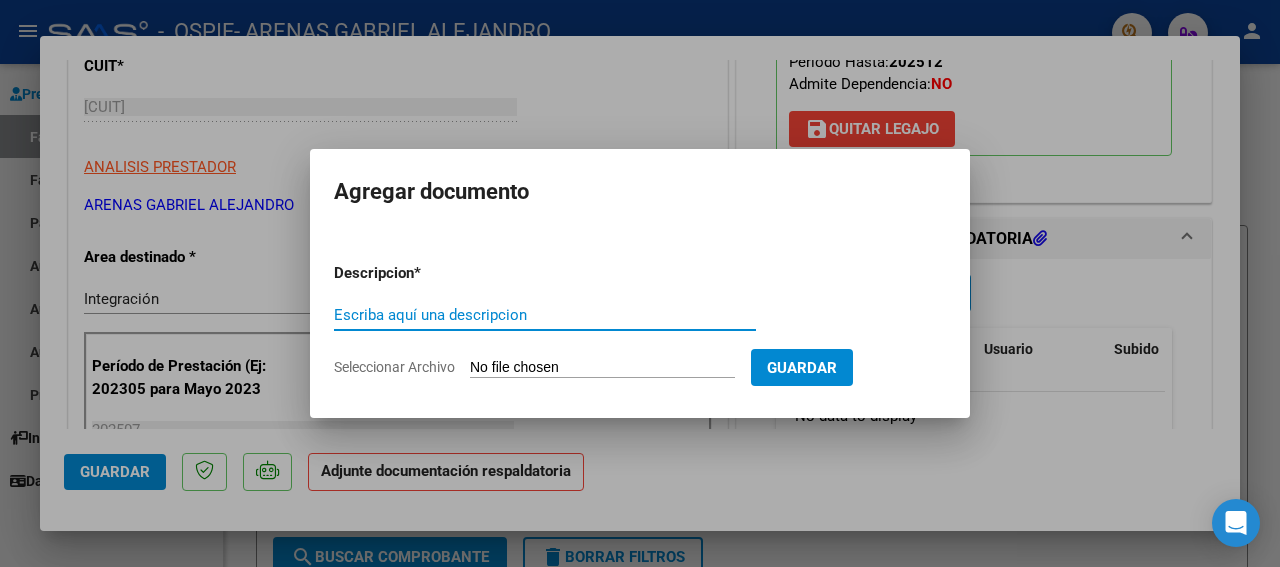click on "Escriba aquí una descripcion" at bounding box center (545, 315) 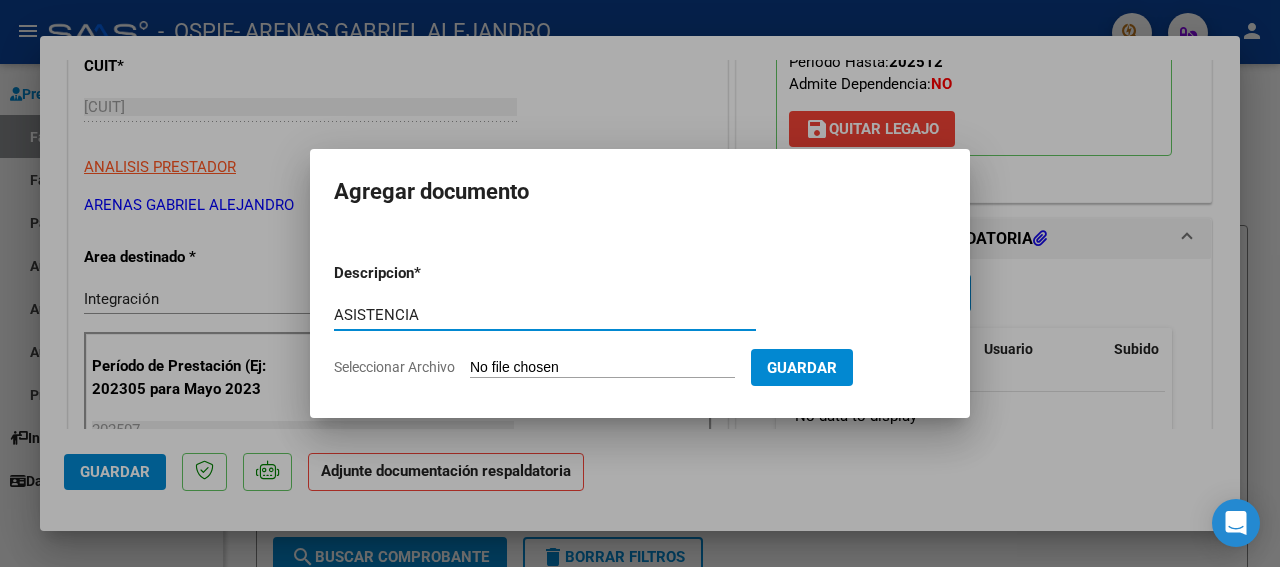 type on "ASISTENCIA" 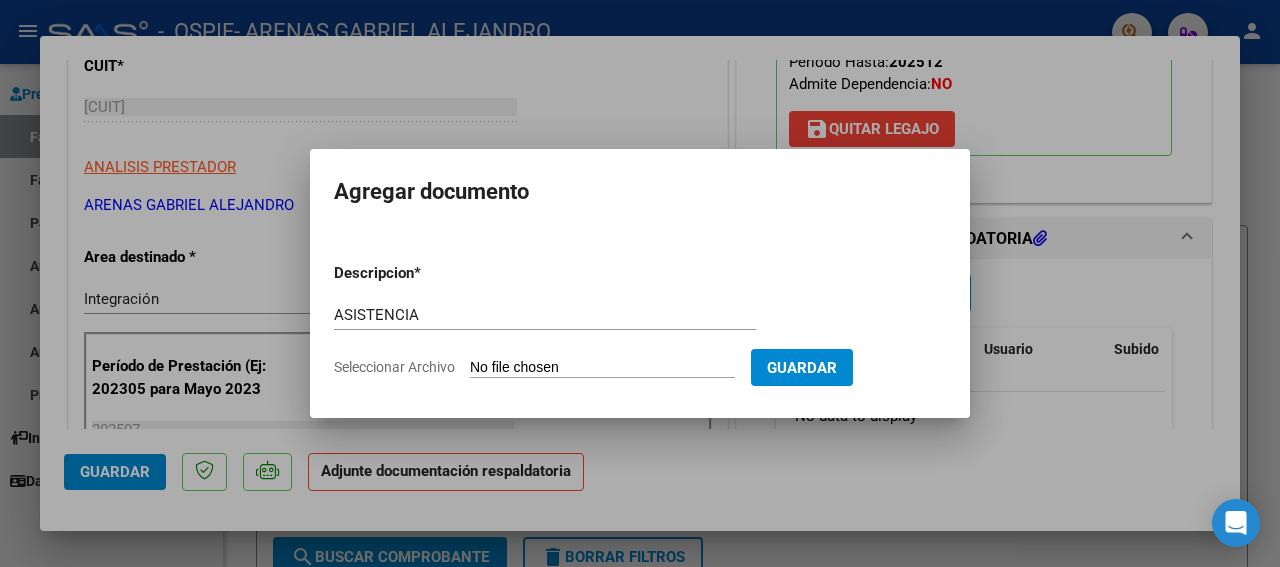 click on "Seleccionar Archivo" at bounding box center [602, 368] 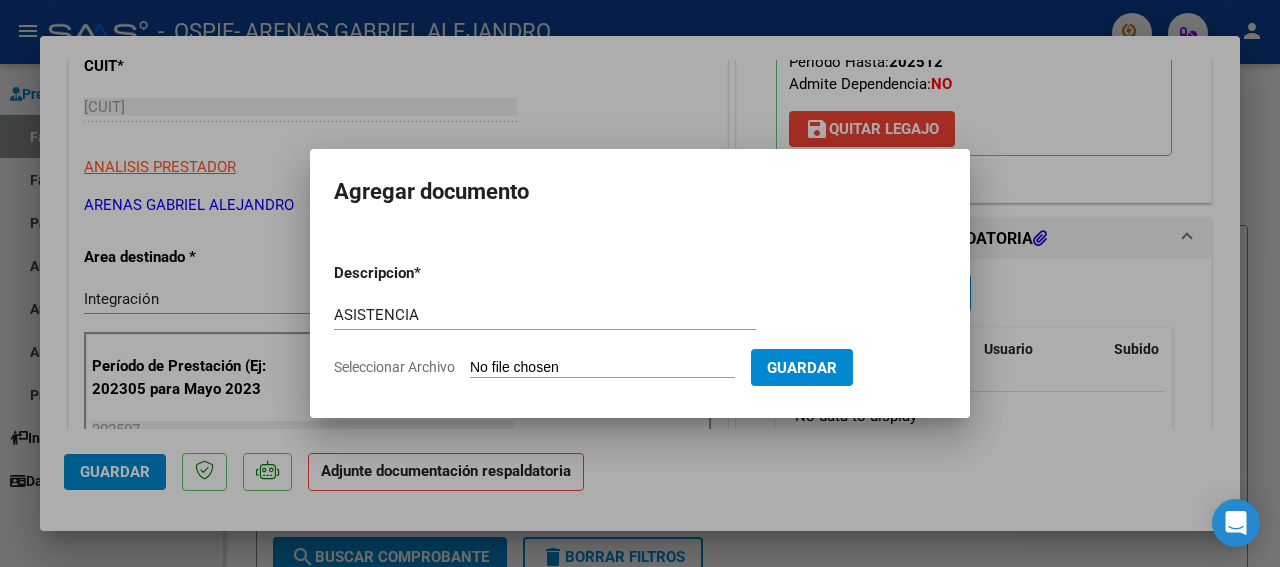type on "C:\fakepath\[FILENAME]" 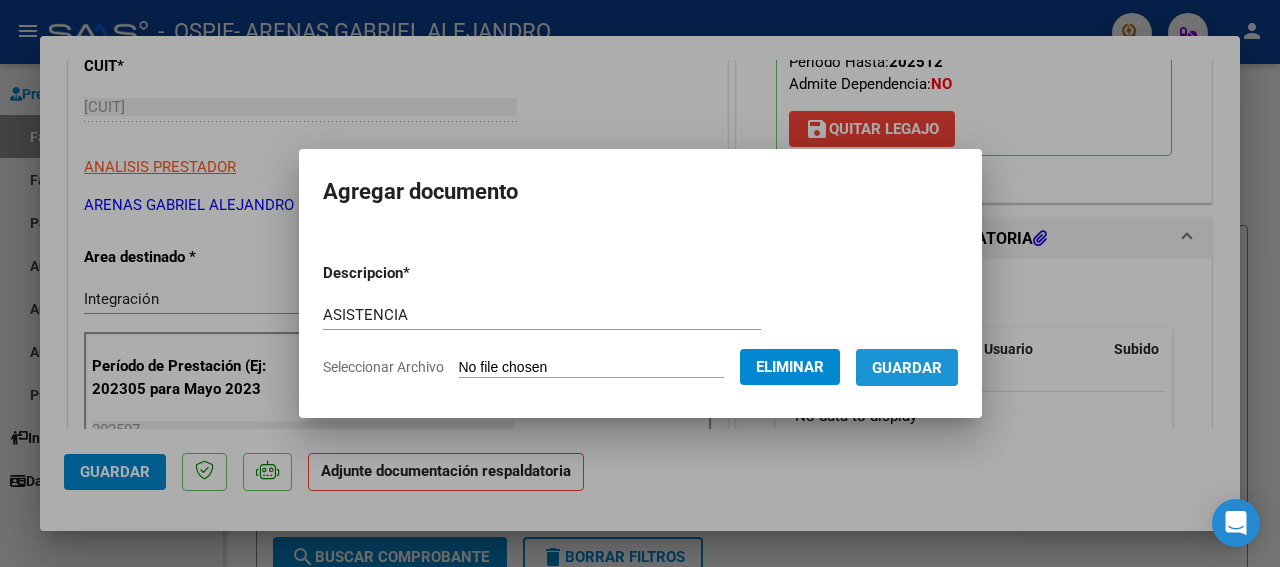 click on "Guardar" at bounding box center (907, 368) 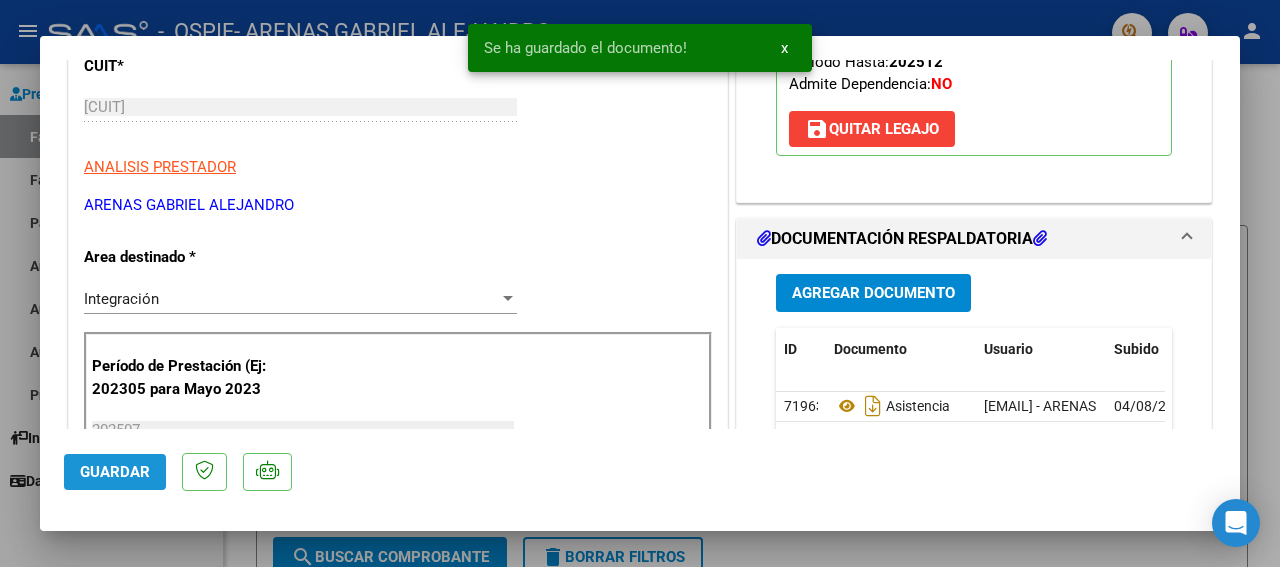 click on "Guardar" 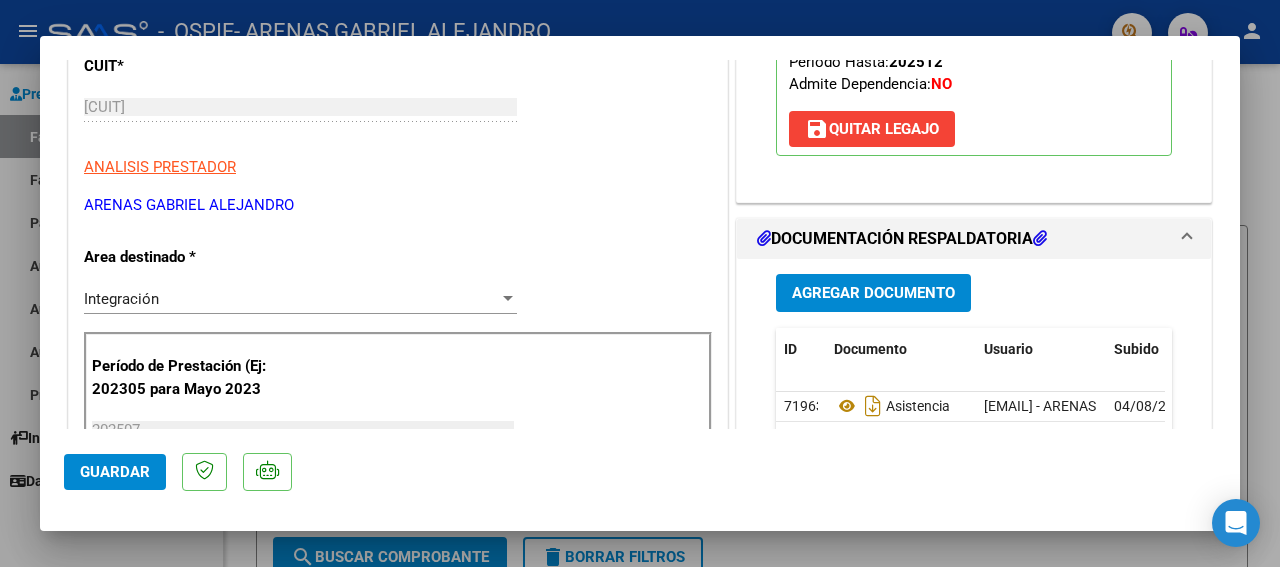click at bounding box center (640, 283) 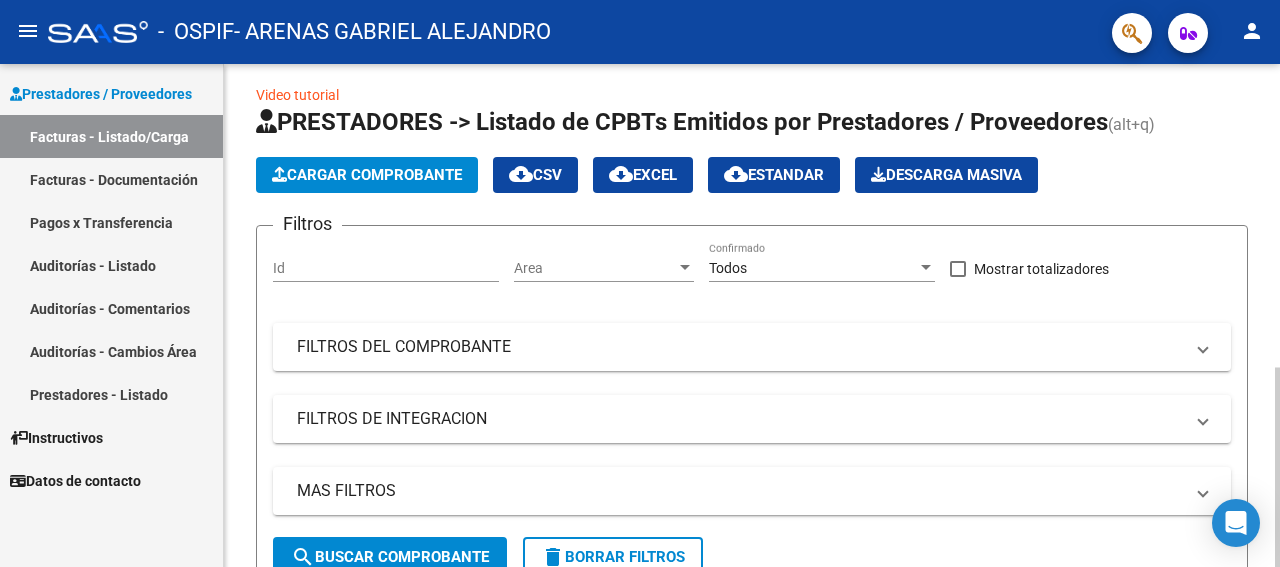 scroll, scrollTop: 0, scrollLeft: 37, axis: horizontal 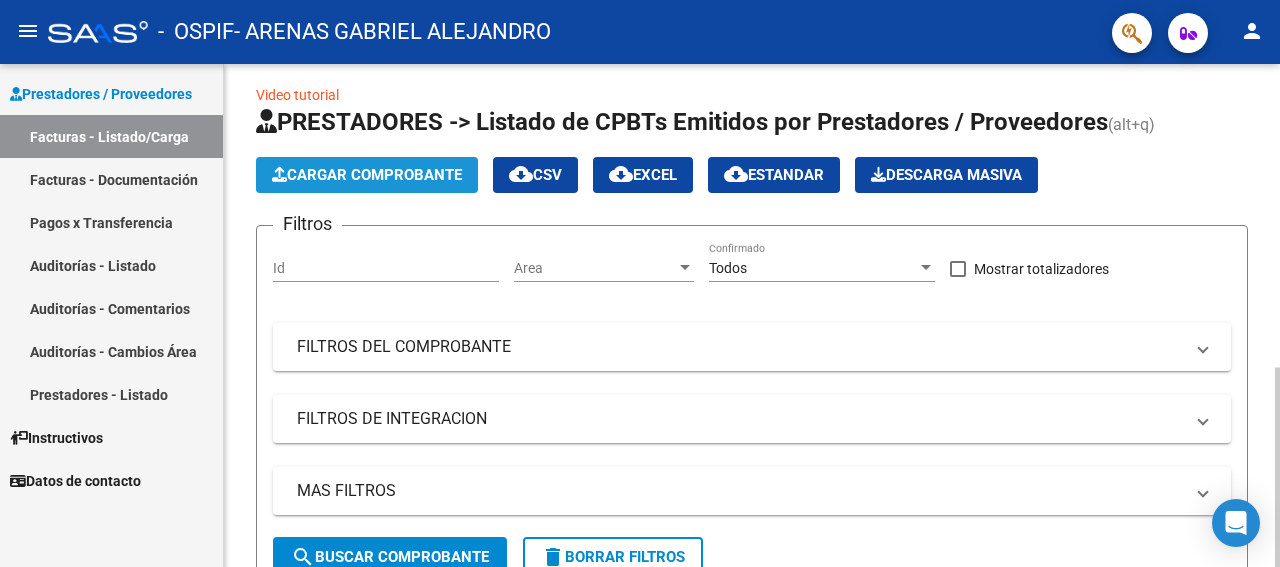 click on "Cargar Comprobante" 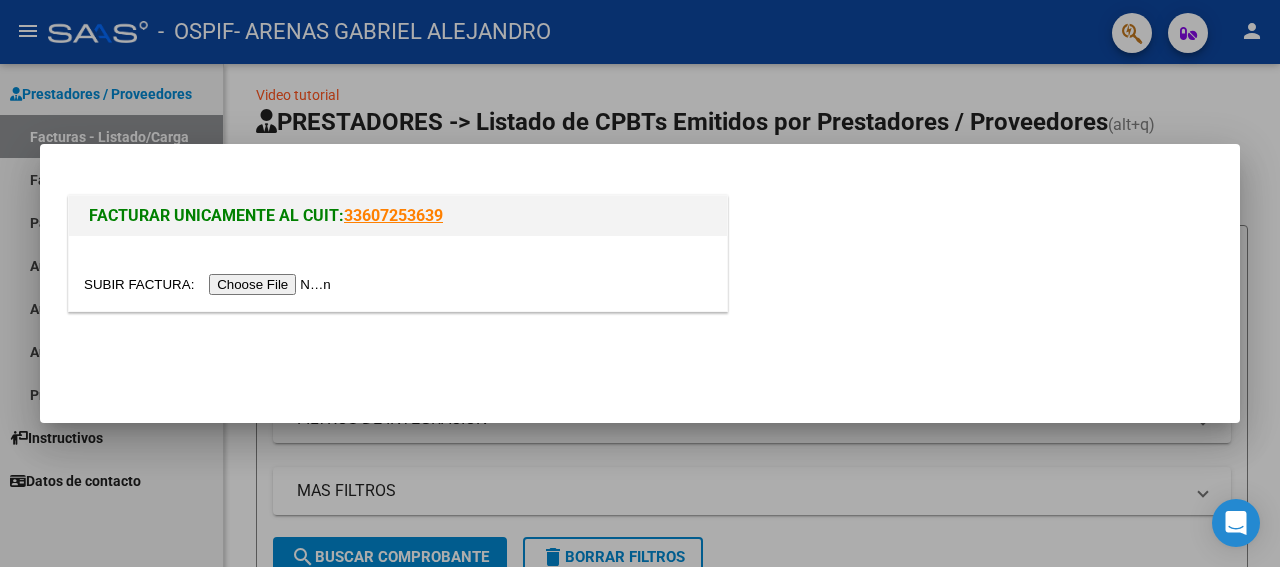 click at bounding box center (398, 273) 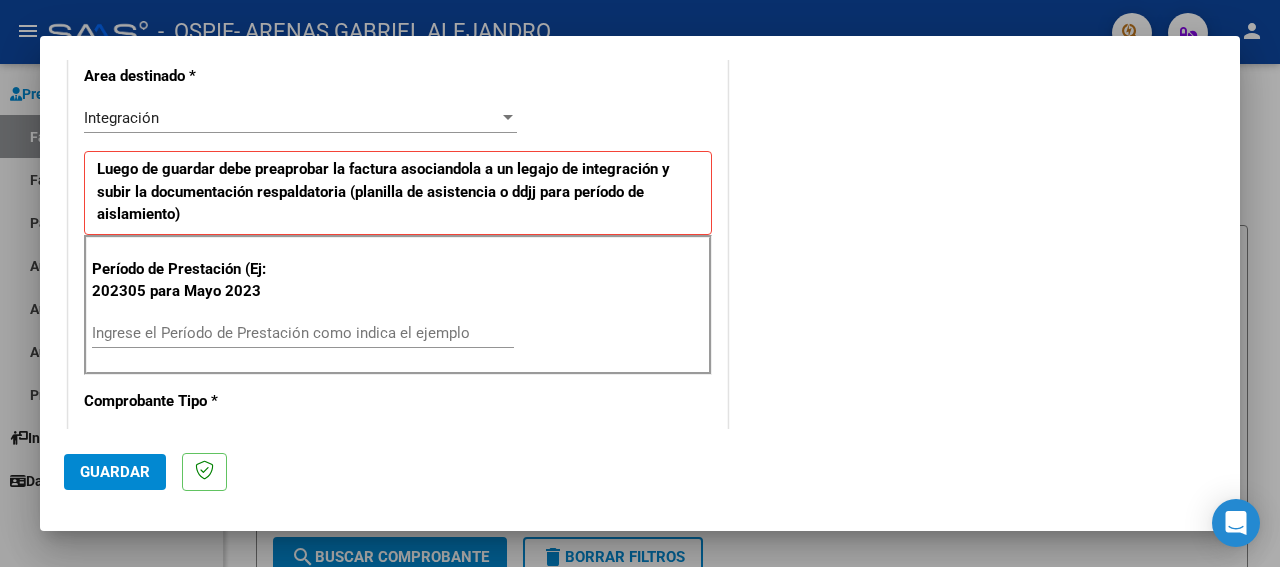 scroll, scrollTop: 432, scrollLeft: 0, axis: vertical 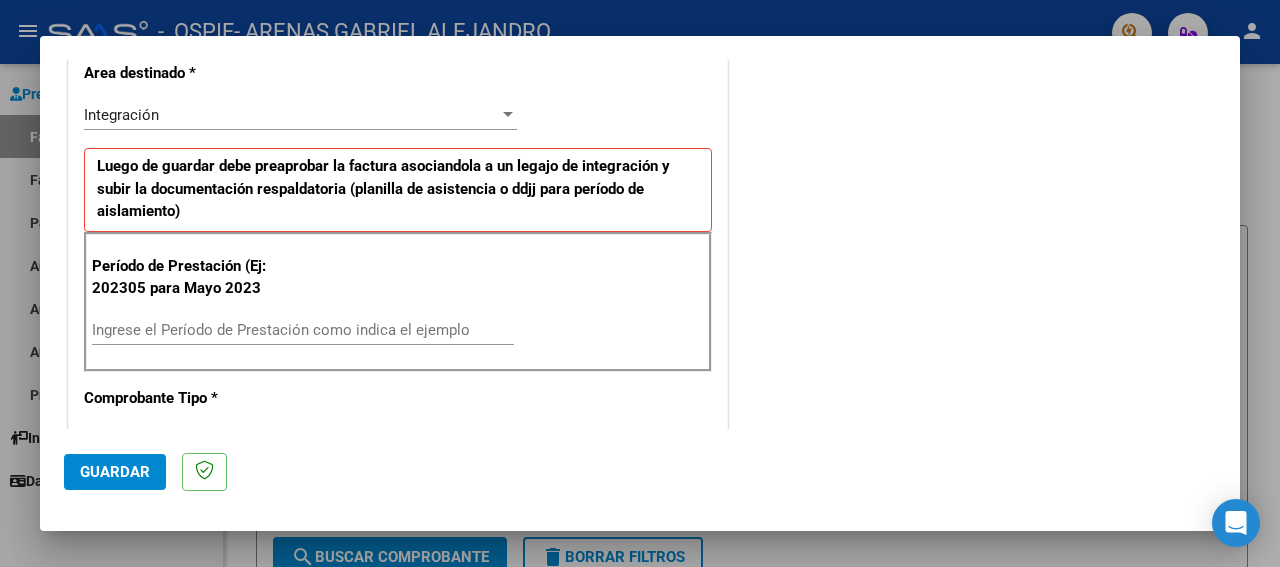drag, startPoint x: 1232, startPoint y: 425, endPoint x: 411, endPoint y: 349, distance: 824.51013 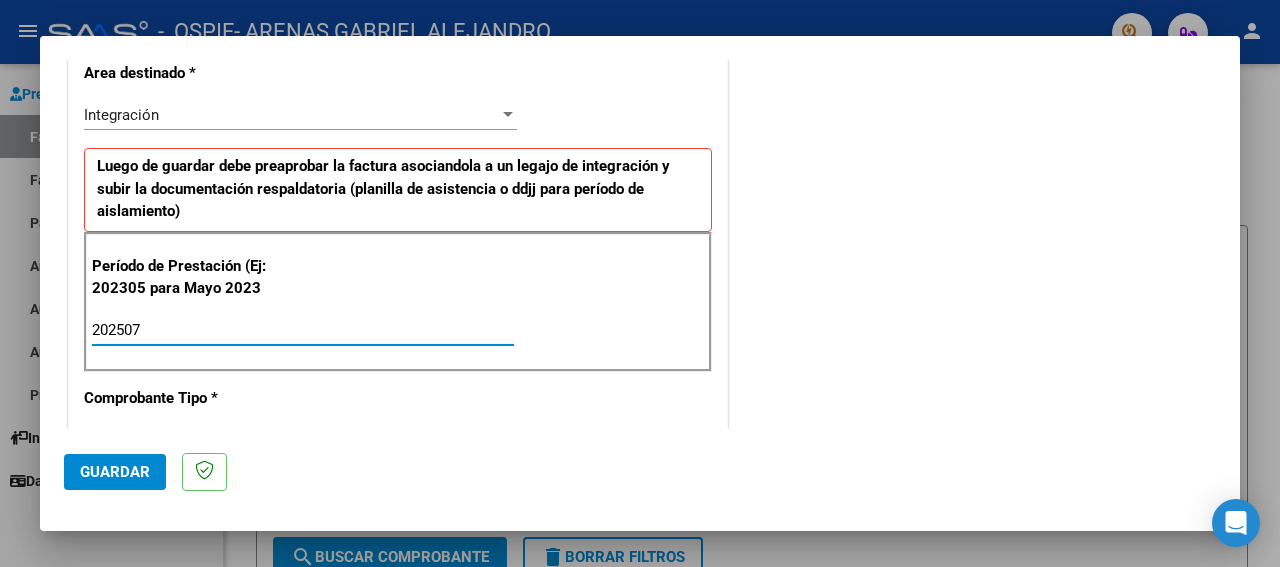 type on "202507" 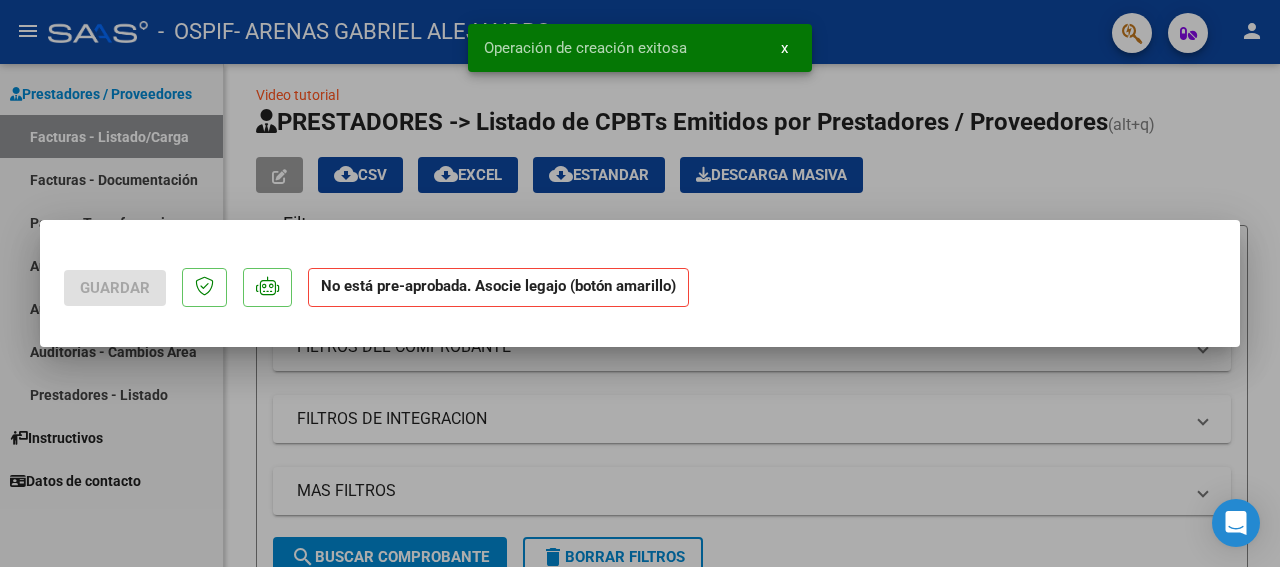 scroll, scrollTop: 0, scrollLeft: 0, axis: both 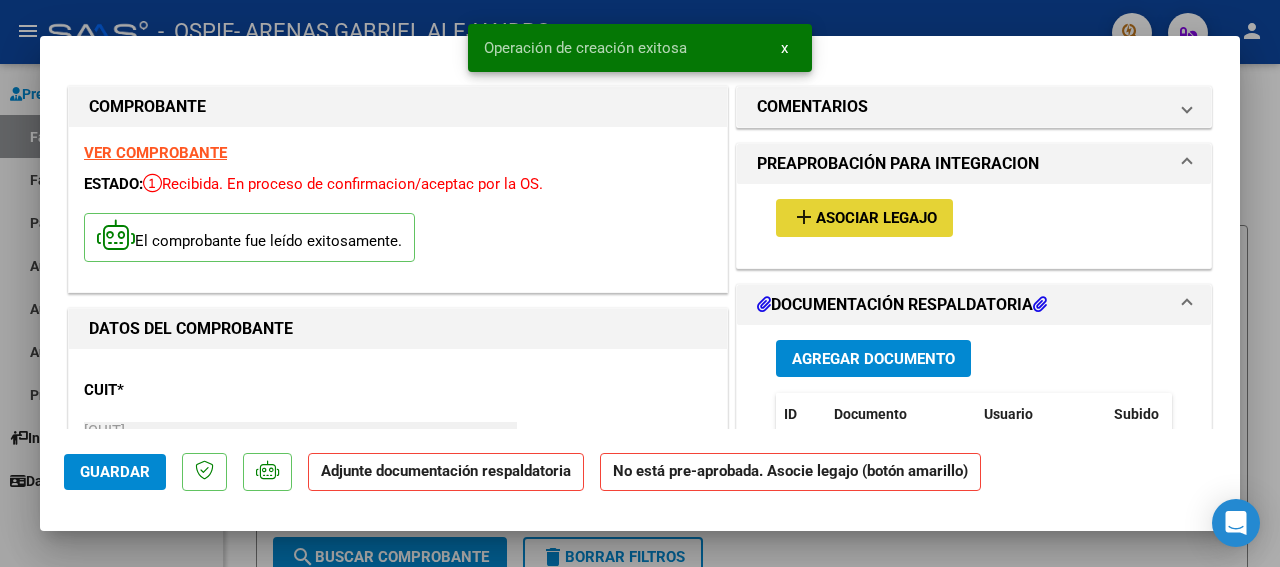 click on "Asociar Legajo" at bounding box center [876, 219] 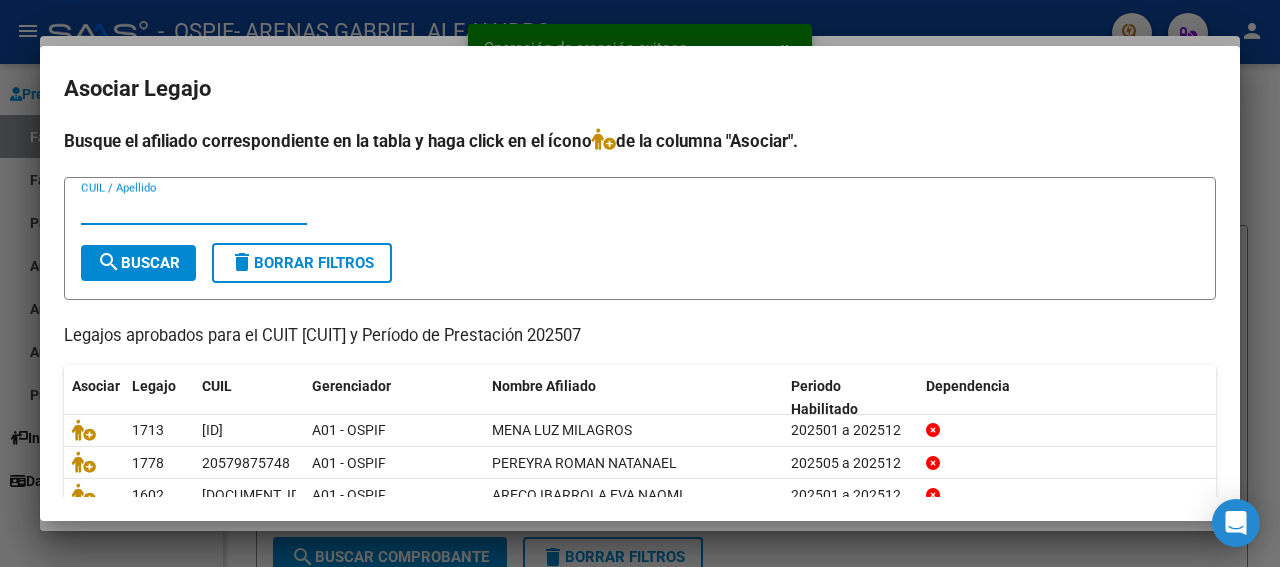 click on "CUIL / Apellido" at bounding box center (194, 209) 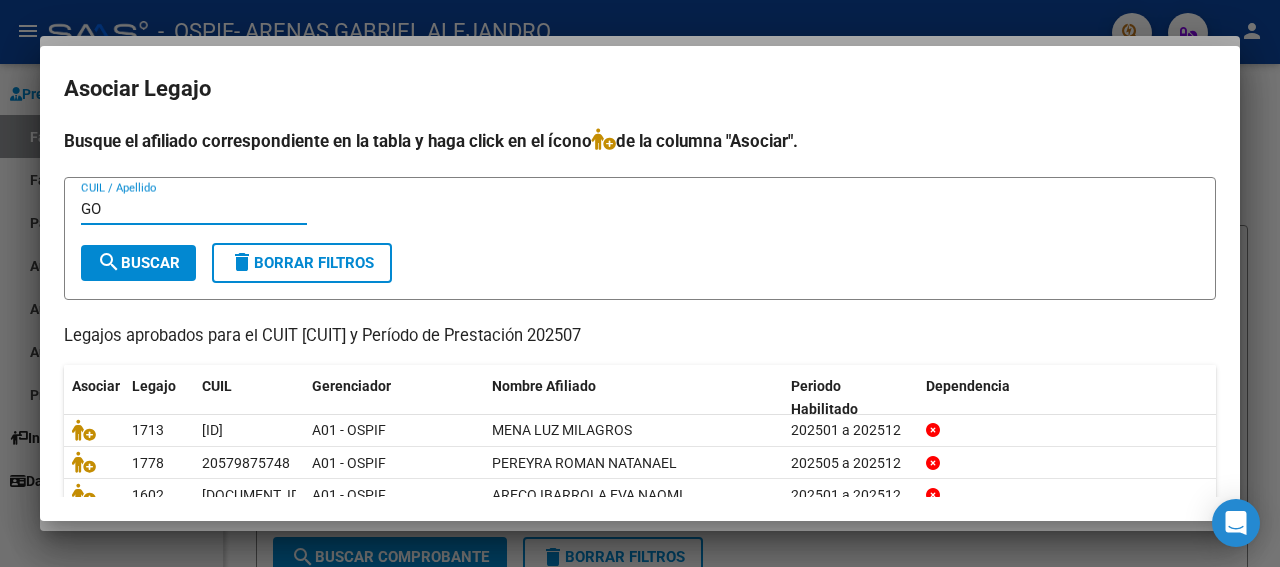 type on "GON" 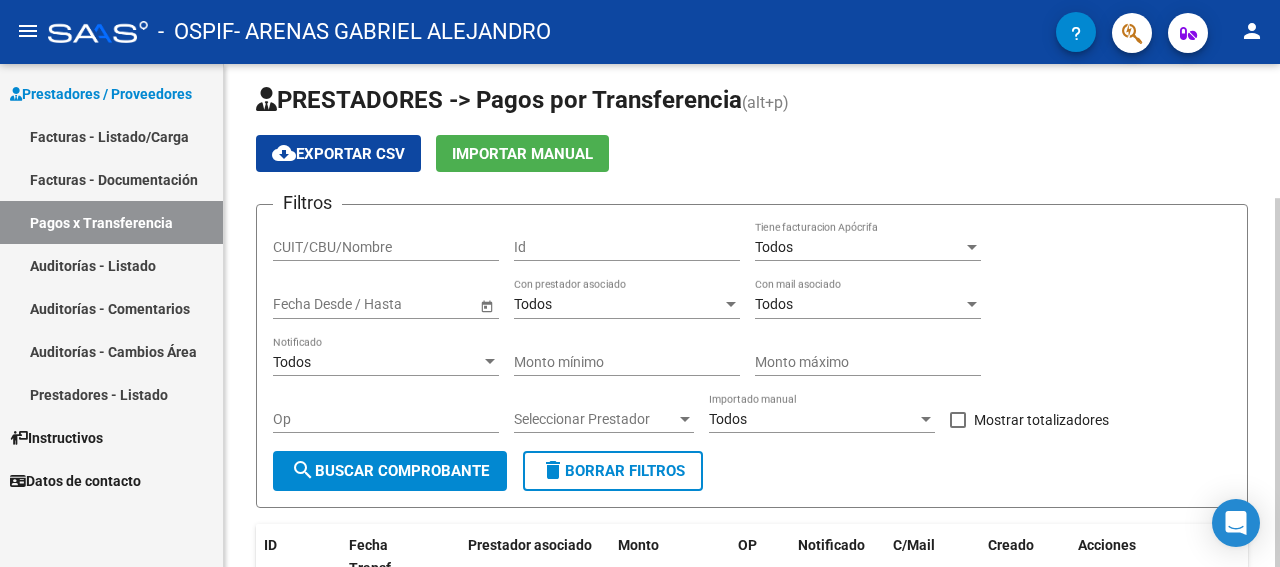 scroll, scrollTop: 183, scrollLeft: 0, axis: vertical 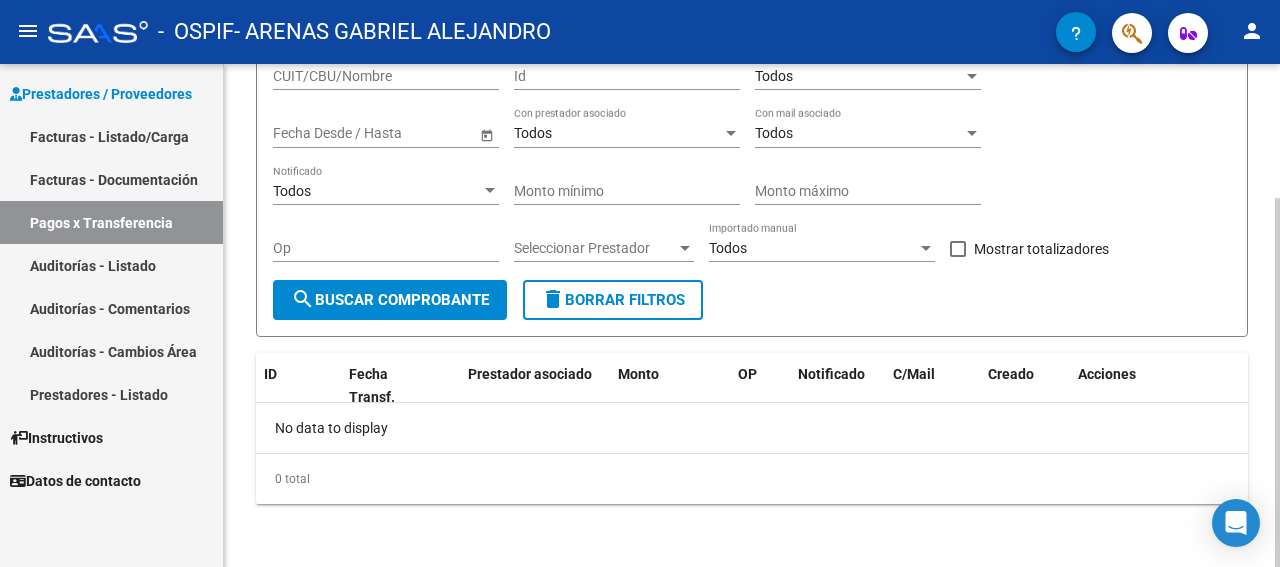 click 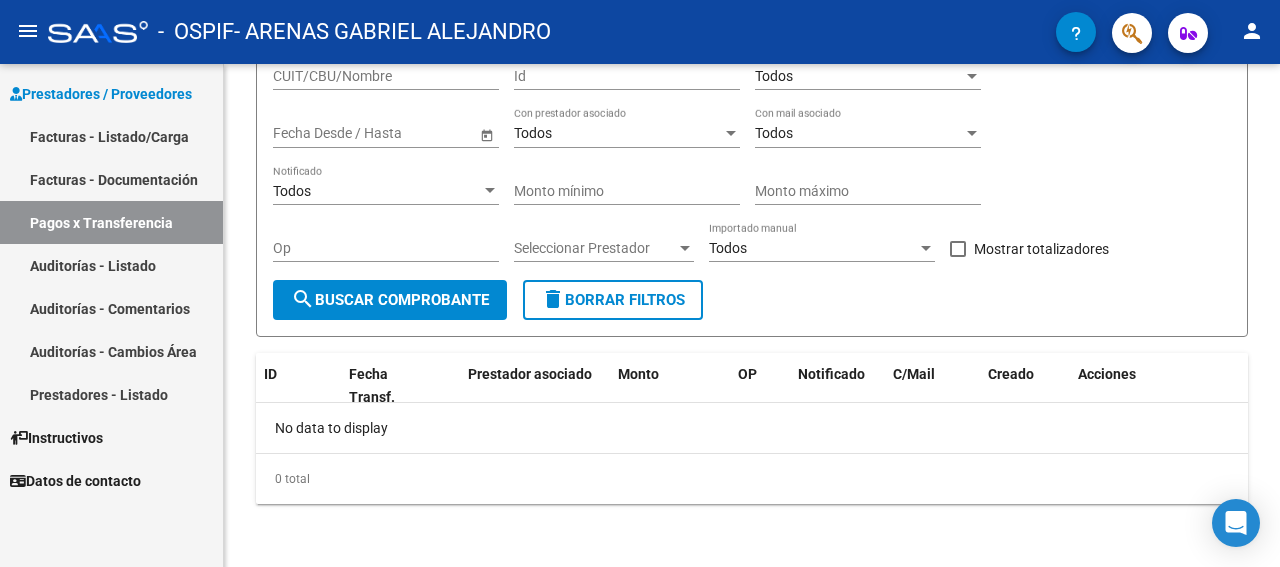 click on "Facturas - Listado/Carga" at bounding box center [111, 136] 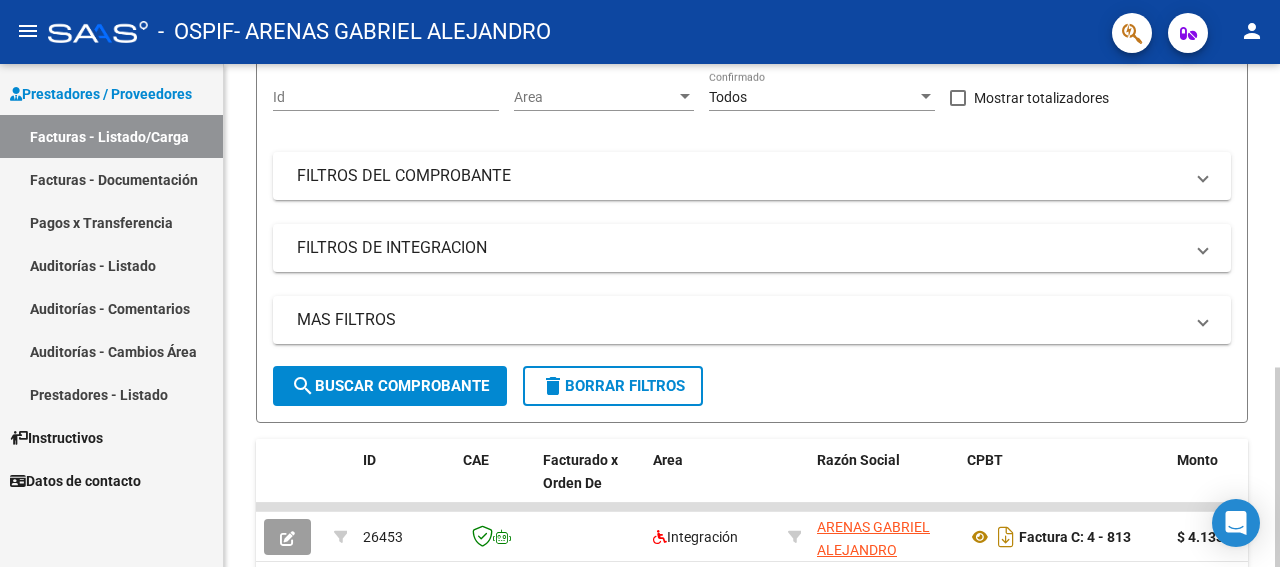 scroll, scrollTop: 686, scrollLeft: 0, axis: vertical 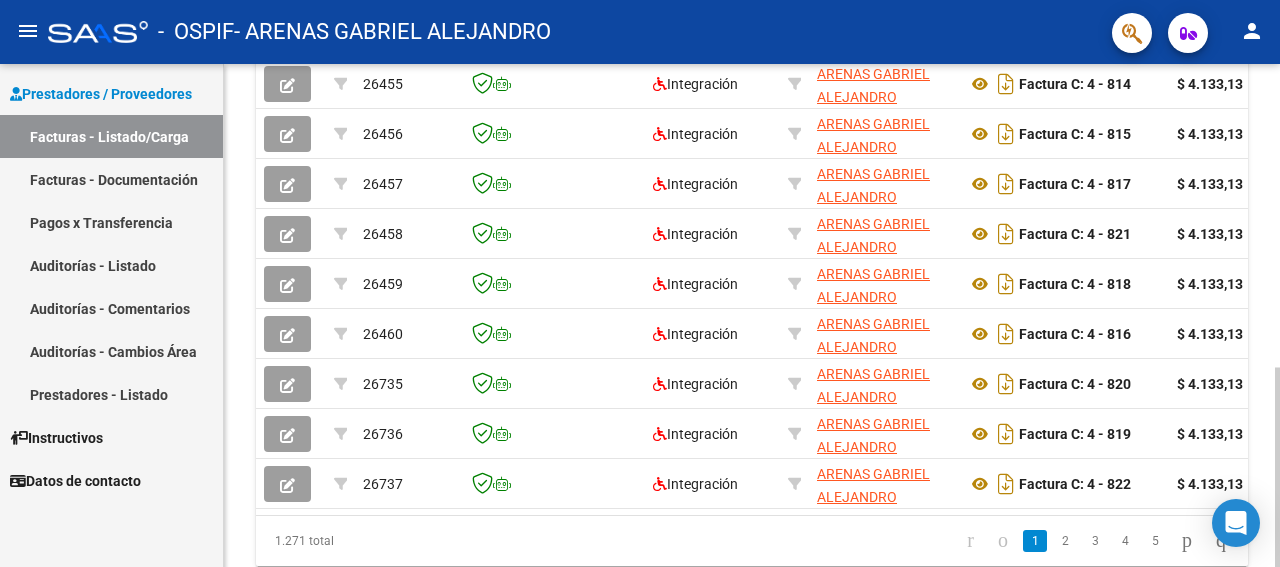 click 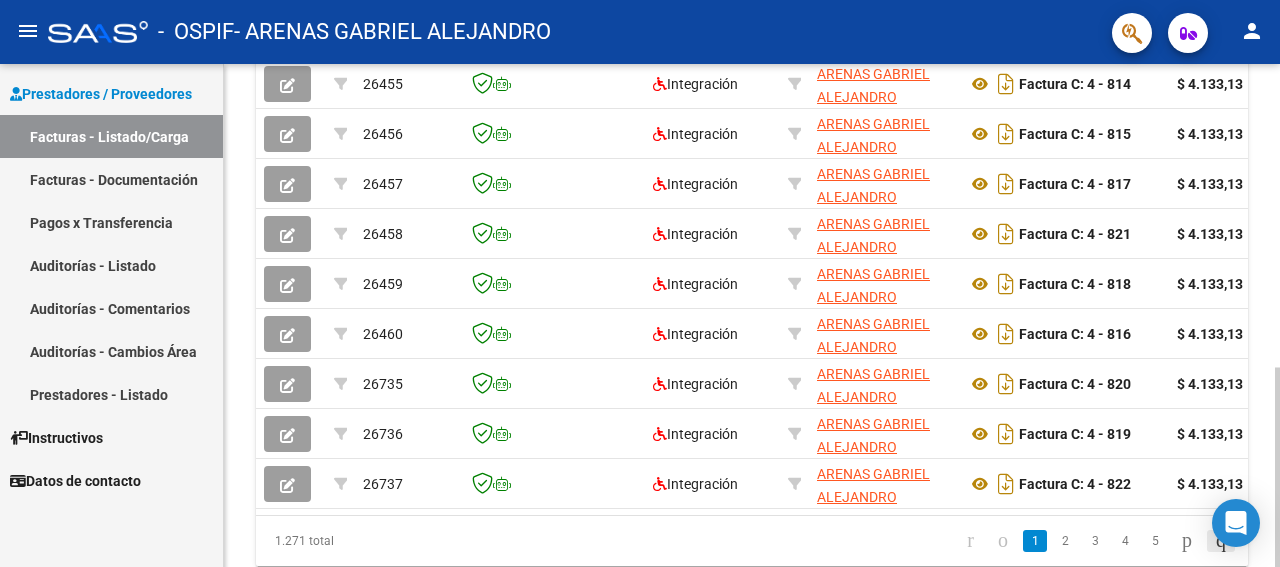 click 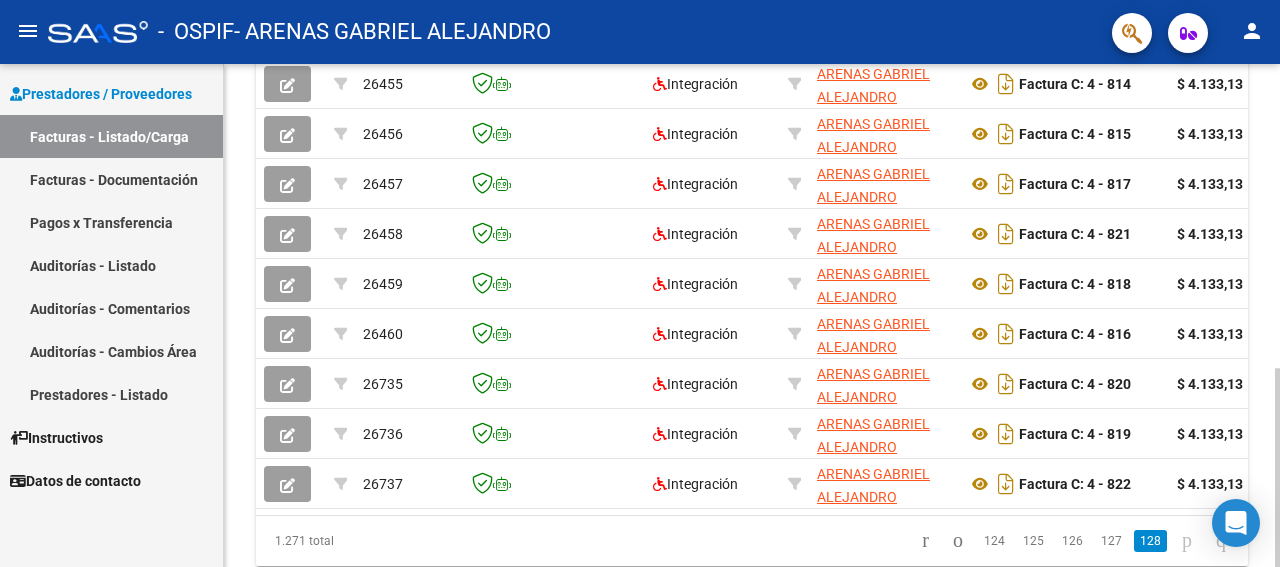 click on "1.271 total   124   125   126   127   128" 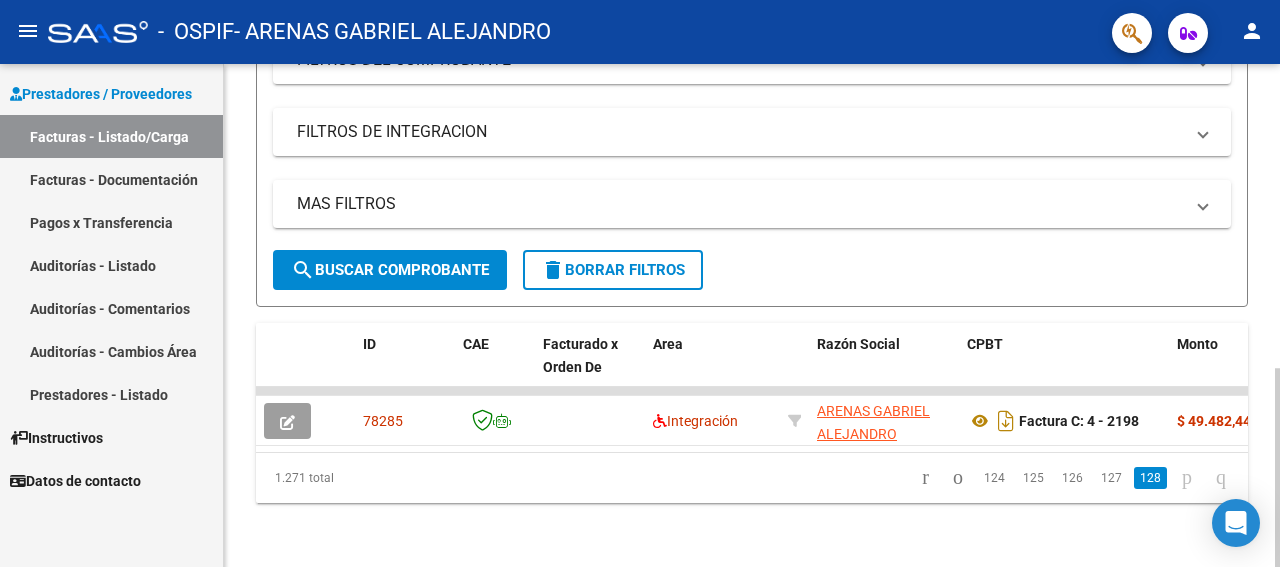 click 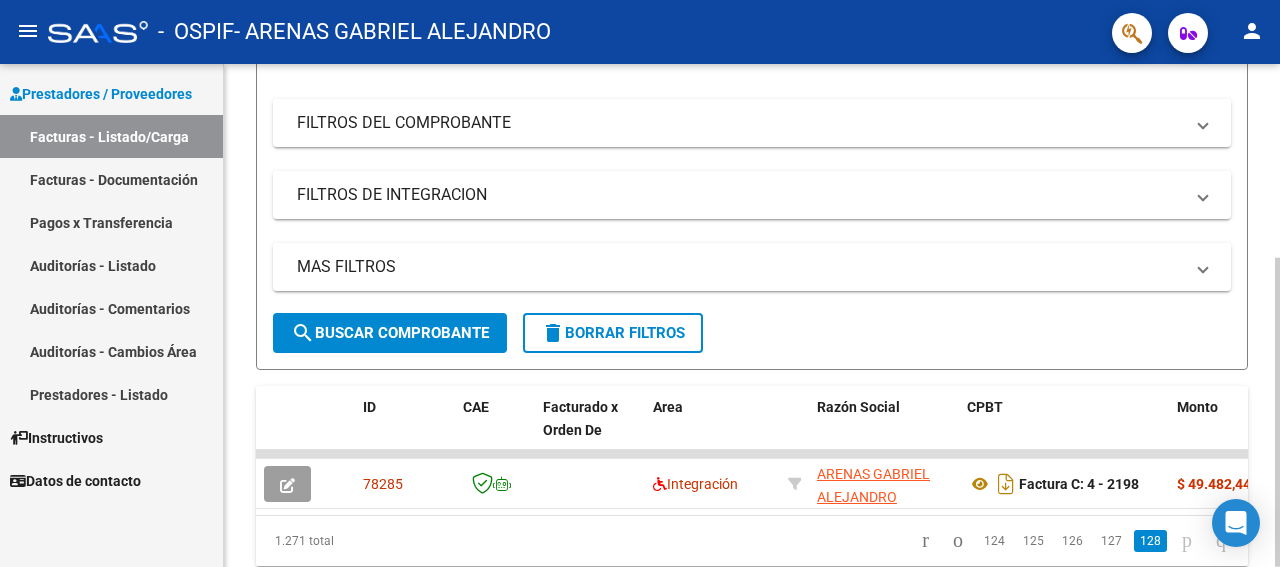 scroll, scrollTop: 315, scrollLeft: 0, axis: vertical 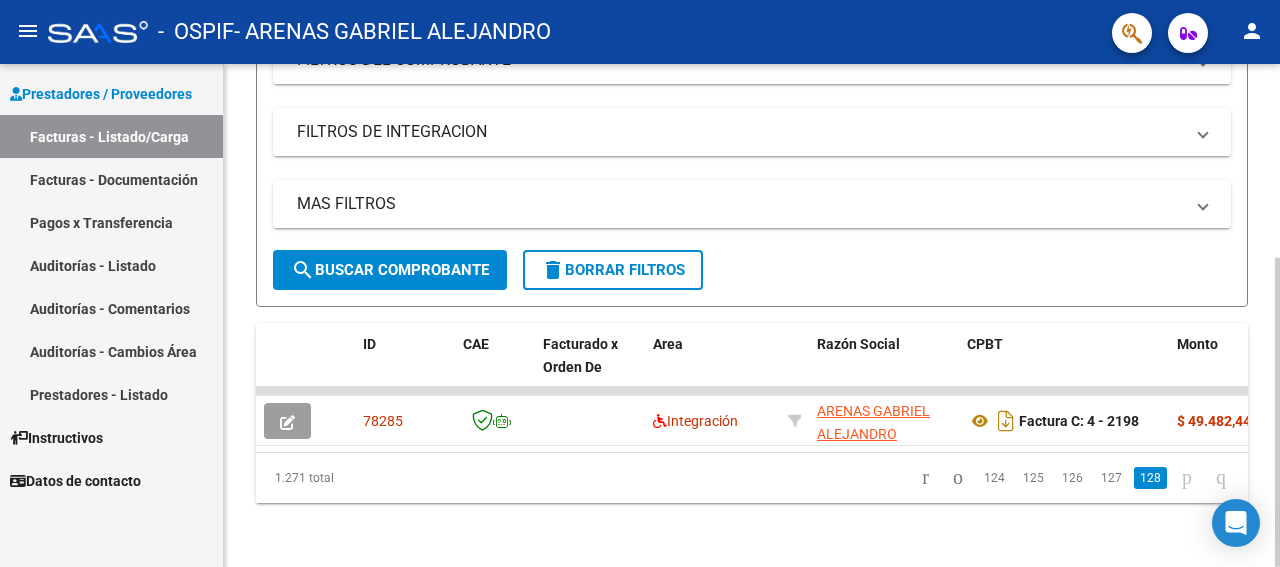 click 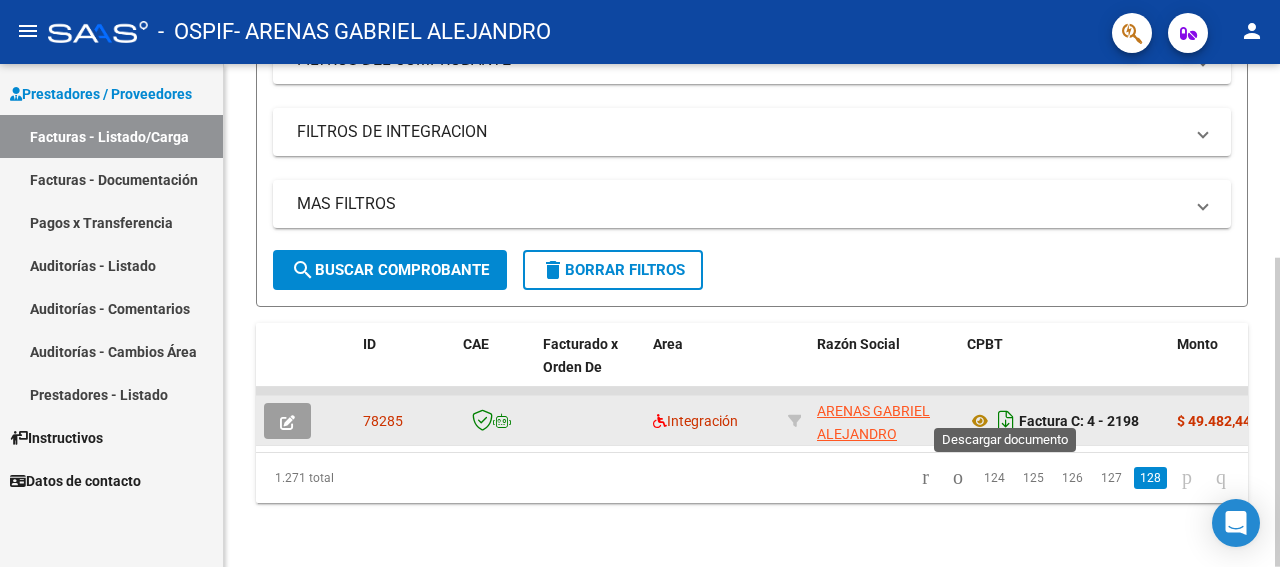 click 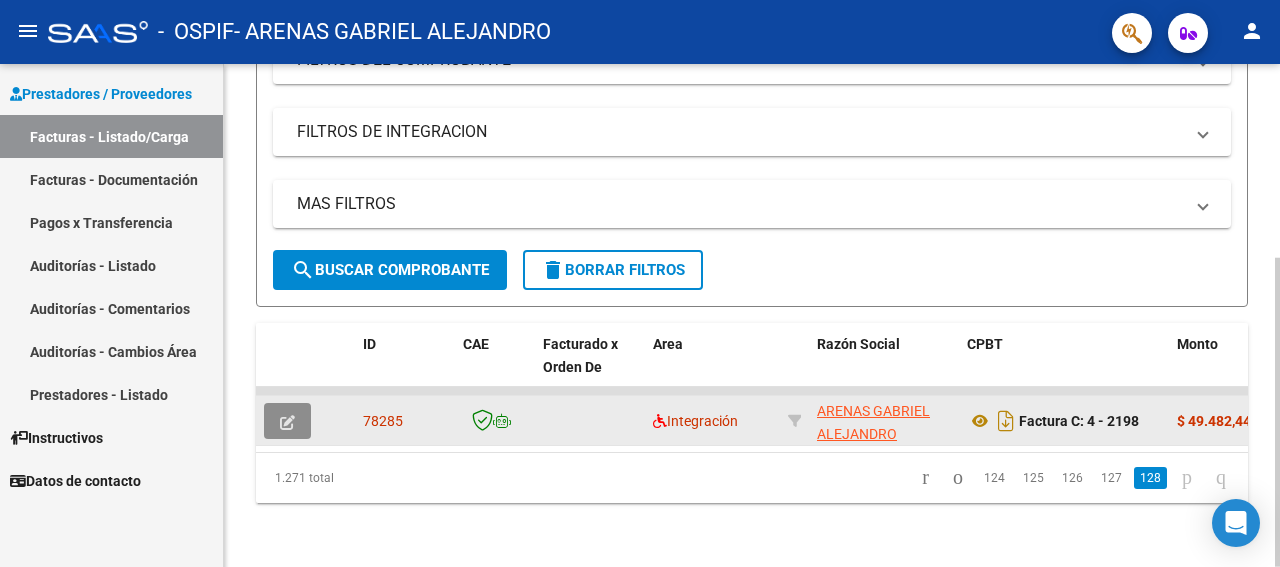 click 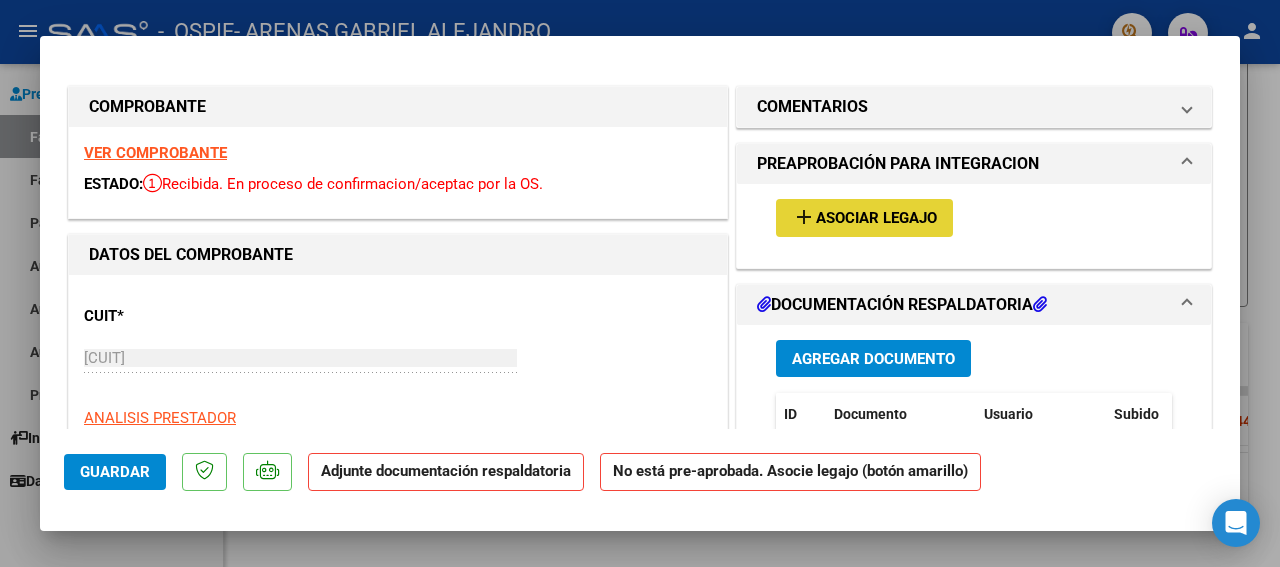 click on "add Asociar Legajo" at bounding box center (864, 217) 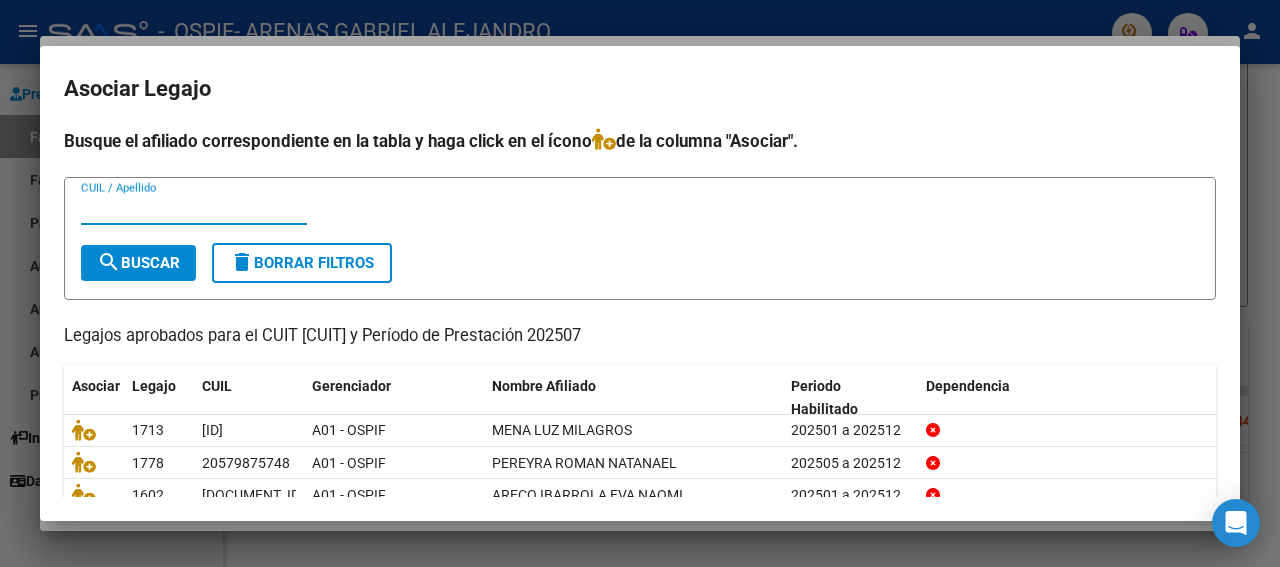 click on "CUIL / Apellido" at bounding box center [194, 209] 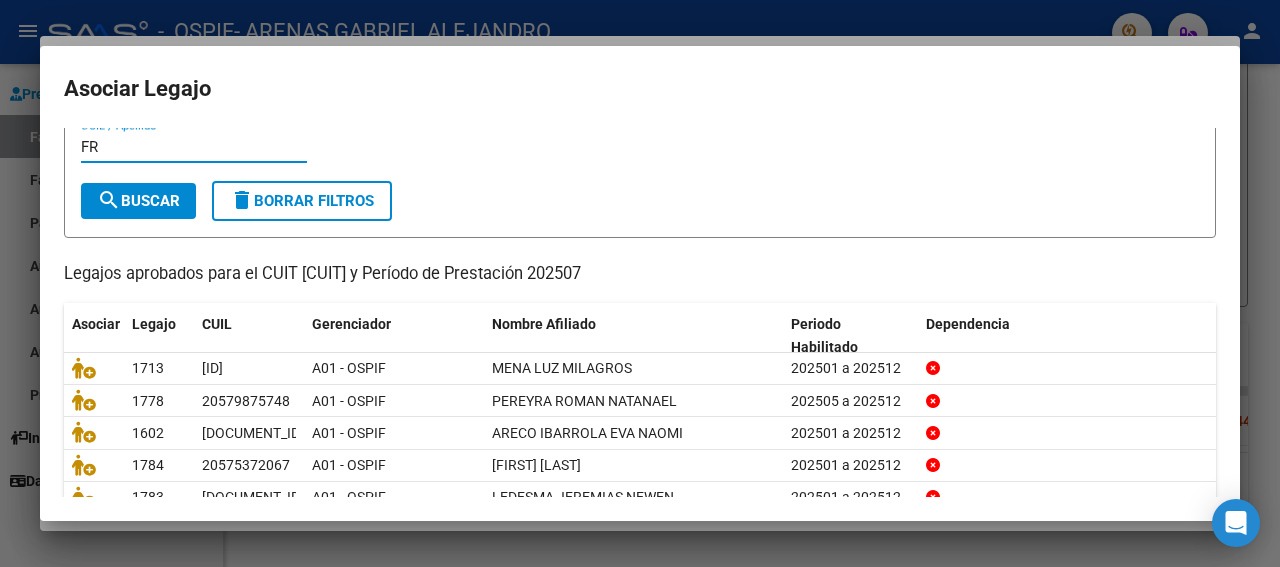 scroll, scrollTop: 68, scrollLeft: 0, axis: vertical 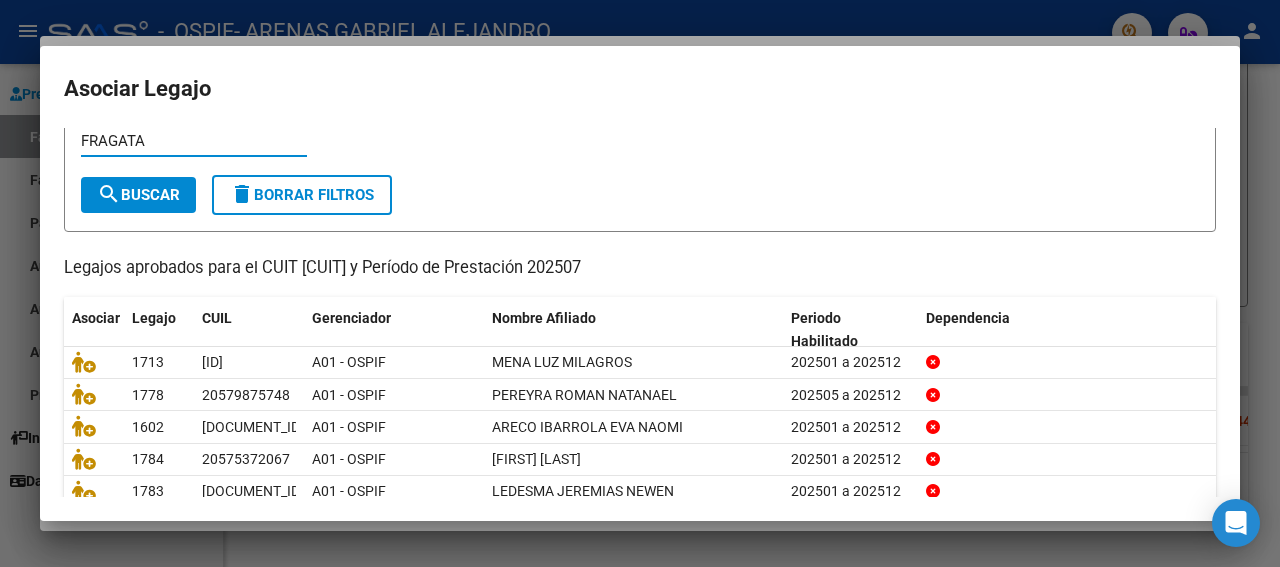 type on "FRAGATA" 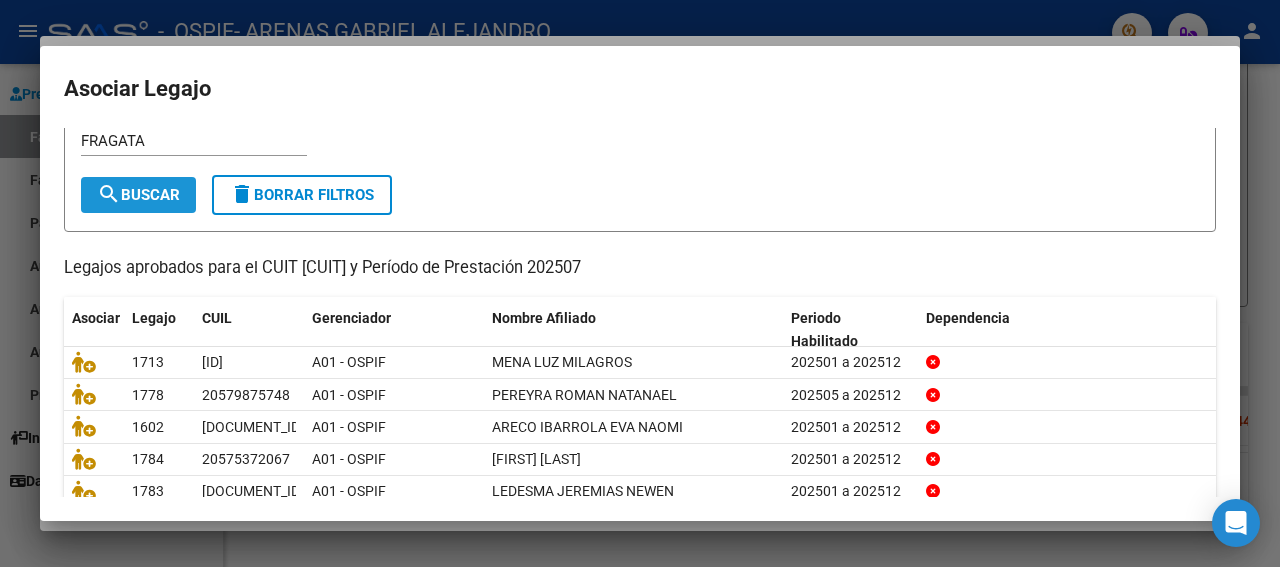 click on "search  Buscar" at bounding box center (138, 195) 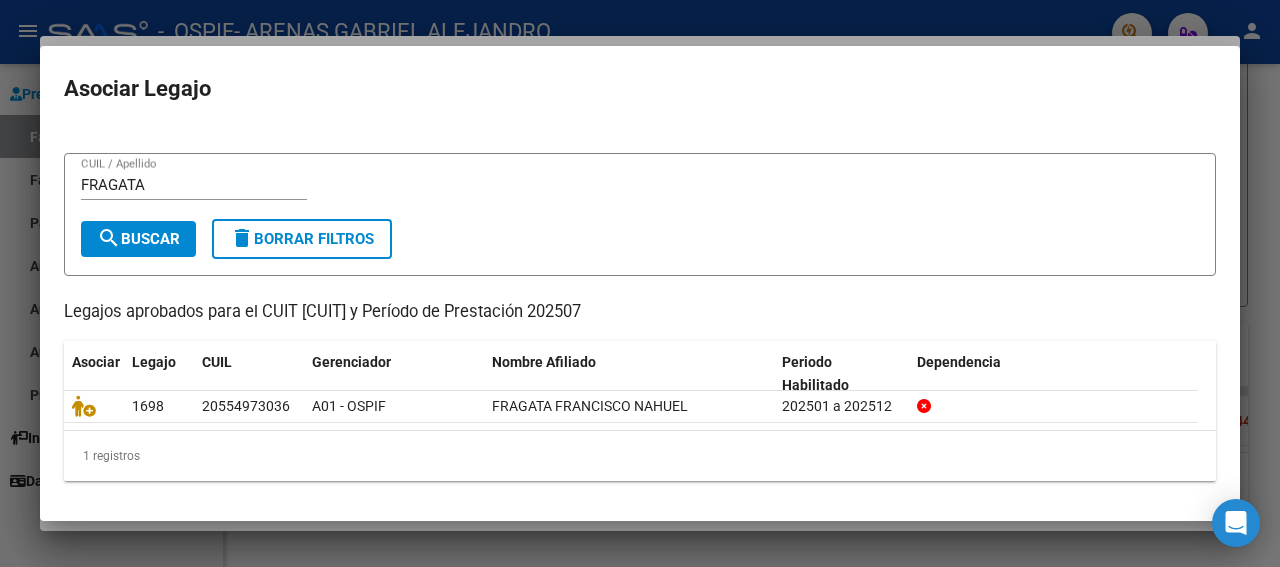 scroll, scrollTop: 21, scrollLeft: 0, axis: vertical 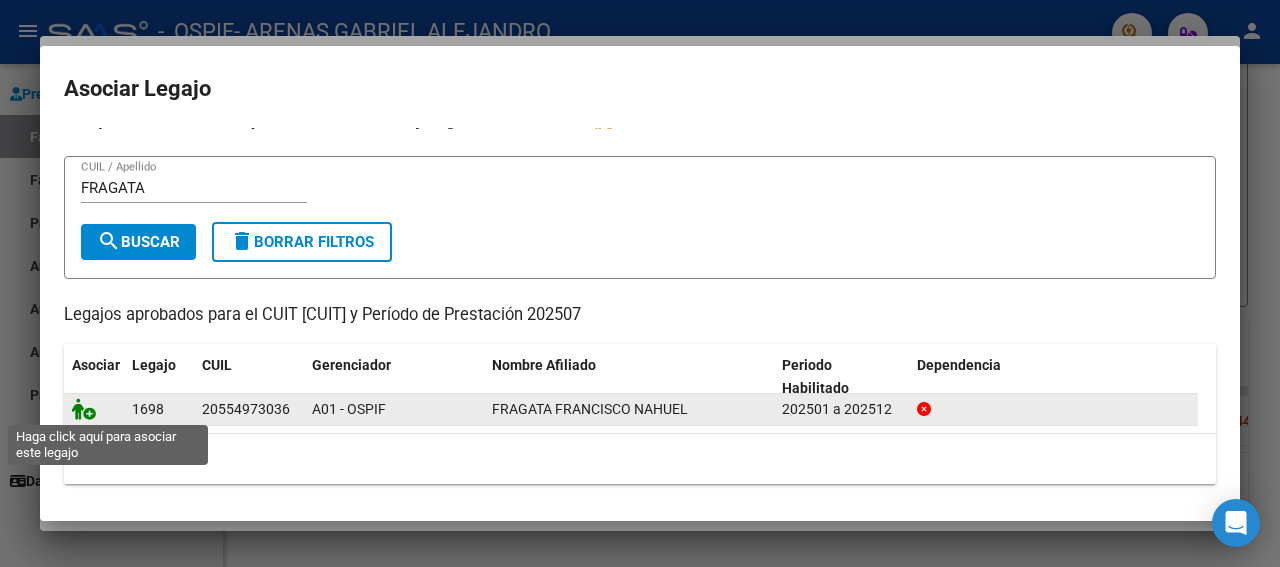 click 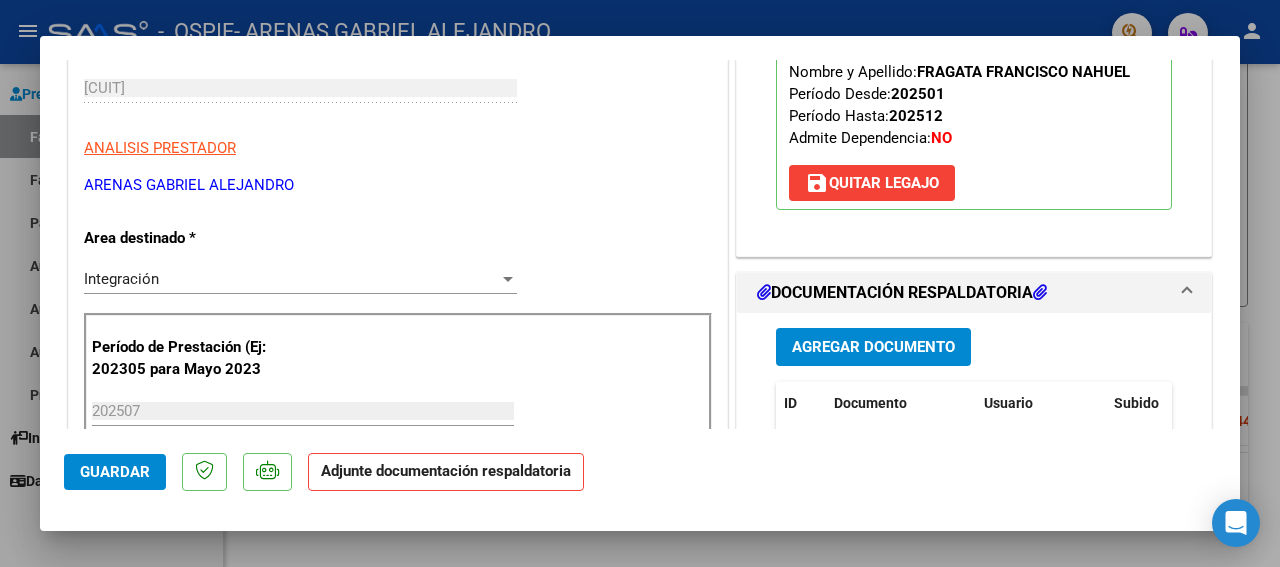 scroll, scrollTop: 324, scrollLeft: 0, axis: vertical 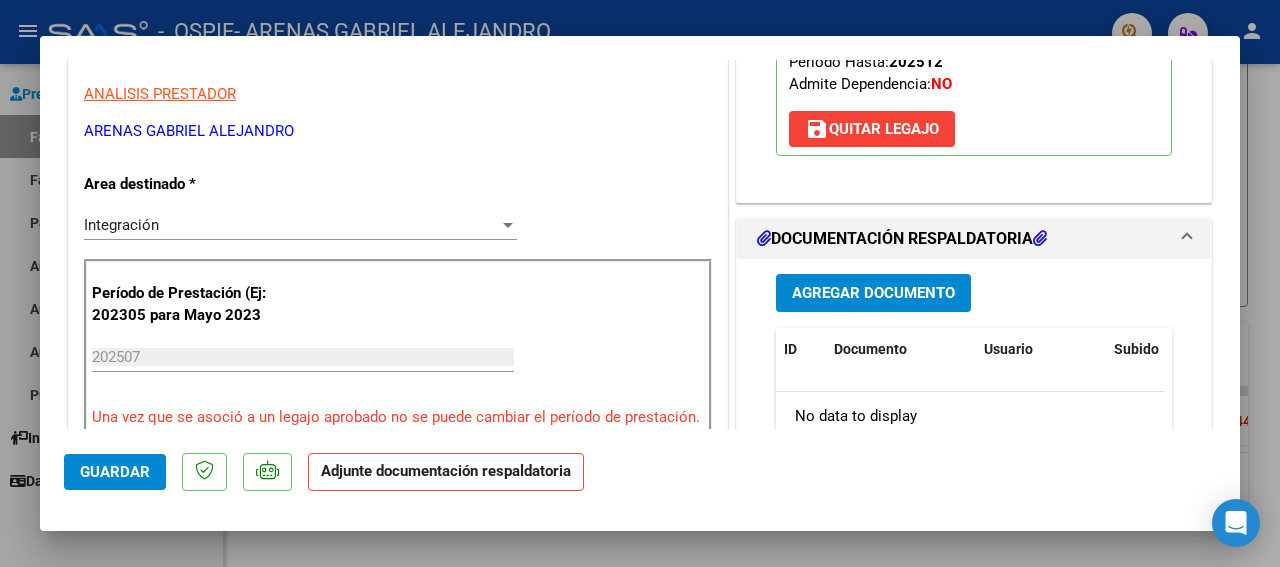 drag, startPoint x: 1229, startPoint y: 417, endPoint x: 898, endPoint y: 287, distance: 355.61356 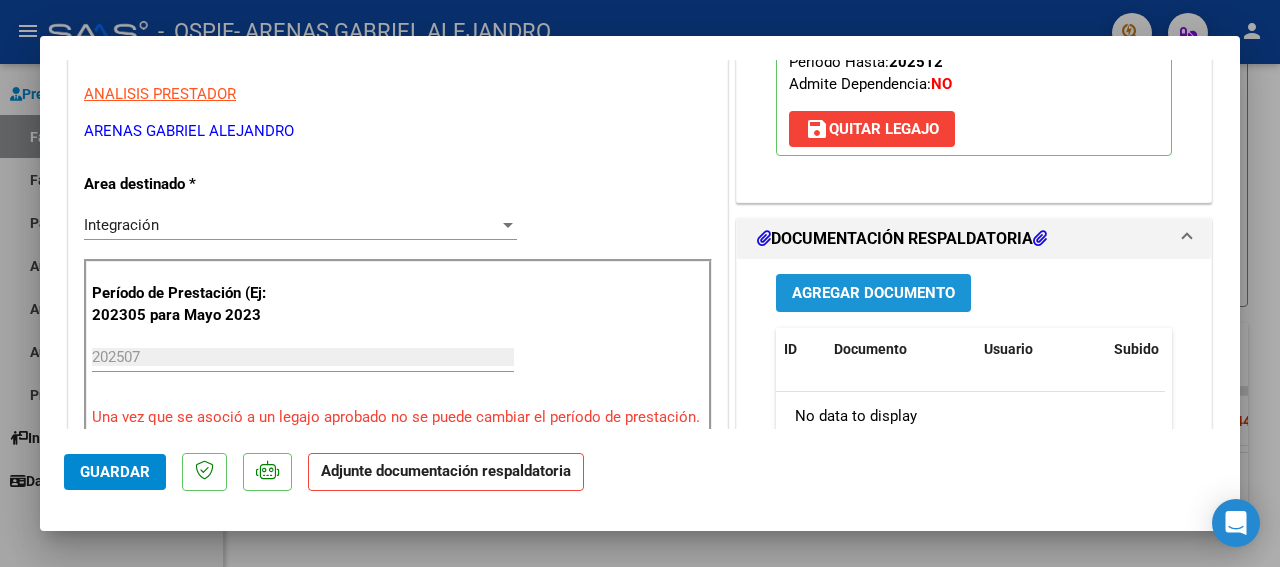 click on "Agregar Documento" at bounding box center (873, 294) 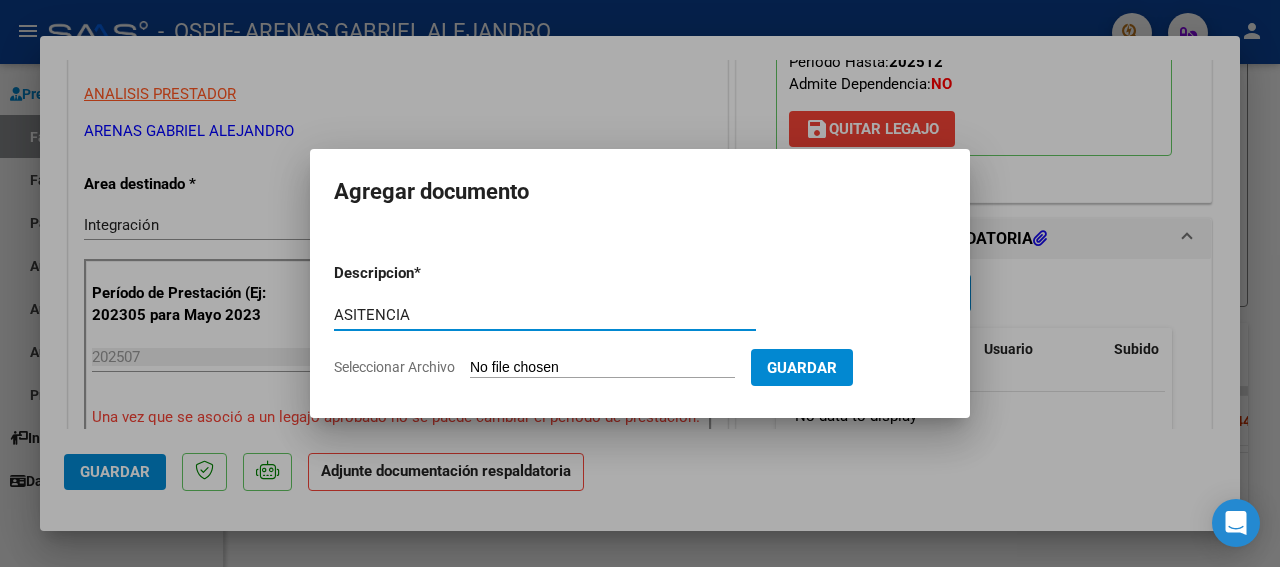 click on "ASITENCIA" at bounding box center (545, 315) 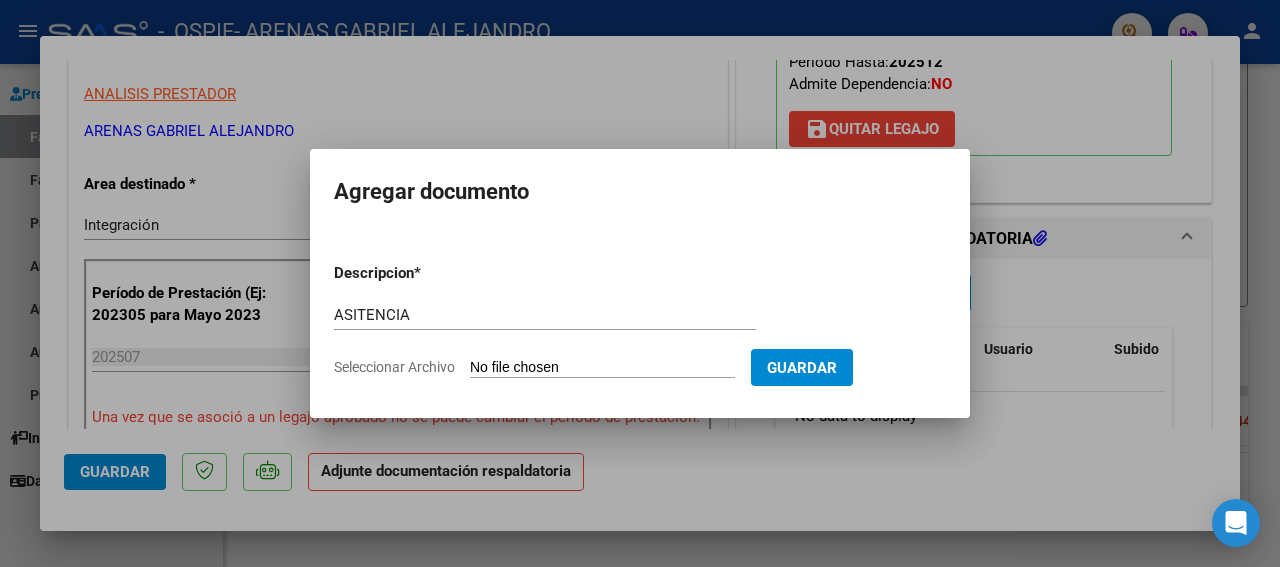 click on "Seleccionar Archivo" at bounding box center [602, 368] 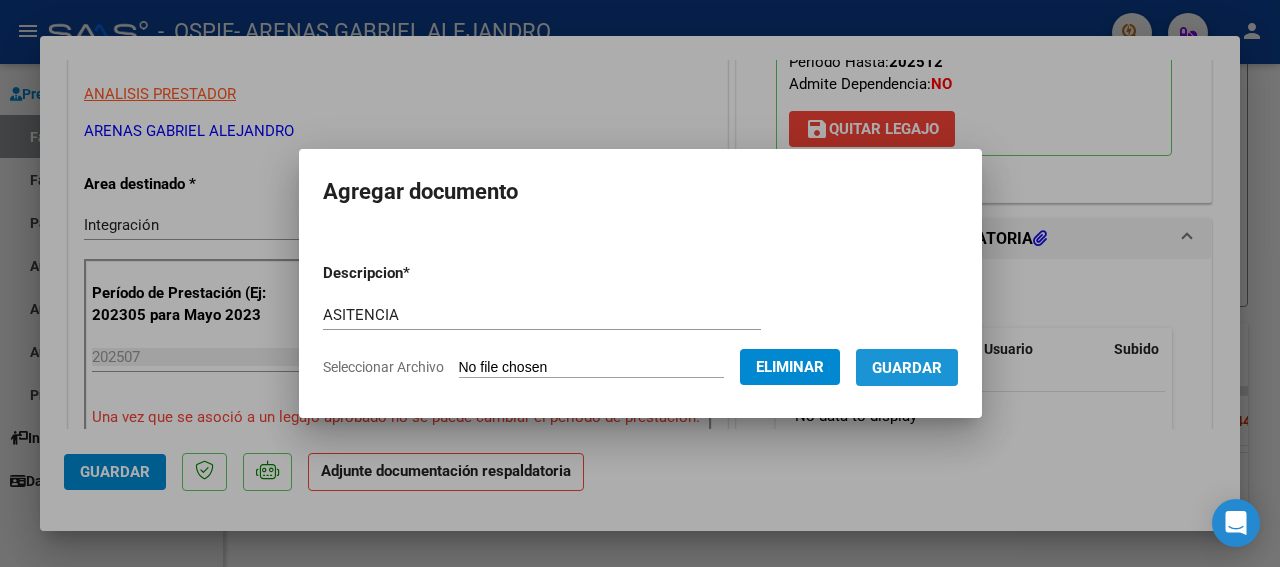click on "Guardar" at bounding box center [907, 368] 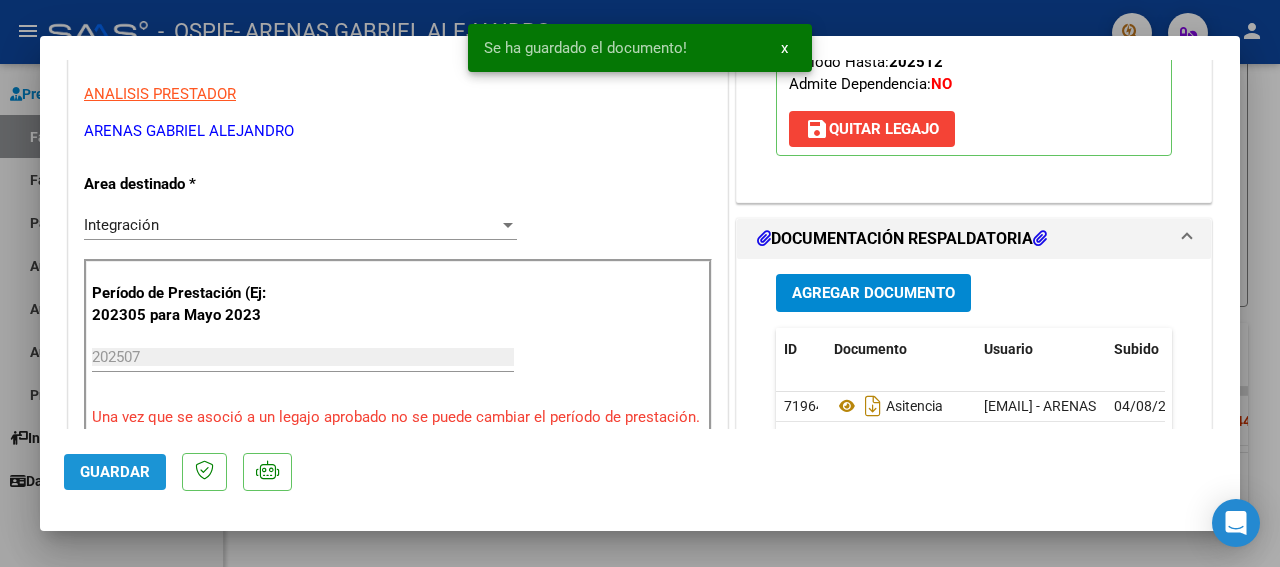 click on "Guardar" 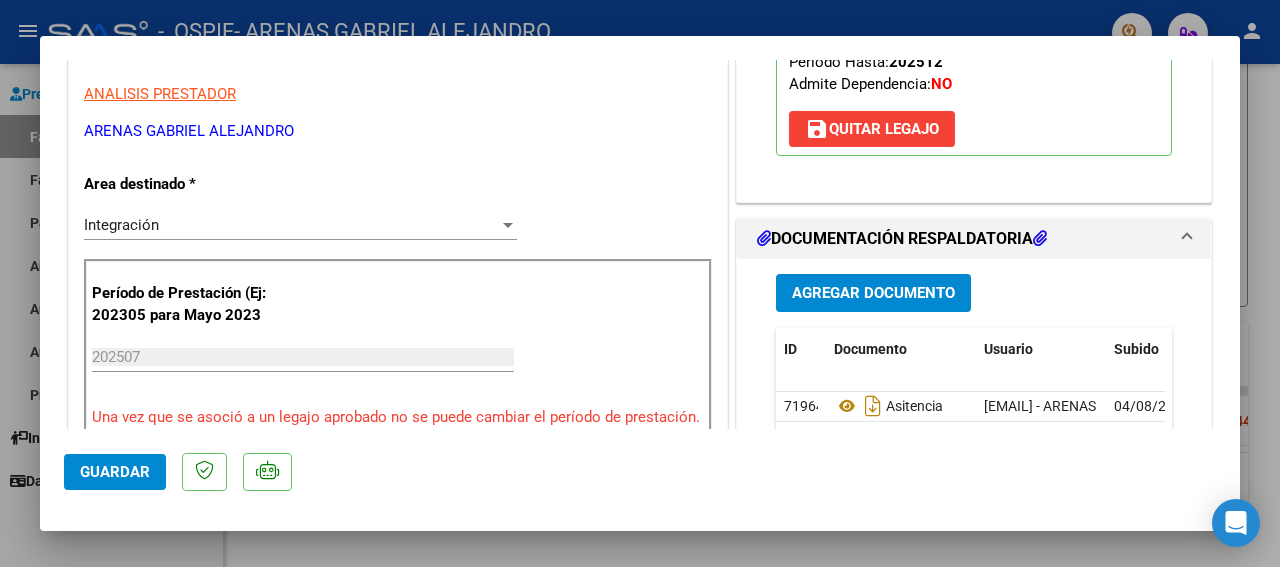 click at bounding box center [640, 283] 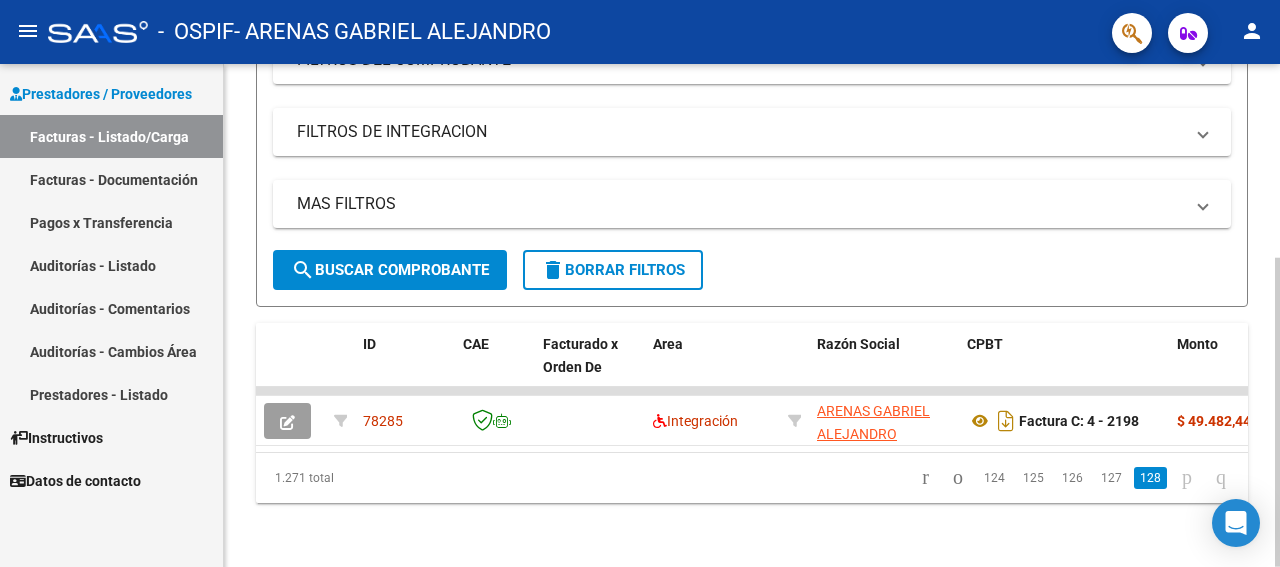 scroll, scrollTop: 0, scrollLeft: 0, axis: both 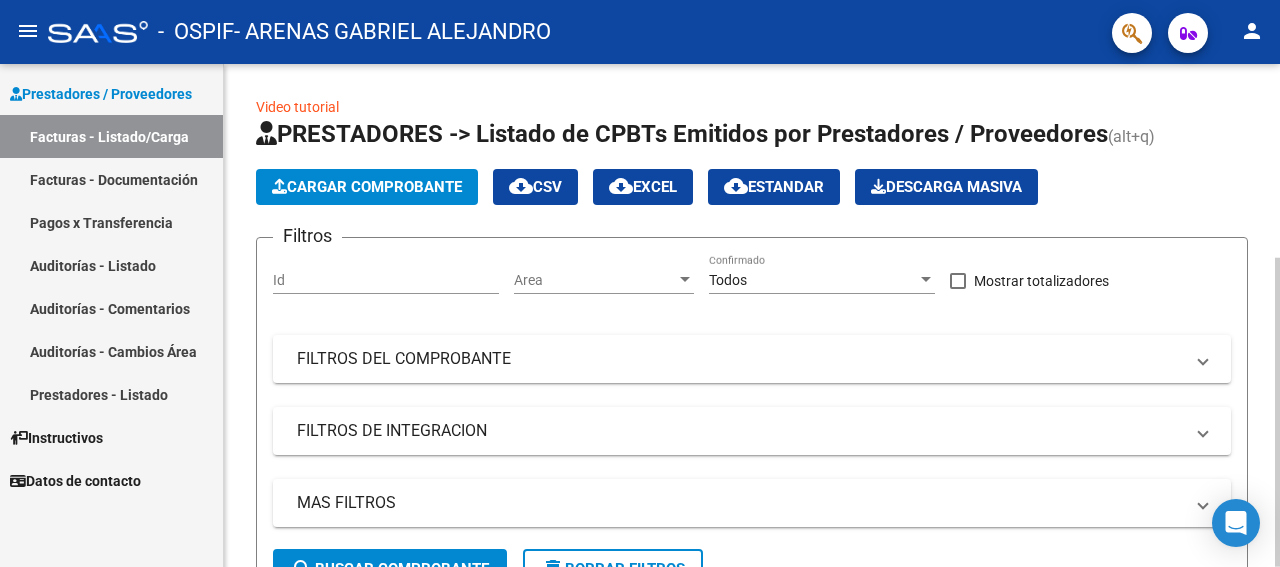 click 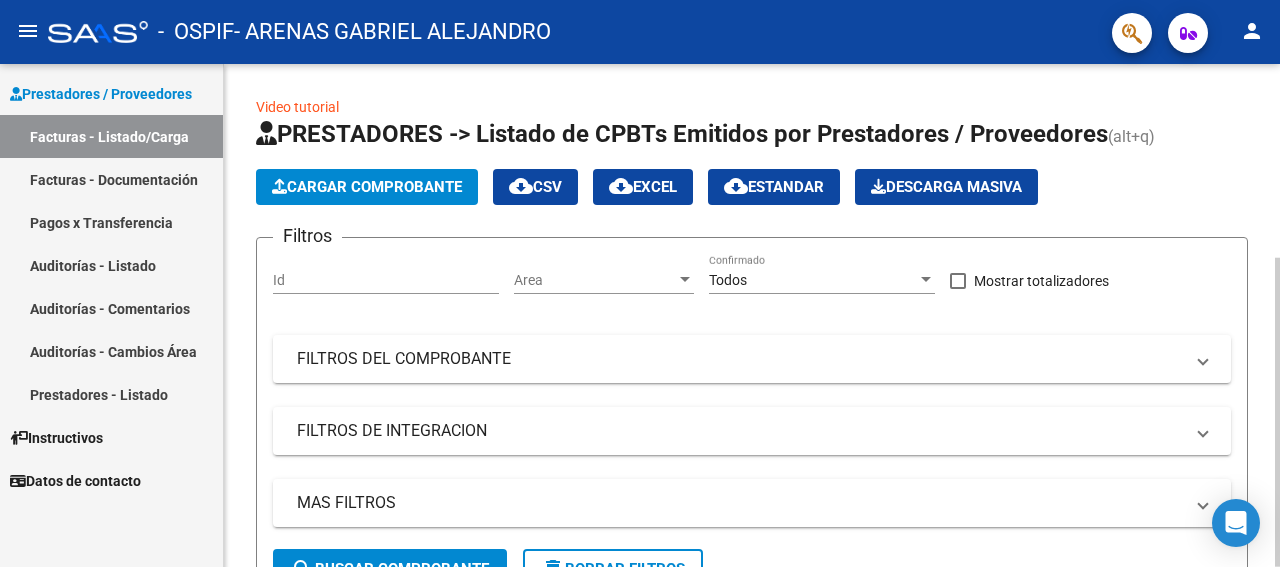 click 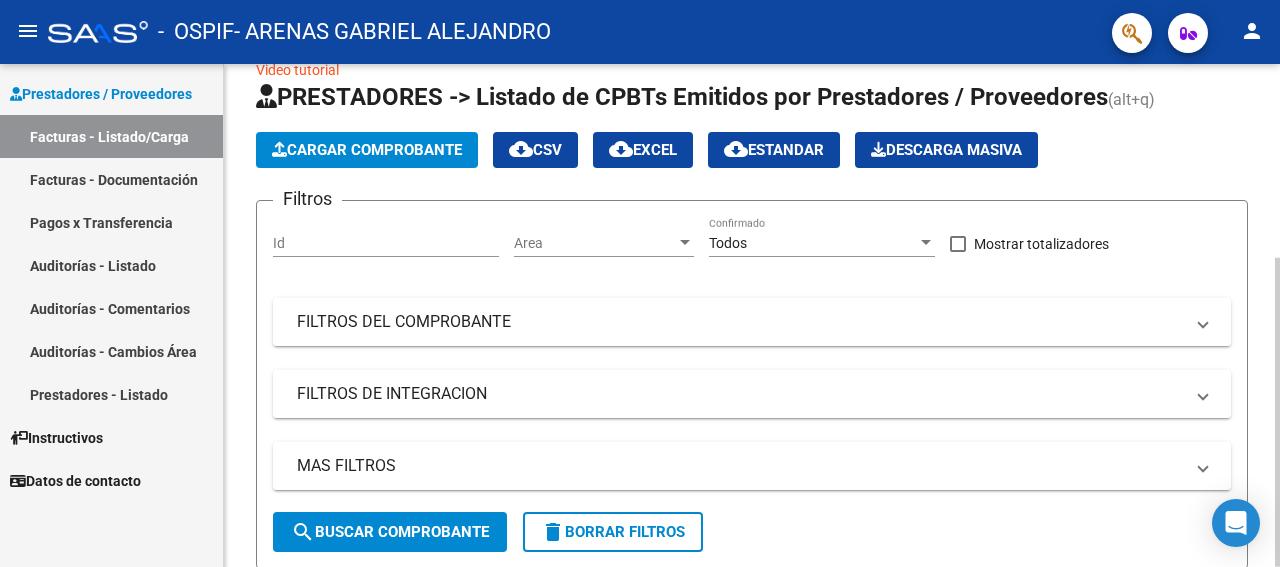 click on "Cargar Comprobante" 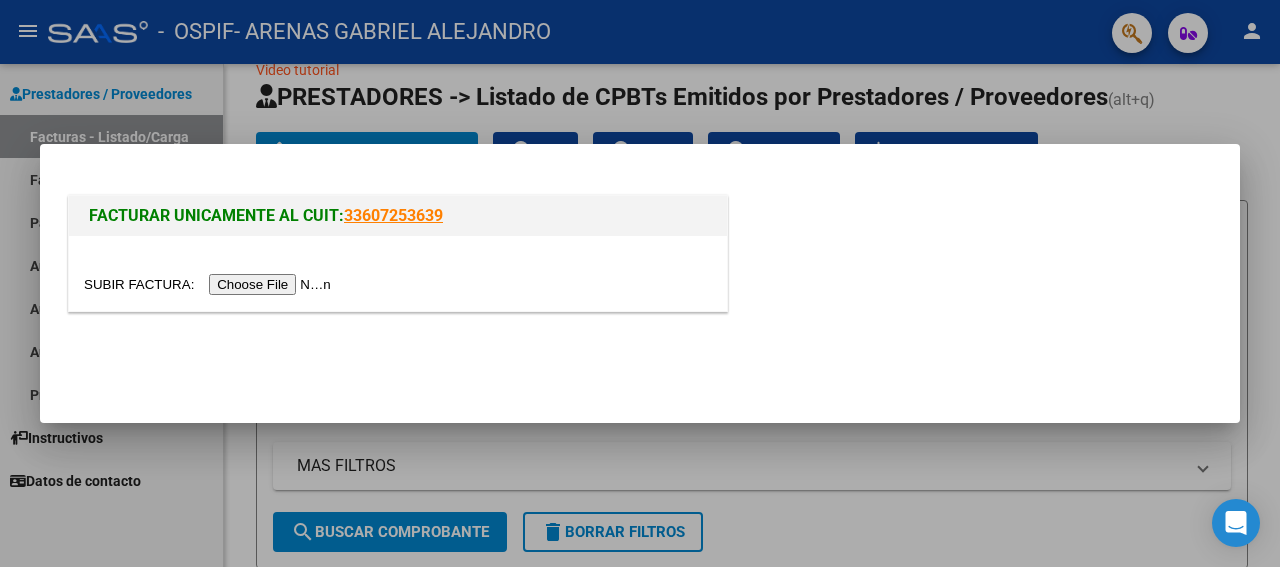 click at bounding box center [210, 284] 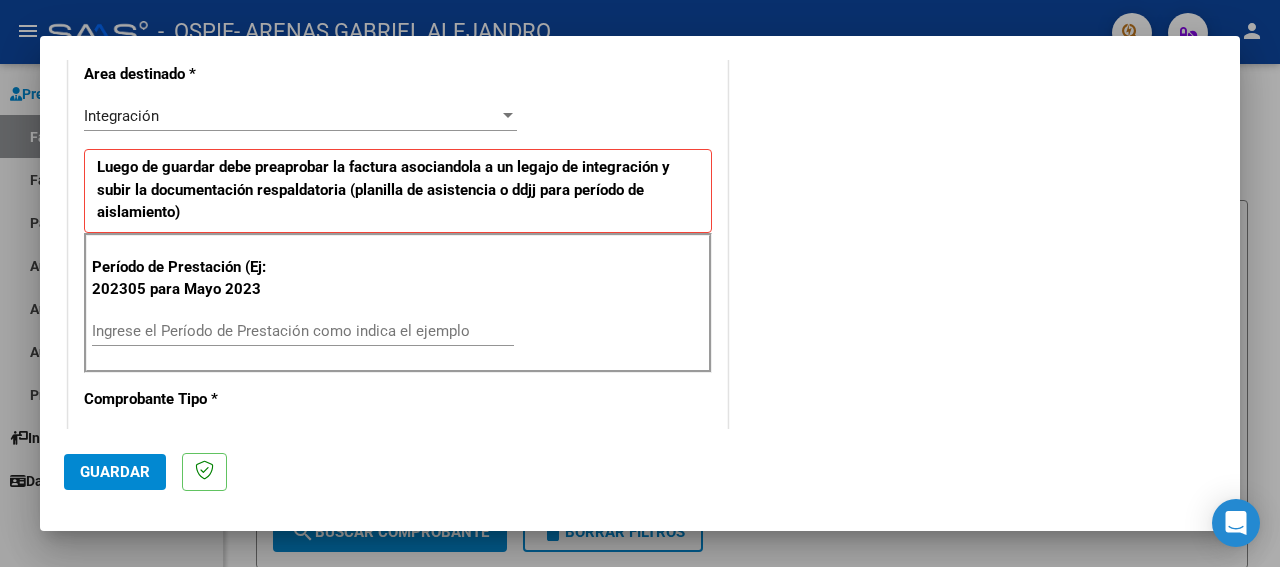 scroll, scrollTop: 486, scrollLeft: 0, axis: vertical 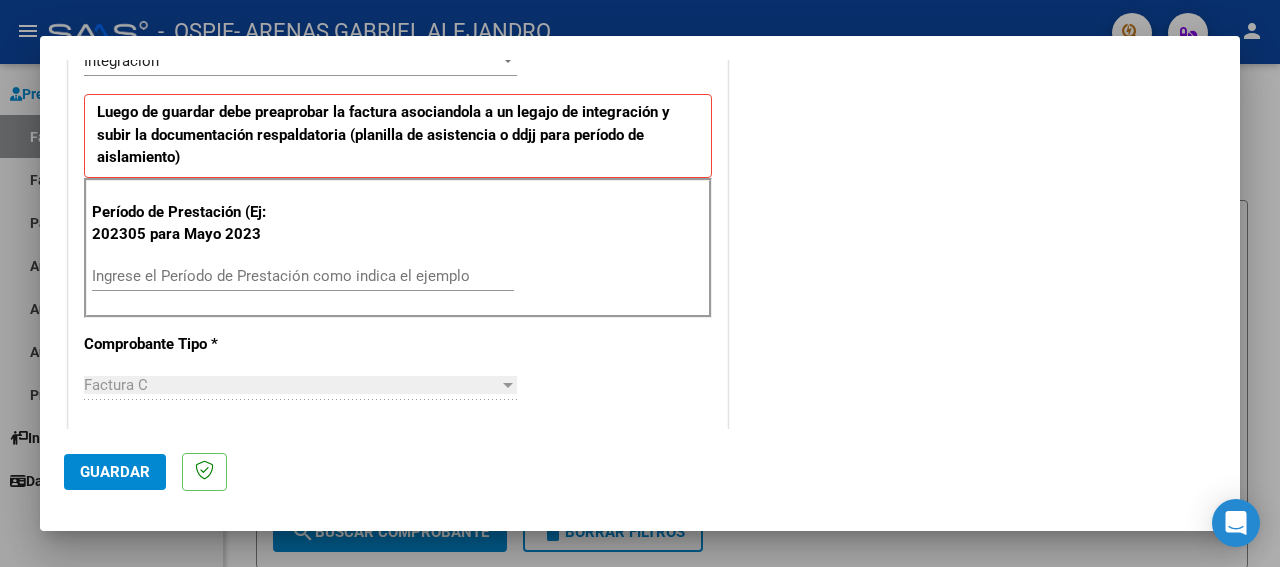 drag, startPoint x: 1237, startPoint y: 419, endPoint x: 496, endPoint y: 251, distance: 759.8059 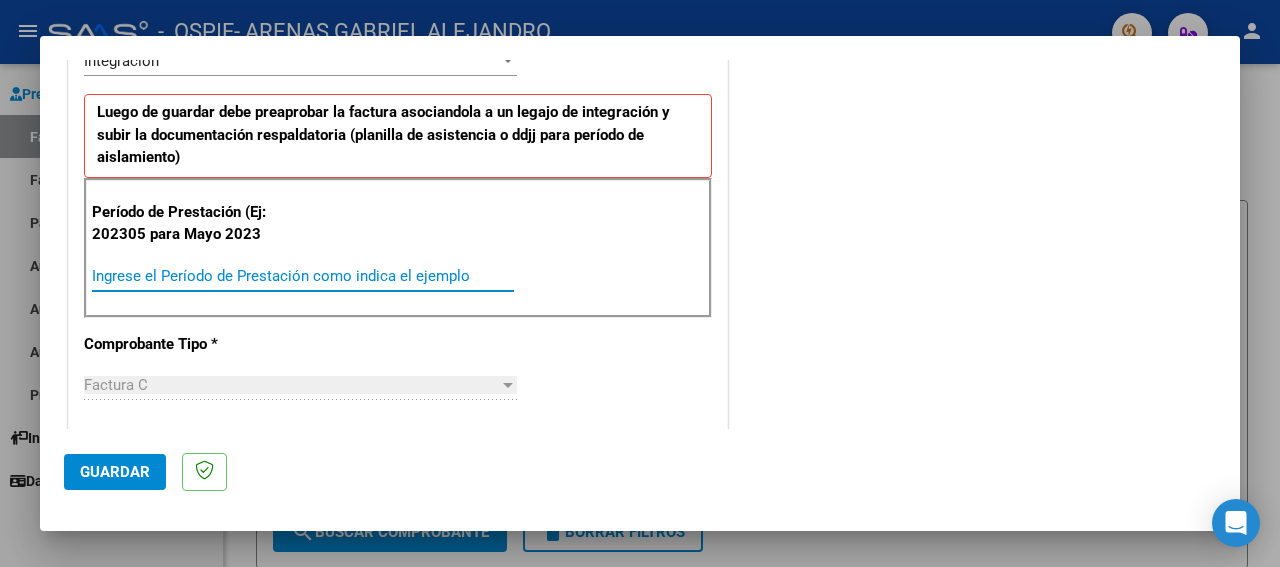 click on "Ingrese el Período de Prestación como indica el ejemplo" at bounding box center [303, 276] 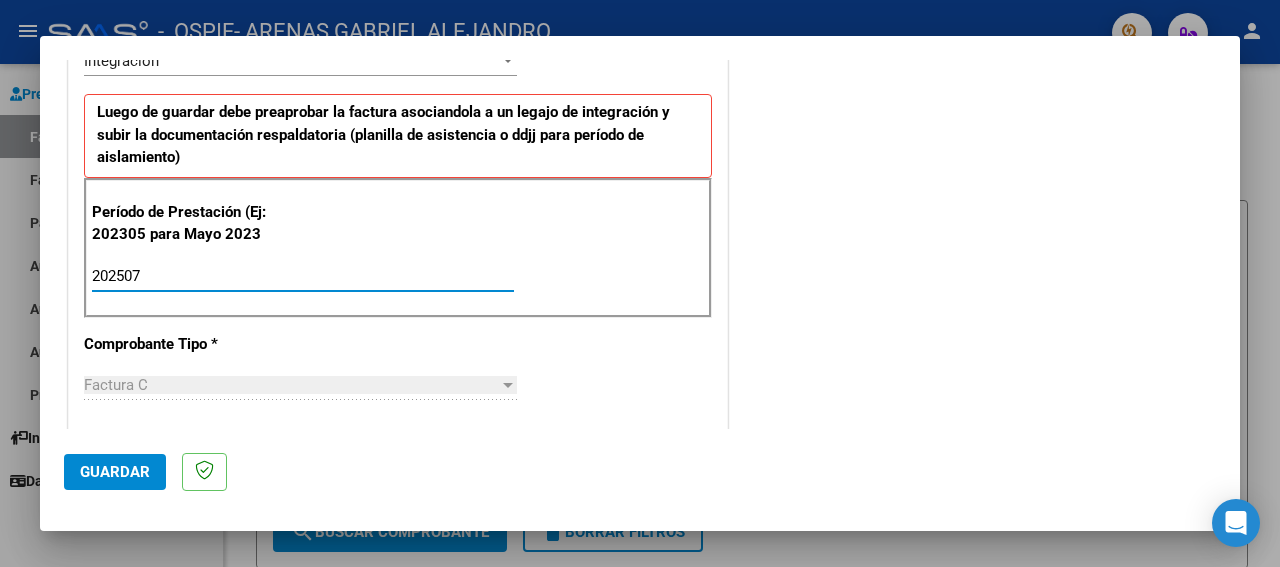 type on "202507" 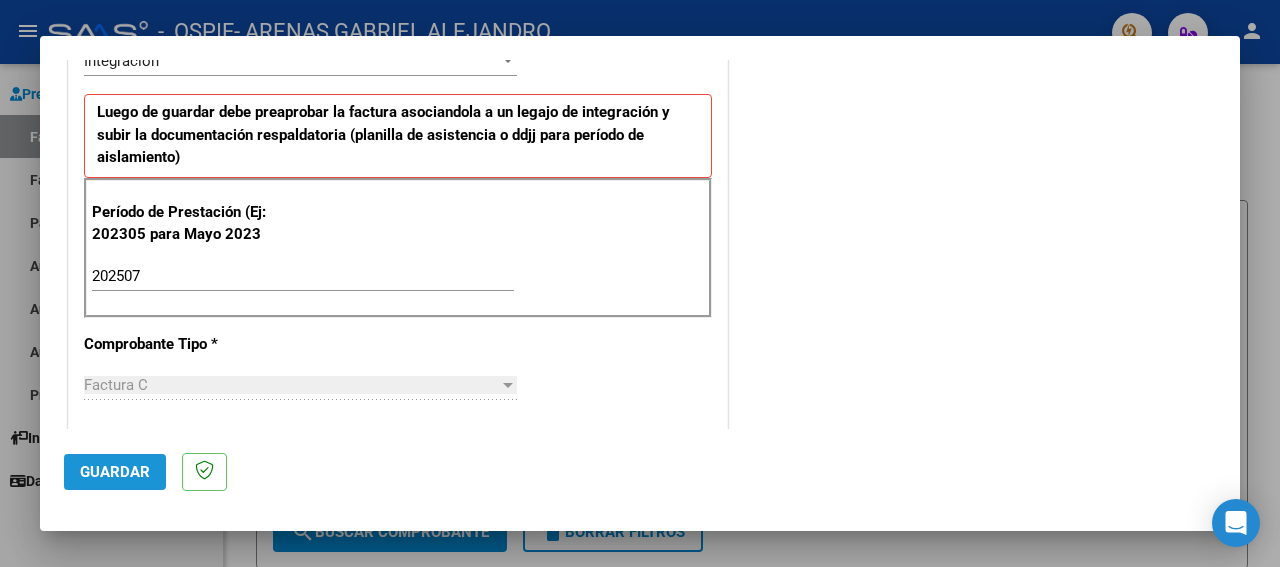 click on "Guardar" 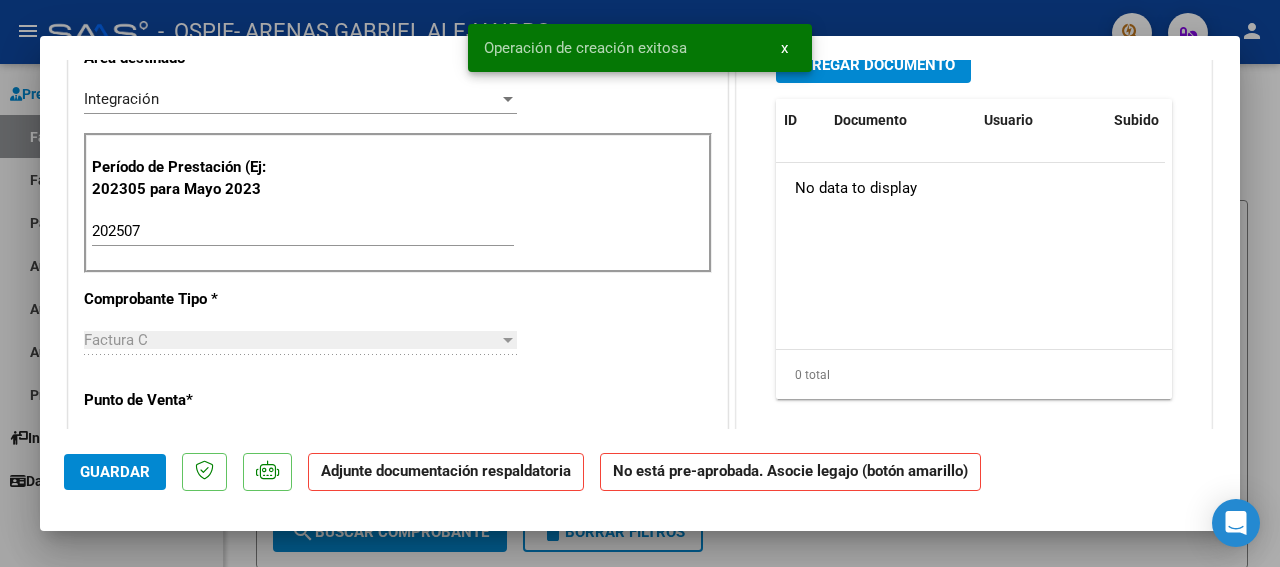 scroll, scrollTop: 0, scrollLeft: 0, axis: both 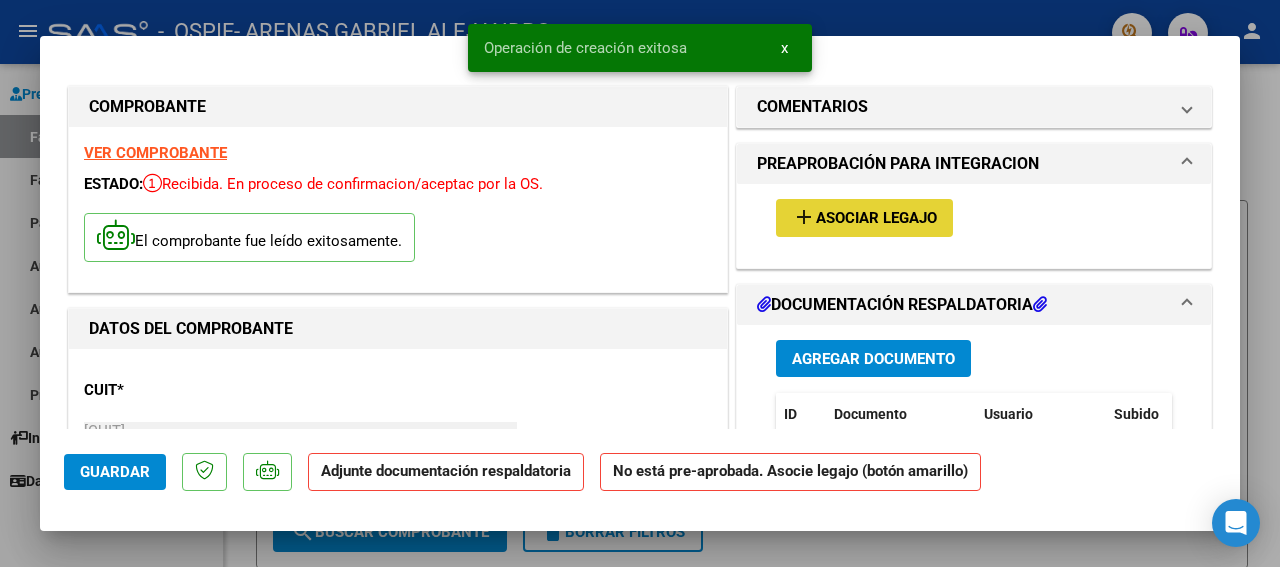 click on "Asociar Legajo" at bounding box center (876, 219) 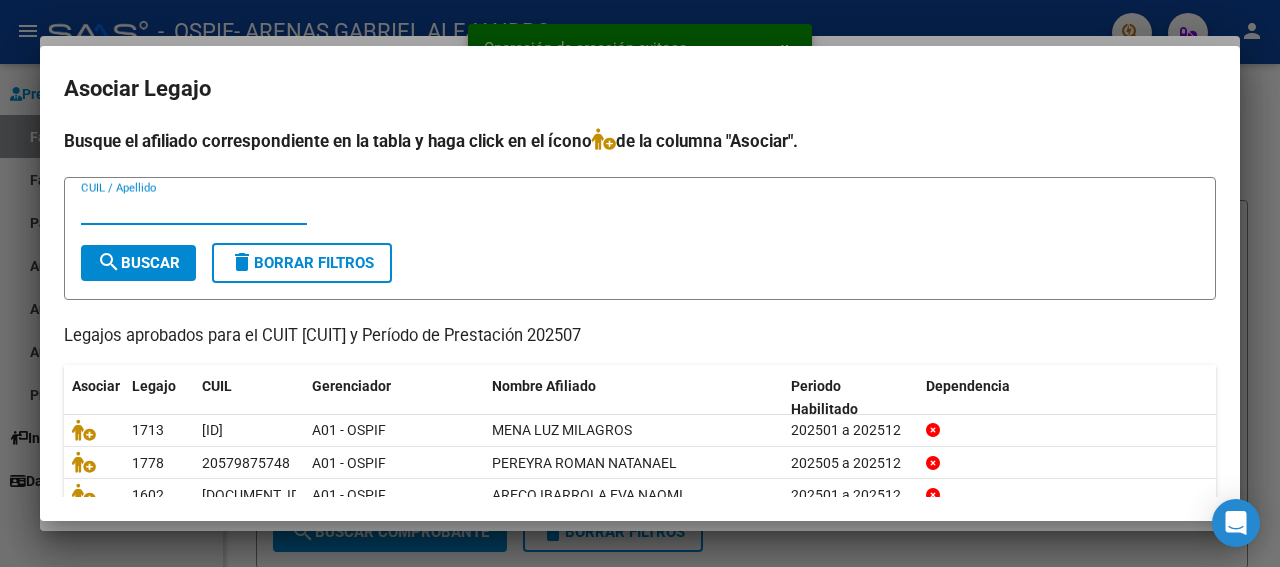 click on "CUIL / Apellido" at bounding box center (194, 209) 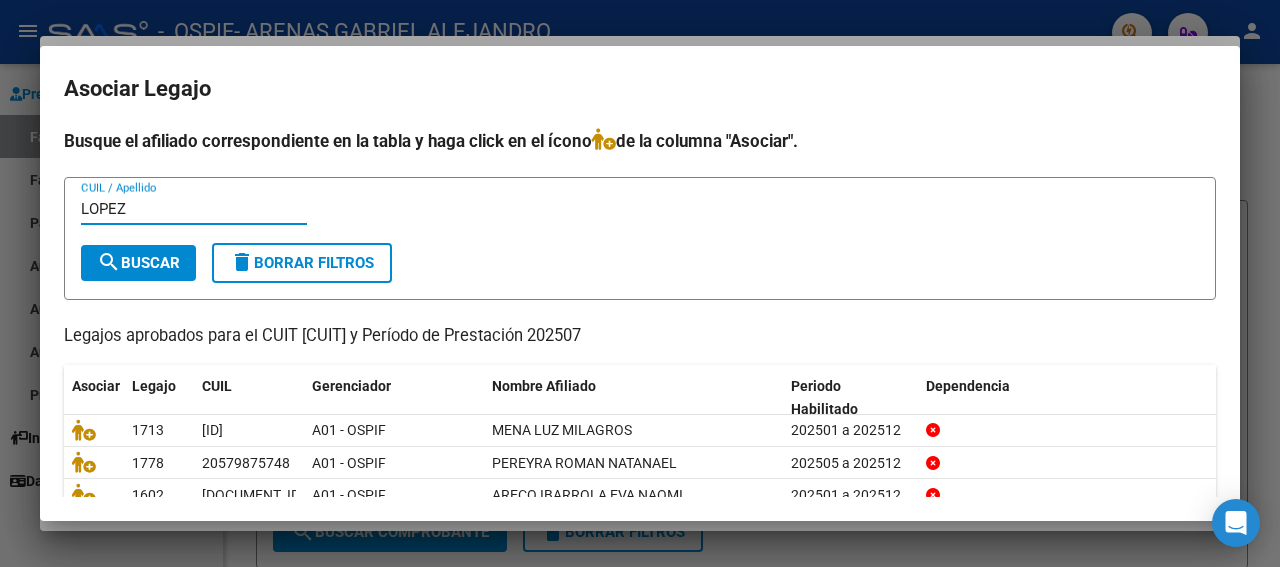 type on "LOPEZ" 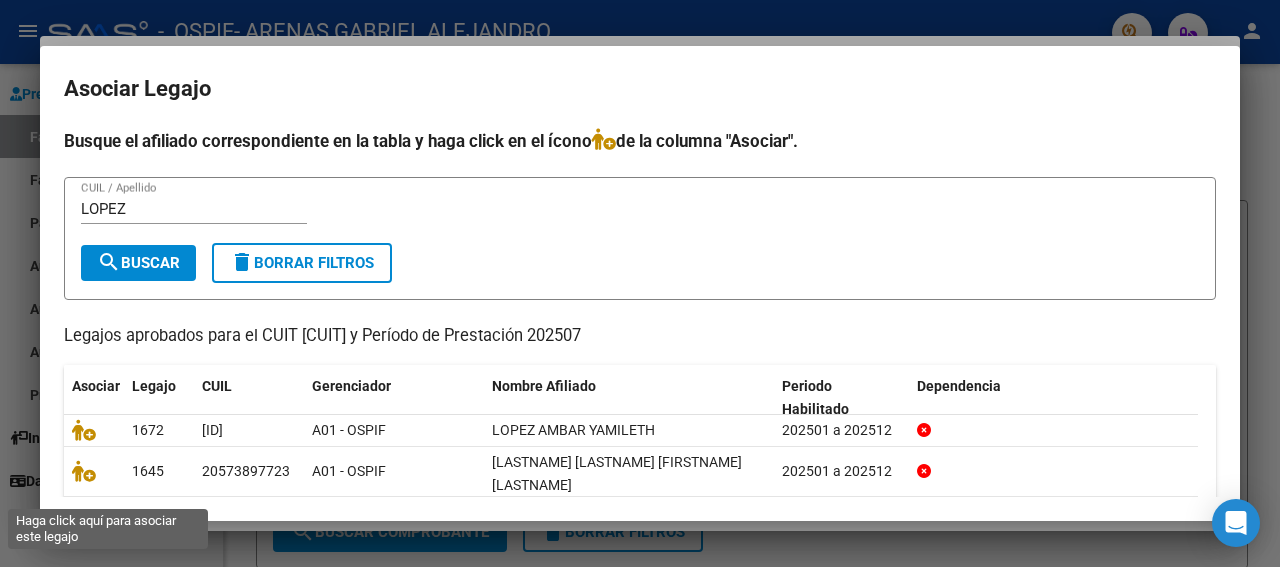 click 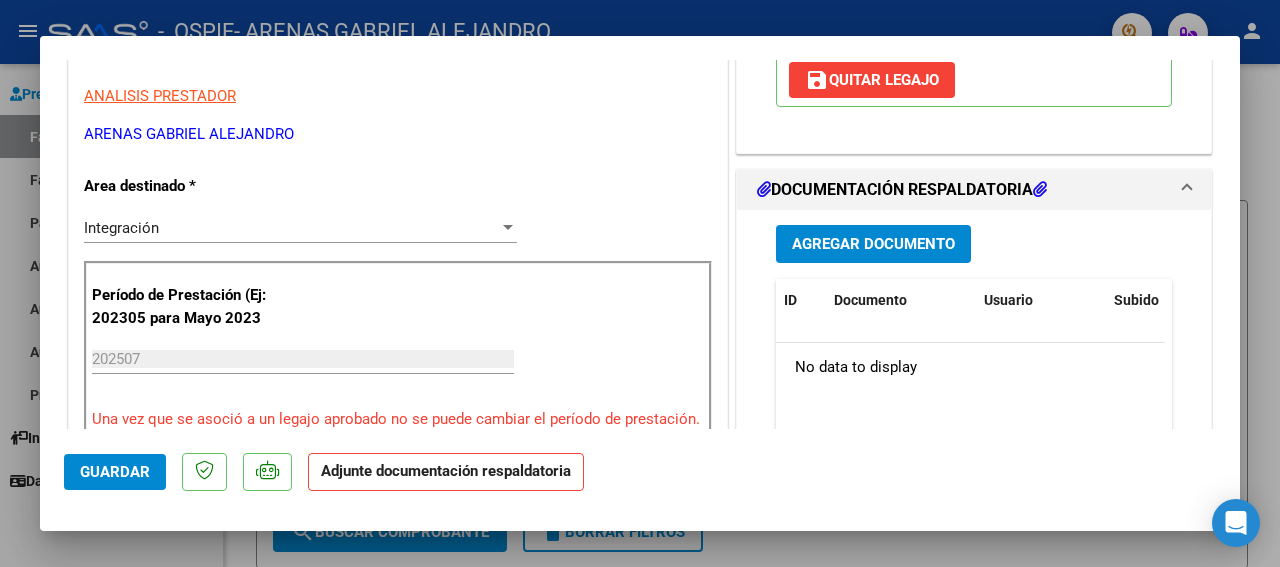 drag, startPoint x: 1228, startPoint y: 425, endPoint x: 831, endPoint y: 226, distance: 444.0833 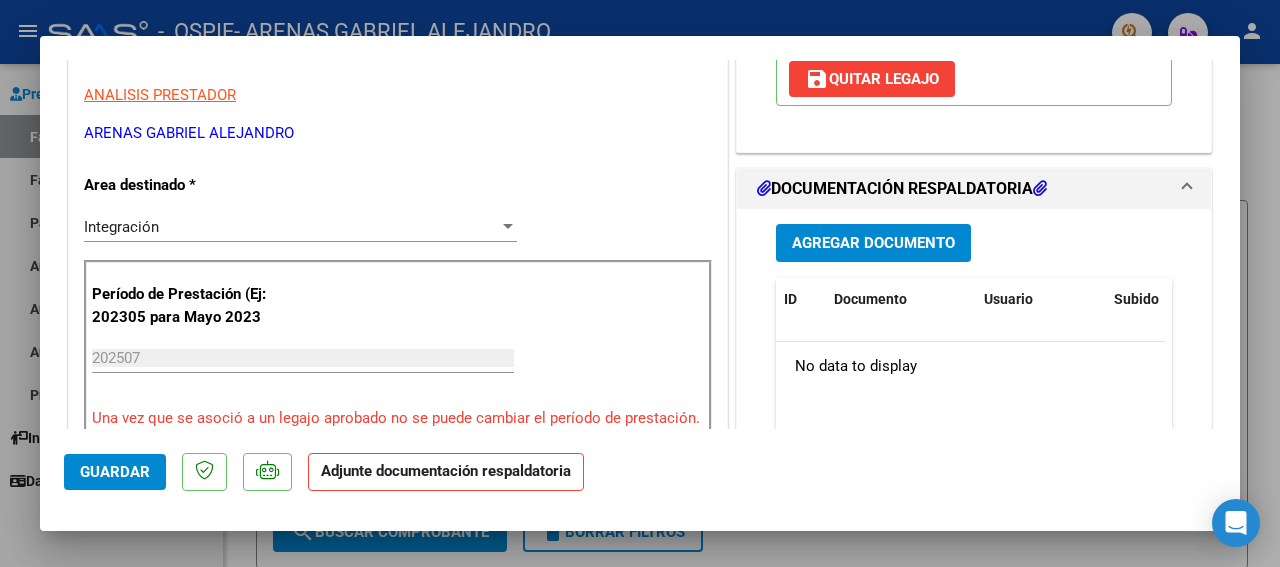 click on "Agregar Documento" at bounding box center [873, 244] 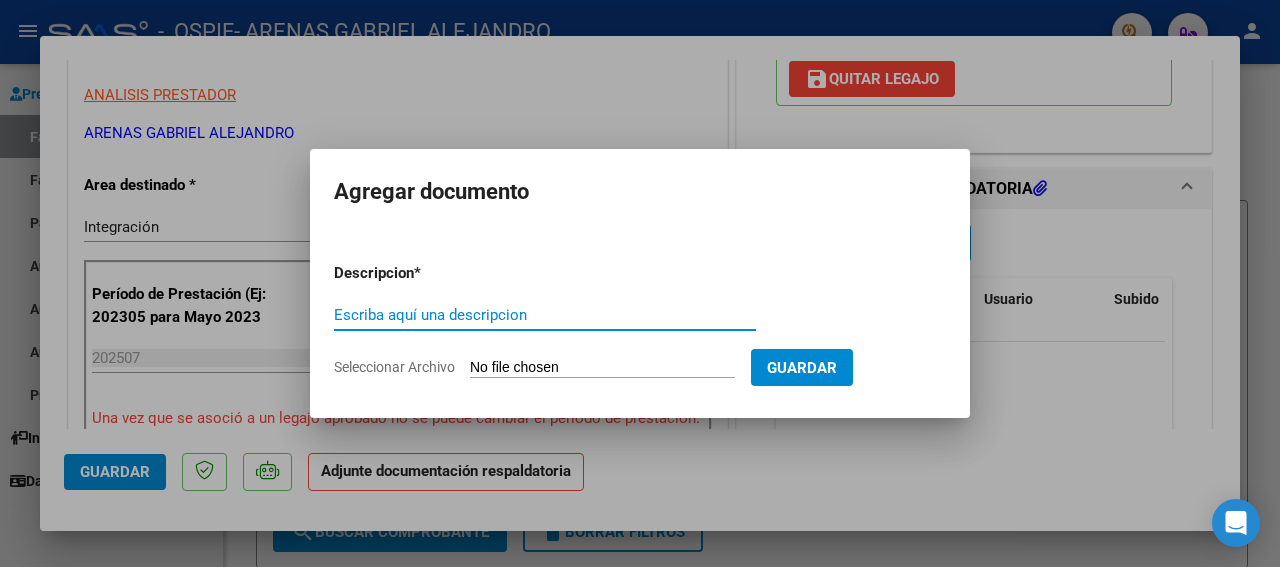 click on "Escriba aquí una descripcion" at bounding box center [545, 315] 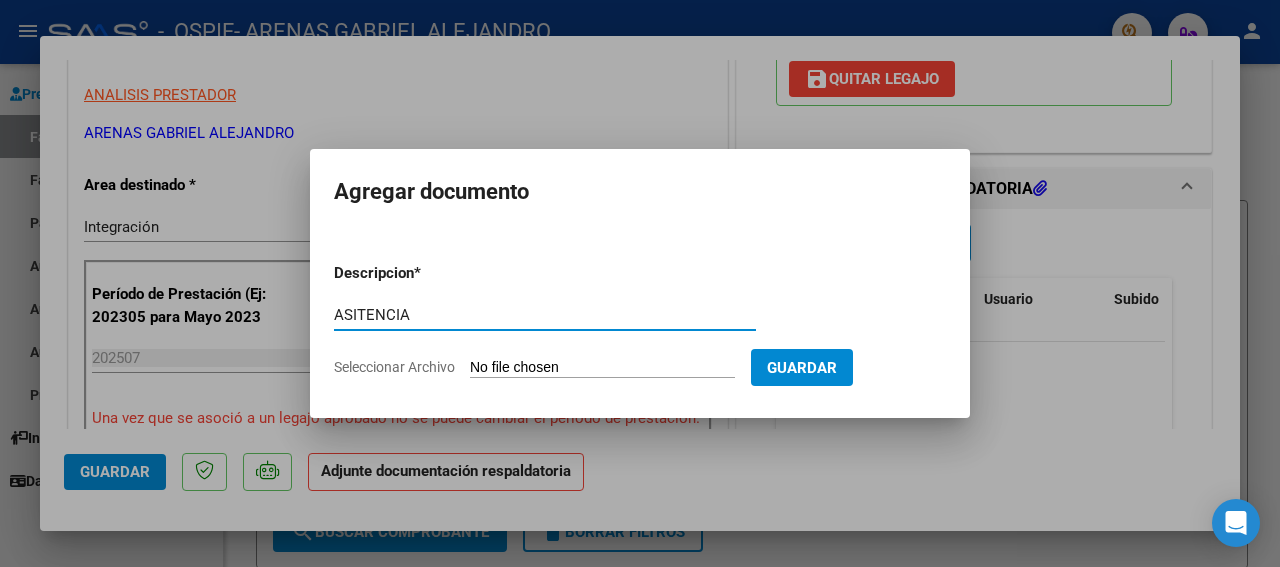 type on "ASITENCIA" 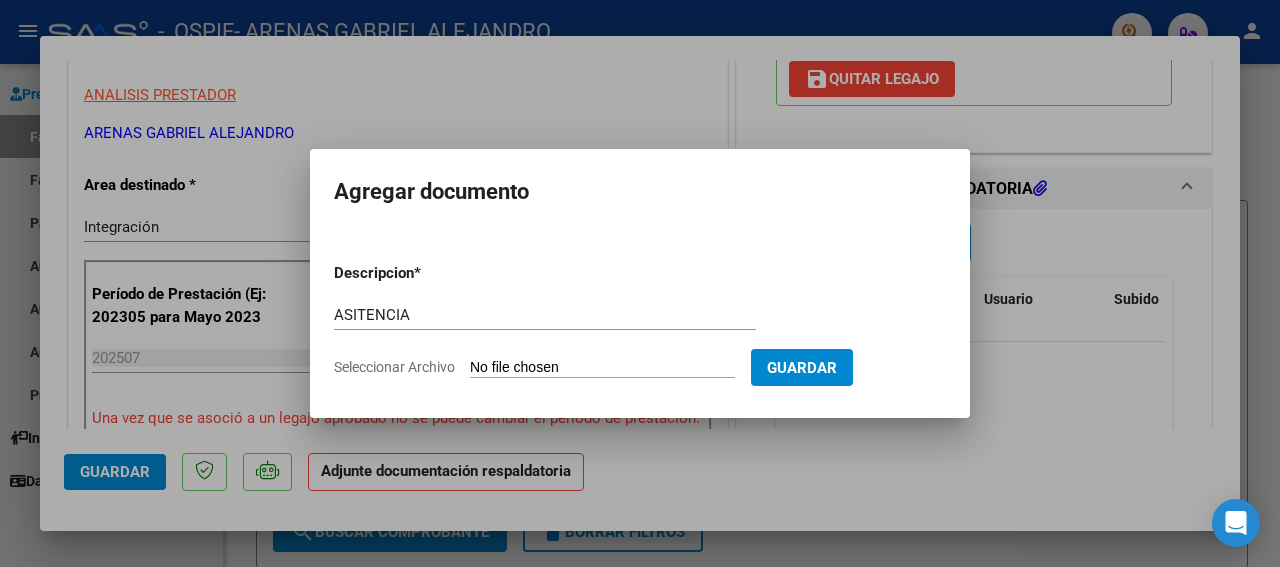 click on "Seleccionar Archivo" at bounding box center [602, 368] 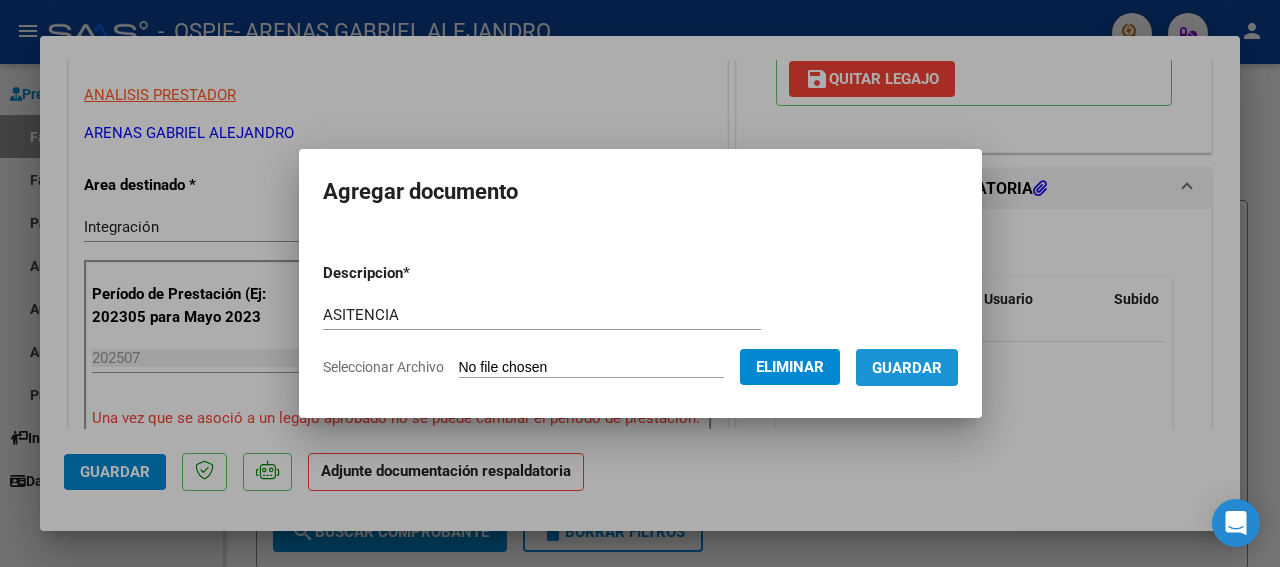 click on "Guardar" at bounding box center [907, 368] 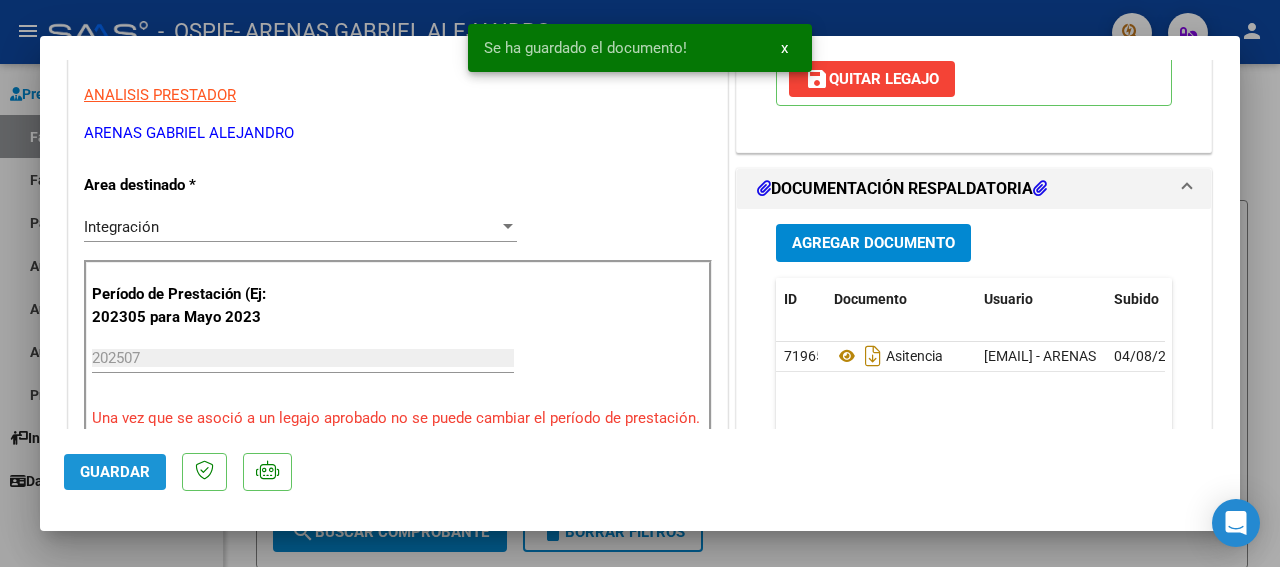 click on "Guardar" 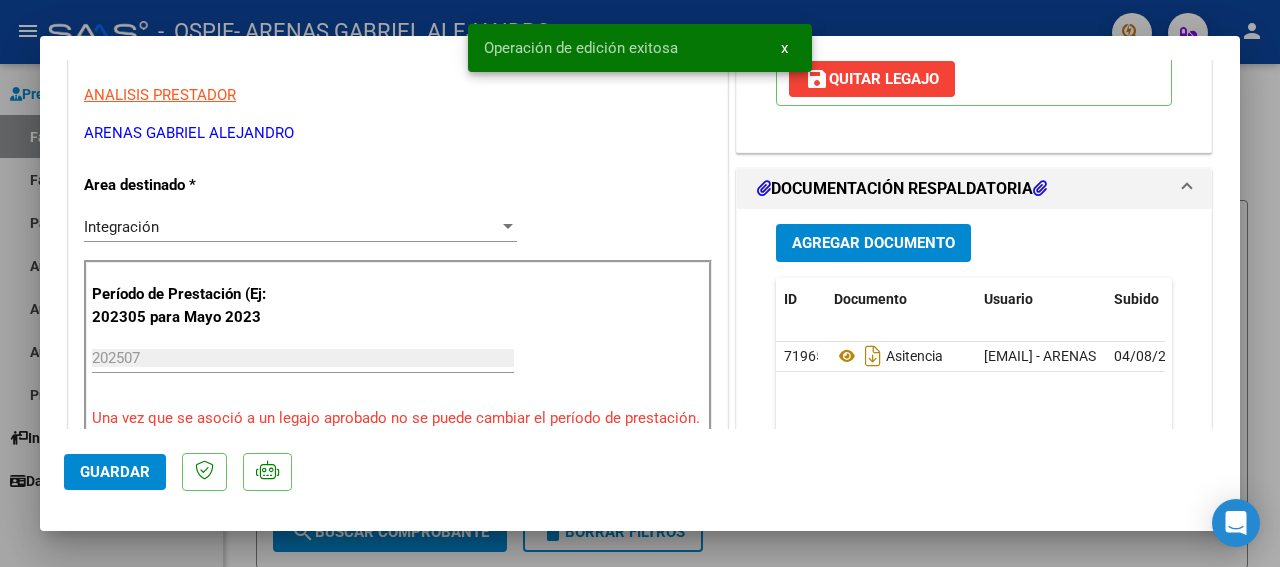 click at bounding box center (640, 283) 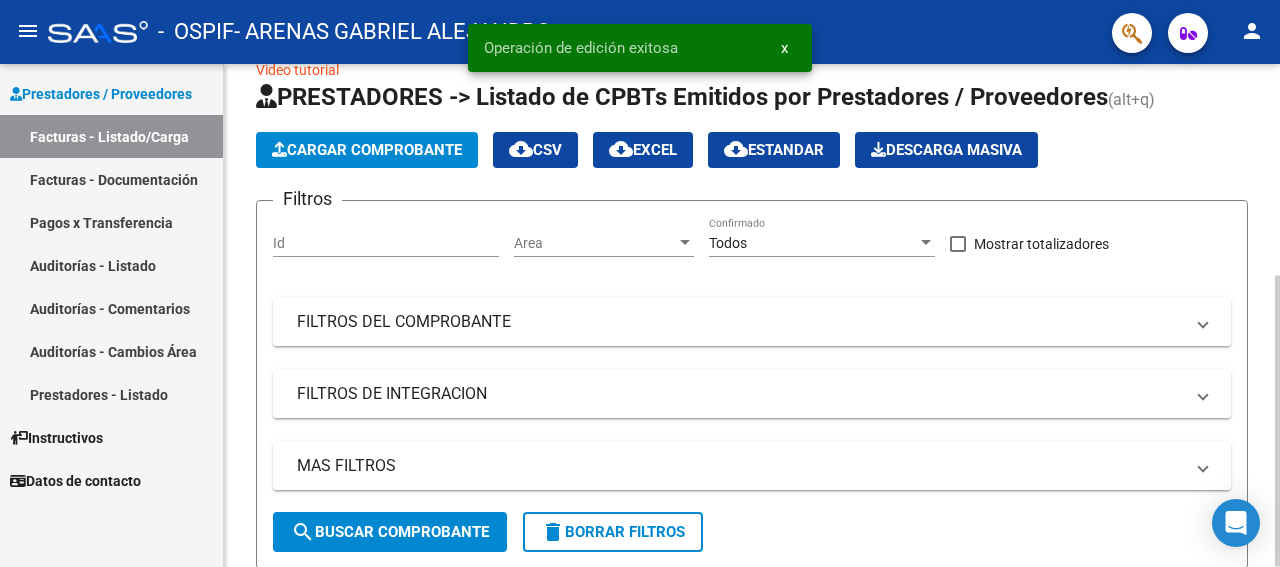 scroll, scrollTop: 365, scrollLeft: 0, axis: vertical 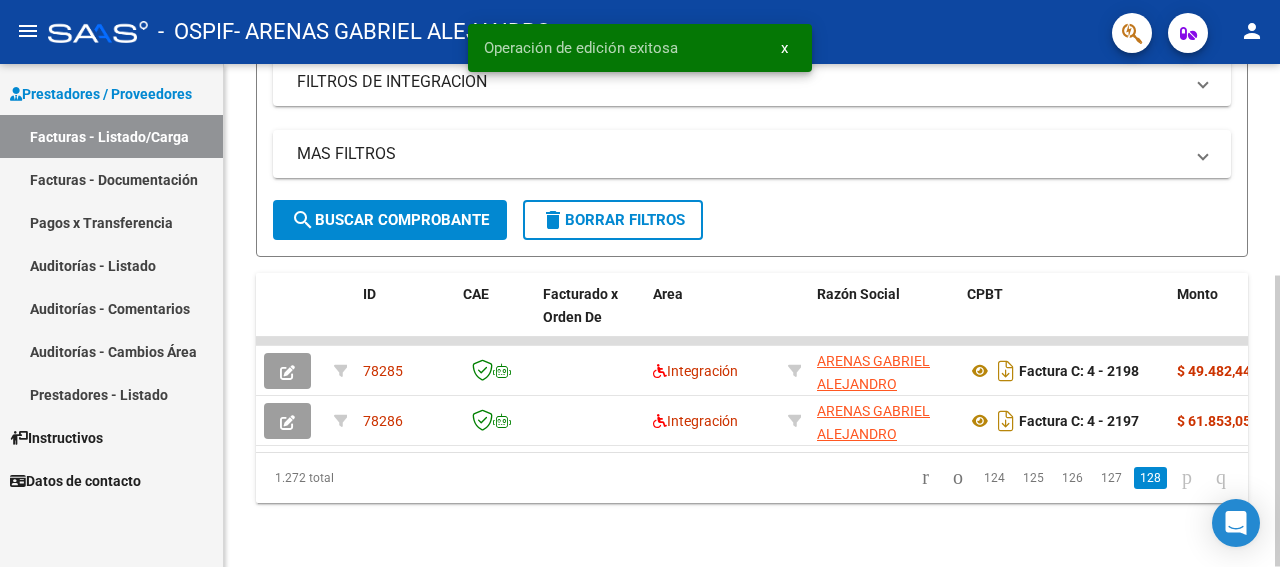 click 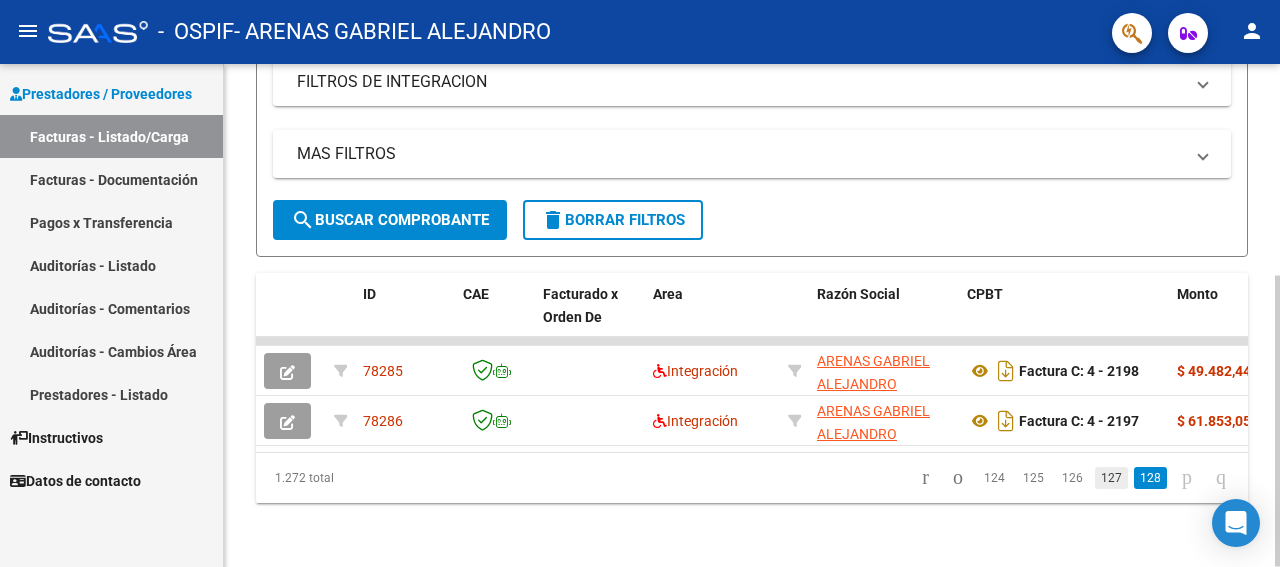click on "127" 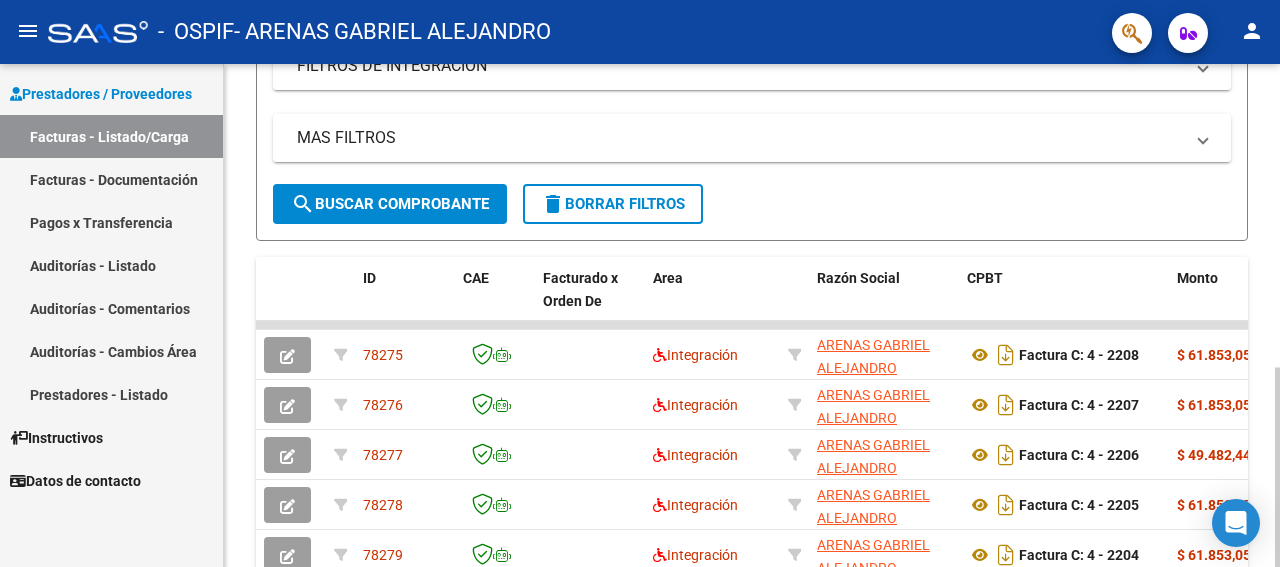 scroll, scrollTop: 765, scrollLeft: 0, axis: vertical 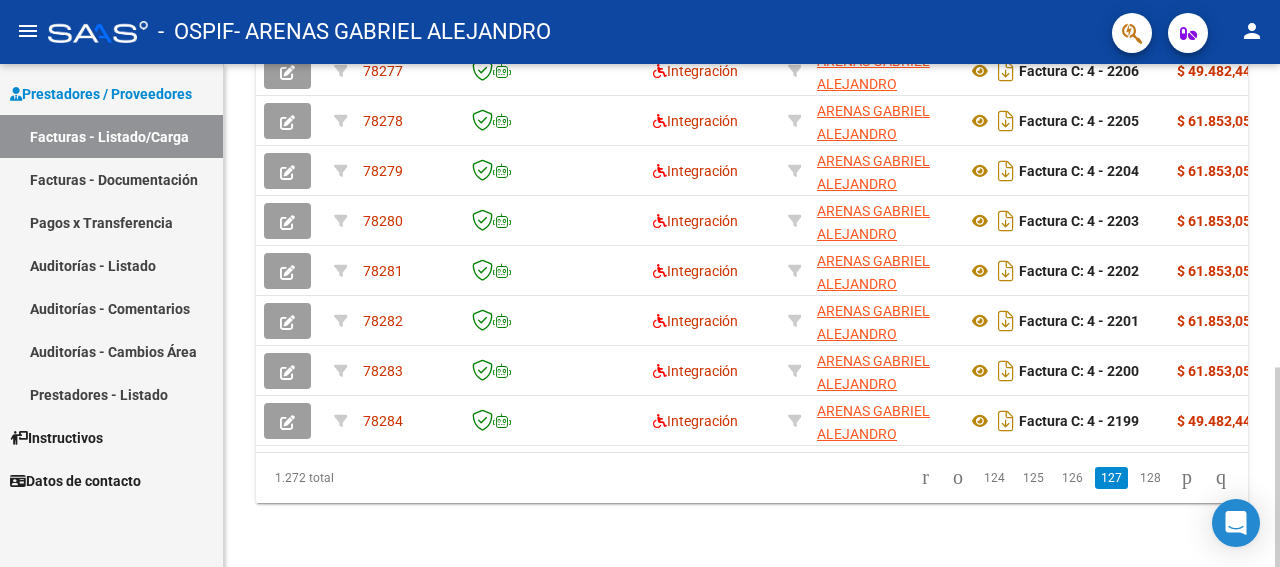 click 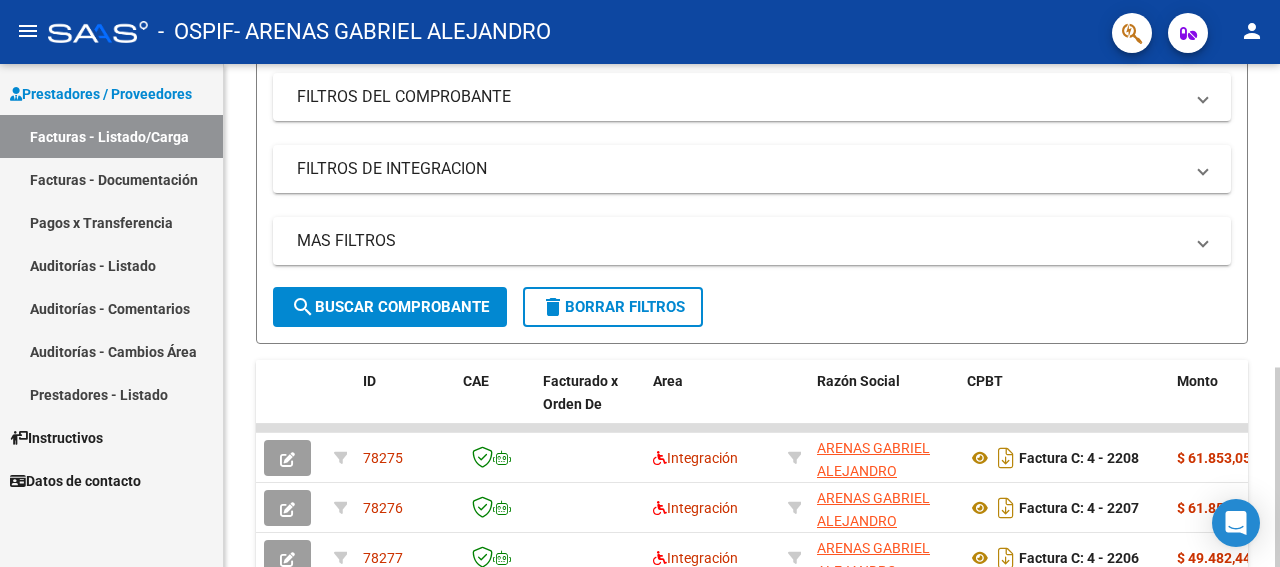 click 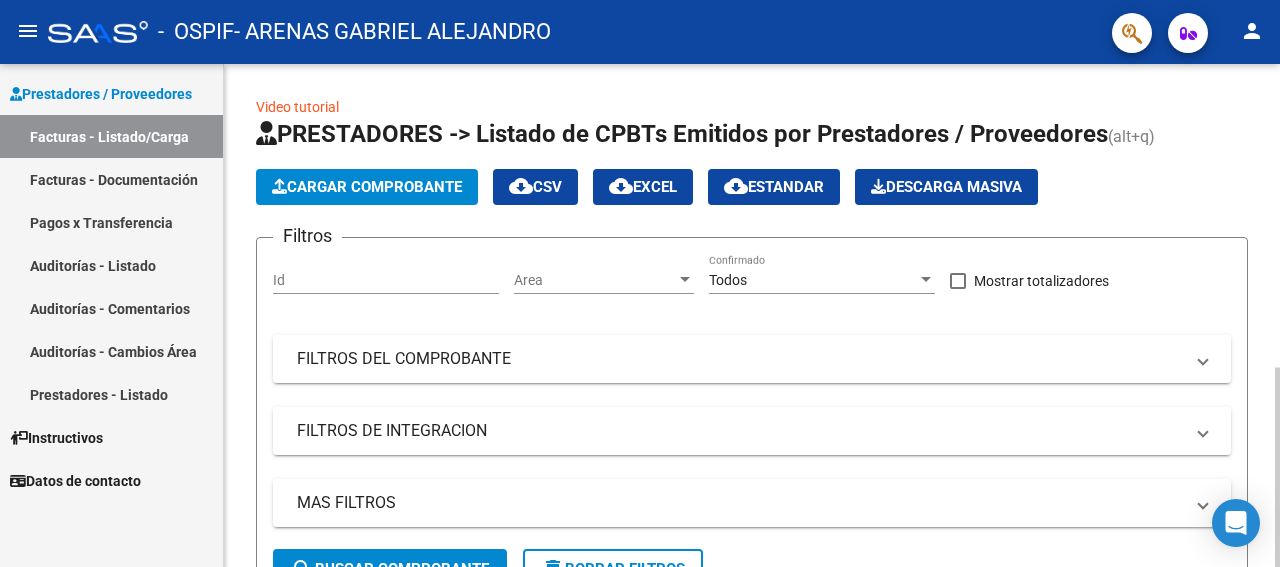 click 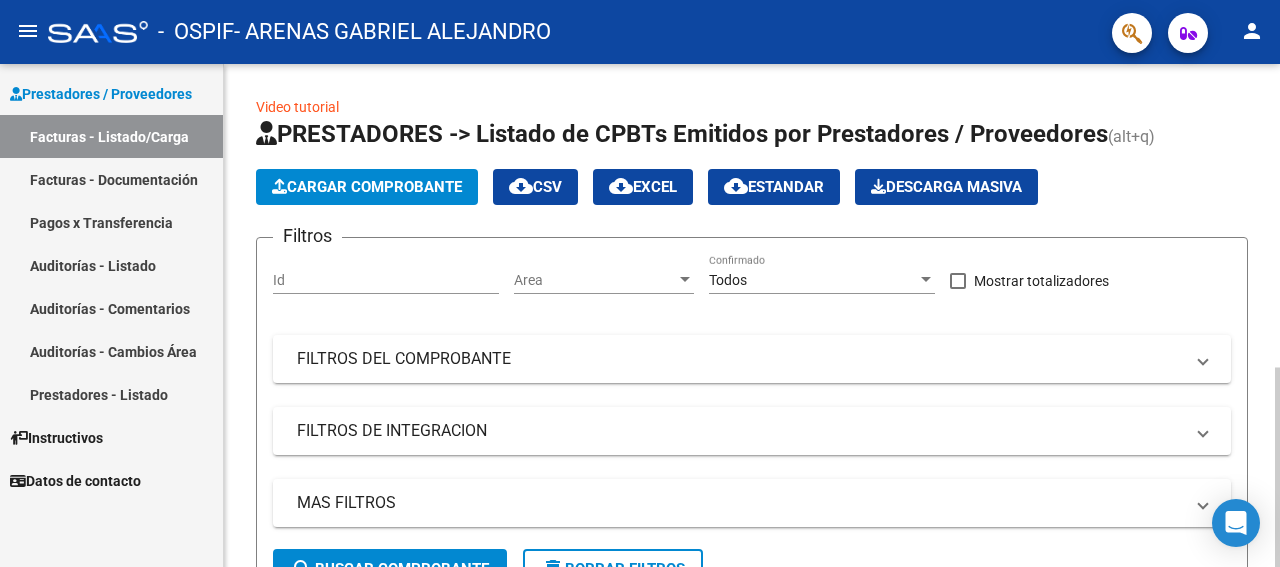 click 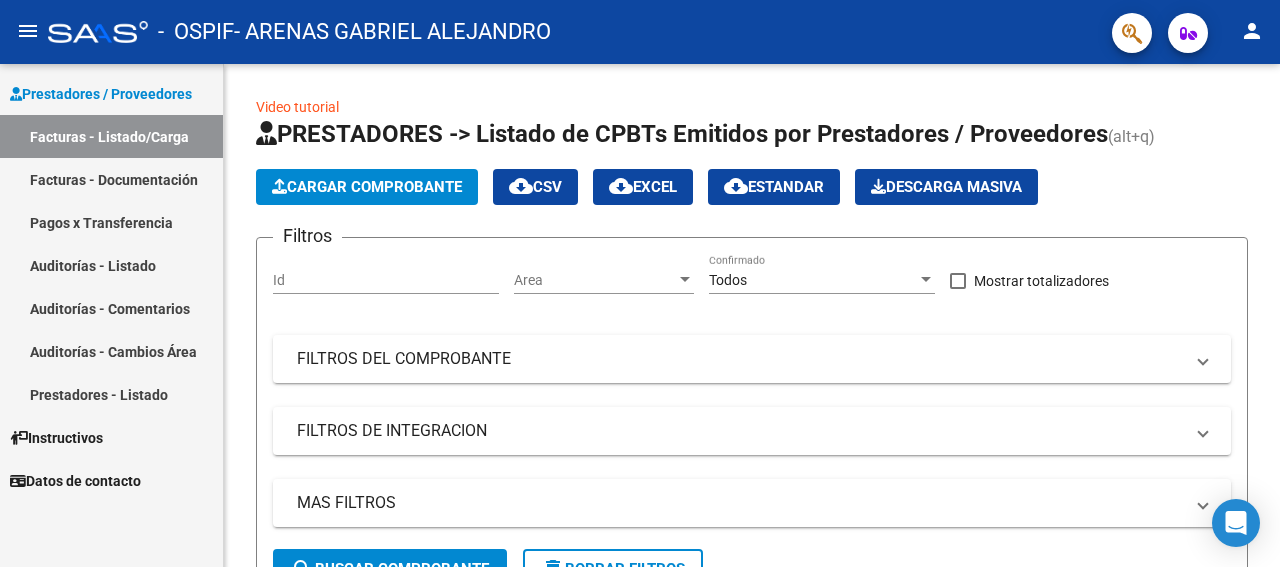 click on "Cargar Comprobante" 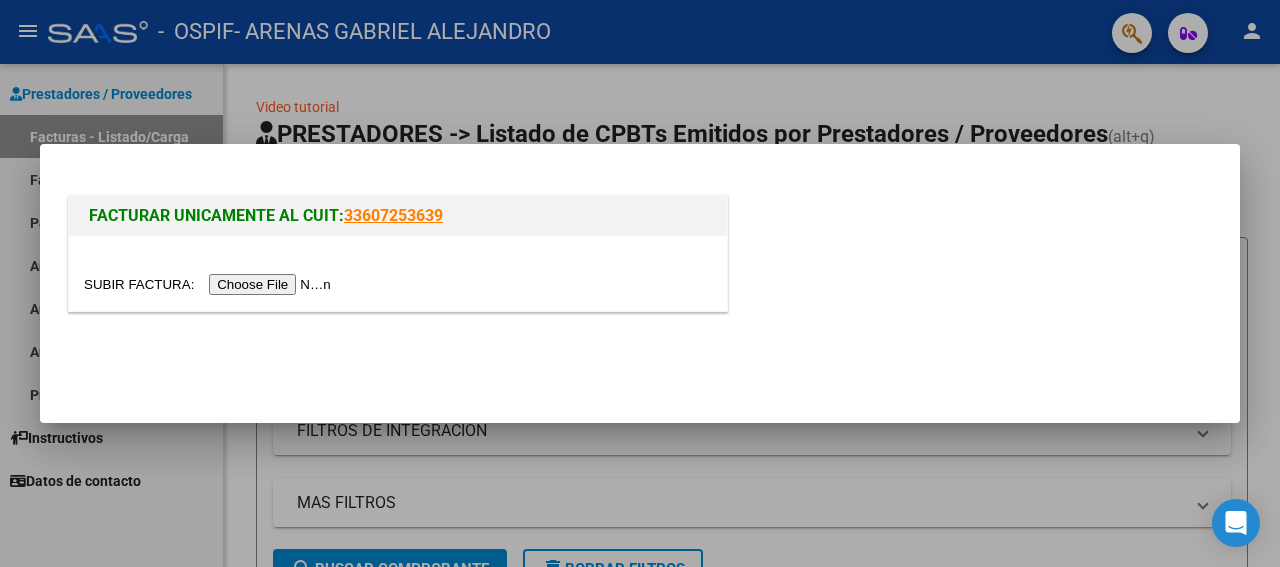 click at bounding box center (210, 284) 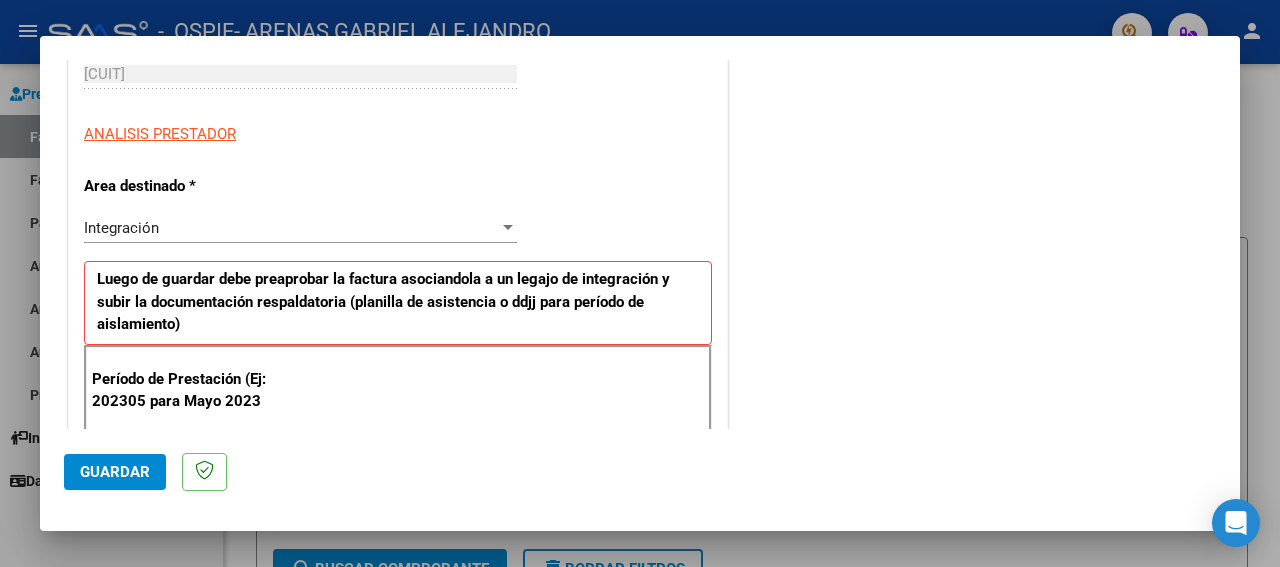 scroll, scrollTop: 324, scrollLeft: 0, axis: vertical 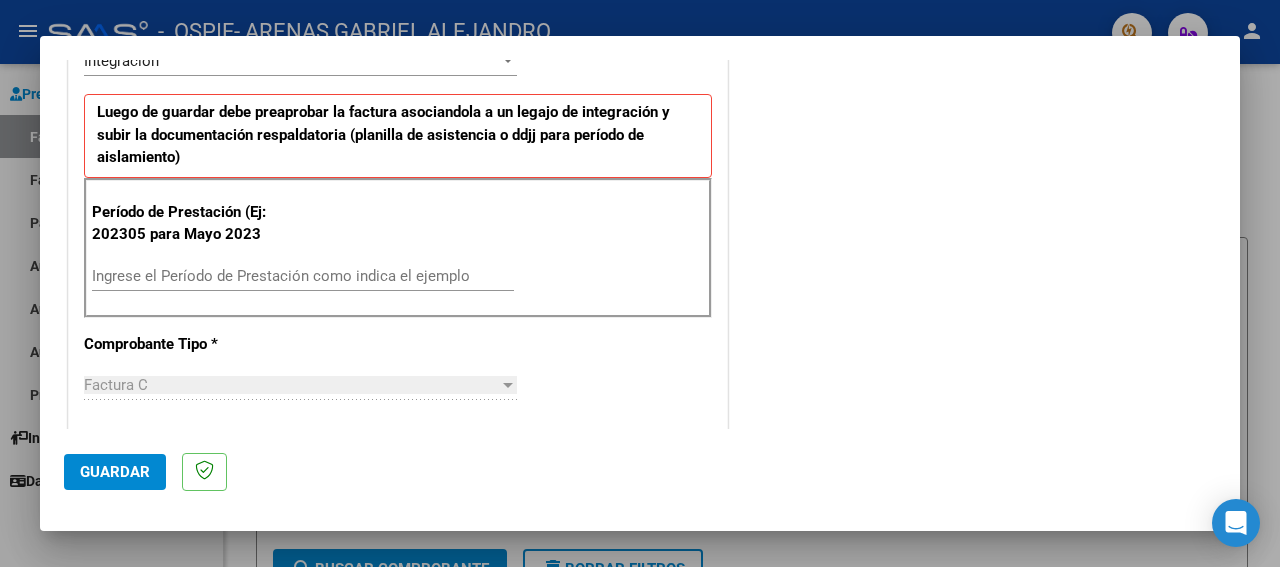 drag, startPoint x: 1231, startPoint y: 421, endPoint x: 521, endPoint y: 273, distance: 725.26135 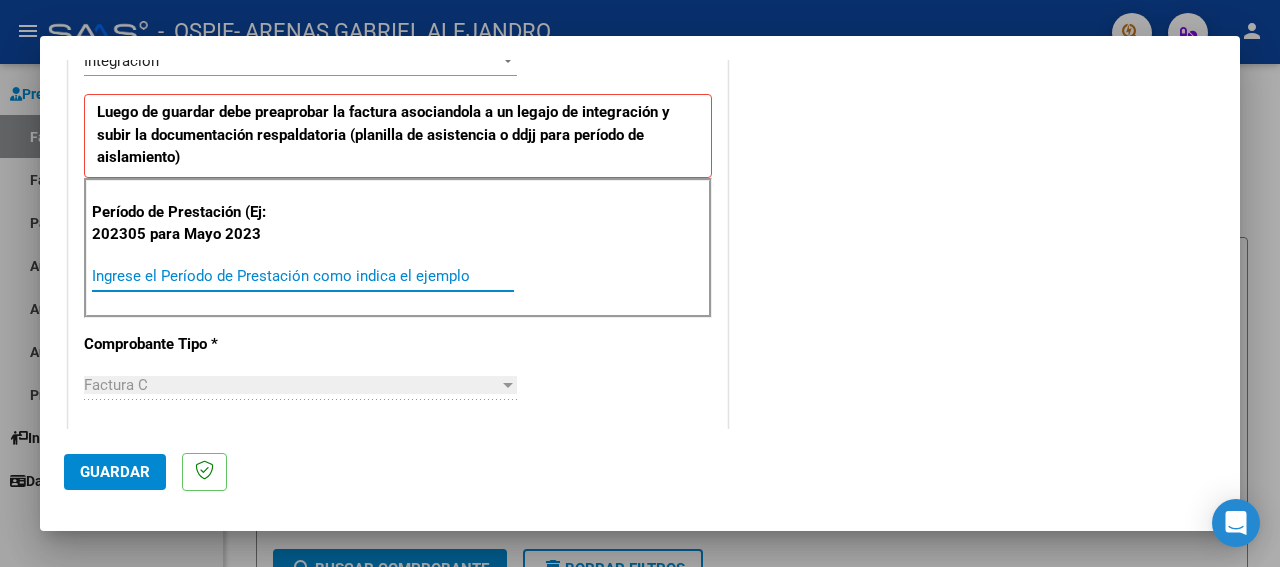 click on "Ingrese el Período de Prestación como indica el ejemplo" at bounding box center (303, 276) 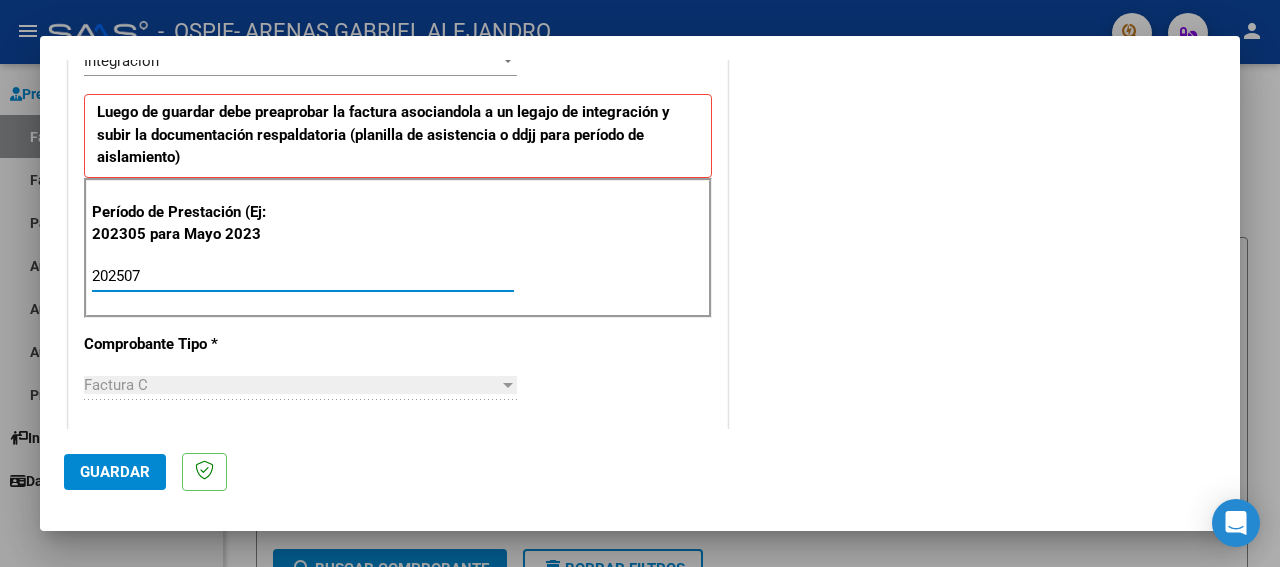 type on "202507" 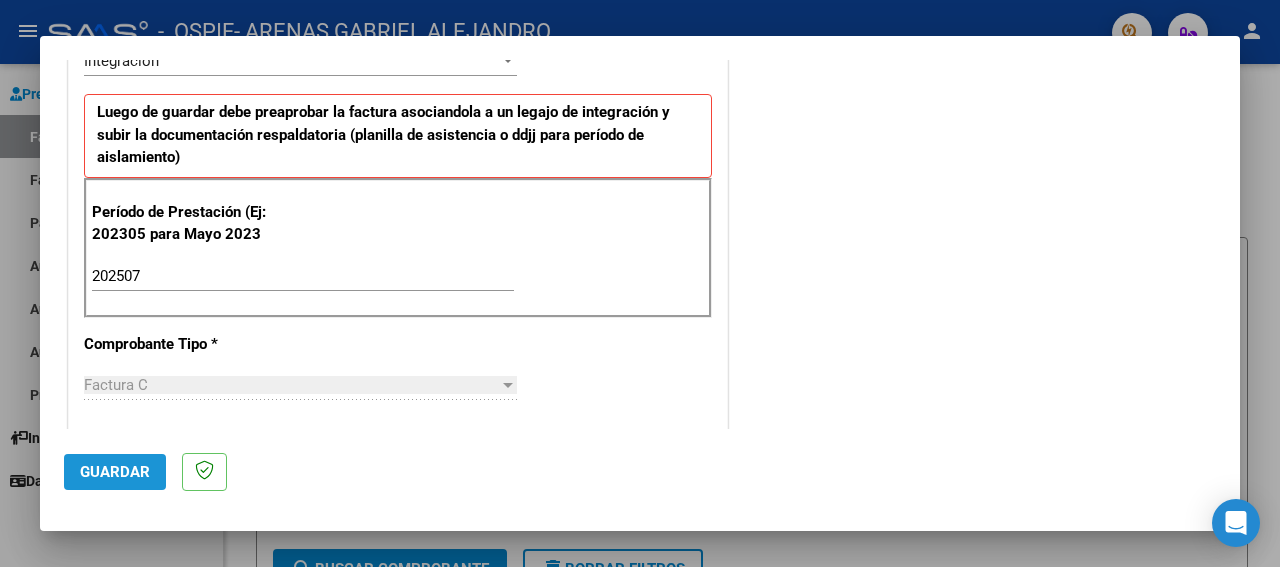 click on "Guardar" 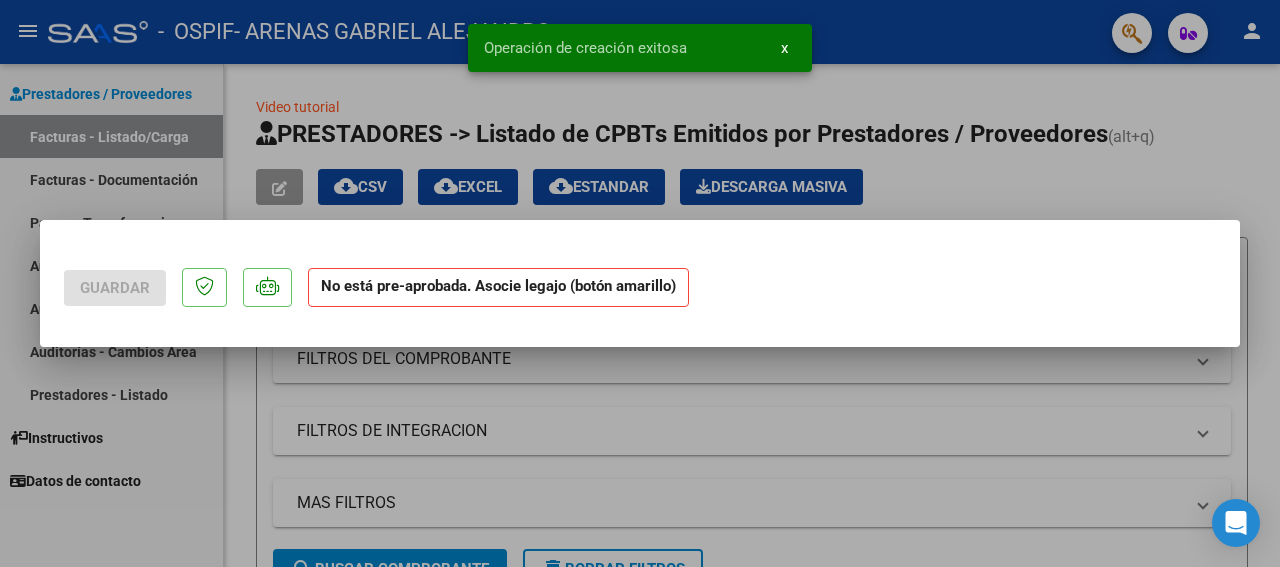 scroll, scrollTop: 0, scrollLeft: 0, axis: both 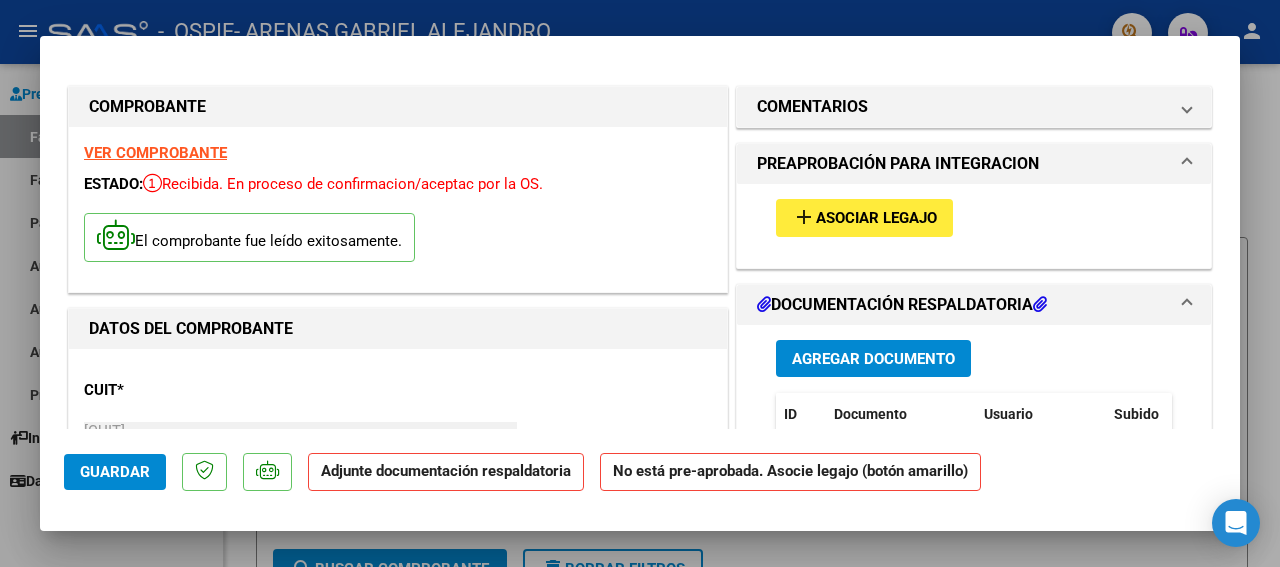 click on "VER COMPROBANTE" at bounding box center (155, 153) 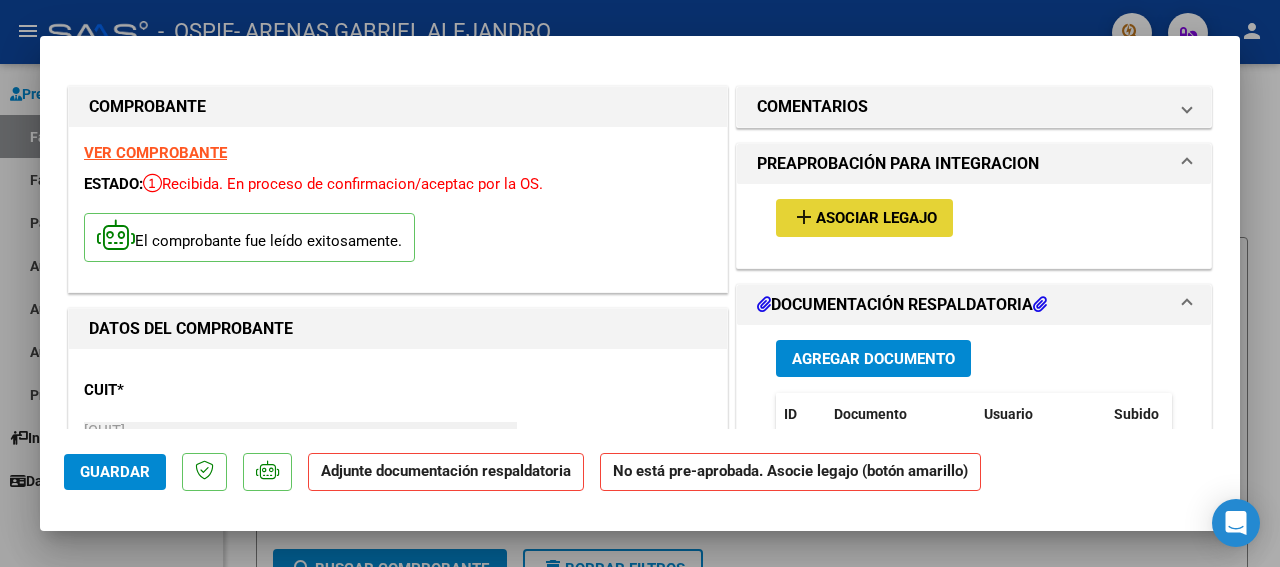 click on "Asociar Legajo" at bounding box center (876, 219) 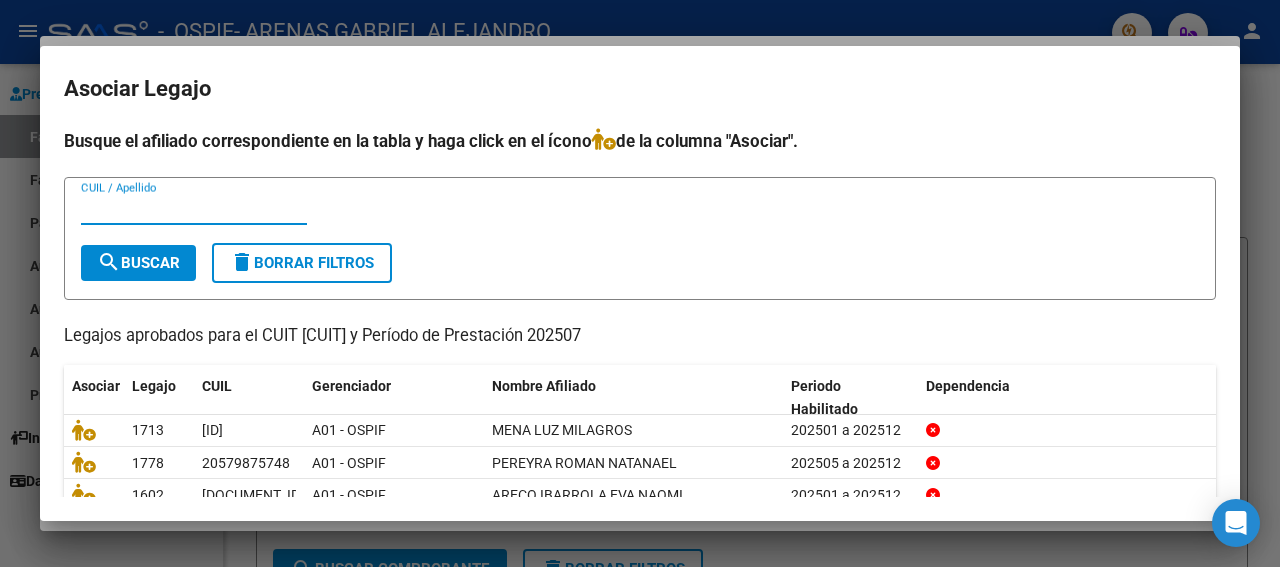 click on "CUIL / Apellido" at bounding box center [194, 209] 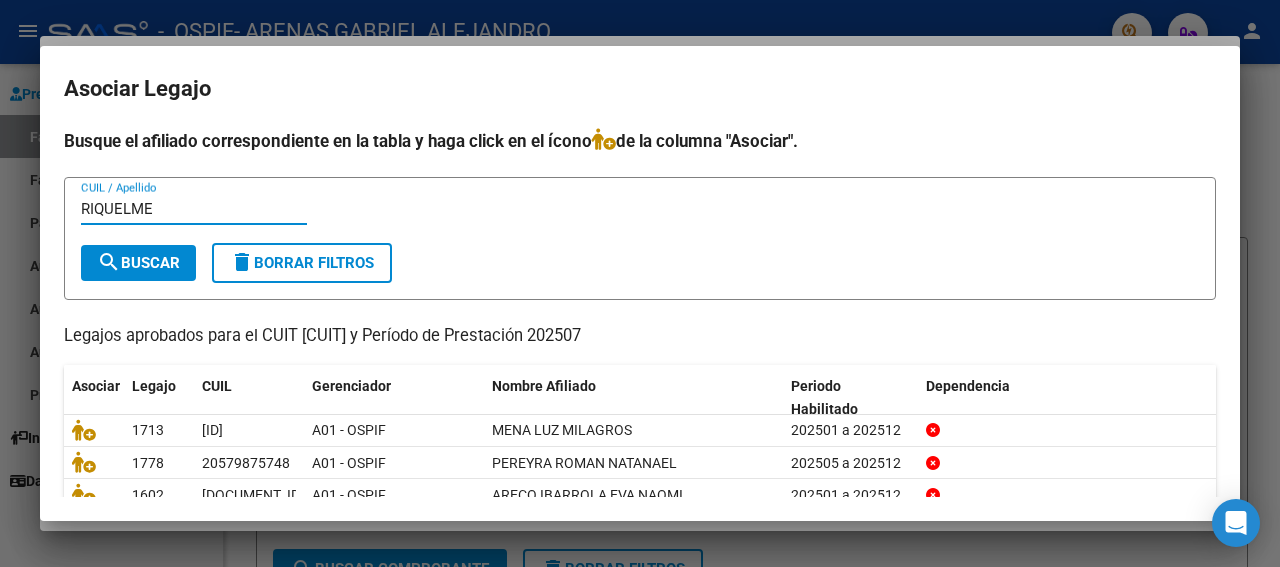 type on "RIQUELME" 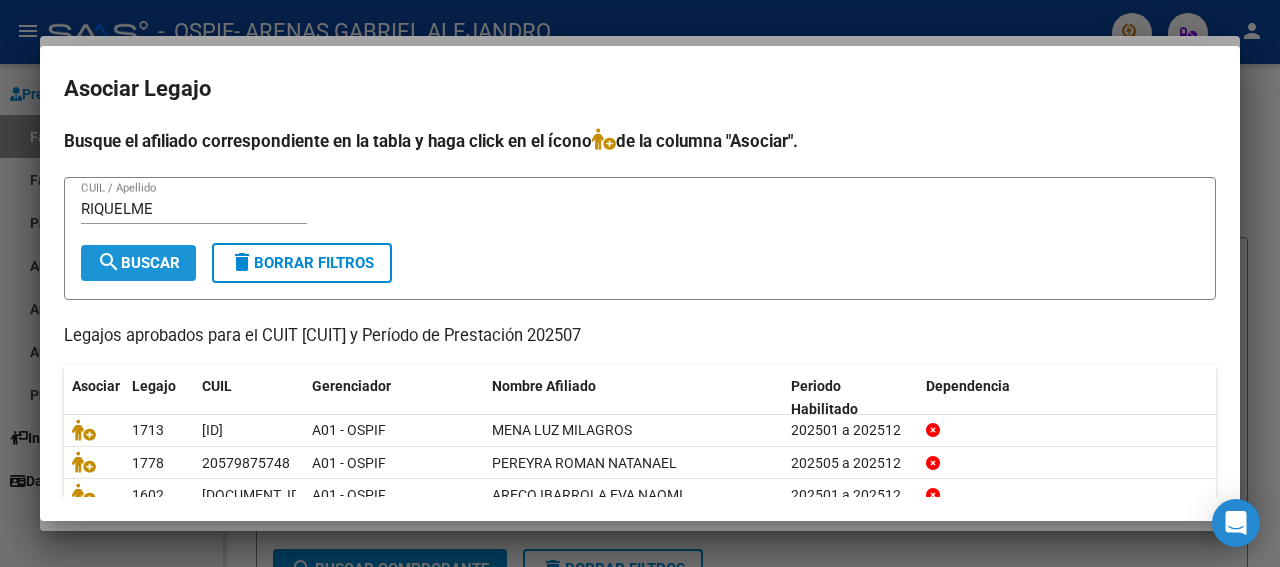 click on "search  Buscar" at bounding box center [138, 263] 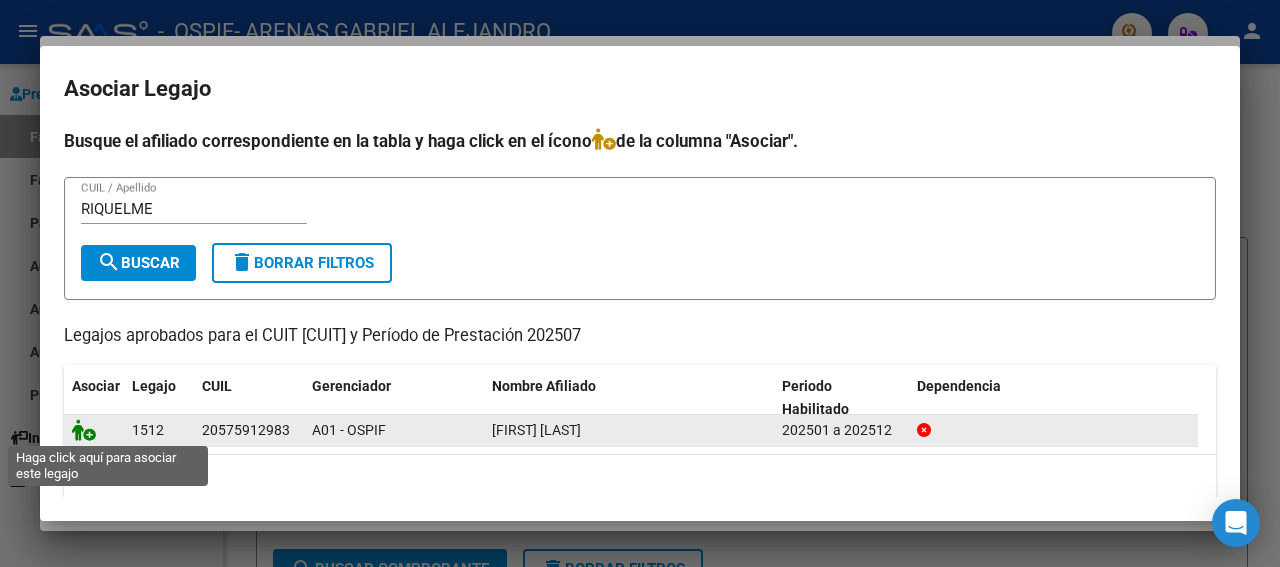 click 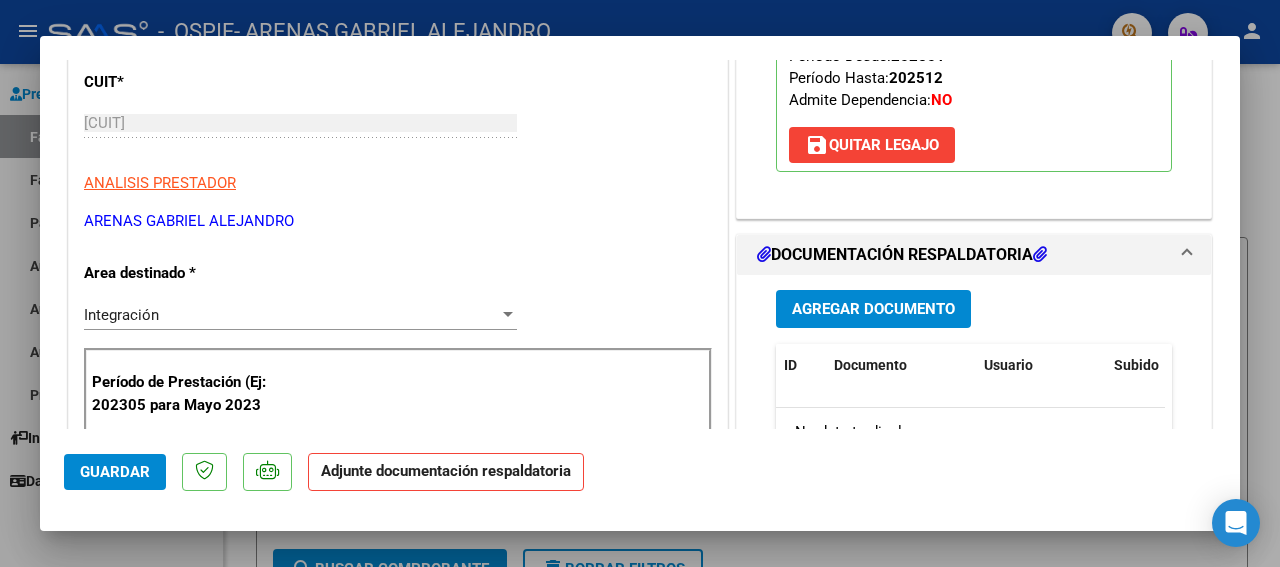 scroll, scrollTop: 342, scrollLeft: 0, axis: vertical 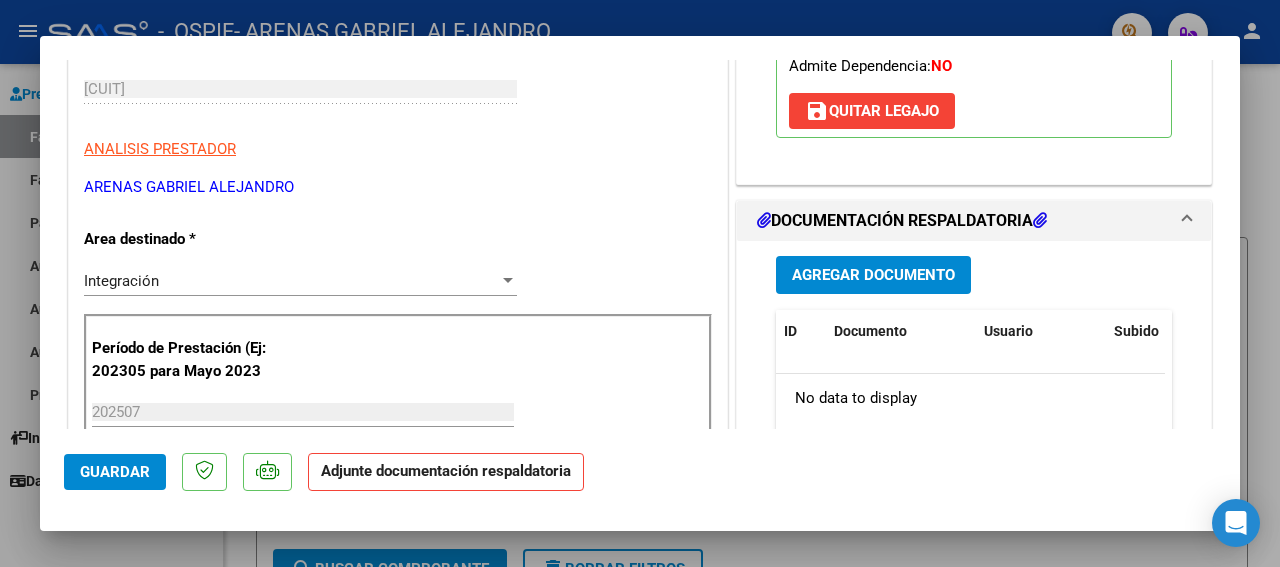 drag, startPoint x: 1237, startPoint y: 423, endPoint x: 878, endPoint y: 375, distance: 362.1947 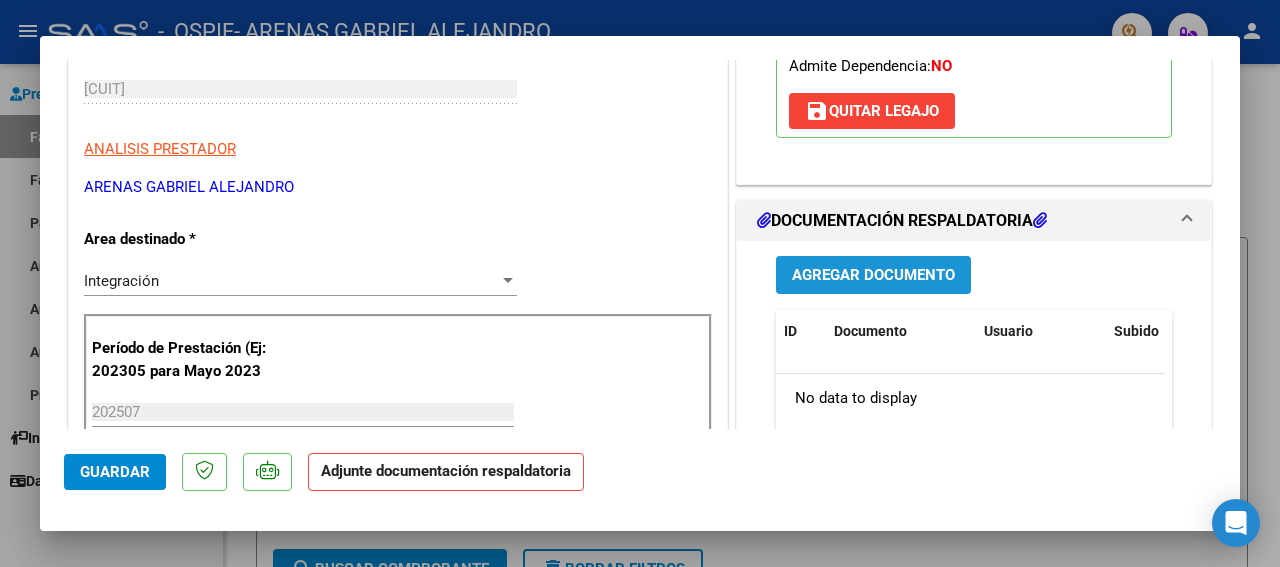 click on "Agregar Documento" at bounding box center [873, 276] 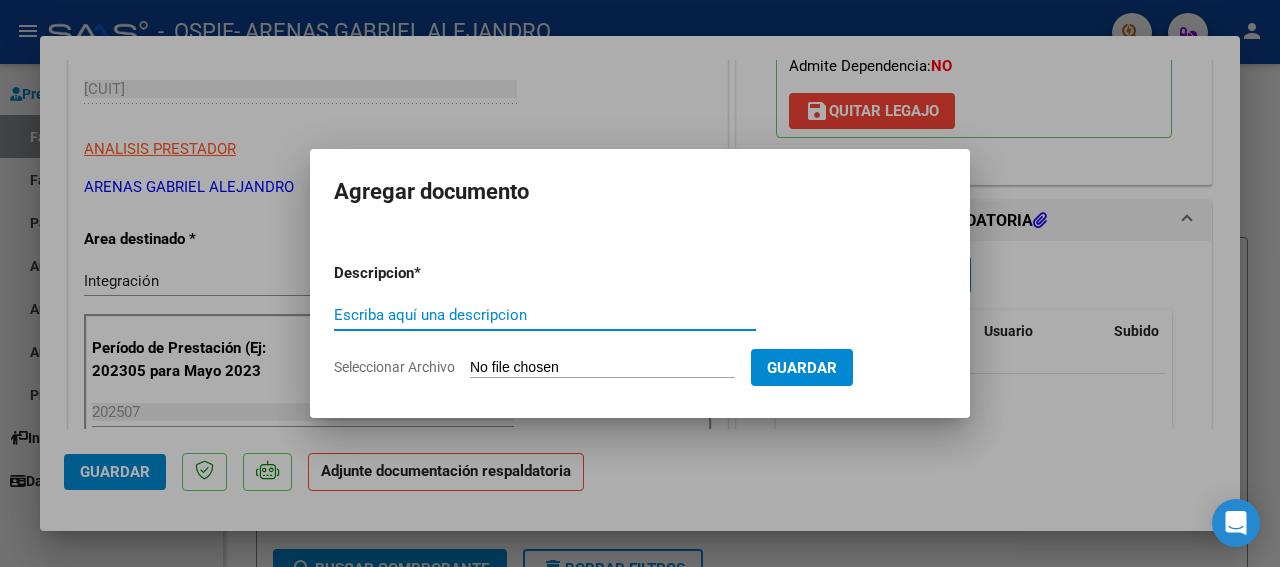 click on "Escriba aquí una descripcion" at bounding box center (545, 315) 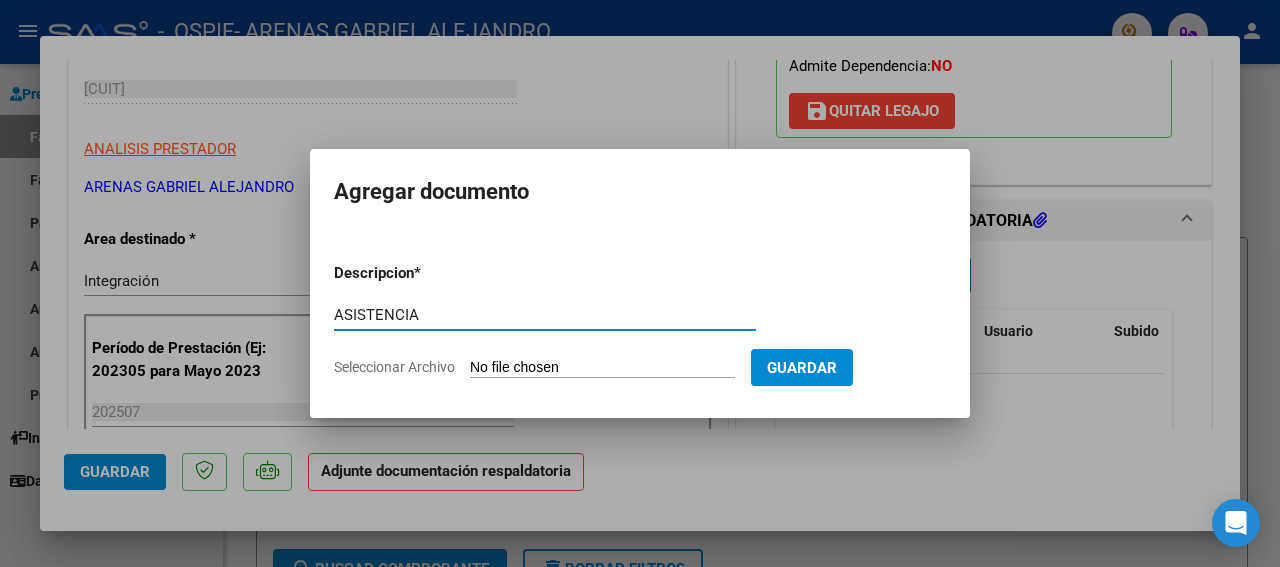 type on "ASISTENCIA" 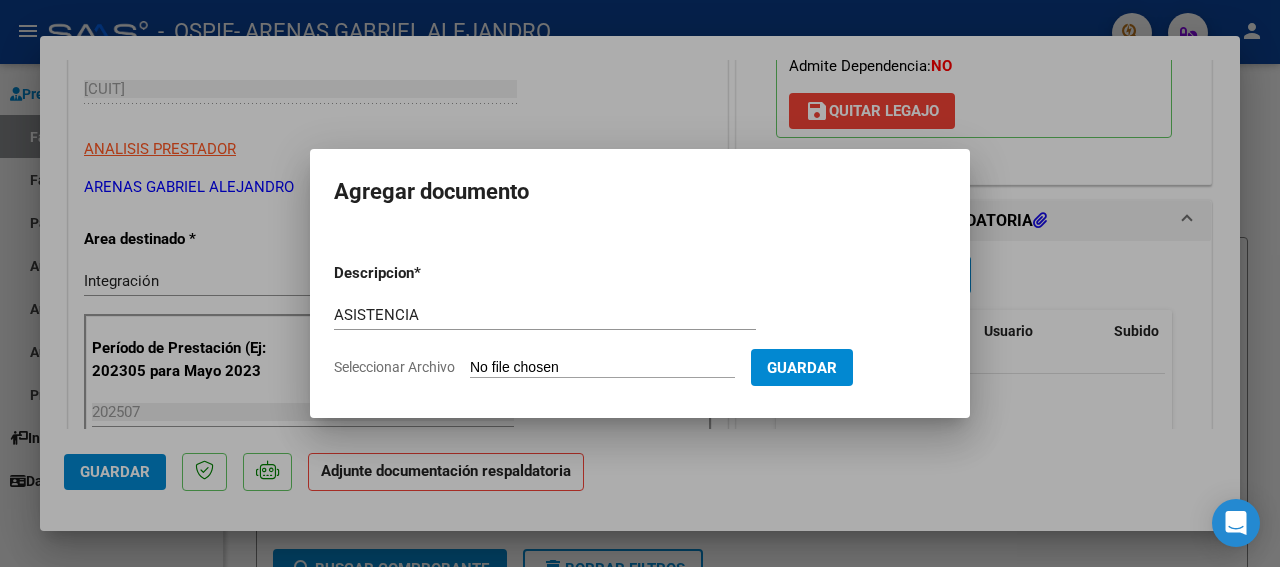 click on "Seleccionar Archivo" at bounding box center (602, 368) 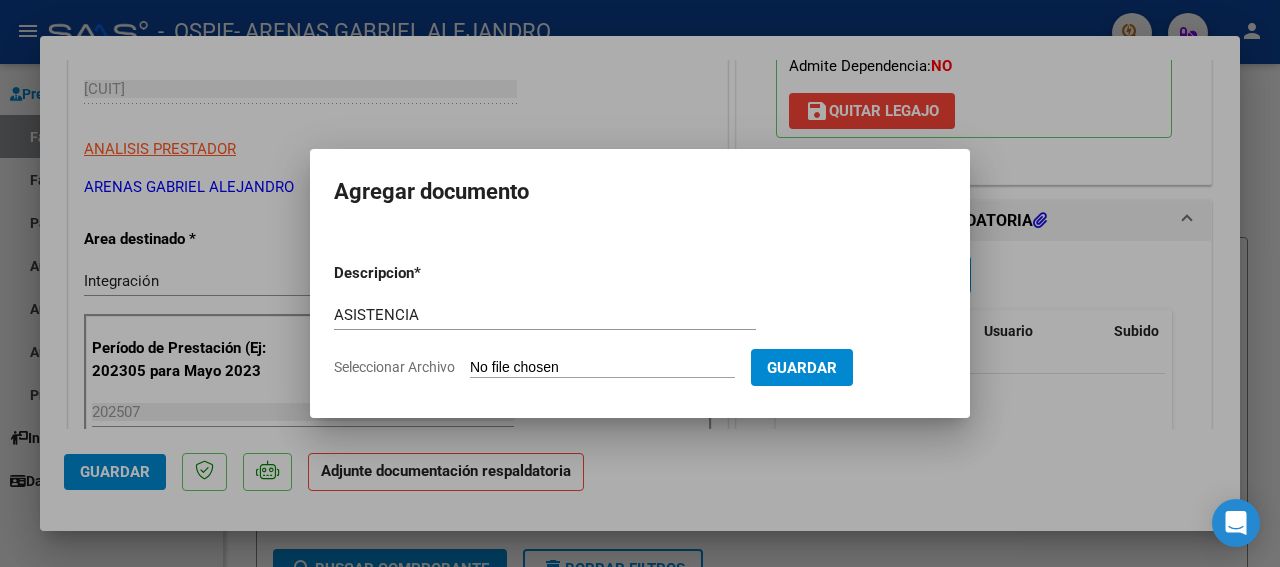 type on "C:\fakepath\[FILENAME]" 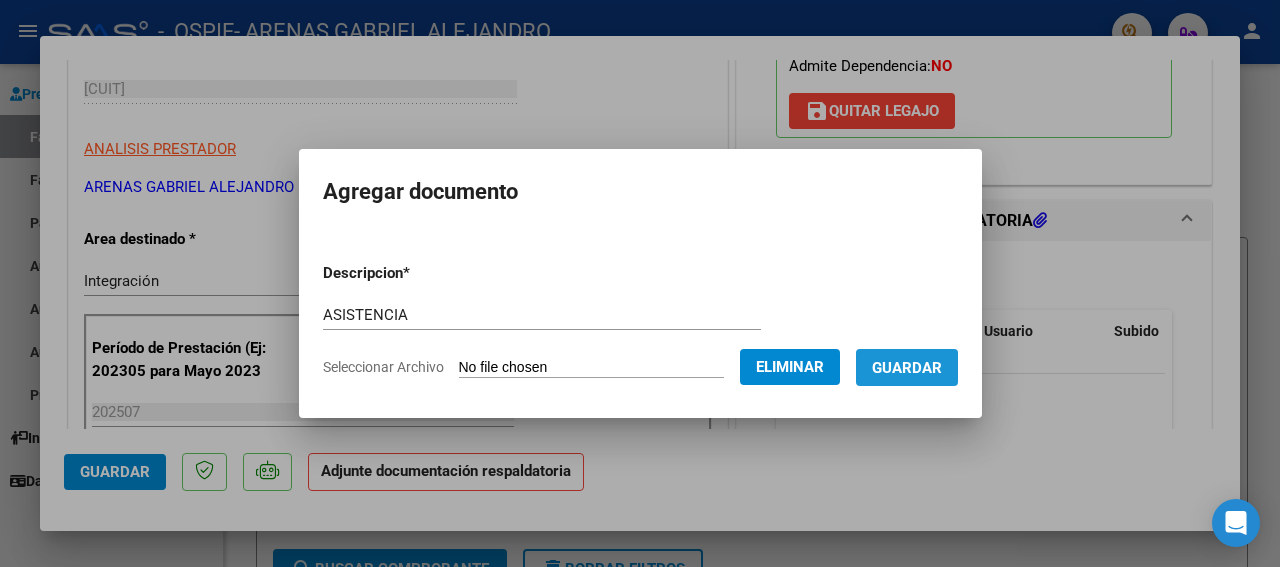 click on "Guardar" at bounding box center (907, 368) 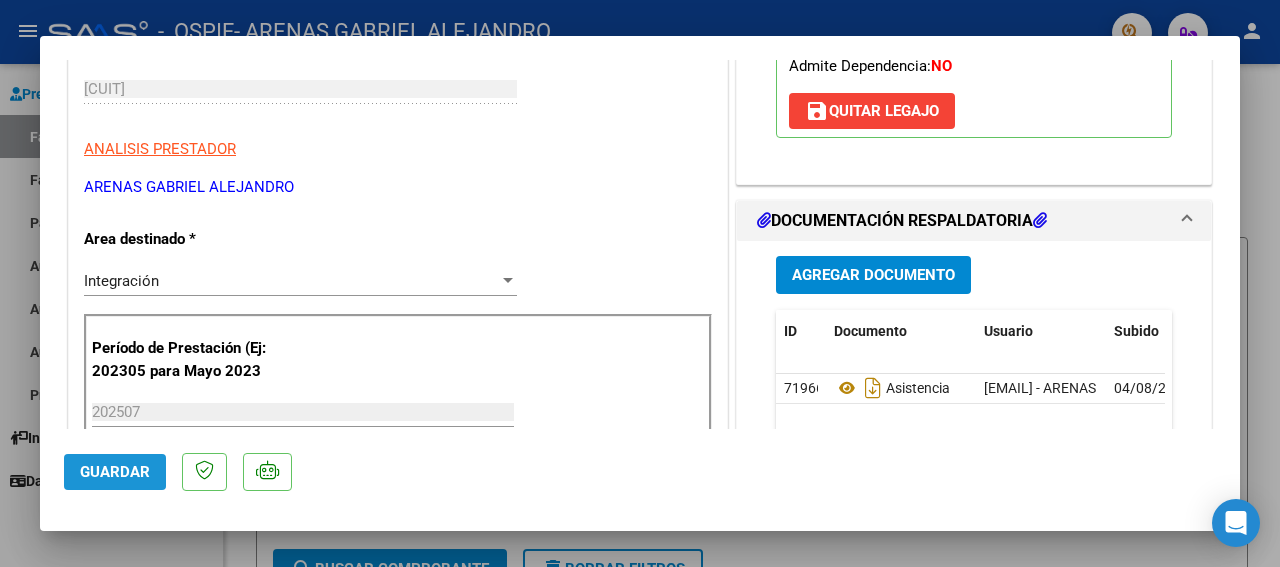 click on "Guardar" 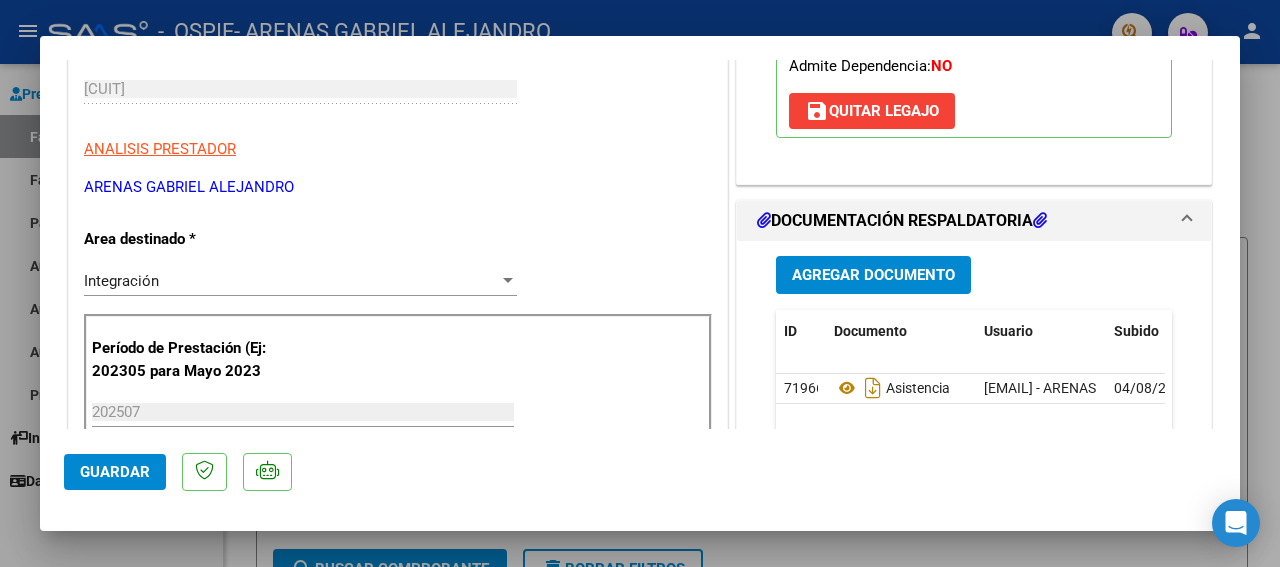 click at bounding box center [640, 283] 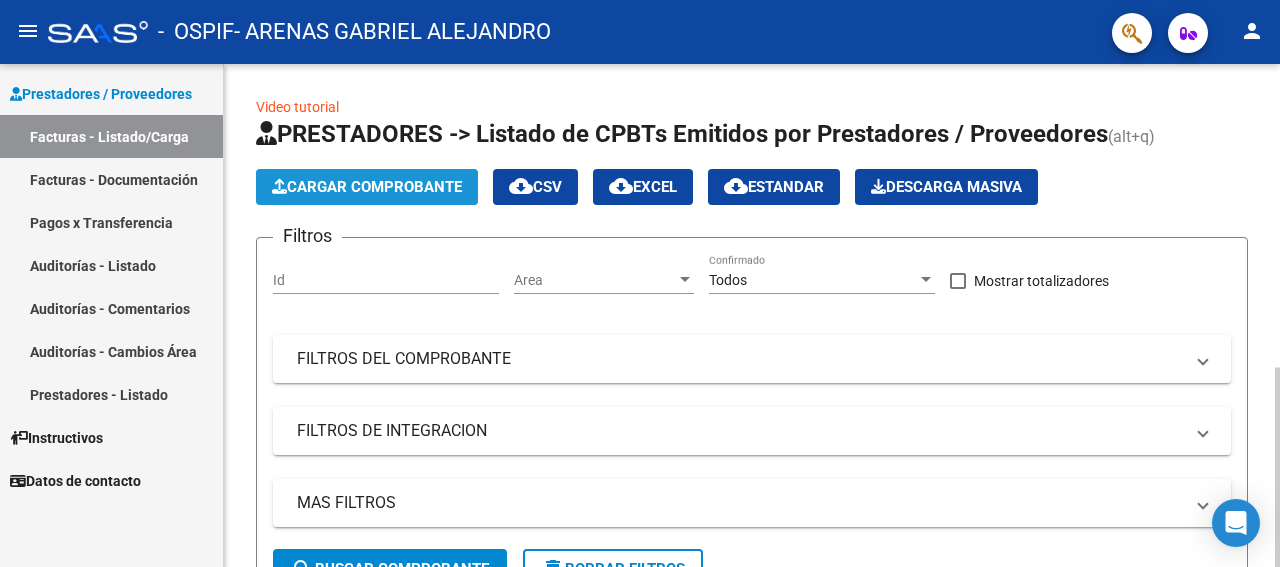 click on "Cargar Comprobante" 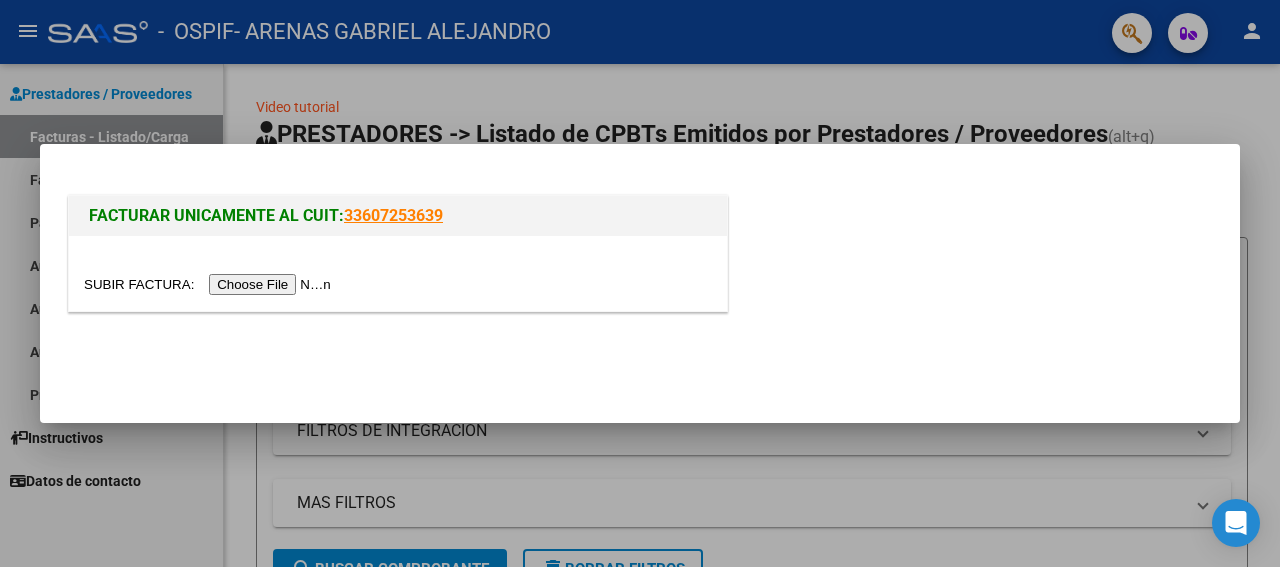 click at bounding box center (210, 284) 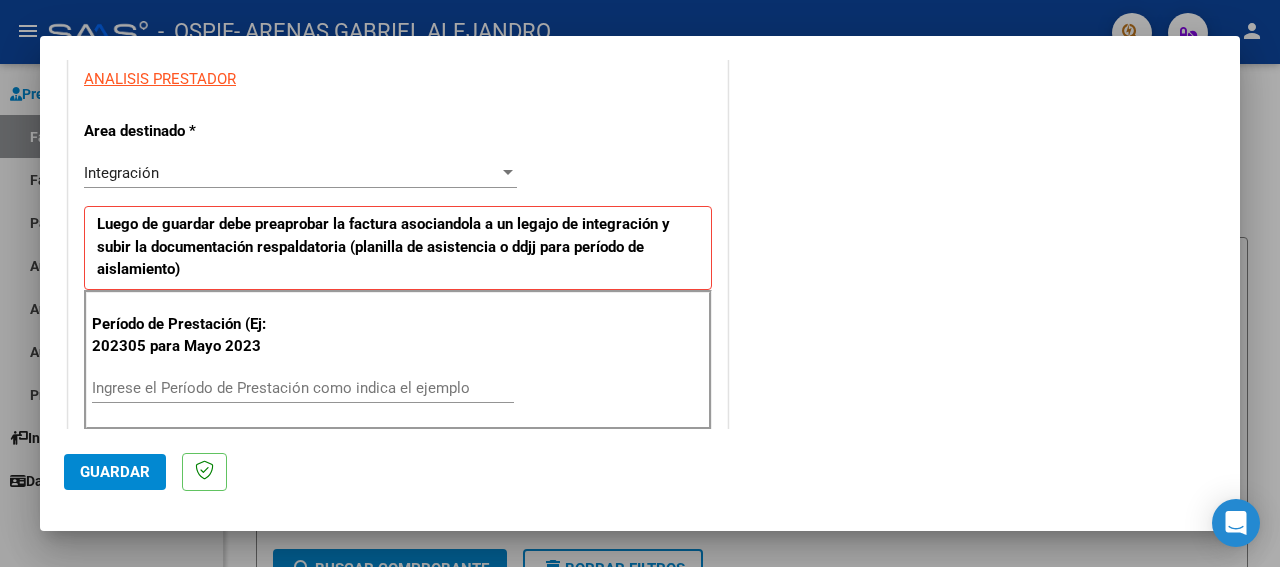 scroll, scrollTop: 432, scrollLeft: 0, axis: vertical 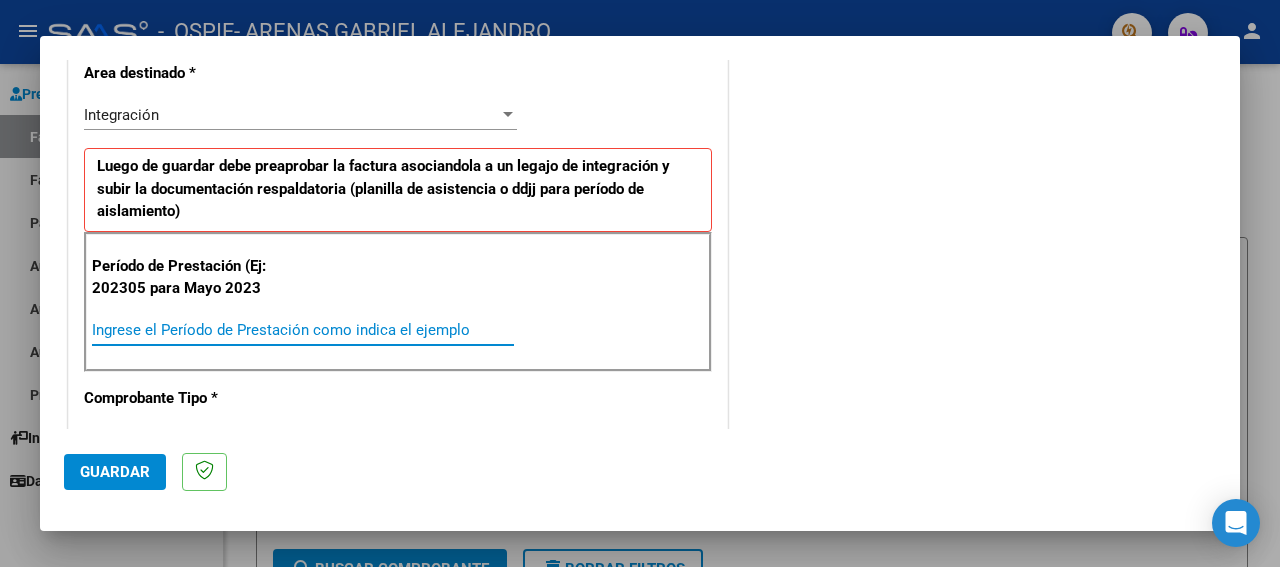 click on "Ingrese el Período de Prestación como indica el ejemplo" at bounding box center [303, 330] 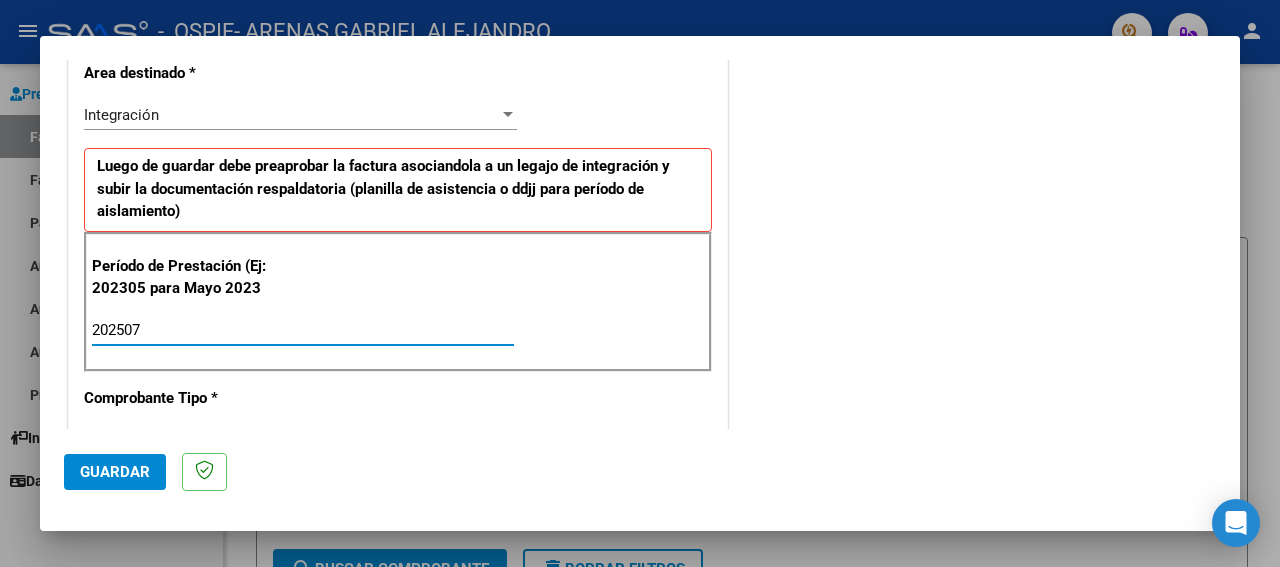 type on "202507" 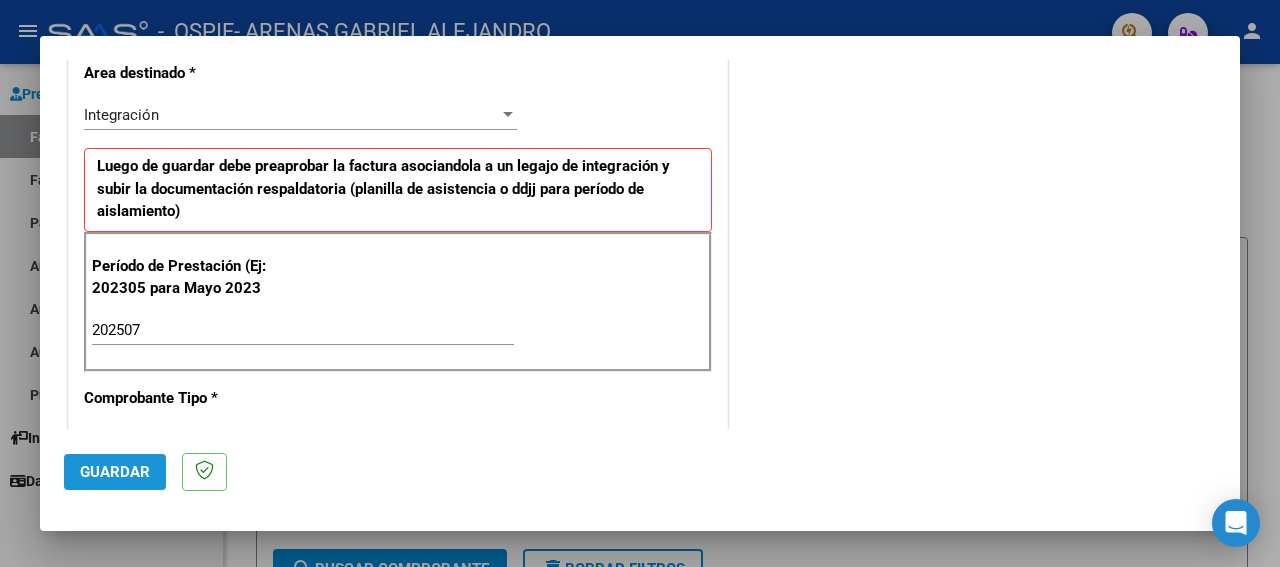 click on "Guardar" 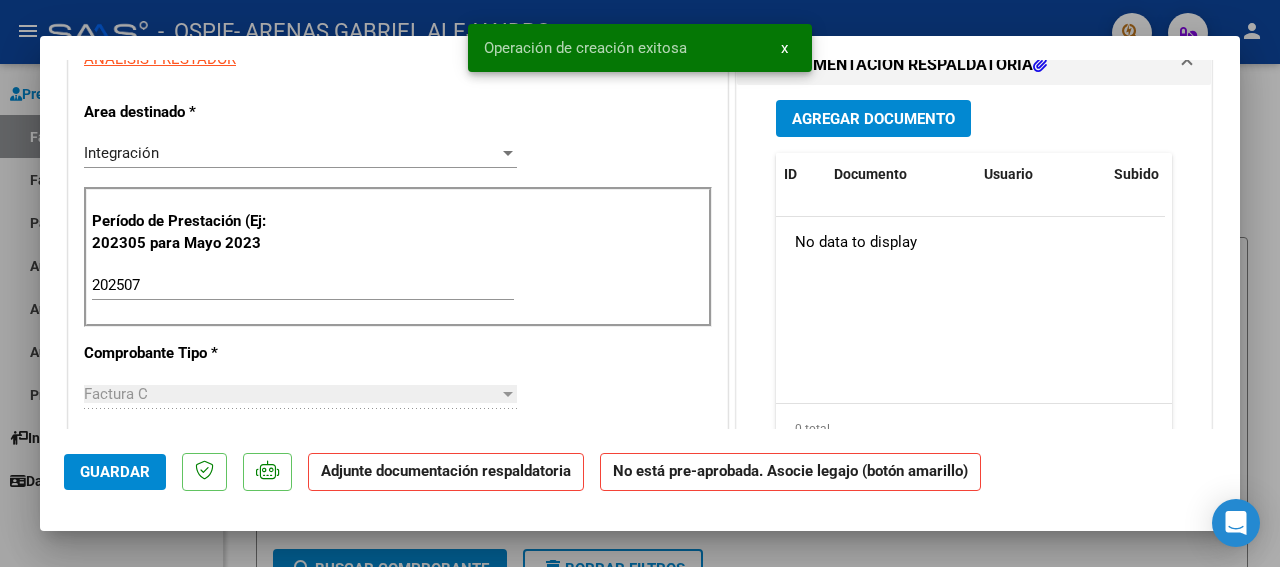 scroll, scrollTop: 0, scrollLeft: 0, axis: both 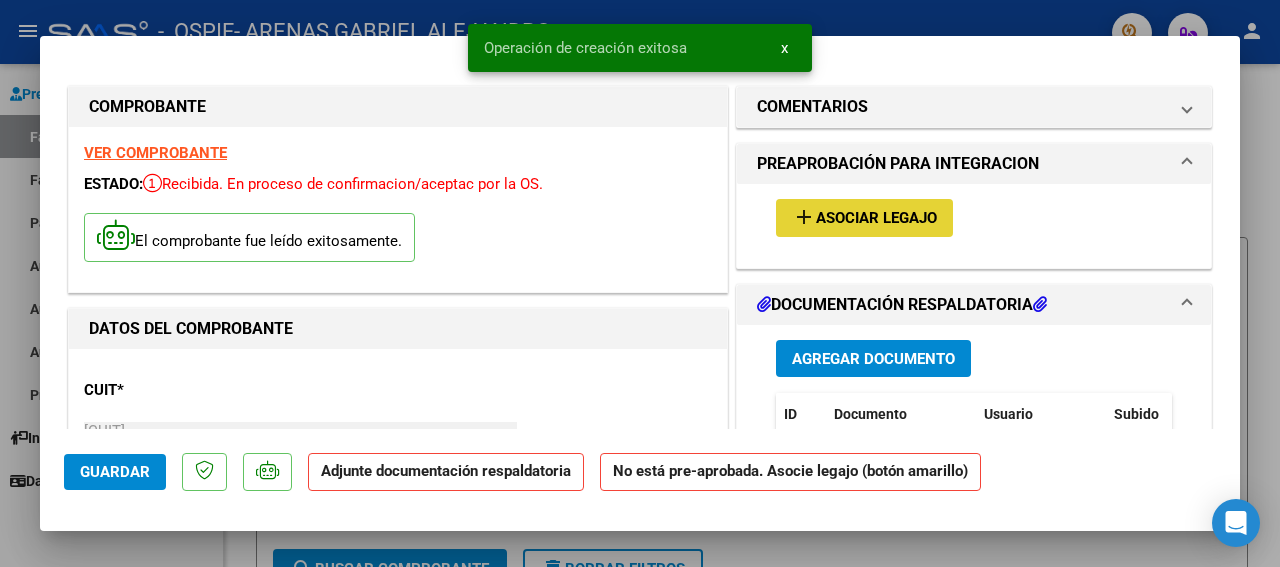 click on "Asociar Legajo" at bounding box center [876, 219] 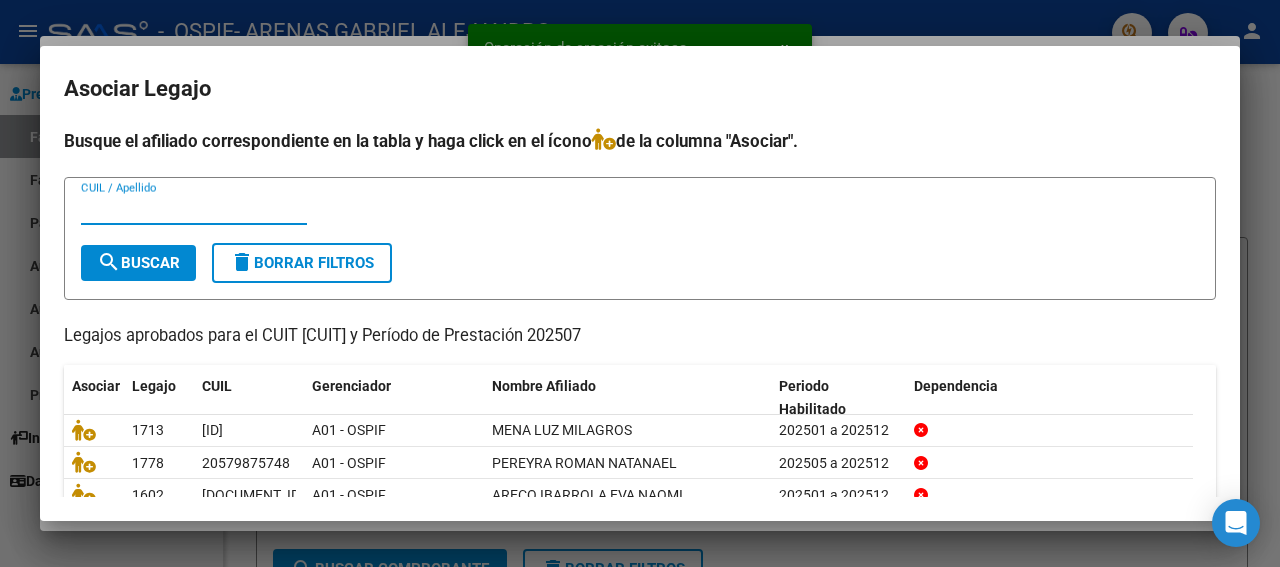 click on "CUIL / Apellido" at bounding box center (194, 209) 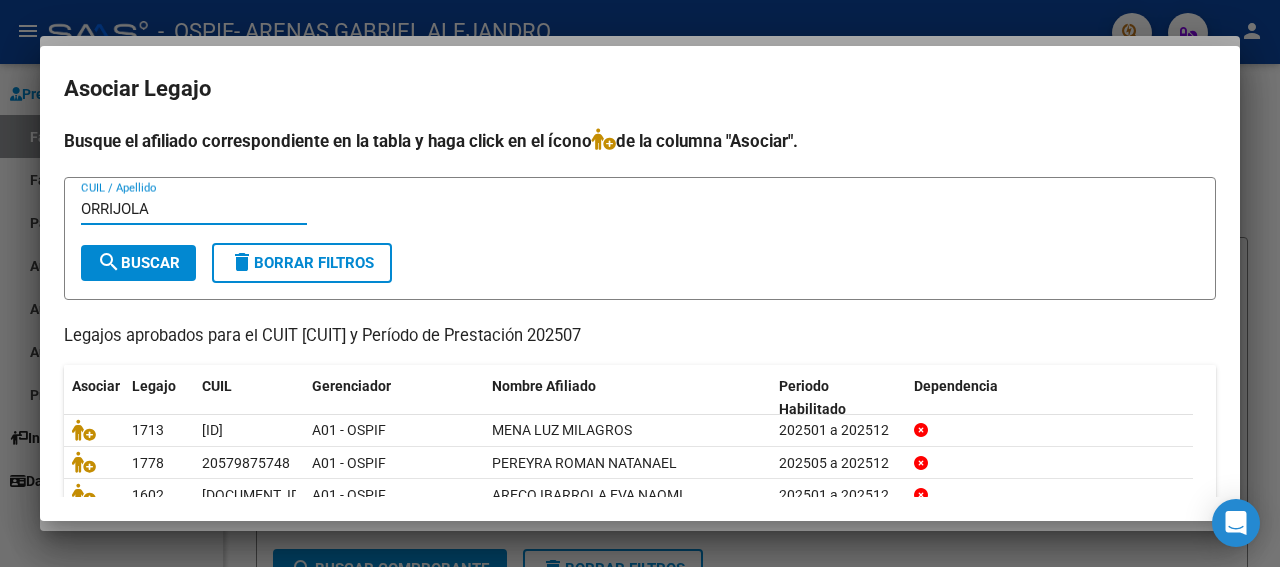 type on "ORRIJOLA" 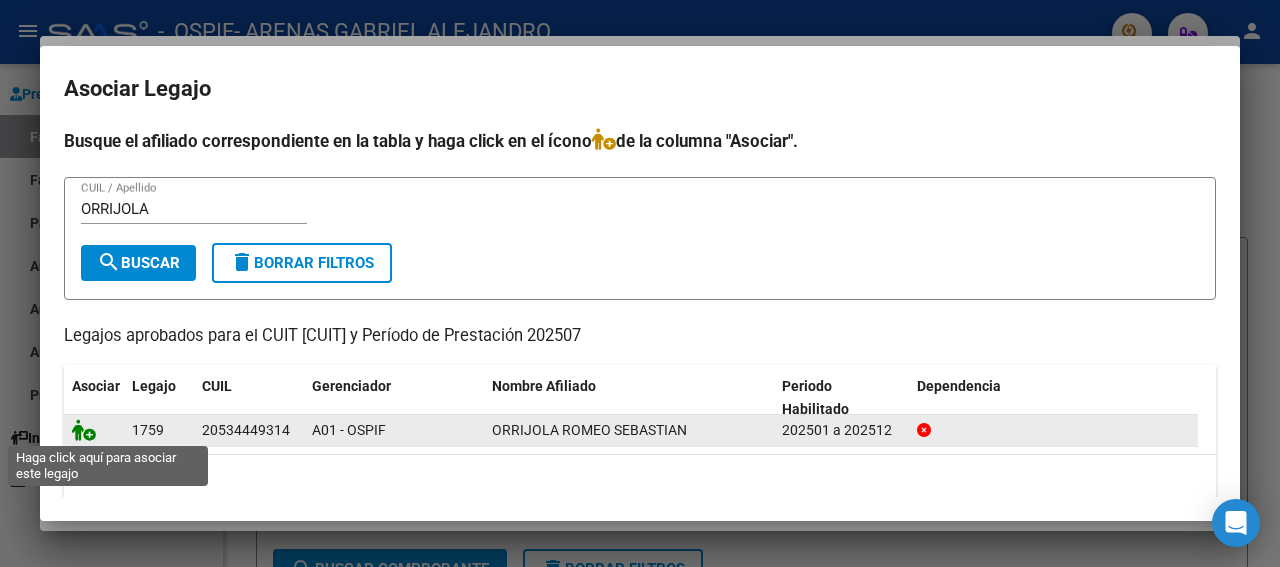 click 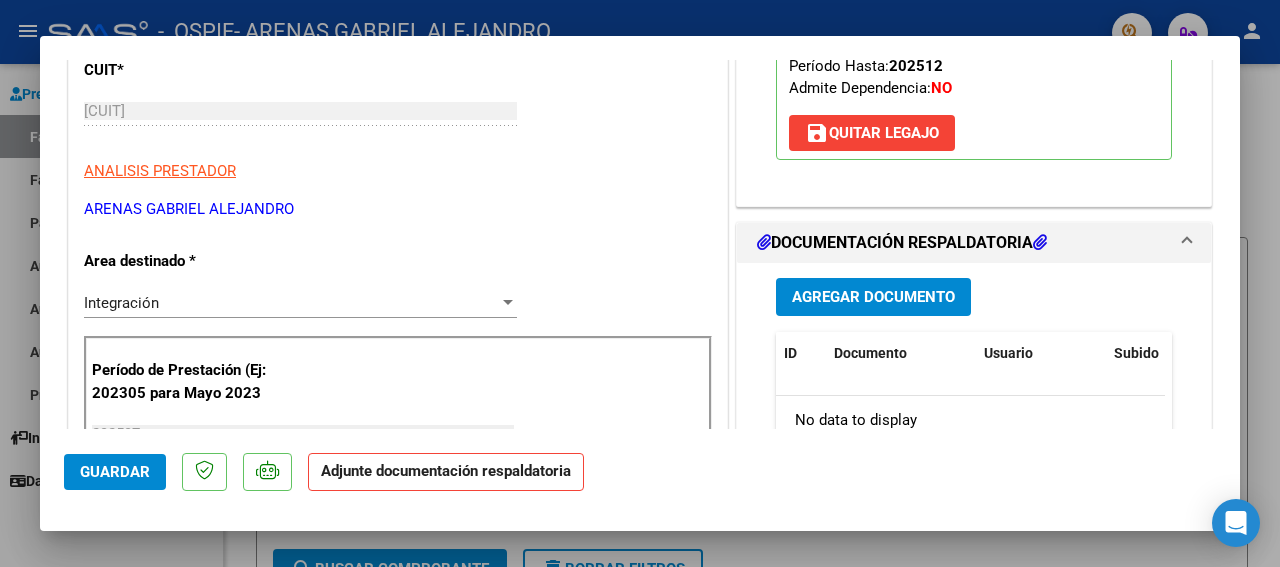 scroll, scrollTop: 324, scrollLeft: 0, axis: vertical 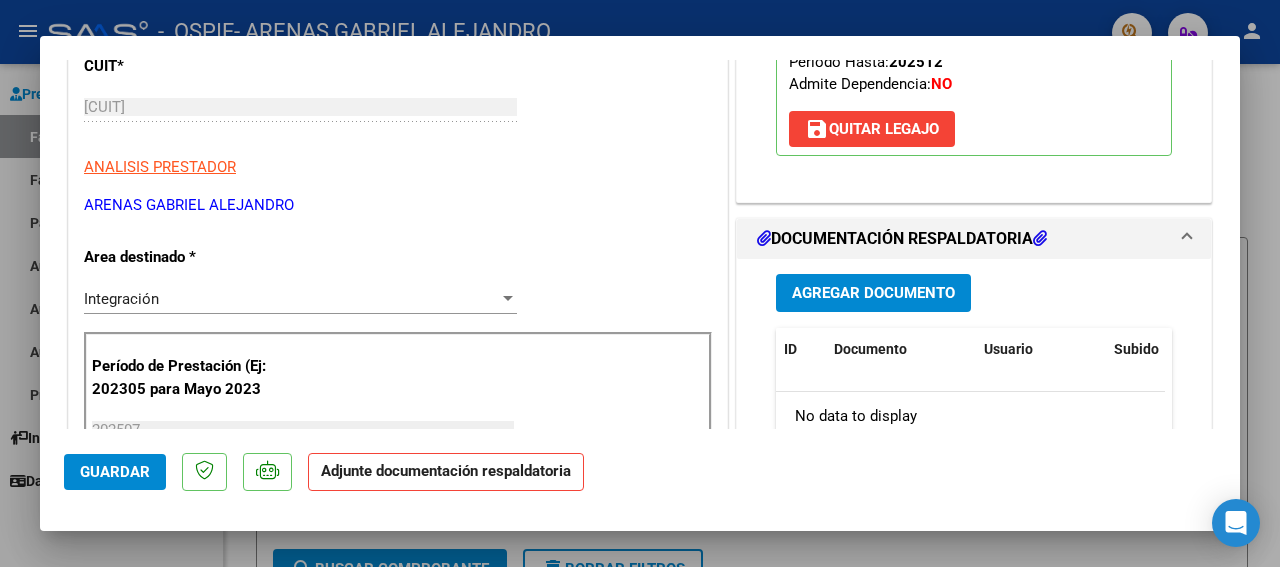 click on "Agregar Documento" at bounding box center (873, 292) 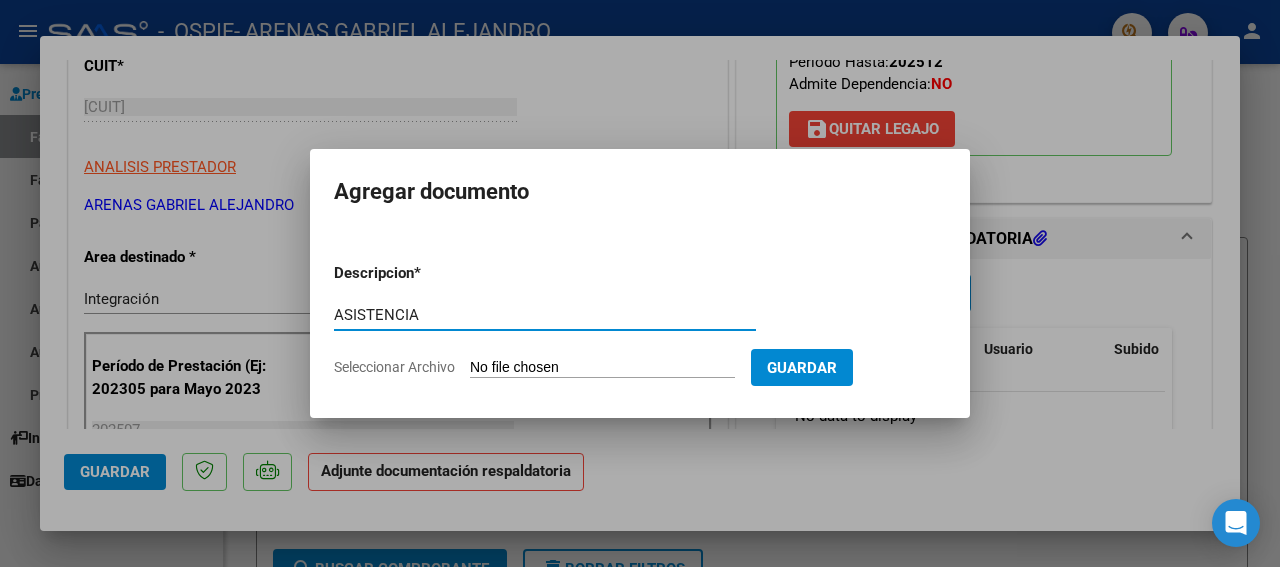 click on "ASISTENCIA" at bounding box center (545, 315) 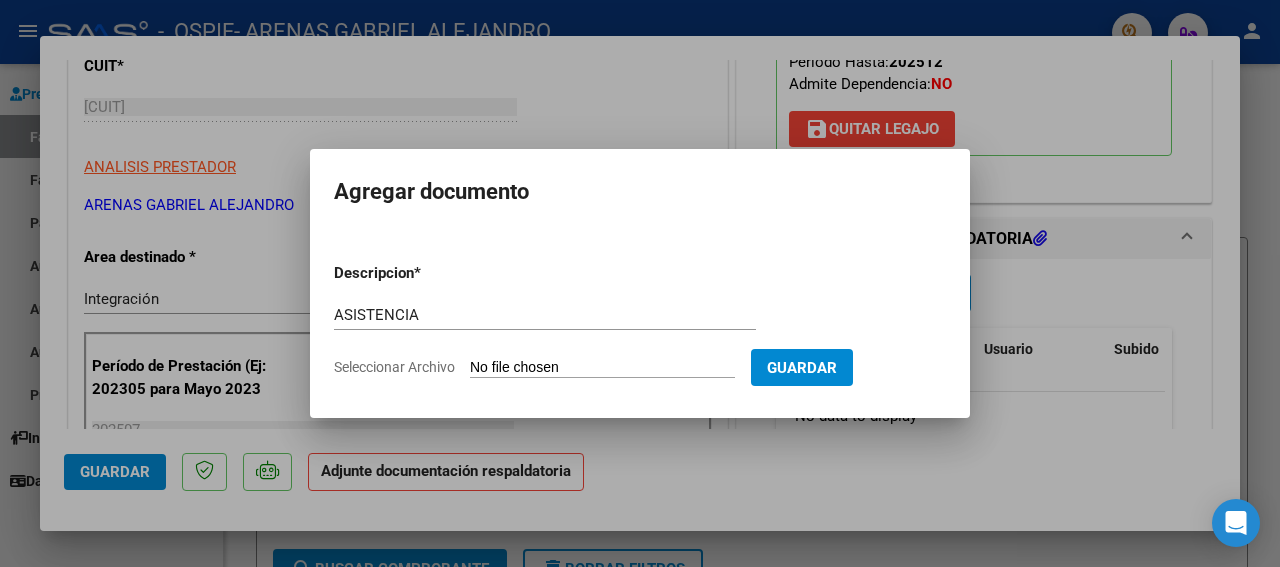 click on "Seleccionar Archivo" at bounding box center (602, 368) 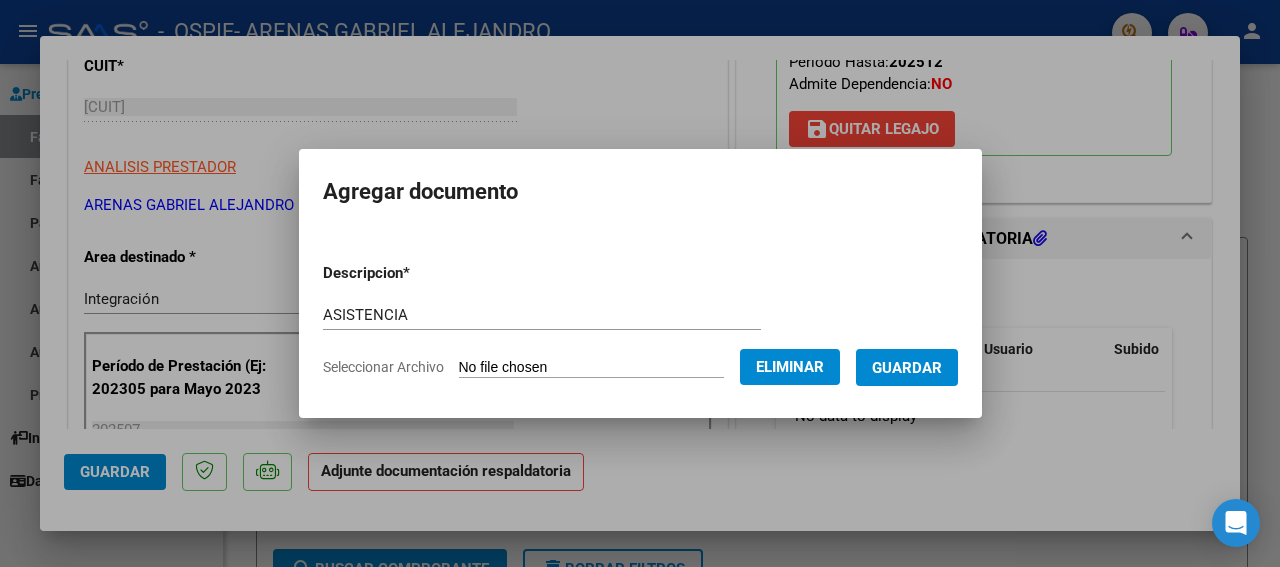 click on "Guardar" at bounding box center (907, 368) 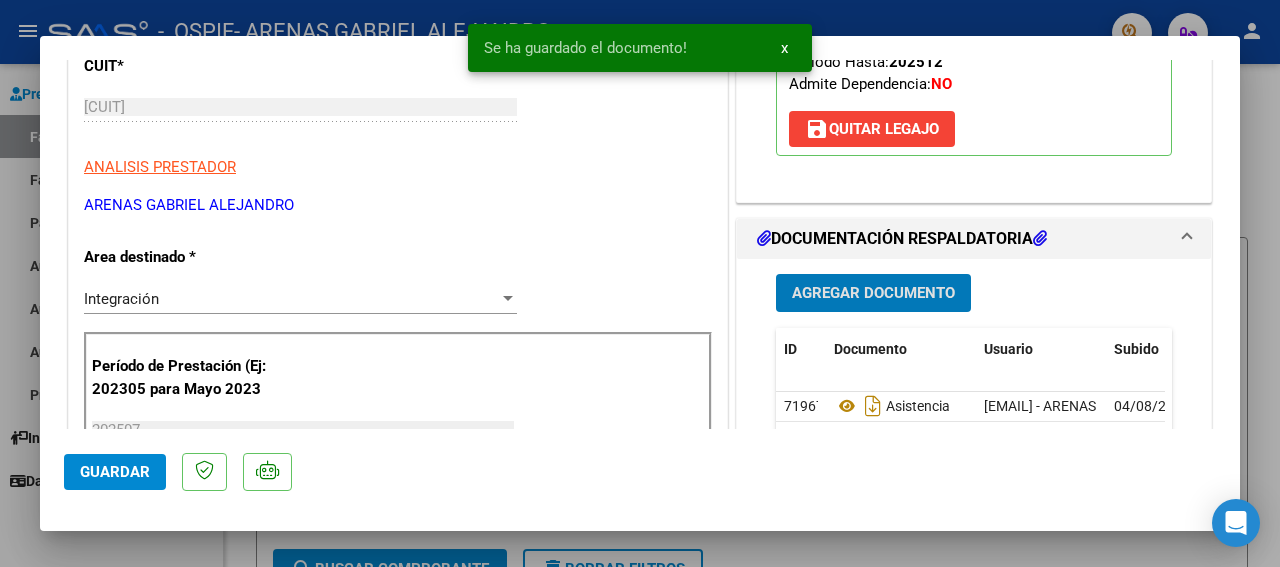 click on "Guardar" 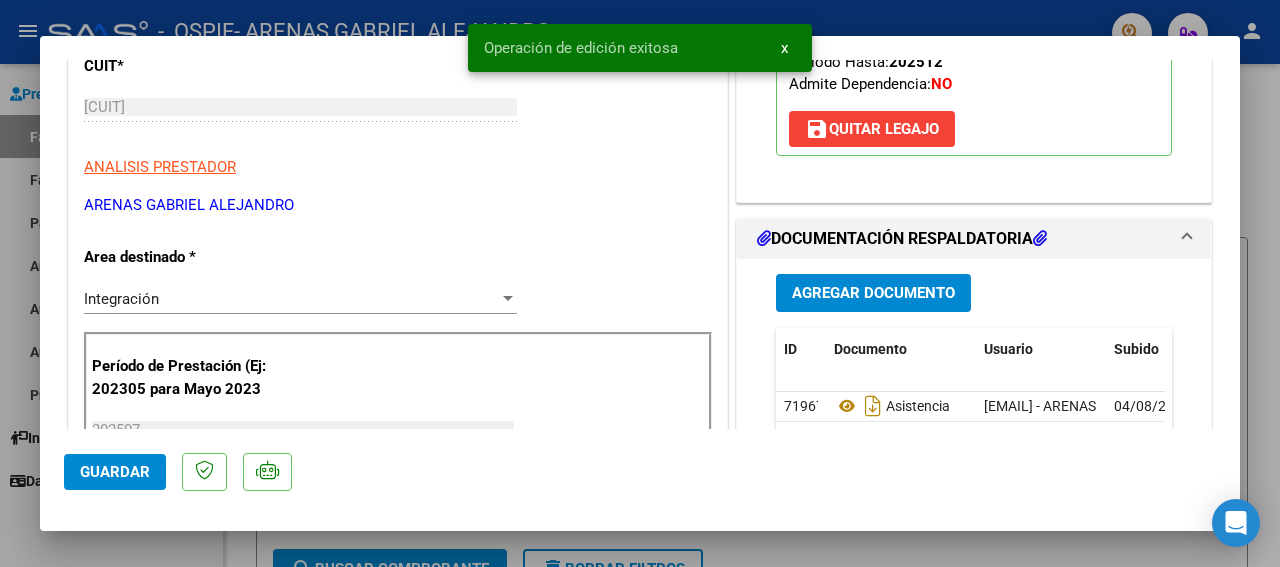 click at bounding box center [640, 283] 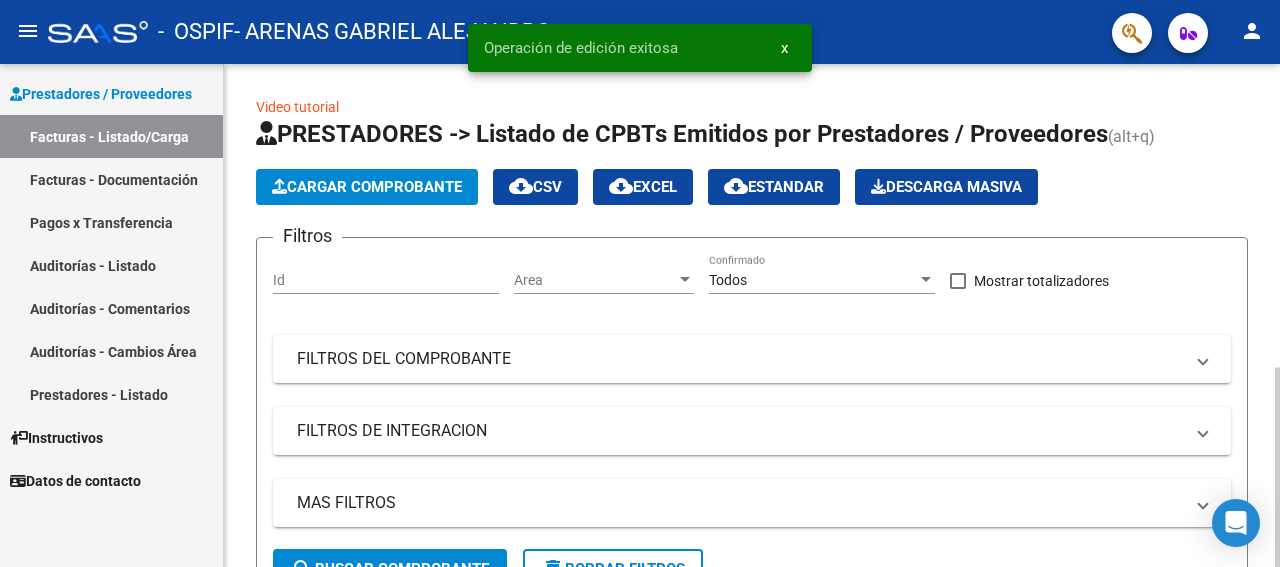 click on "Cargar Comprobante" 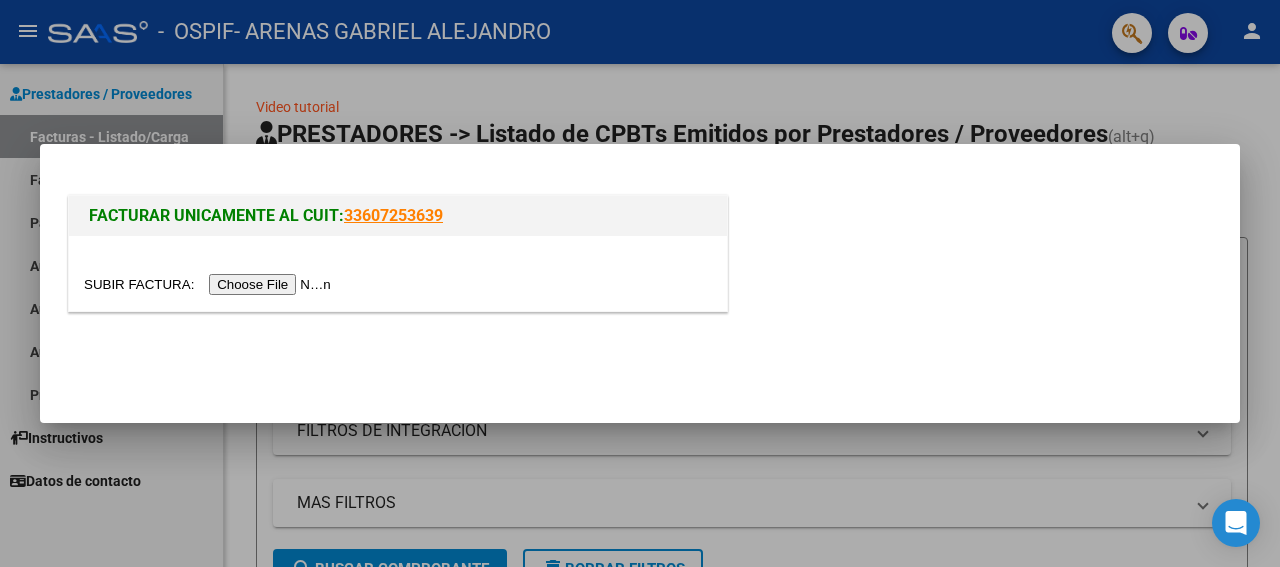 click at bounding box center [210, 284] 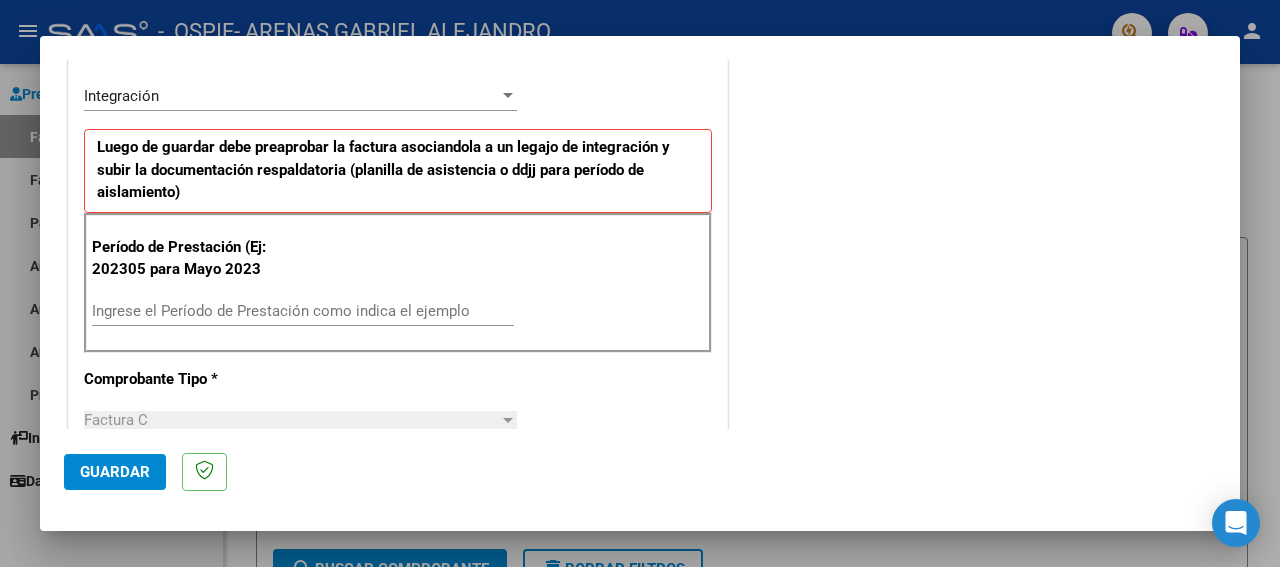 scroll, scrollTop: 486, scrollLeft: 0, axis: vertical 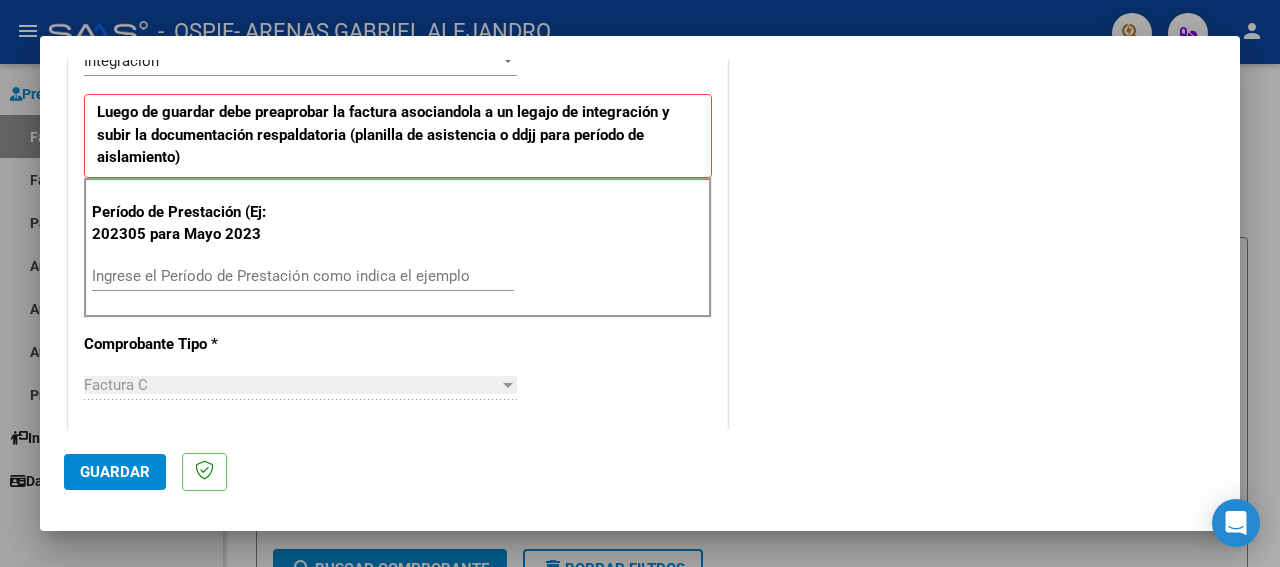 drag, startPoint x: 1237, startPoint y: 423, endPoint x: 471, endPoint y: 349, distance: 769.5661 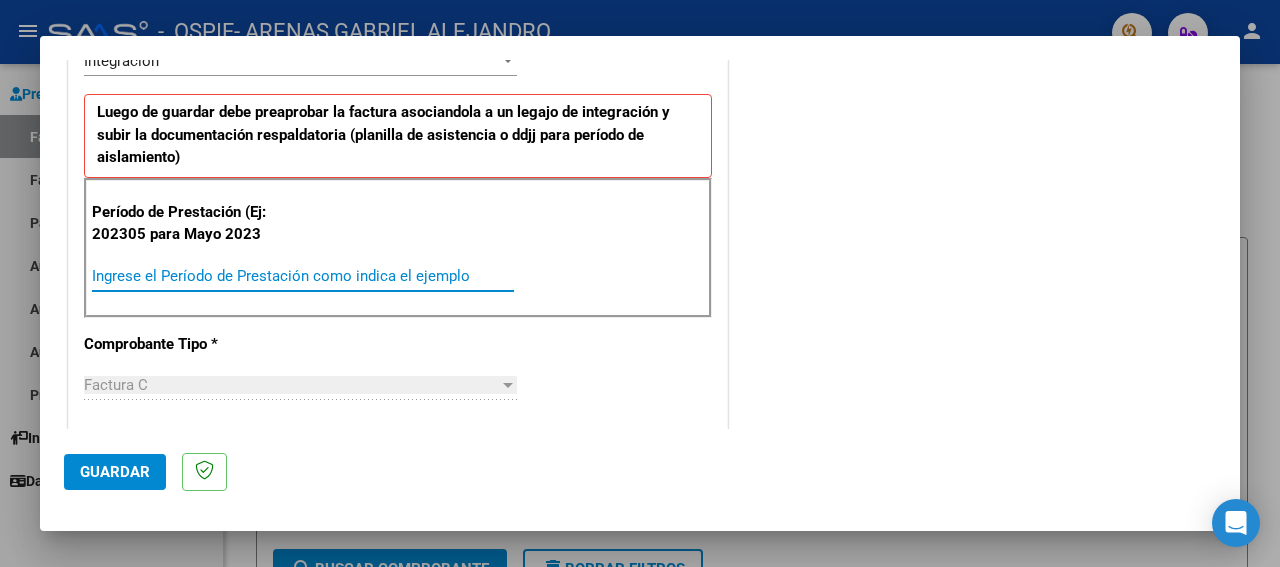 click on "Ingrese el Período de Prestación como indica el ejemplo" at bounding box center (303, 276) 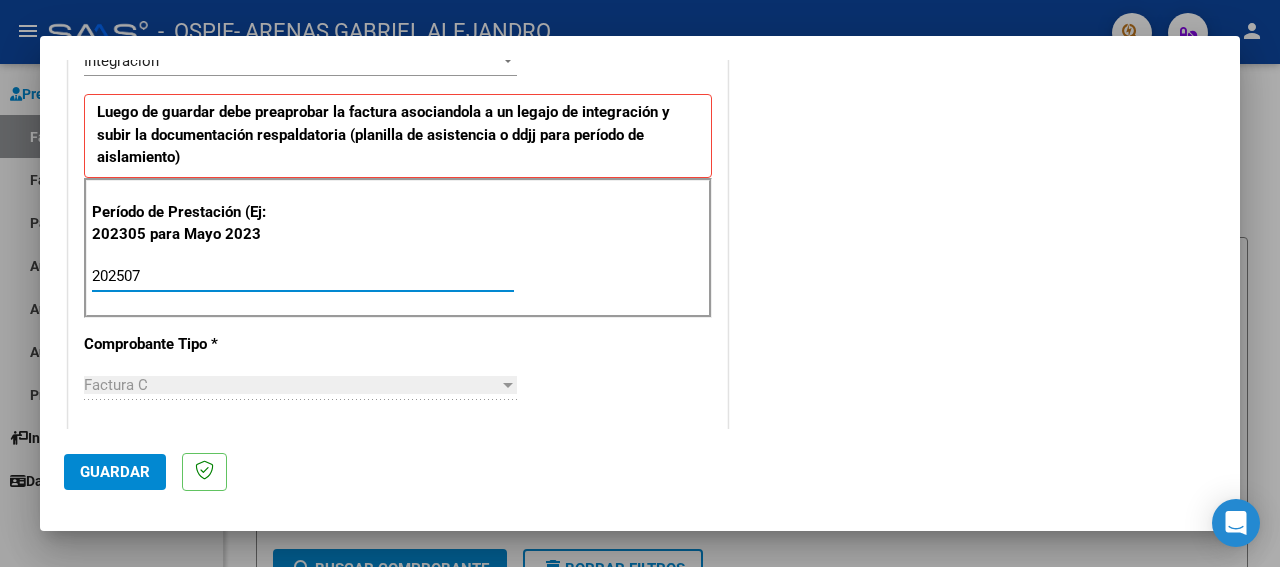 type on "202507" 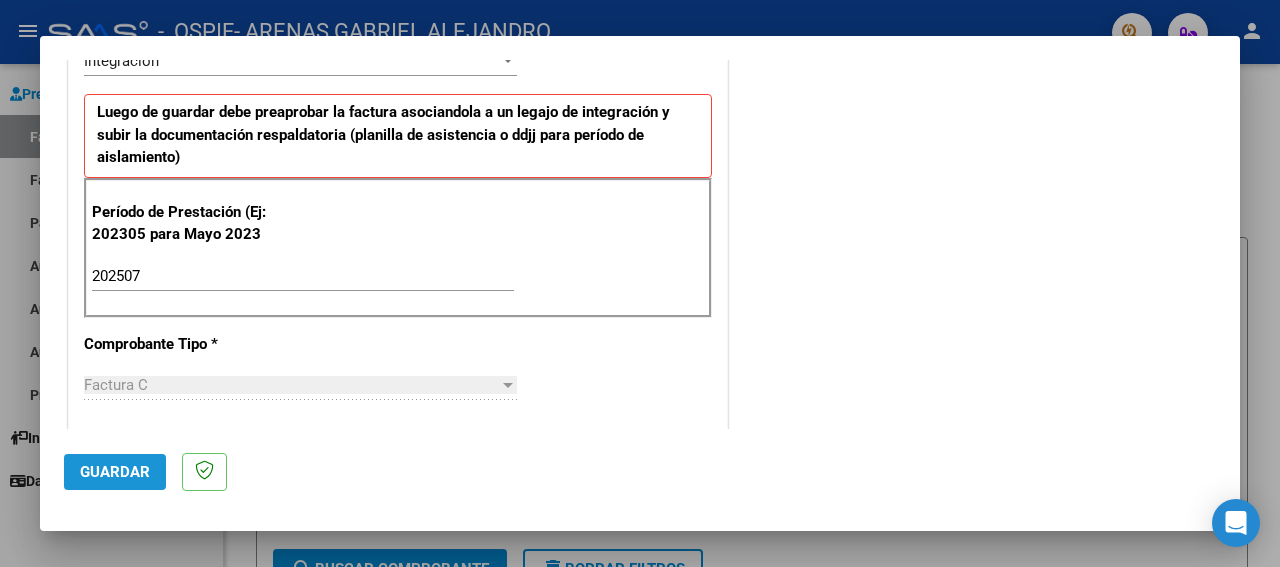 click on "Guardar" 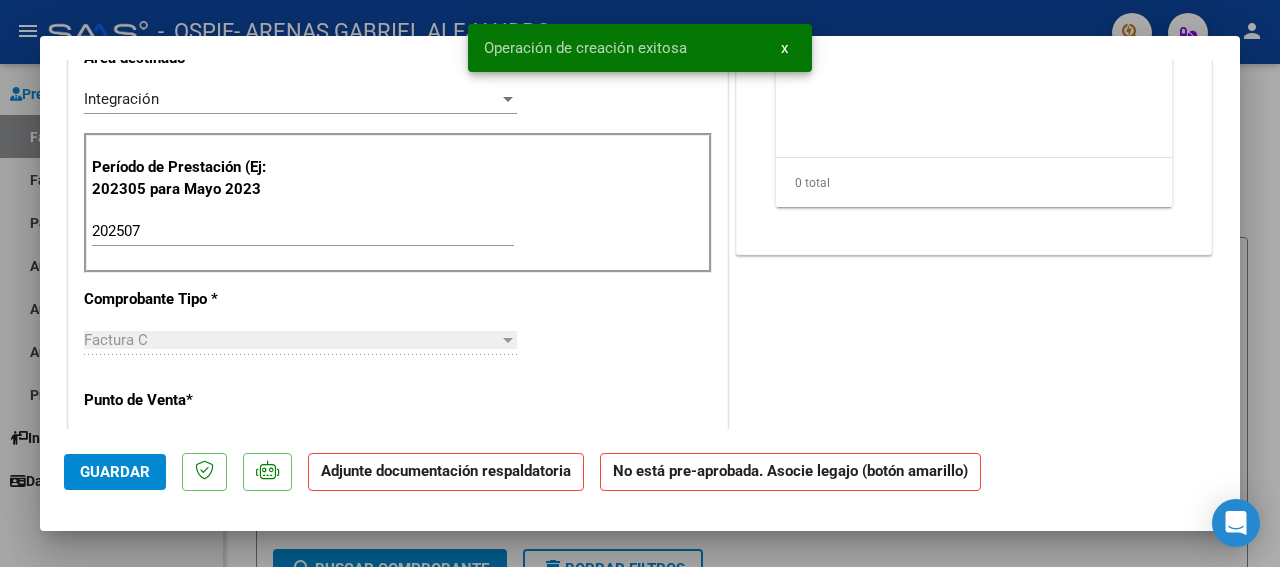 scroll, scrollTop: 0, scrollLeft: 0, axis: both 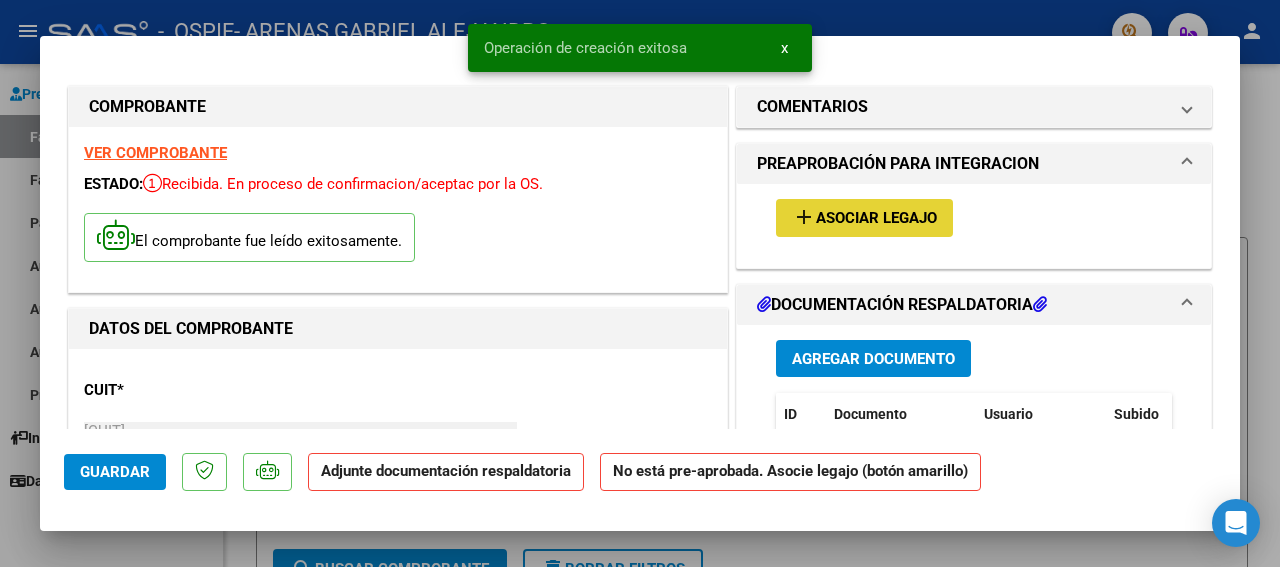 click on "add Asociar Legajo" at bounding box center (864, 217) 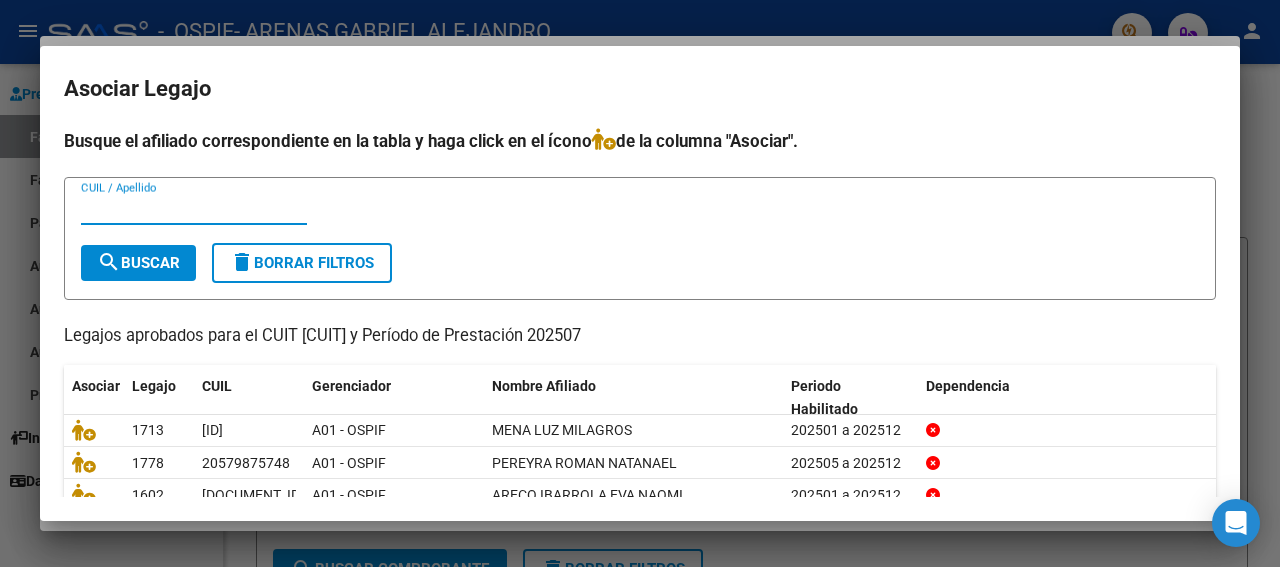 click on "CUIL / Apellido" at bounding box center (194, 209) 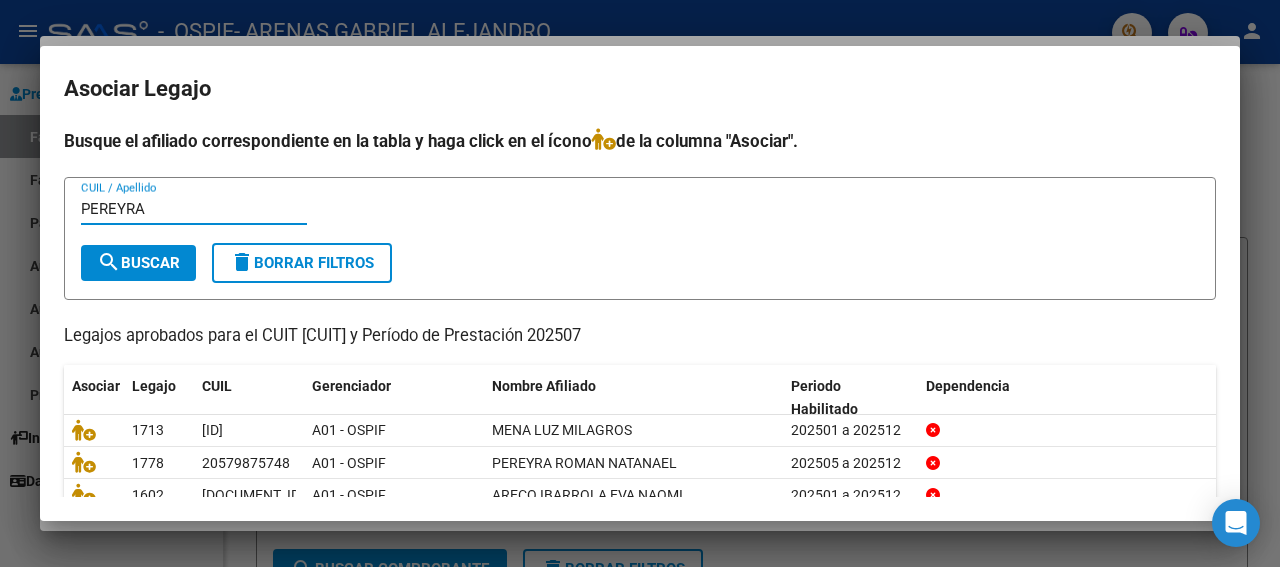 type on "PEREYRA" 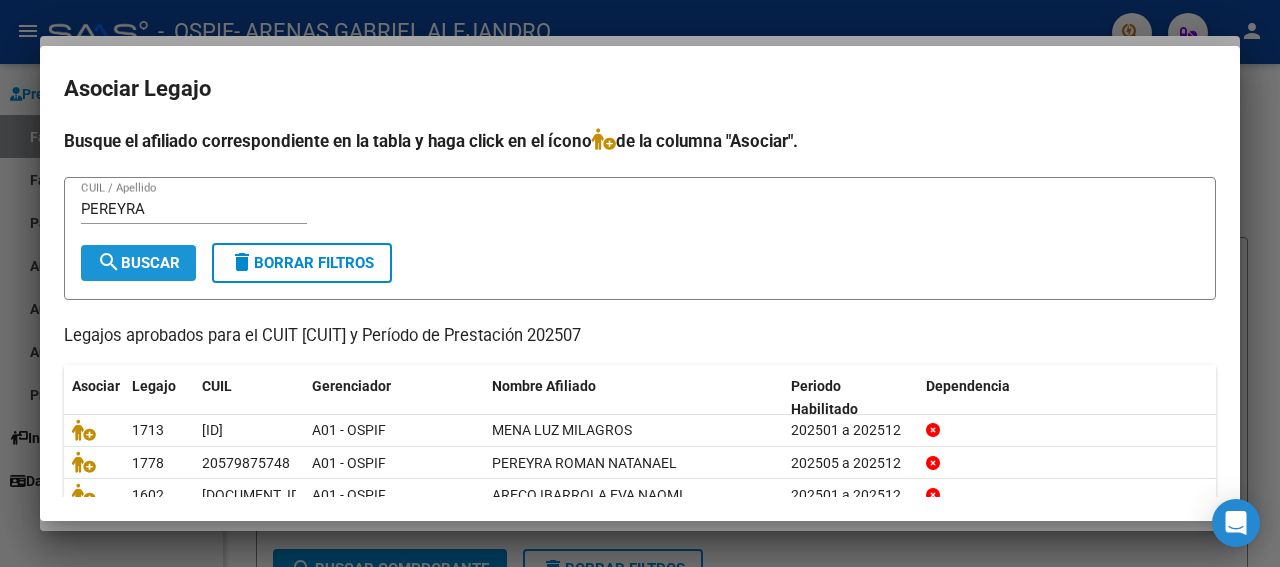 click on "search  Buscar" at bounding box center (138, 263) 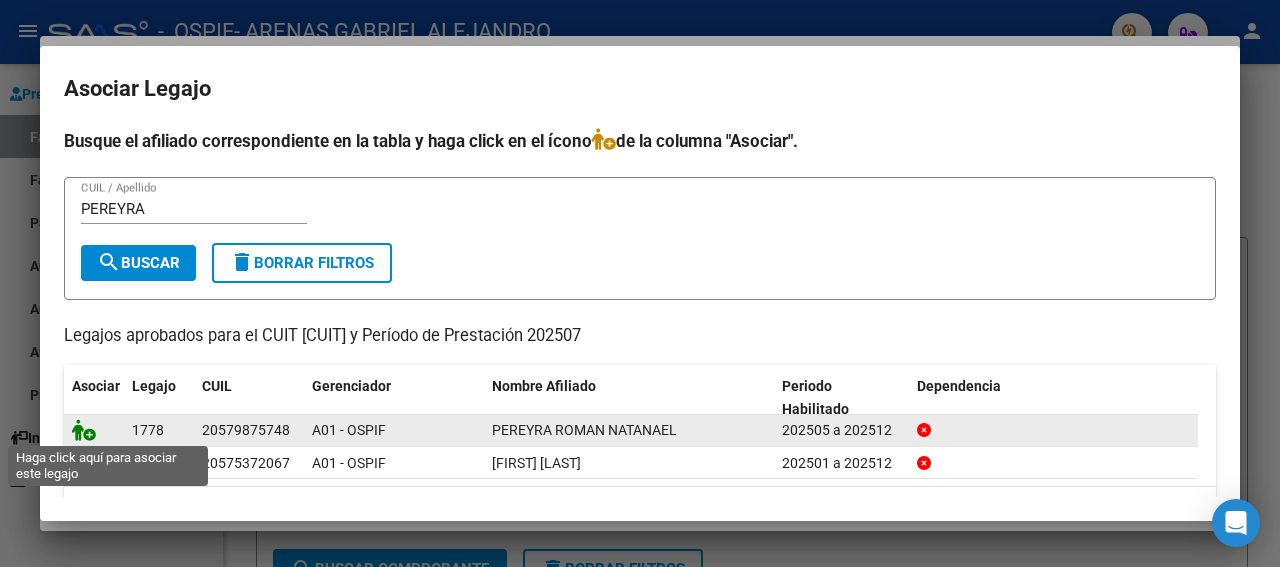 click 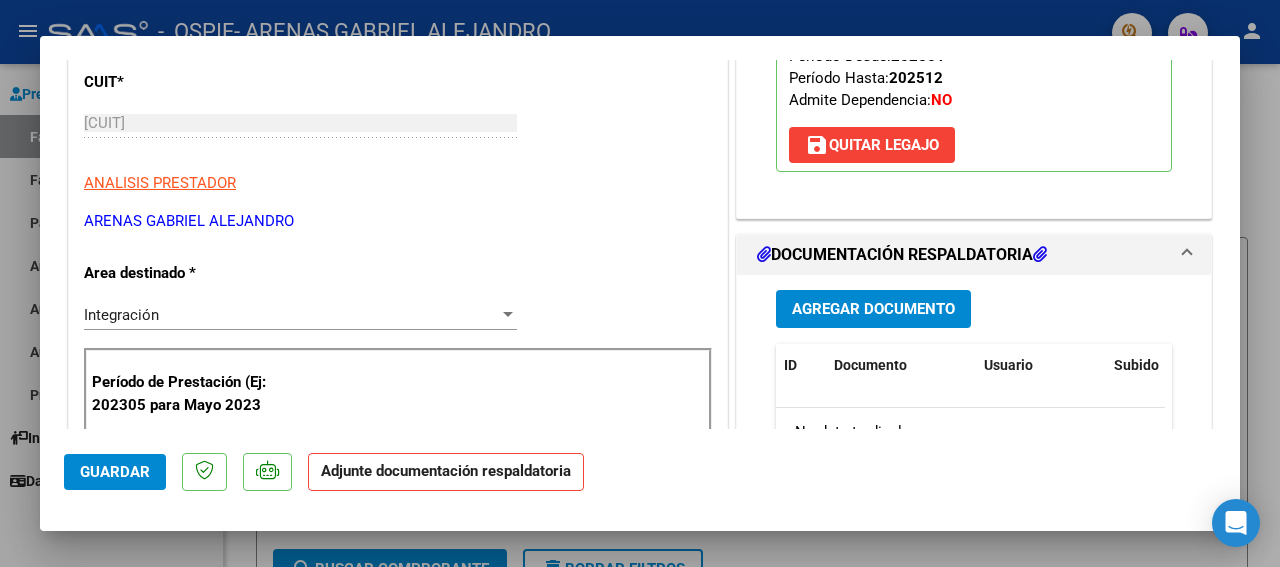 scroll, scrollTop: 324, scrollLeft: 0, axis: vertical 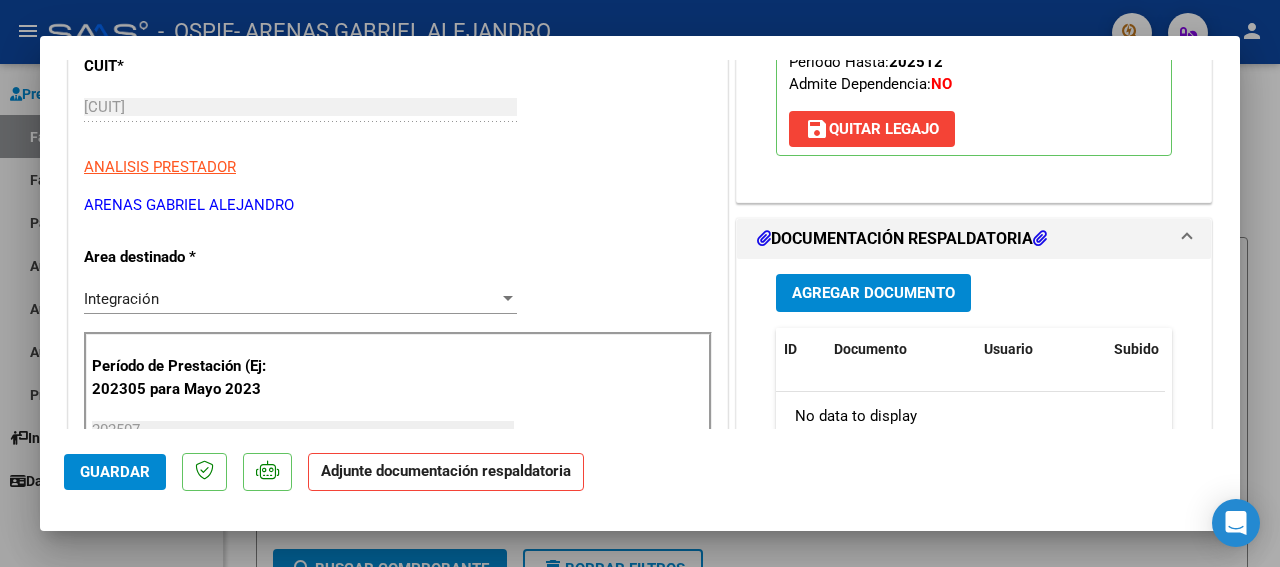 drag, startPoint x: 1228, startPoint y: 416, endPoint x: 859, endPoint y: 292, distance: 389.27753 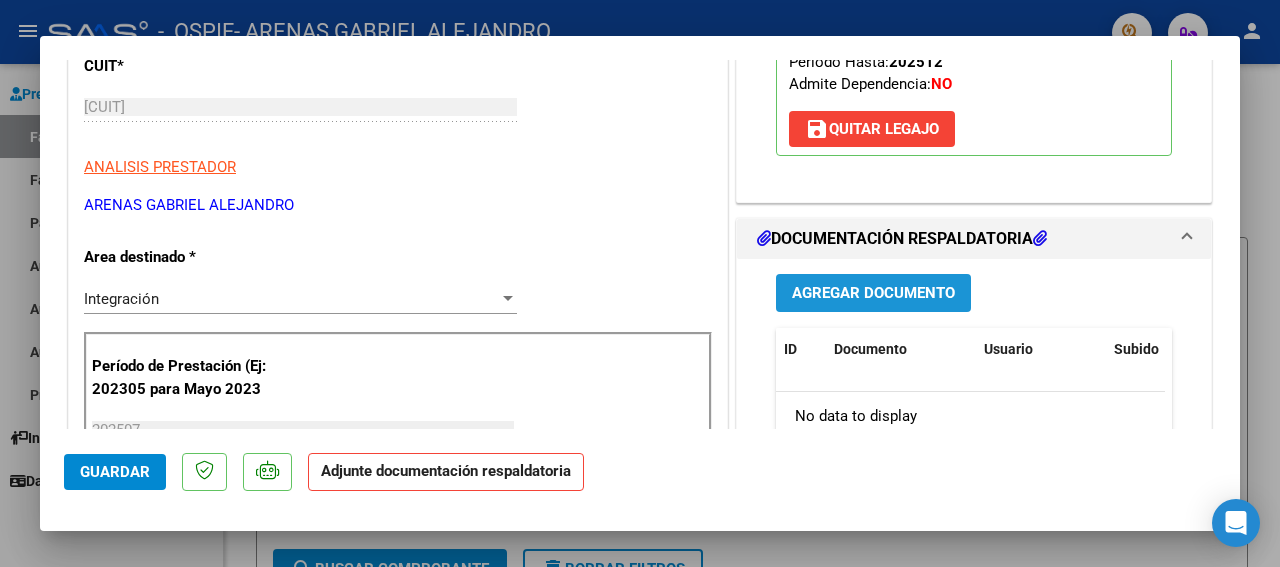 click on "Agregar Documento" at bounding box center (873, 294) 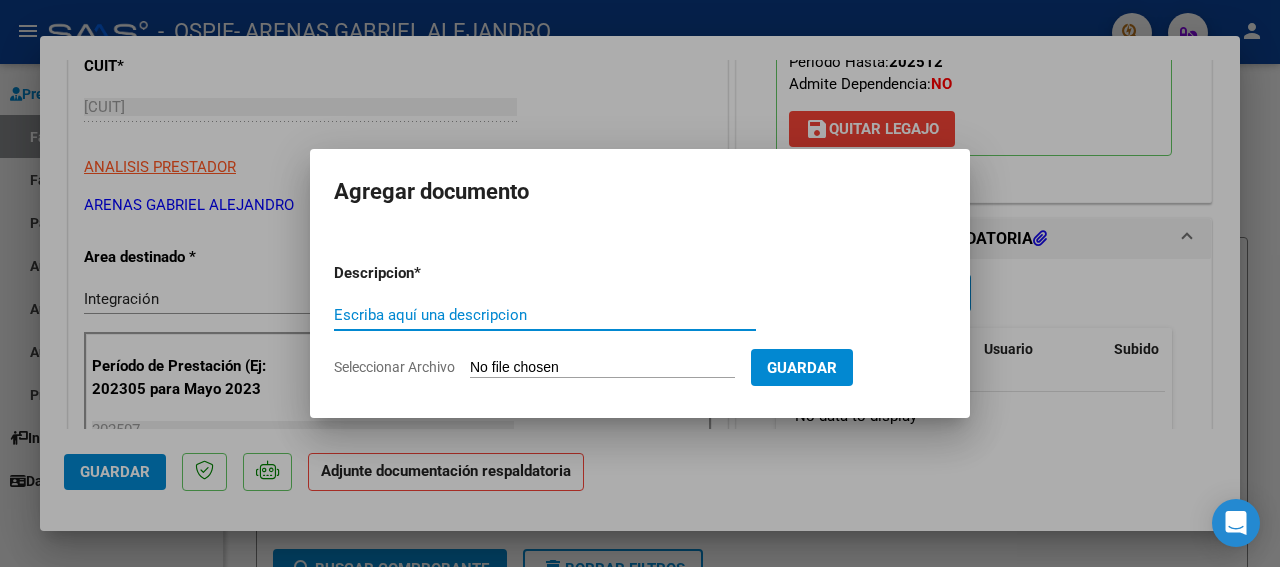 click on "Escriba aquí una descripcion" at bounding box center [545, 315] 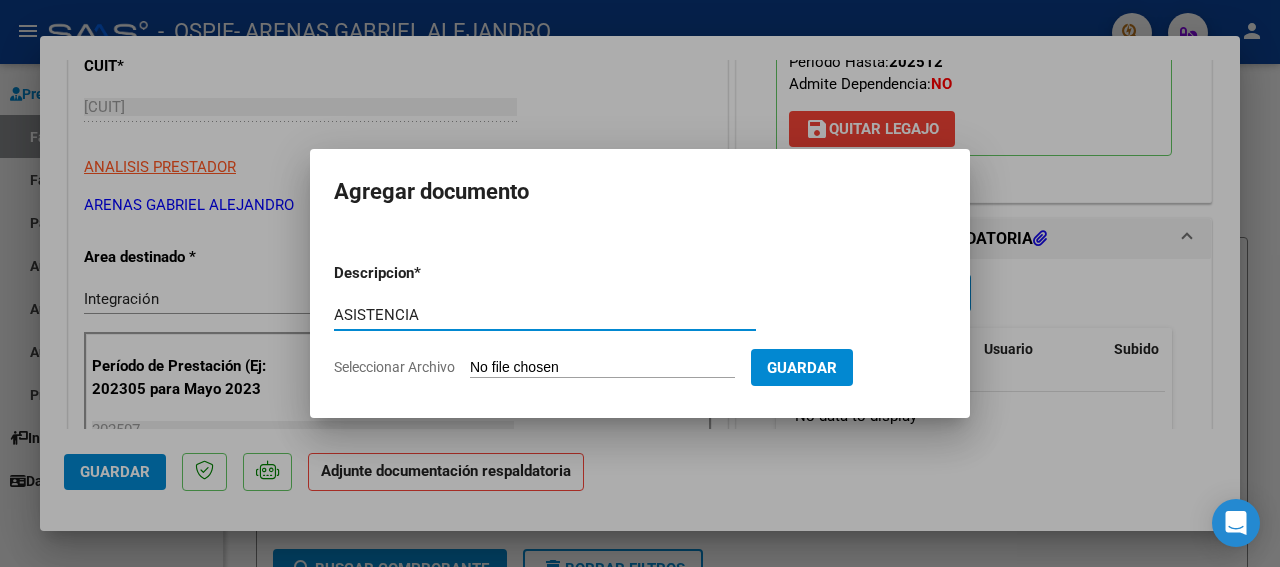 type on "ASISTENCIA" 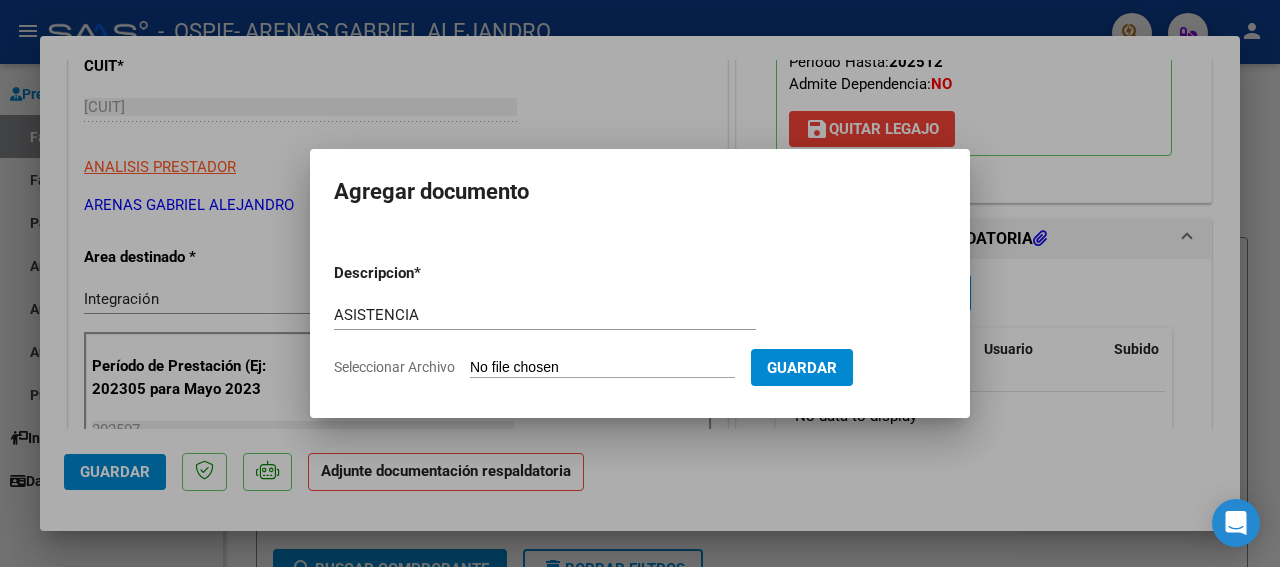 click on "Seleccionar Archivo" at bounding box center [602, 368] 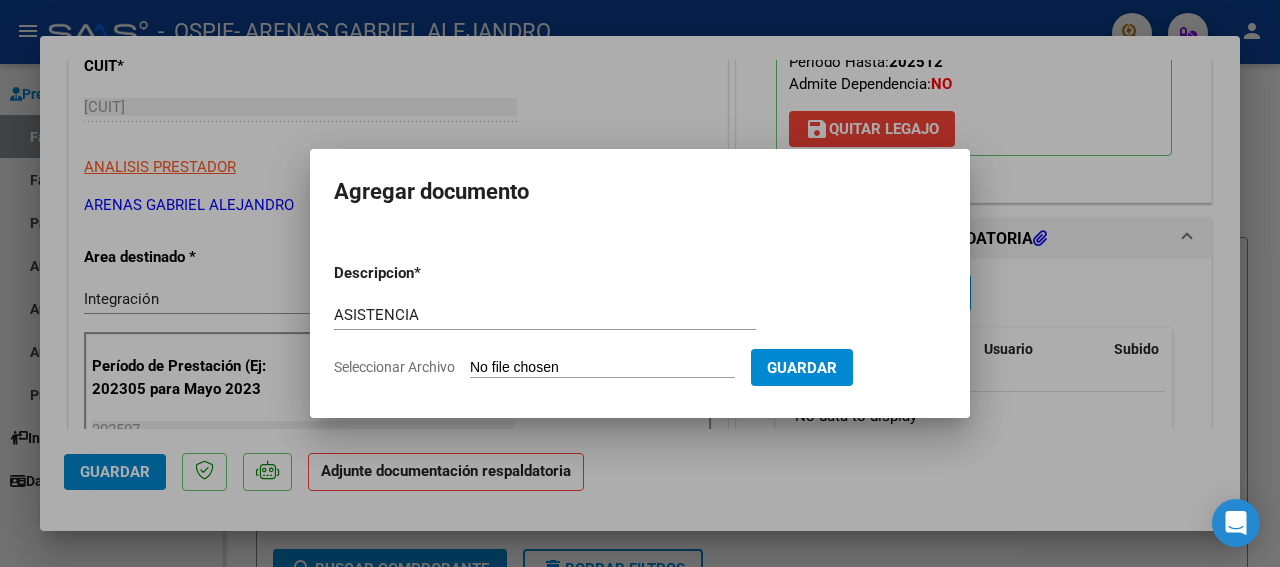 type on "C:\fakepath\[FIRST] ROMAN JULIO 25 .jpg" 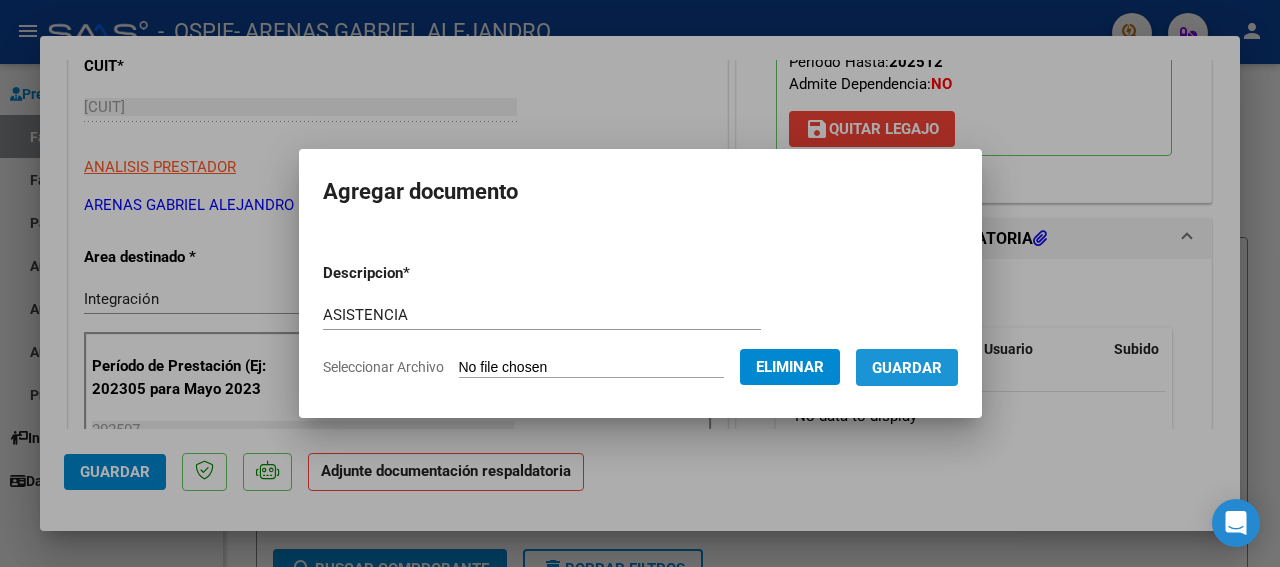 click on "Guardar" at bounding box center [907, 368] 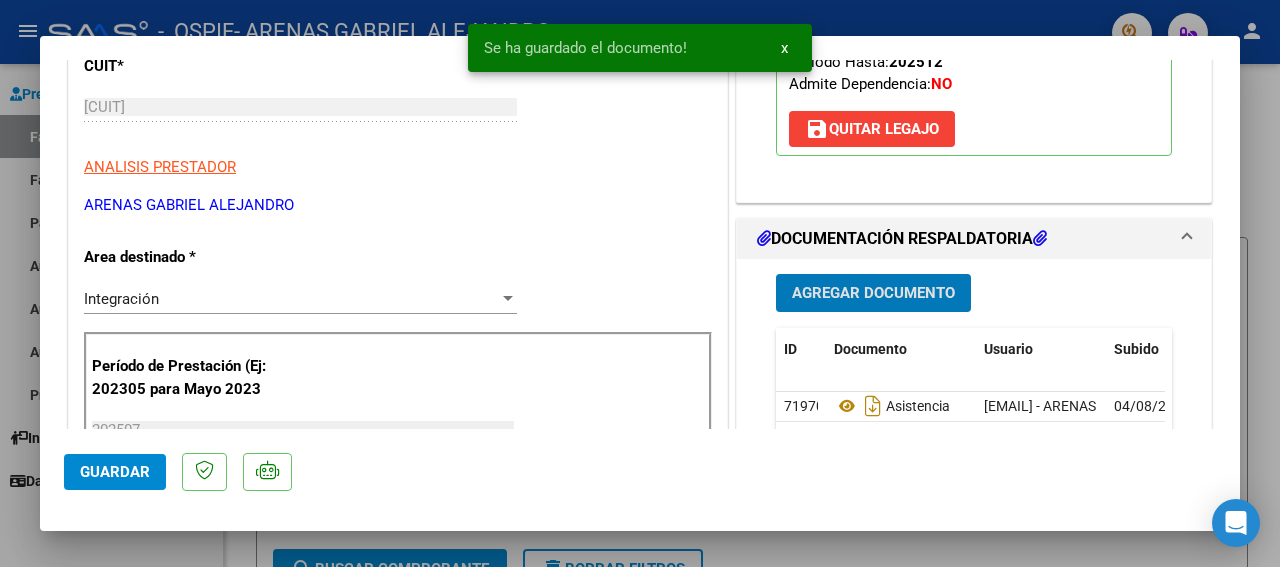 click on "Guardar" 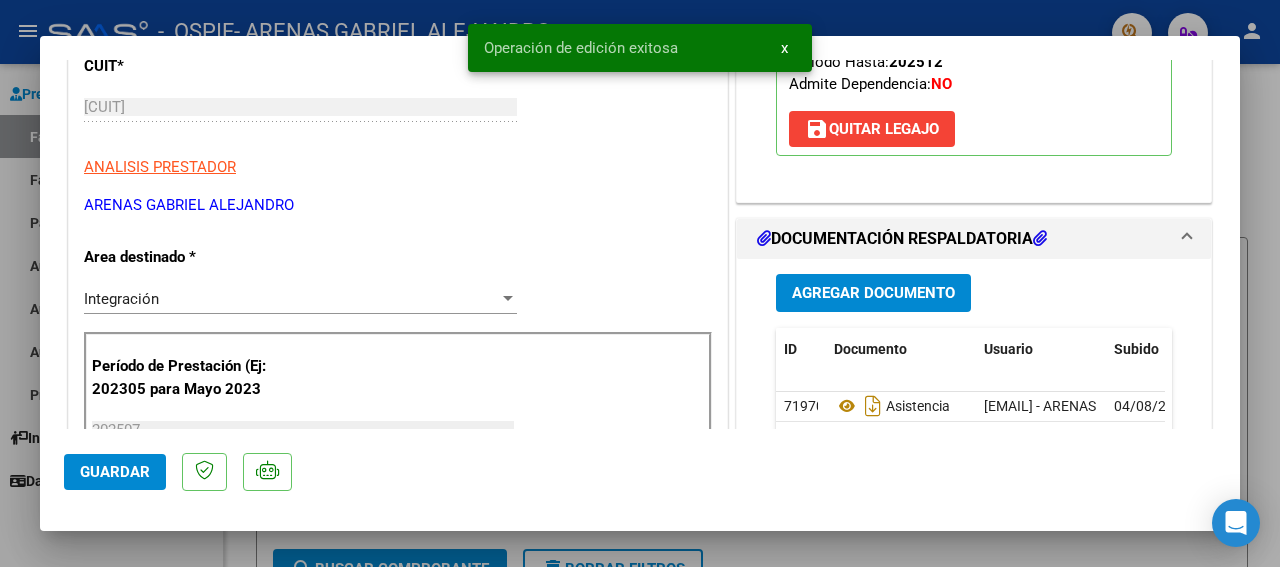click at bounding box center (640, 283) 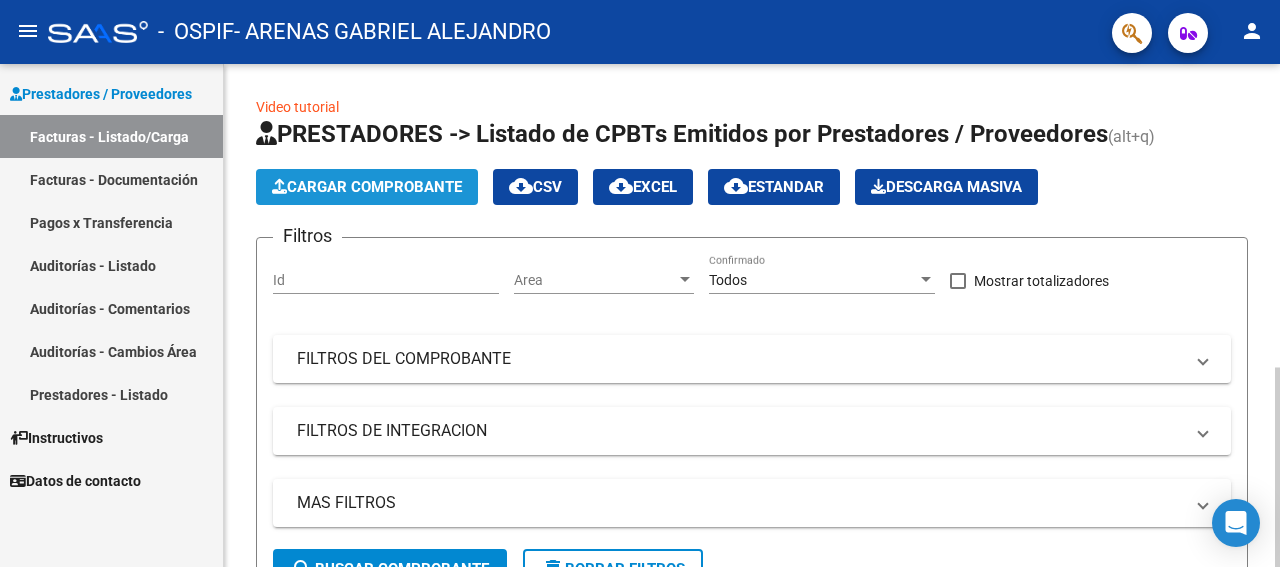 click on "Cargar Comprobante" 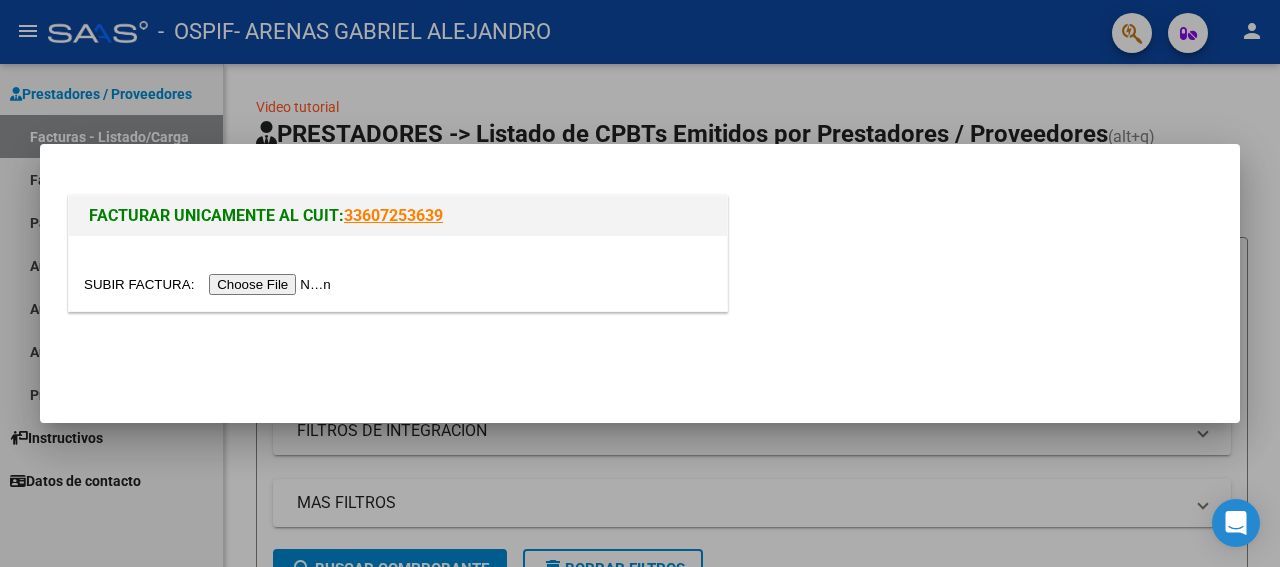 click at bounding box center (210, 284) 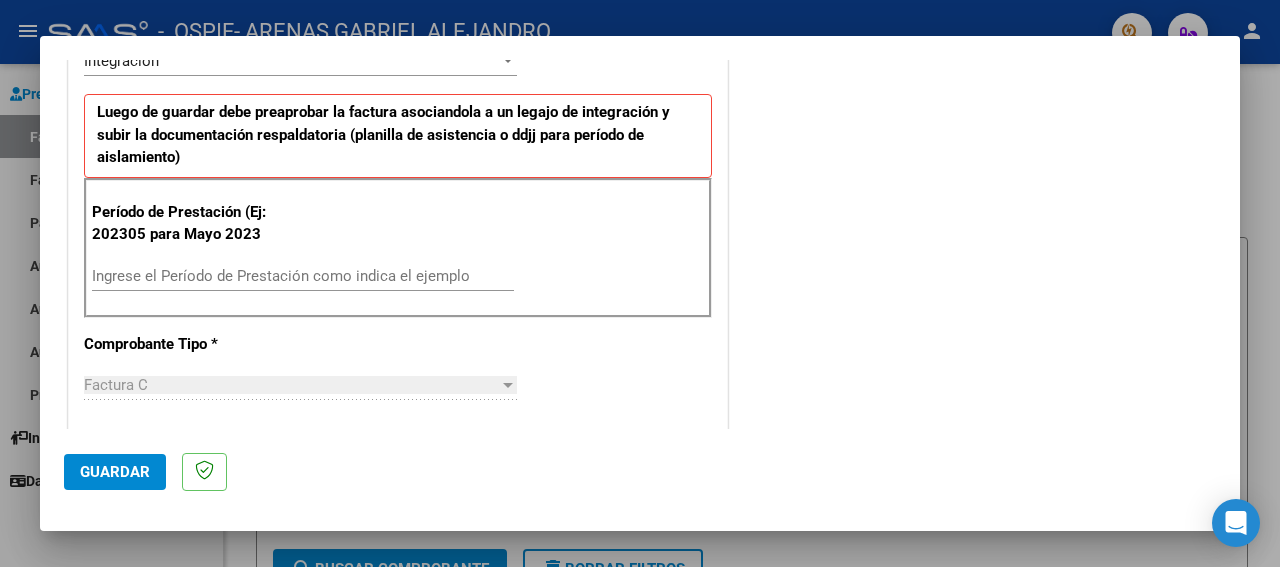scroll, scrollTop: 540, scrollLeft: 0, axis: vertical 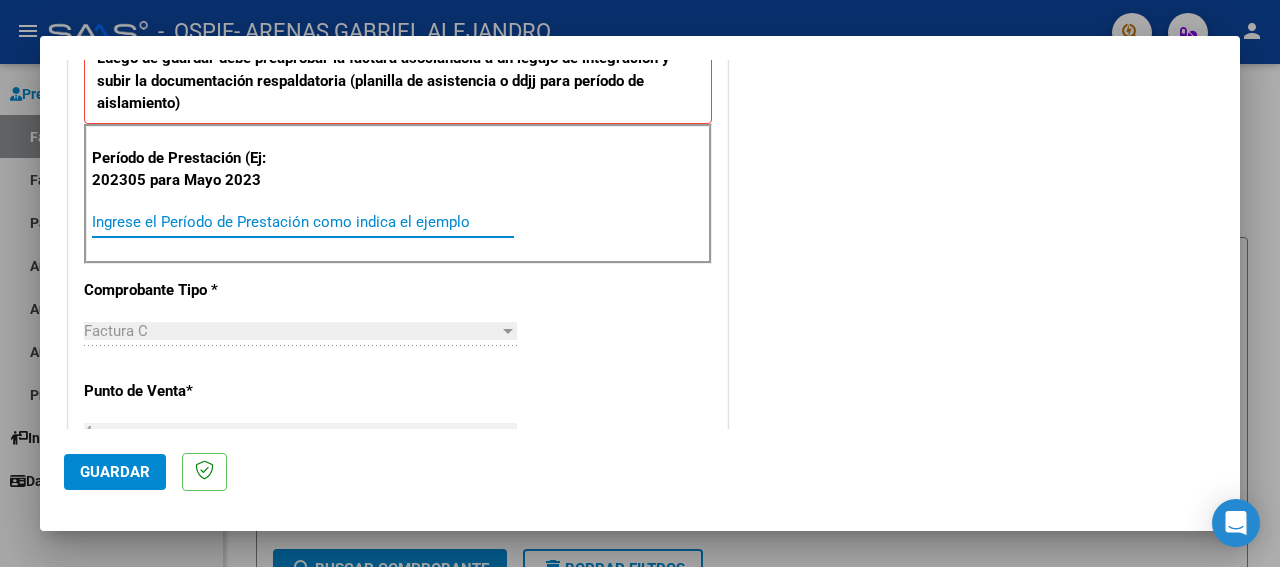 click on "Ingrese el Período de Prestación como indica el ejemplo" at bounding box center [303, 222] 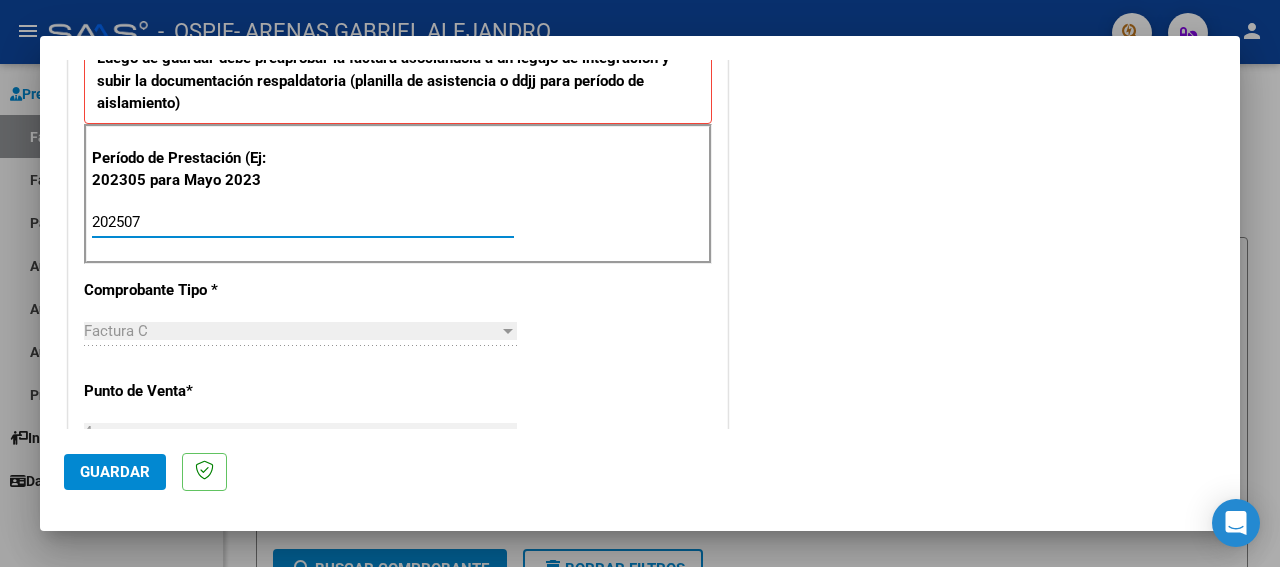 type on "202507" 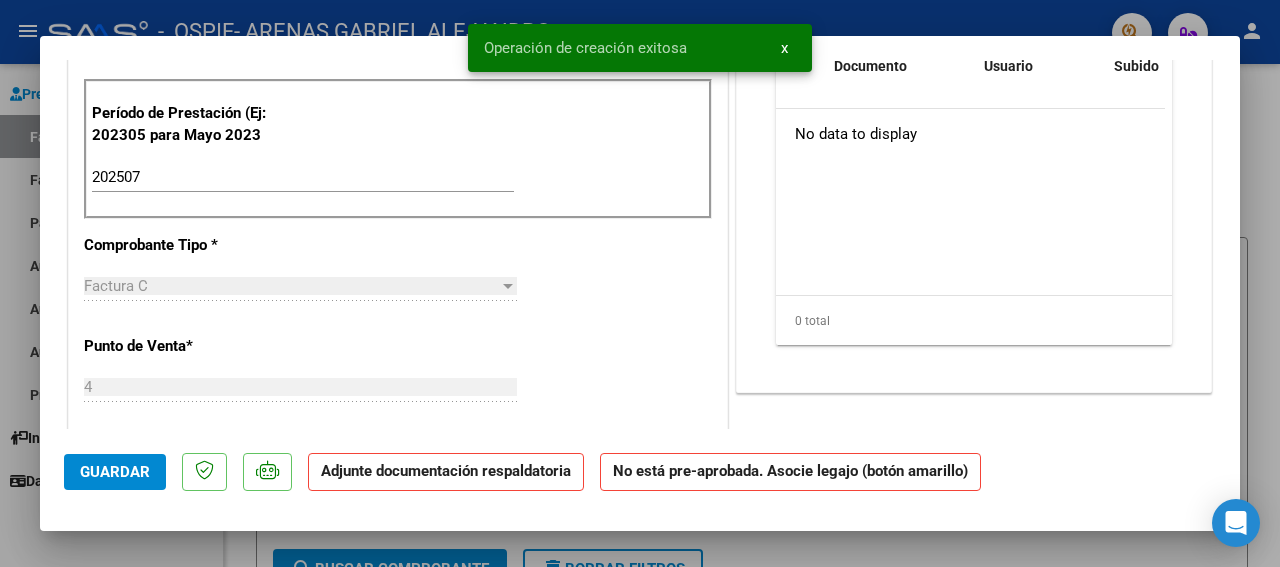 scroll, scrollTop: 0, scrollLeft: 0, axis: both 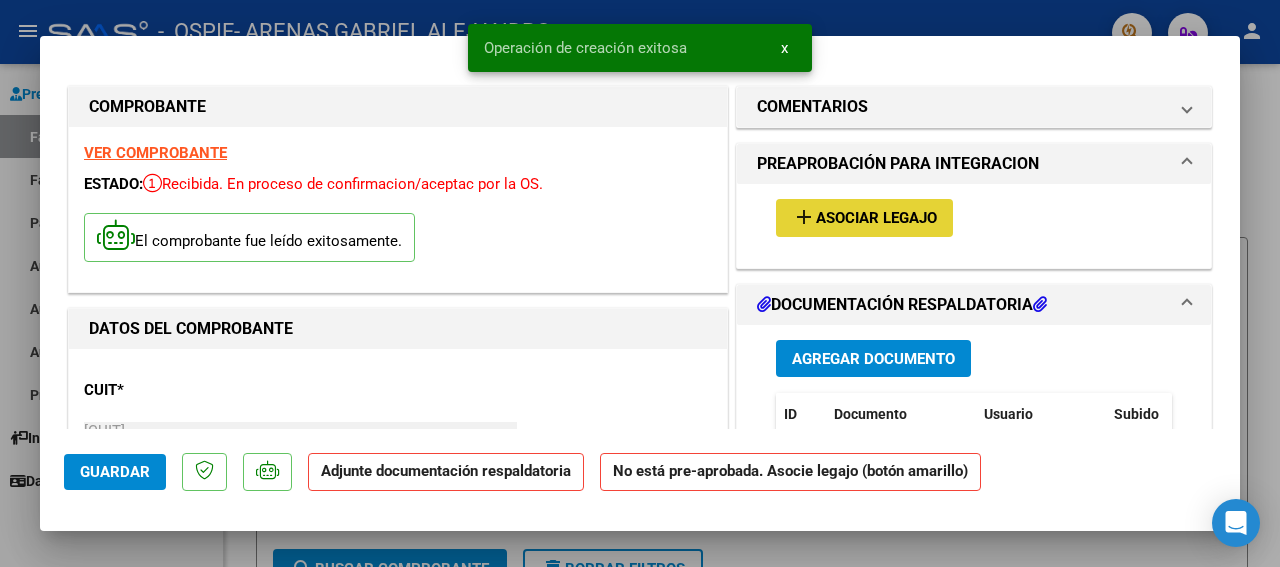 click on "add" at bounding box center (804, 217) 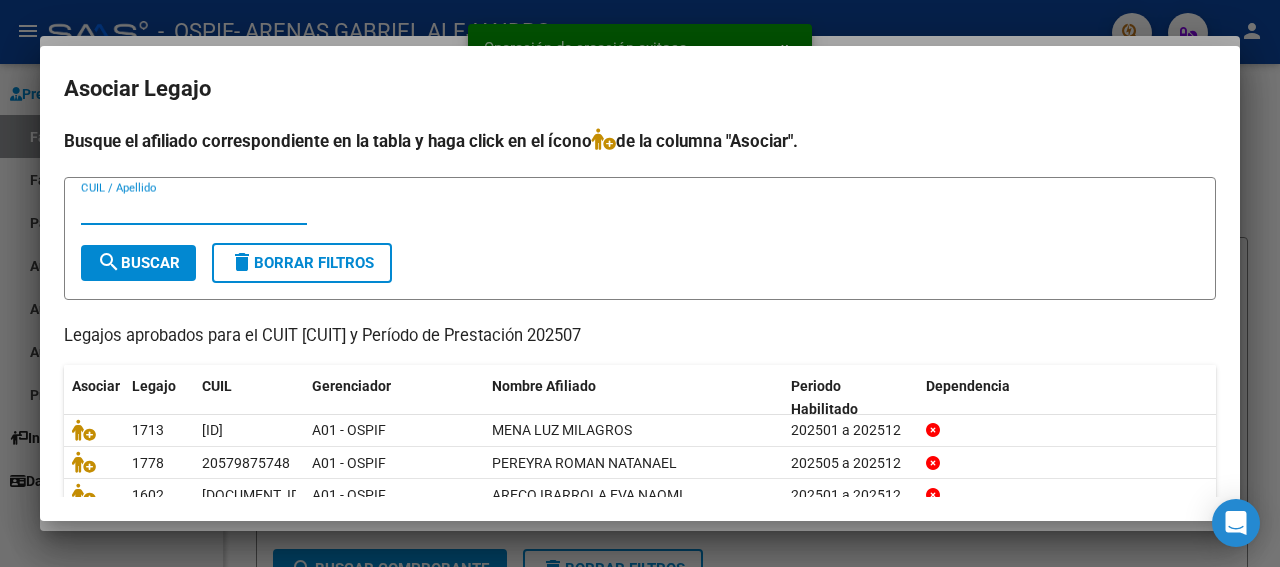 click on "CUIL / Apellido" at bounding box center (194, 209) 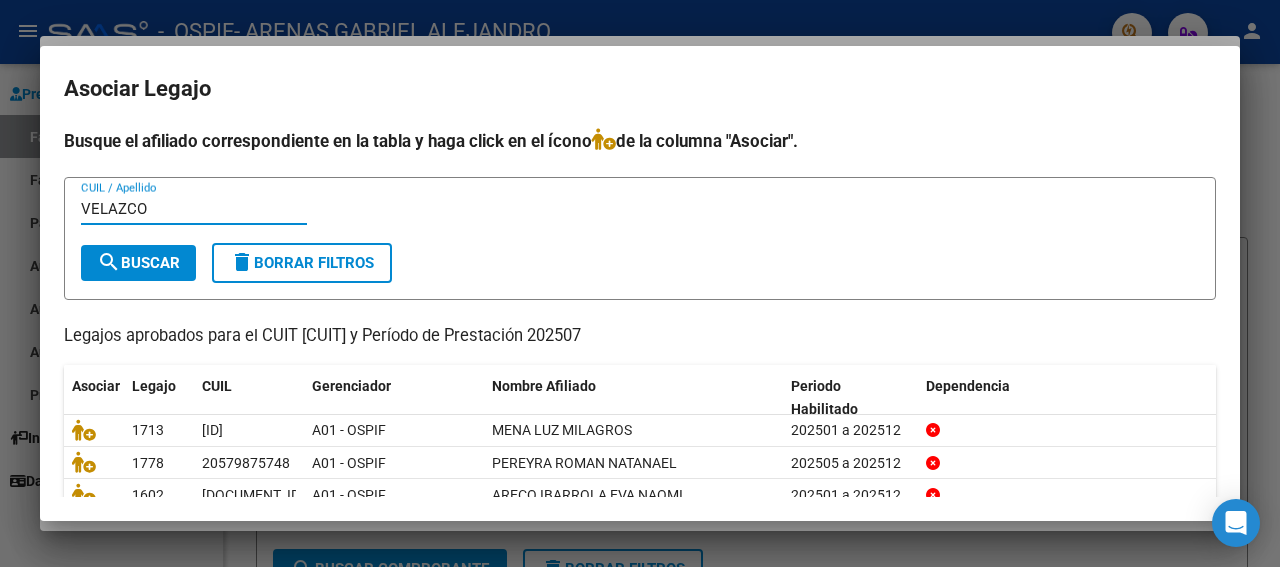 type on "VELAZCO" 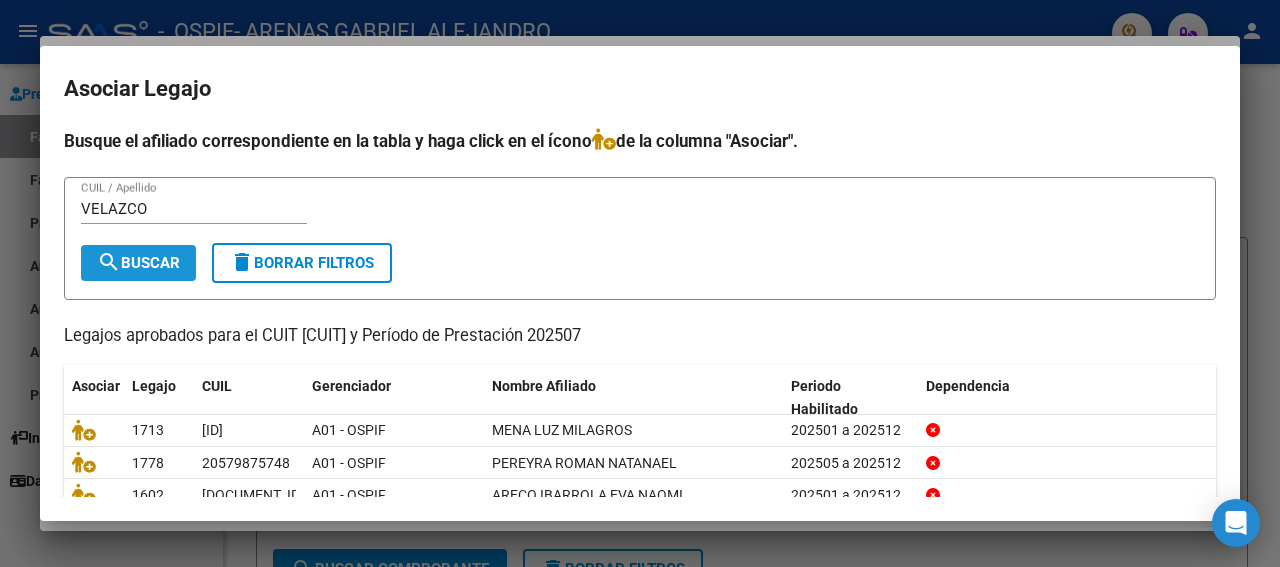 click on "search  Buscar" at bounding box center [138, 263] 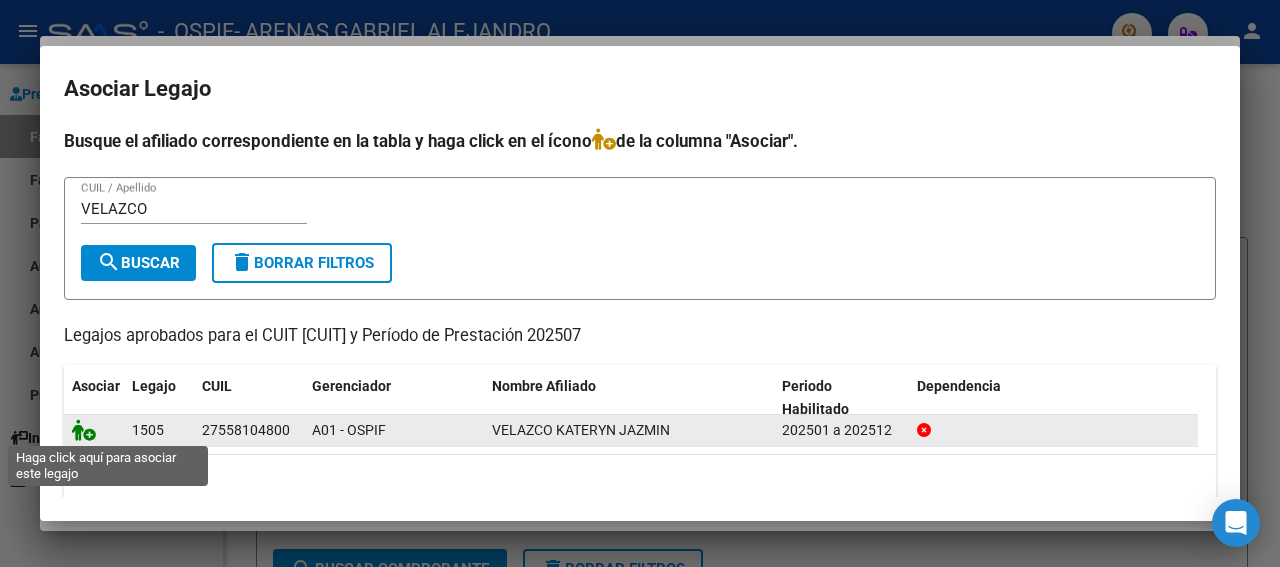 click 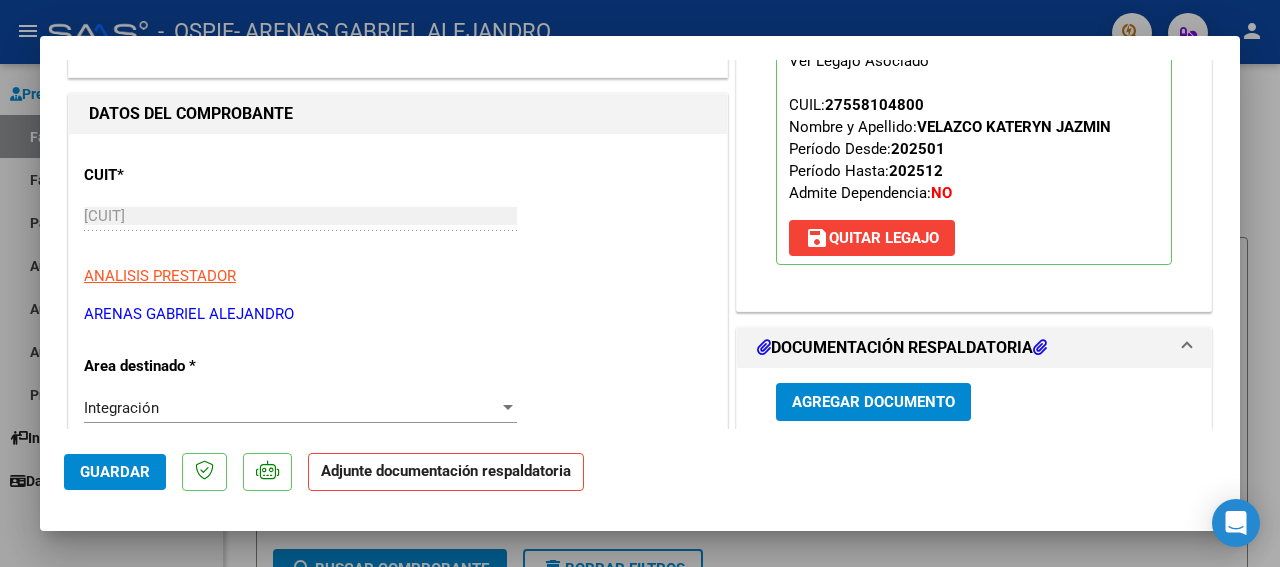 scroll, scrollTop: 270, scrollLeft: 0, axis: vertical 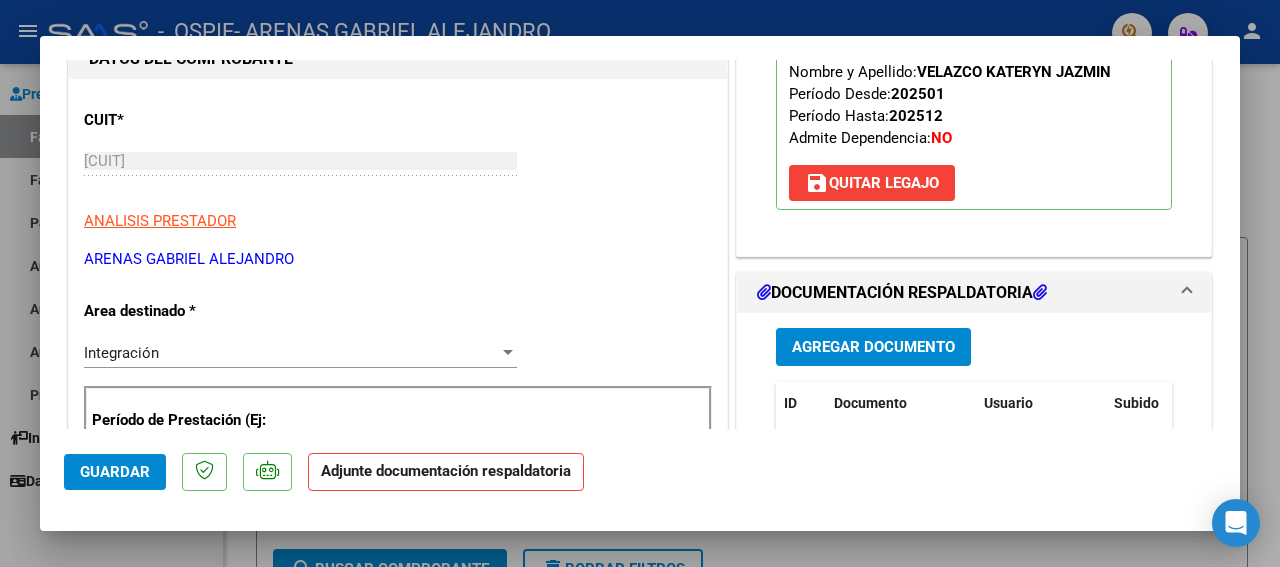 drag, startPoint x: 1235, startPoint y: 417, endPoint x: 898, endPoint y: 342, distance: 345.24484 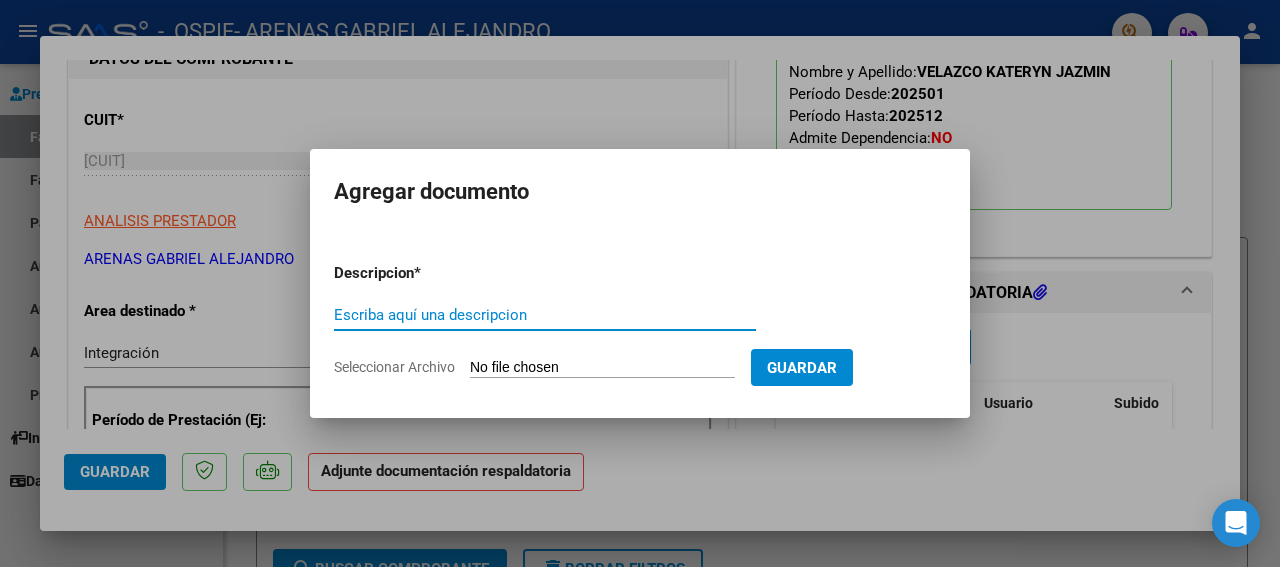 click on "Escriba aquí una descripcion" at bounding box center (545, 315) 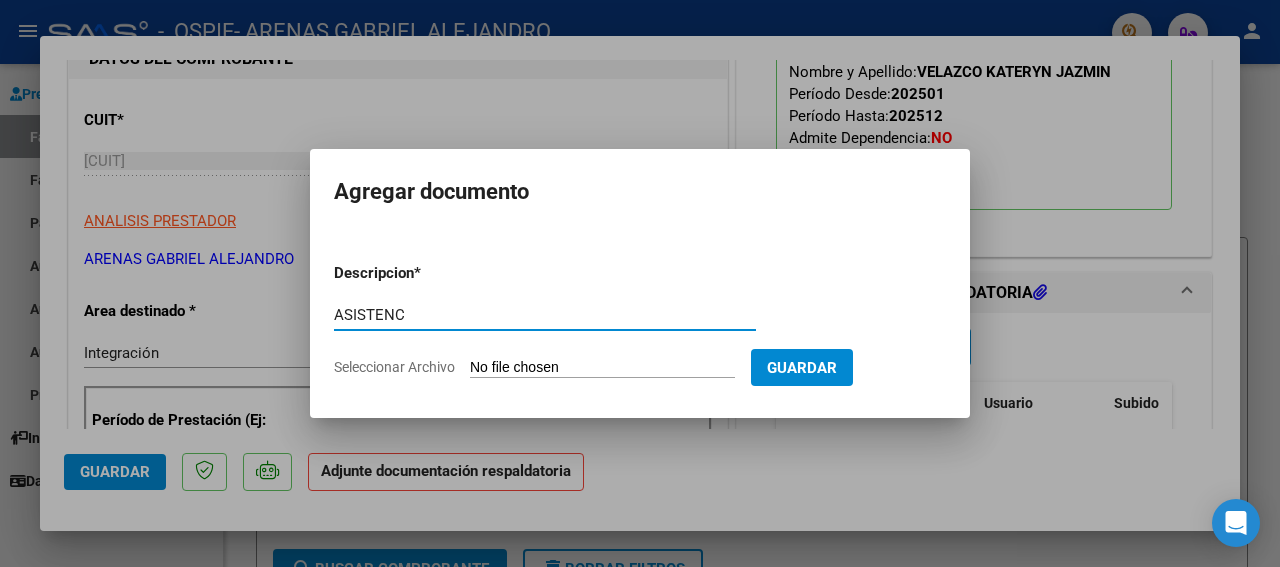 type on "ASISTENC" 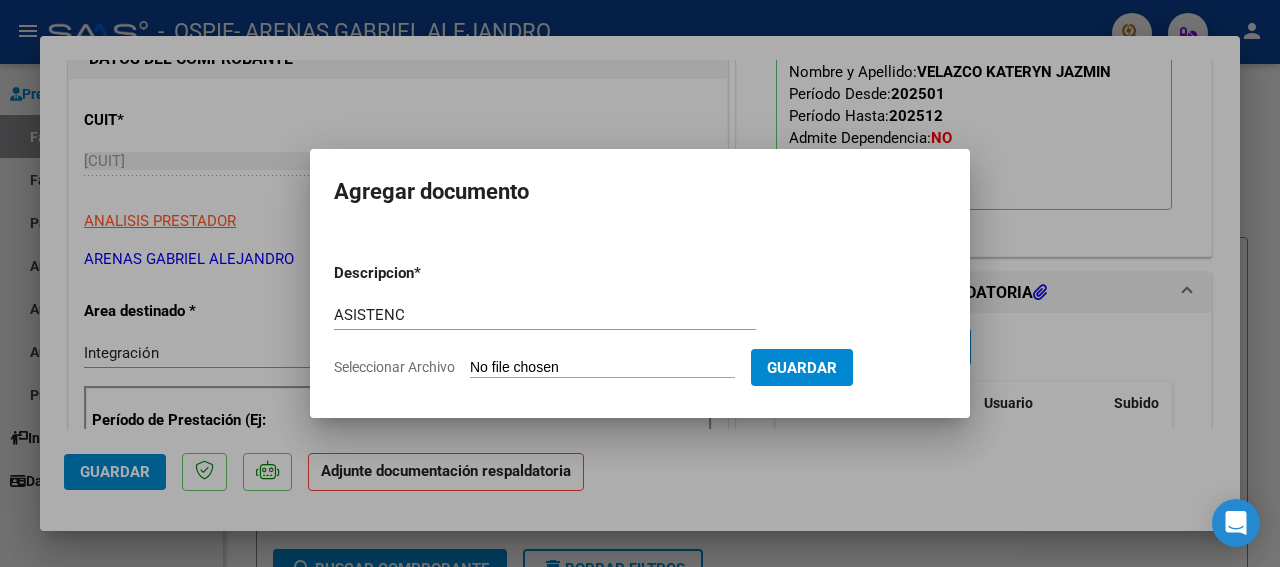 click on "Seleccionar Archivo" at bounding box center [602, 368] 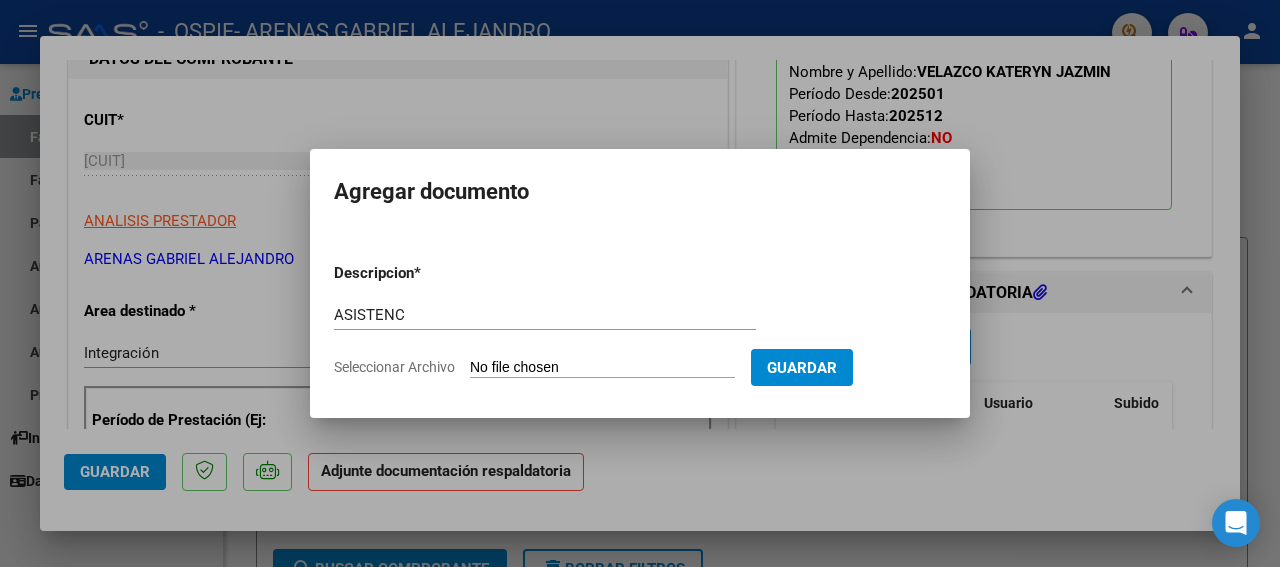 type on "C:\fakepath\VELAZCO KATERIN JULIO 25 .jpg" 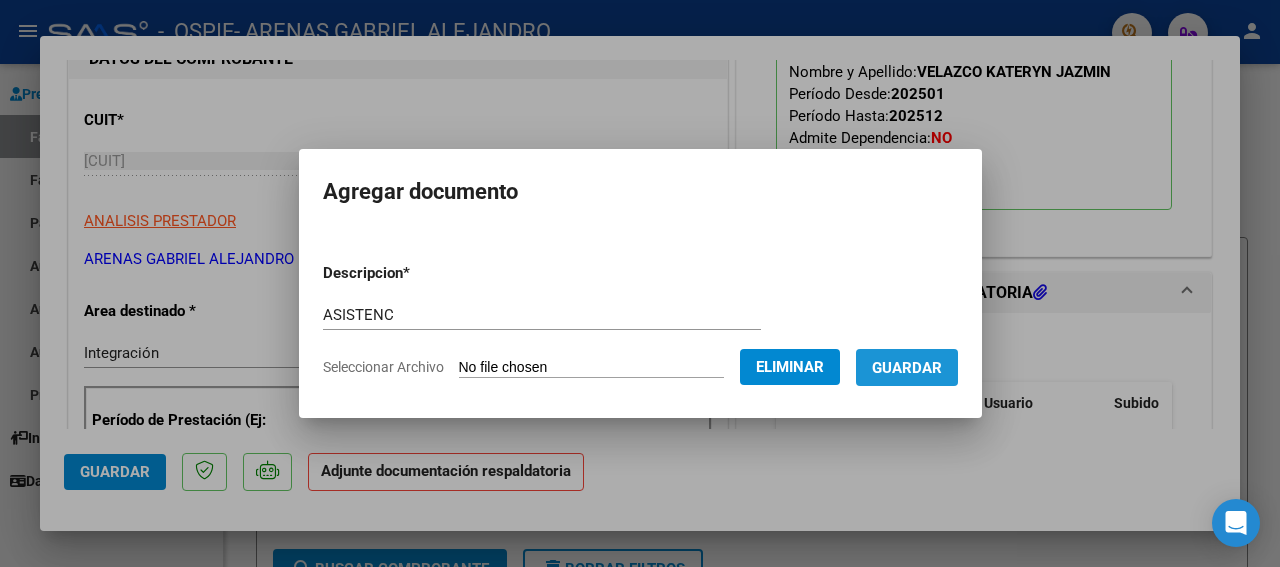 click on "Guardar" at bounding box center [907, 368] 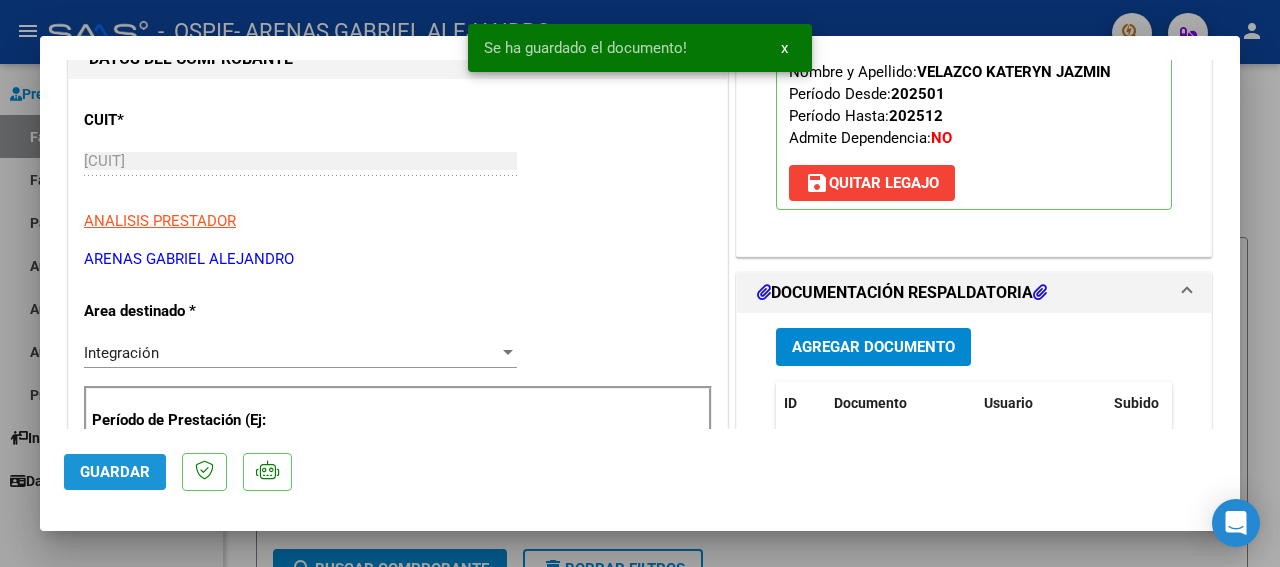 click on "Guardar" 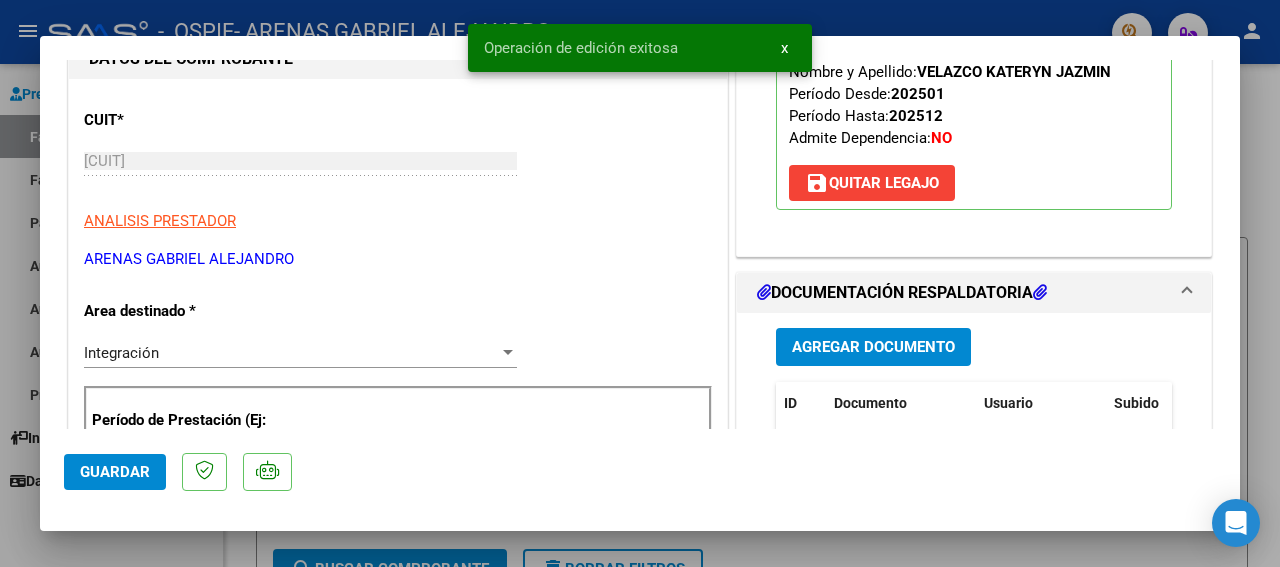 click at bounding box center (640, 283) 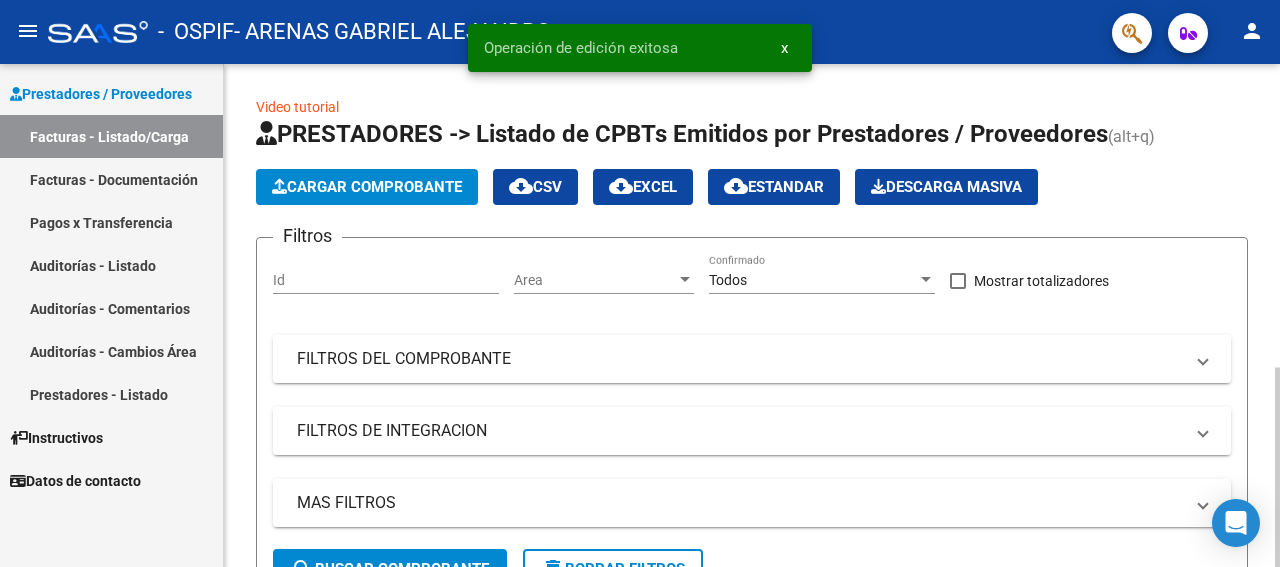 click on "Cargar Comprobante" 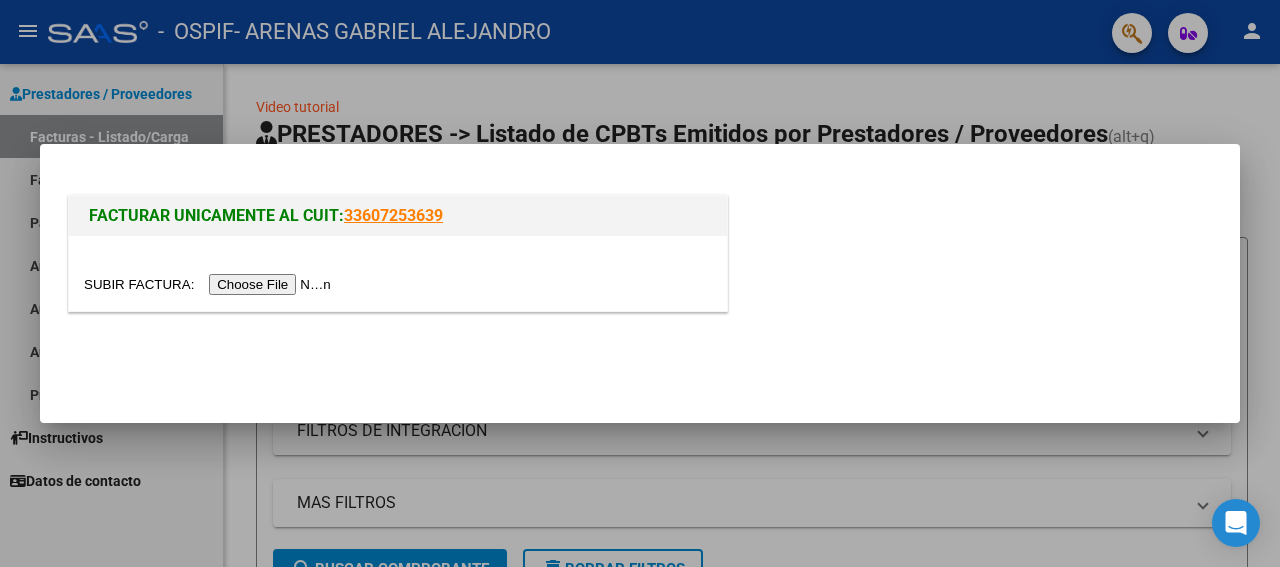 click at bounding box center (210, 284) 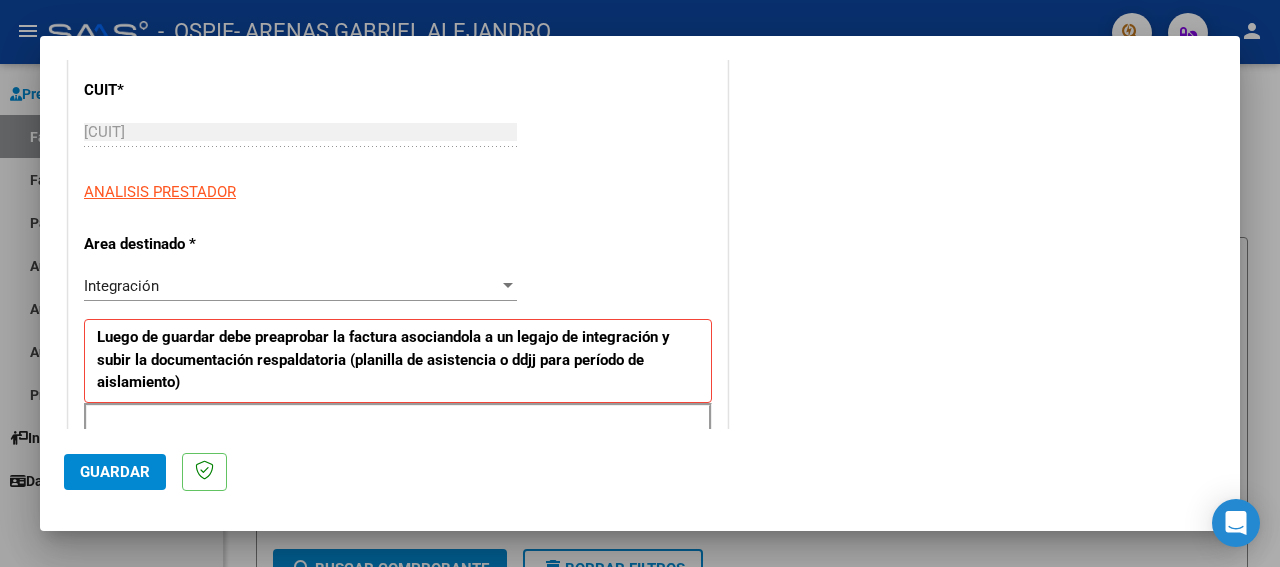 scroll, scrollTop: 270, scrollLeft: 0, axis: vertical 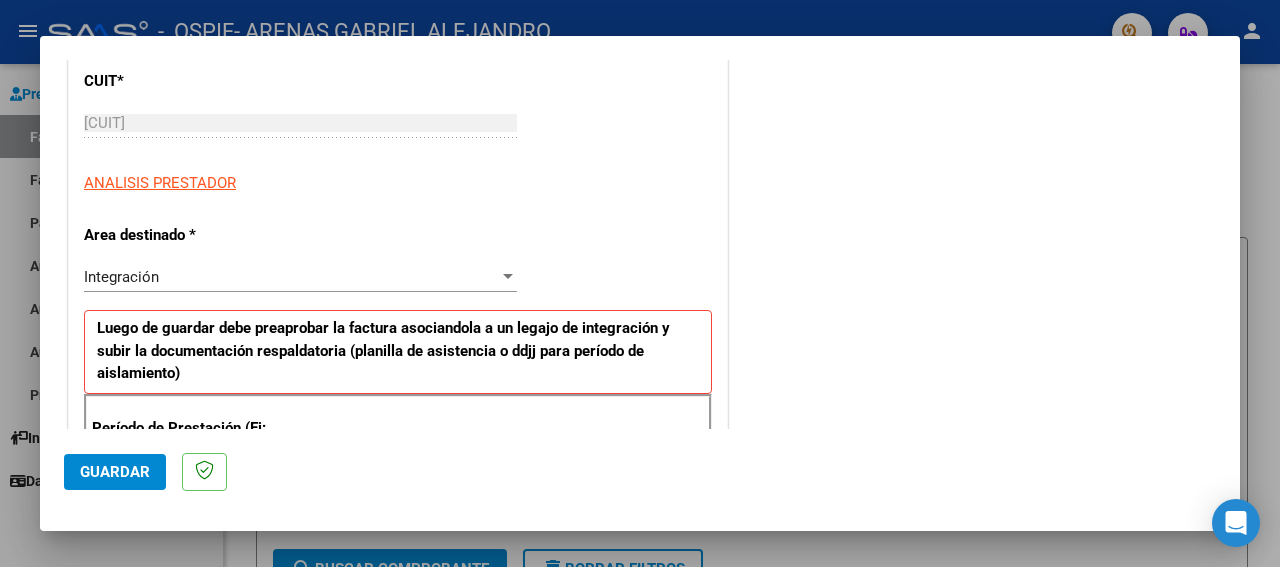 drag, startPoint x: 1227, startPoint y: 416, endPoint x: 1109, endPoint y: 375, distance: 124.919975 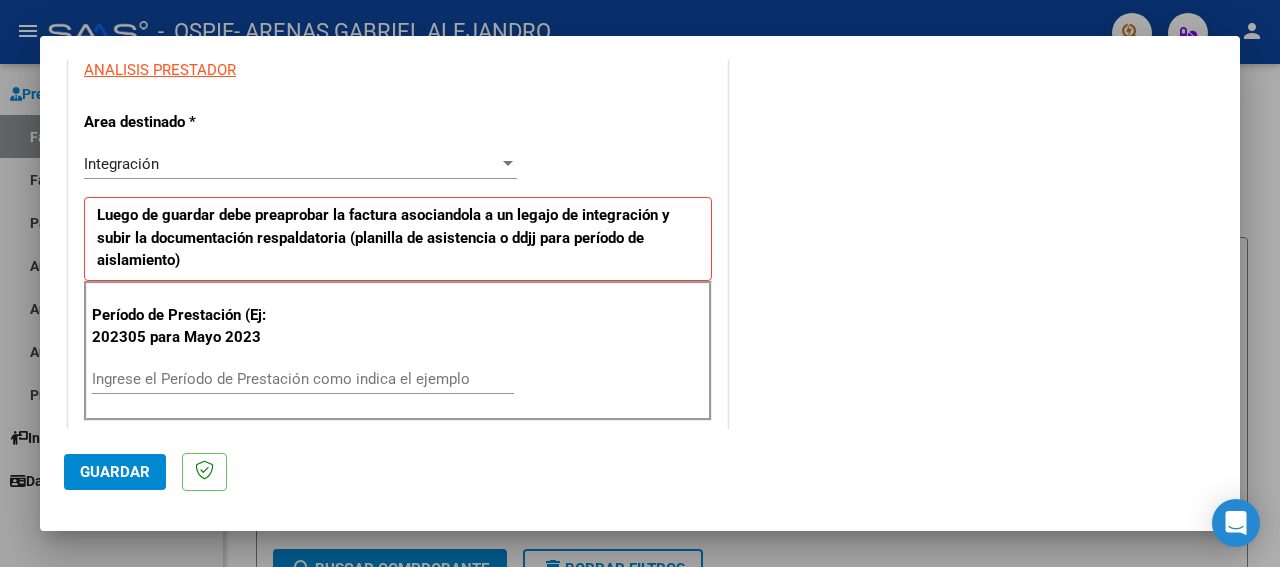 scroll, scrollTop: 432, scrollLeft: 0, axis: vertical 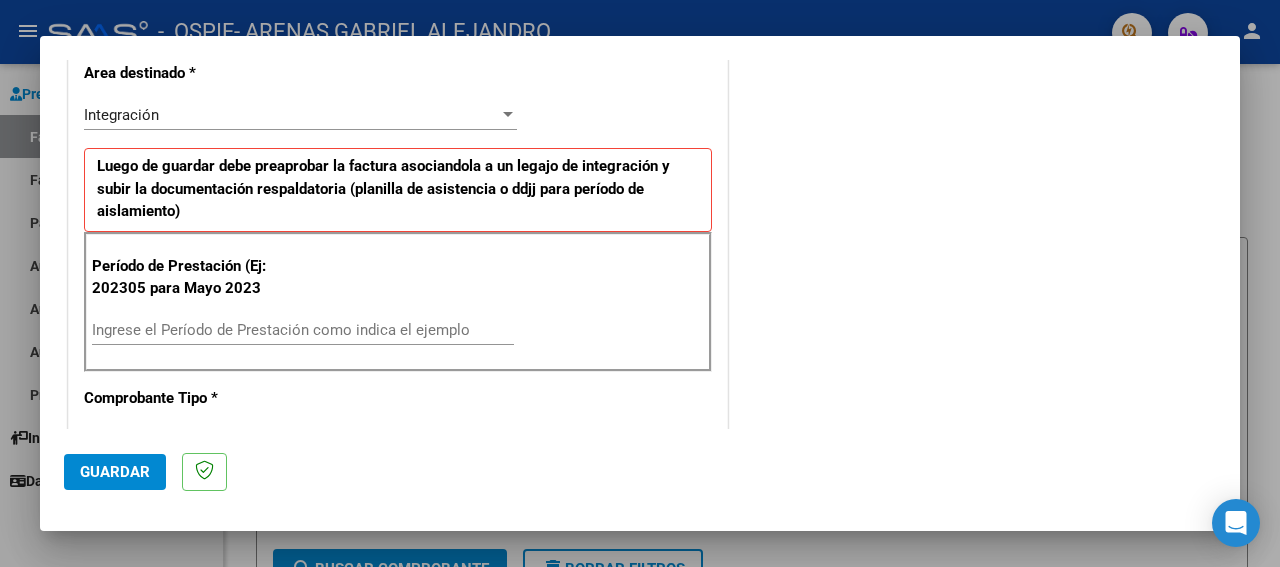 click on "Ingrese el Período de Prestación como indica el ejemplo" at bounding box center [303, 330] 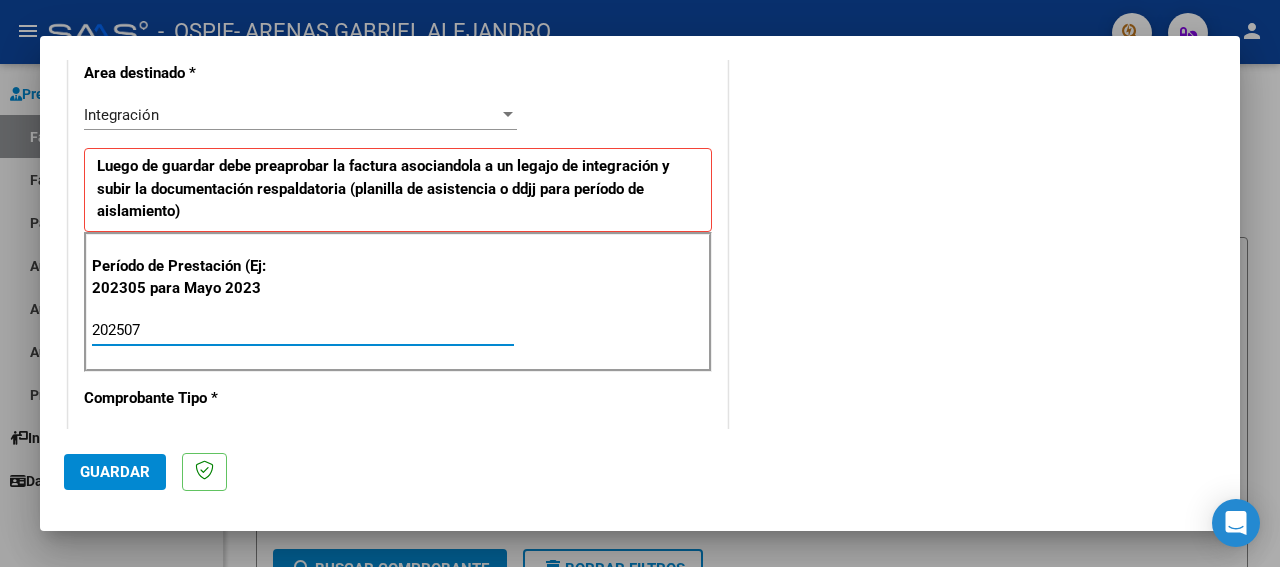 type on "202507" 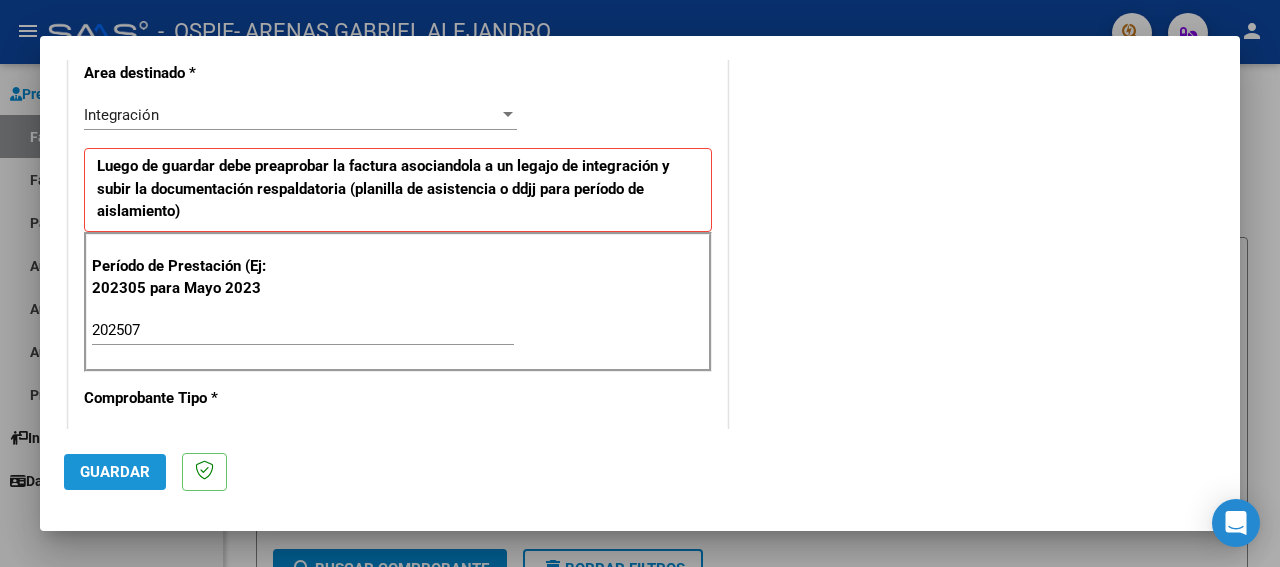 click on "Guardar" 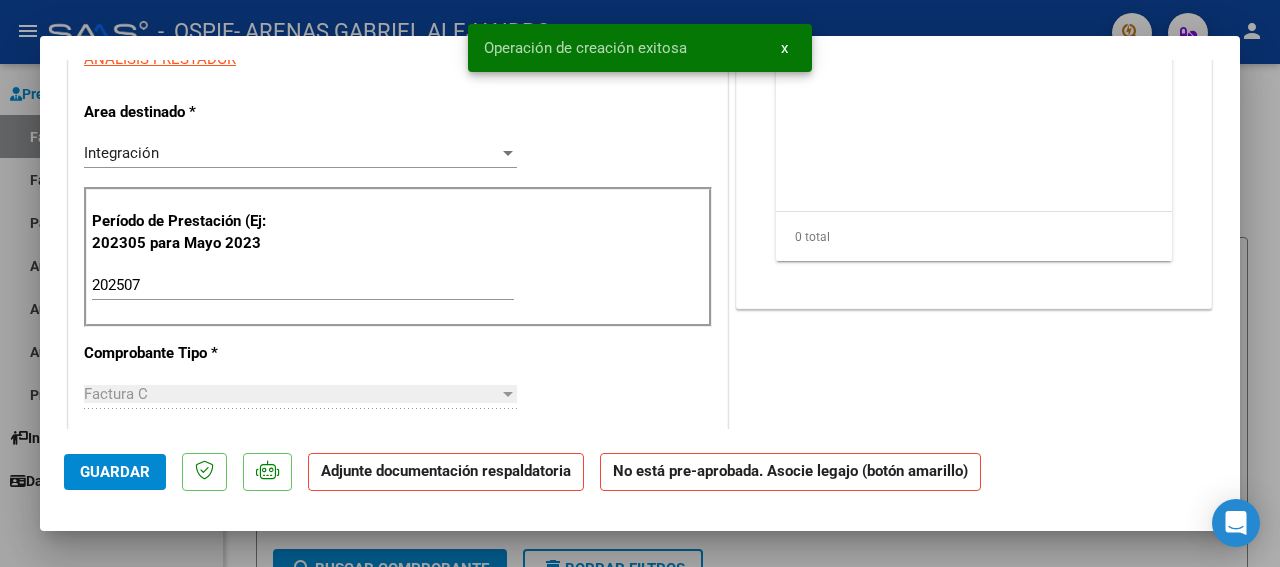 scroll, scrollTop: 0, scrollLeft: 0, axis: both 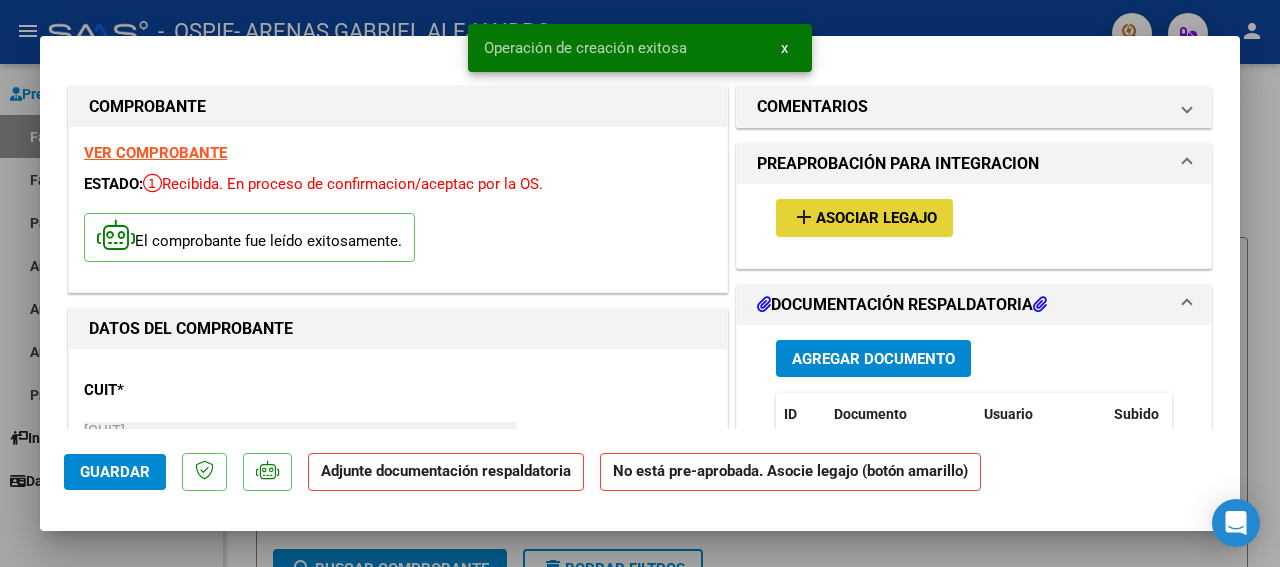 click on "Asociar Legajo" at bounding box center [876, 219] 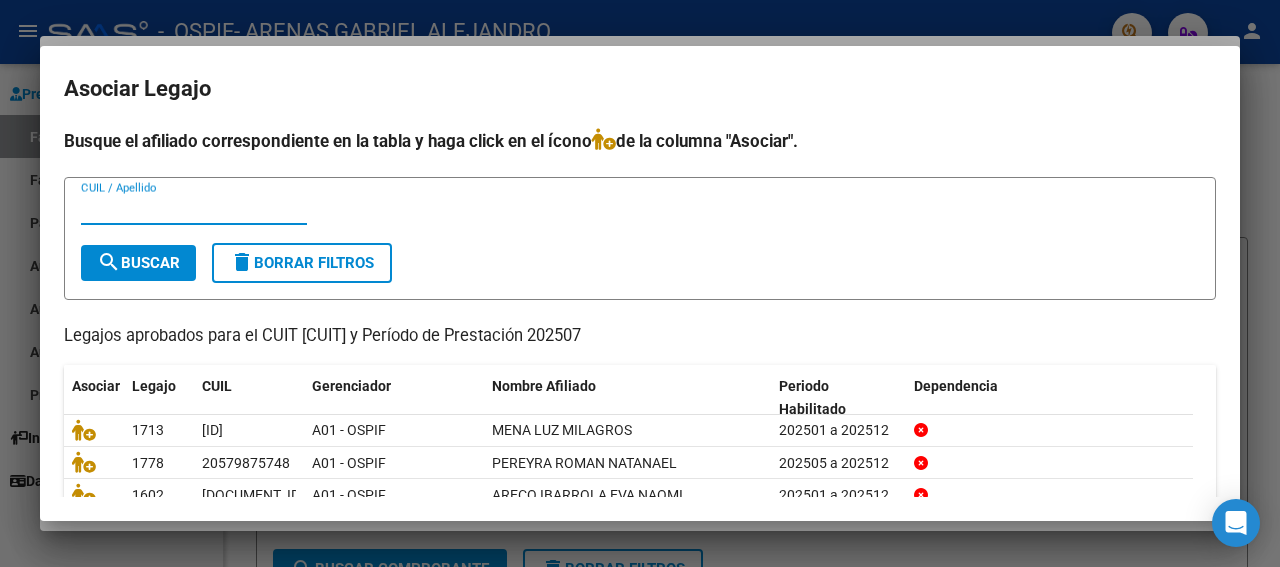 click on "CUIL / Apellido" at bounding box center (194, 209) 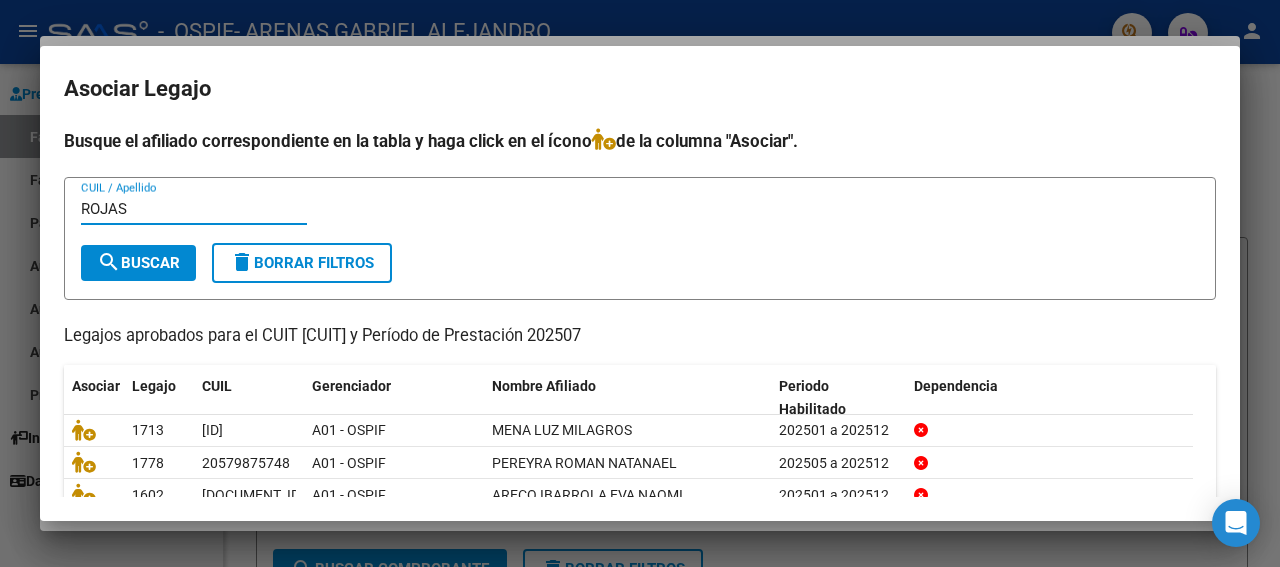 type on "ROJAS" 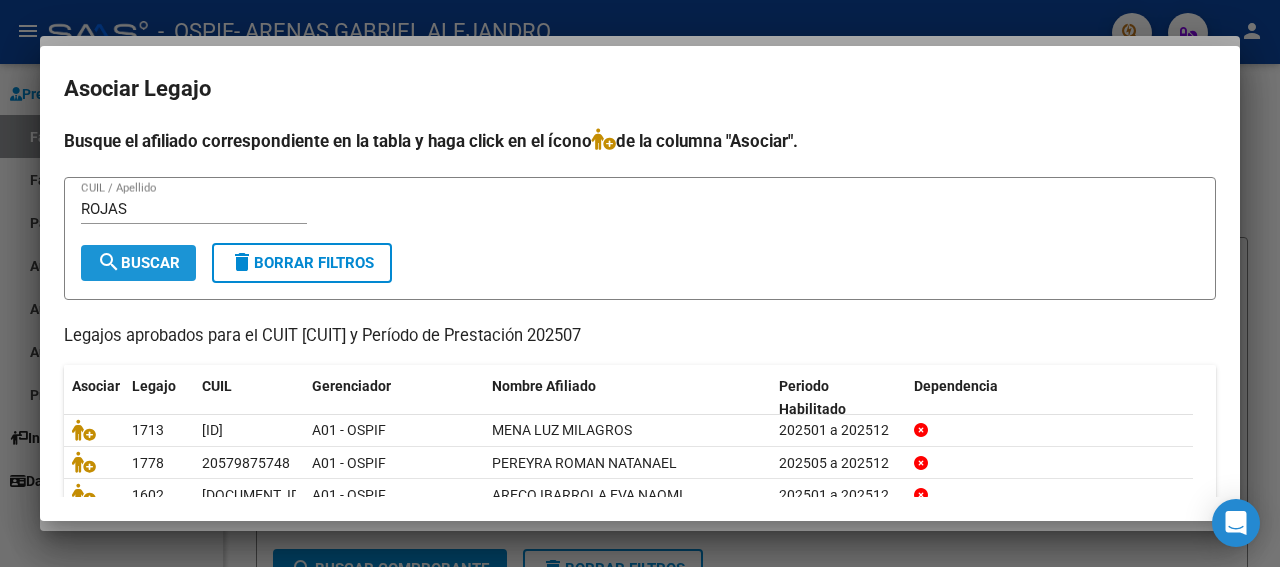 click on "search  Buscar" at bounding box center (138, 263) 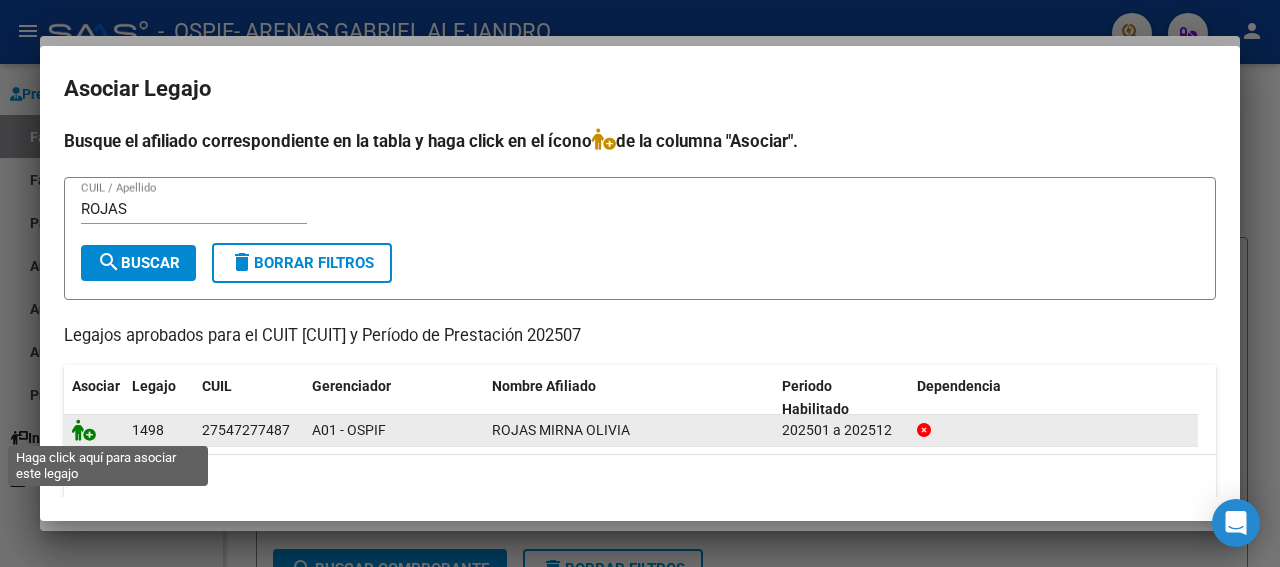 click 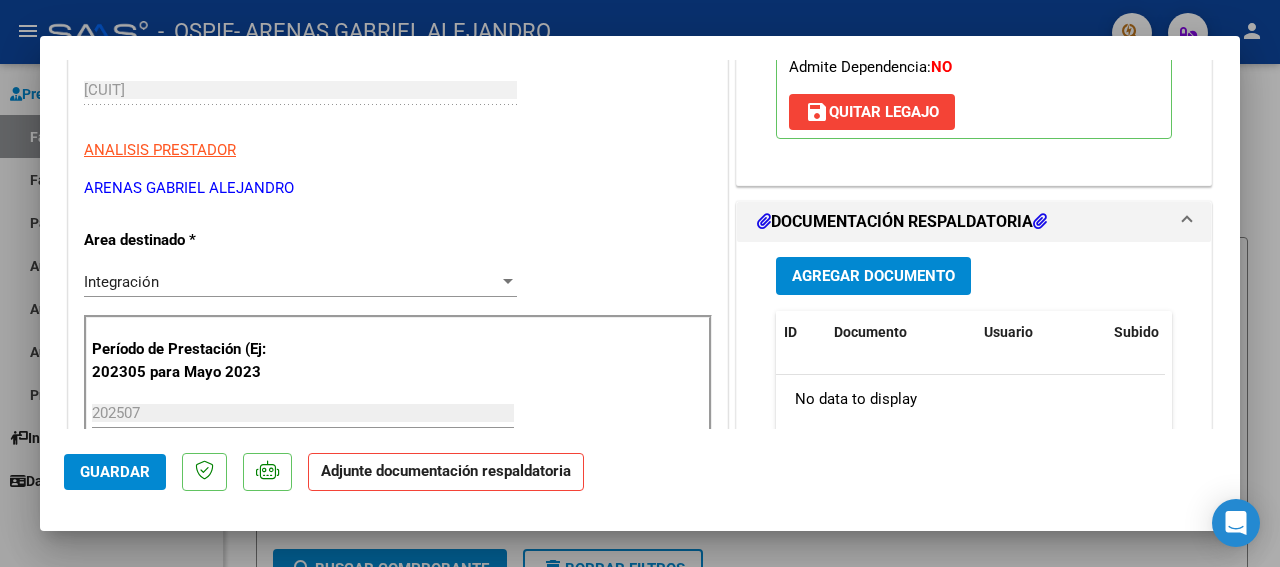 scroll, scrollTop: 342, scrollLeft: 0, axis: vertical 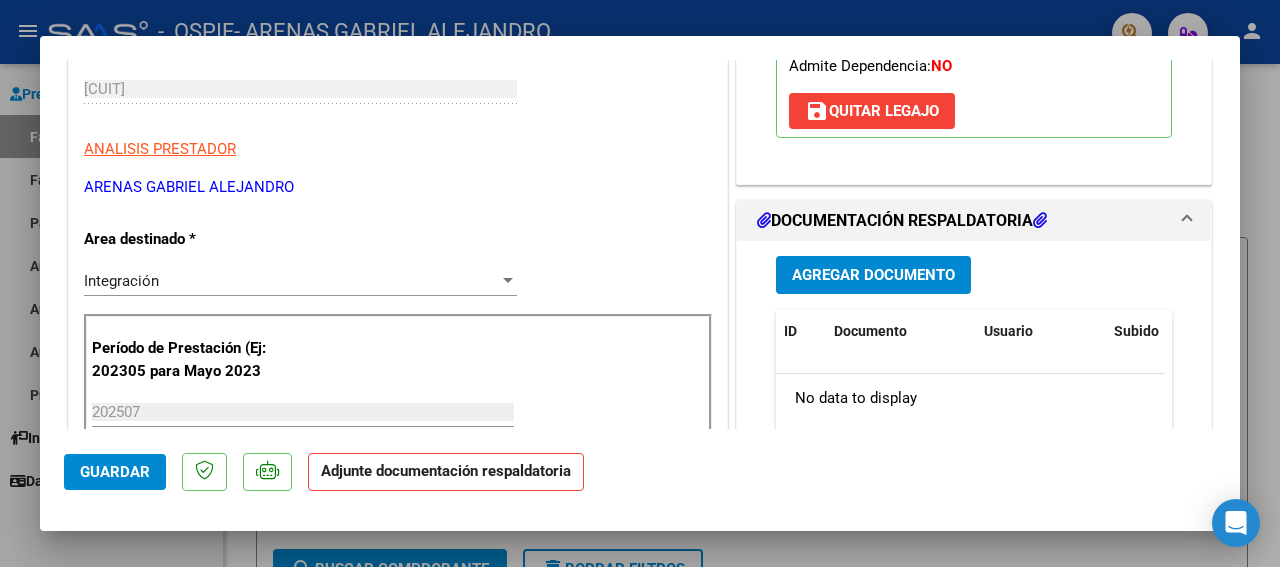 drag, startPoint x: 1235, startPoint y: 422, endPoint x: 873, endPoint y: 267, distance: 393.78802 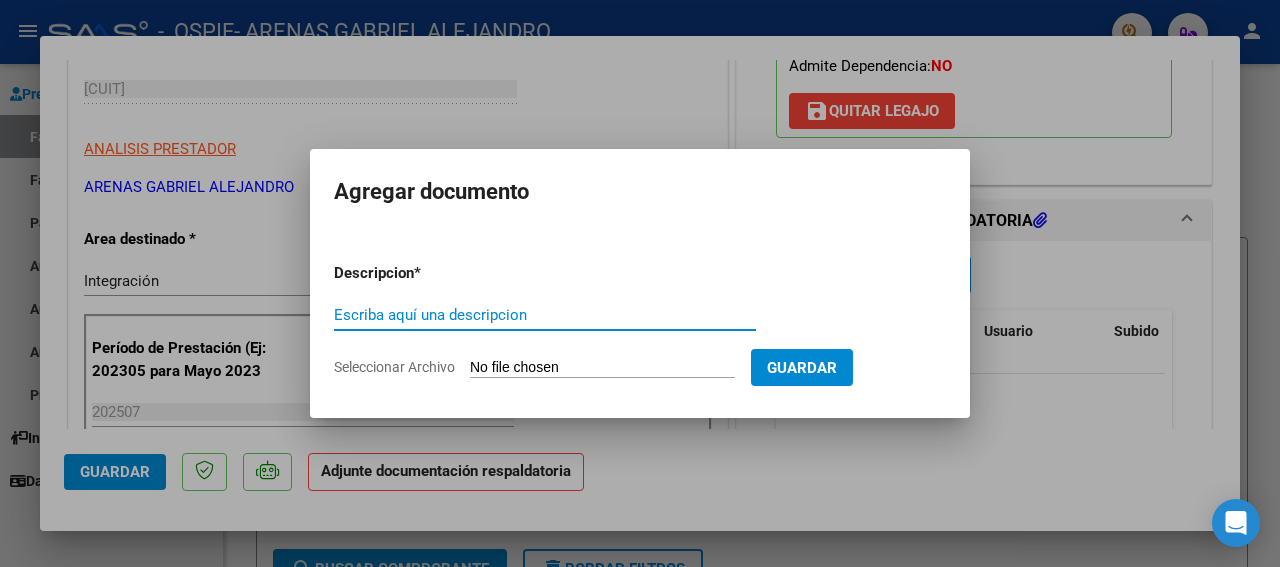 click on "Escriba aquí una descripcion" at bounding box center (545, 315) 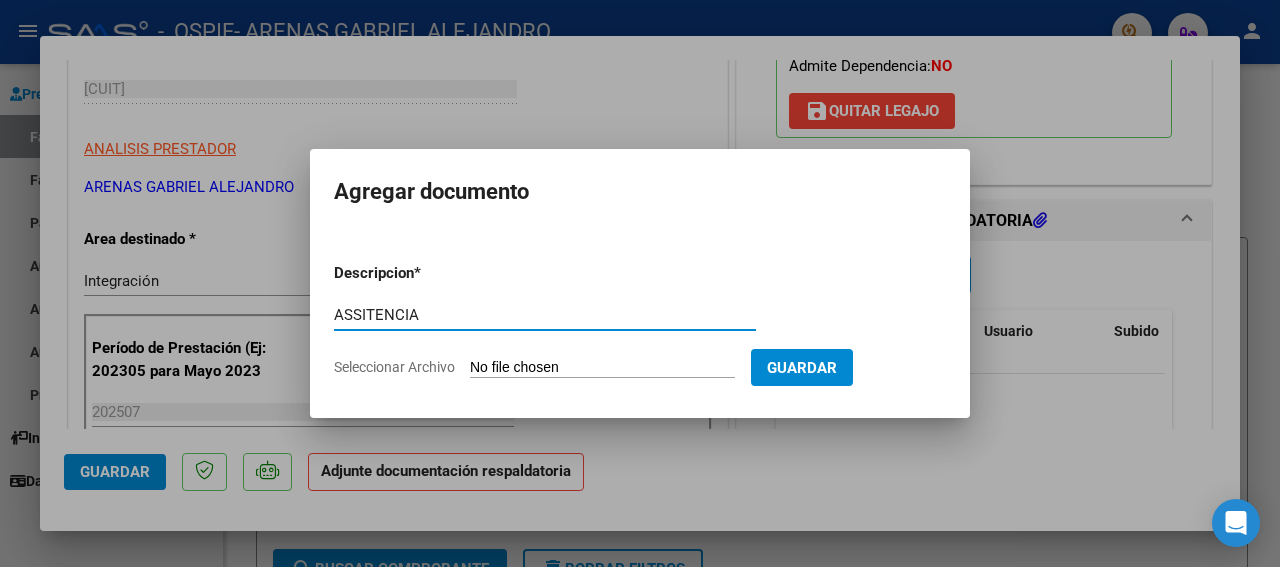 type on "ASSITENCIA" 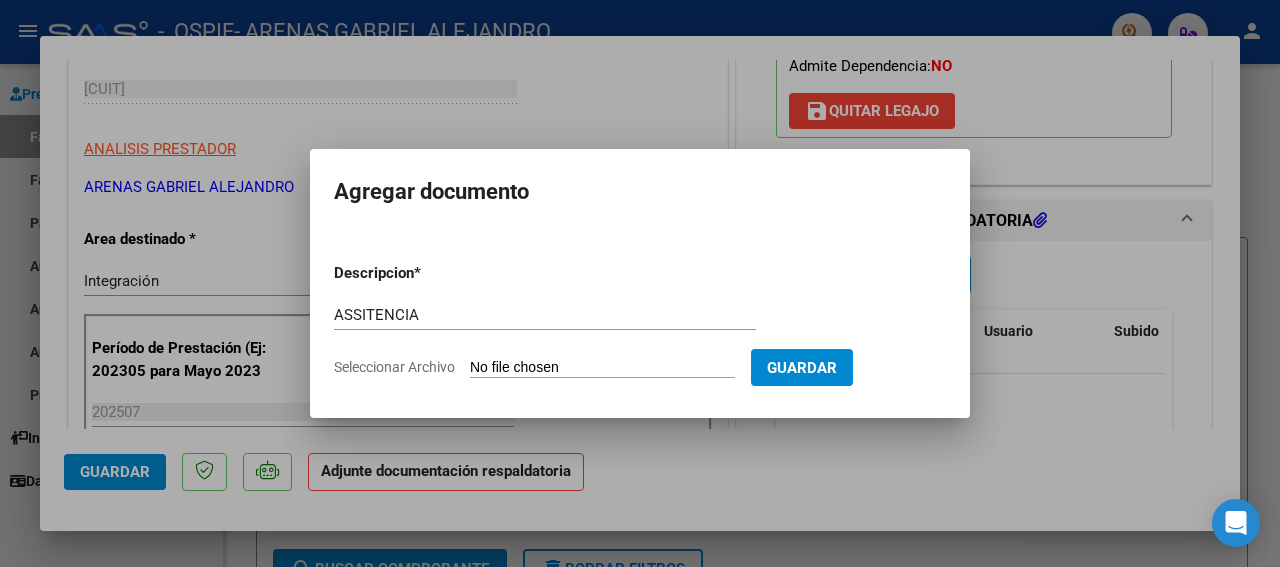 click on "Seleccionar Archivo" at bounding box center (602, 368) 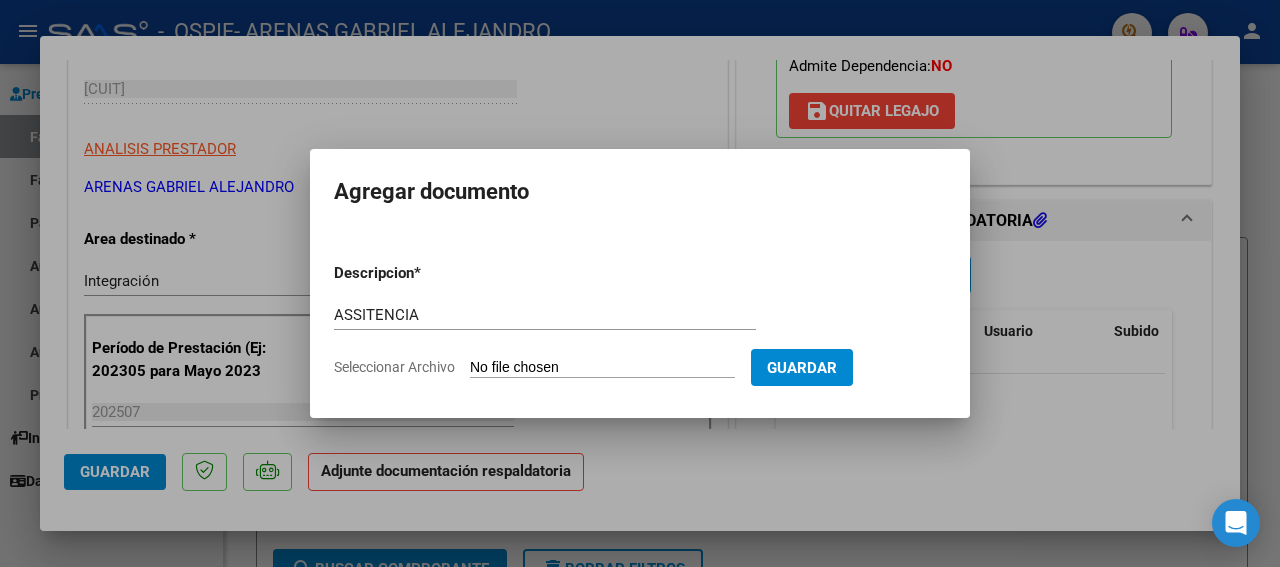 type on "C:\fakepath\[LAST] [FIRST] [MONTH] 25.jpg" 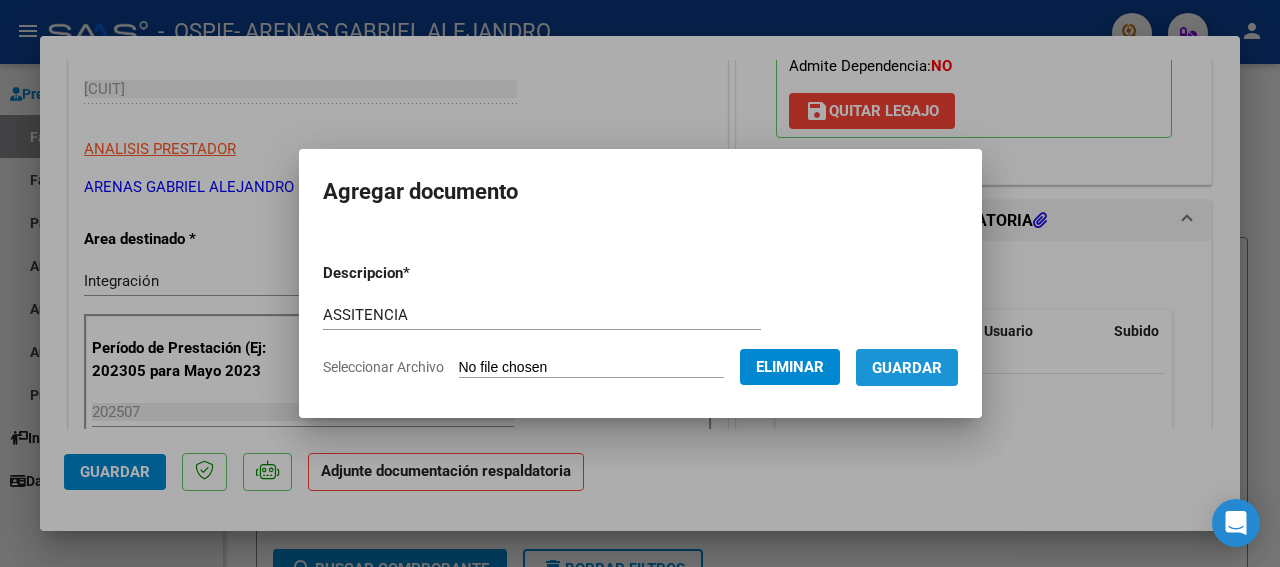 click on "Guardar" at bounding box center (907, 368) 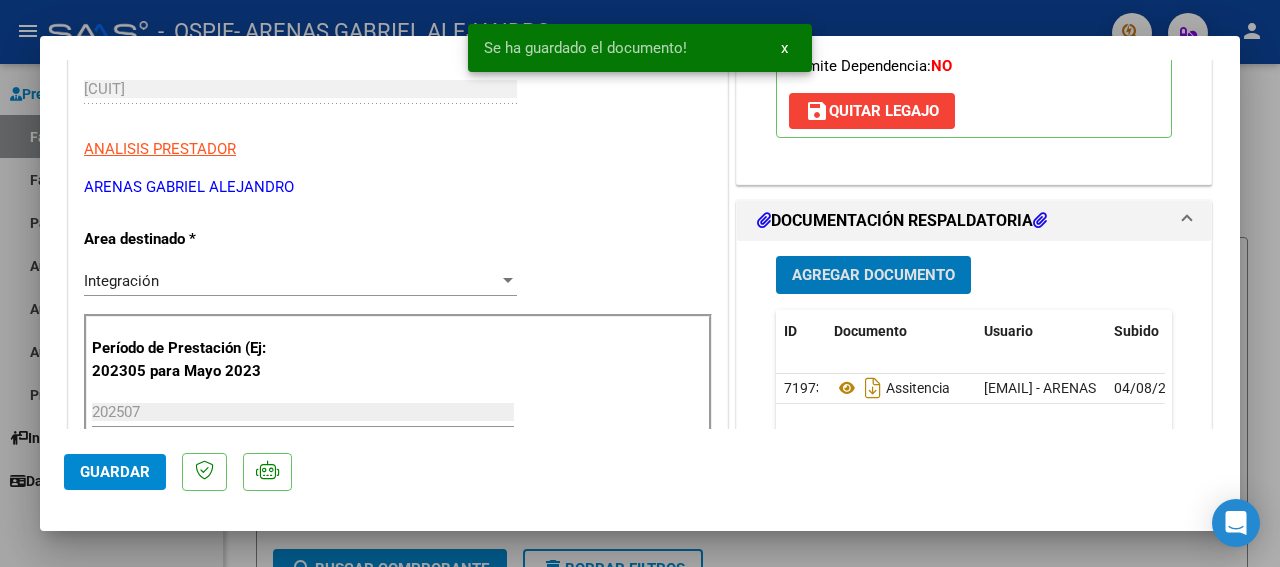 click on "Guardar" 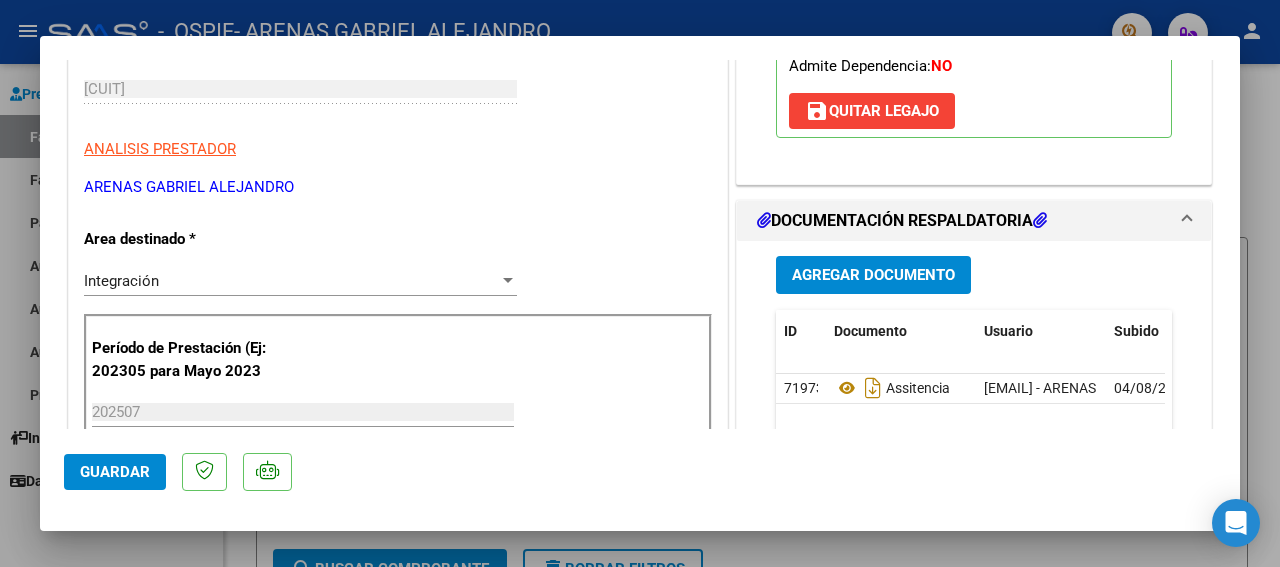click at bounding box center (640, 283) 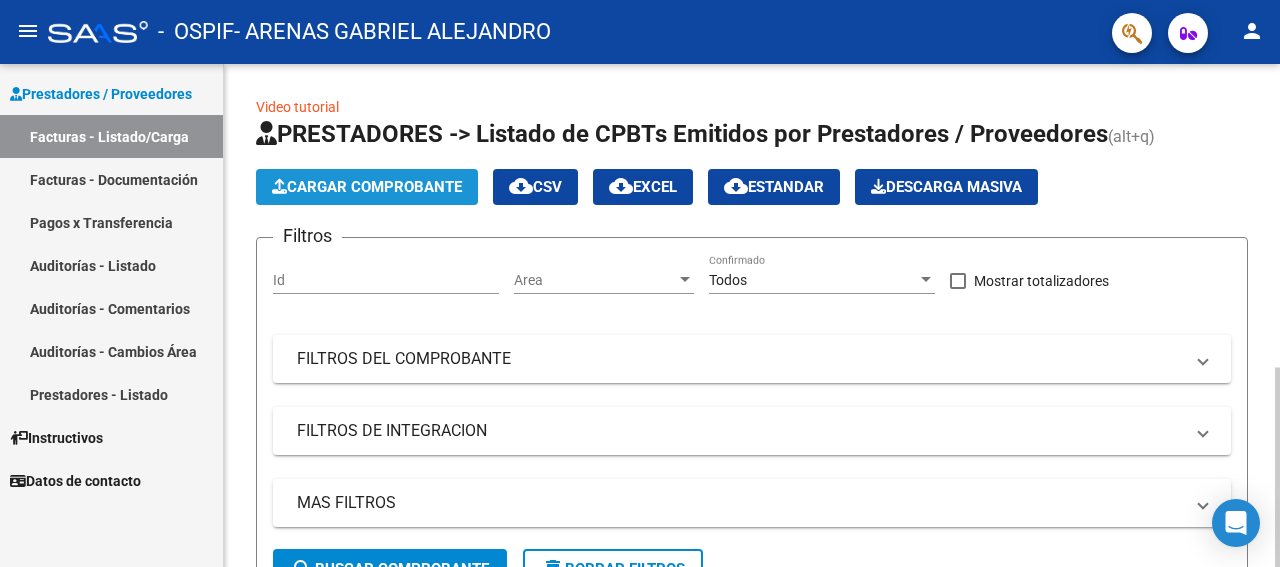 click on "Cargar Comprobante" 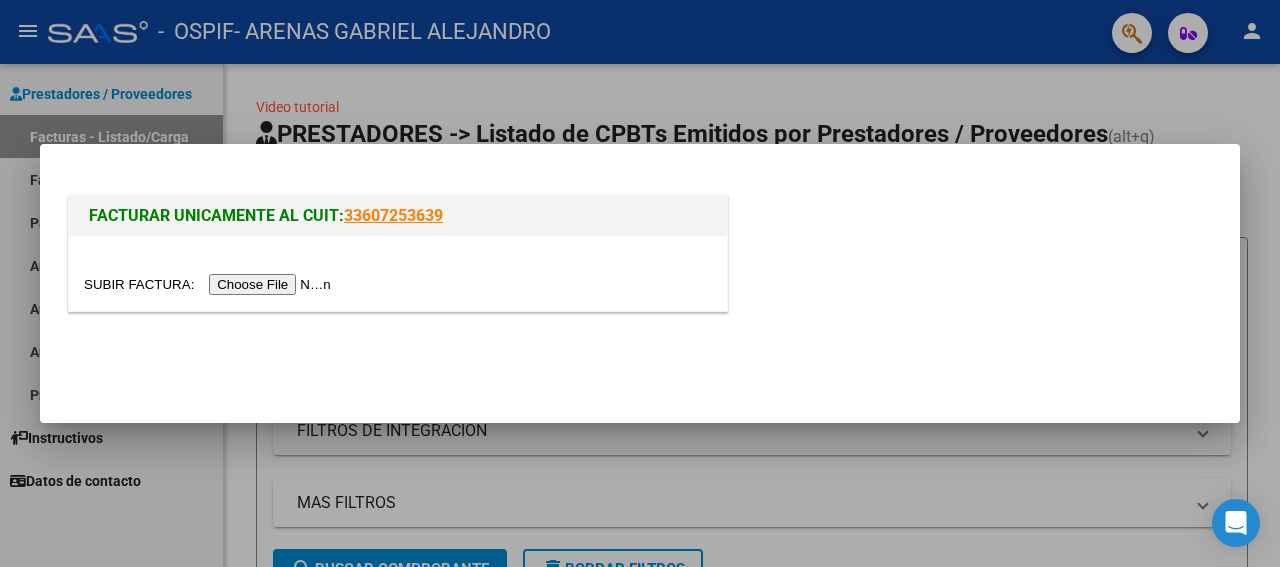 click at bounding box center [210, 284] 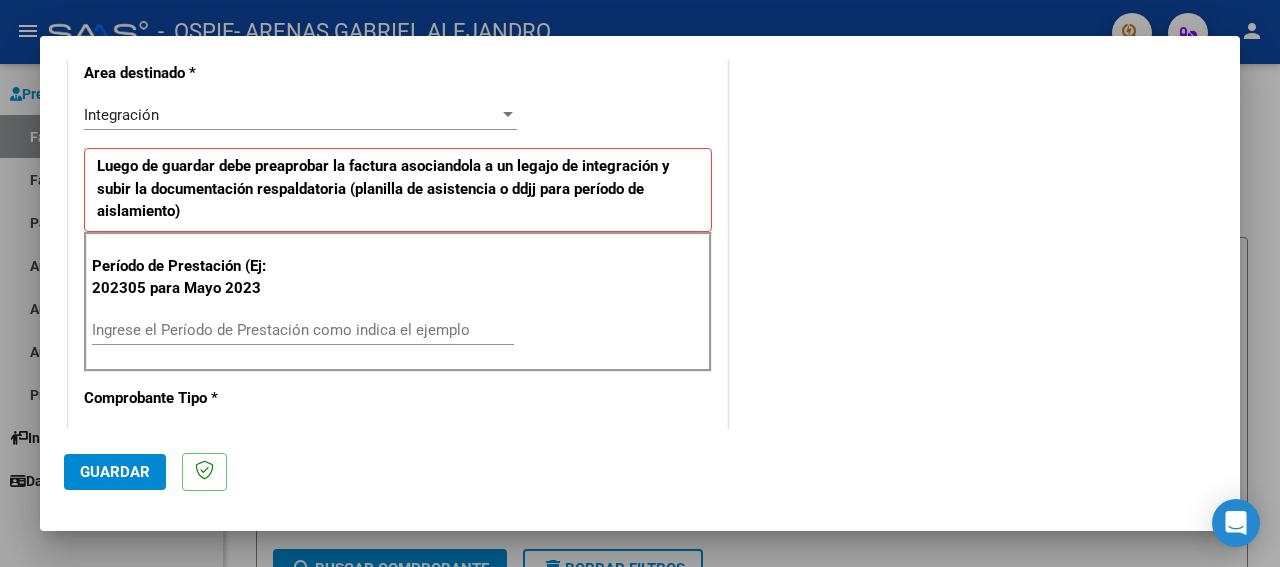 drag, startPoint x: 1234, startPoint y: 425, endPoint x: 439, endPoint y: 292, distance: 806.0484 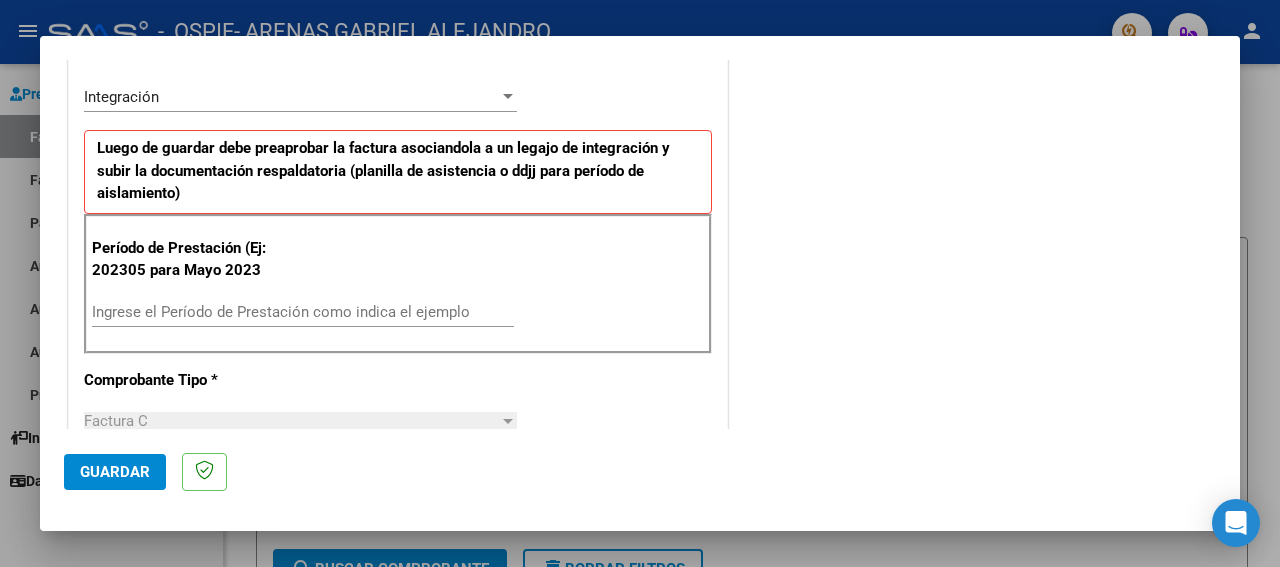 click on "Ingrese el Período de Prestación como indica el ejemplo" at bounding box center [303, 312] 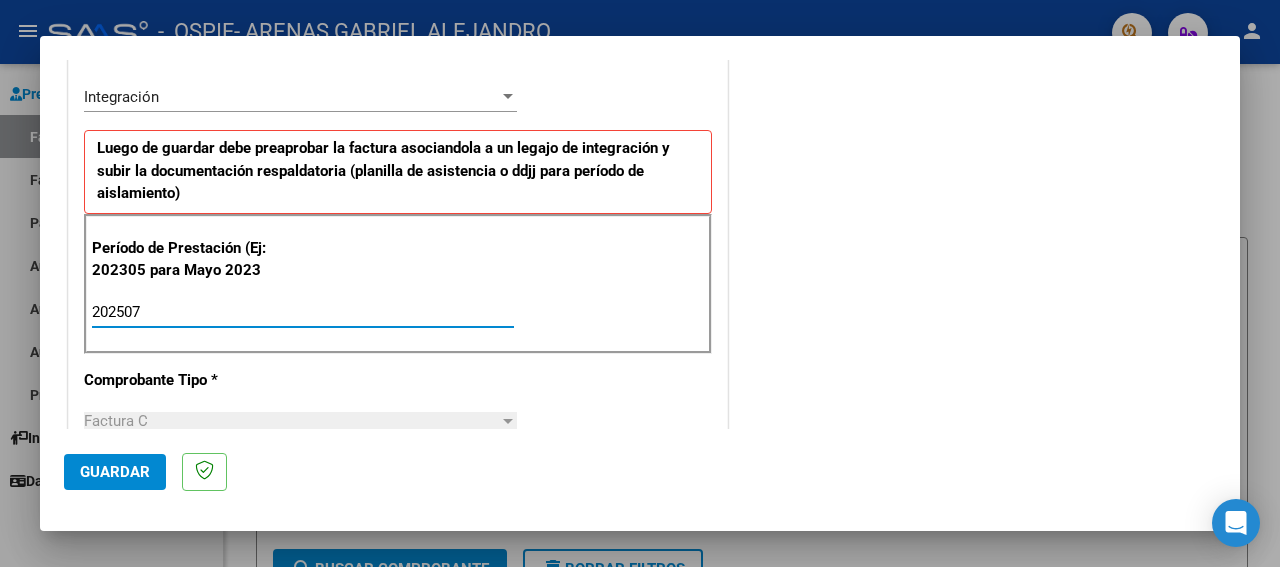 type on "202507" 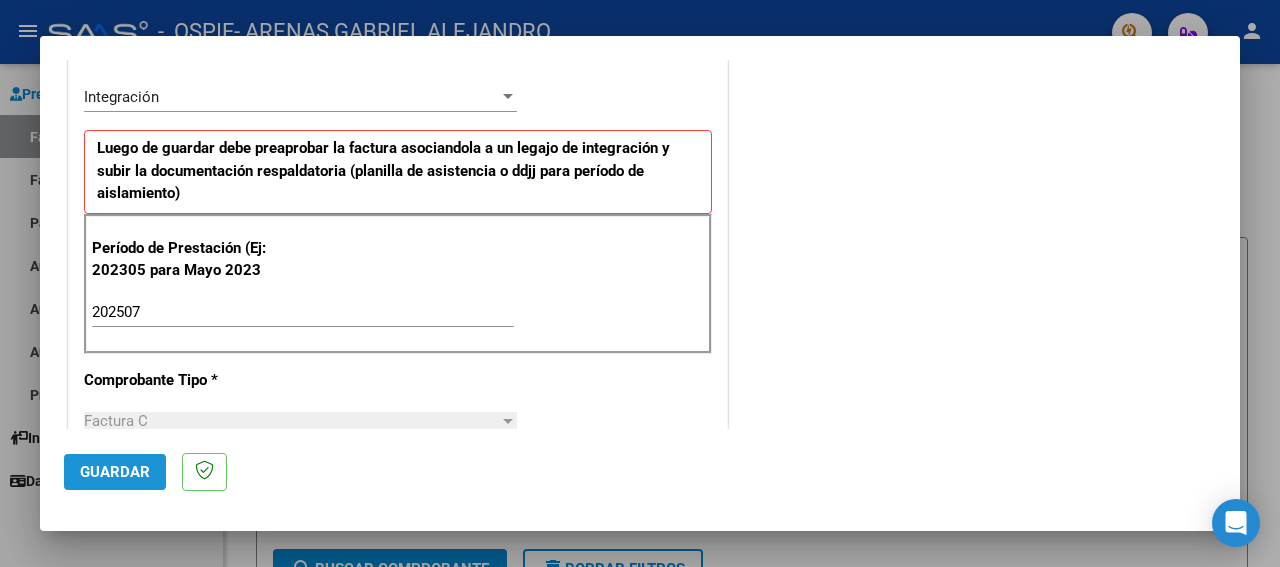 click on "Guardar" 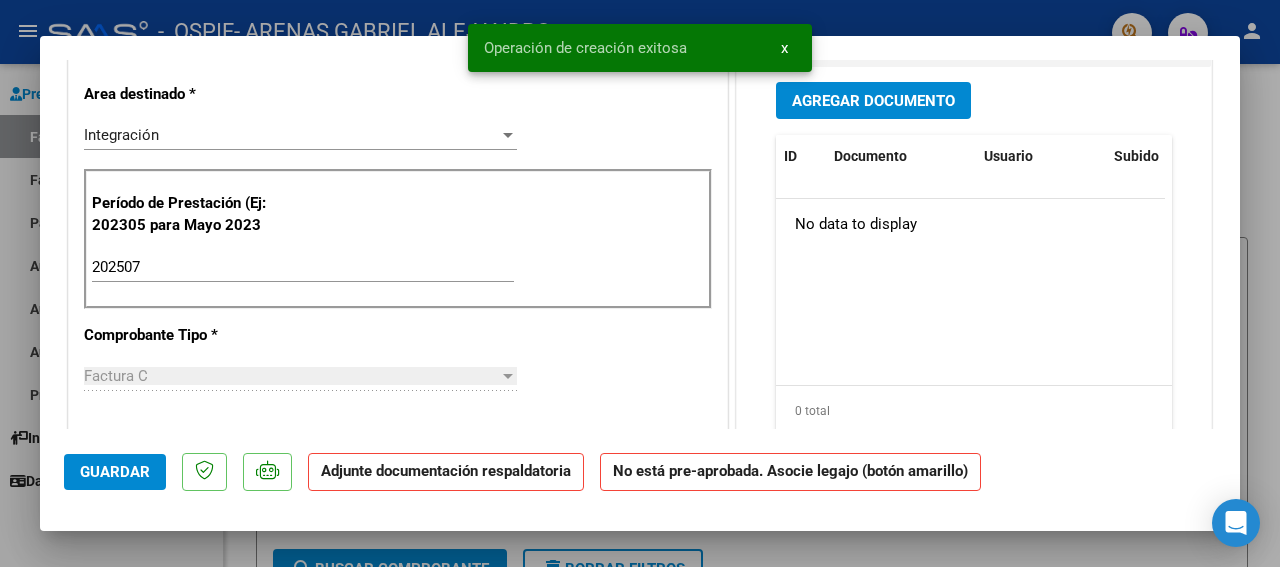 scroll, scrollTop: 0, scrollLeft: 0, axis: both 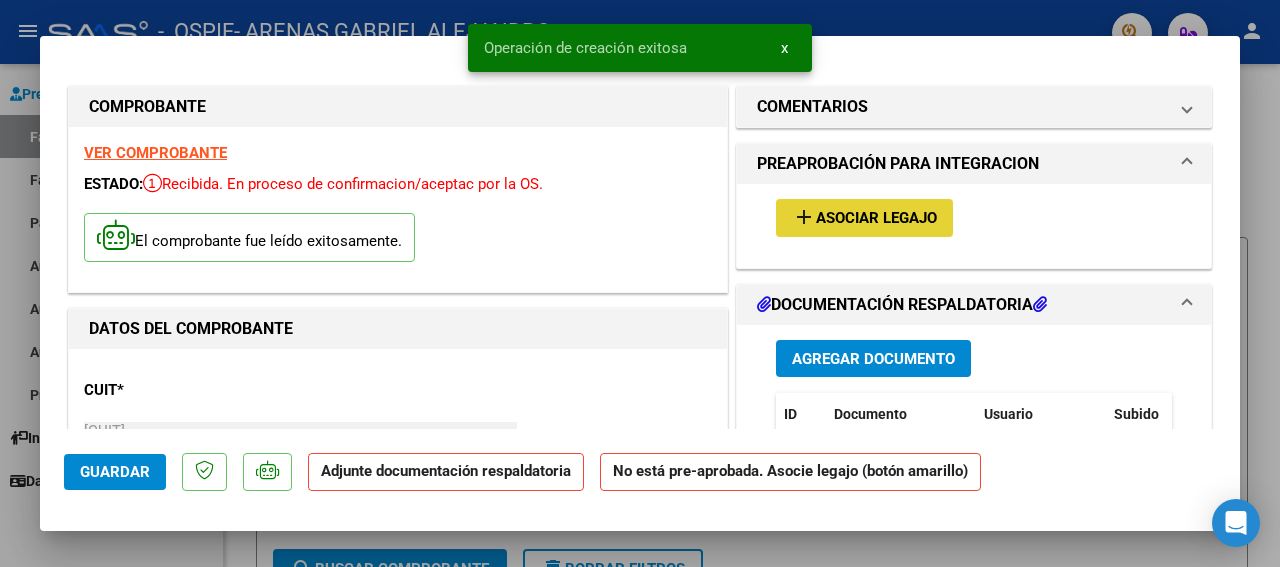 click on "add Asociar Legajo" at bounding box center [864, 217] 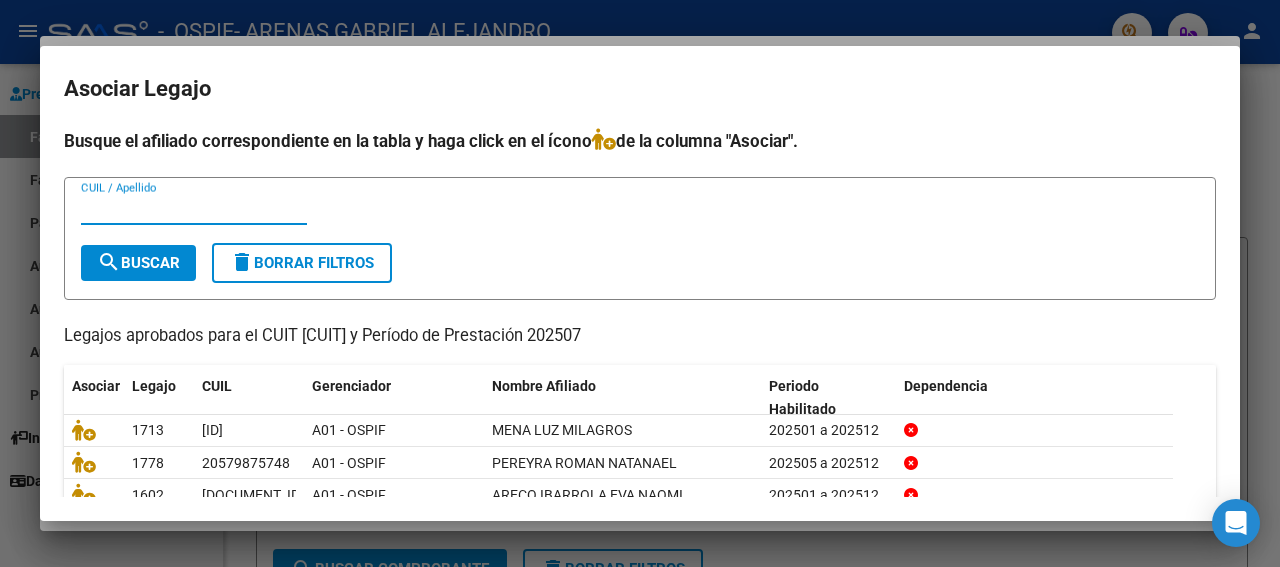 click on "CUIL / Apellido" at bounding box center [194, 209] 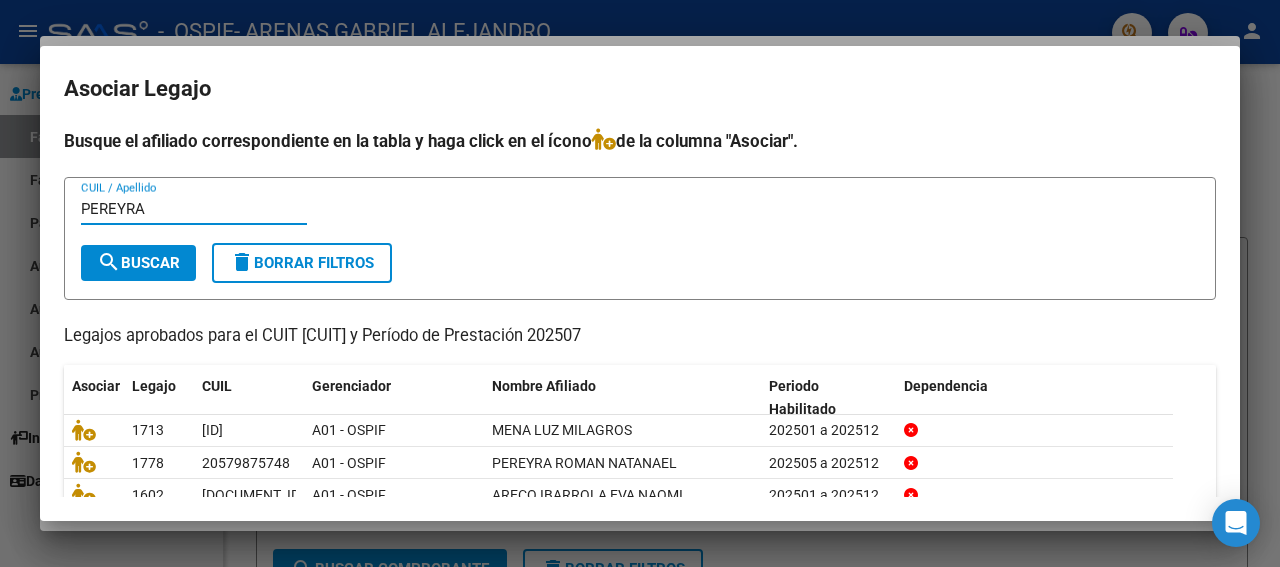 click on "search  Buscar" at bounding box center (138, 263) 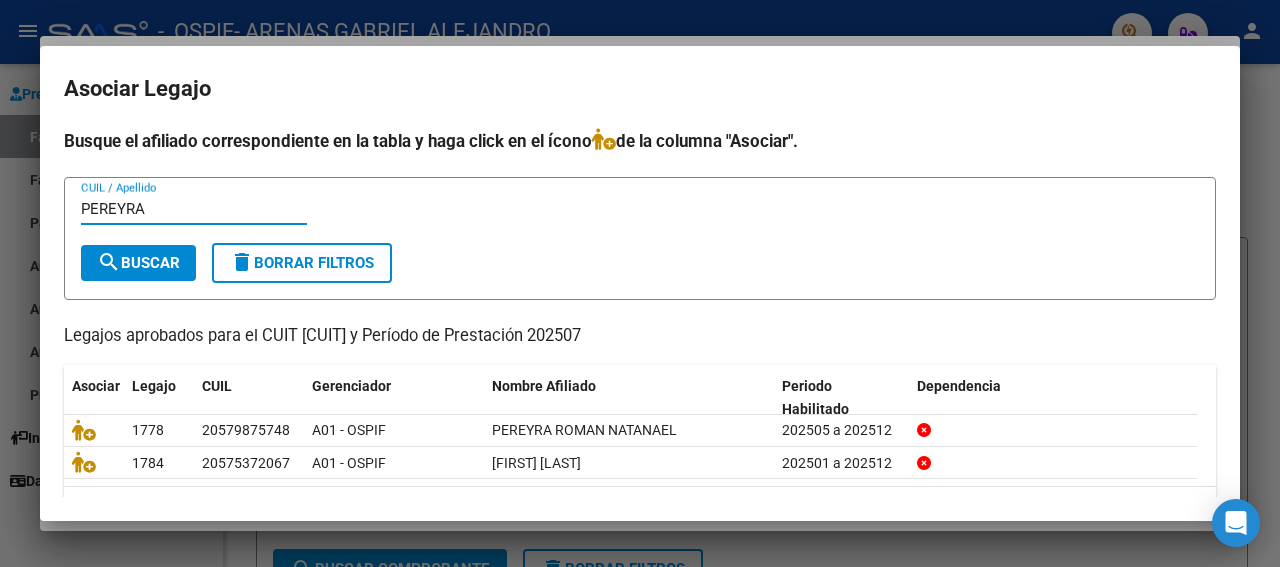 click on "PEREYRA" at bounding box center [194, 209] 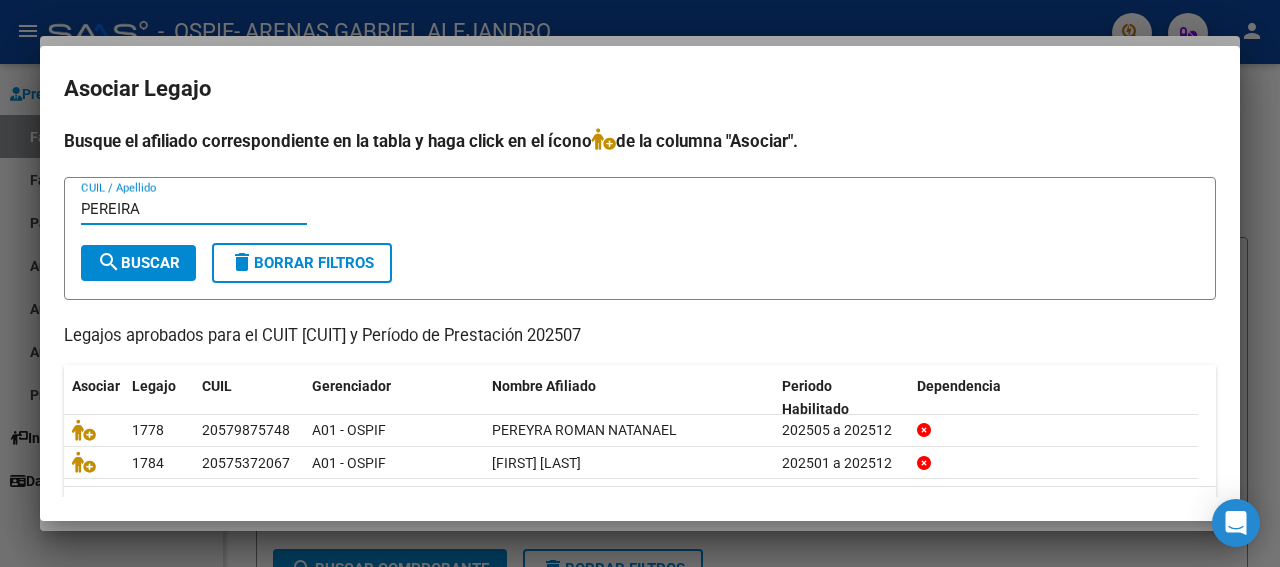 type on "PEREIRA" 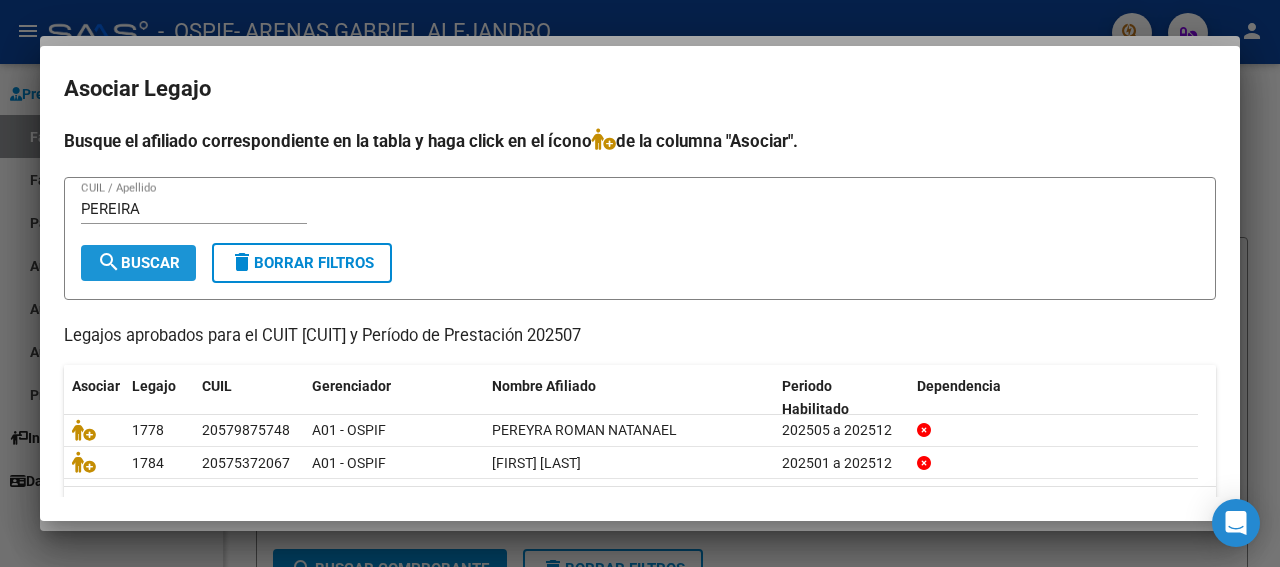 click on "search  Buscar" at bounding box center [138, 263] 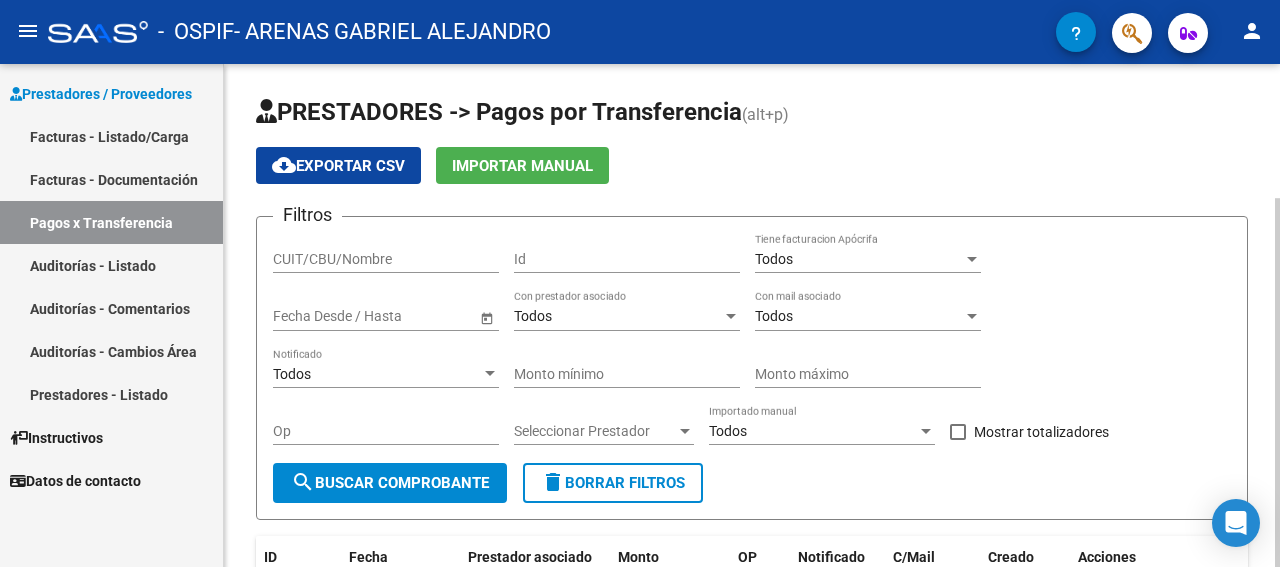 scroll, scrollTop: 183, scrollLeft: 0, axis: vertical 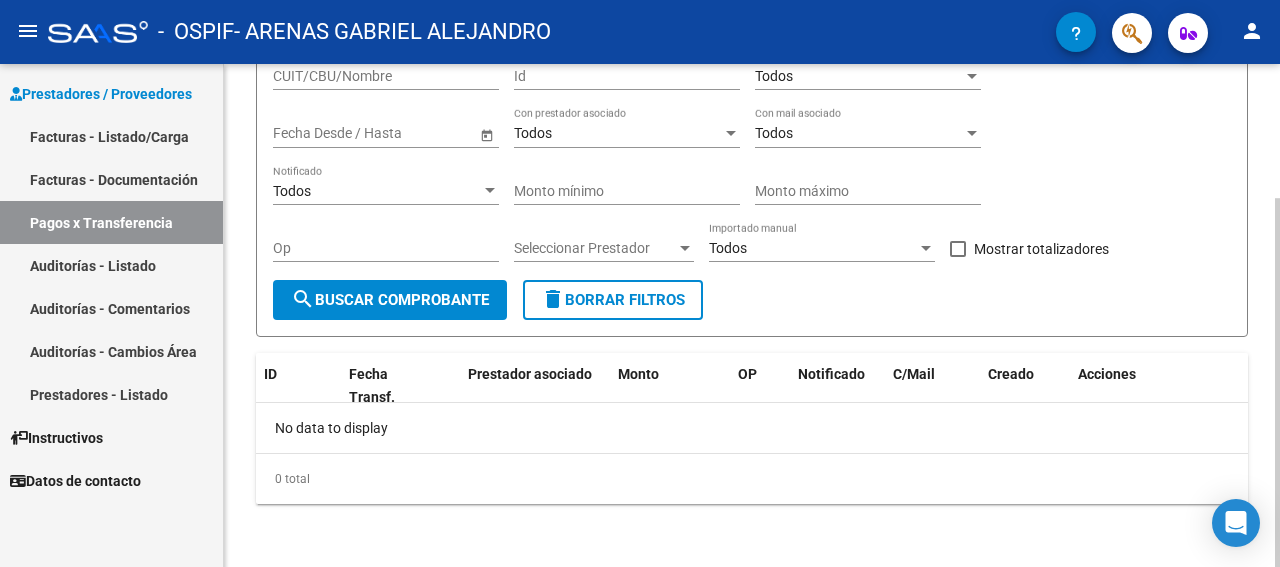click 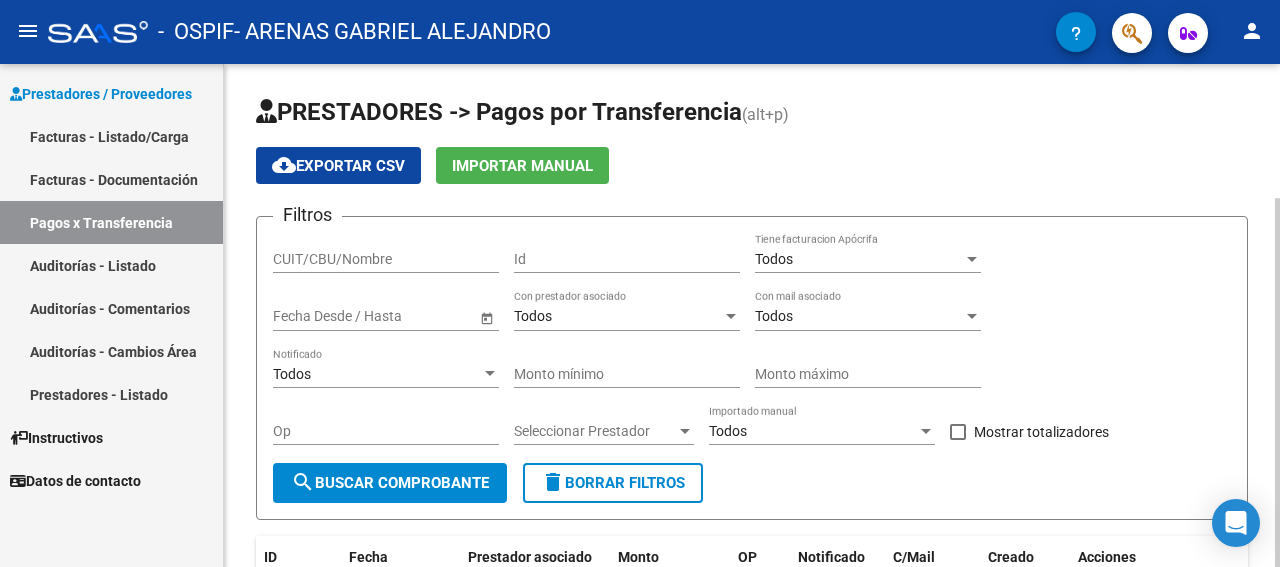 click on "PRESTADORES -> Pagos por Transferencia (alt+p) cloud_download  Exportar CSV   Importar Manual Filtros CUIT/CBU/Nombre Id Todos Tiene facturacion Apócrifa Start date – End date Fecha Desde / Hasta Todos Con prestador asociado Todos Con mail asociado Todos Notificado Monto mínimo Monto máximo Op Seleccionar Prestador Seleccionar Prestador Todos Importado manual    Mostrar totalizadores  search  Buscar Comprobante  delete  Borrar Filtros  ID Fecha Transf. Prestador asociado Monto OP Notificado C/Mail Creado Acciones No data to display  0 total   1" 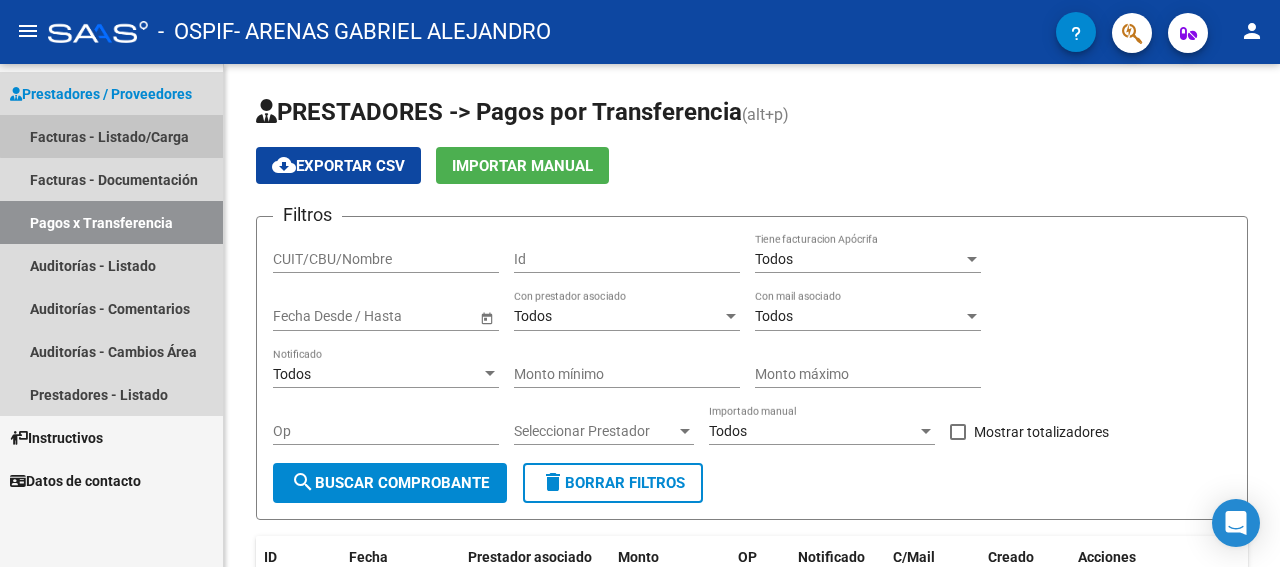 click on "Facturas - Listado/Carga" at bounding box center (111, 136) 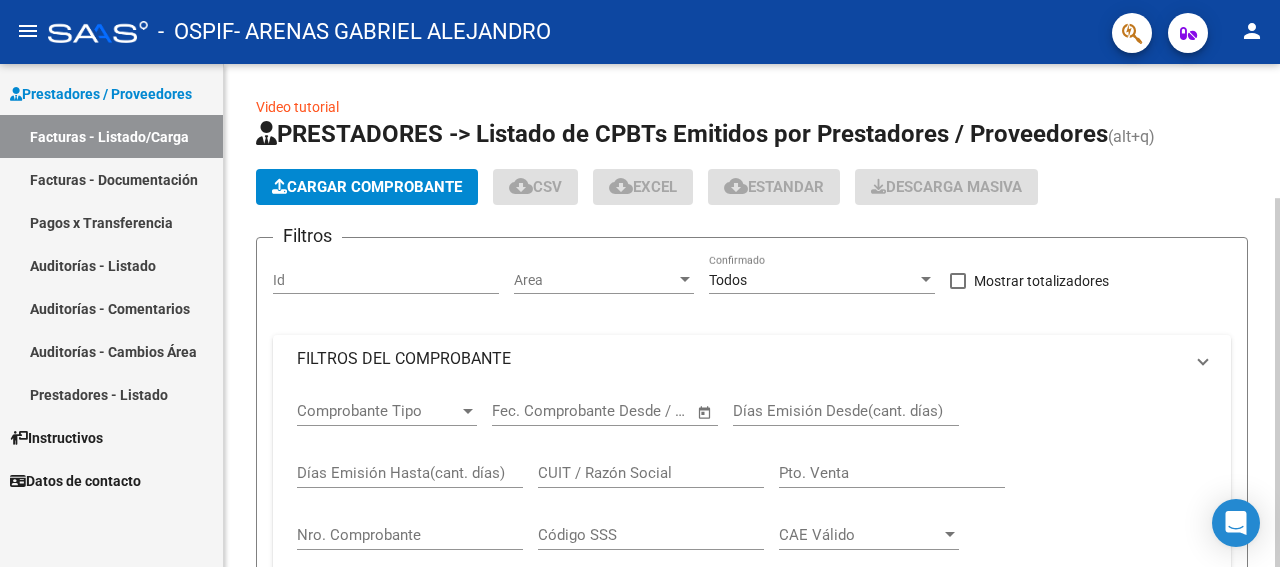 click on "Cargar Comprobante" 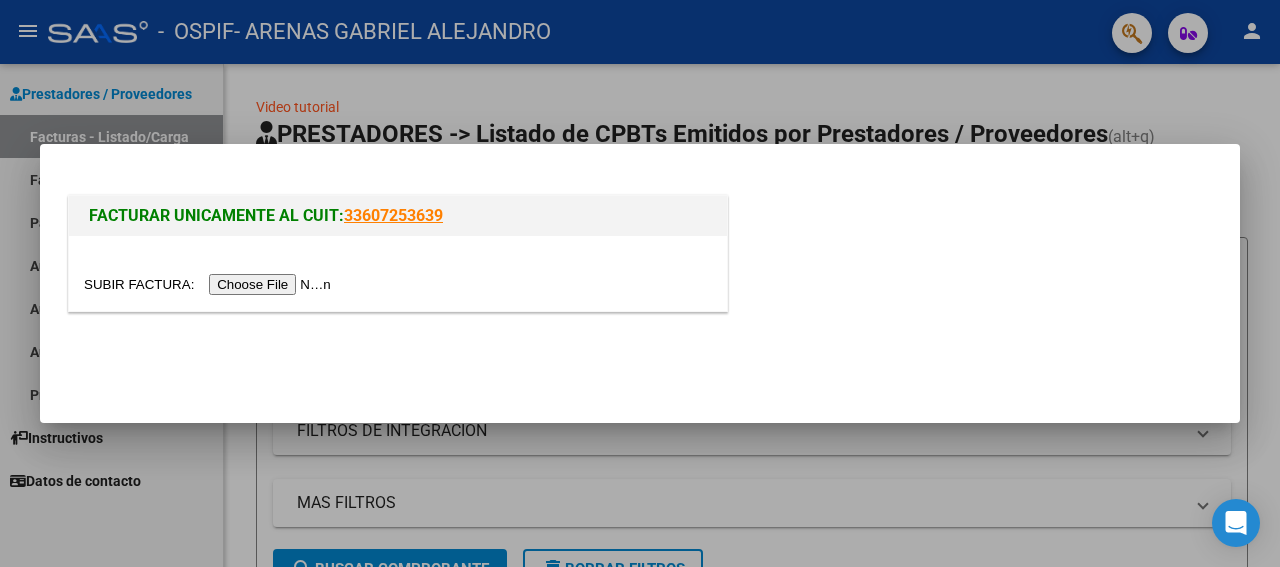 click at bounding box center (640, 283) 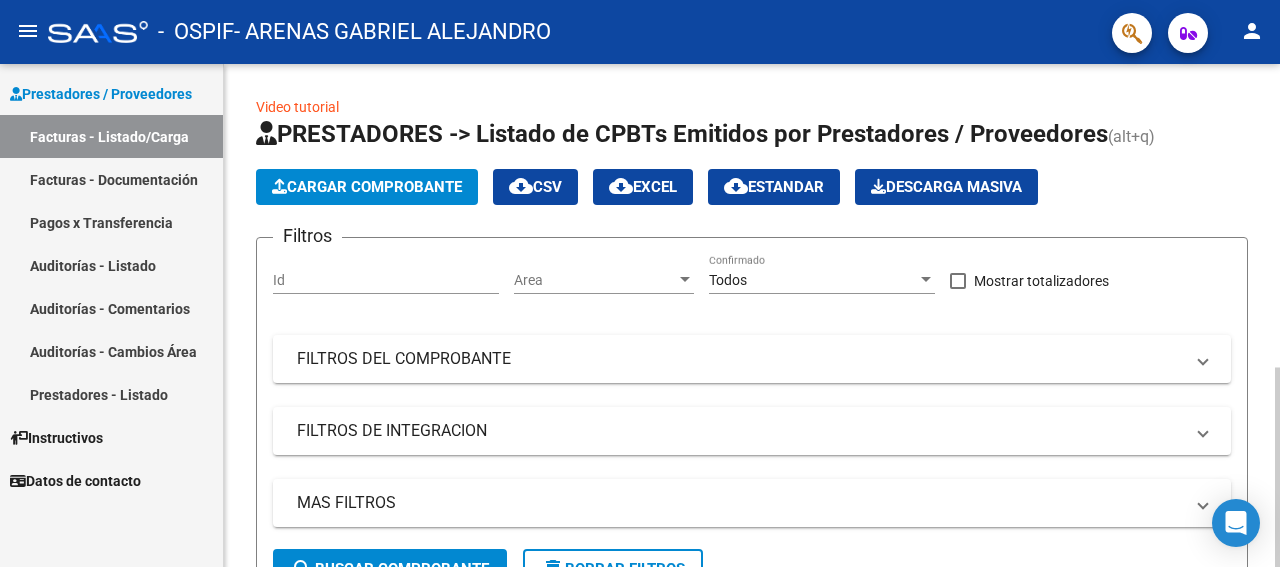 scroll, scrollTop: 503, scrollLeft: 0, axis: vertical 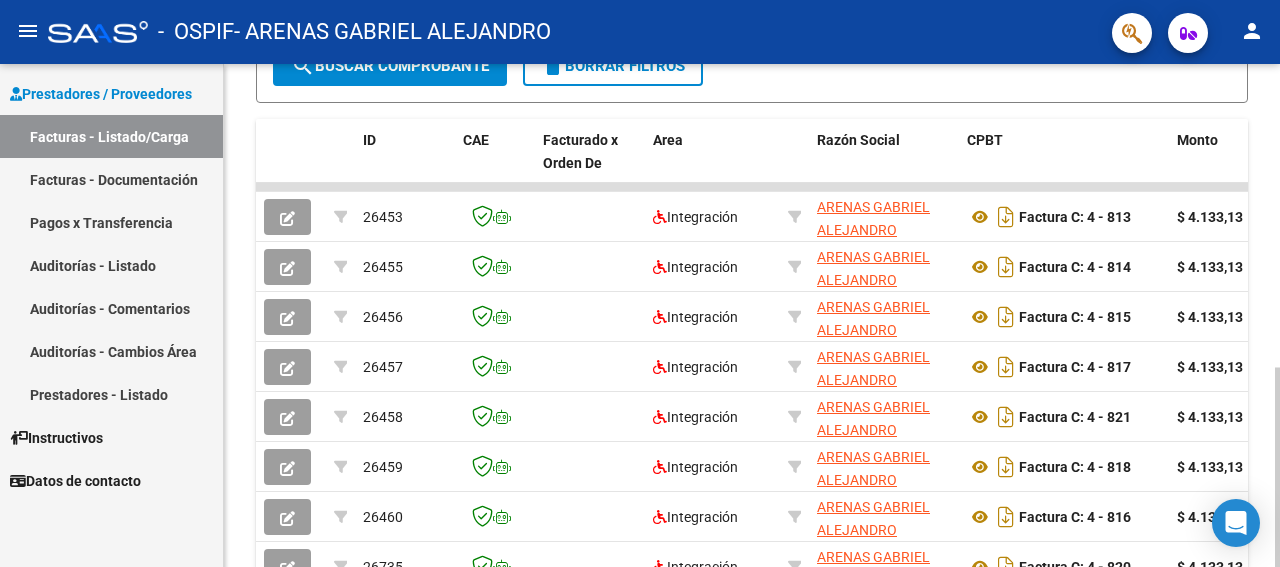click 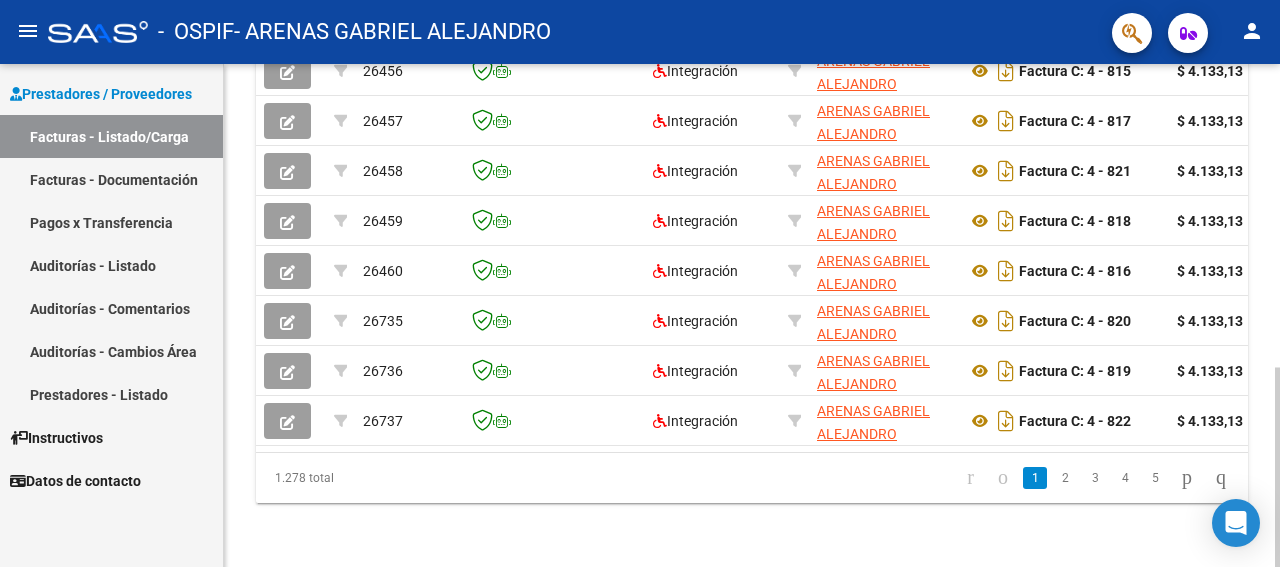 click 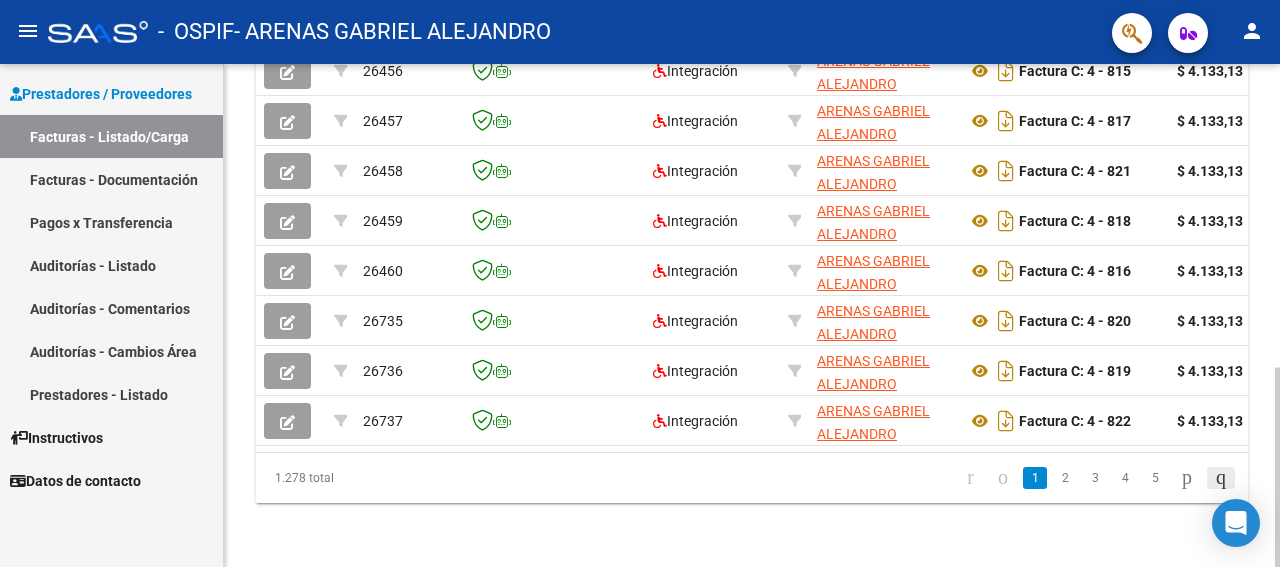 click 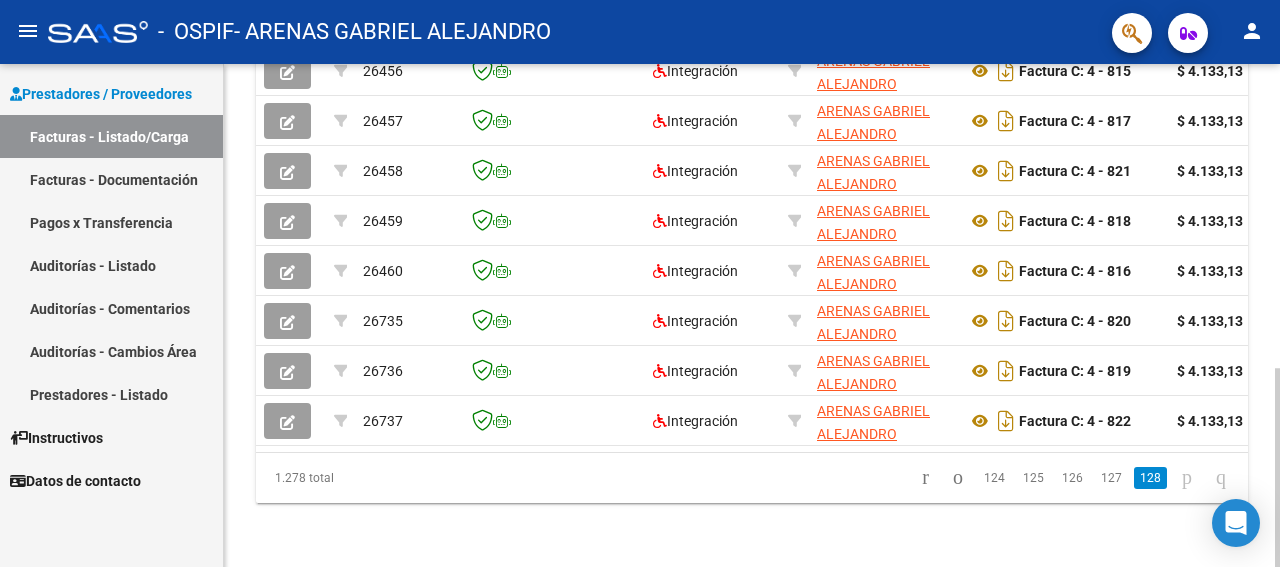 click 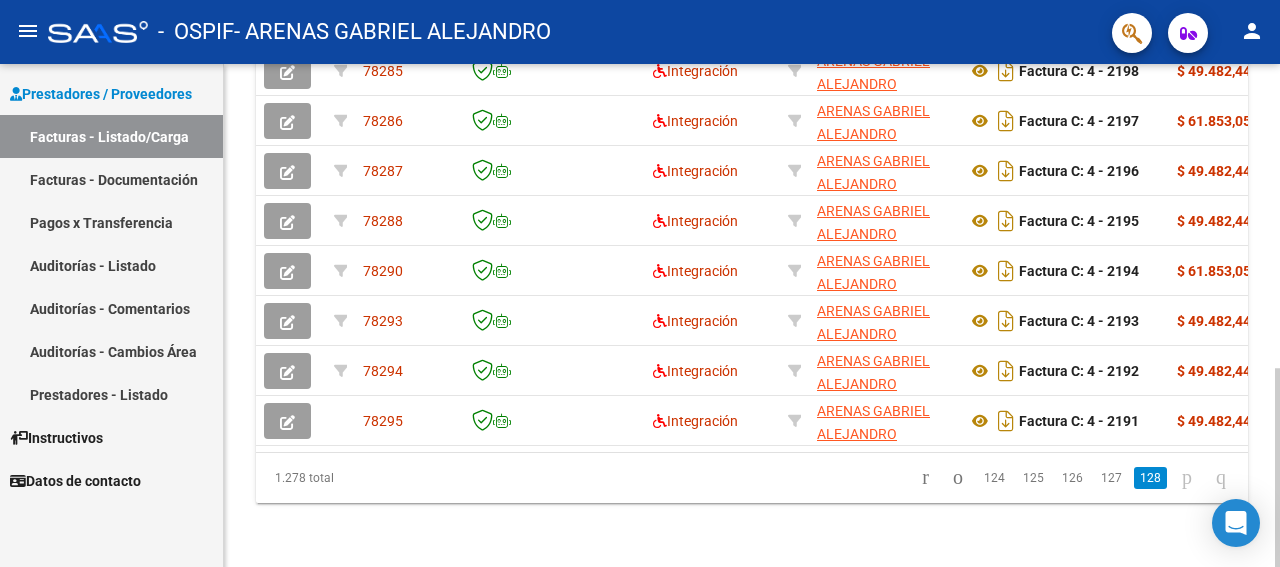 scroll, scrollTop: 665, scrollLeft: 0, axis: vertical 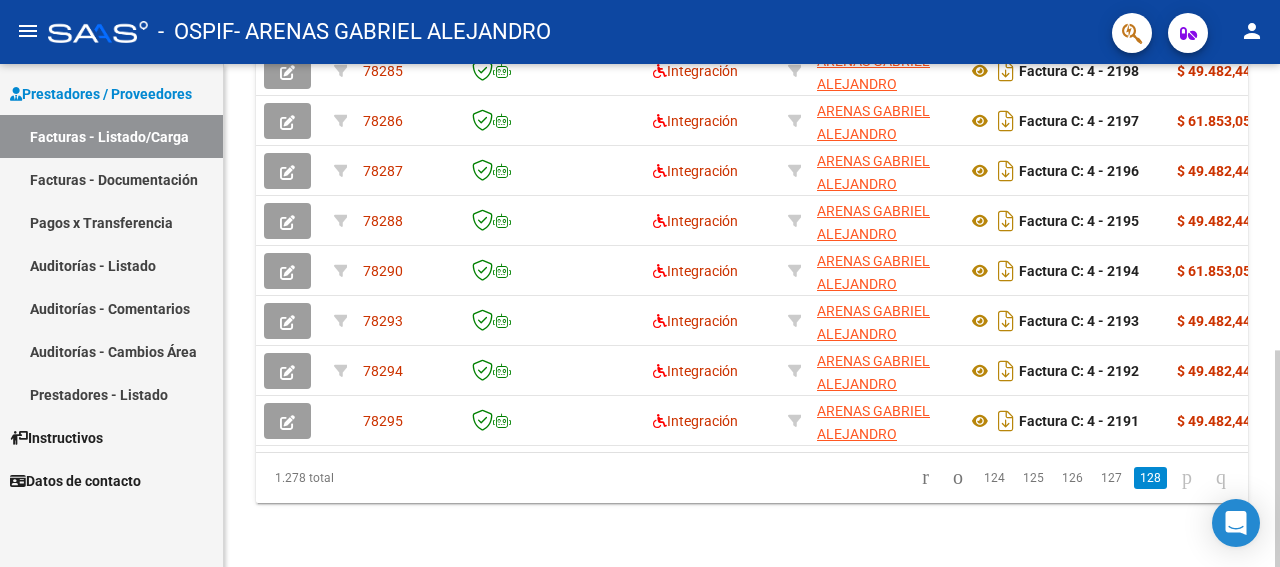 click 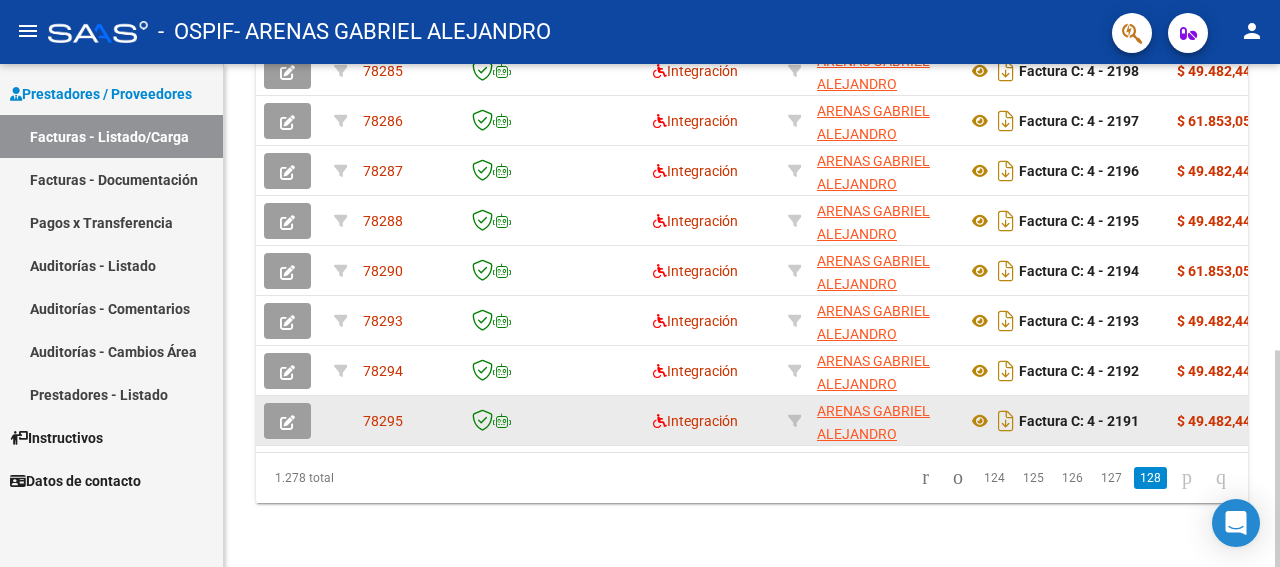 click 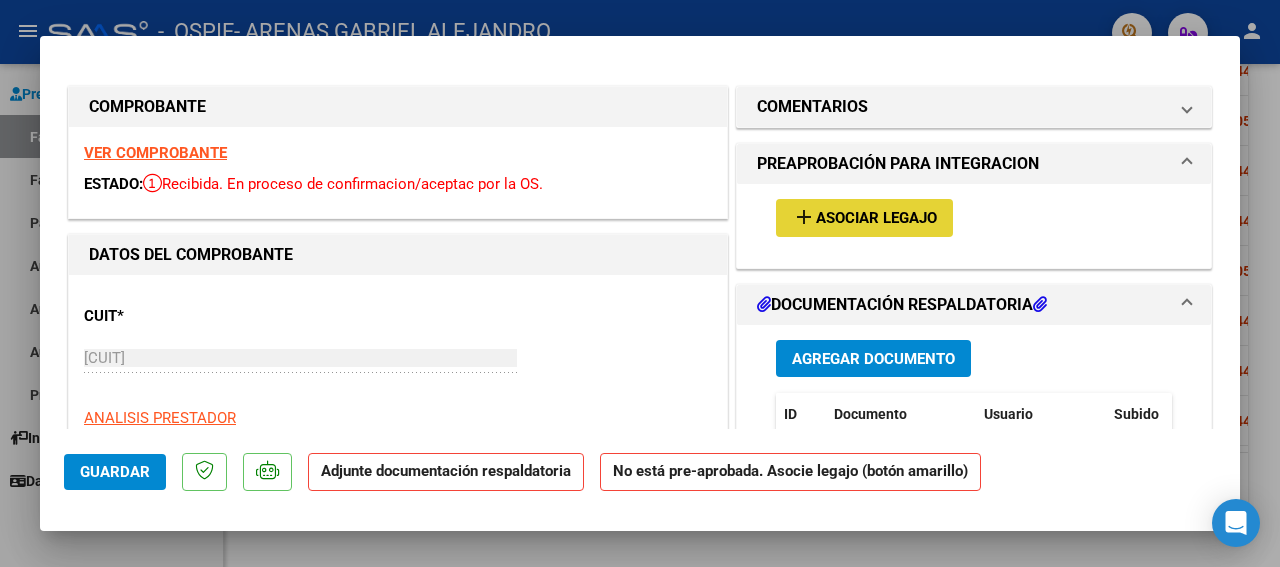 click on "Asociar Legajo" at bounding box center [876, 219] 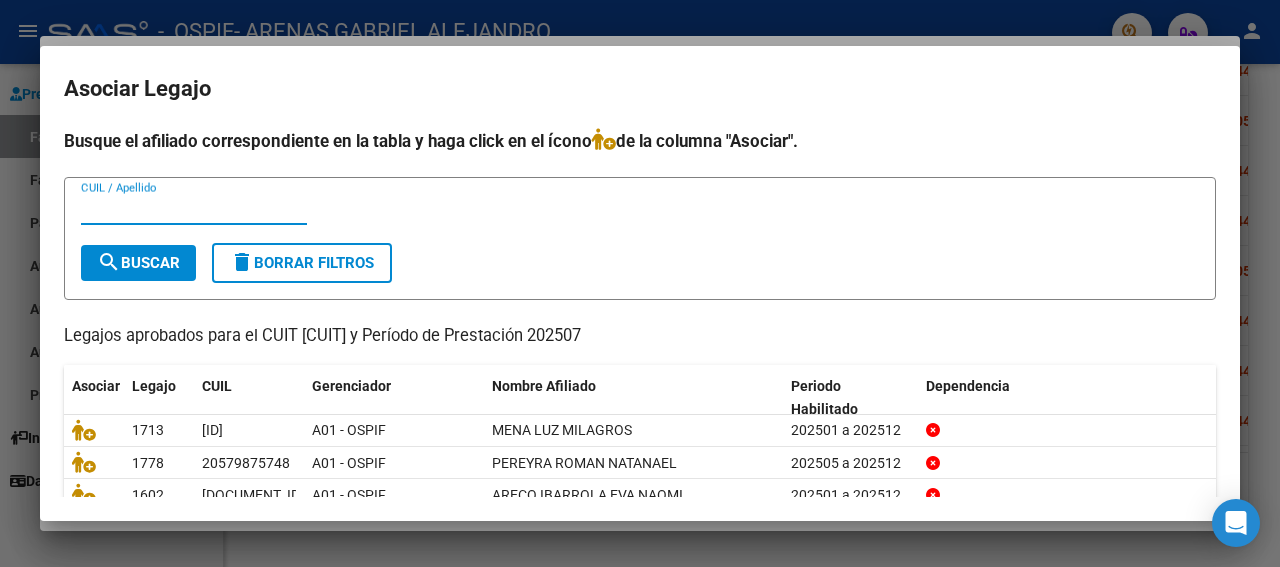 click on "CUIL / Apellido" at bounding box center (194, 209) 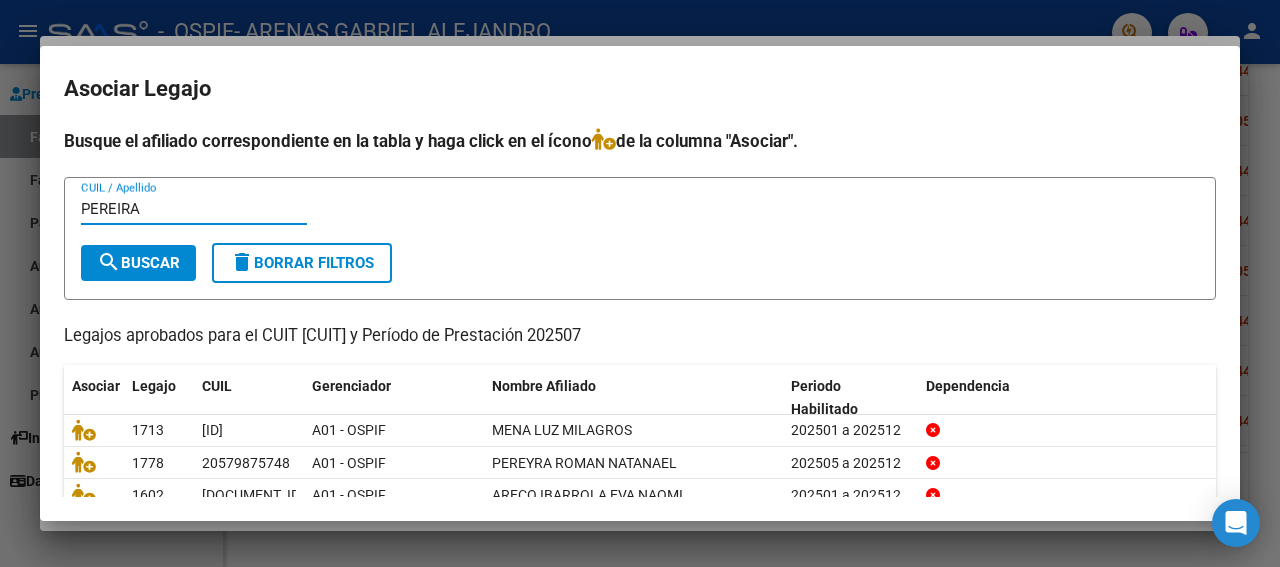 type on "PEREIRA" 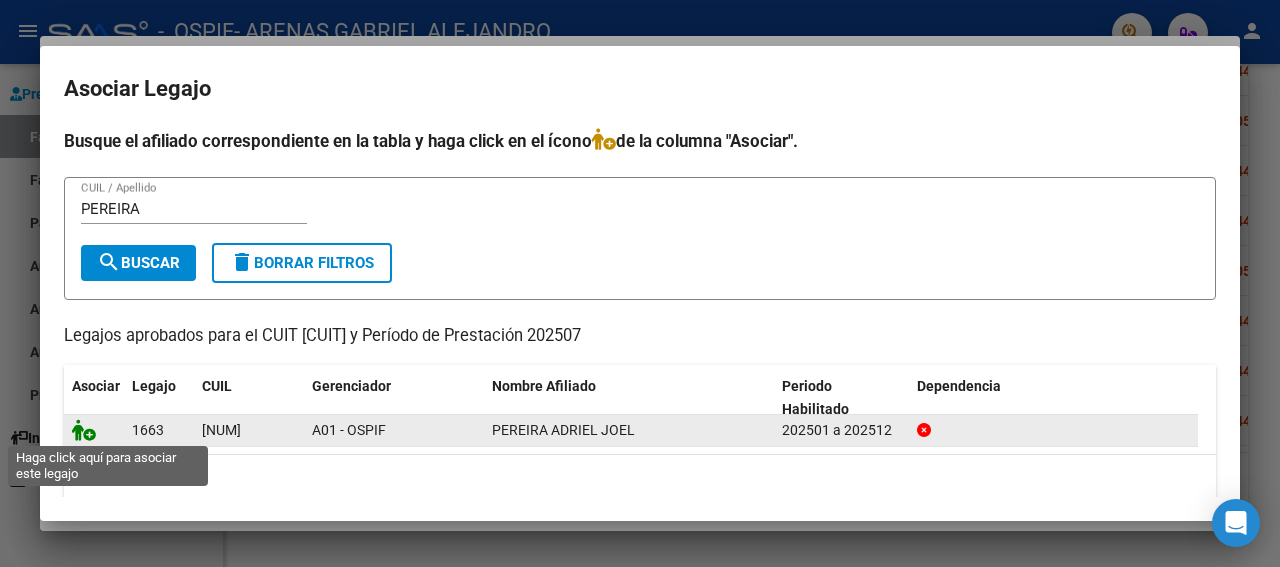 click 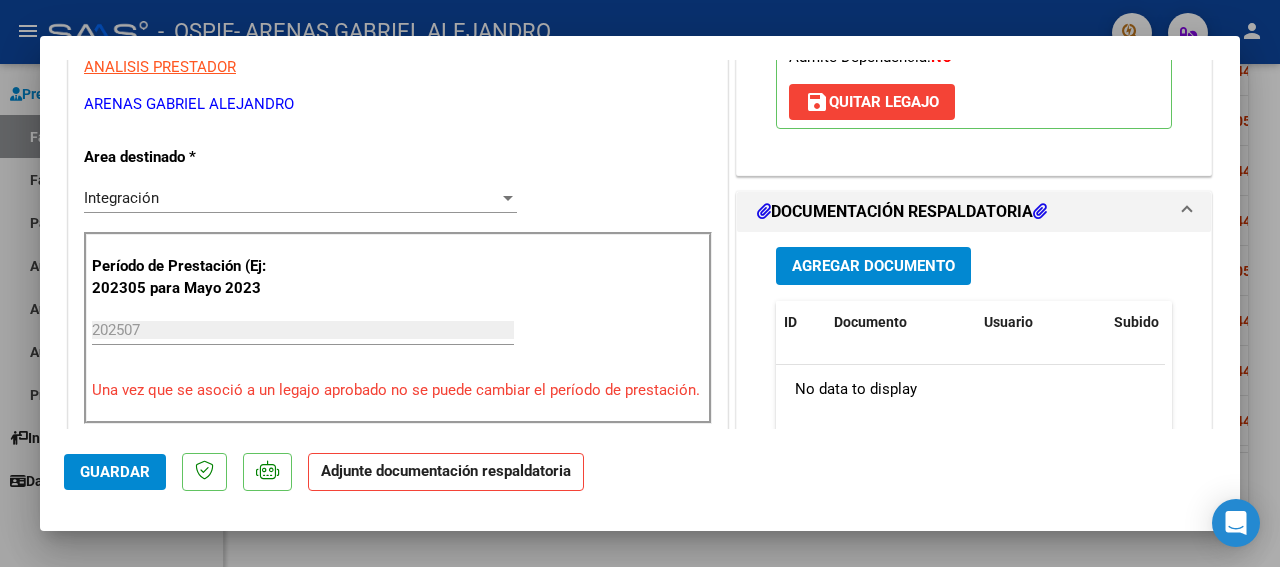 drag, startPoint x: 1232, startPoint y: 422, endPoint x: 877, endPoint y: 247, distance: 395.79034 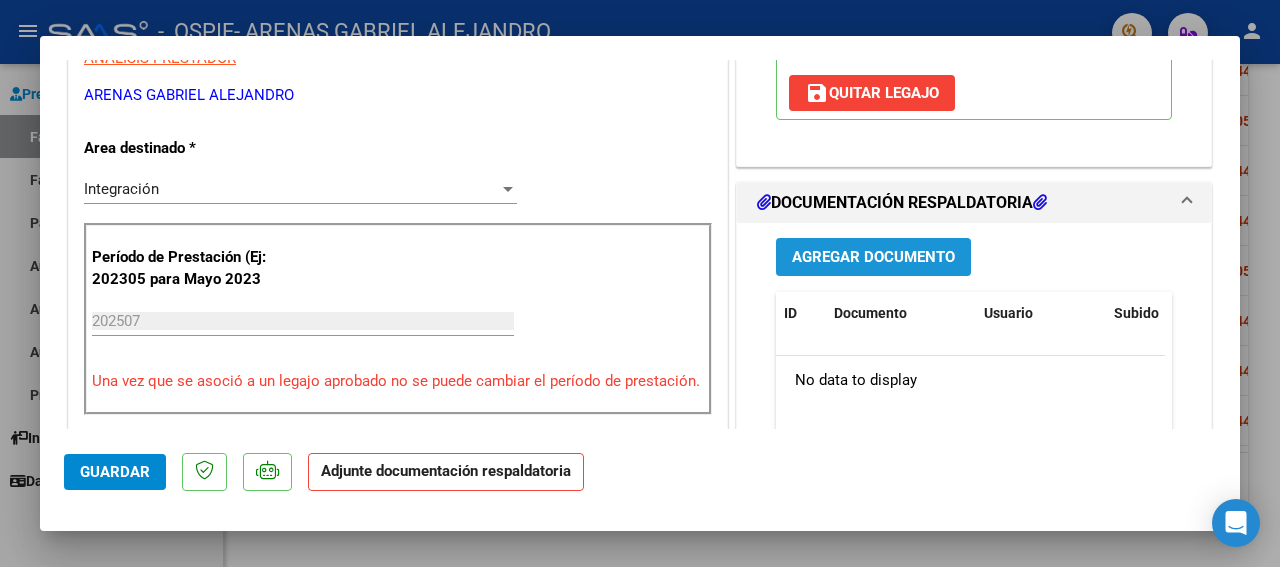 click on "Agregar Documento" at bounding box center [873, 258] 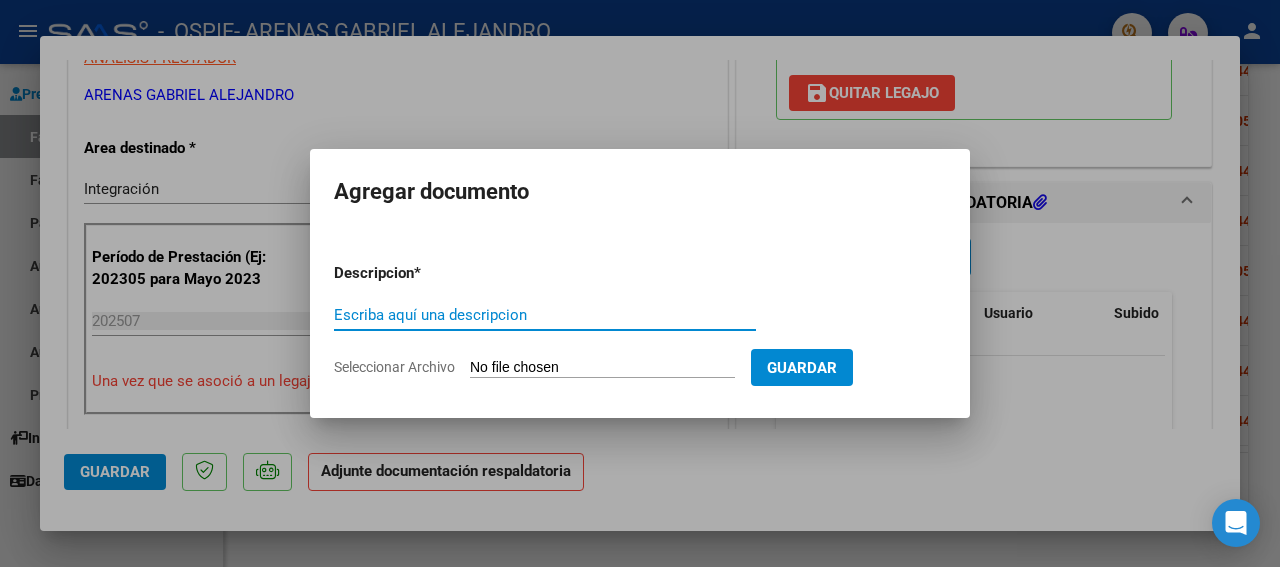 click on "Escriba aquí una descripcion" at bounding box center [545, 315] 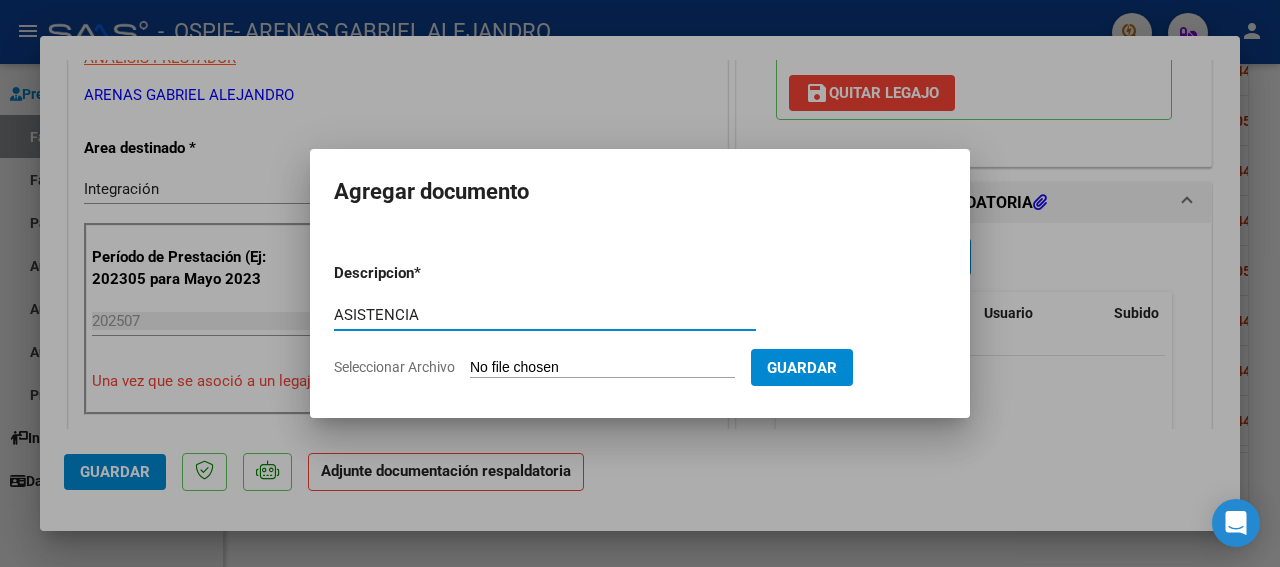 type on "ASISTENCIA" 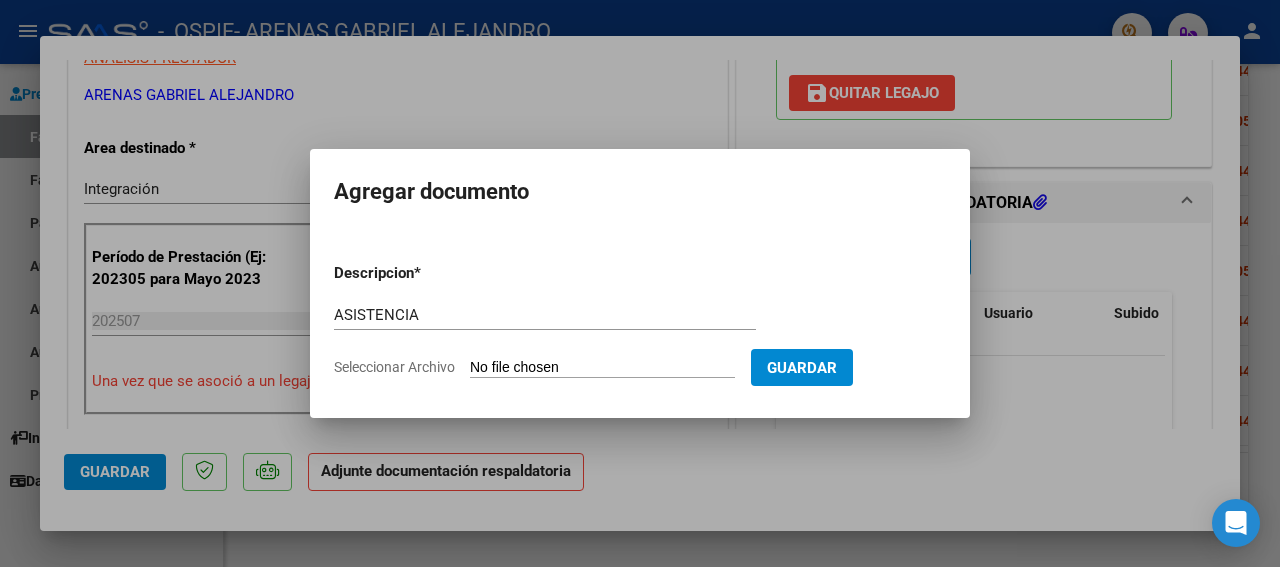 click on "Seleccionar Archivo" at bounding box center (602, 368) 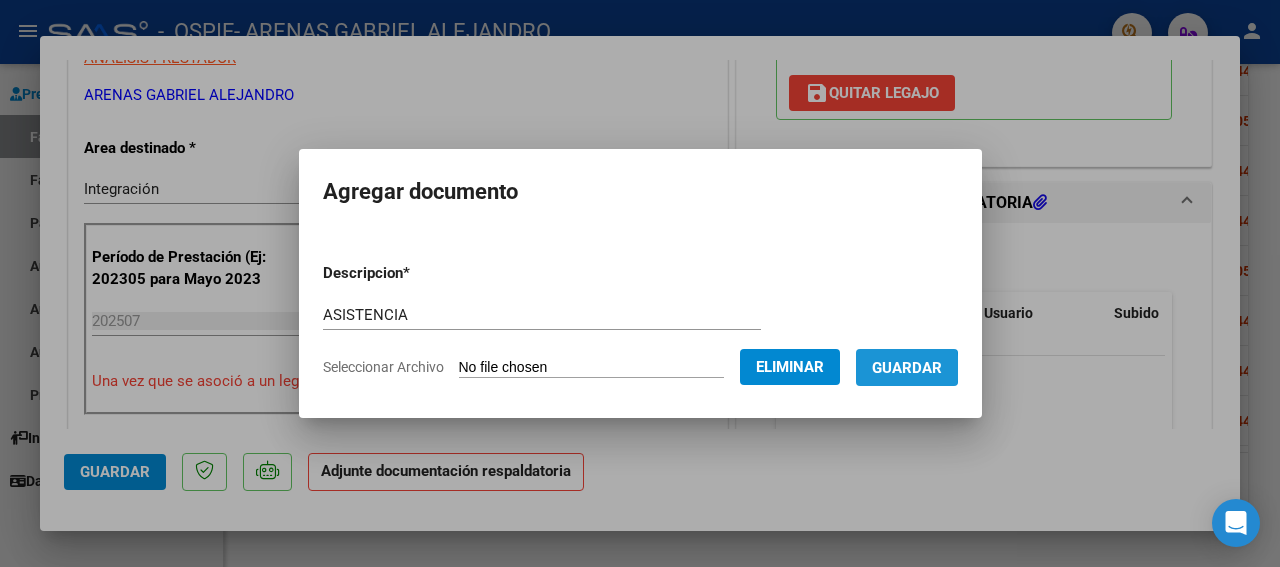 click on "Guardar" at bounding box center [907, 368] 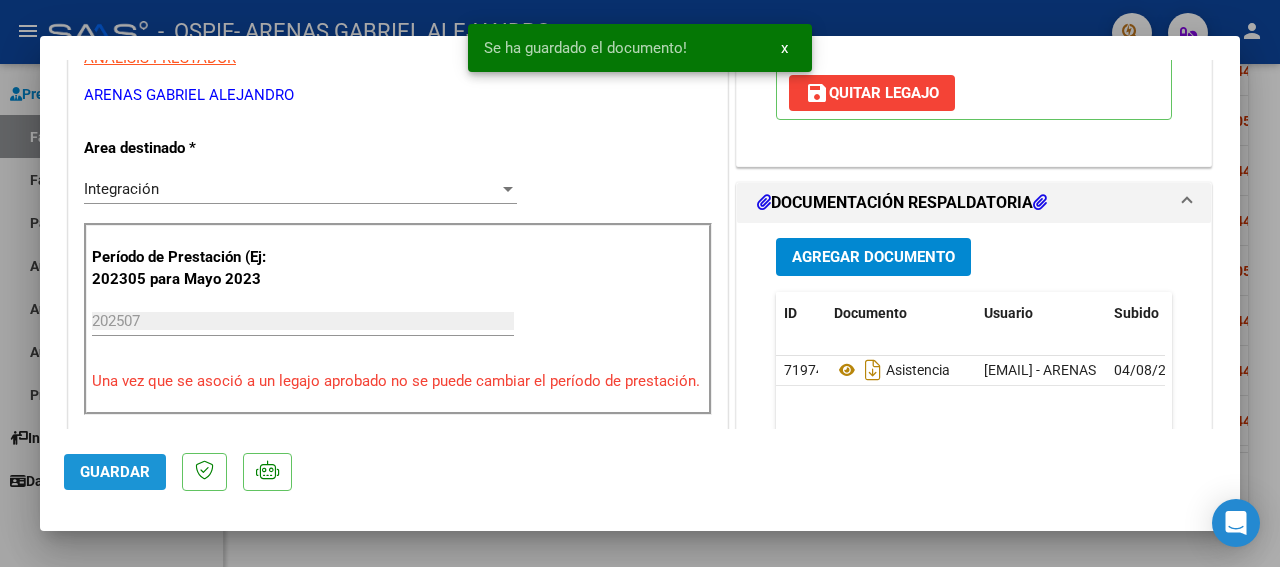 click on "Guardar" 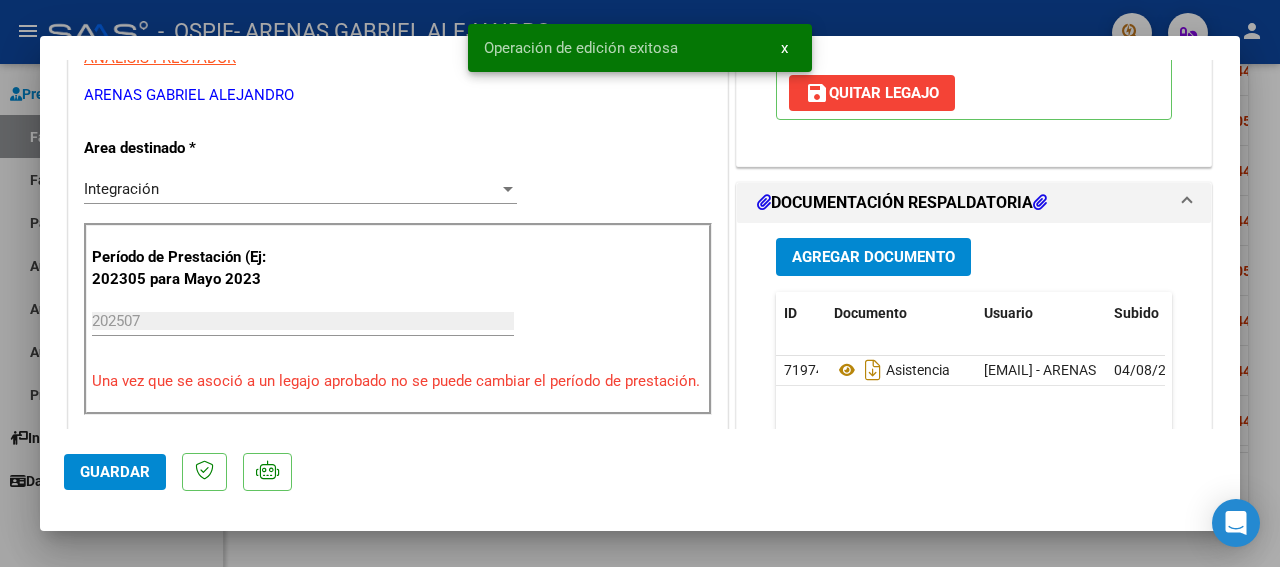 click at bounding box center [640, 283] 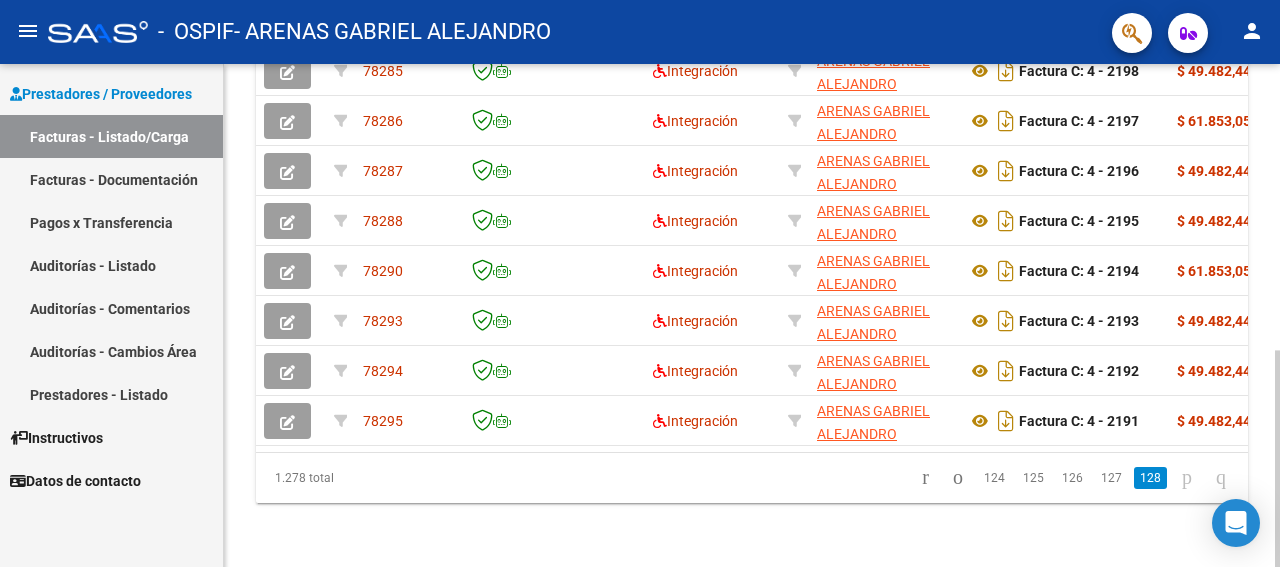 scroll, scrollTop: 162, scrollLeft: 0, axis: vertical 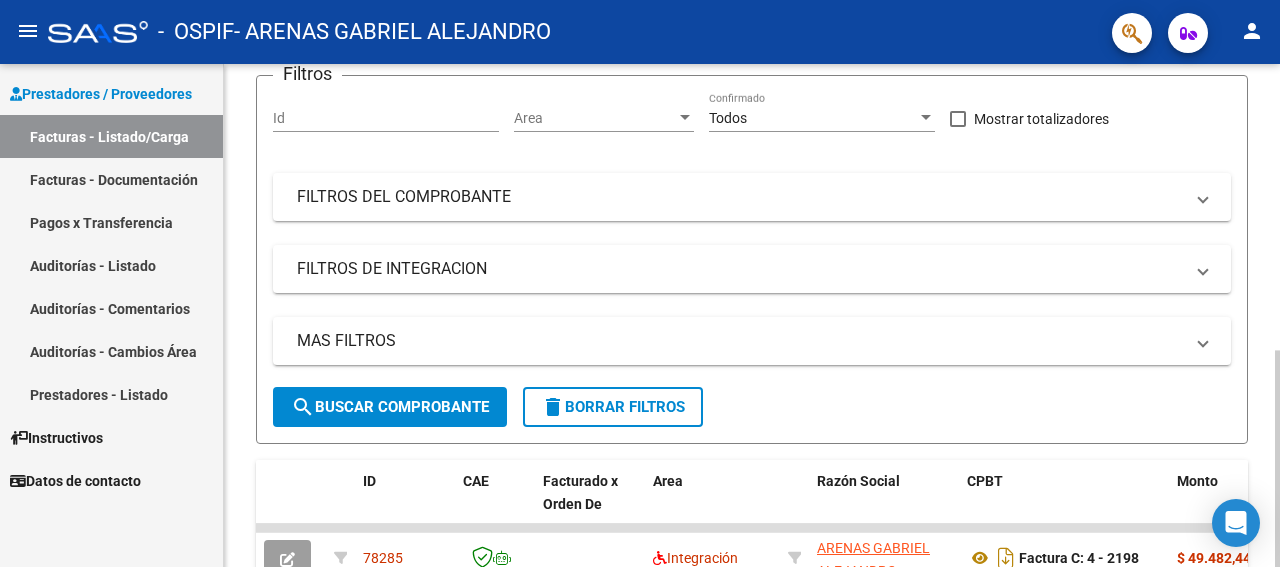 click 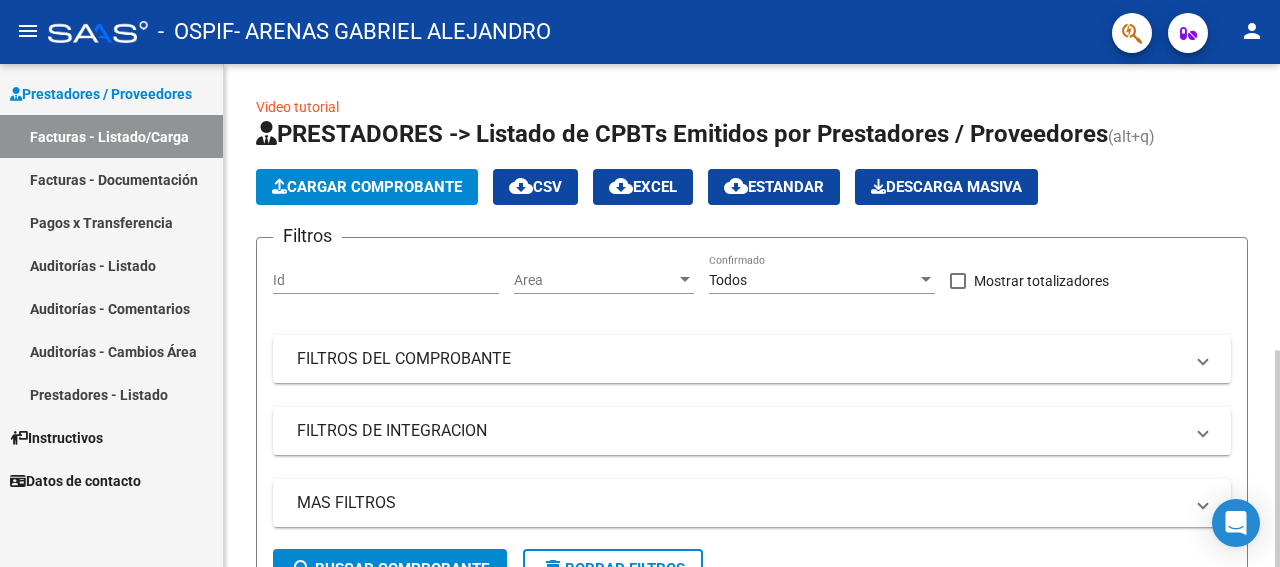 click 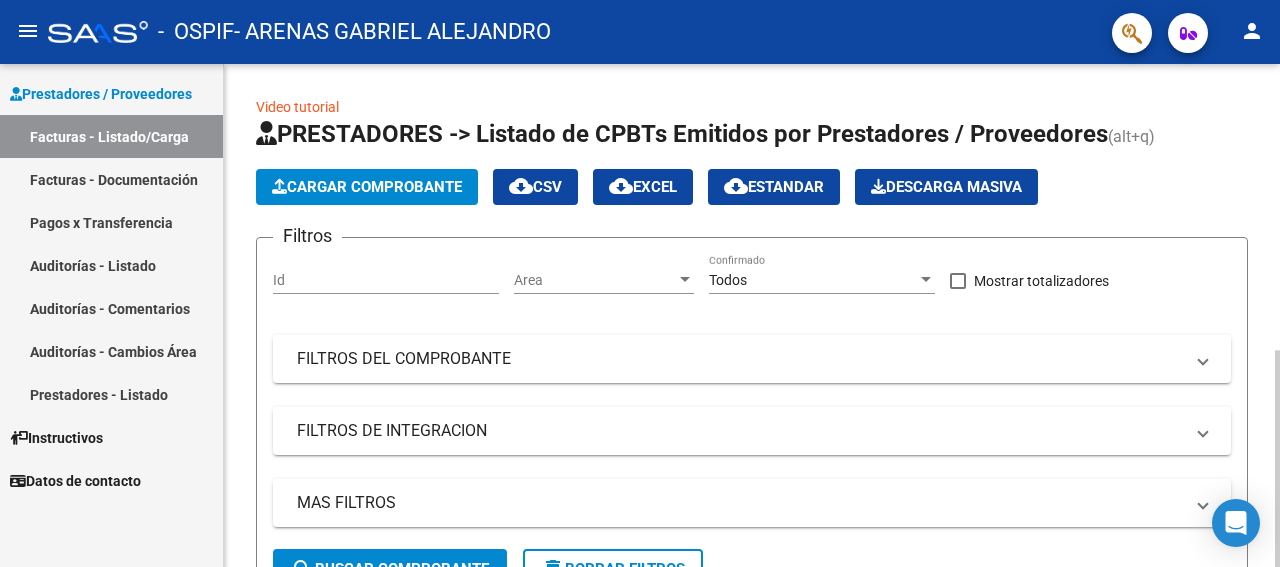 click 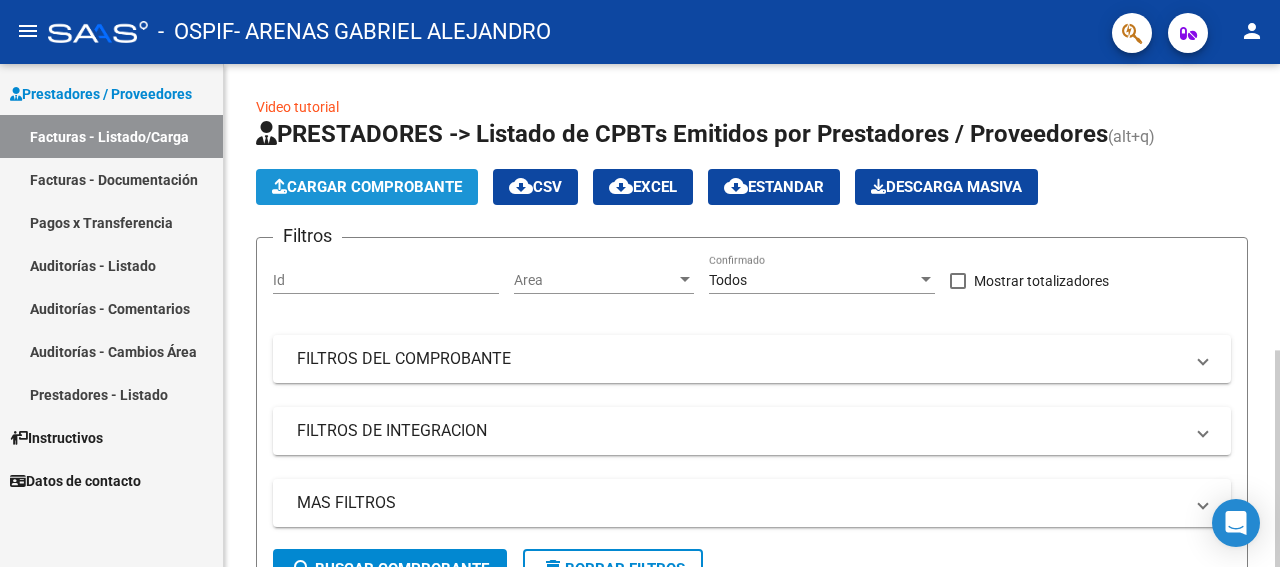 click on "Cargar Comprobante" 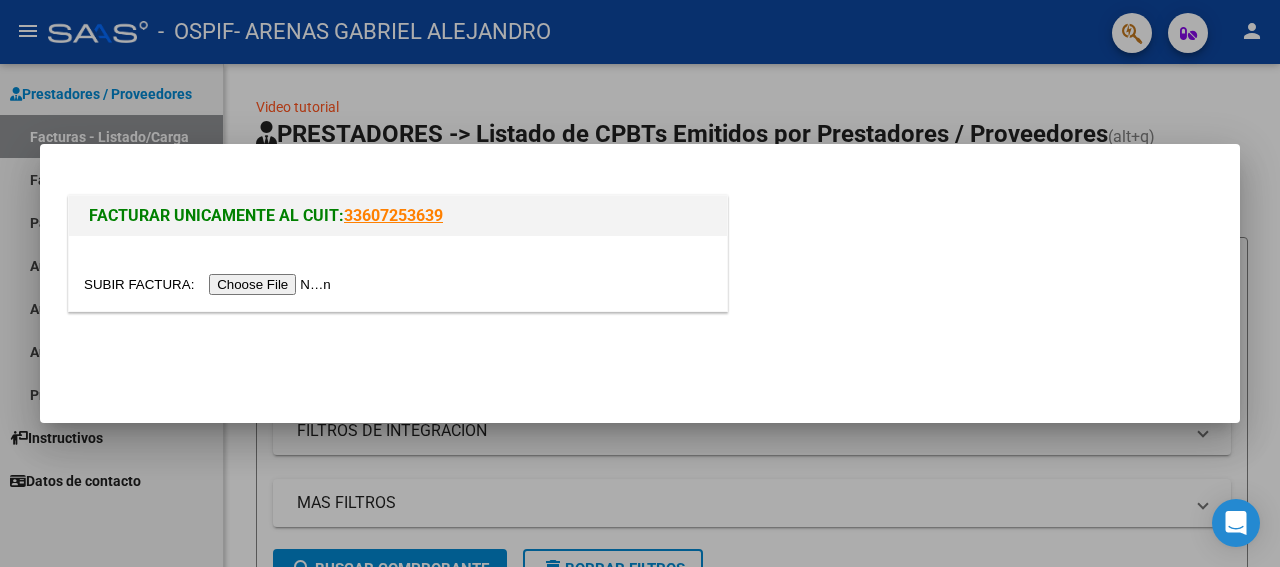 click at bounding box center (210, 284) 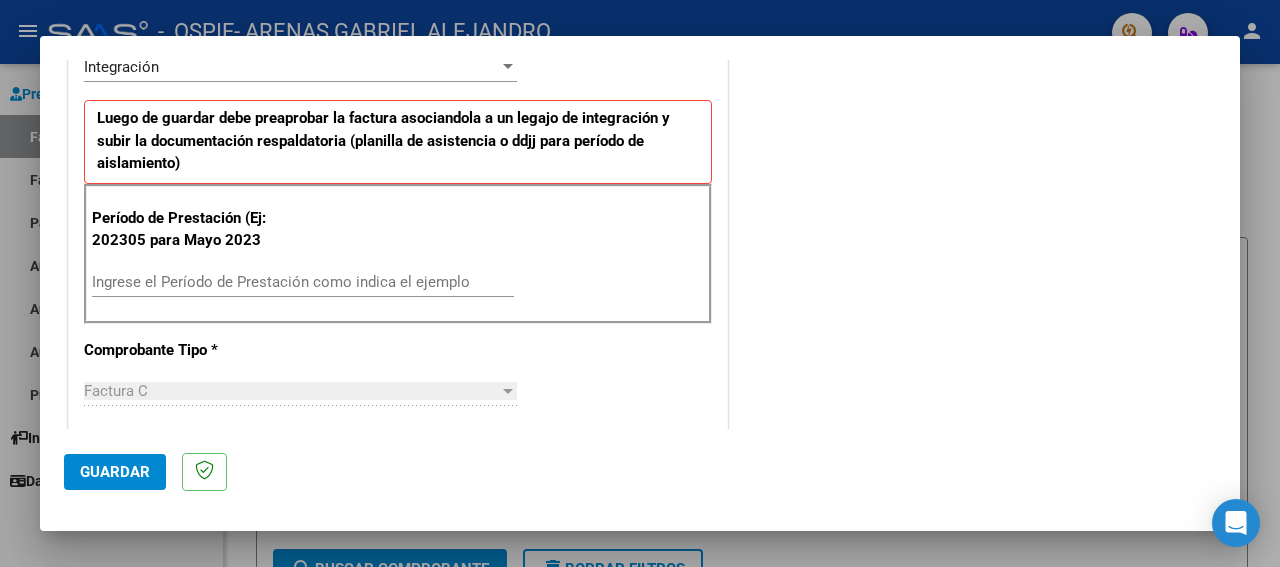 scroll, scrollTop: 486, scrollLeft: 0, axis: vertical 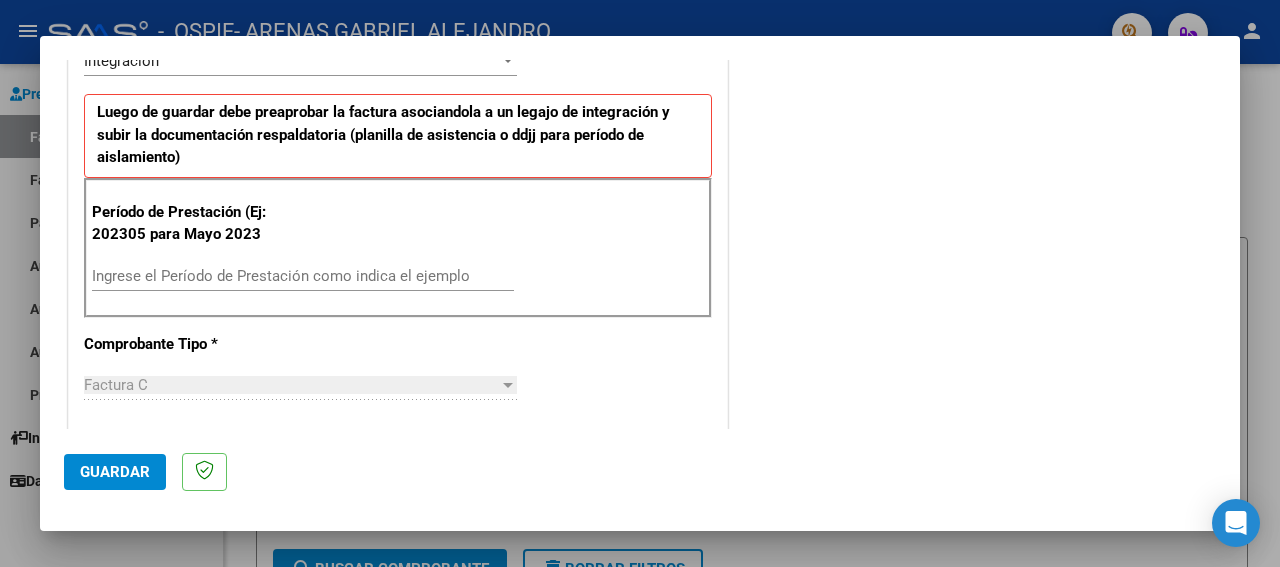 drag, startPoint x: 1230, startPoint y: 423, endPoint x: 329, endPoint y: 319, distance: 906.98236 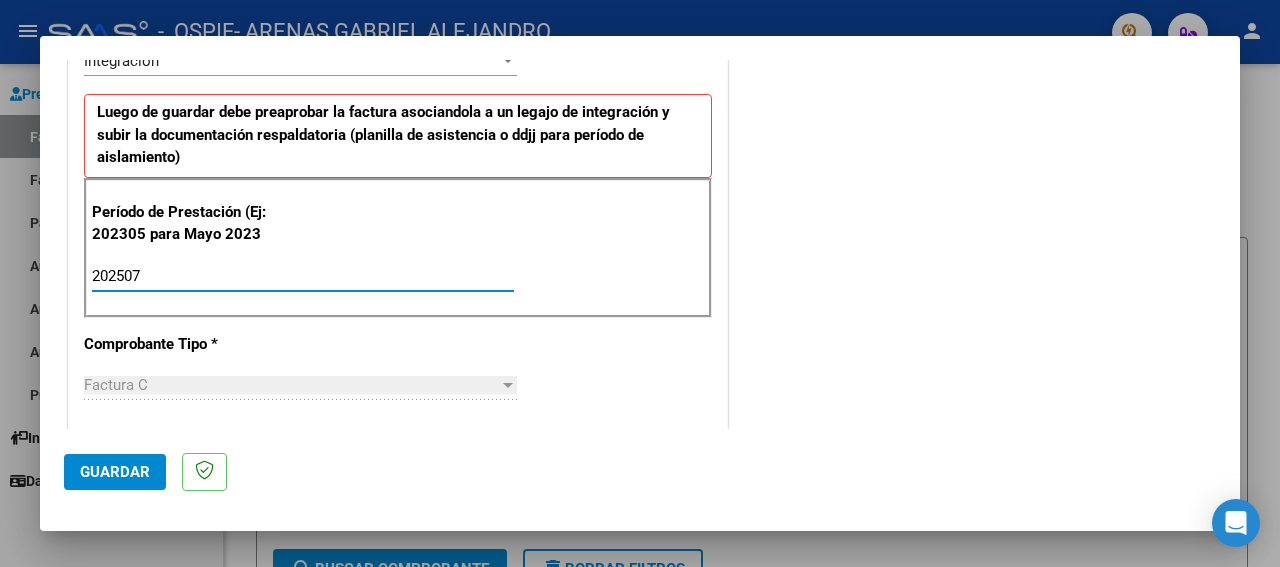 type on "202507" 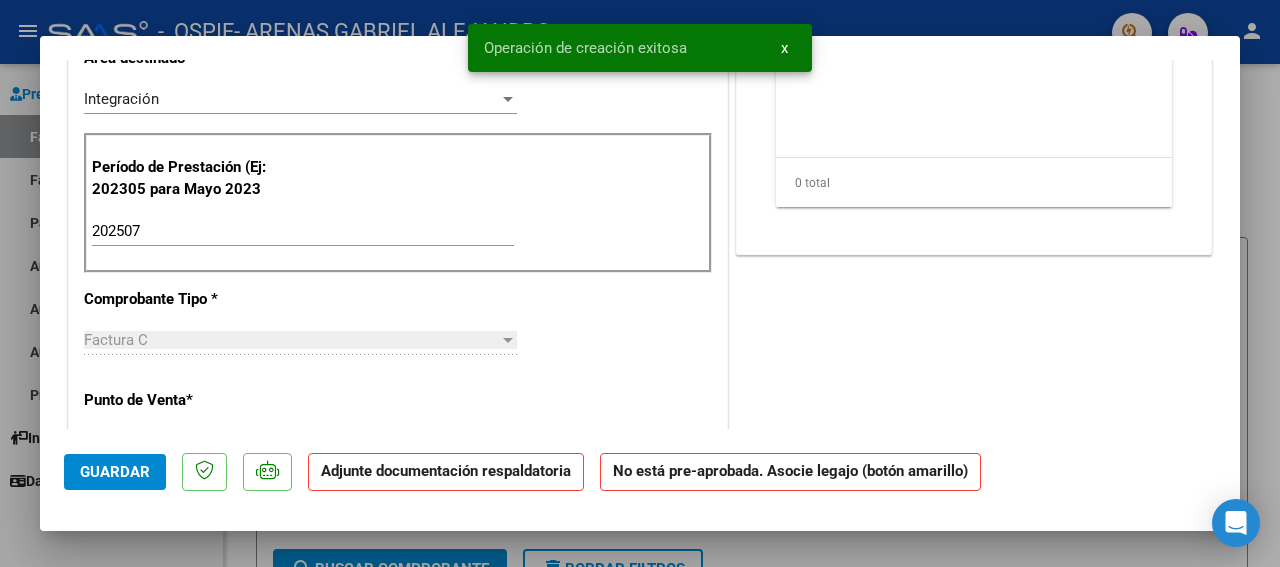 scroll, scrollTop: 0, scrollLeft: 0, axis: both 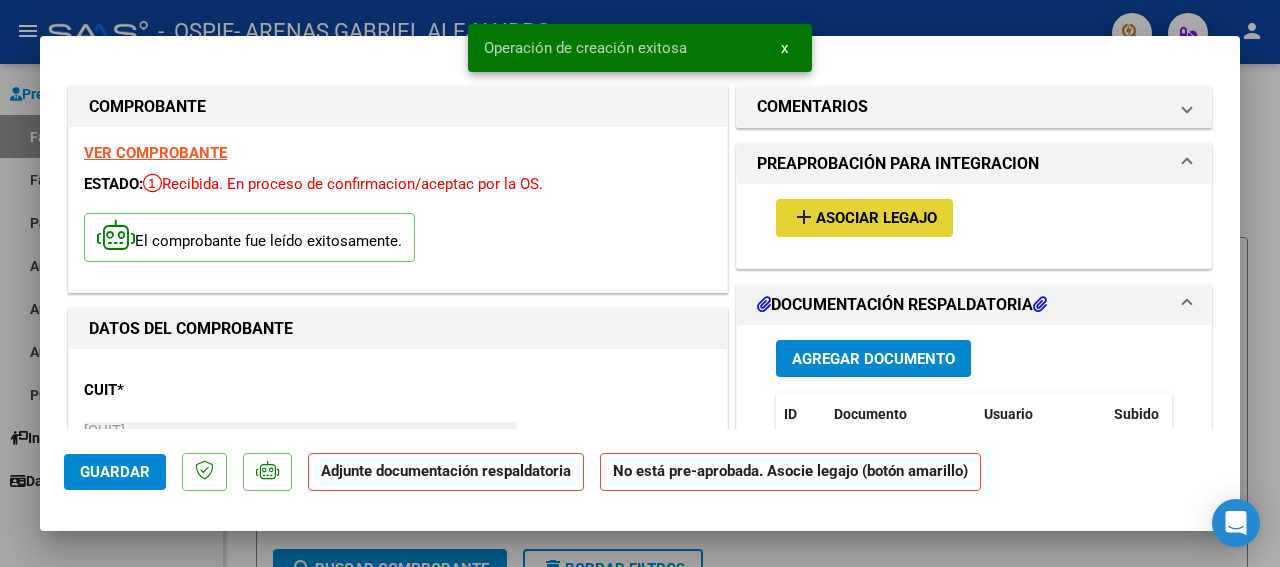 click on "Asociar Legajo" at bounding box center [876, 219] 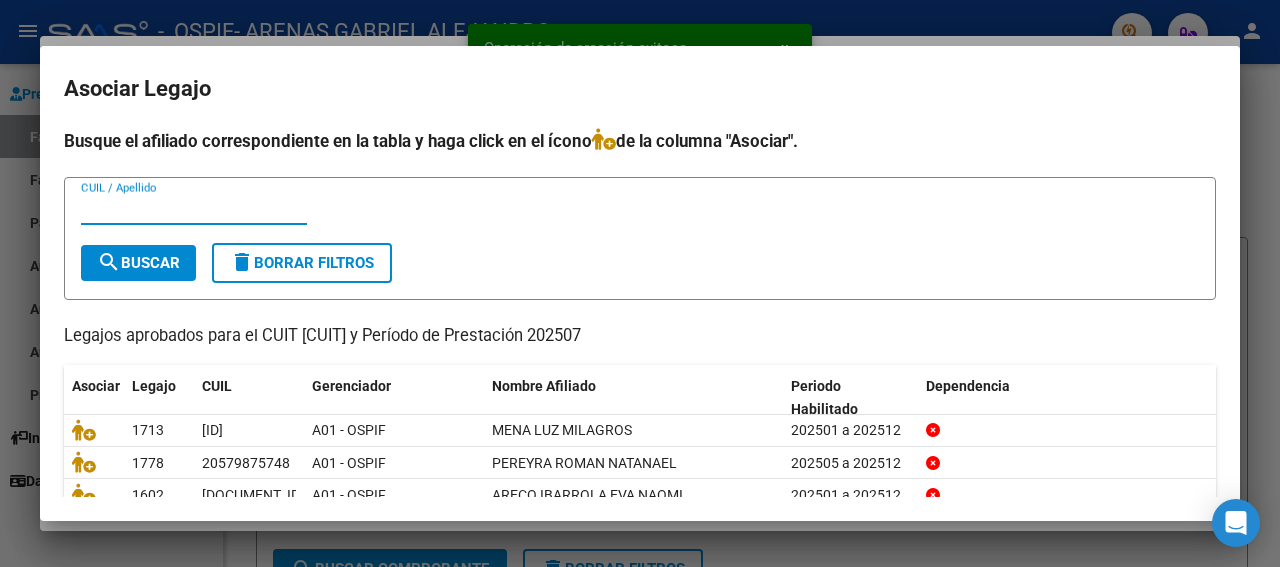 click on "CUIL / Apellido" at bounding box center [194, 209] 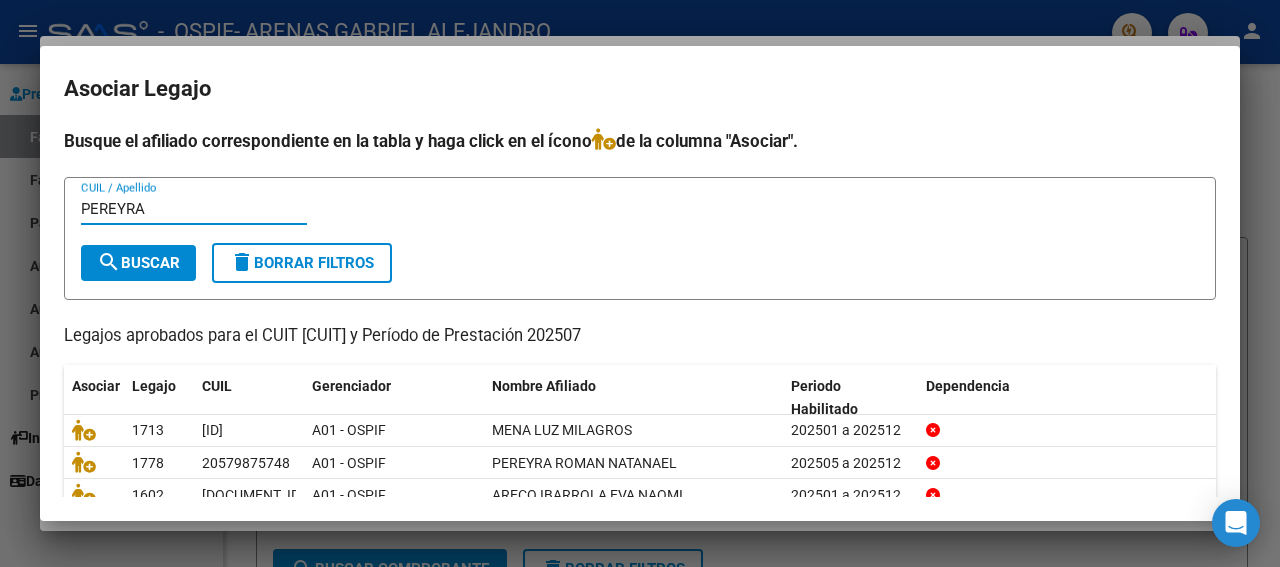 type on "PEREYRA" 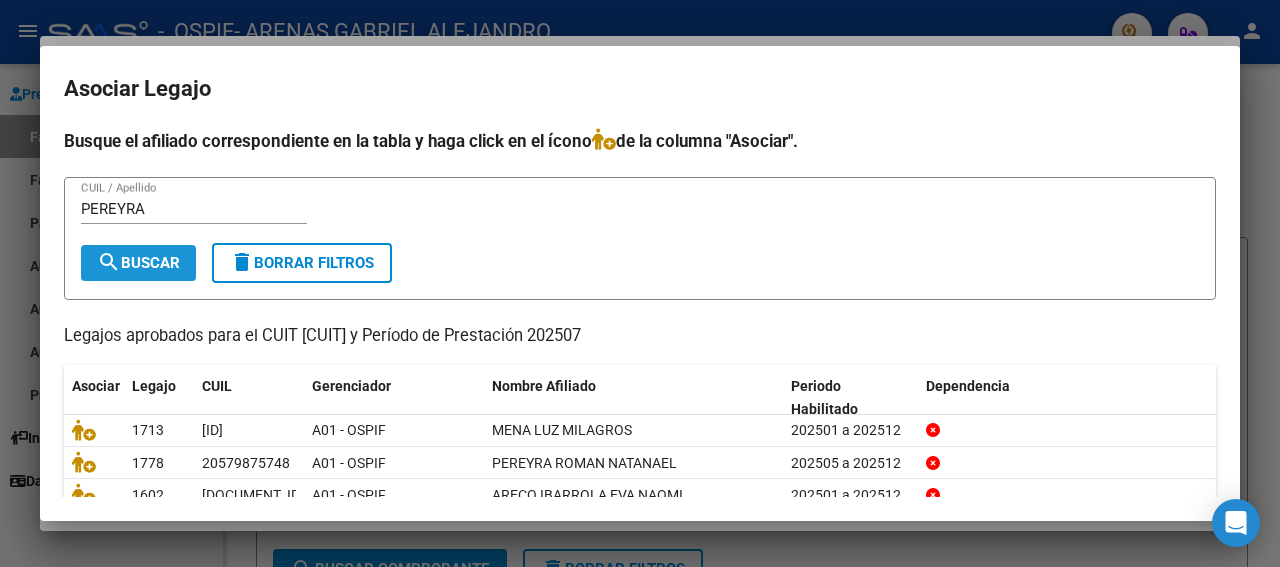 click on "search  Buscar" at bounding box center [138, 263] 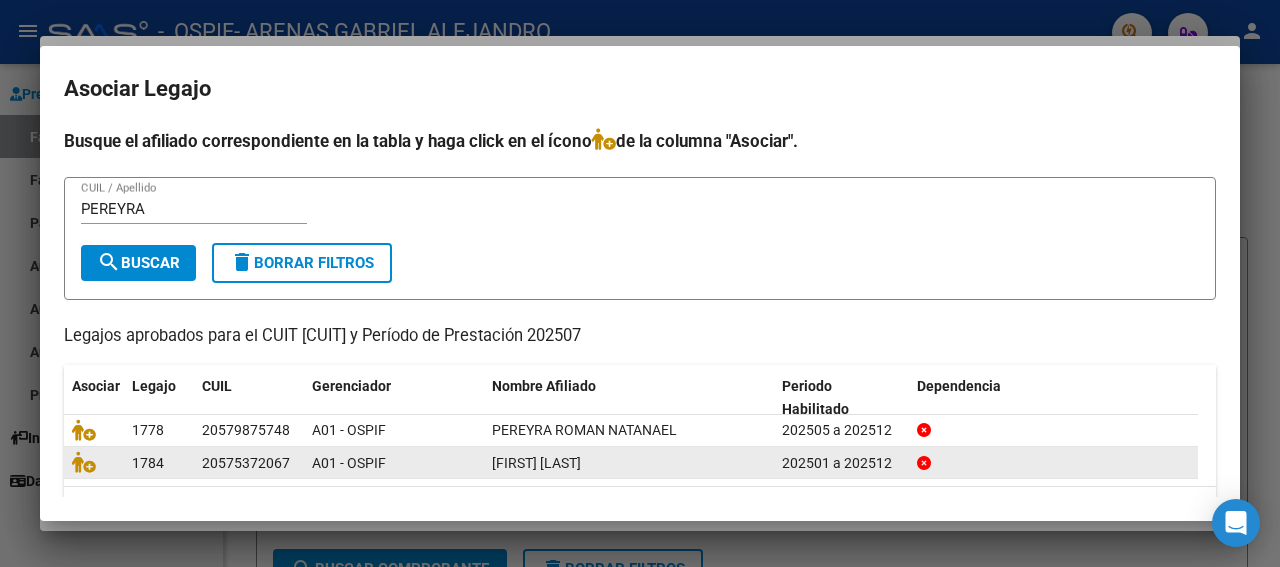 click 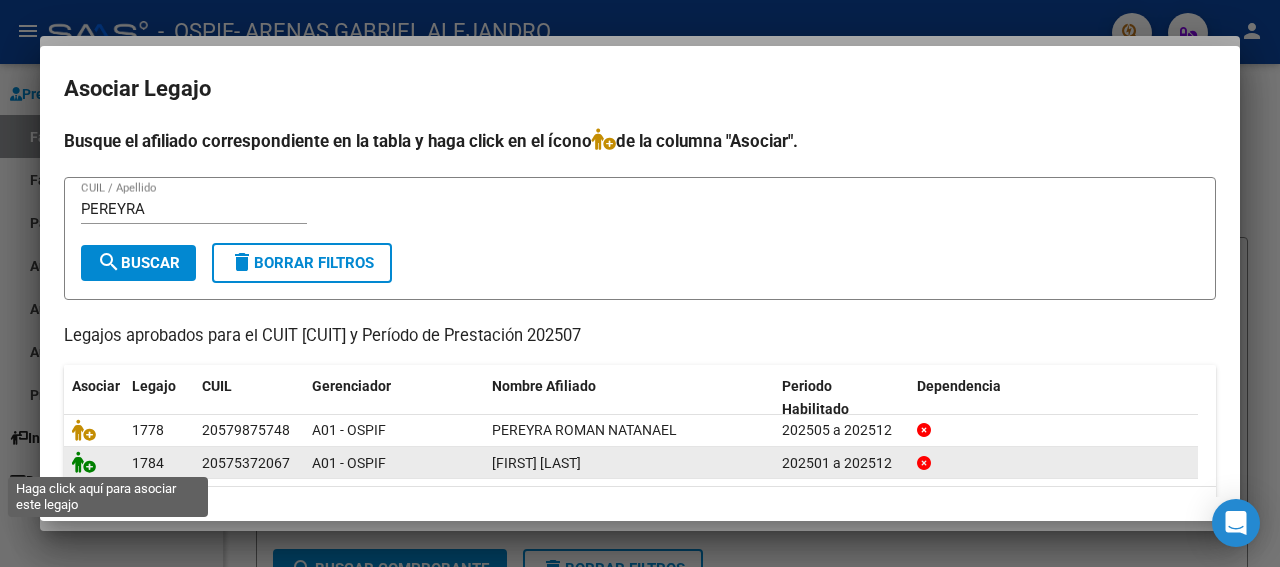 click 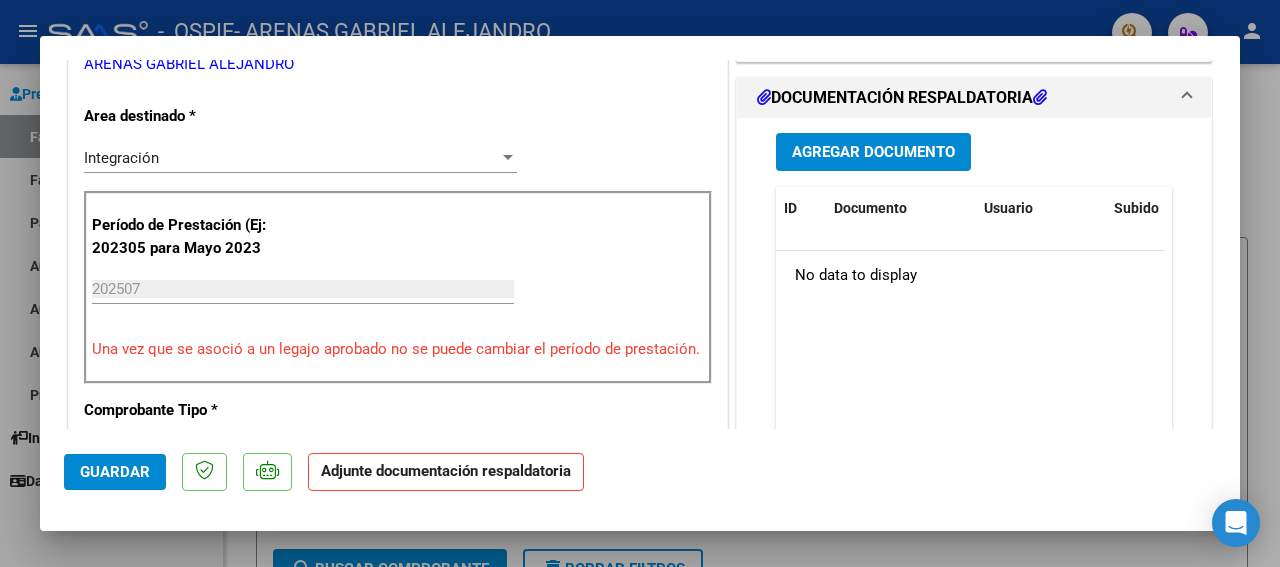 scroll, scrollTop: 458, scrollLeft: 0, axis: vertical 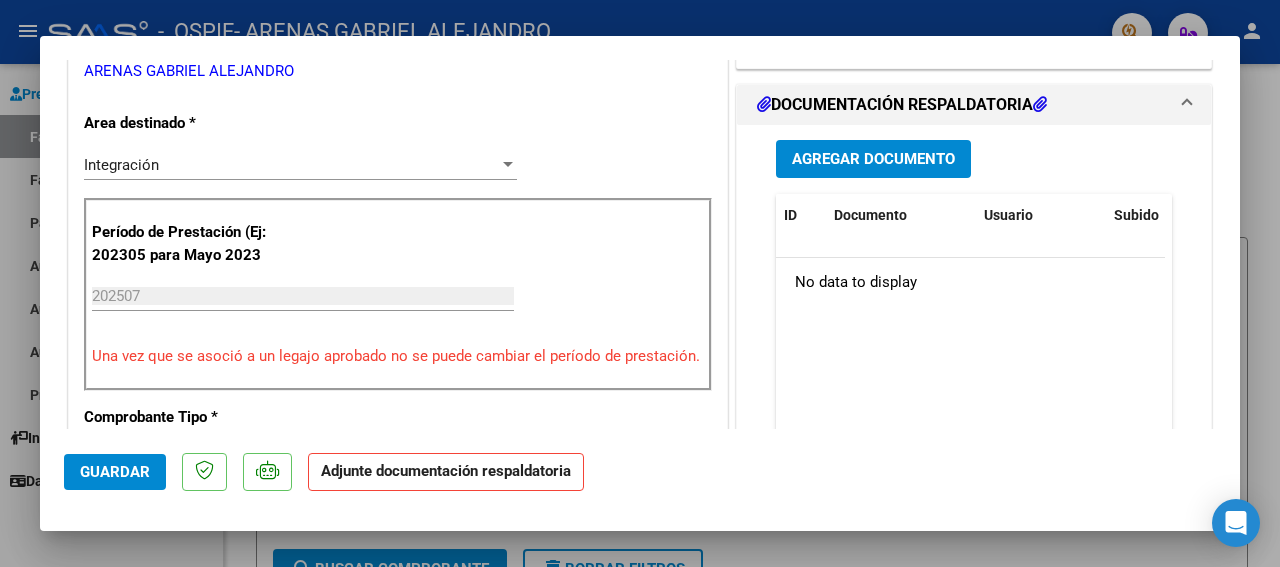 drag, startPoint x: 1228, startPoint y: 75, endPoint x: 860, endPoint y: 177, distance: 381.87433 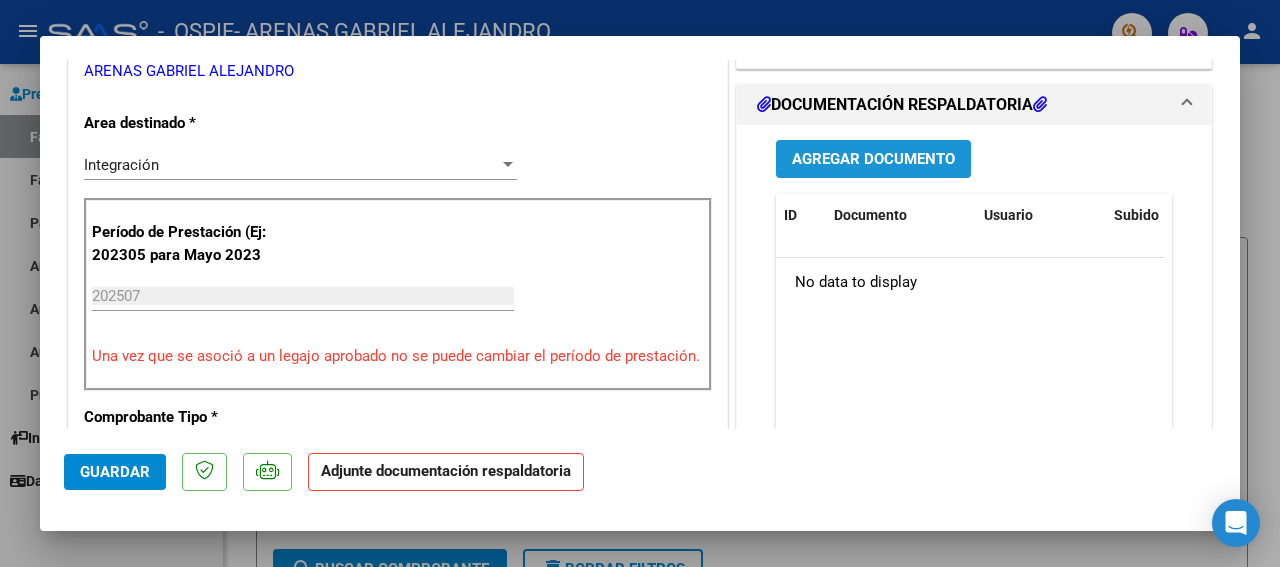 click on "Agregar Documento" at bounding box center [873, 160] 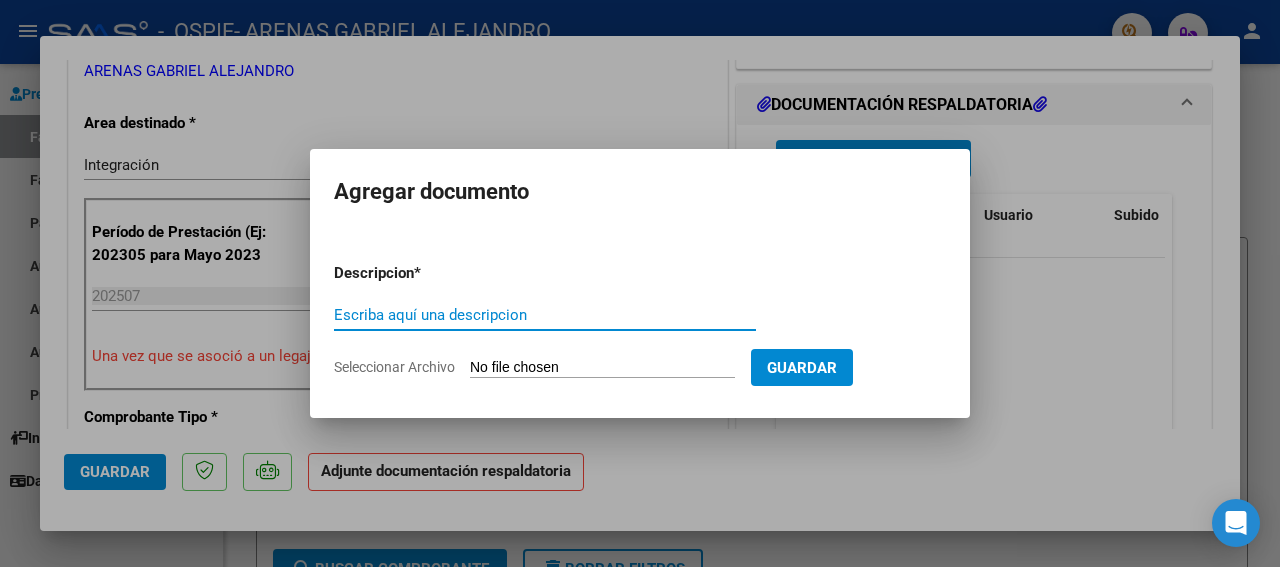 click on "Escriba aquí una descripcion" at bounding box center (545, 315) 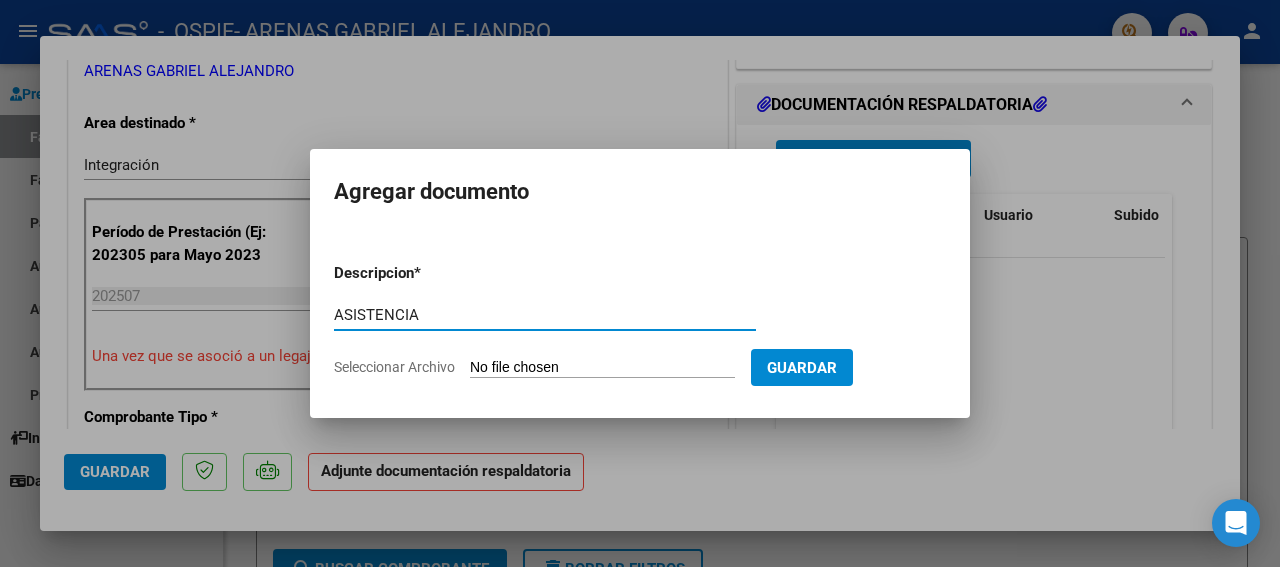 type on "ASISTENCIA" 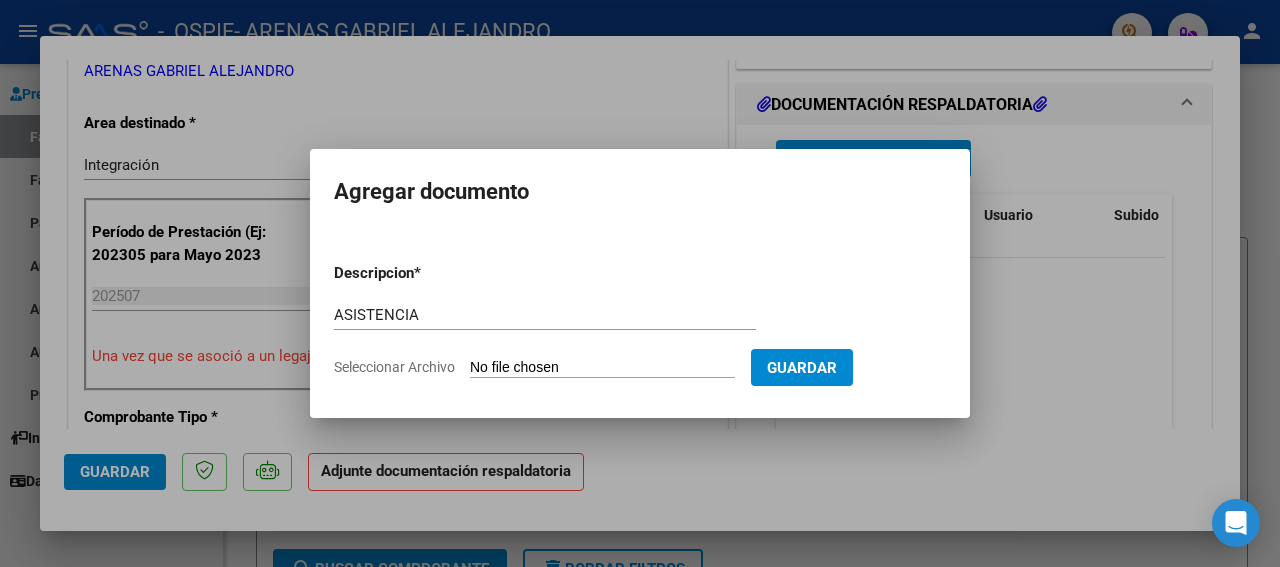 click on "Seleccionar Archivo" at bounding box center [602, 368] 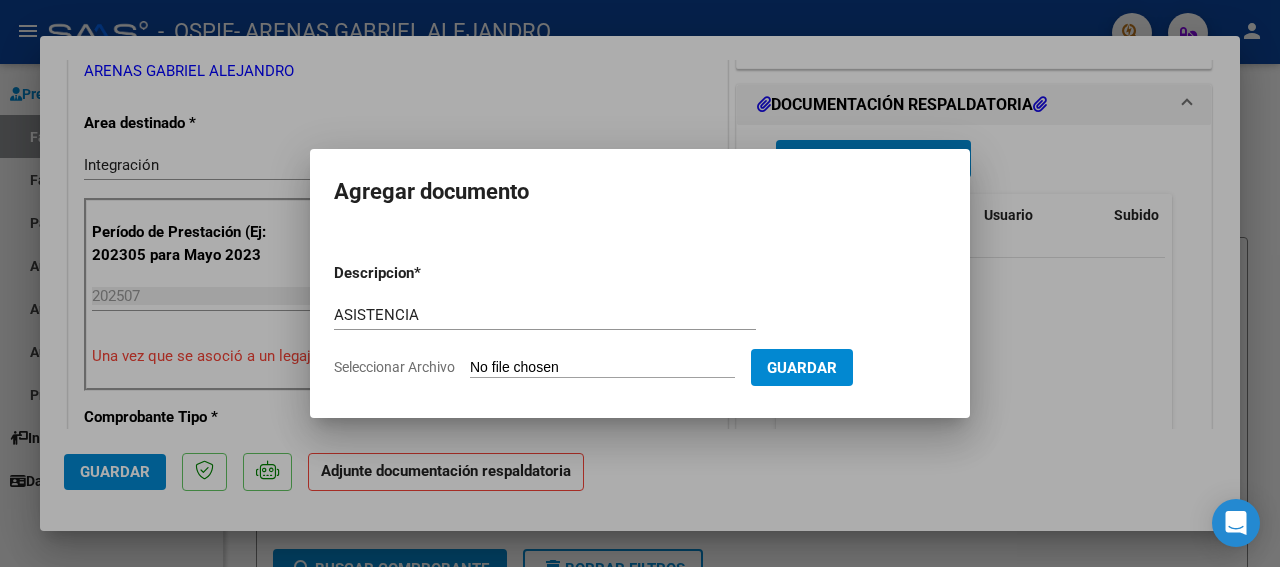 type on "C:\fakepath\[LASTNAME] [FIRSTNAME] [ID].jpg" 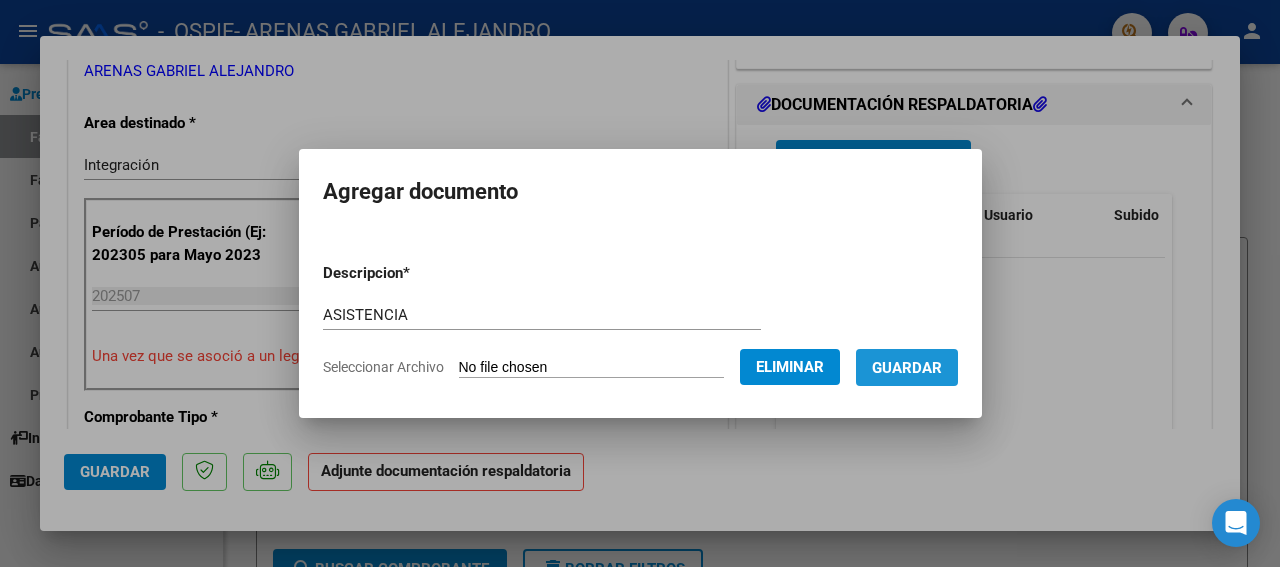 click on "Guardar" at bounding box center [907, 368] 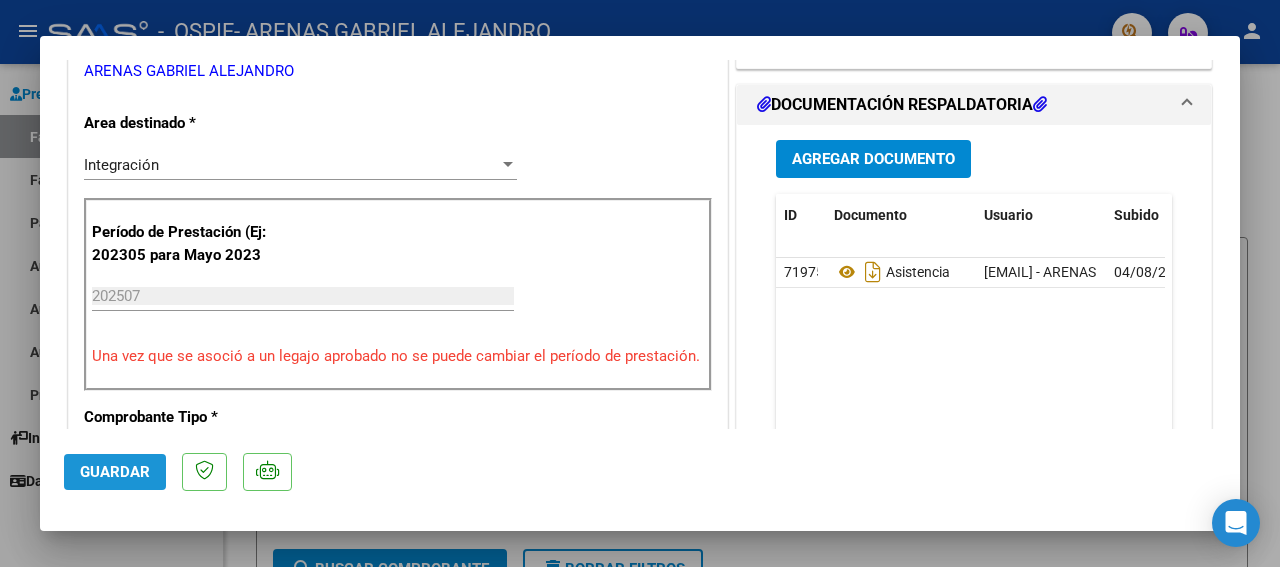 click on "Guardar" 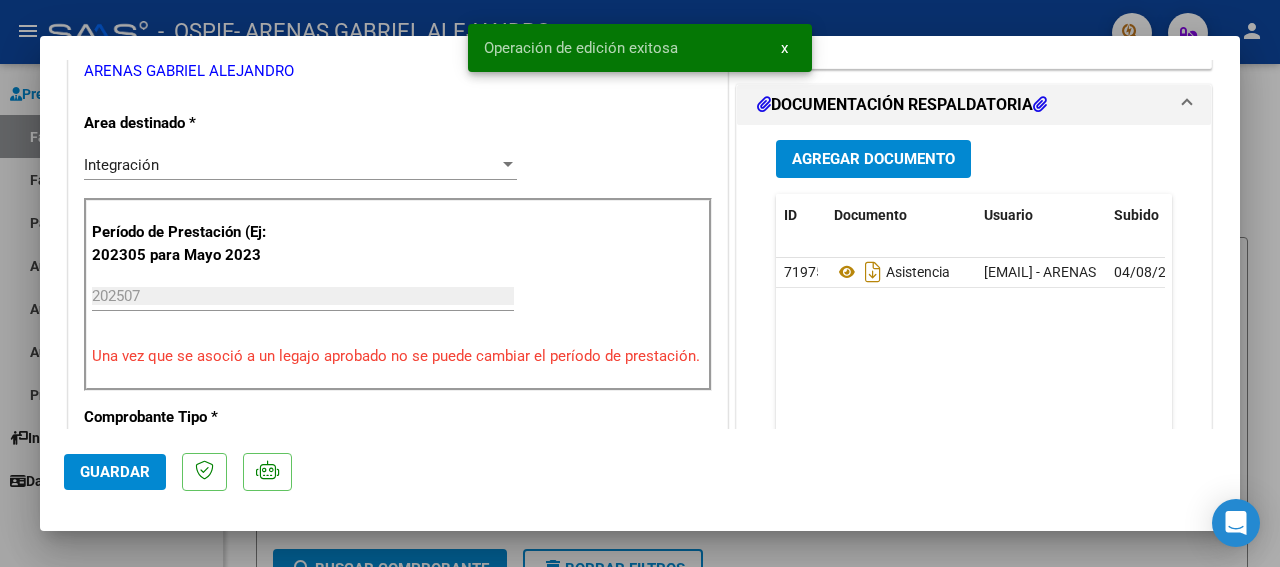 click at bounding box center (640, 283) 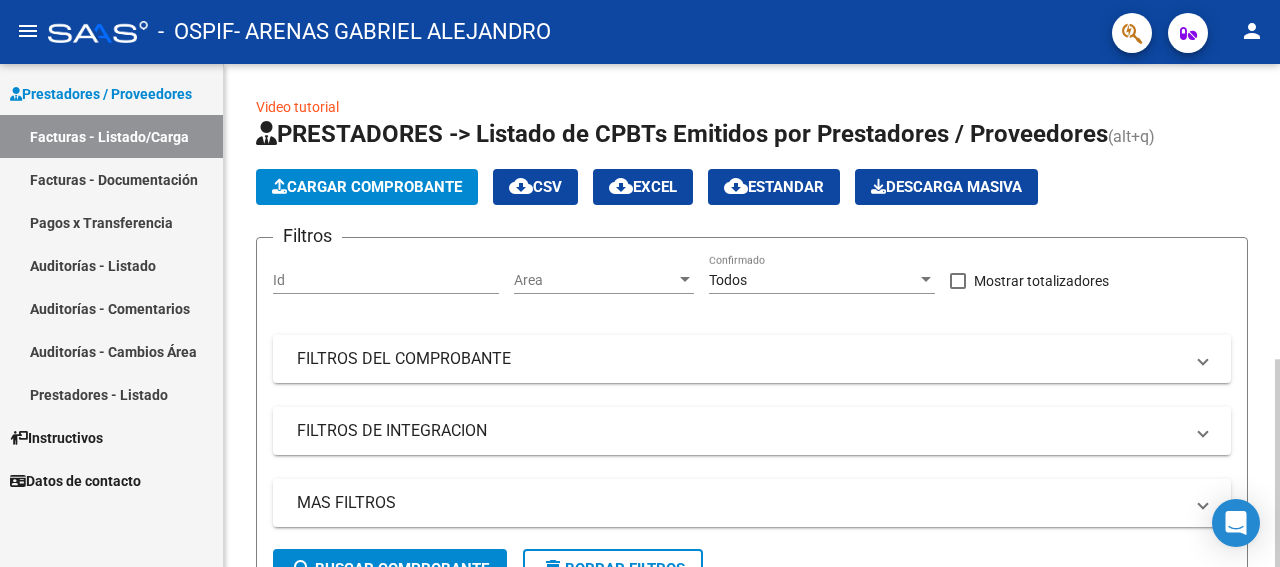 click on "Cargar Comprobante" 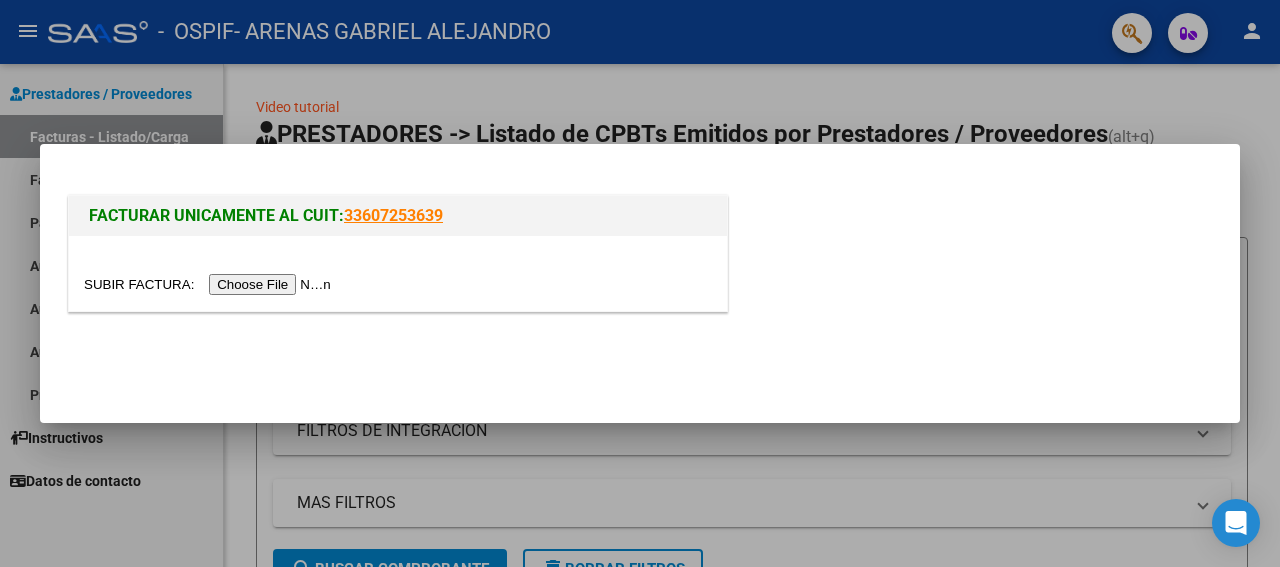 click at bounding box center (210, 284) 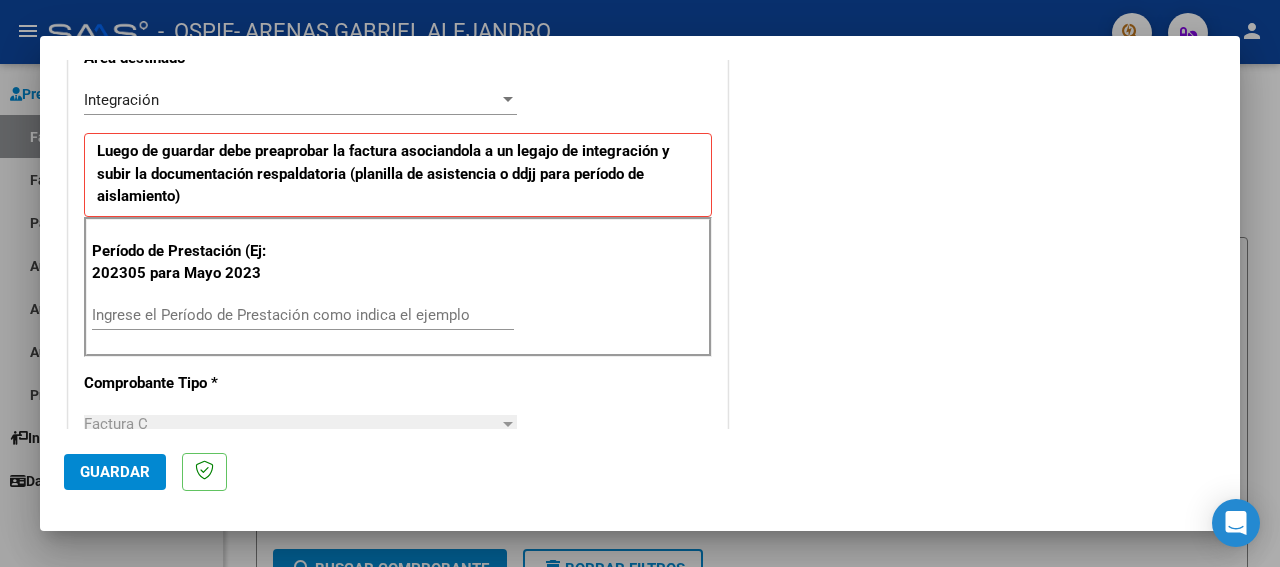 scroll, scrollTop: 486, scrollLeft: 0, axis: vertical 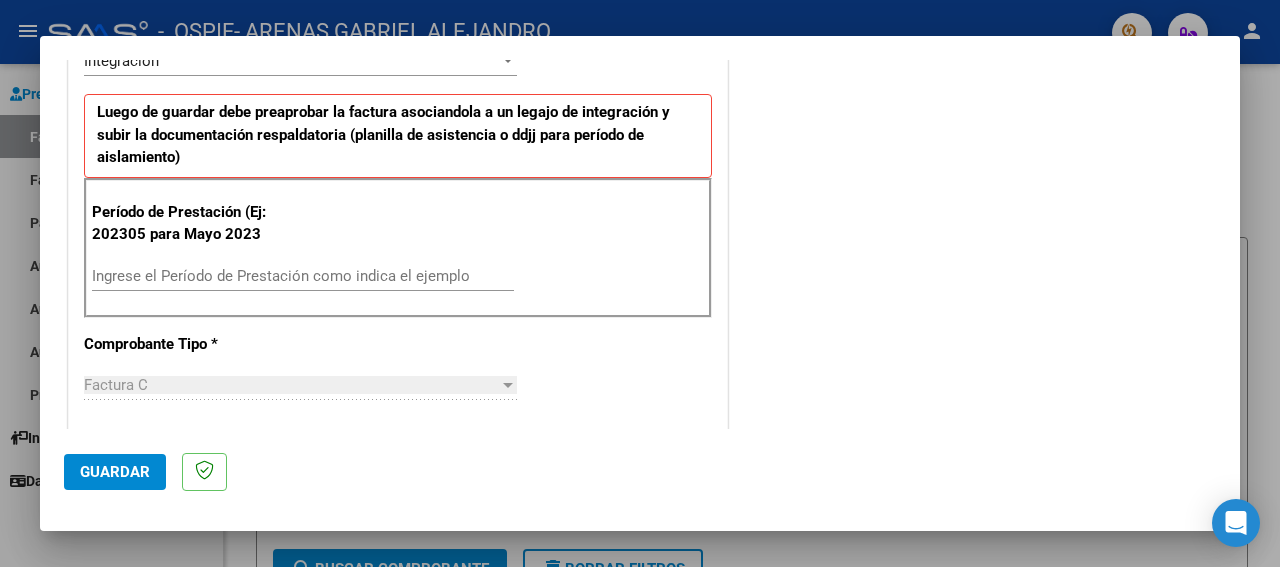 drag, startPoint x: 1227, startPoint y: 425, endPoint x: 482, endPoint y: 323, distance: 751.95013 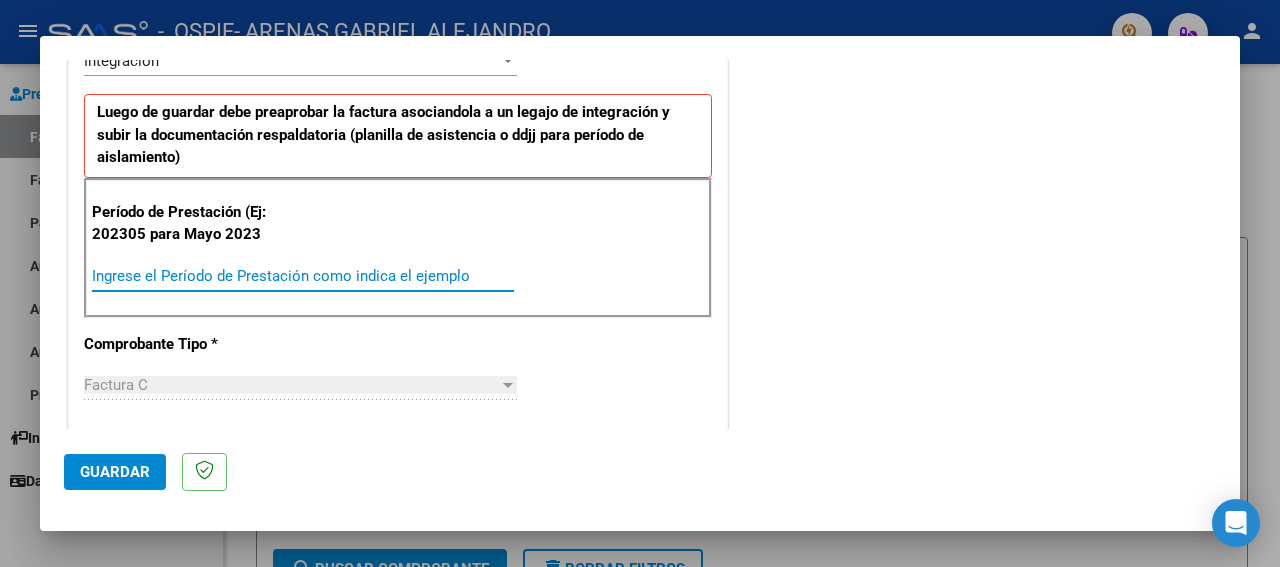 click on "Ingrese el Período de Prestación como indica el ejemplo" at bounding box center (303, 276) 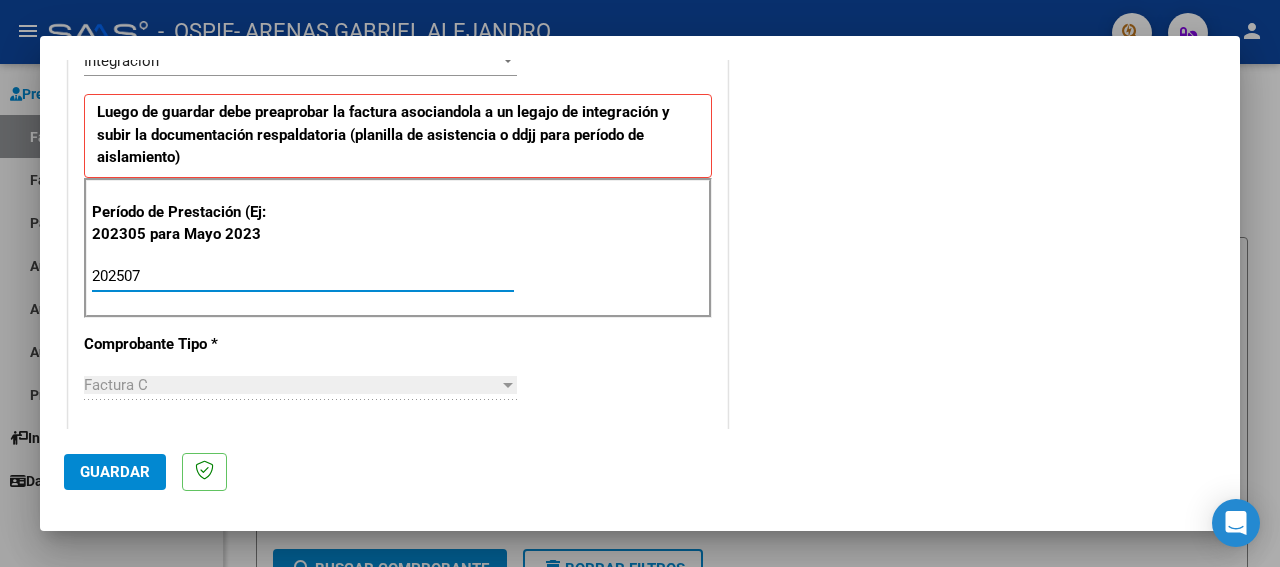 type on "202507" 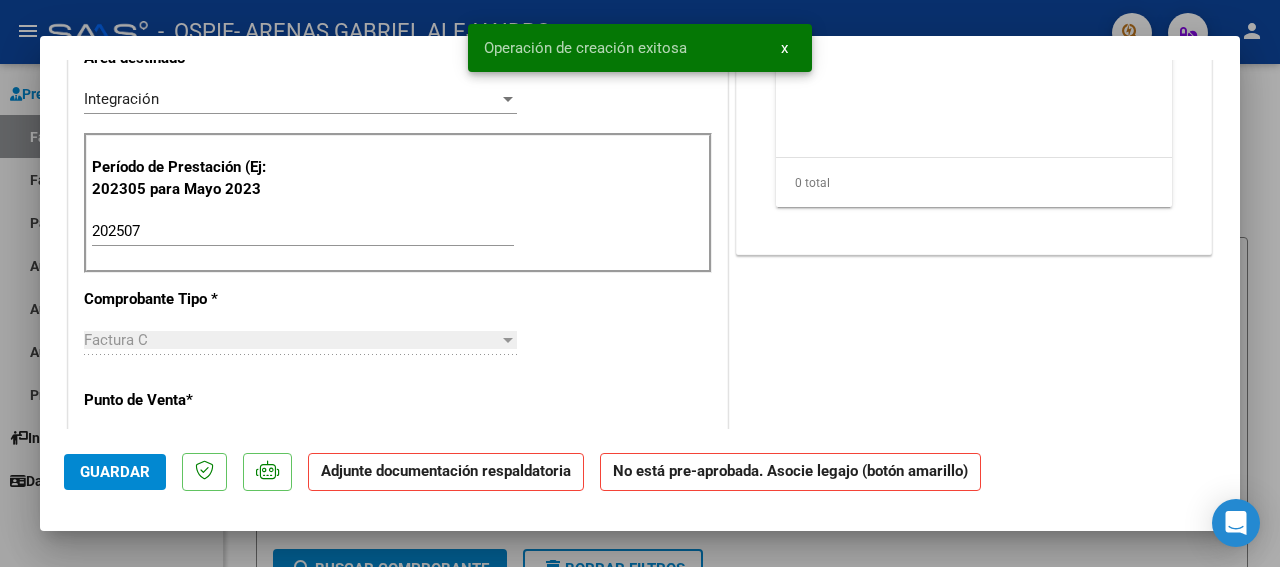 scroll, scrollTop: 0, scrollLeft: 0, axis: both 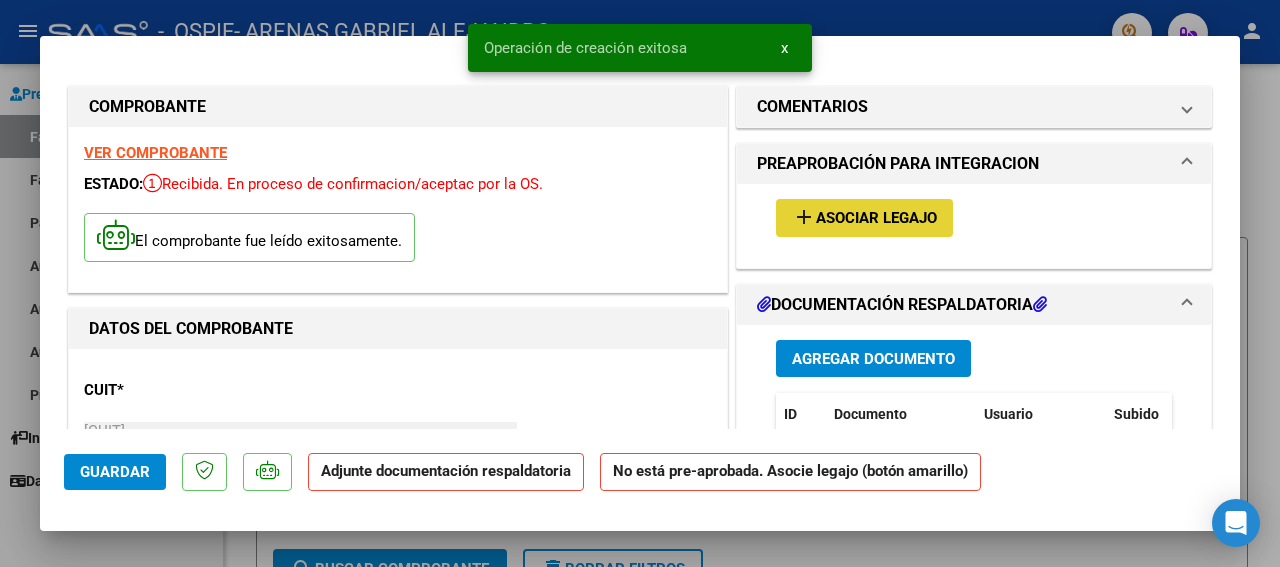 click on "add Asociar Legajo" at bounding box center [864, 217] 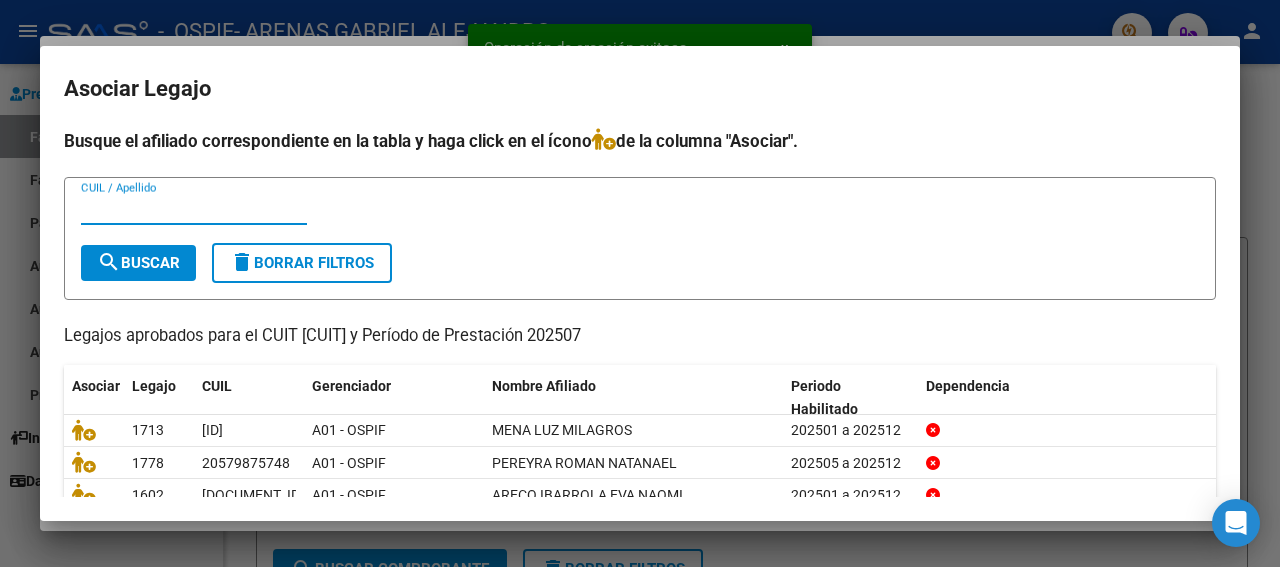 click on "CUIL / Apellido" at bounding box center (194, 209) 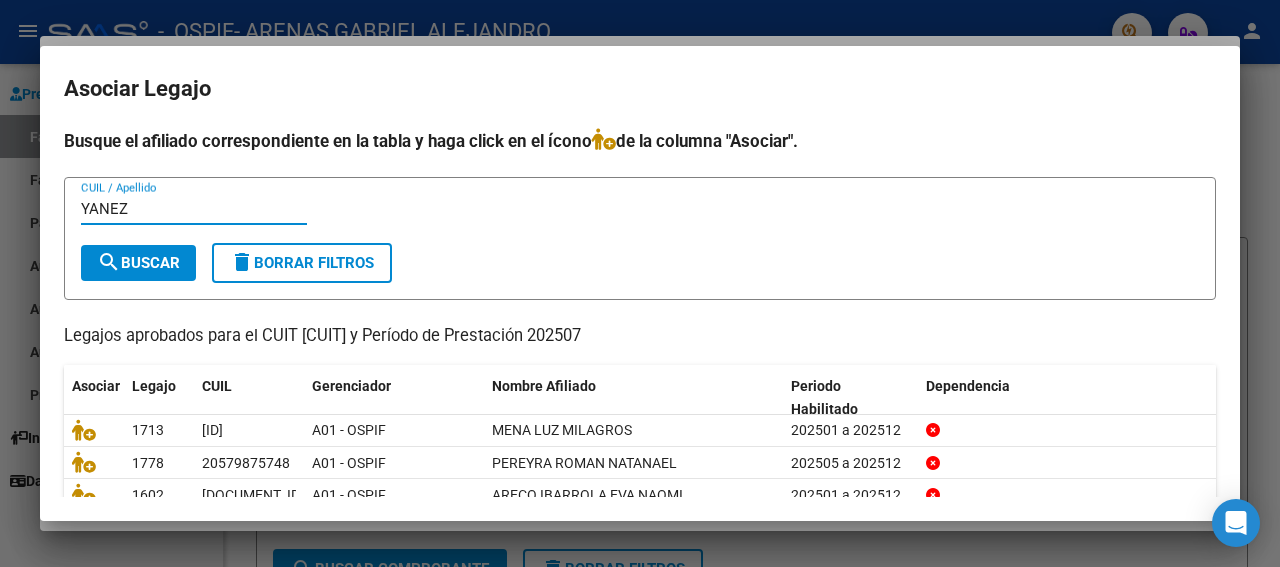 type on "YANEZ" 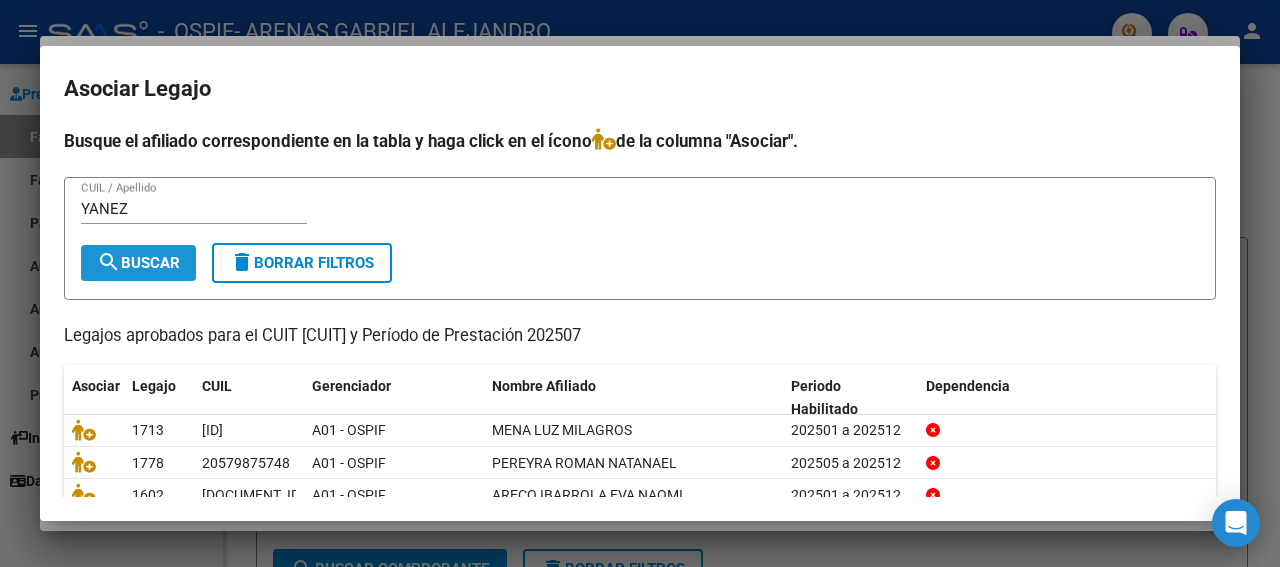 click on "search  Buscar" at bounding box center [138, 263] 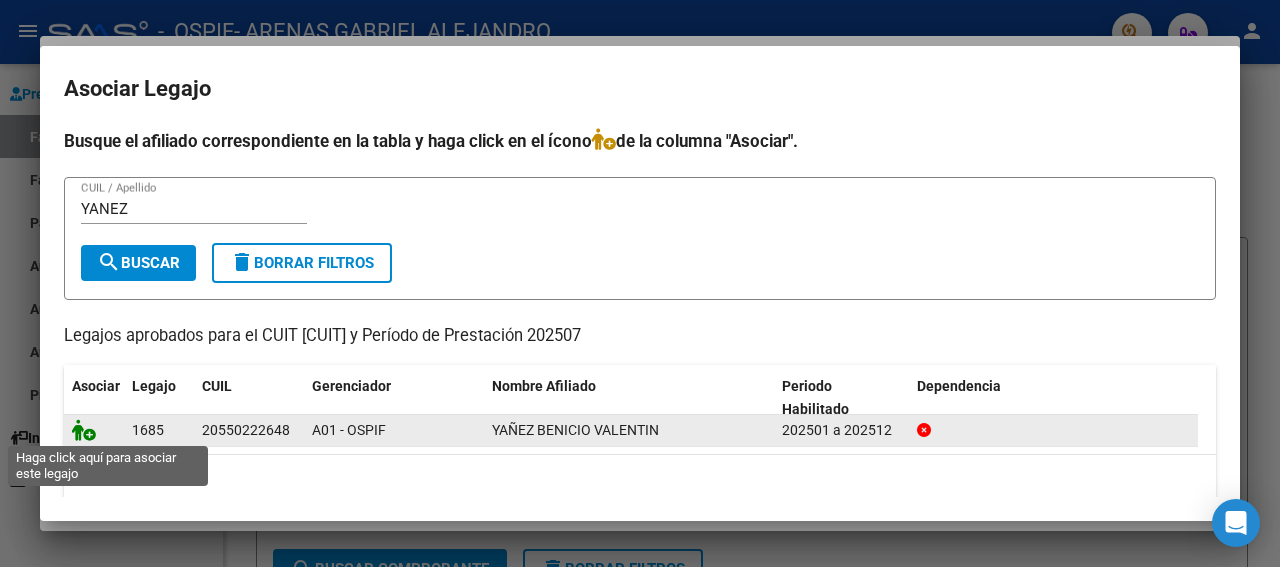 click 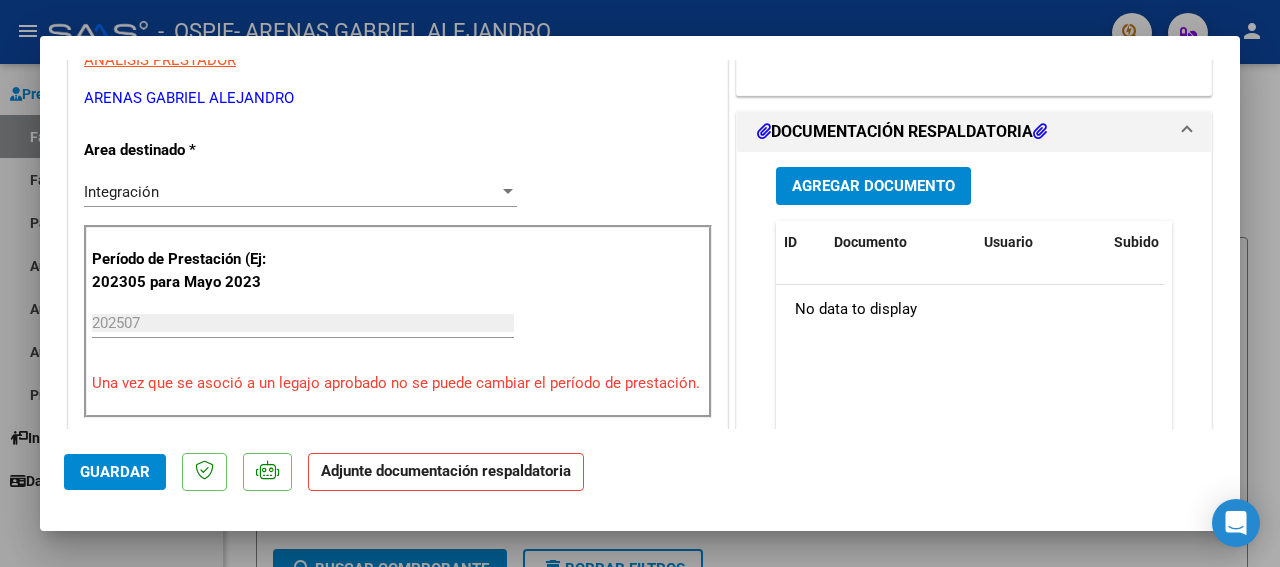 drag, startPoint x: 1226, startPoint y: 423, endPoint x: 936, endPoint y: 366, distance: 295.54865 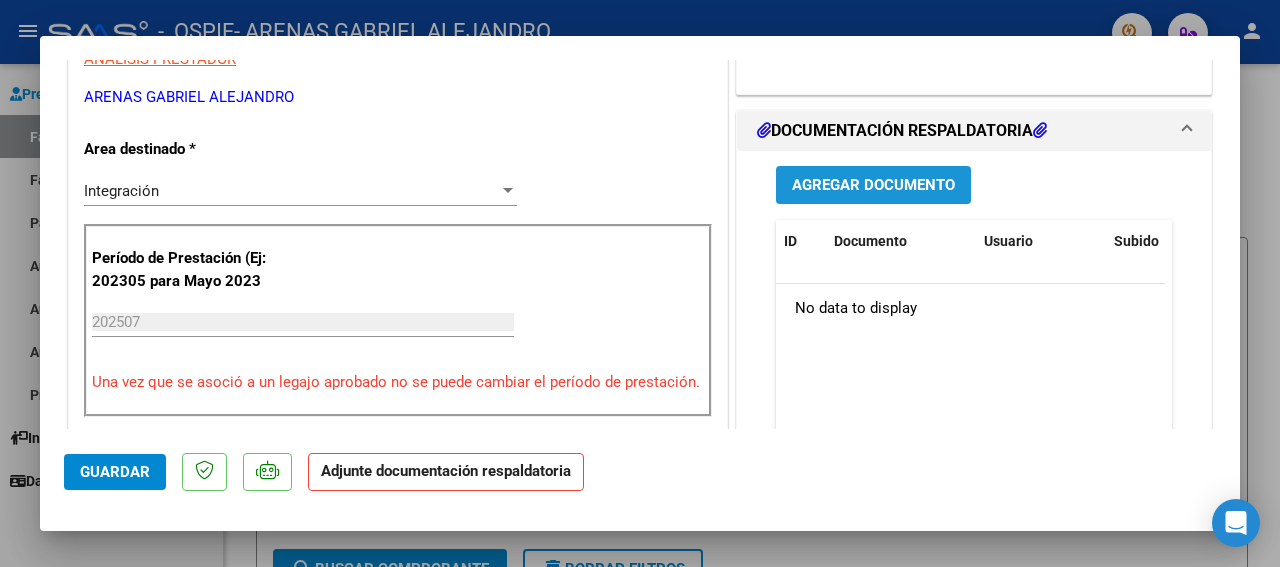 click on "Agregar Documento" at bounding box center [873, 186] 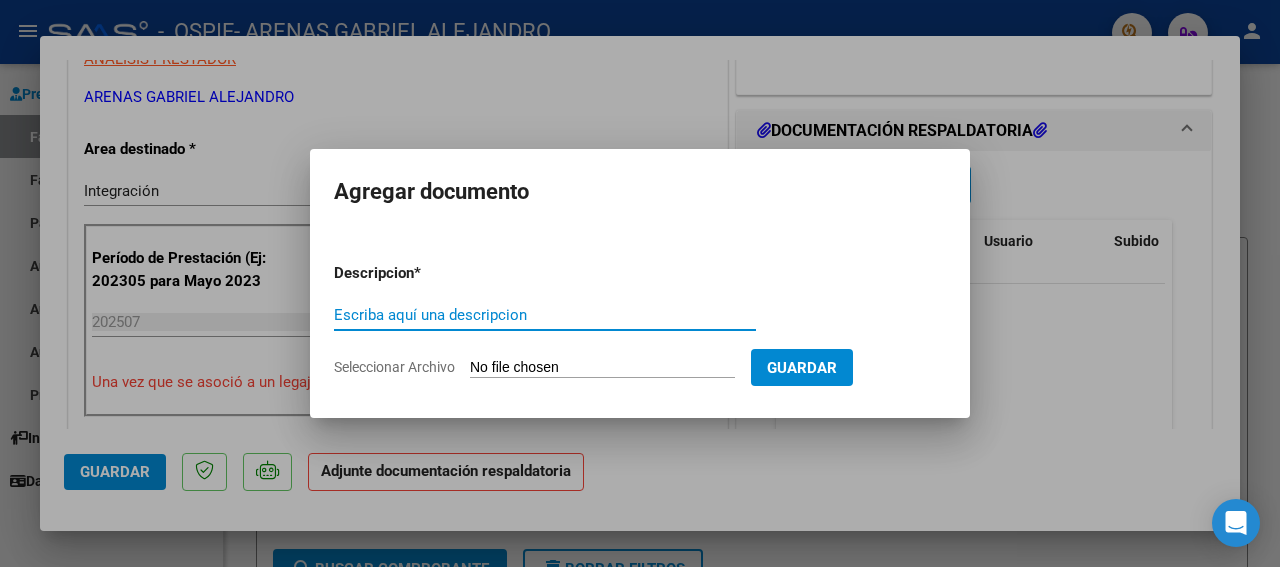 click on "Escriba aquí una descripcion" at bounding box center (545, 315) 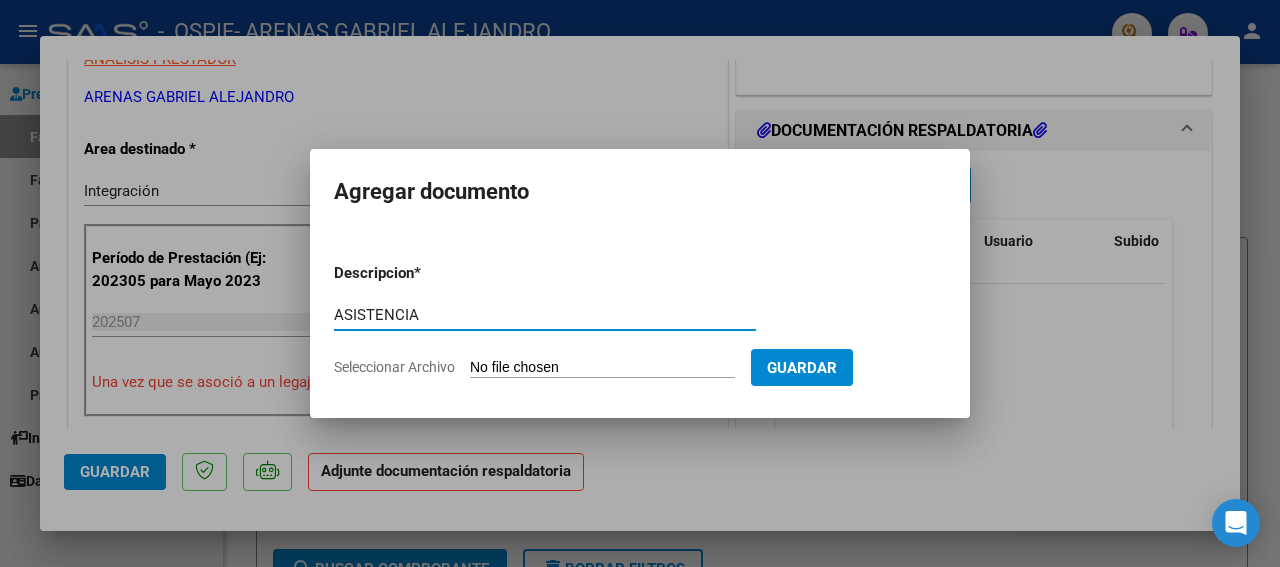 type on "ASISTENCIA" 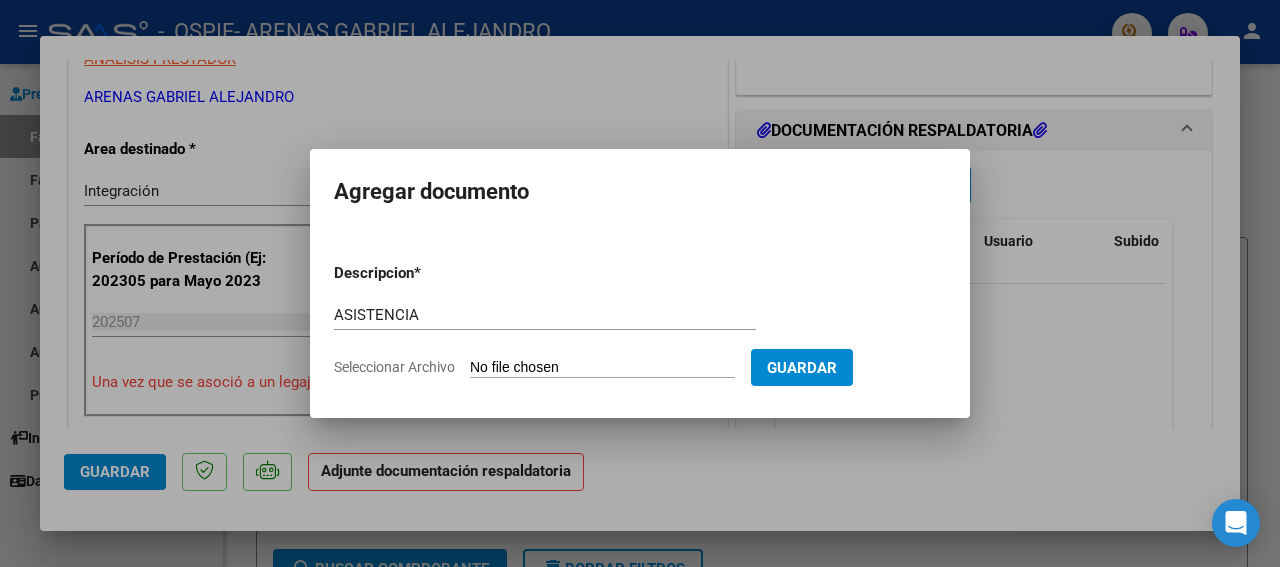 click on "Seleccionar Archivo" at bounding box center [602, 368] 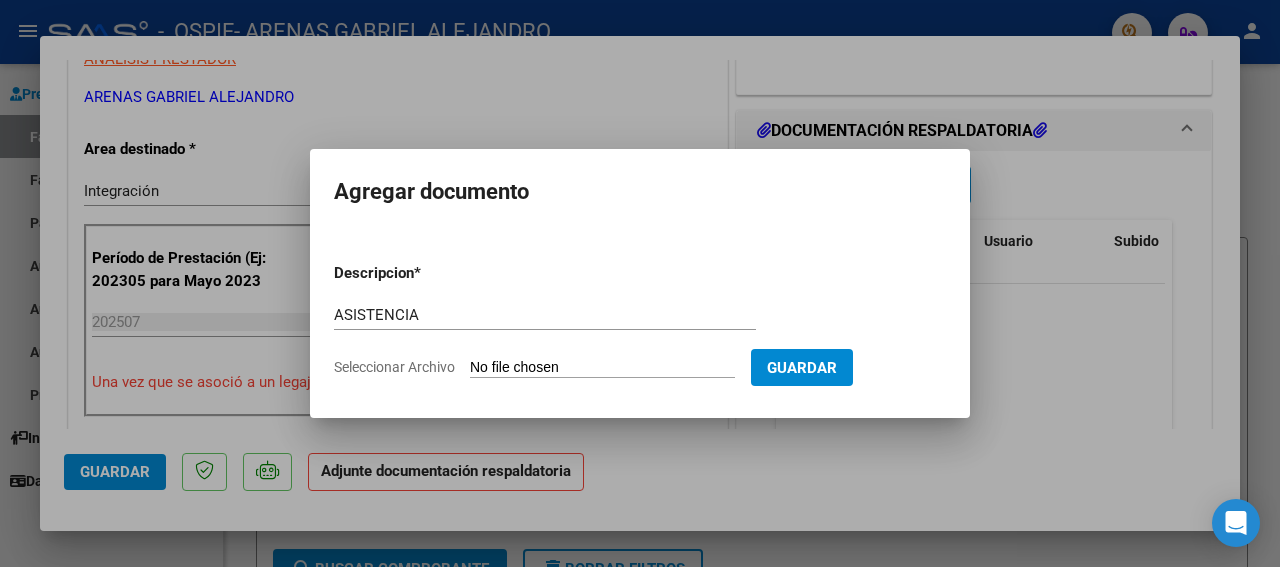 type on "C:\fakepath\[LASTNAME] [FIRSTNAME] .jpg" 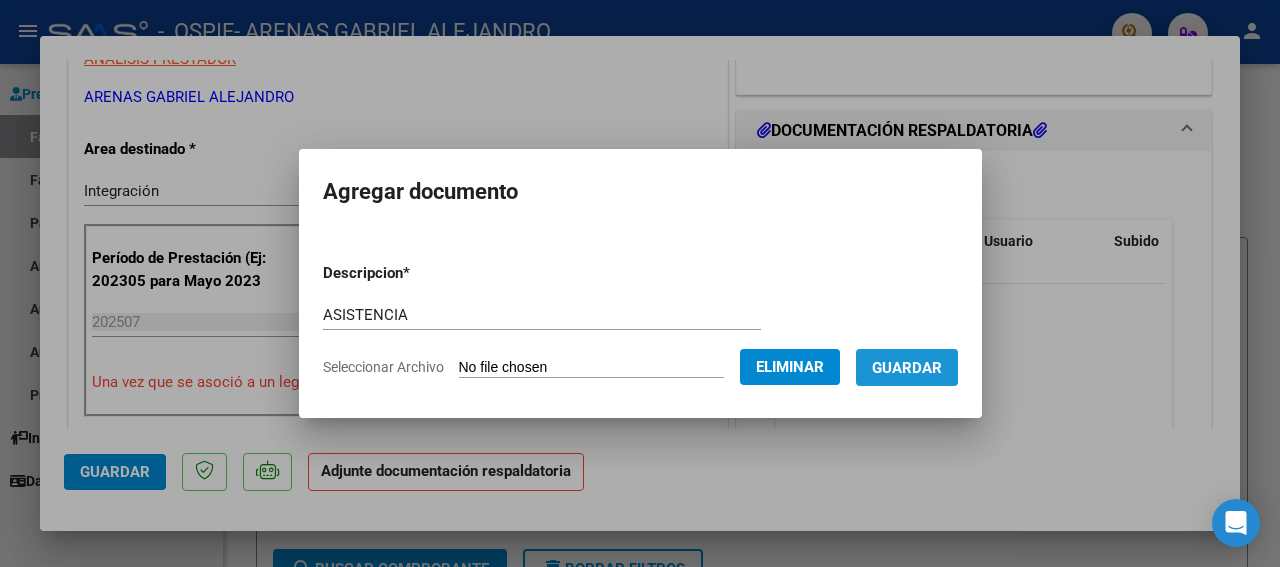 click on "Guardar" at bounding box center [907, 368] 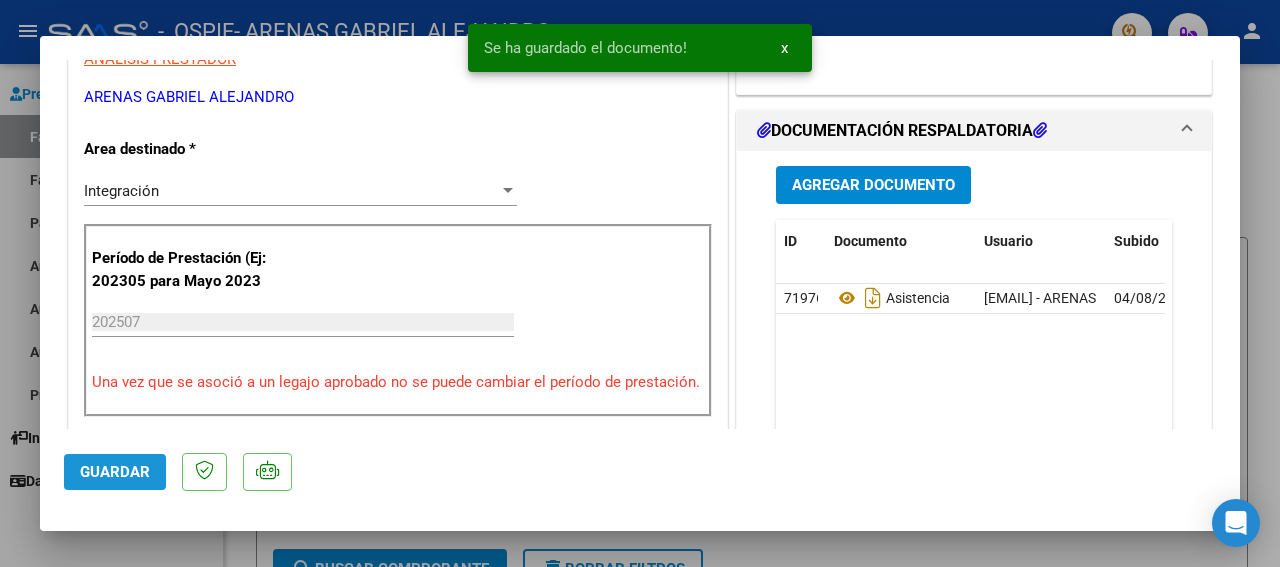 click on "Guardar" 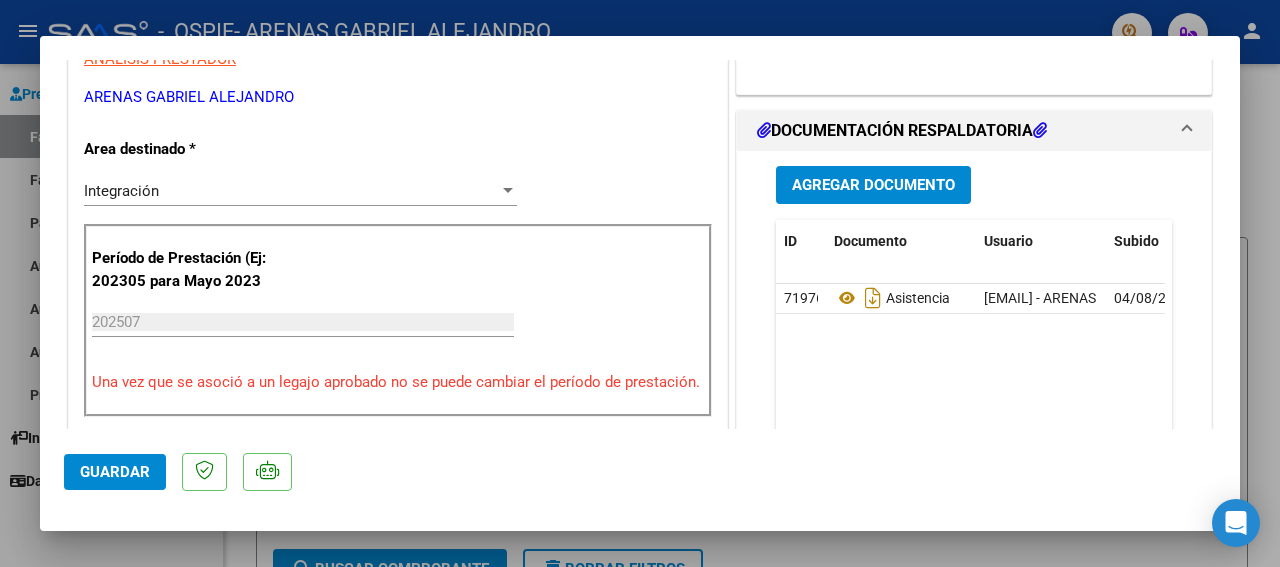 click at bounding box center (640, 283) 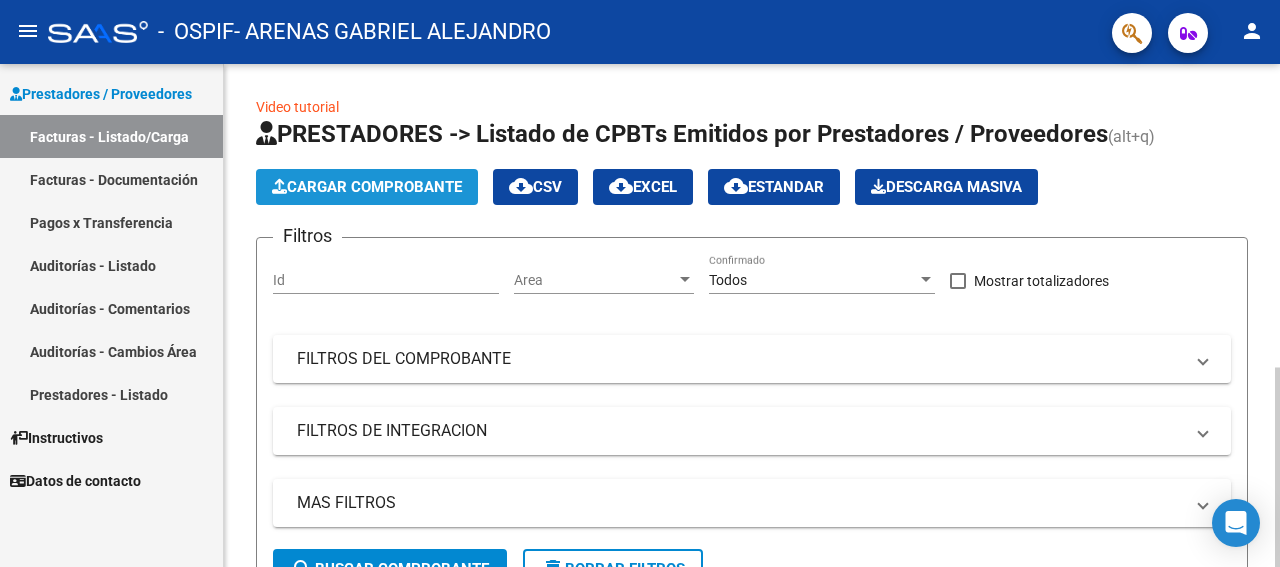 click on "Cargar Comprobante" 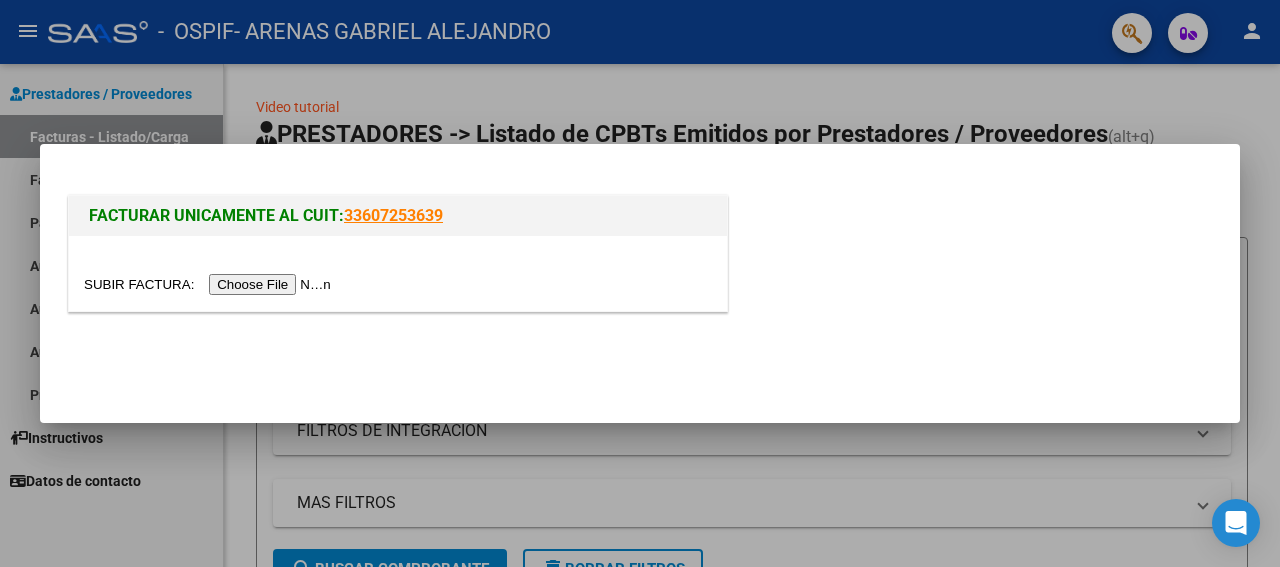 click at bounding box center [210, 284] 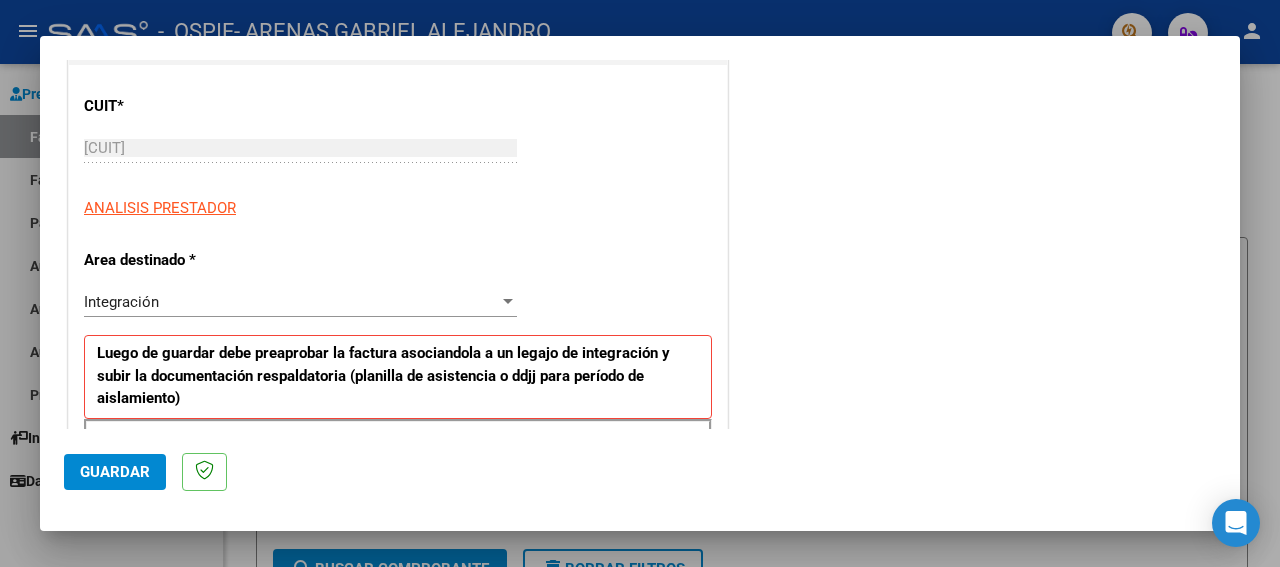 scroll, scrollTop: 270, scrollLeft: 0, axis: vertical 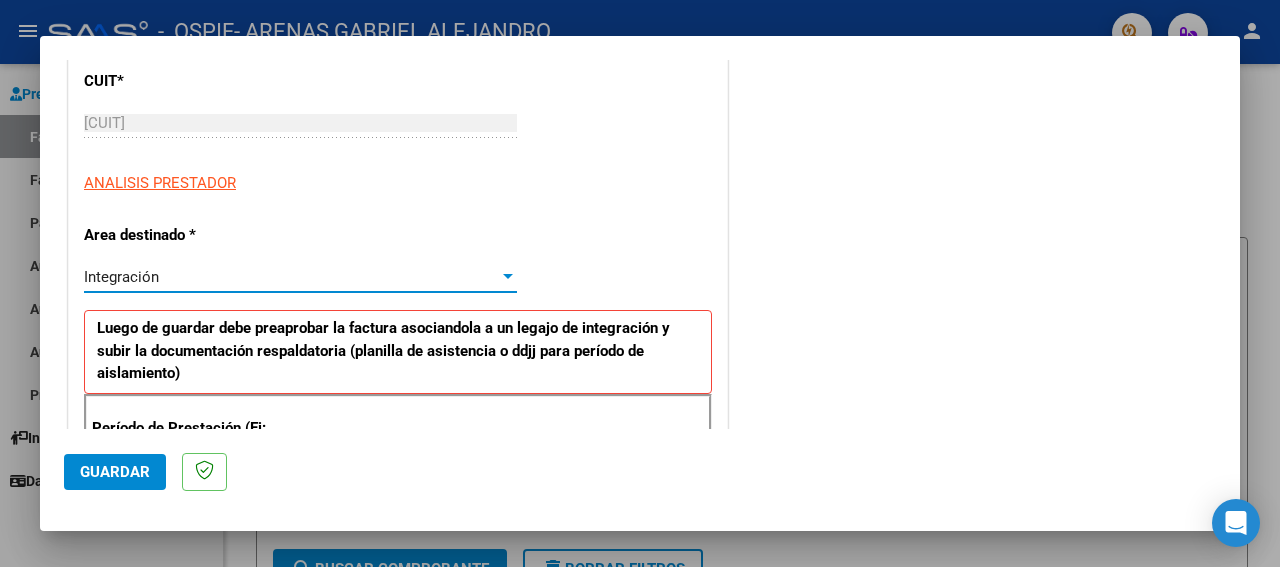 click on "Integración" at bounding box center [121, 277] 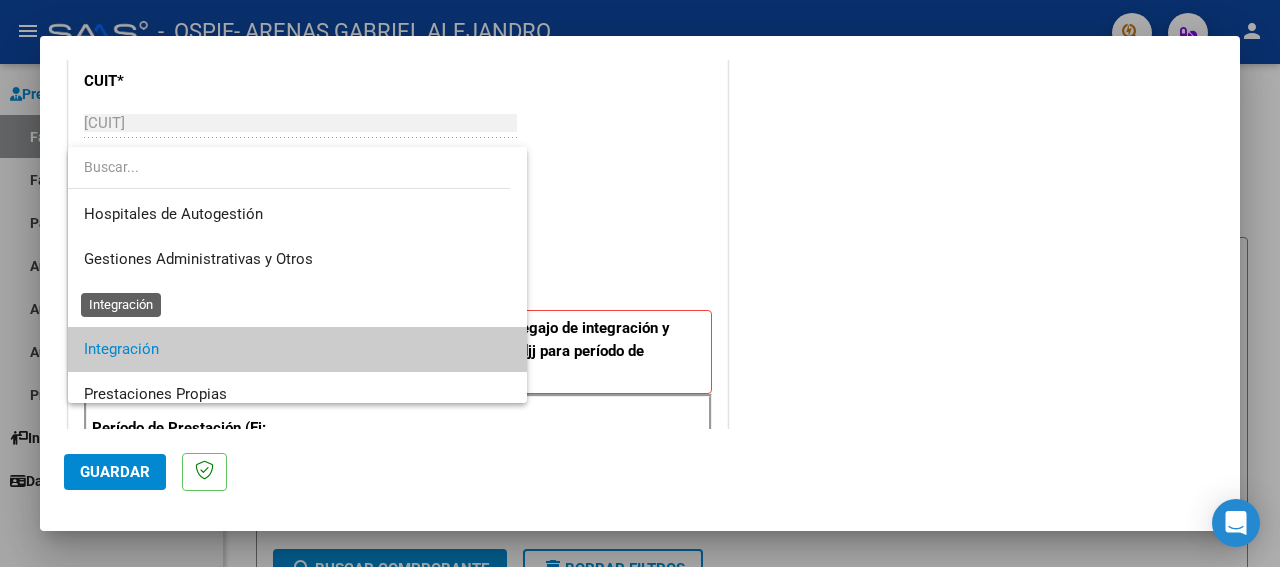 scroll, scrollTop: 74, scrollLeft: 0, axis: vertical 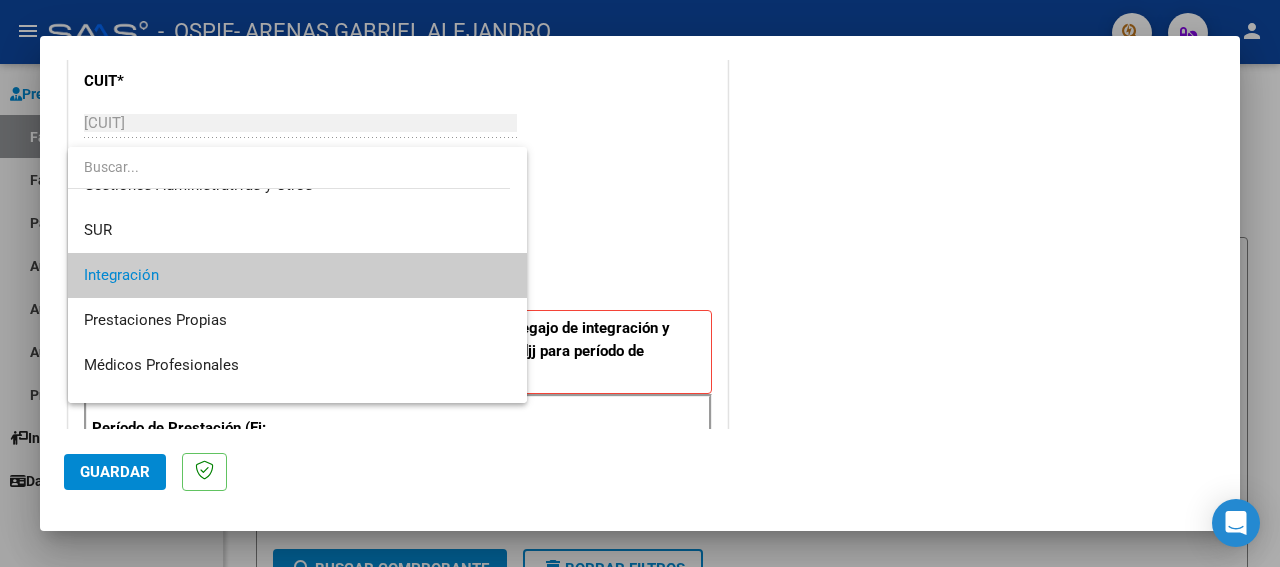 click at bounding box center (640, 283) 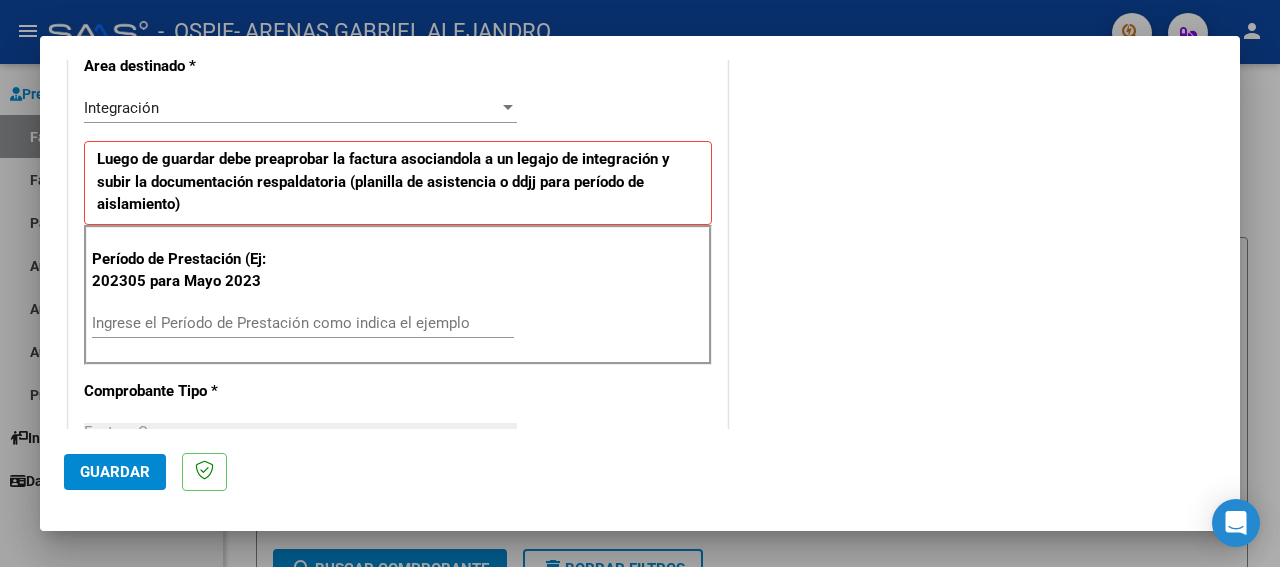 scroll, scrollTop: 486, scrollLeft: 0, axis: vertical 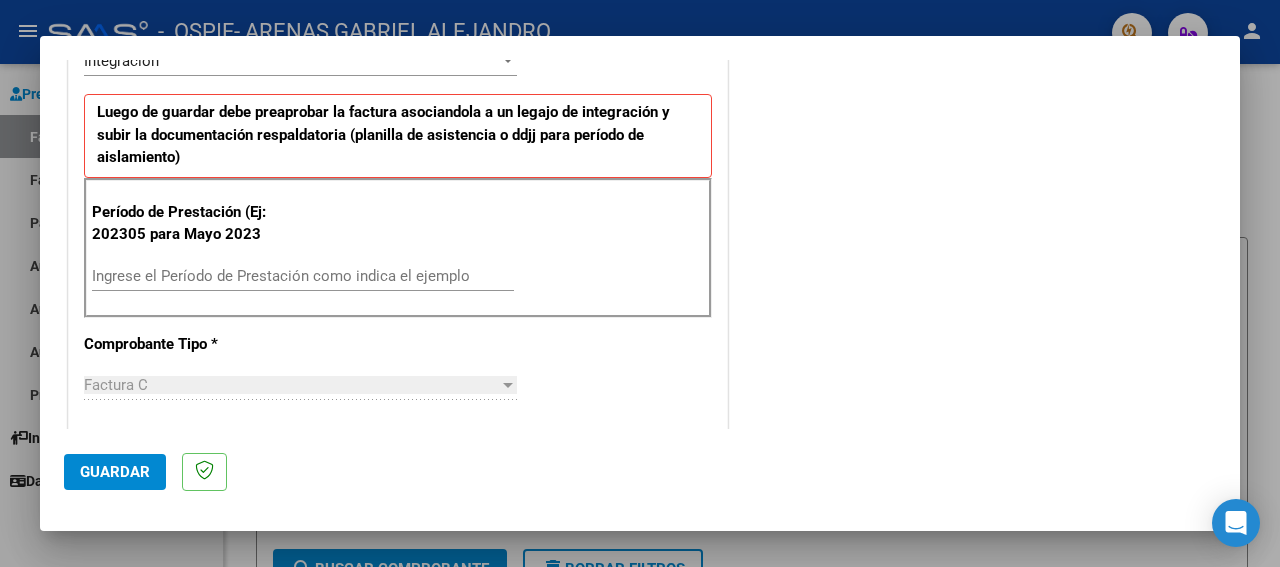 drag, startPoint x: 1230, startPoint y: 419, endPoint x: 426, endPoint y: 455, distance: 804.80554 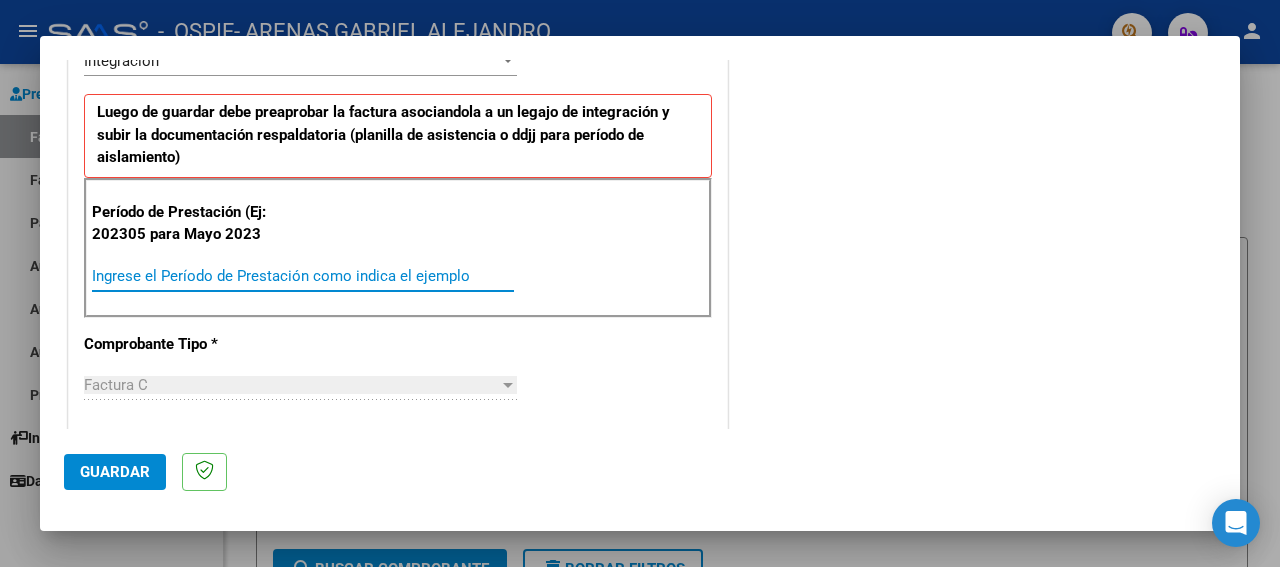 click on "Ingrese el Período de Prestación como indica el ejemplo" at bounding box center (303, 276) 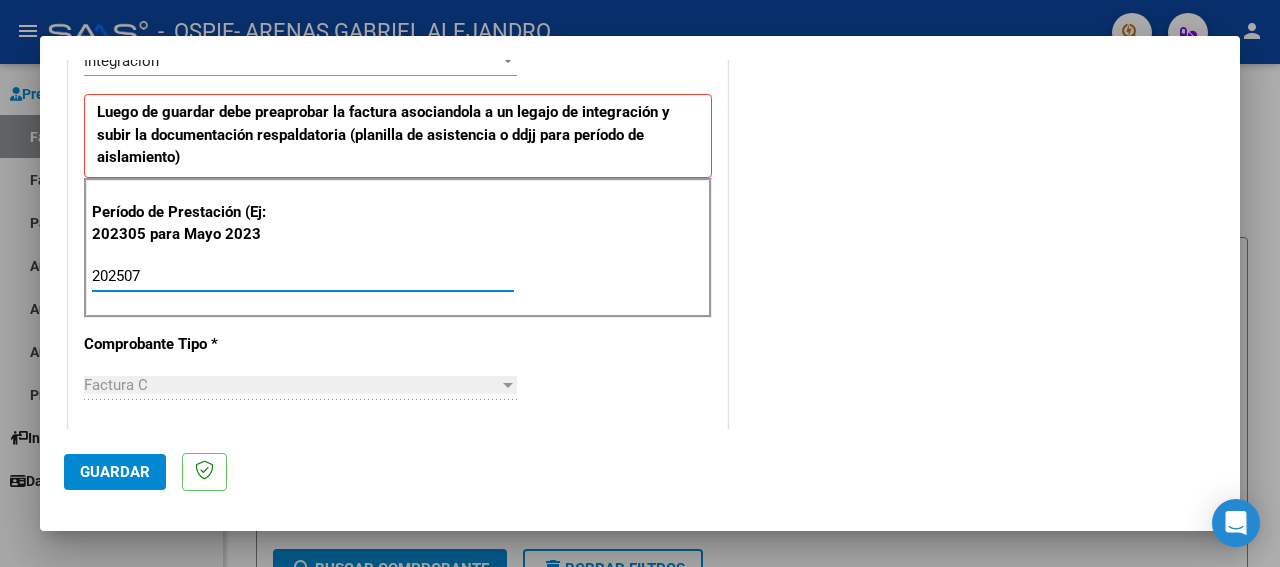 type on "202507" 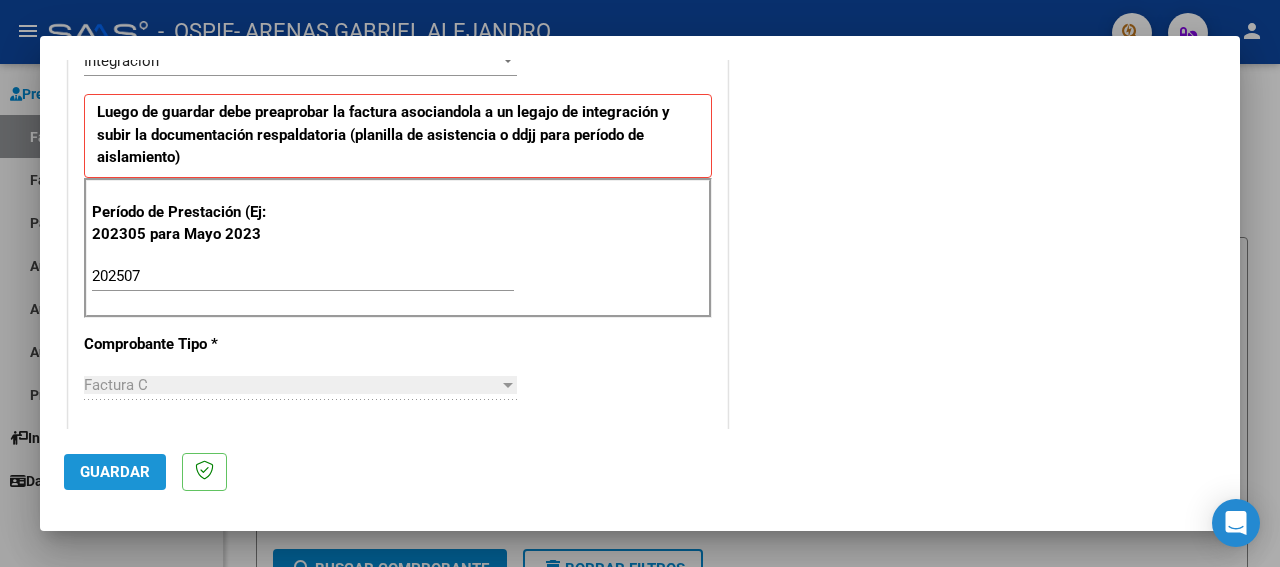 click on "Guardar" 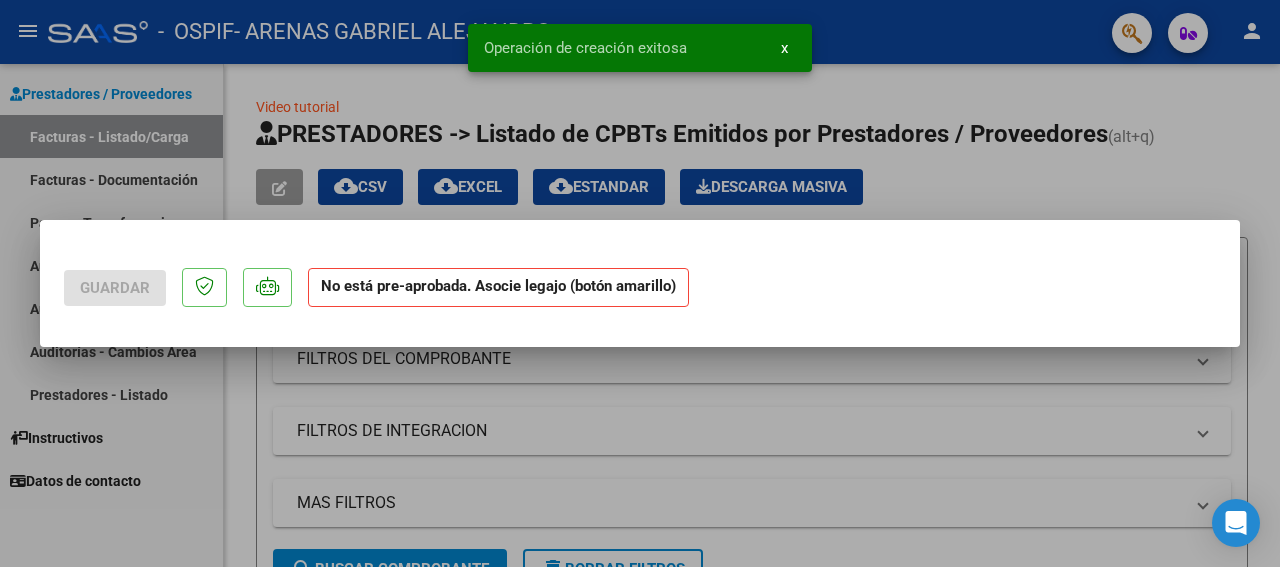 scroll, scrollTop: 0, scrollLeft: 0, axis: both 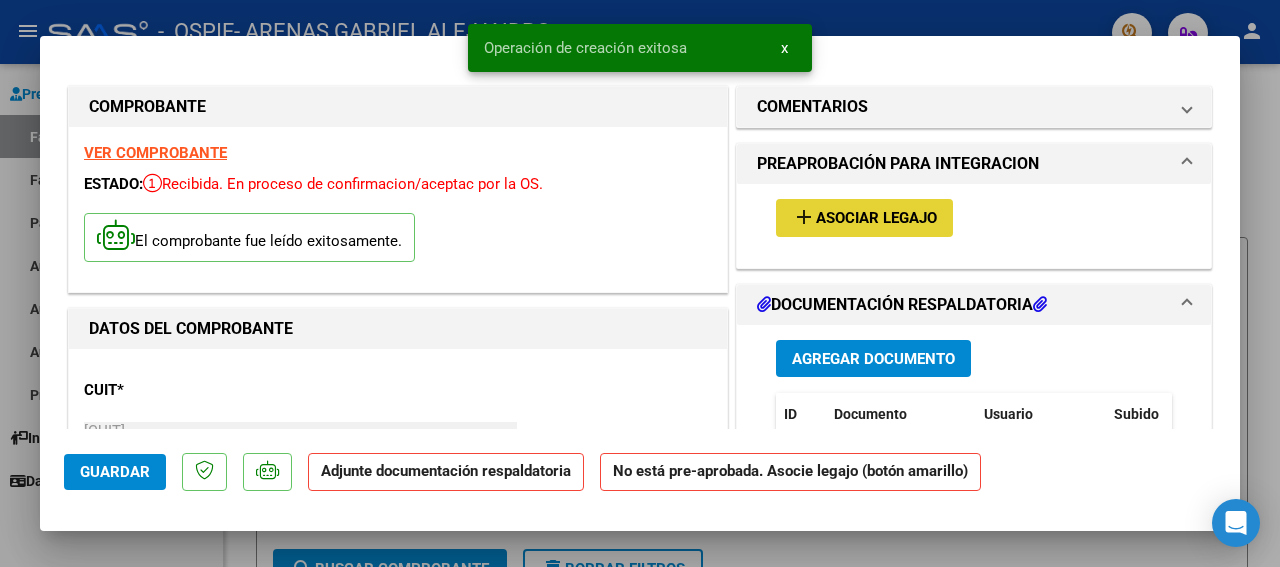 click on "Asociar Legajo" at bounding box center [876, 219] 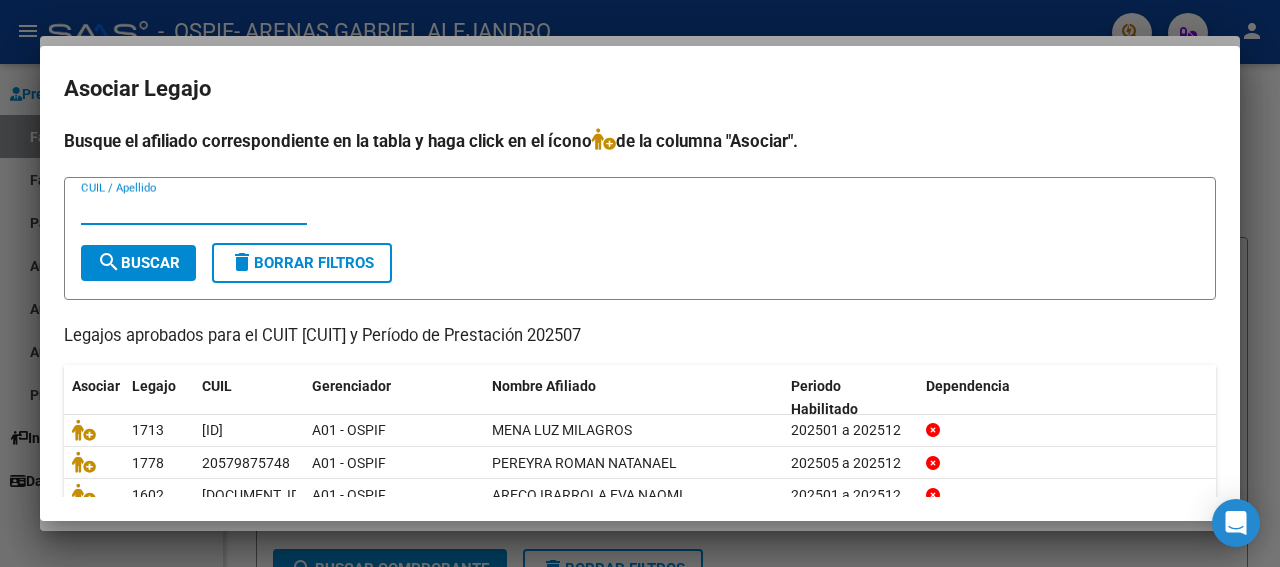 click on "CUIL / Apellido" at bounding box center (194, 209) 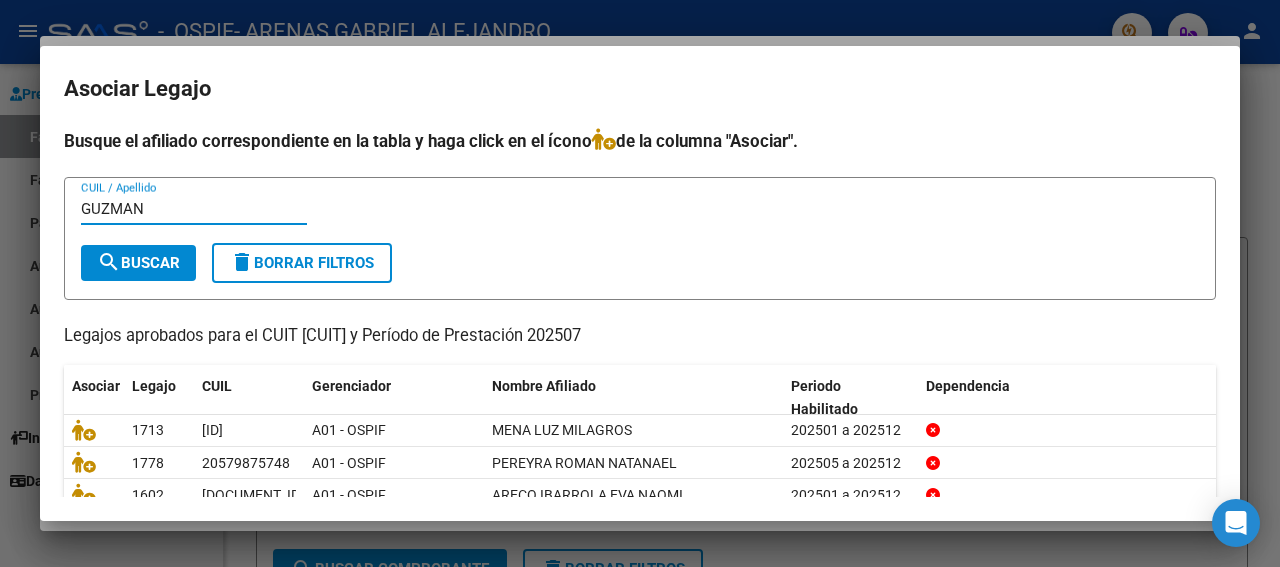 type on "GUZMAN" 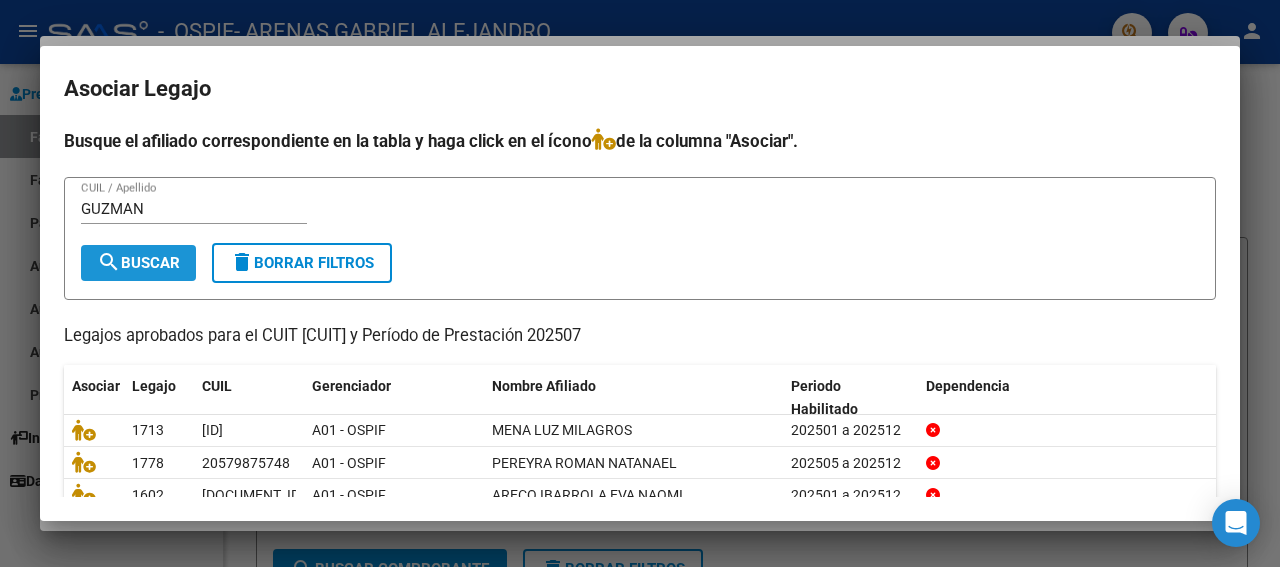 click on "search  Buscar" at bounding box center (138, 263) 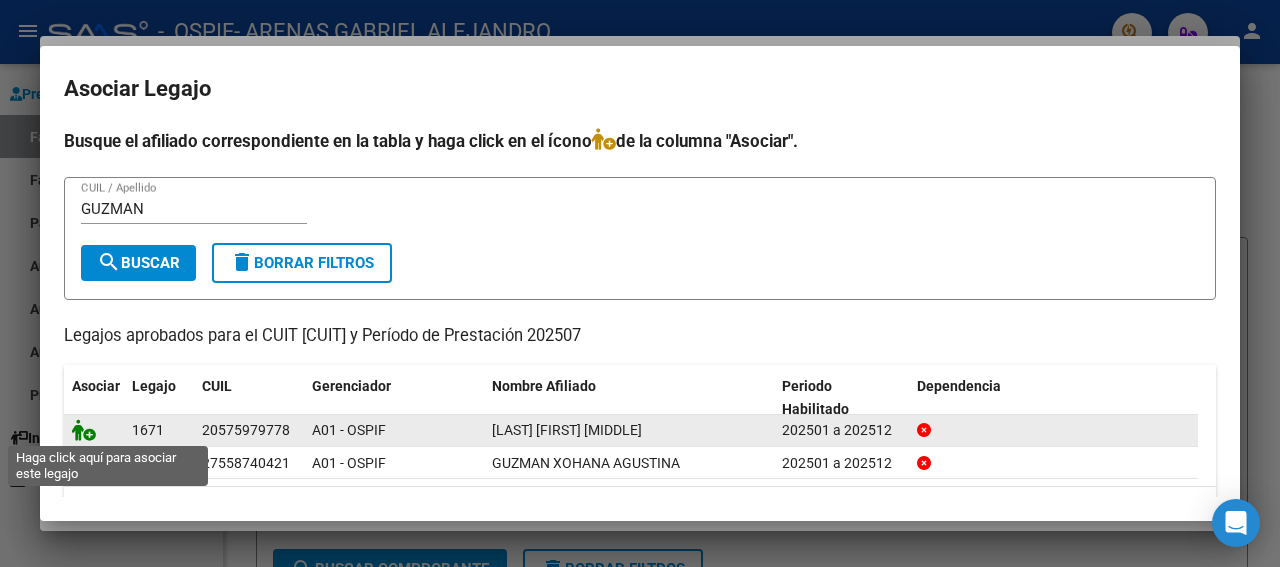 click 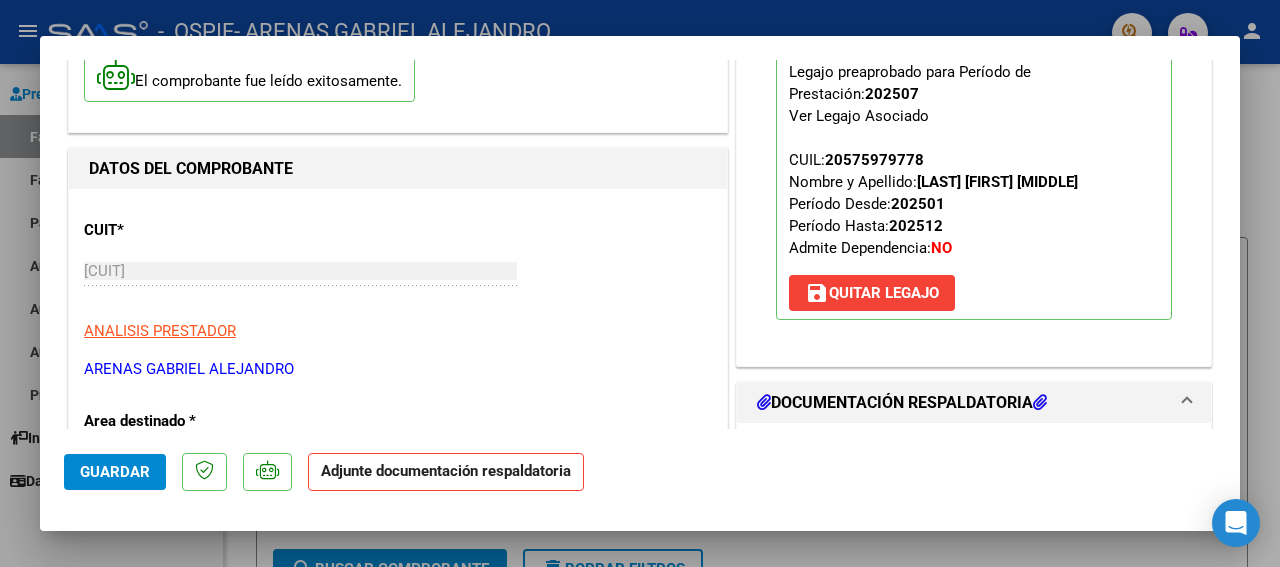 scroll, scrollTop: 162, scrollLeft: 0, axis: vertical 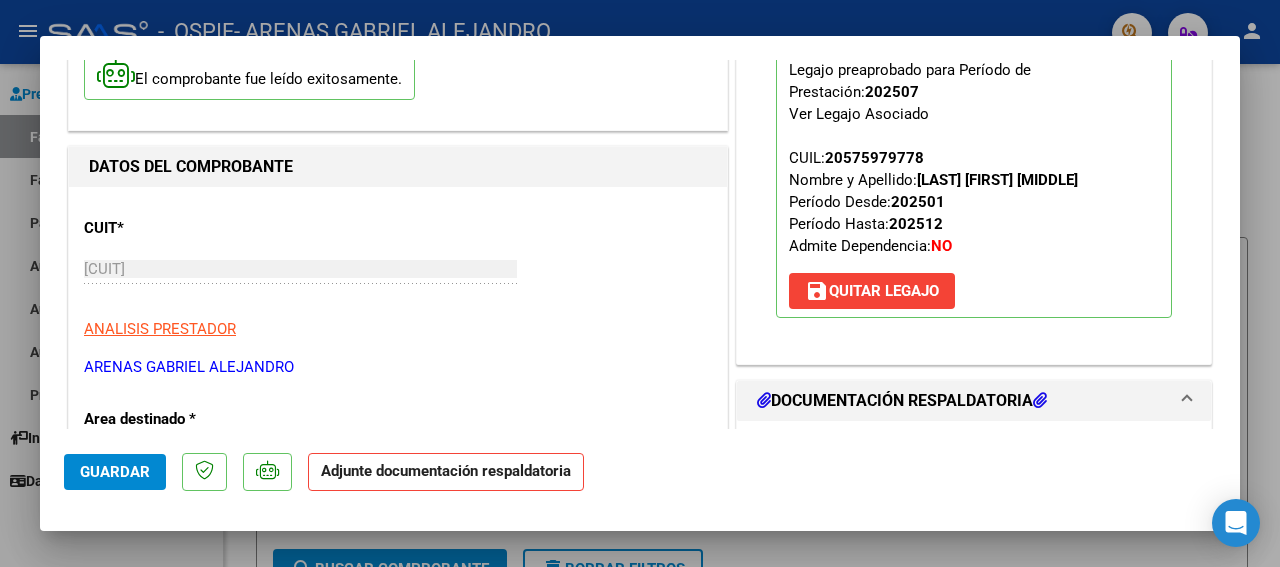 drag, startPoint x: 1227, startPoint y: 421, endPoint x: 1075, endPoint y: 373, distance: 159.39886 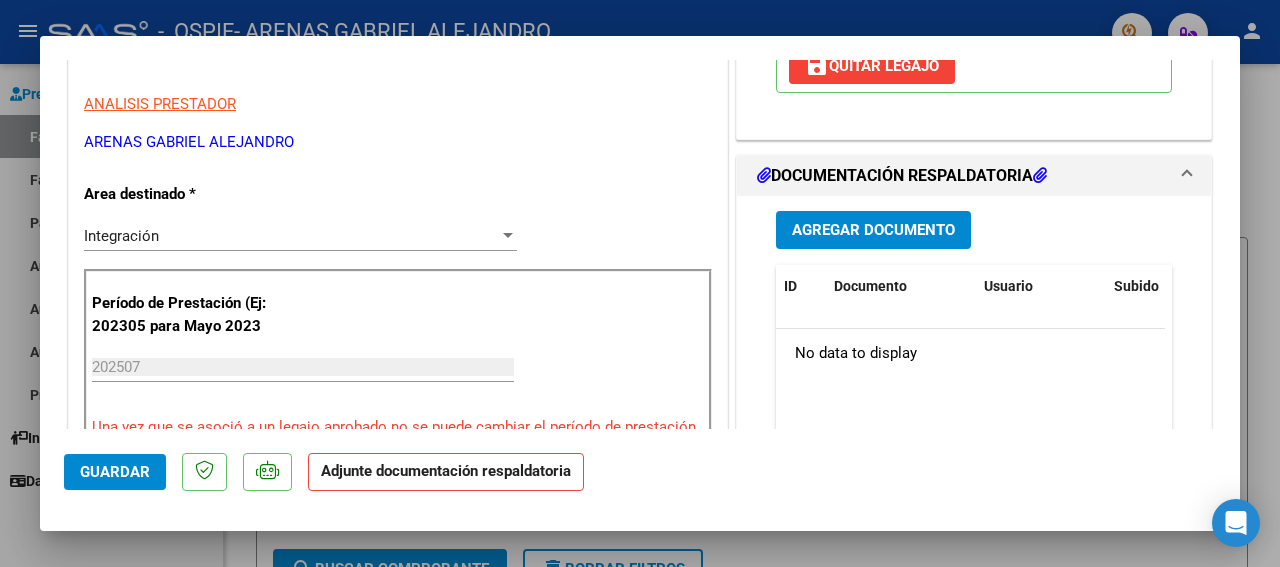 scroll, scrollTop: 386, scrollLeft: 0, axis: vertical 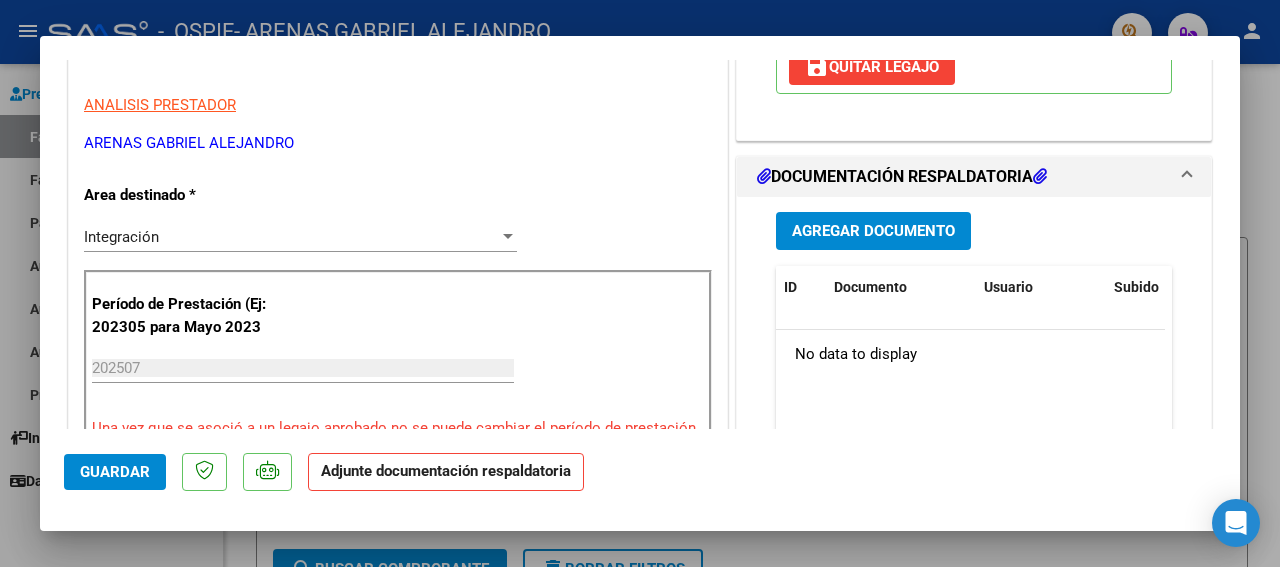 drag, startPoint x: 1229, startPoint y: 69, endPoint x: 866, endPoint y: 225, distance: 395.10126 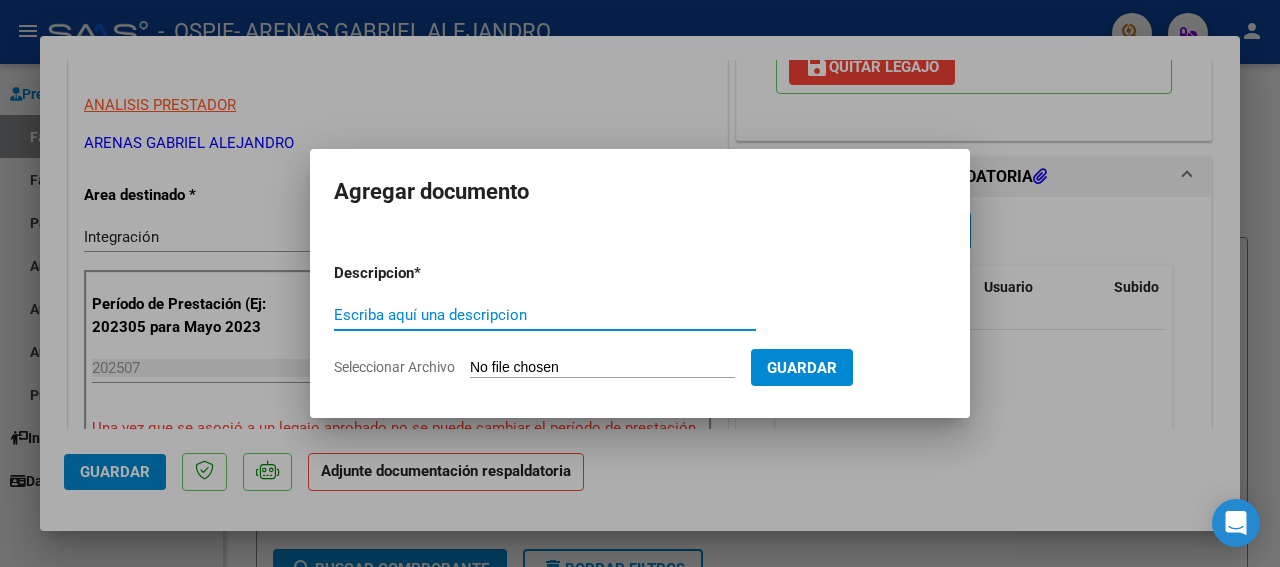 click on "Escriba aquí una descripcion" at bounding box center [545, 315] 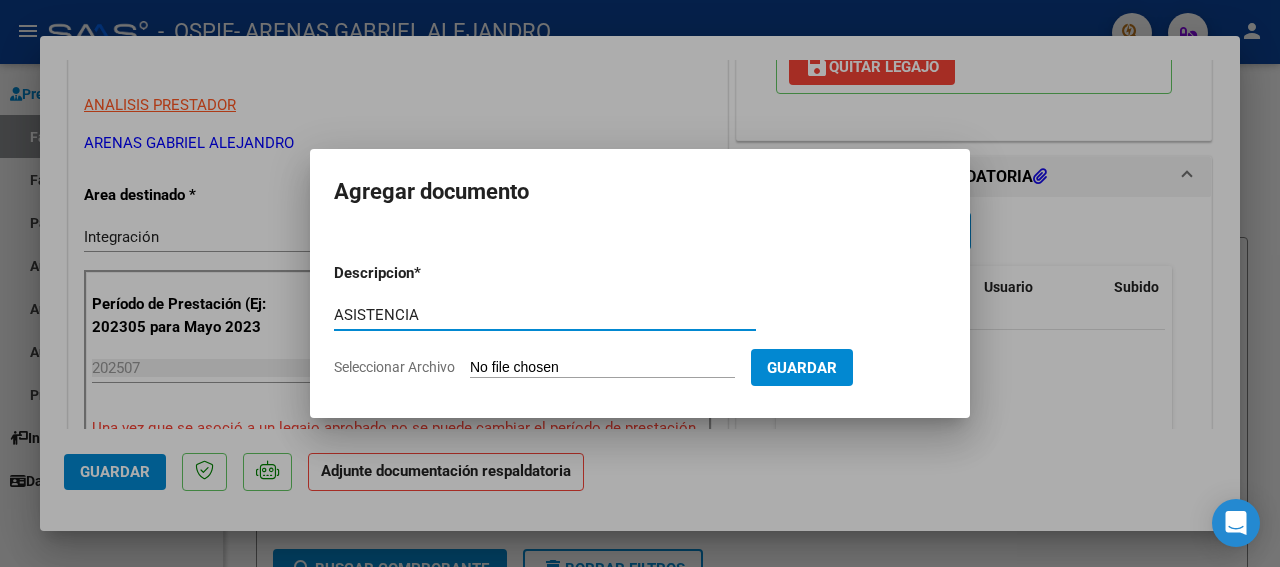 type on "ASISTENCIA" 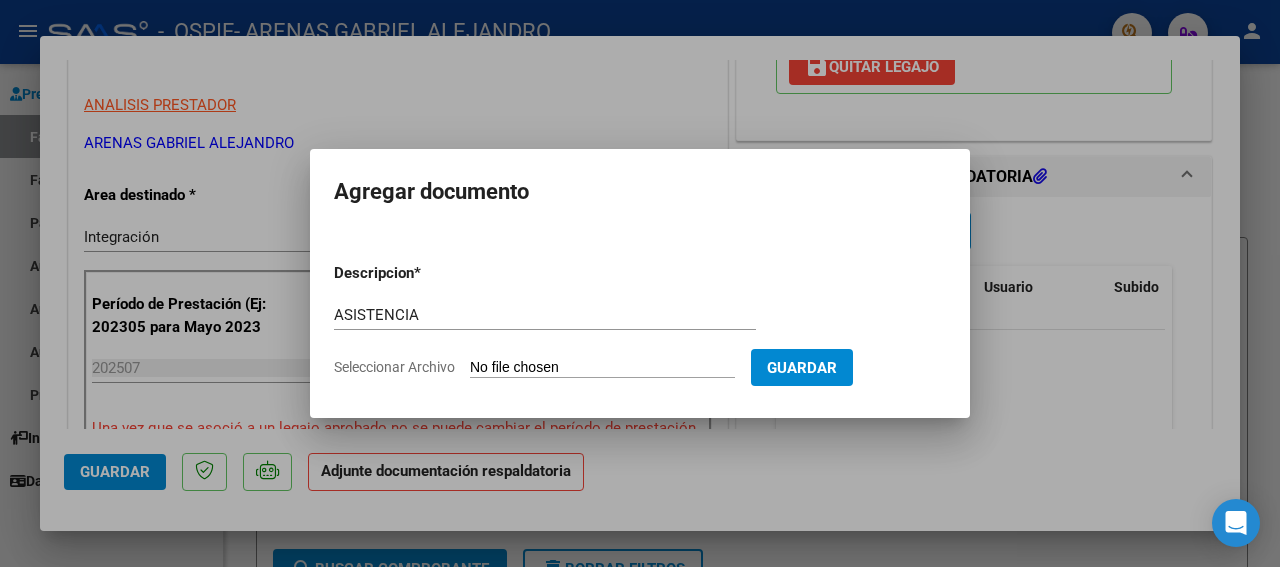 click on "Seleccionar Archivo" at bounding box center [602, 368] 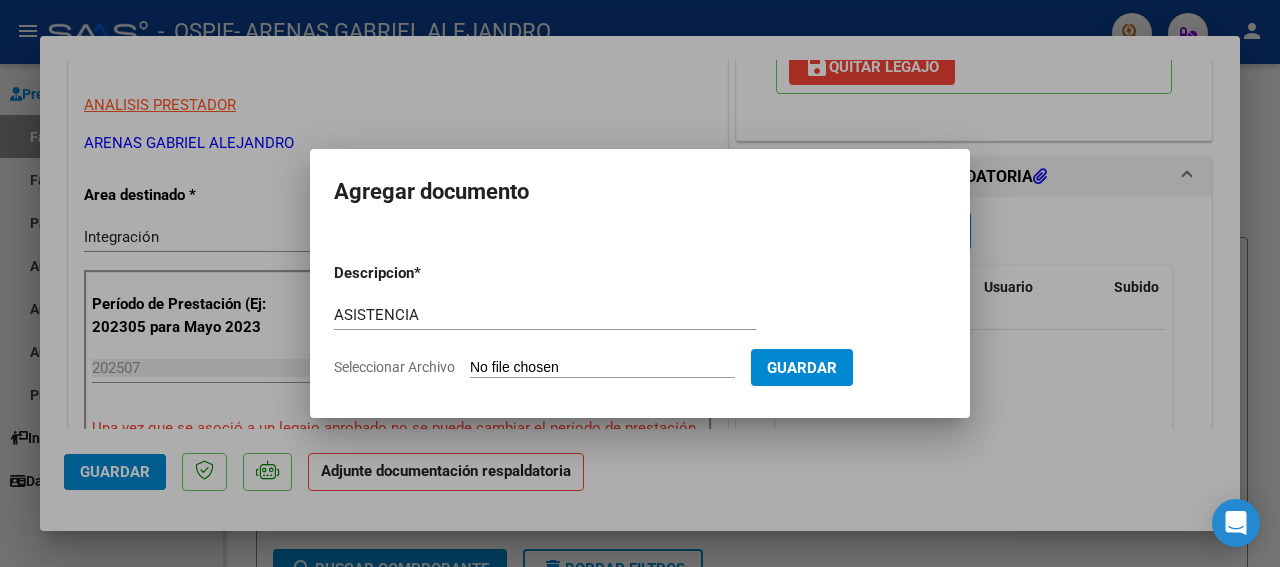 type on "C:\fakepath\[FIRST] JONAS JULIO 25.jpg" 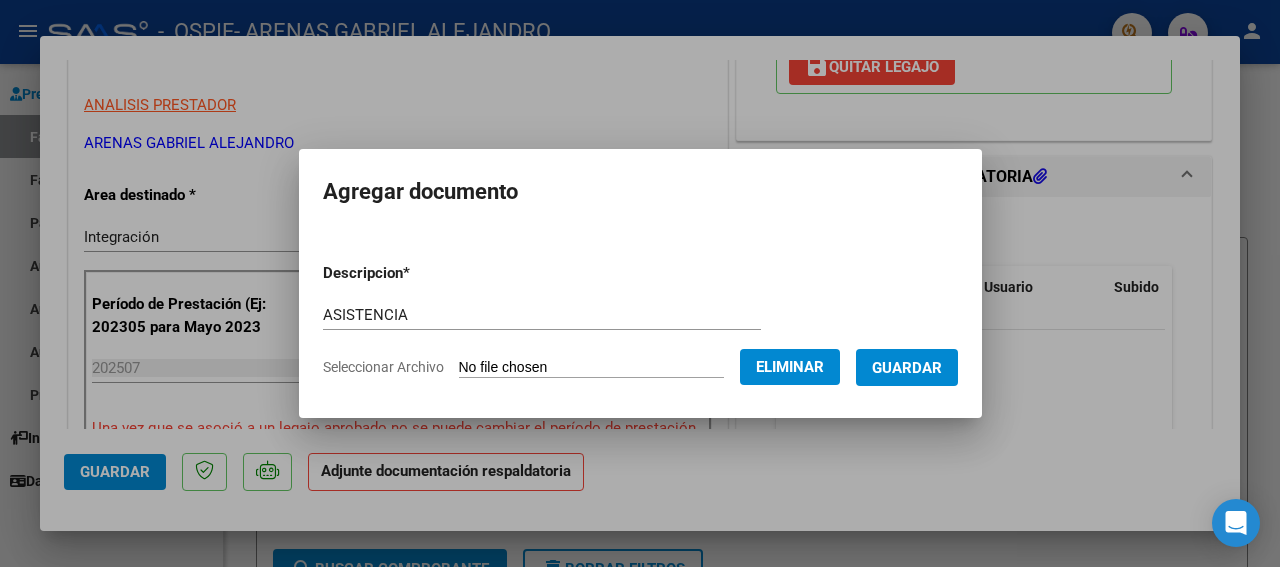 click on "Guardar" at bounding box center (907, 368) 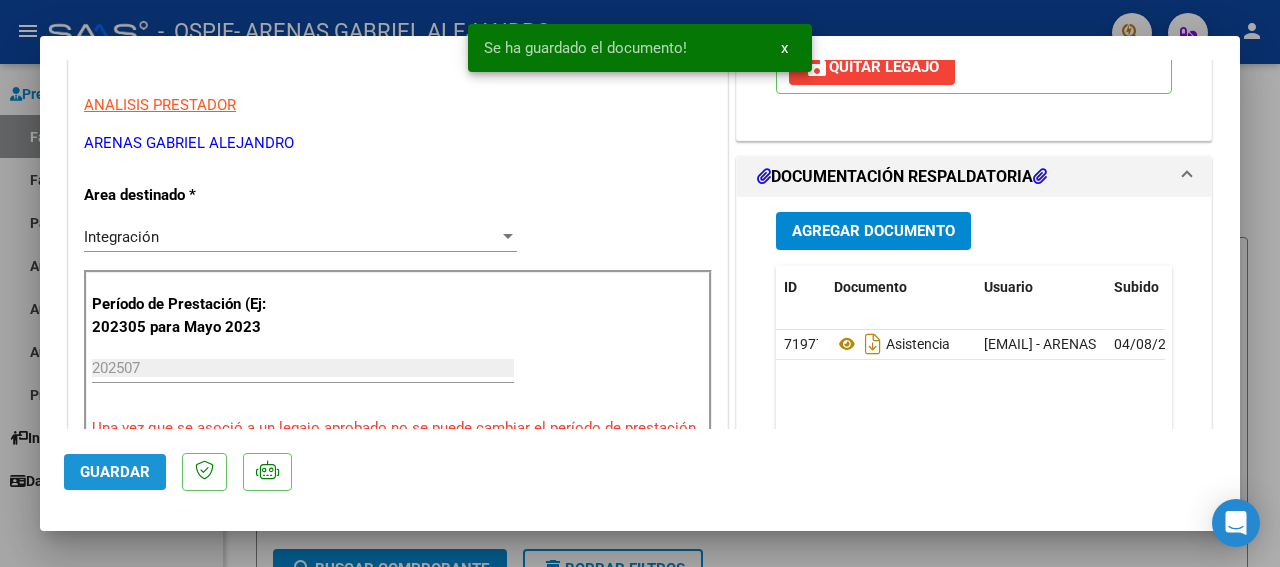 click on "Guardar" 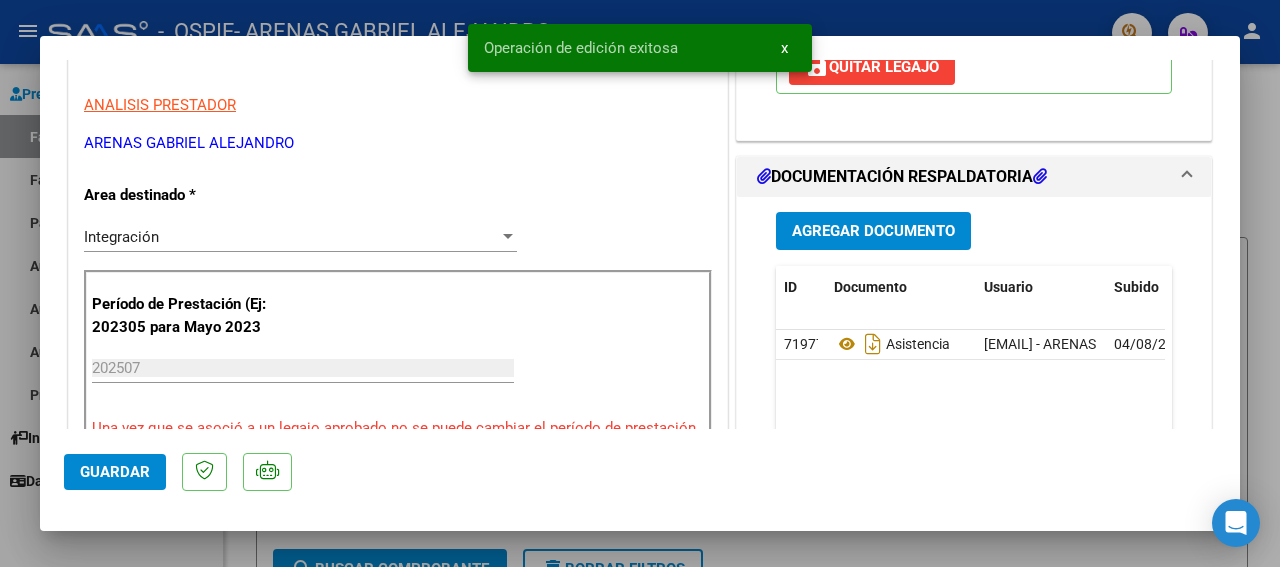click at bounding box center (640, 283) 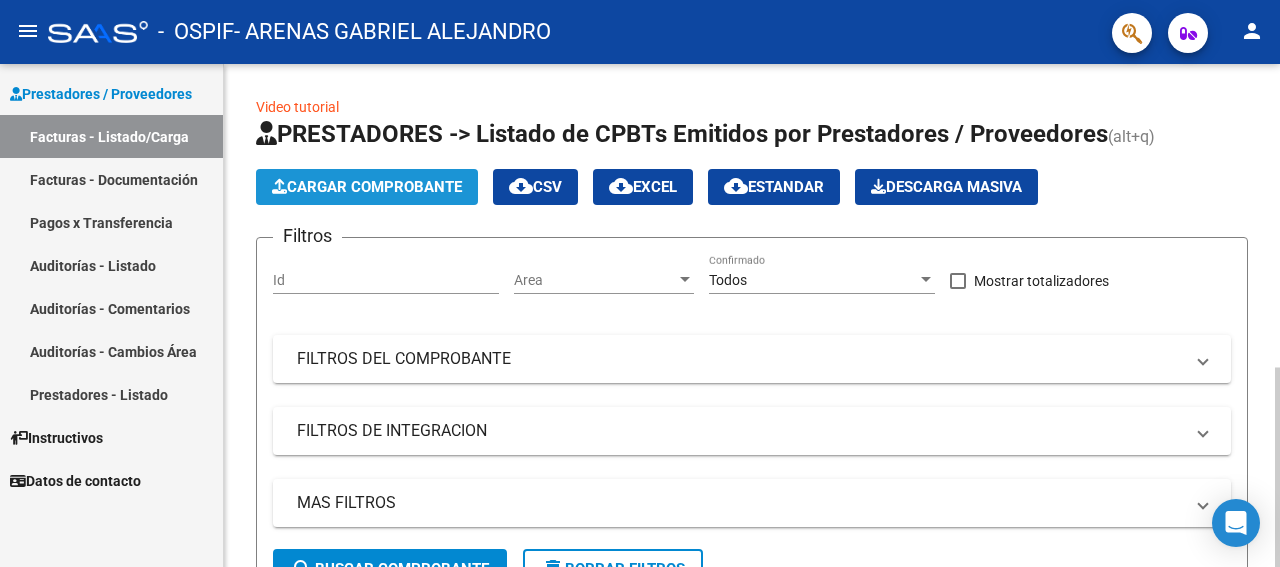 click on "Cargar Comprobante" 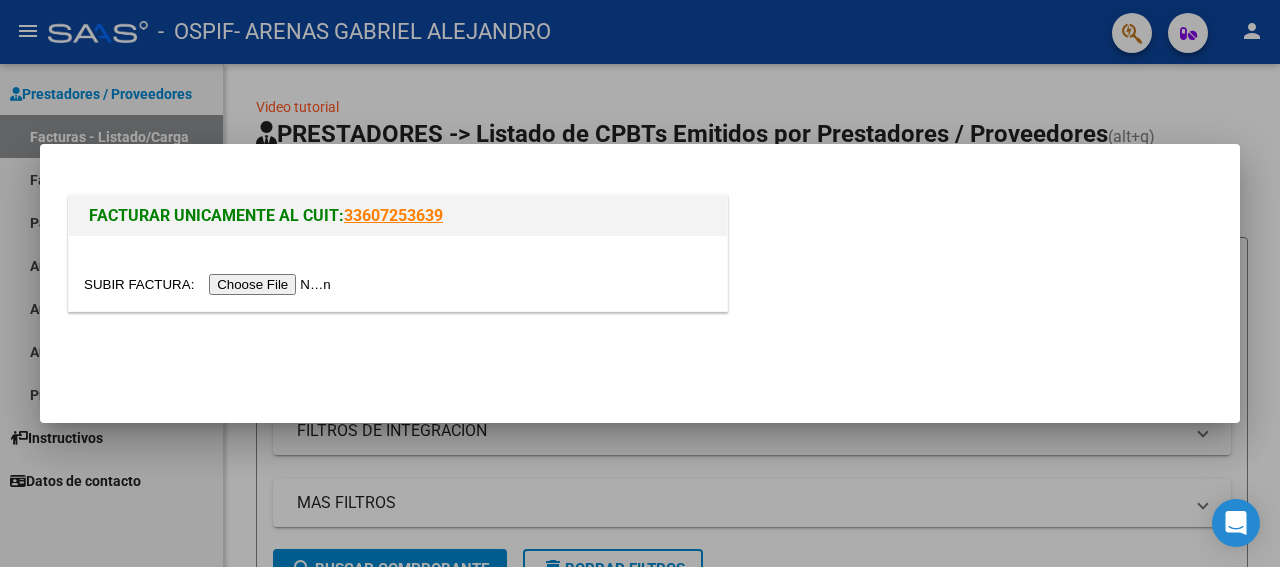 click at bounding box center (210, 284) 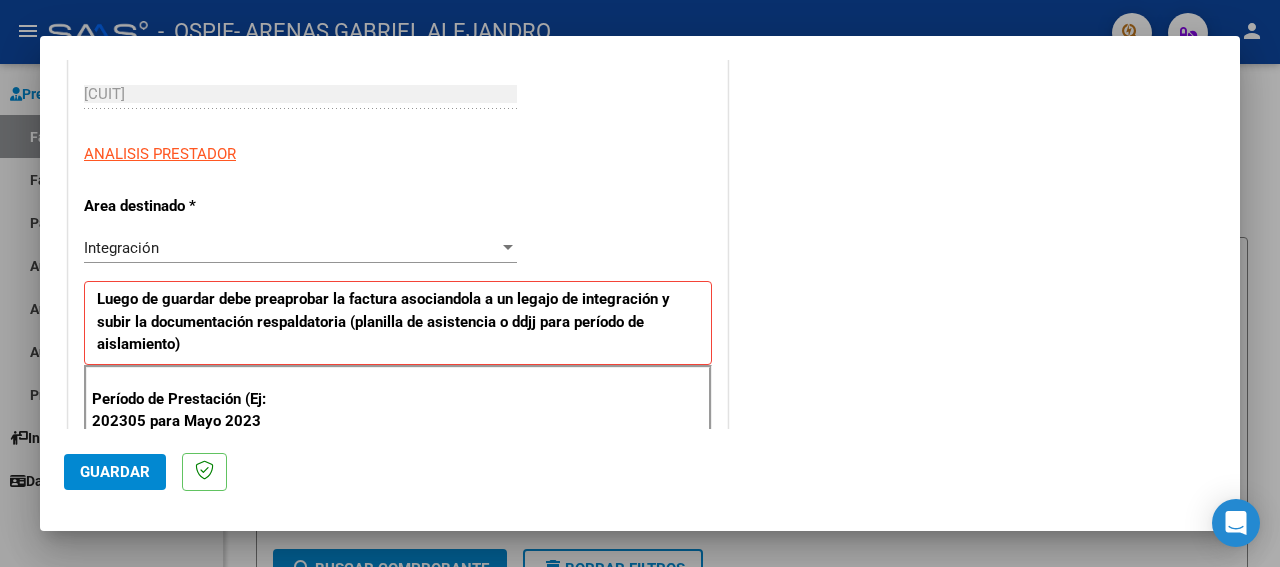 scroll, scrollTop: 324, scrollLeft: 0, axis: vertical 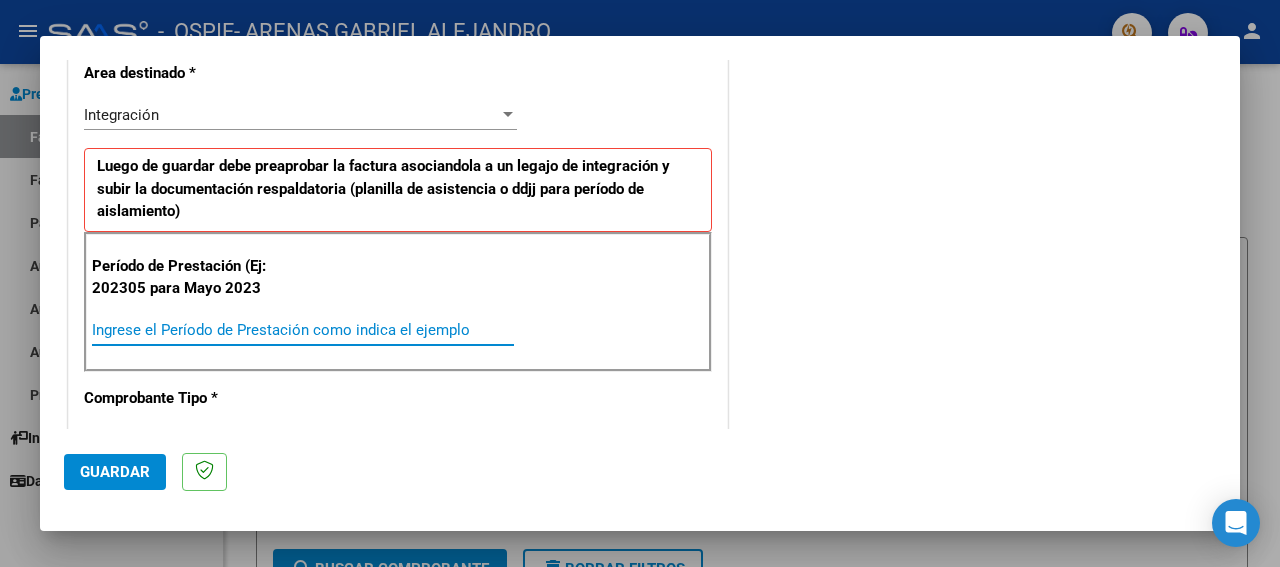 click on "Ingrese el Período de Prestación como indica el ejemplo" at bounding box center [303, 330] 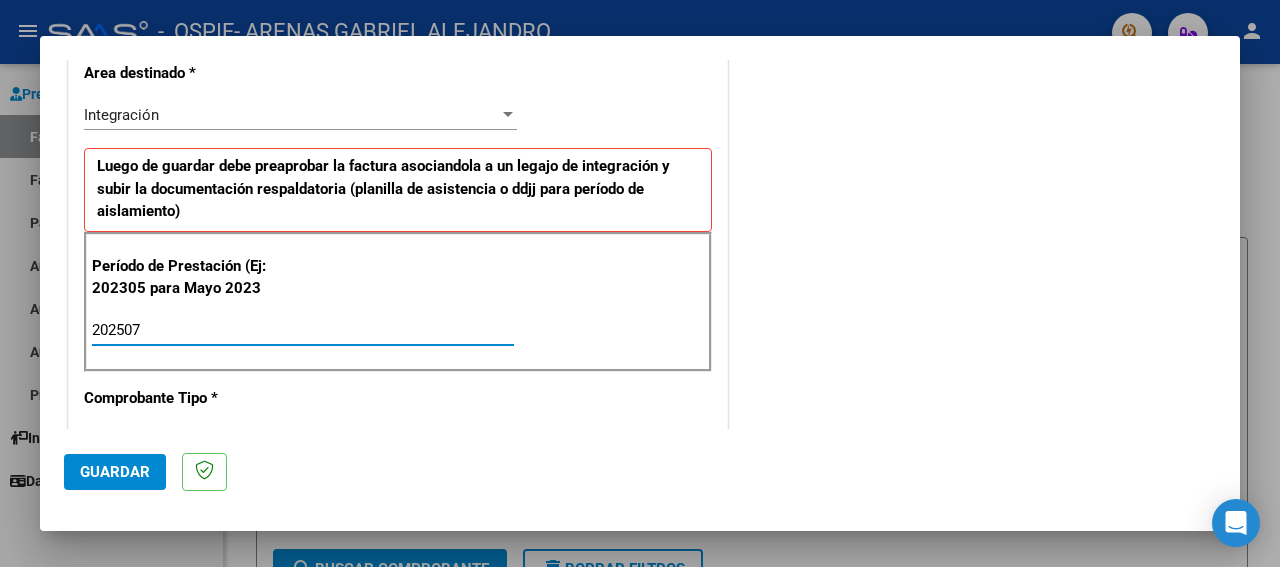 type on "202507" 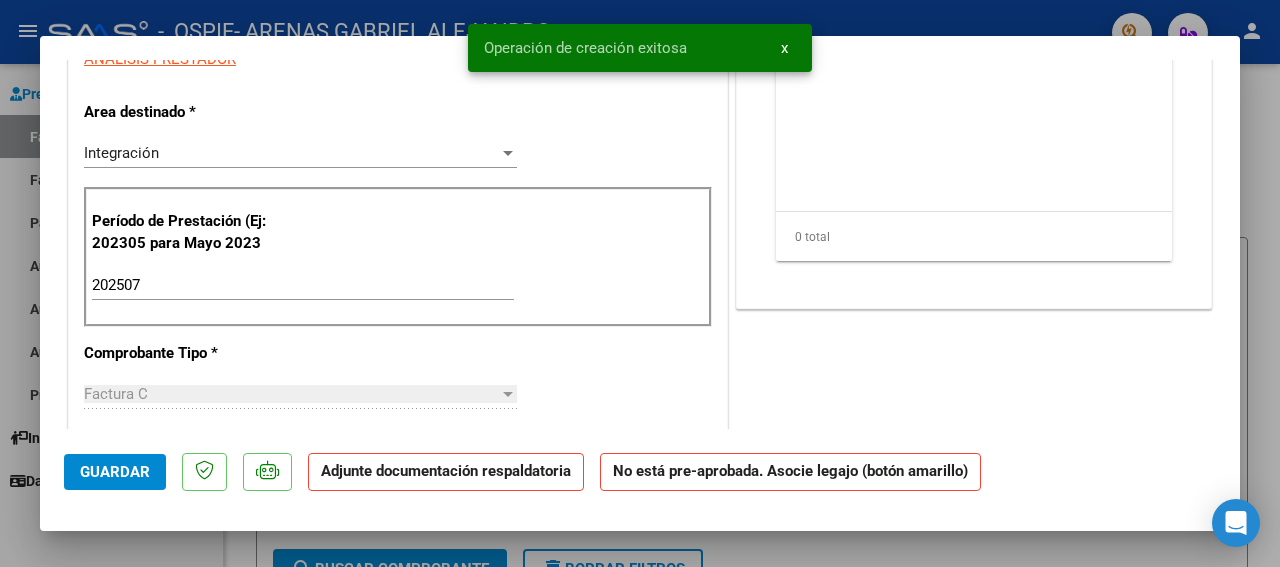 scroll, scrollTop: 0, scrollLeft: 0, axis: both 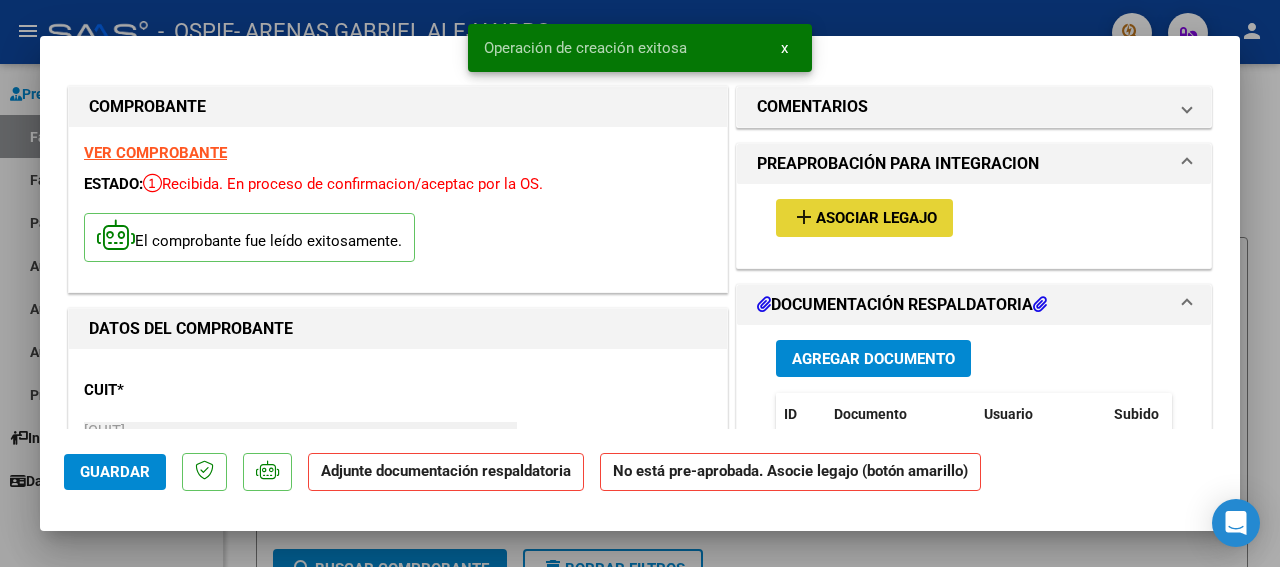 click on "Asociar Legajo" at bounding box center (876, 219) 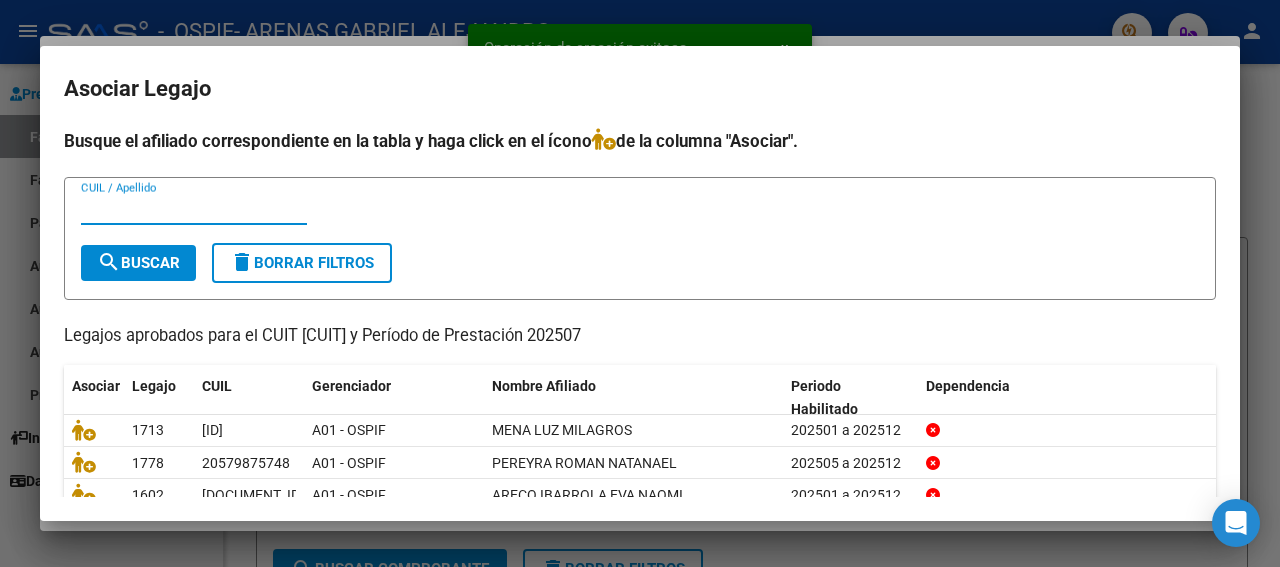 click on "CUIL / Apellido" at bounding box center [194, 209] 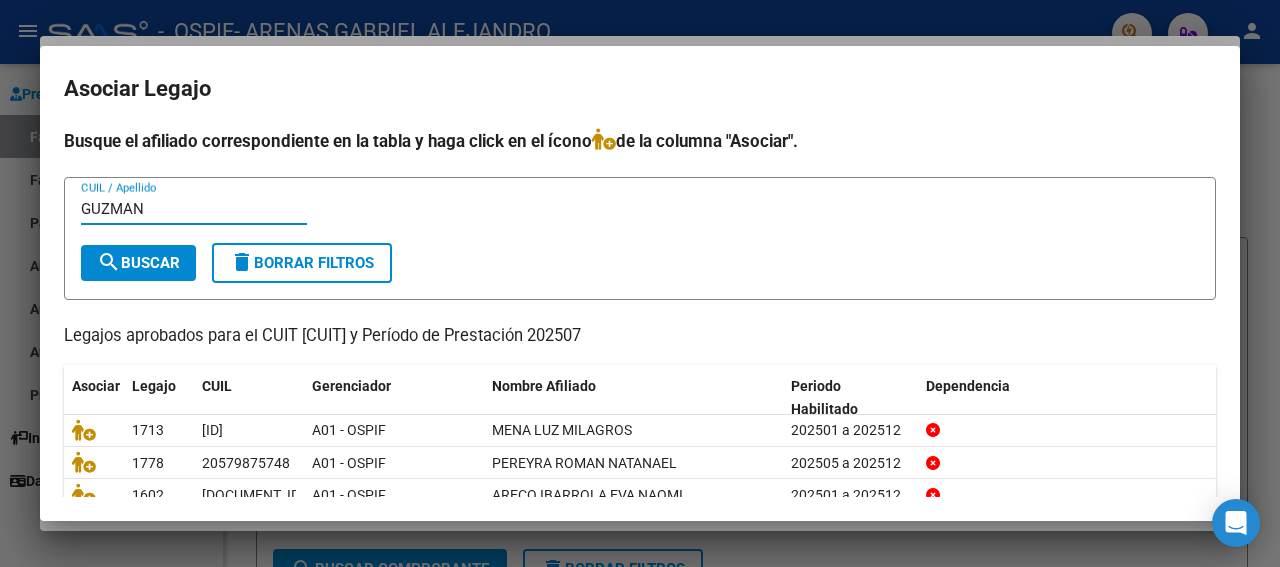type on "GUZMAN" 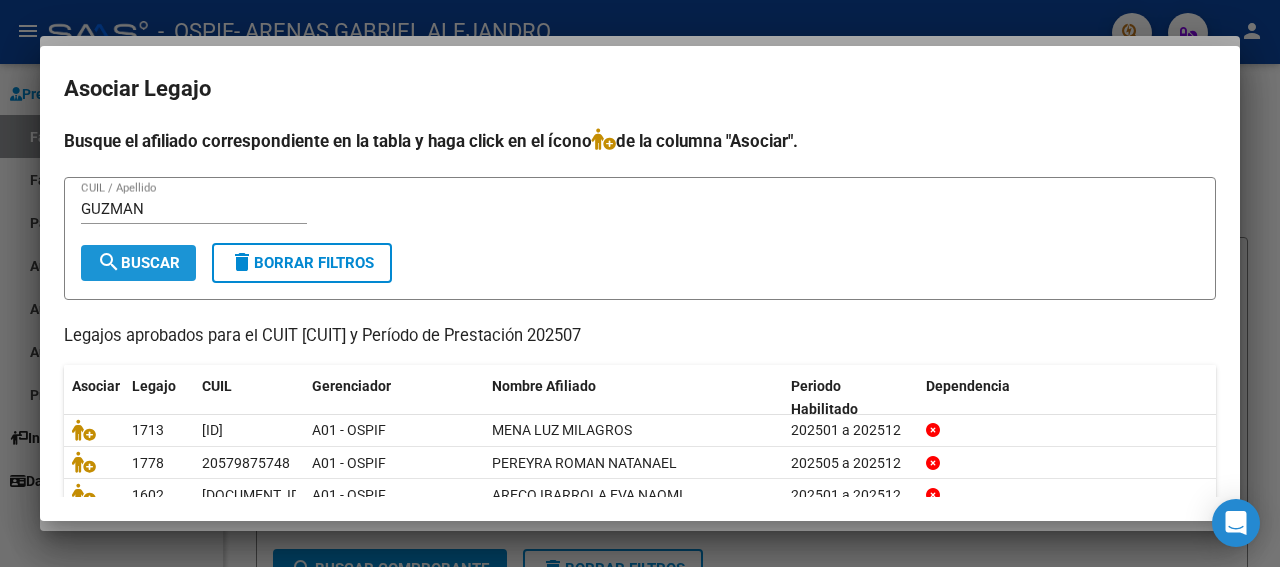 click on "search  Buscar" at bounding box center [138, 263] 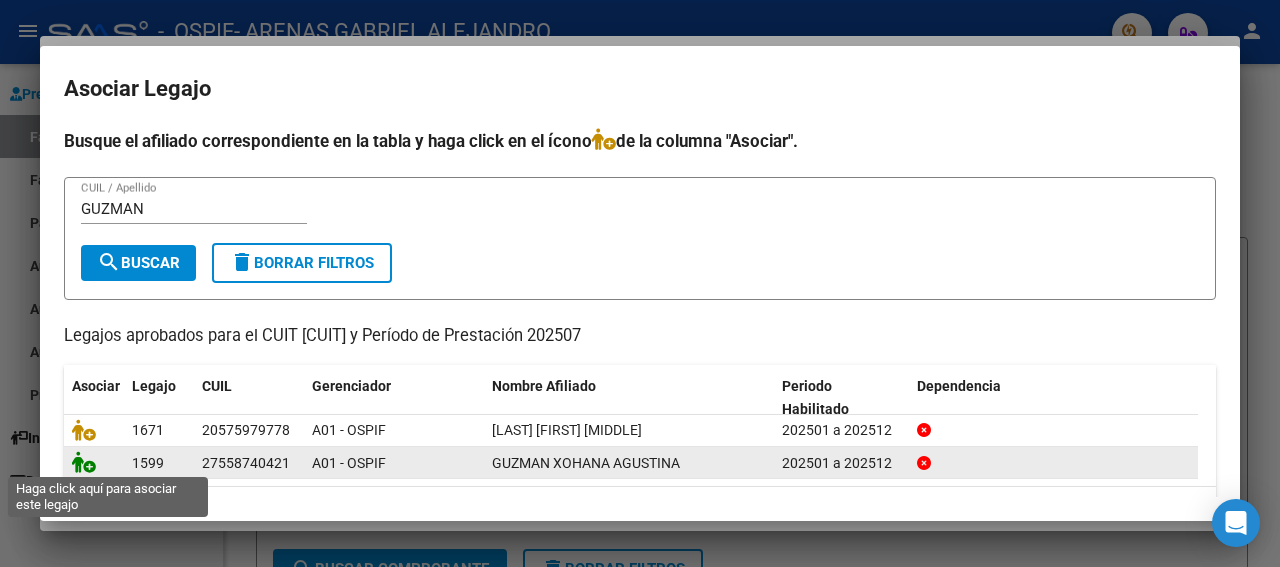 click 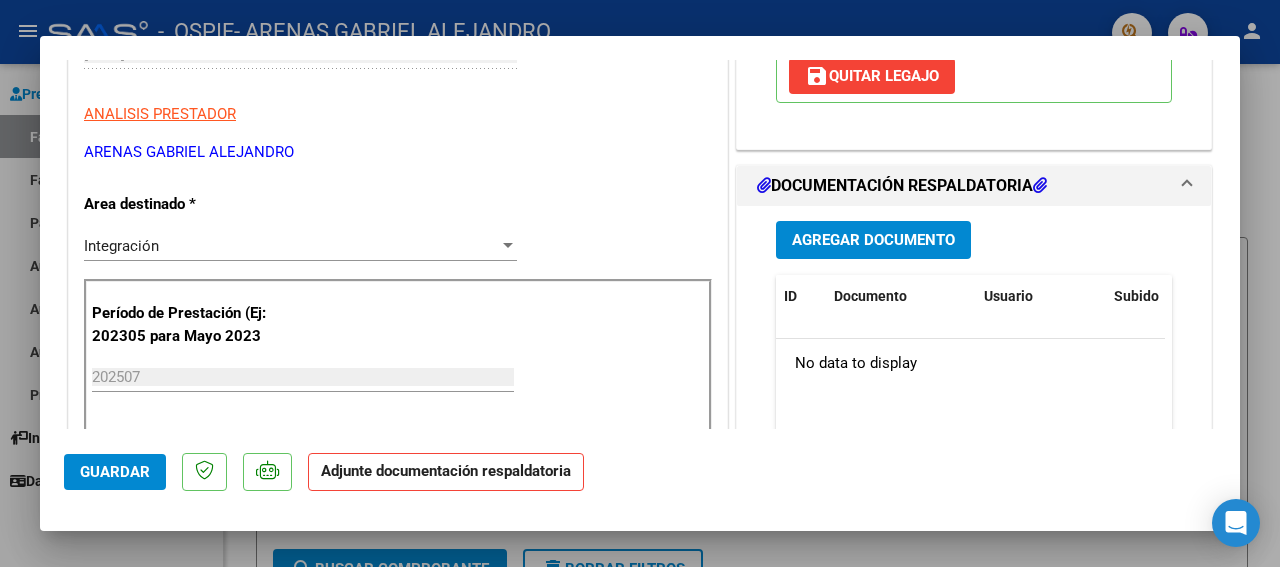 scroll, scrollTop: 378, scrollLeft: 0, axis: vertical 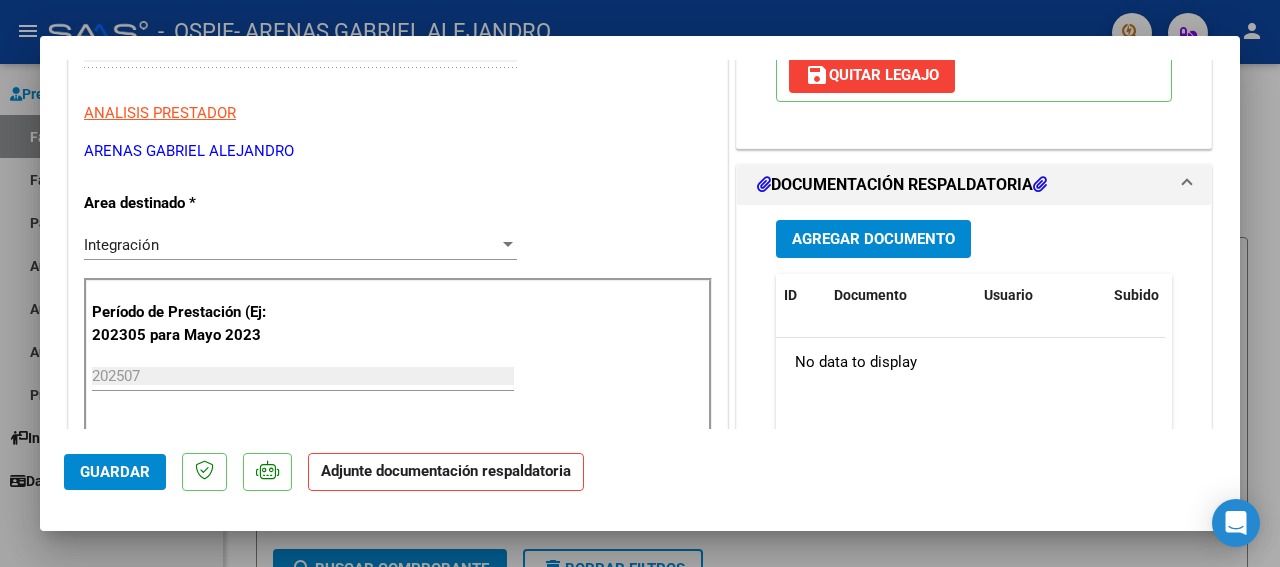 drag, startPoint x: 1233, startPoint y: 419, endPoint x: 875, endPoint y: 233, distance: 403.43524 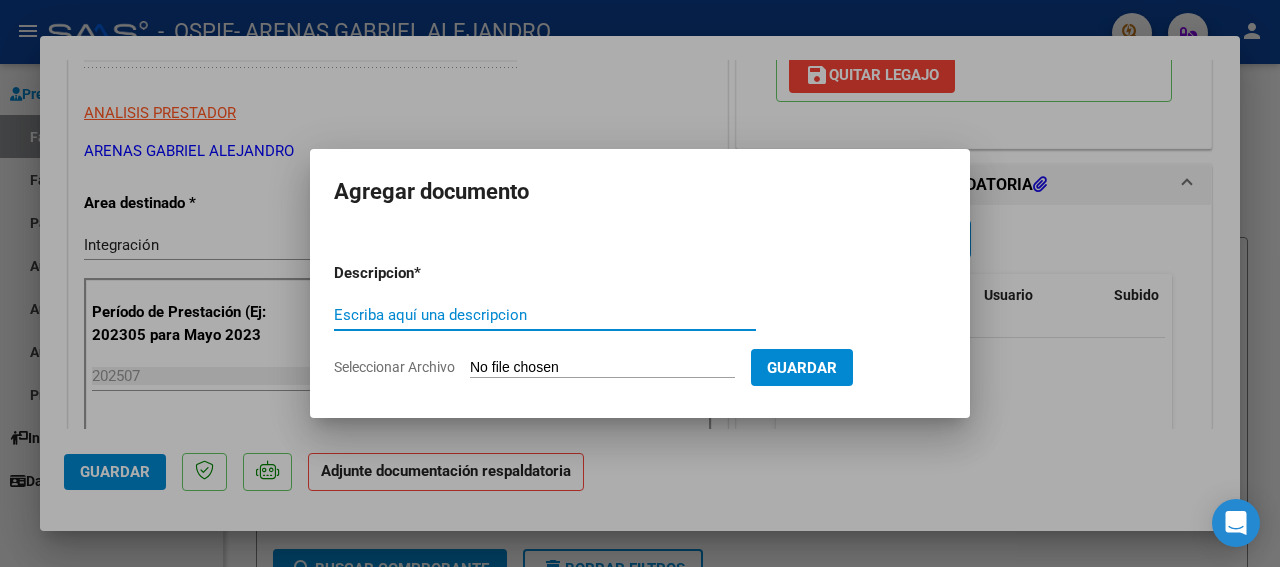 click on "Escriba aquí una descripcion" at bounding box center (545, 315) 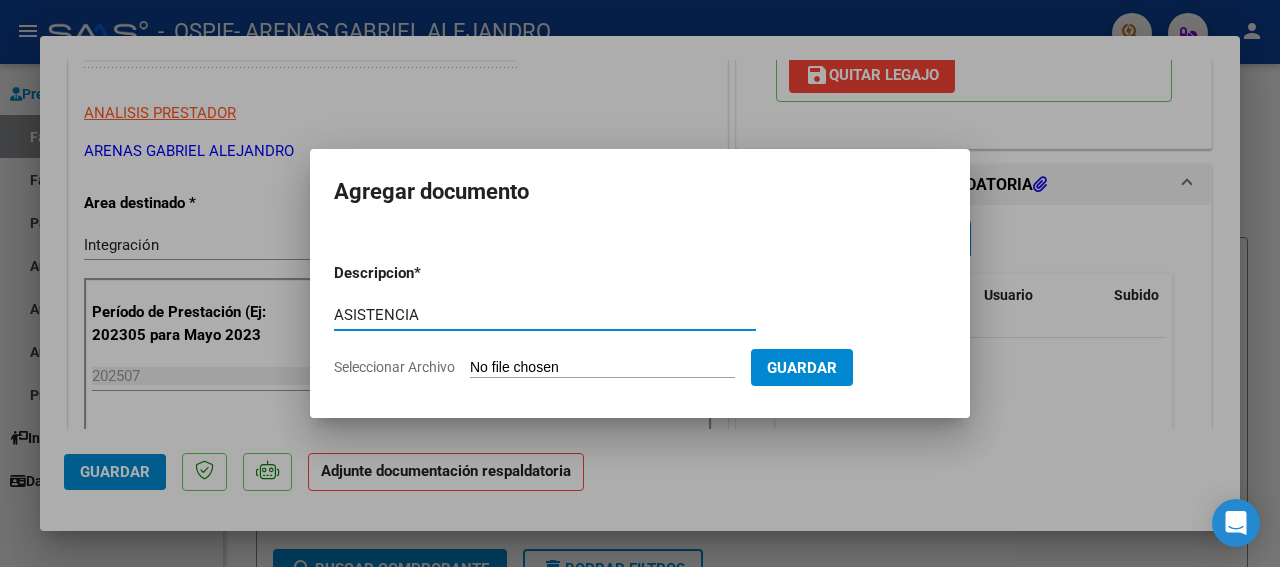 type on "ASISTENCIA" 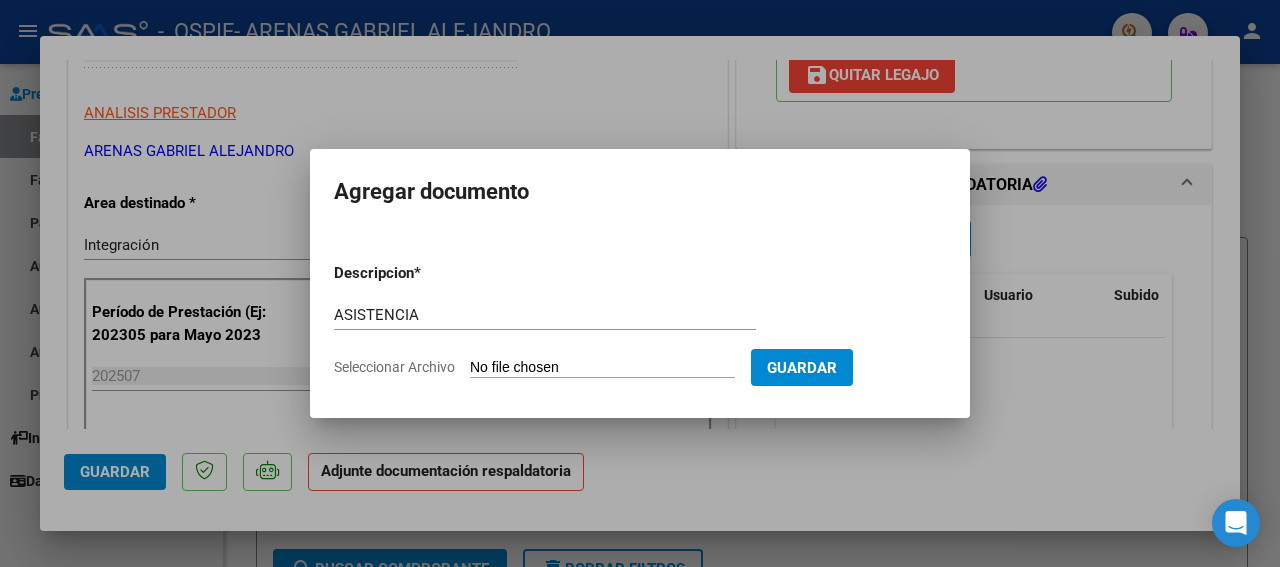 click on "Seleccionar Archivo" at bounding box center [602, 368] 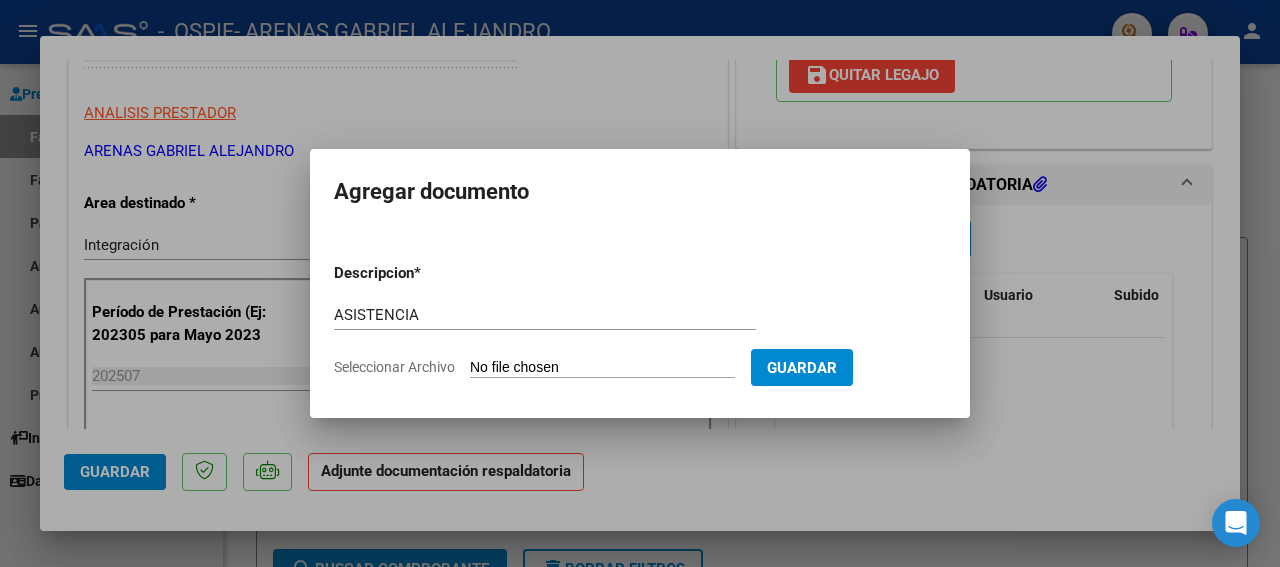 type on "C:\fakepath\[FILENAME]" 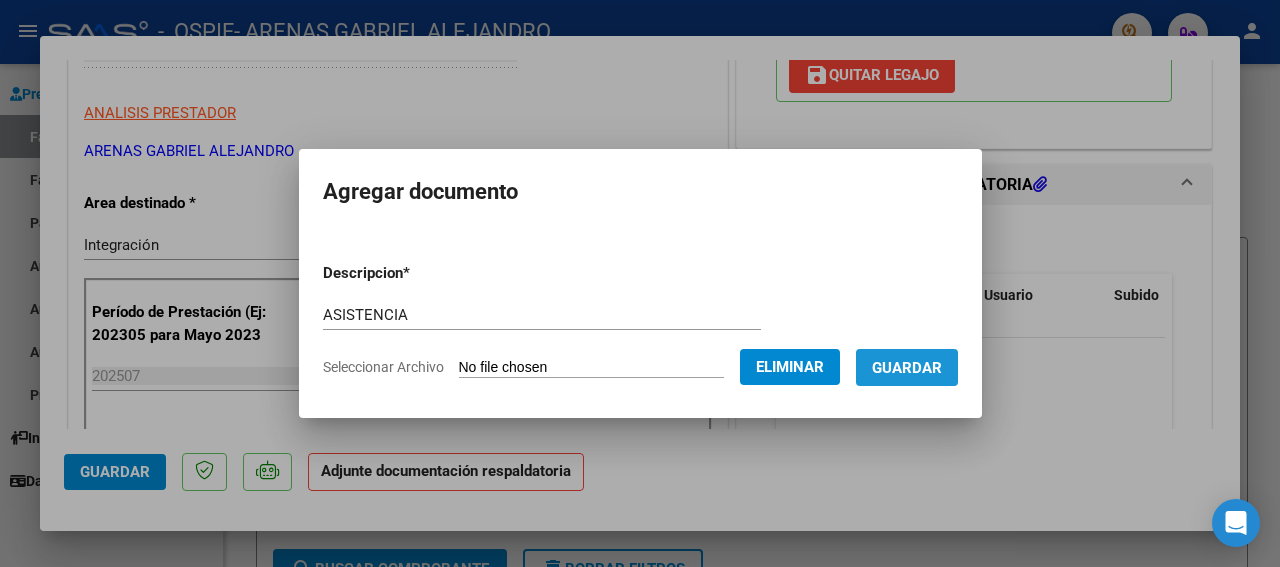 click on "Guardar" at bounding box center (907, 368) 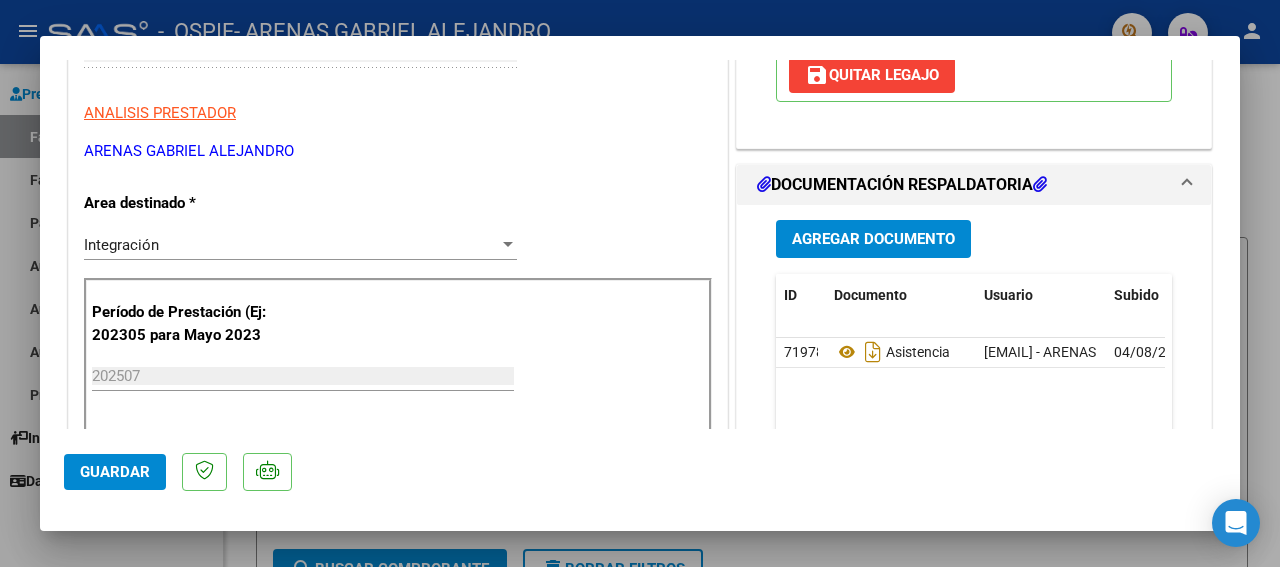 click at bounding box center [640, 283] 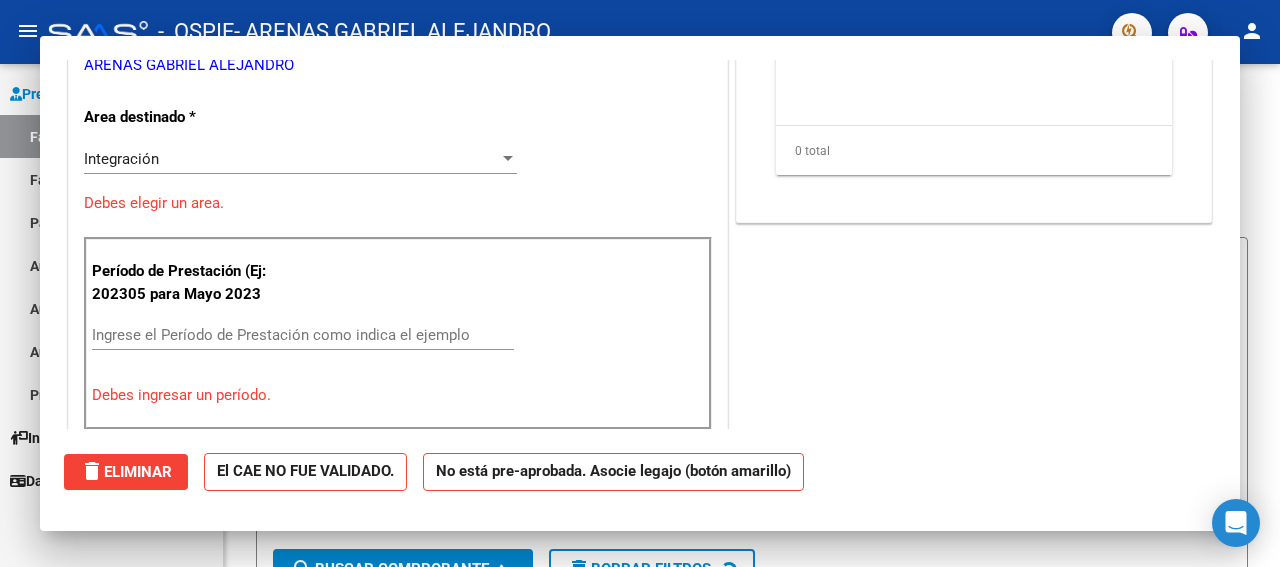 scroll, scrollTop: 0, scrollLeft: 0, axis: both 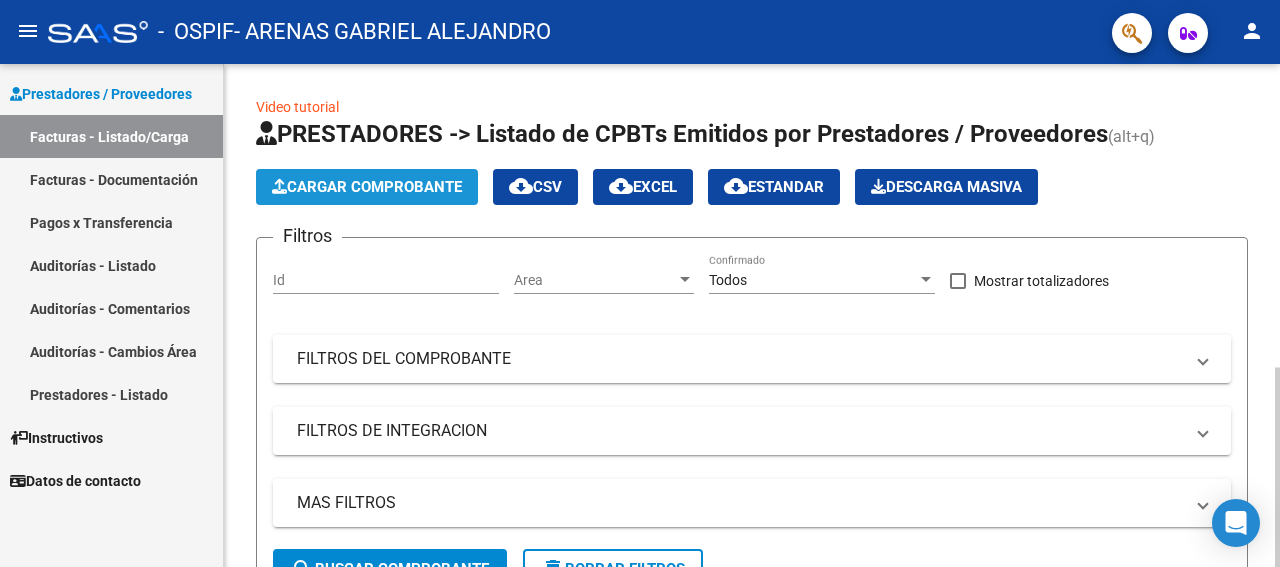 click on "Cargar Comprobante" 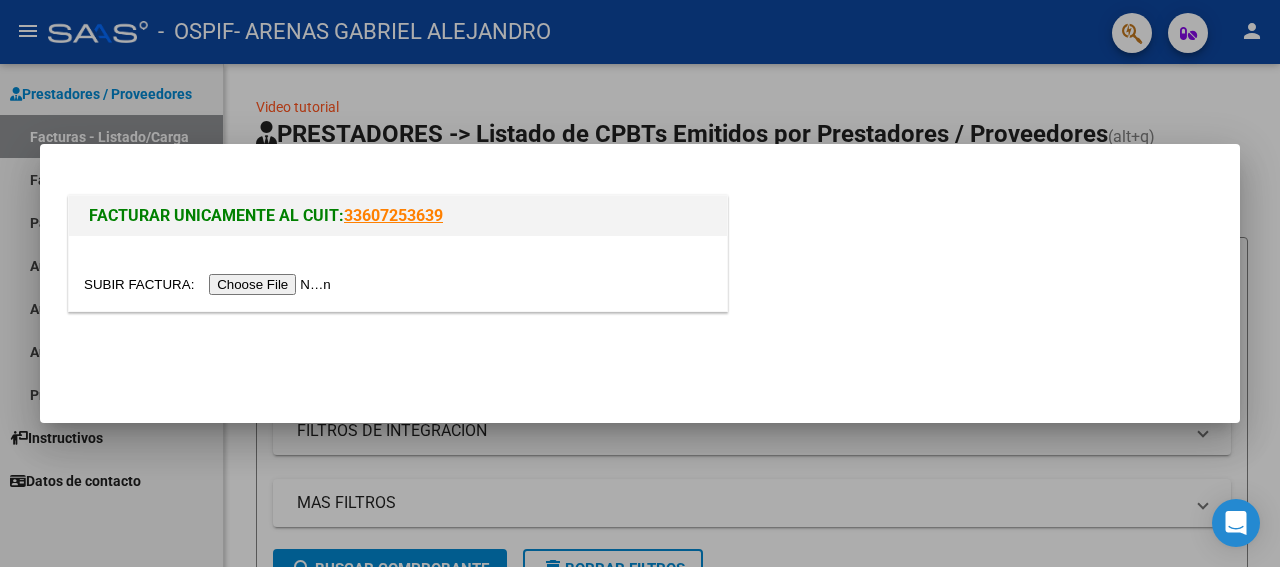 click at bounding box center [210, 284] 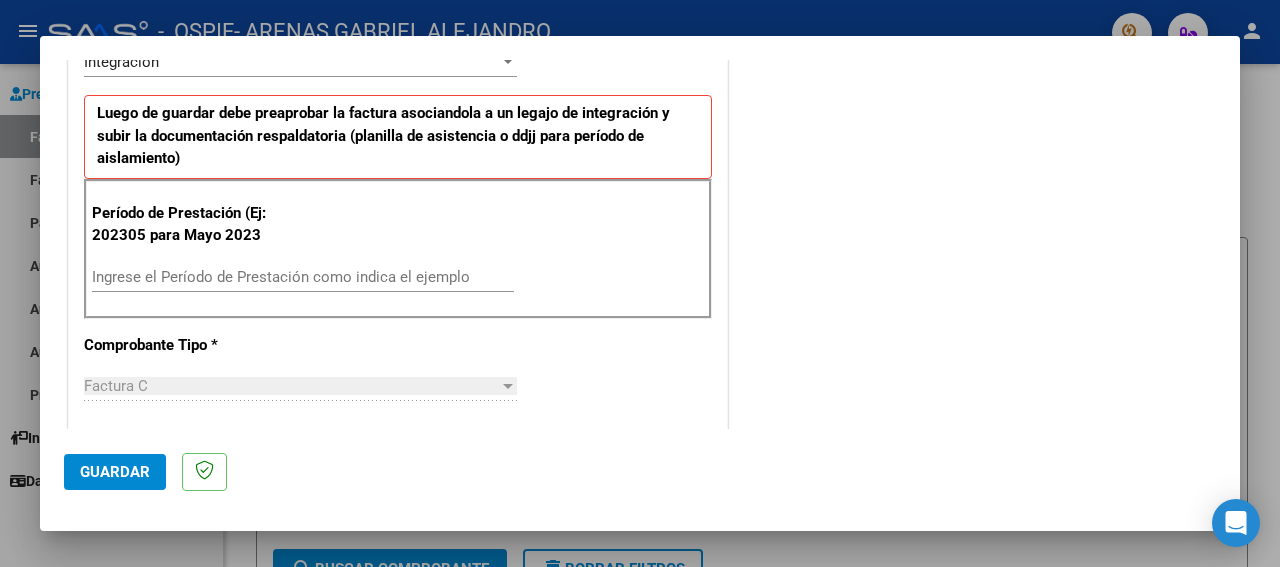 scroll, scrollTop: 486, scrollLeft: 0, axis: vertical 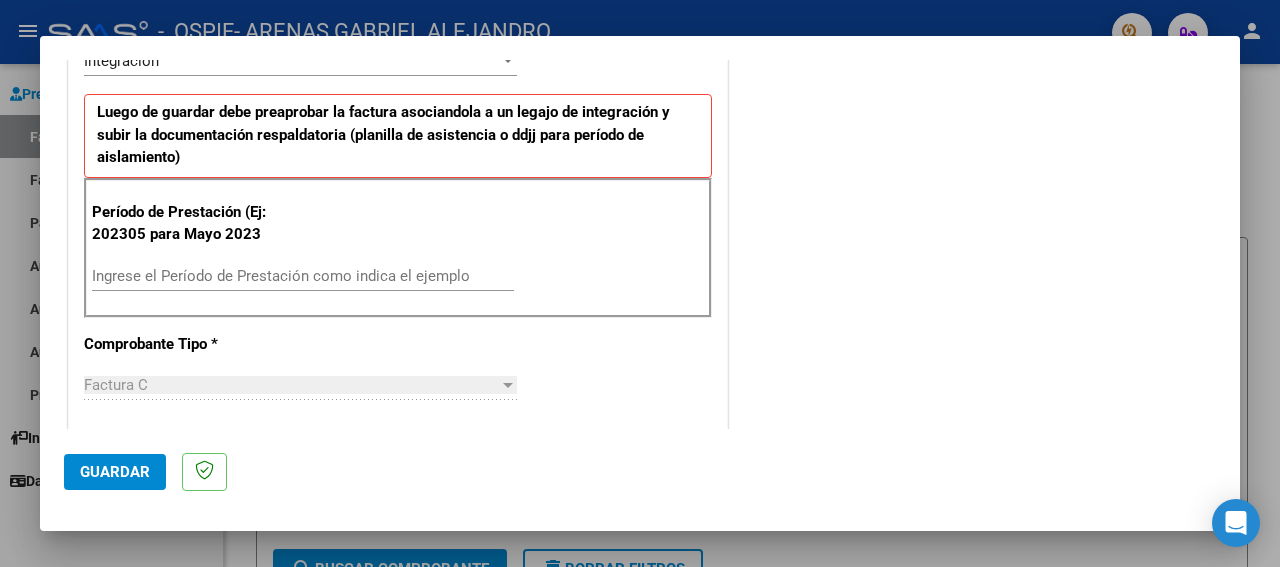 drag, startPoint x: 1232, startPoint y: 421, endPoint x: 356, endPoint y: 177, distance: 909.34705 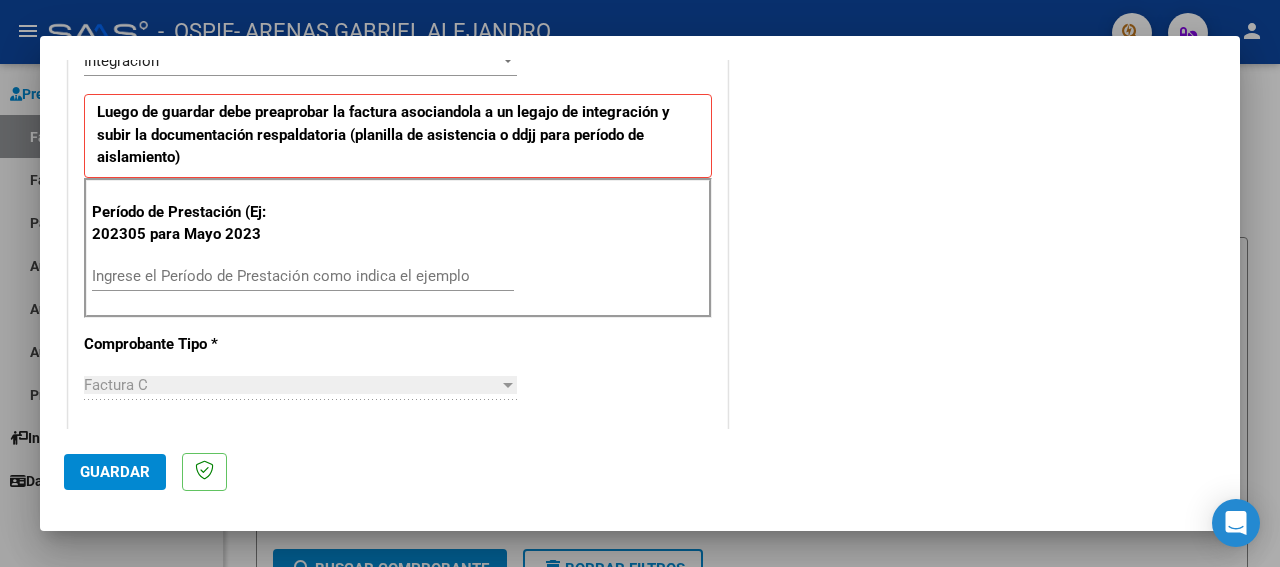 click on "Ingrese el Período de Prestación como indica el ejemplo" at bounding box center (303, 276) 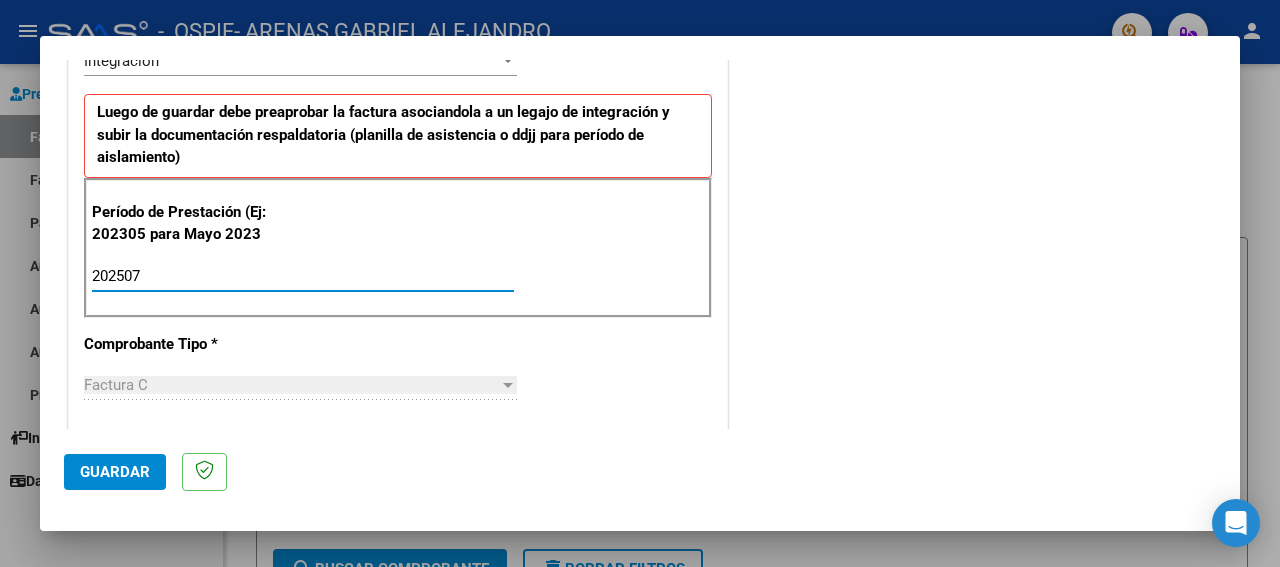 type on "202507" 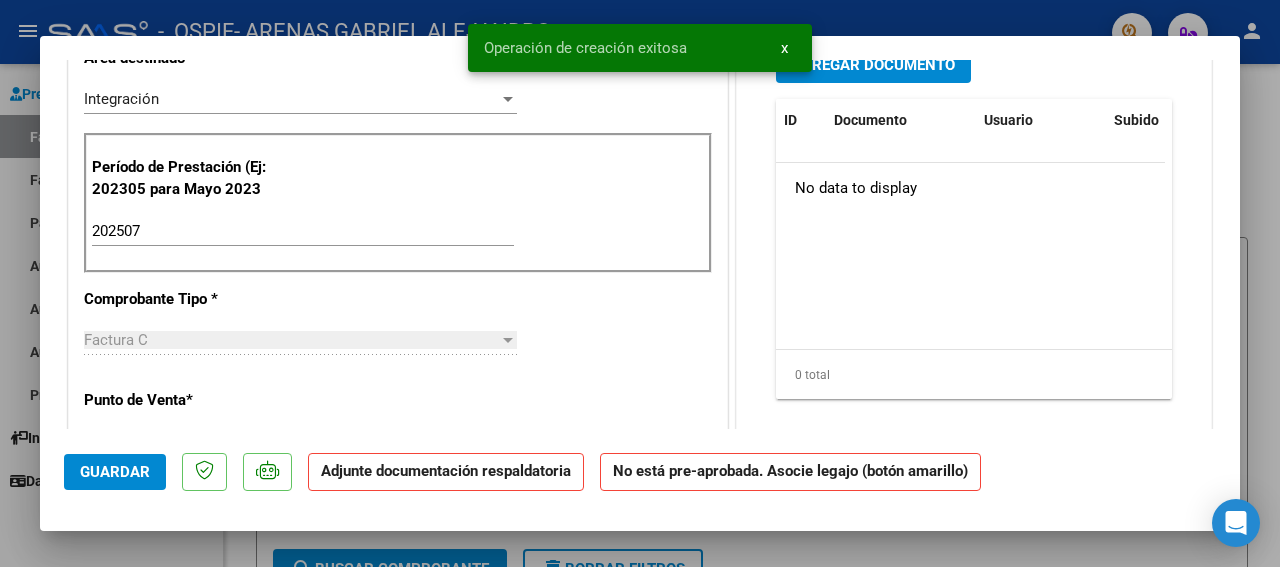 scroll, scrollTop: 0, scrollLeft: 0, axis: both 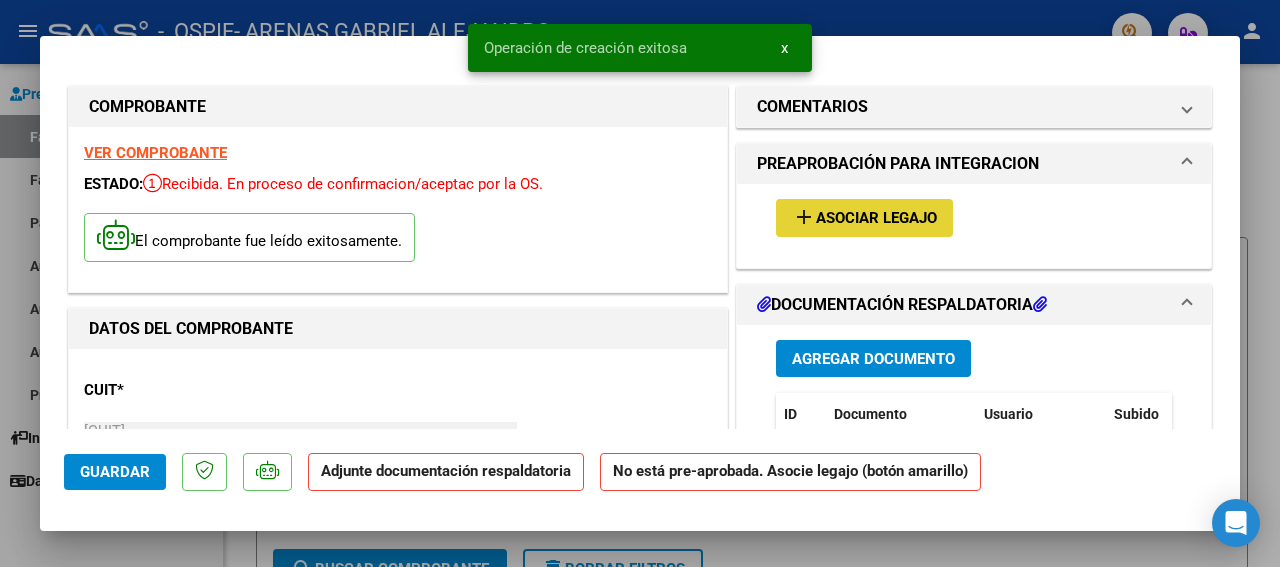 click on "Asociar Legajo" at bounding box center (876, 219) 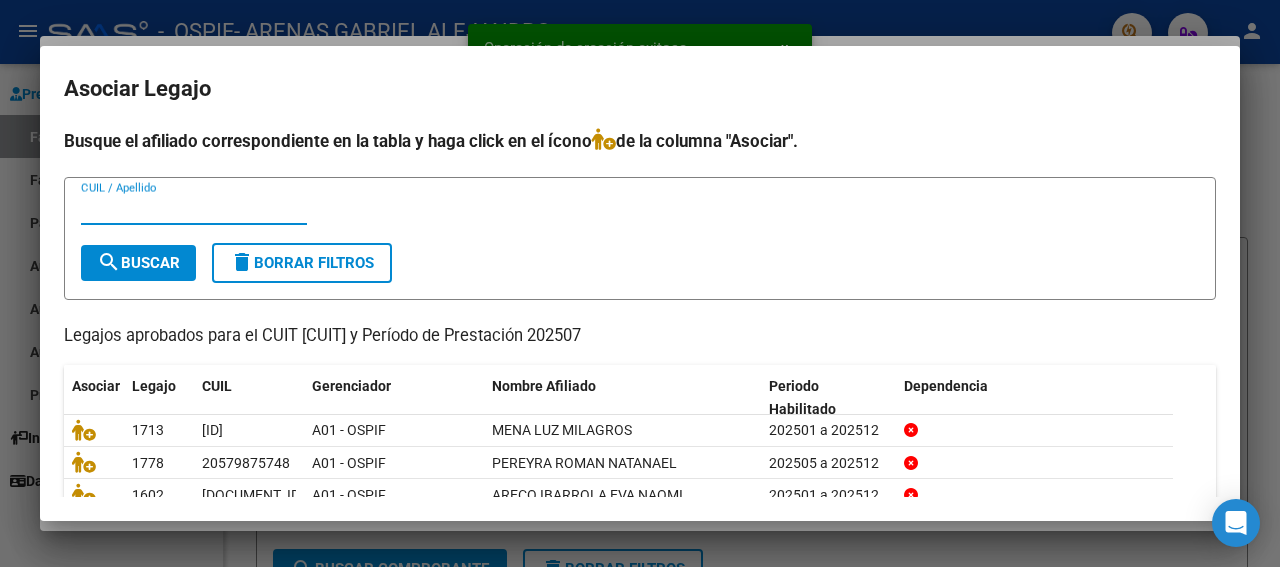 click on "CUIL / Apellido" at bounding box center [194, 209] 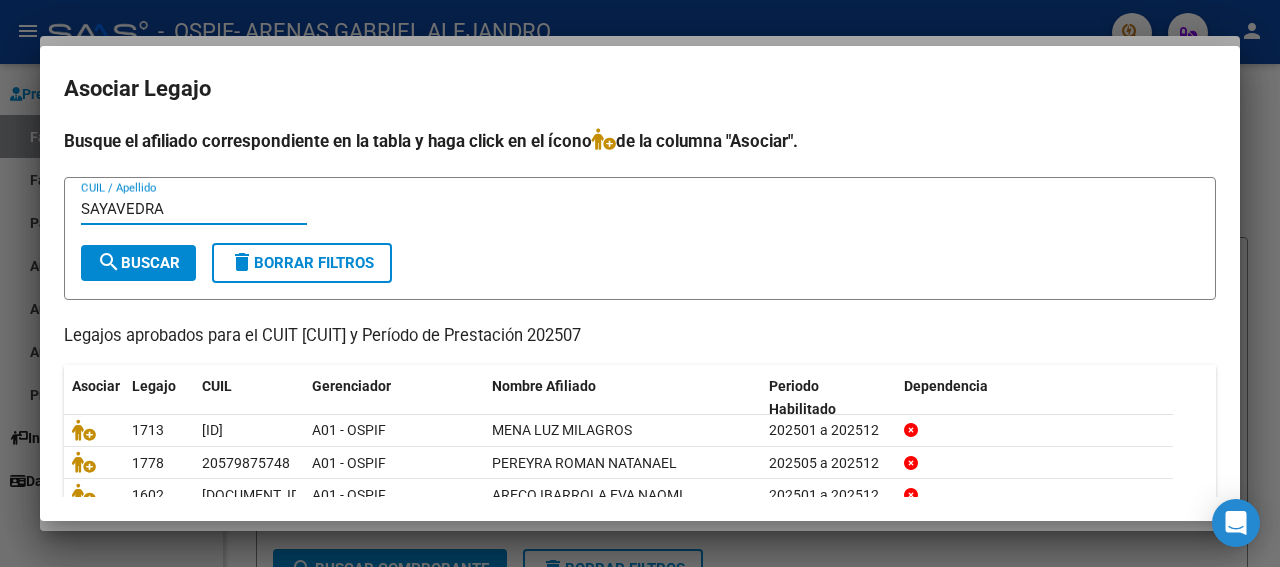 type on "SAYAVEDRA" 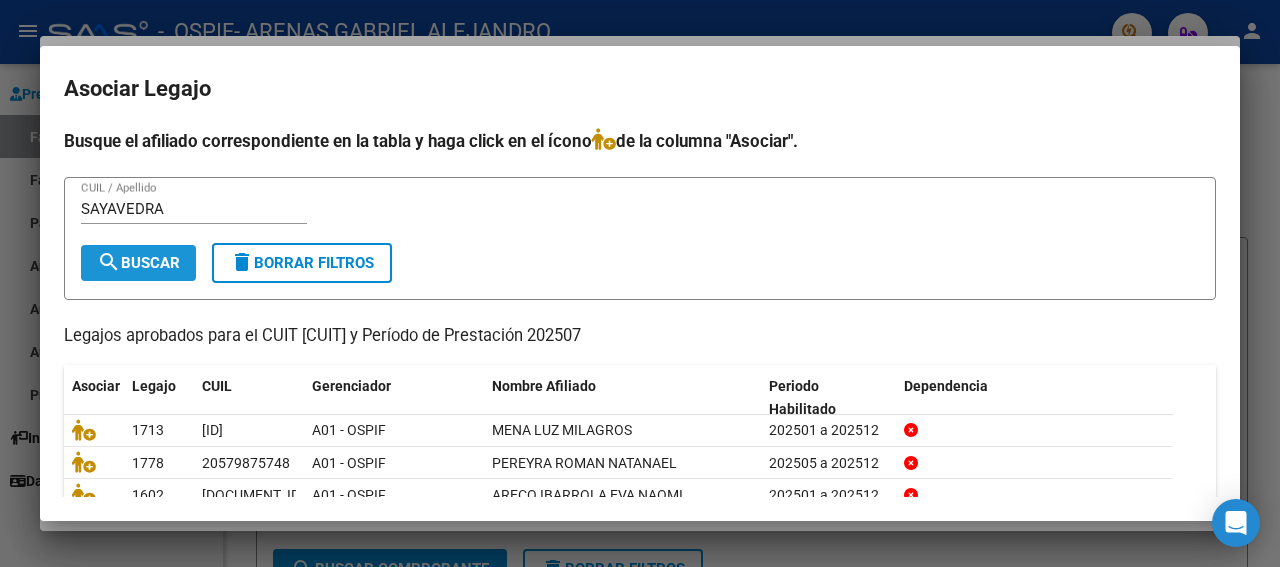click on "search  Buscar" at bounding box center [138, 263] 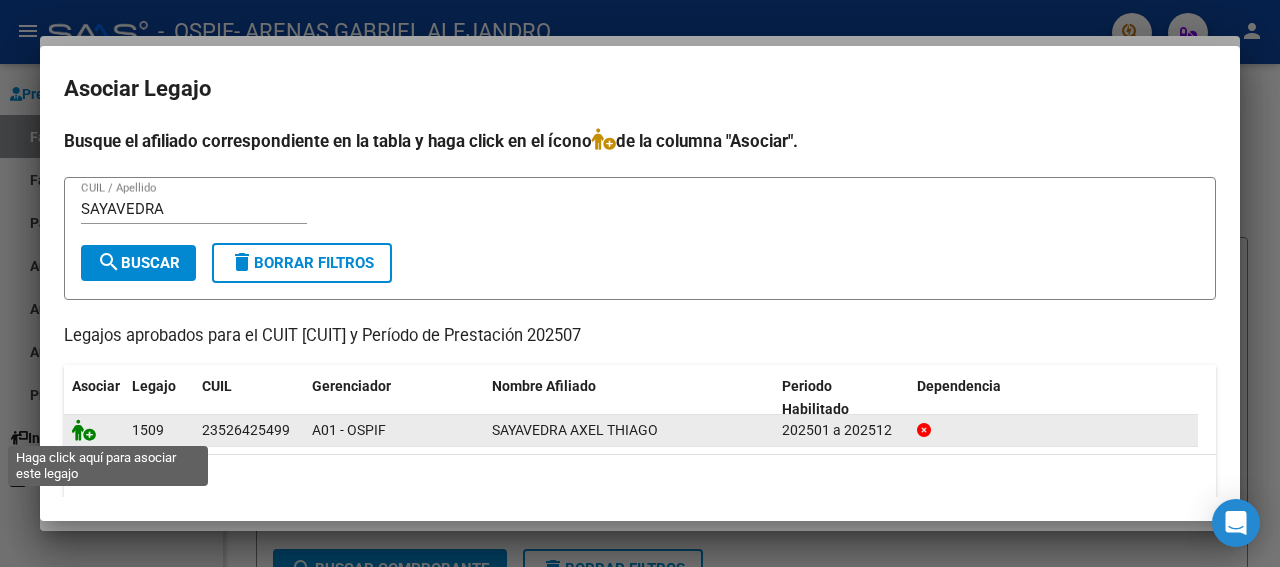 click 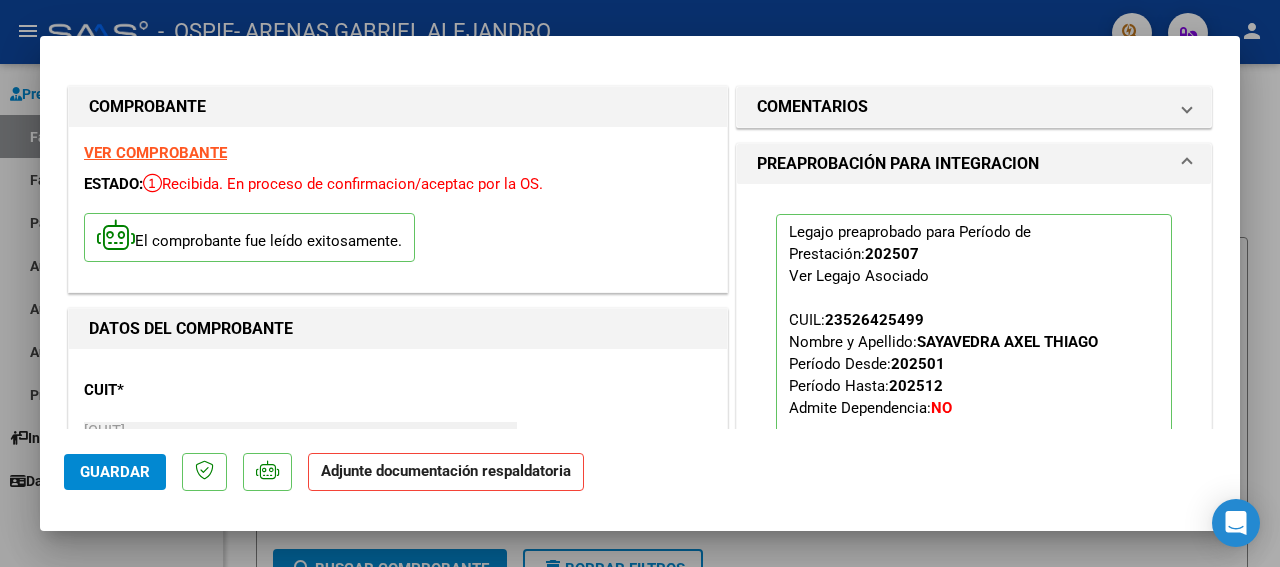 click at bounding box center (640, 283) 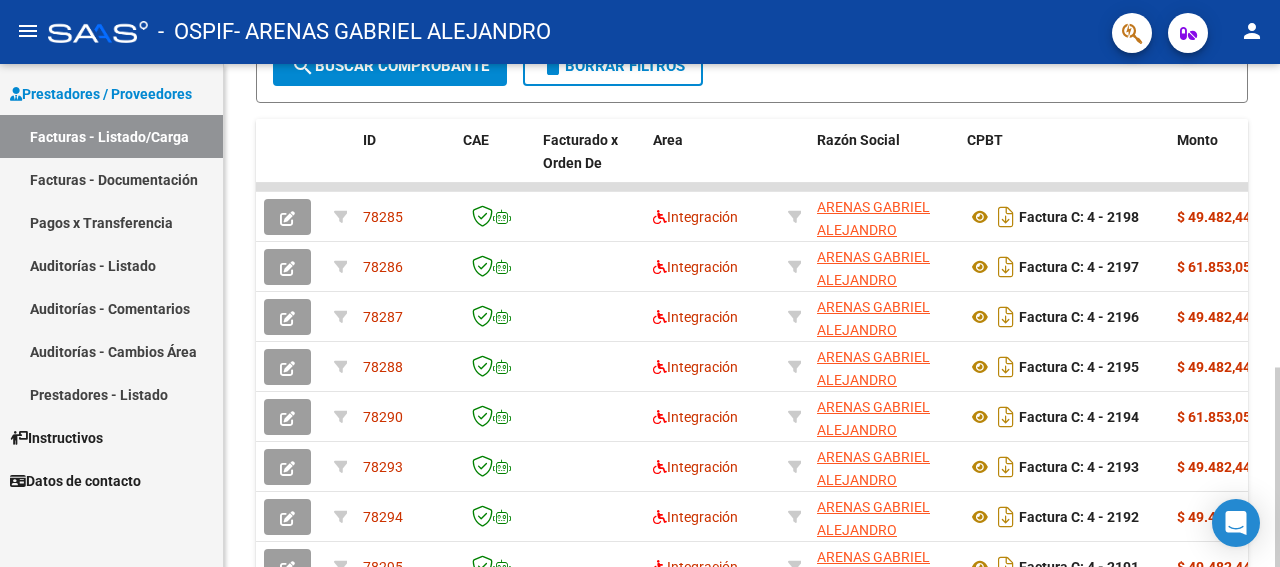 click 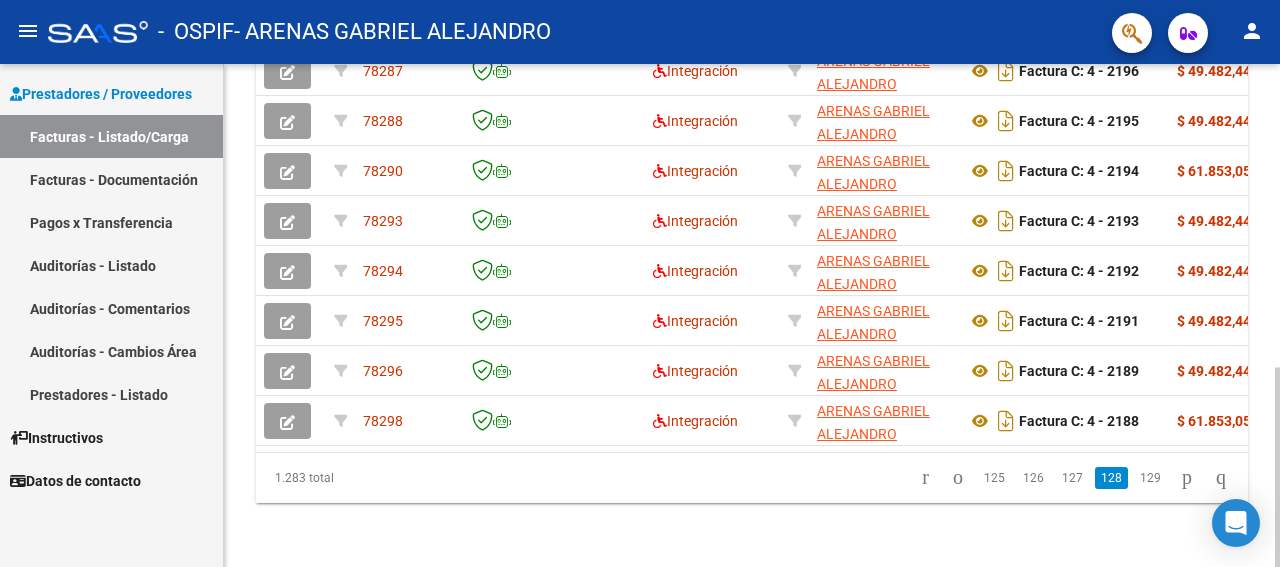 click on "Video tutorial   PRESTADORES -> Listado de CPBTs Emitidos por Prestadores / Proveedores (alt+q)   Cargar Comprobante
cloud_download  CSV  cloud_download  EXCEL  cloud_download  Estandar   Descarga Masiva
Filtros Id Area Area Todos Confirmado   Mostrar totalizadores   FILTROS DEL COMPROBANTE  Comprobante Tipo Comprobante Tipo Start date – End date Fec. Comprobante Desde / Hasta Días Emisión Desde(cant. días) Días Emisión Hasta(cant. días) CUIT / Razón Social Pto. Venta Nro. Comprobante Código SSS CAE Válido CAE Válido Todos Cargado Módulo Hosp. Todos Tiene facturacion Apócrifa Hospital Refes  FILTROS DE INTEGRACION  Período De Prestación Campos del Archivo de Rendición Devuelto x SSS (dr_envio) Todos Rendido x SSS (dr_envio) Tipo de Registro Tipo de Registro Período Presentación Período Presentación Campos del Legajo Asociado (preaprobación) Afiliado Legajo (cuil/nombre) Todos Solo facturas preaprobadas  MAS FILTROS  Todos Con Doc. Respaldatoria Todos Con Trazabilidad Todos – – 3" 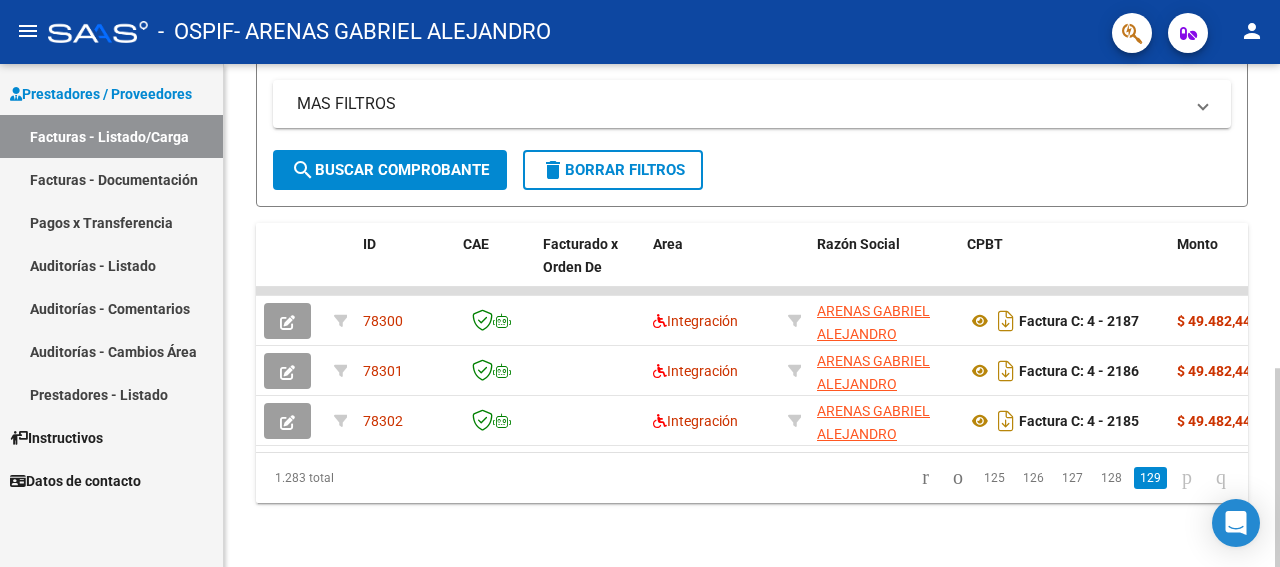 click 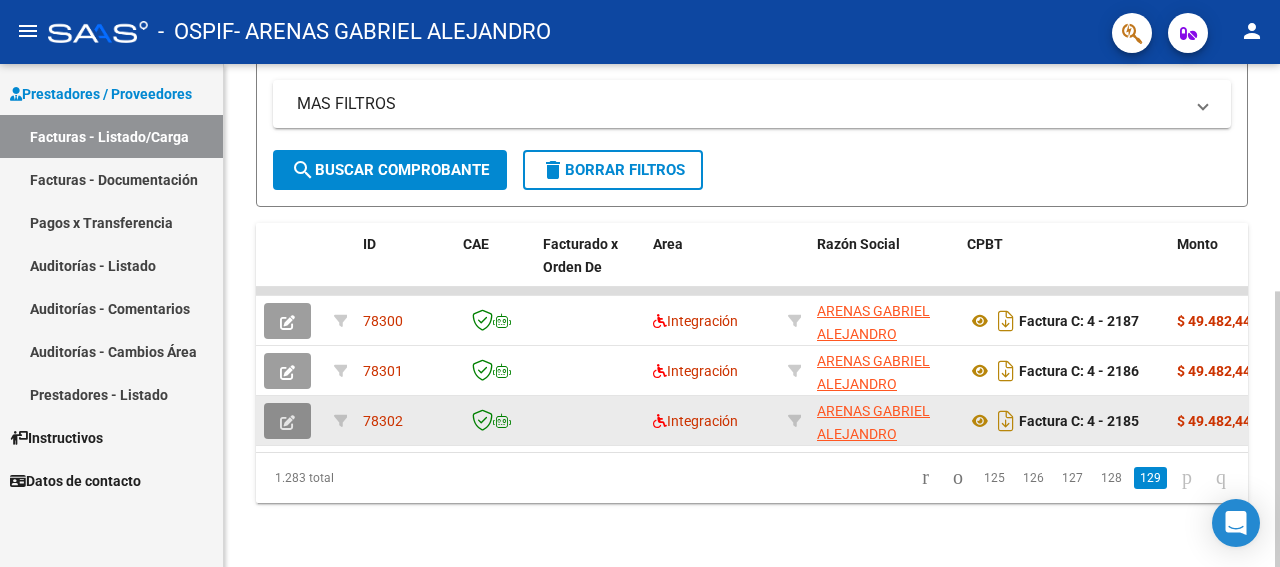click 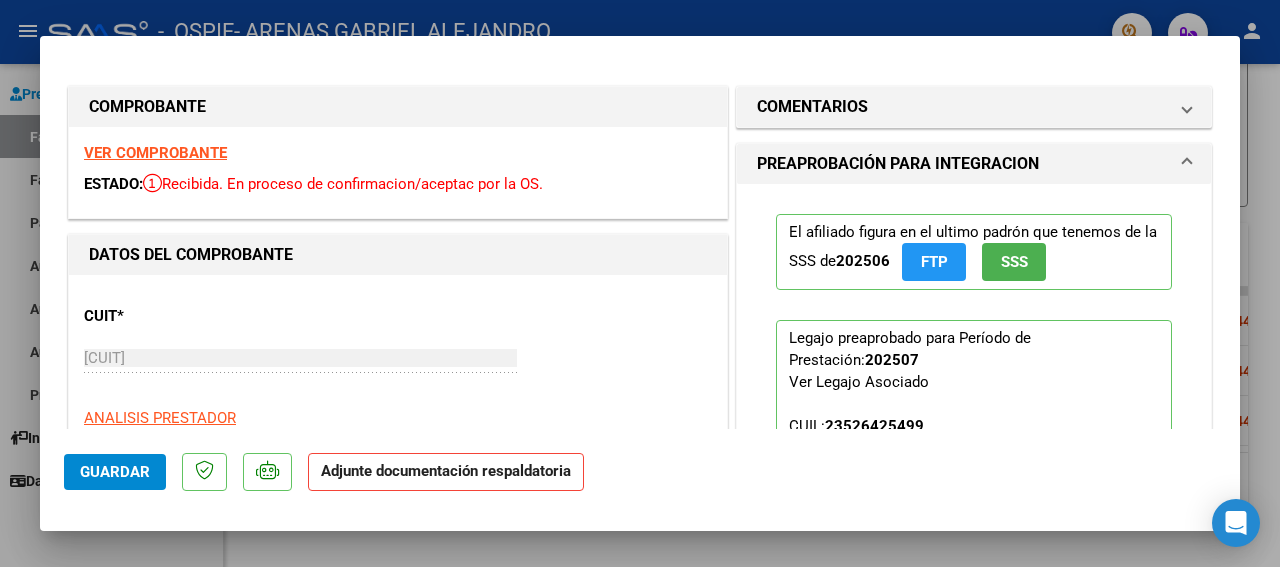 click on "COMPROBANTE VER COMPROBANTE       ESTADO:   Recibida. En proceso de confirmacion/aceptac por la OS.  DATOS DEL COMPROBANTE CUIT  *   [CUIT] Ingresar CUIT  ANALISIS PRESTADOR  ARENAS GABRIEL ALEJANDRO  ARCA Padrón  Area destinado * Integración Seleccionar Area Período de Prestación (Ej: 202305 para Mayo 2023    202507 Ingrese el Período de Prestación como indica el ejemplo   Una vez que se asoció a un legajo aprobado no se puede cambiar el período de prestación.   Comprobante Tipo * Factura C Seleccionar Tipo Punto de Venta  *   4 Ingresar el Nro.  Número  *   2185 Ingresar el Nro.  Monto  *   $ 49.482,44 Ingresar el monto  Fecha del Cpbt.  *   2025-07-31 Ingresar la fecha  CAE / CAEA (no ingrese CAI)    75310459905112 Ingresar el CAE o CAEA (no ingrese CAI)  Fecha de Vencimiento    Ingresar la fecha  Ref. Externa    Ingresar la ref.  N° Liquidación    Ingresar el N° Liquidación  COMENTARIOS Comentarios del Prestador / Gerenciador:  PREAPROBACIÓN PARA INTEGRACION 202506     FTP SSS  NO" at bounding box center (640, 283) 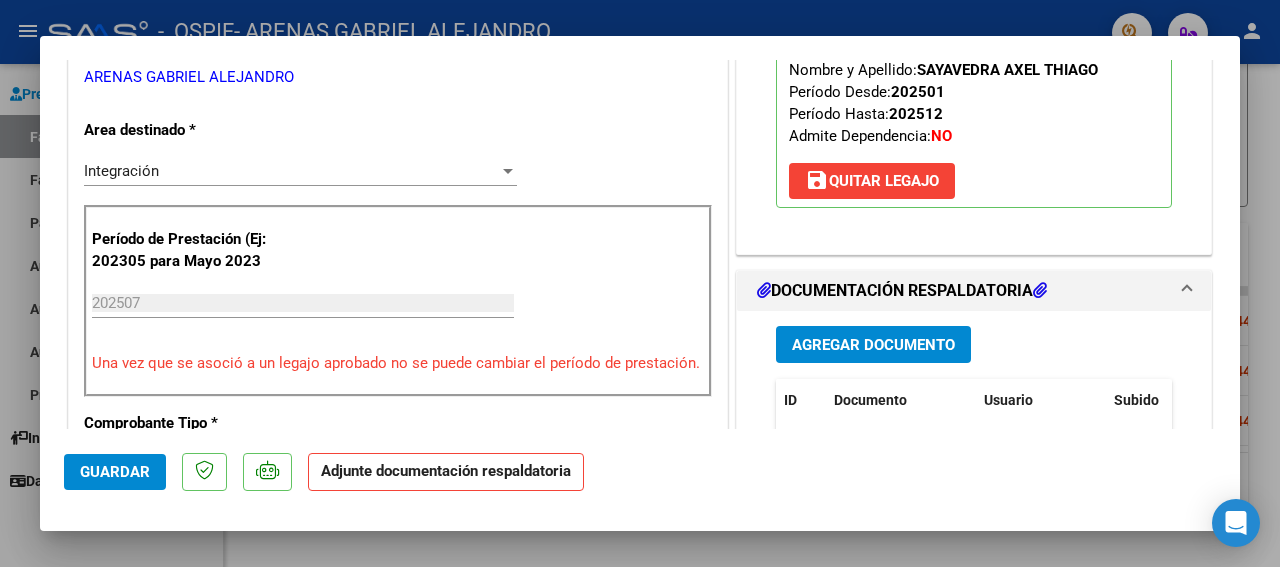 scroll, scrollTop: 432, scrollLeft: 0, axis: vertical 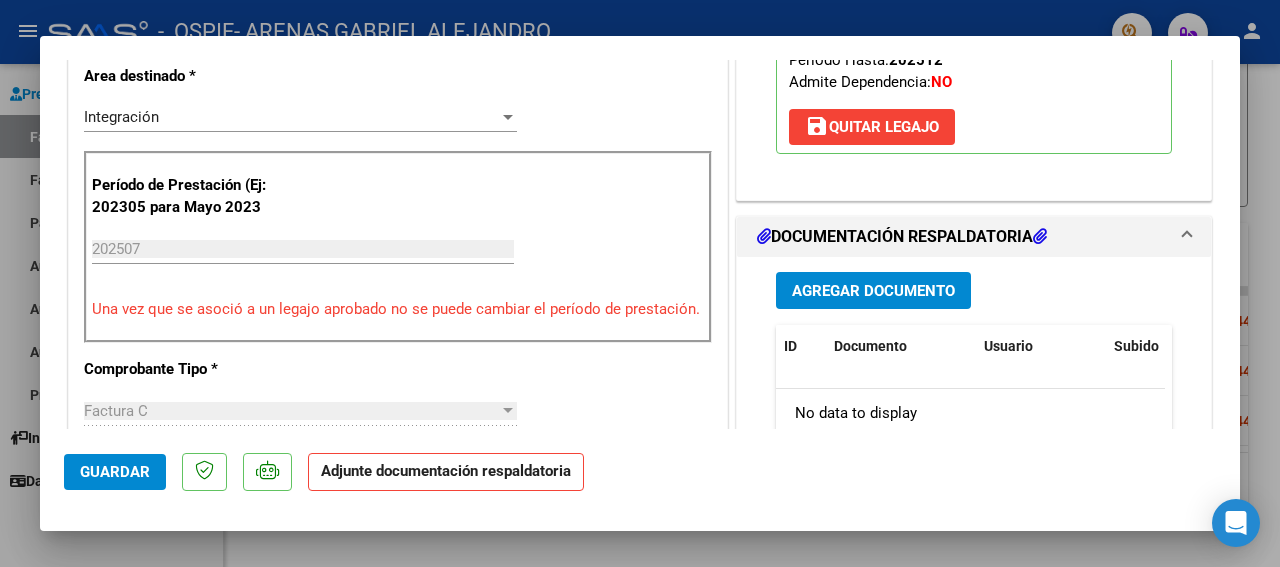 drag, startPoint x: 1229, startPoint y: 412, endPoint x: 894, endPoint y: 282, distance: 359.33966 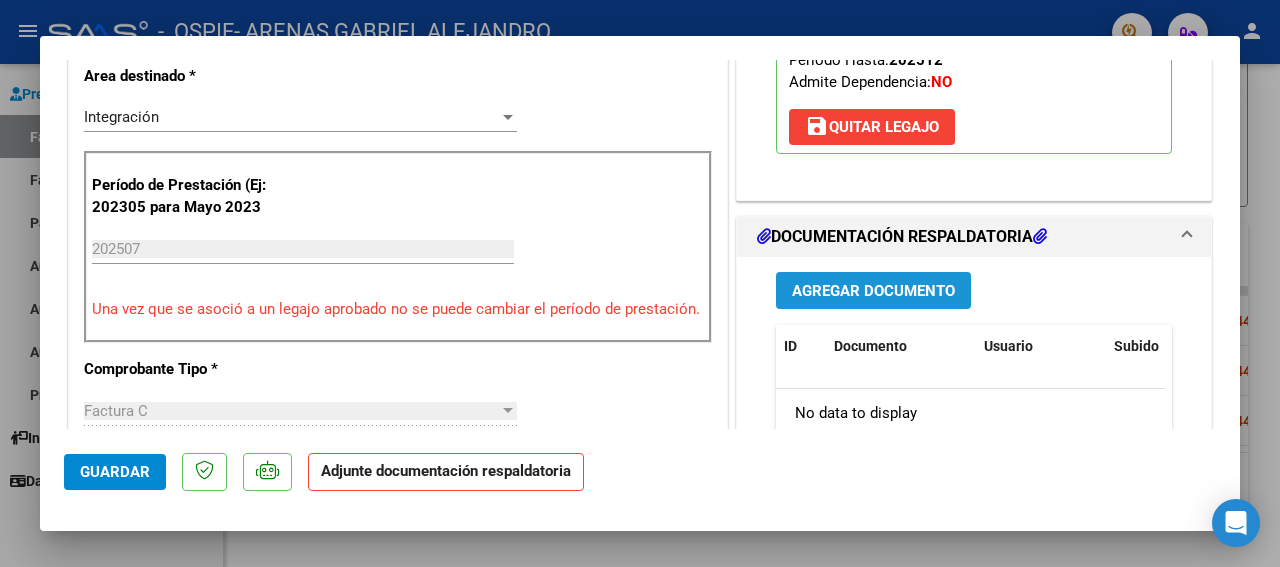 click on "Agregar Documento" at bounding box center [873, 291] 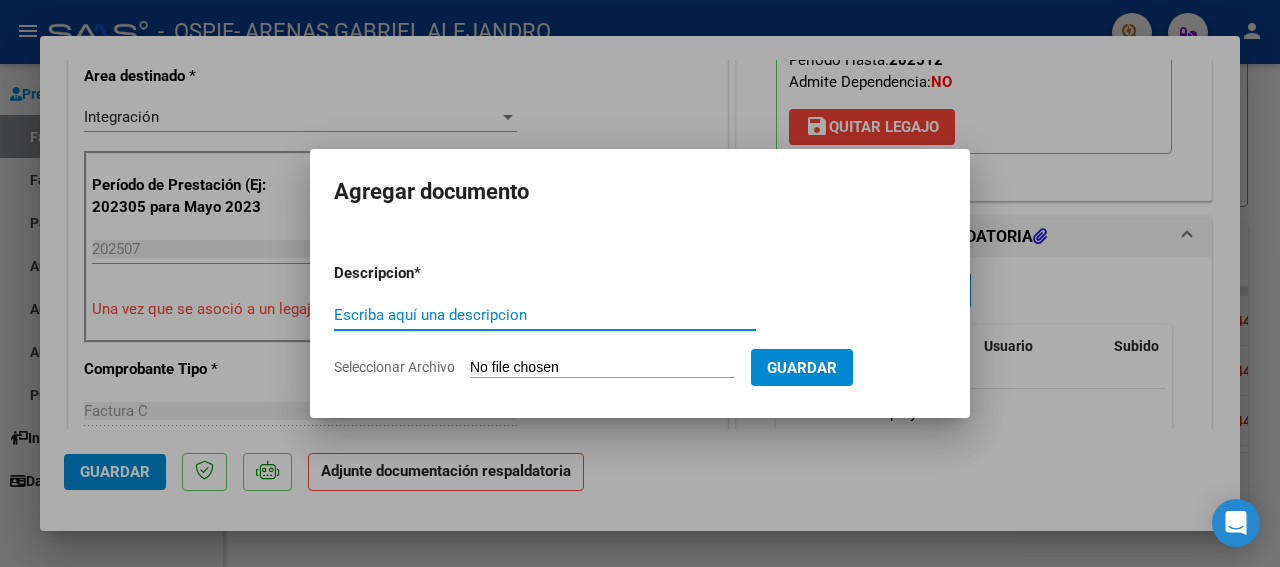 click on "Escriba aquí una descripcion" at bounding box center (545, 315) 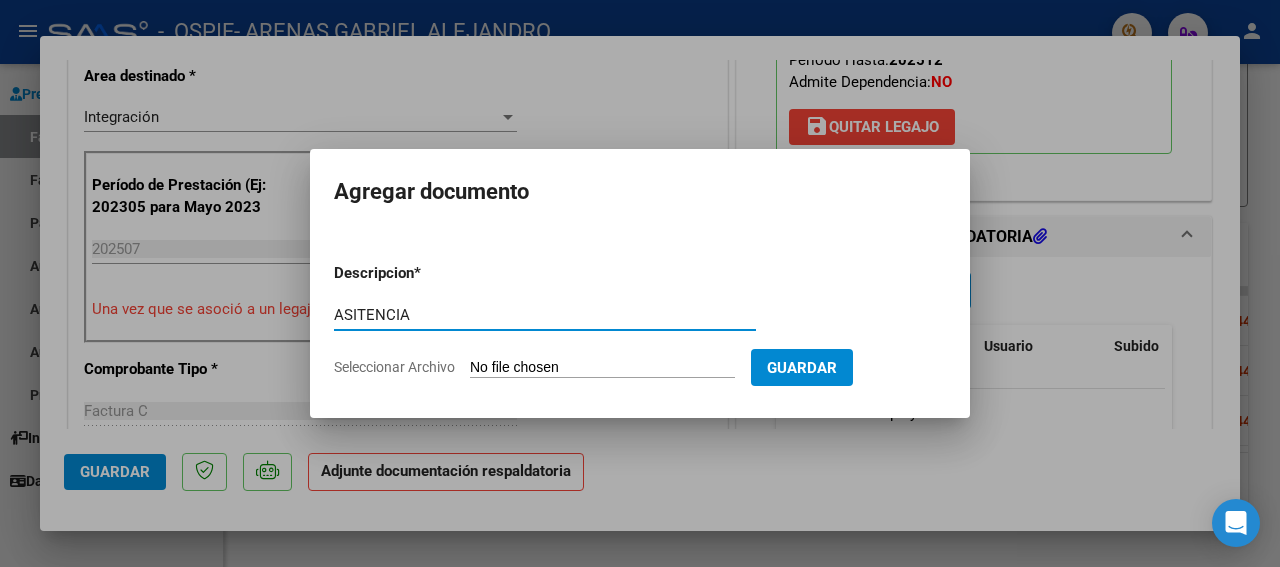 type on "ASITENCIA" 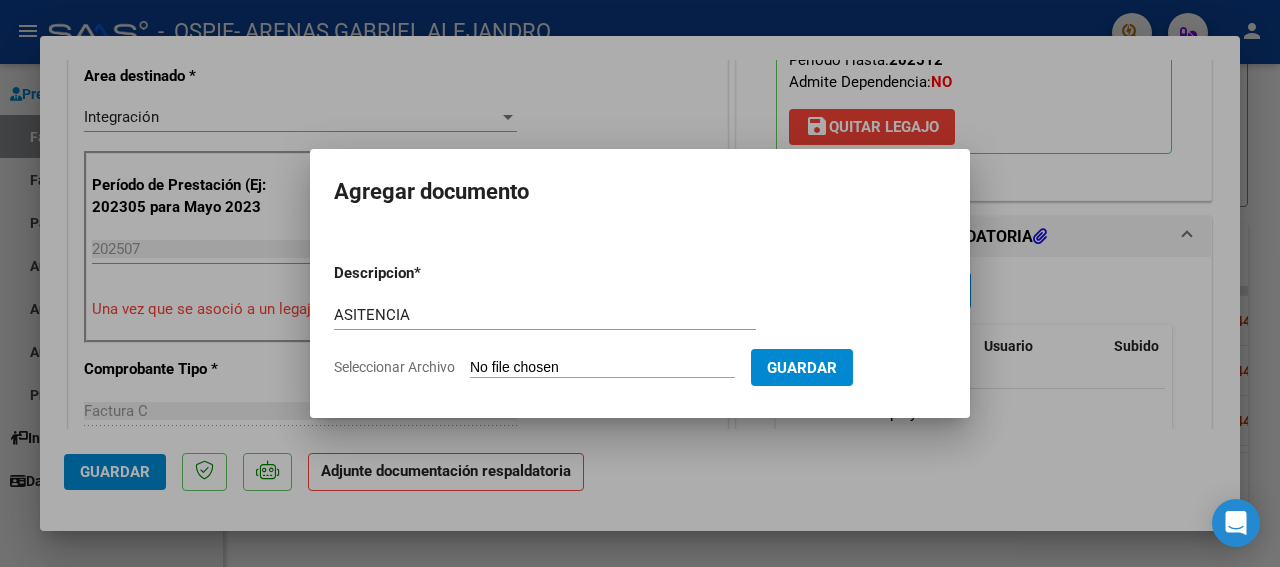 click on "Seleccionar Archivo" at bounding box center [602, 368] 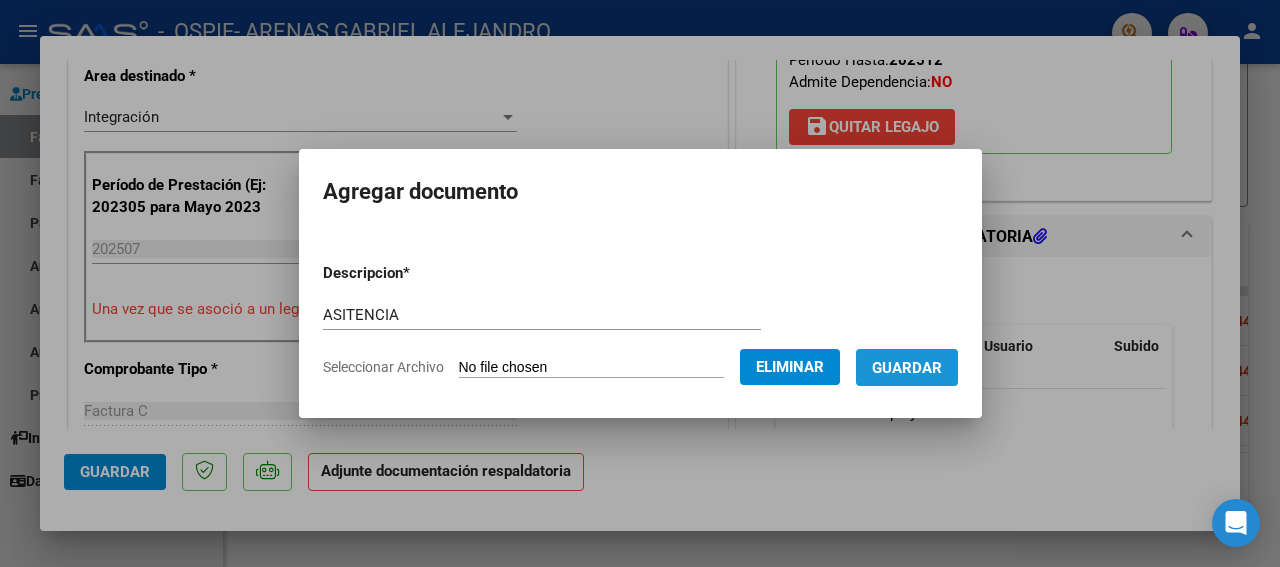 click on "Guardar" at bounding box center [907, 368] 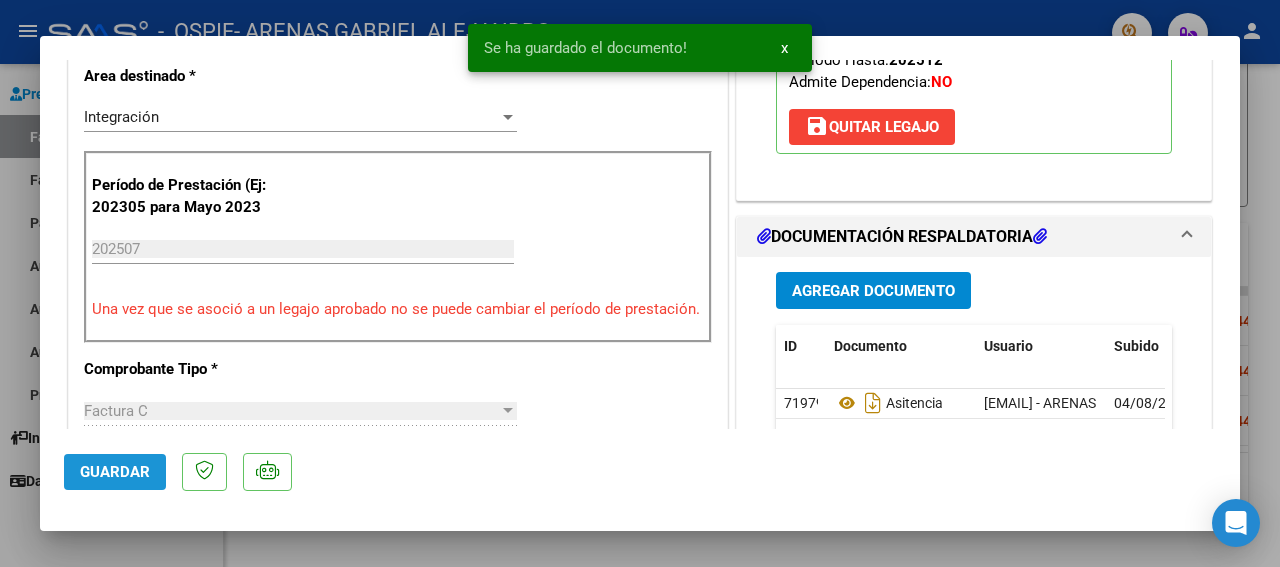 click on "Guardar" 